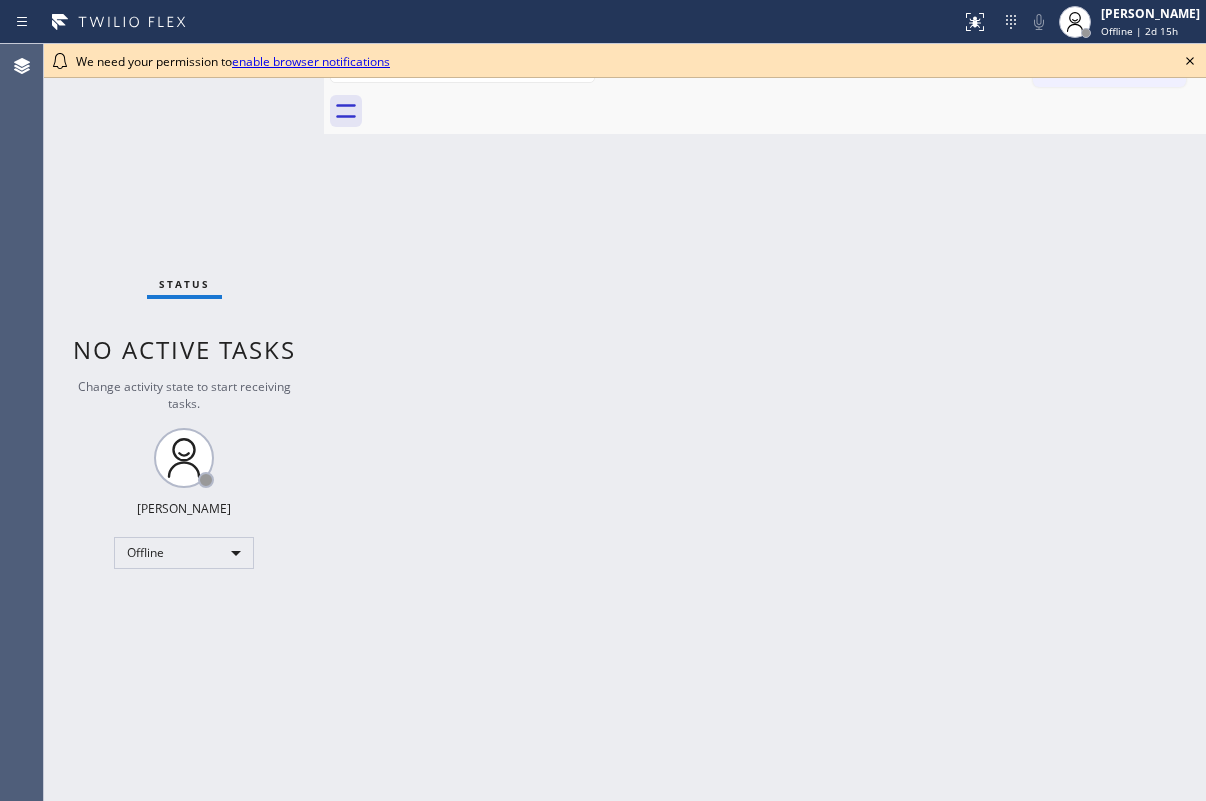 scroll, scrollTop: 0, scrollLeft: 0, axis: both 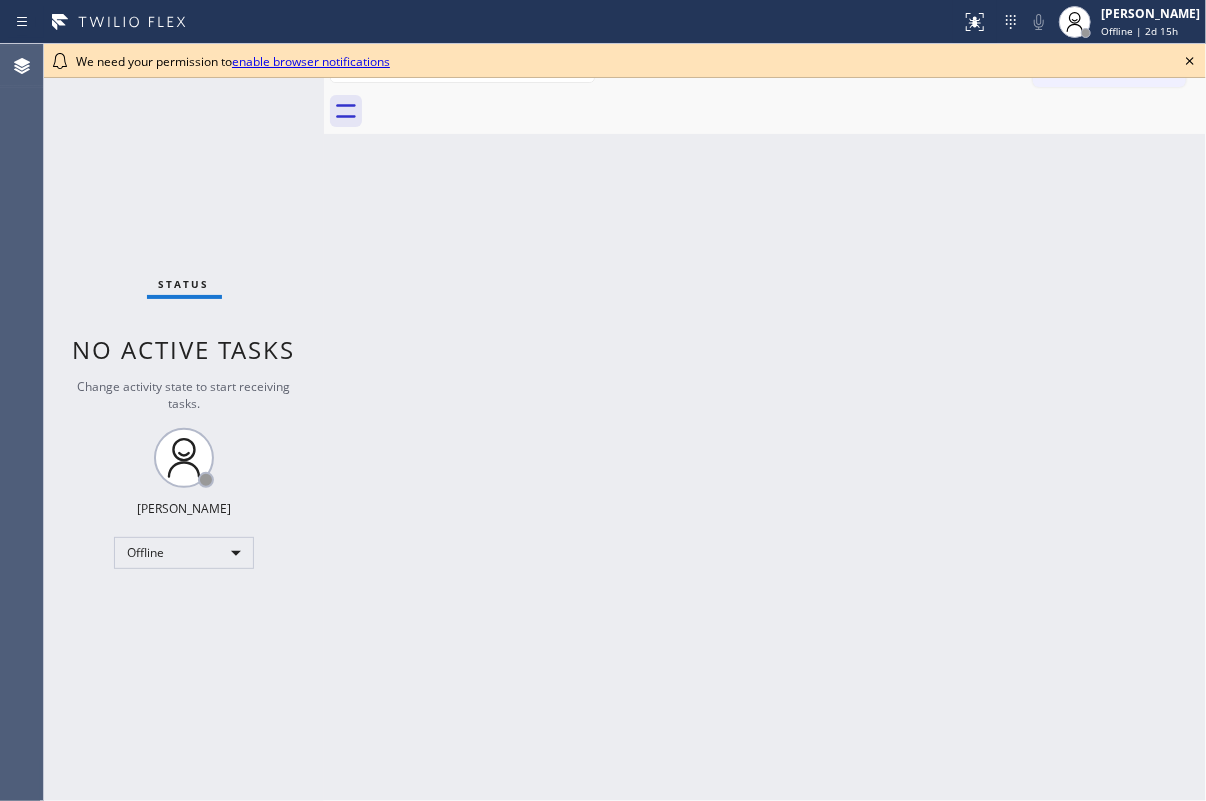 click 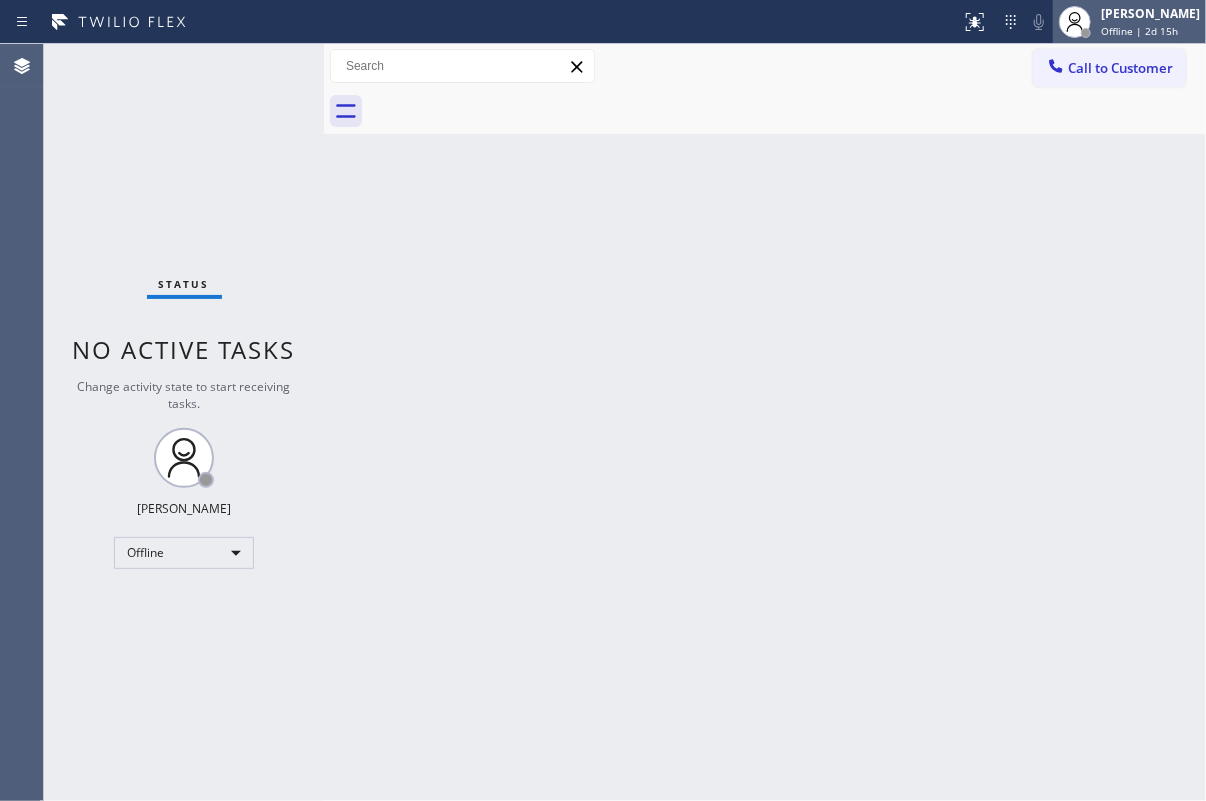 click on "Offline | 2d 15h" at bounding box center (1139, 31) 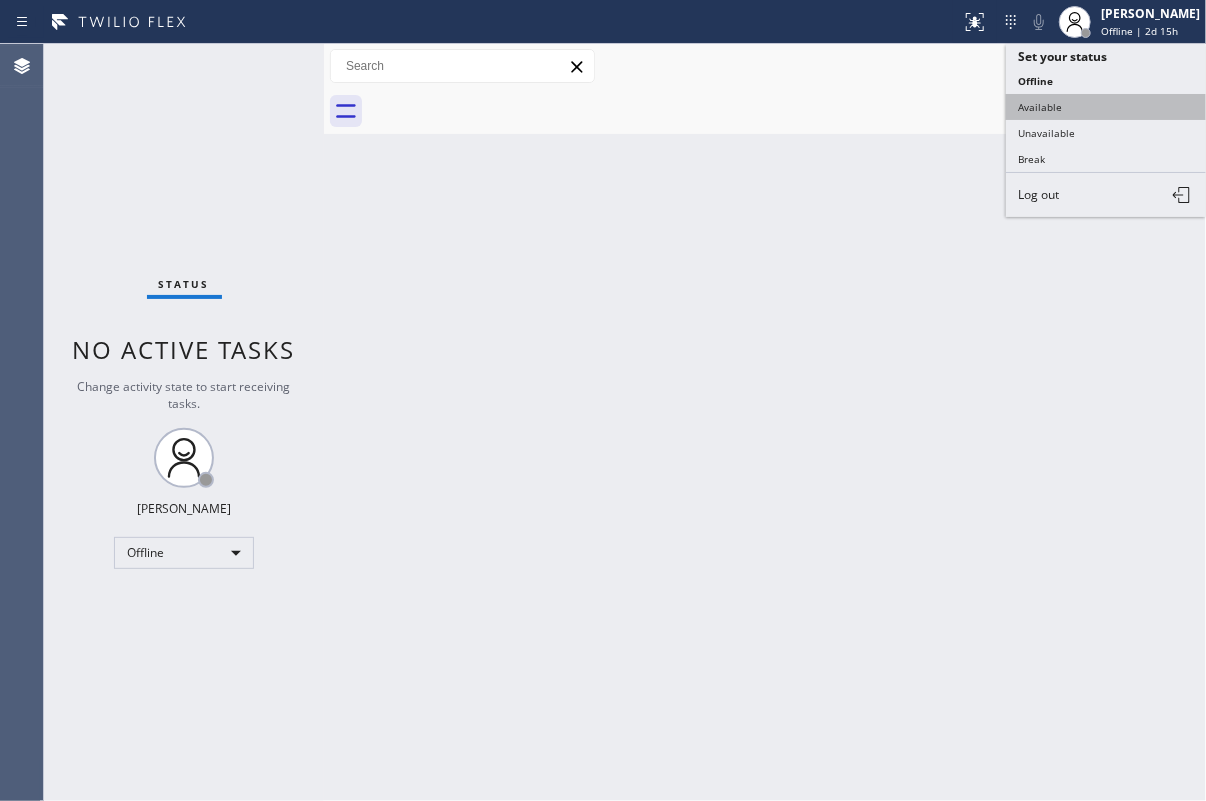 click on "Available" at bounding box center [1106, 107] 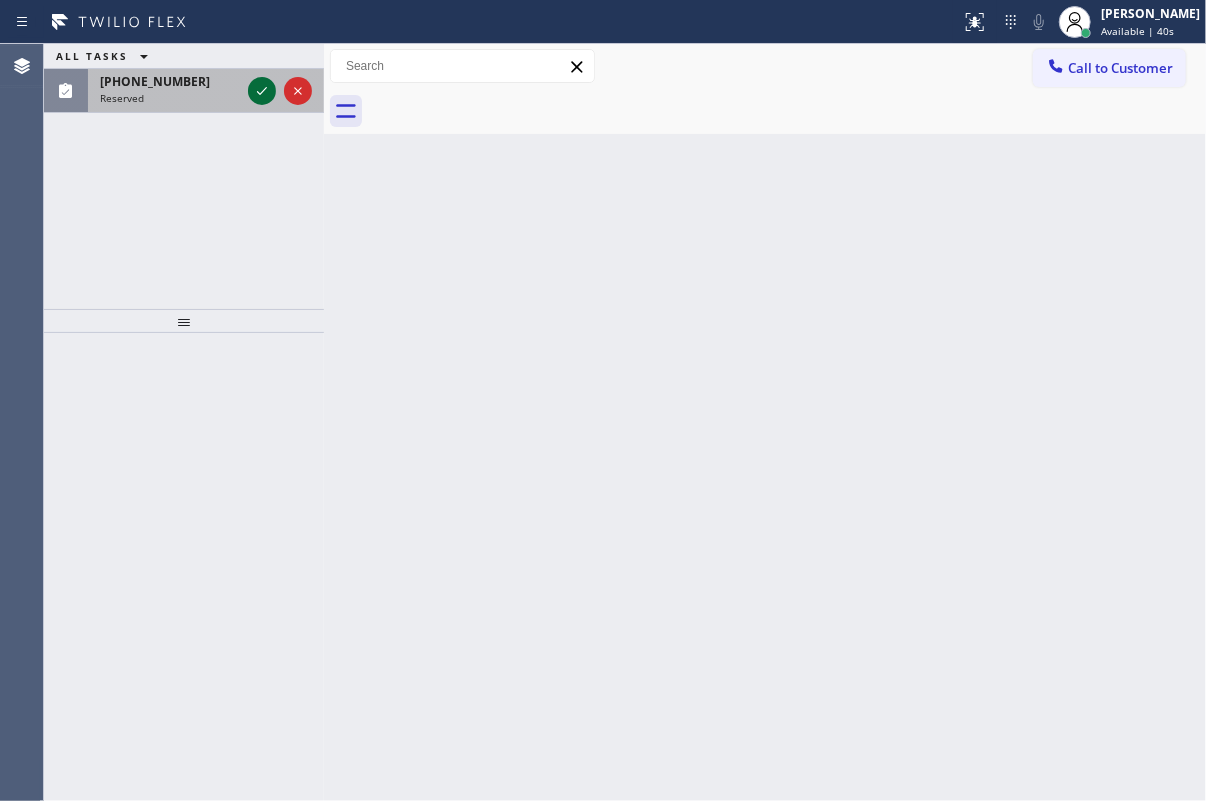 click 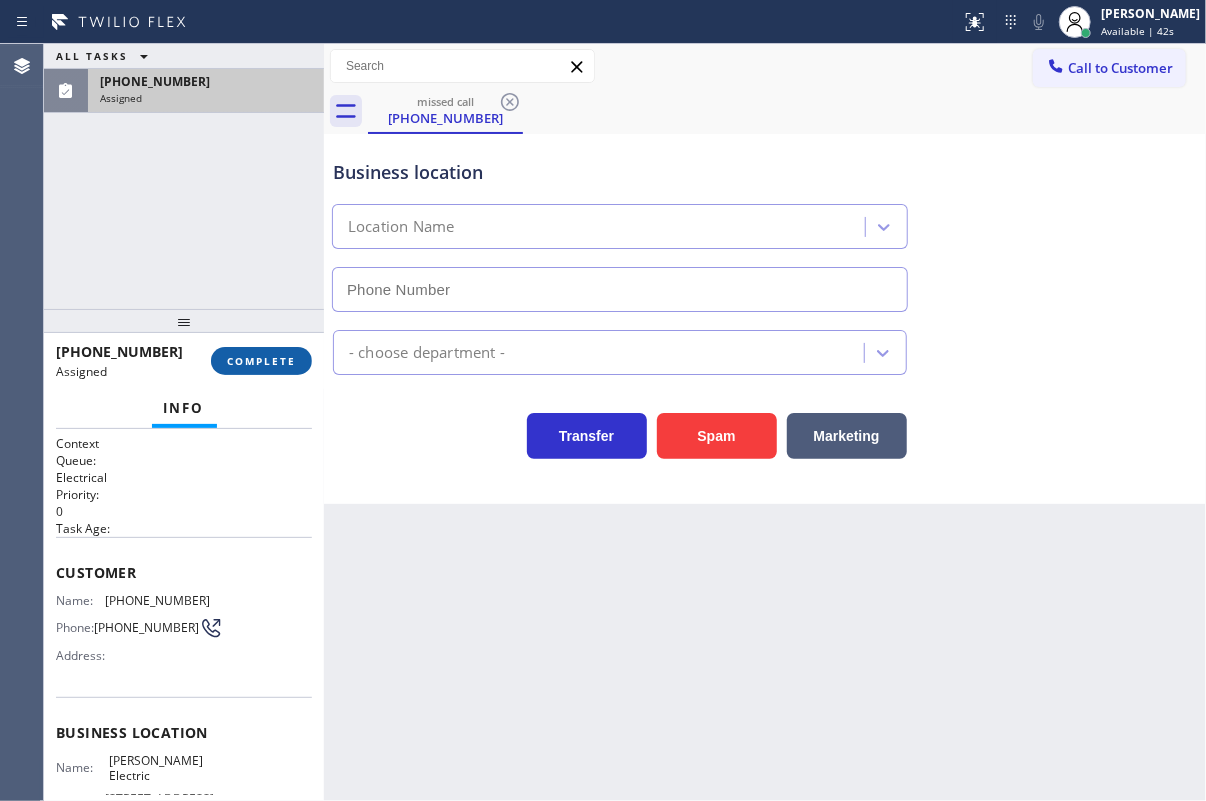 type on "(346) 486-4410" 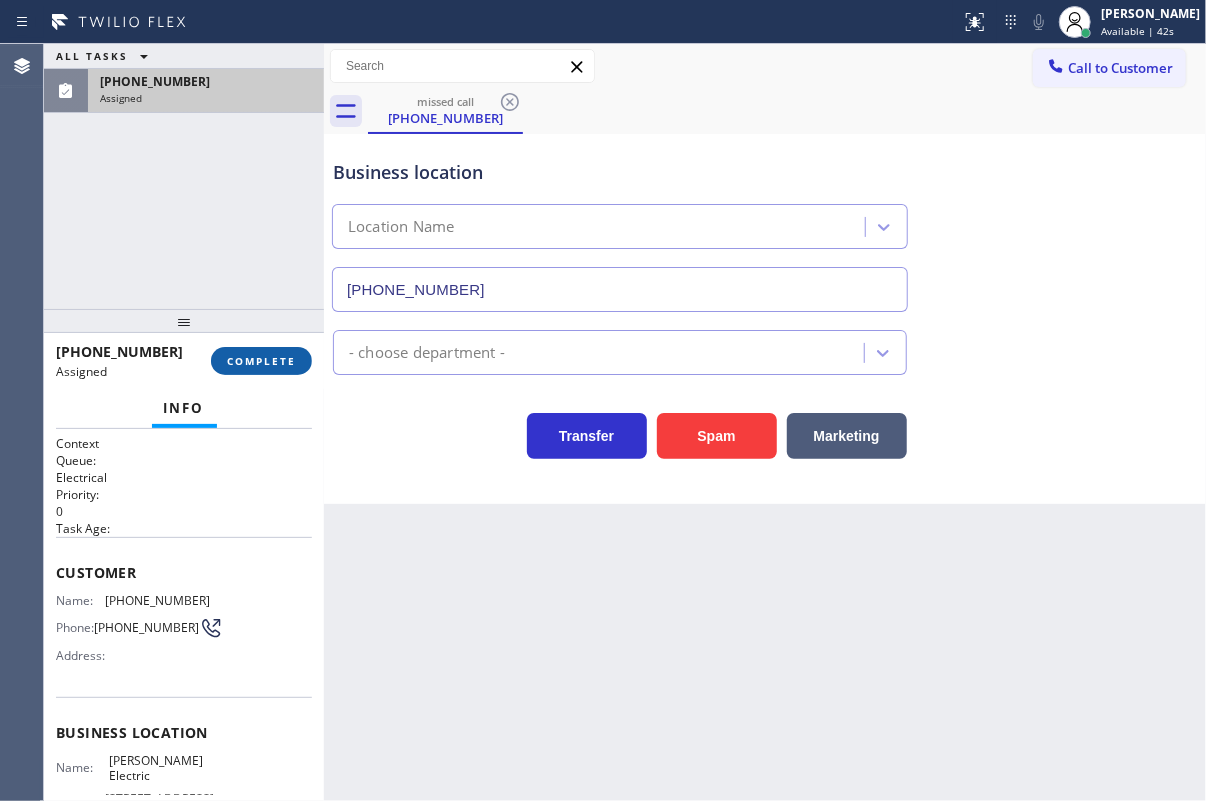 drag, startPoint x: 255, startPoint y: 353, endPoint x: 255, endPoint y: 364, distance: 11 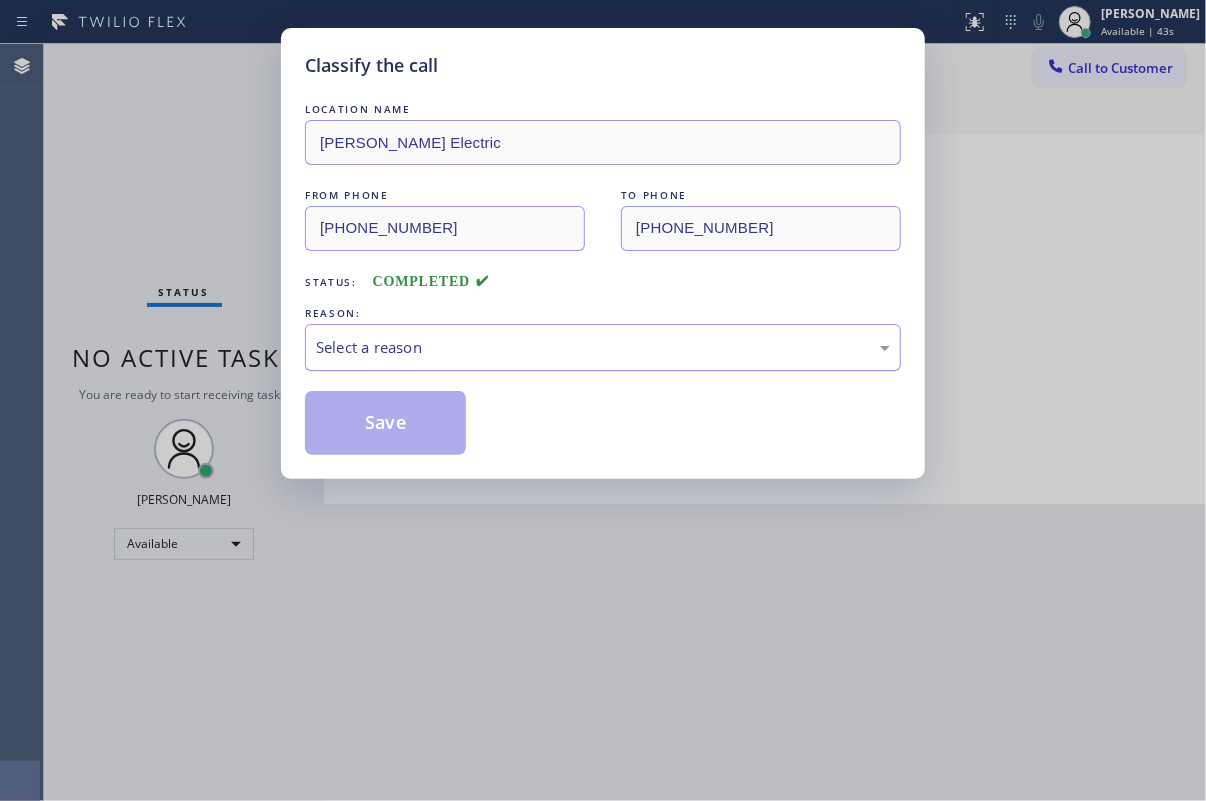 click on "Select a reason" at bounding box center (603, 347) 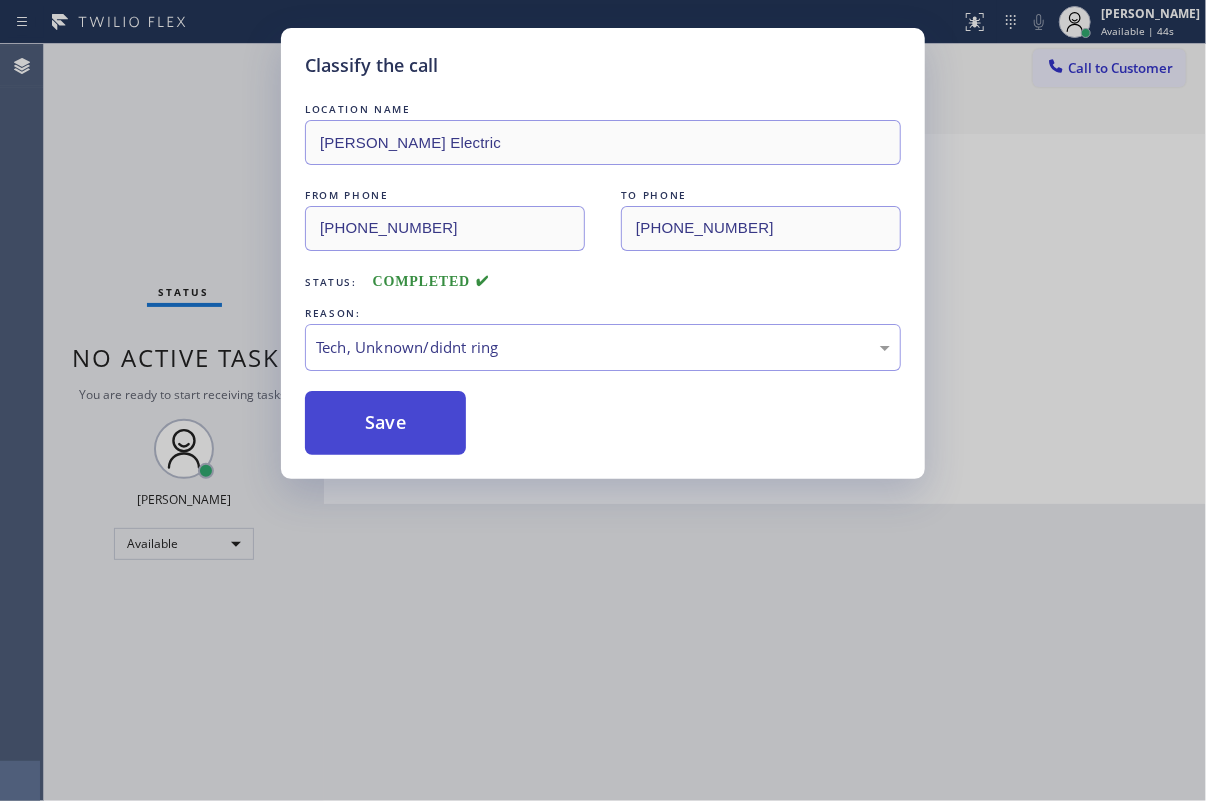 click on "Save" at bounding box center [385, 423] 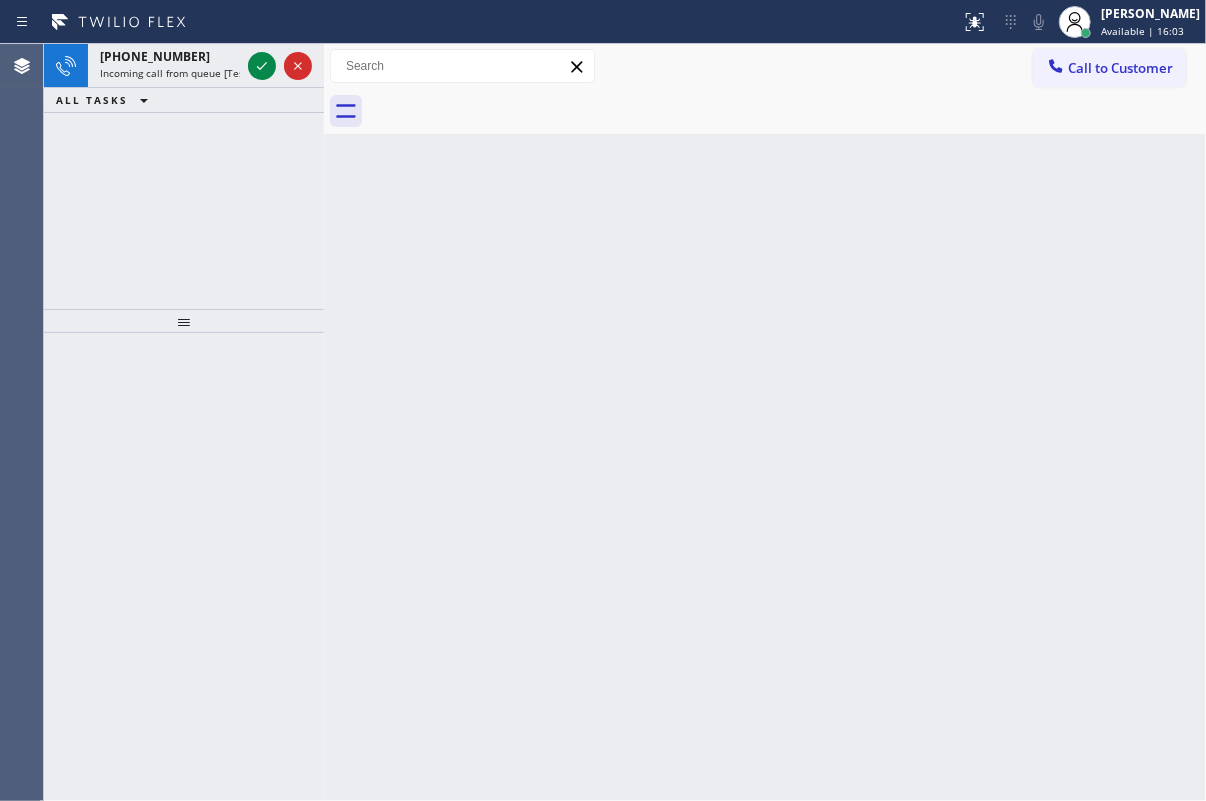 click on "Back to Dashboard Change Sender ID Customers Technicians Select a contact Outbound call Technician Search Technician Your caller id phone number Your caller id phone number Call Technician info Name   Phone none Address none Change Sender ID HVAC [PHONE_NUMBER] 5 Star Appliance [PHONE_NUMBER] Appliance Repair [PHONE_NUMBER] Plumbing [PHONE_NUMBER] Air Duct Cleaning [PHONE_NUMBER]  Electricians [PHONE_NUMBER] Cancel Change Check personal SMS Reset Change No tabs Call to Customer Outbound call Location Search location Your caller id phone number Customer number Call Outbound call Technician Search Technician Your caller id phone number Your caller id phone number Call" at bounding box center [765, 422] 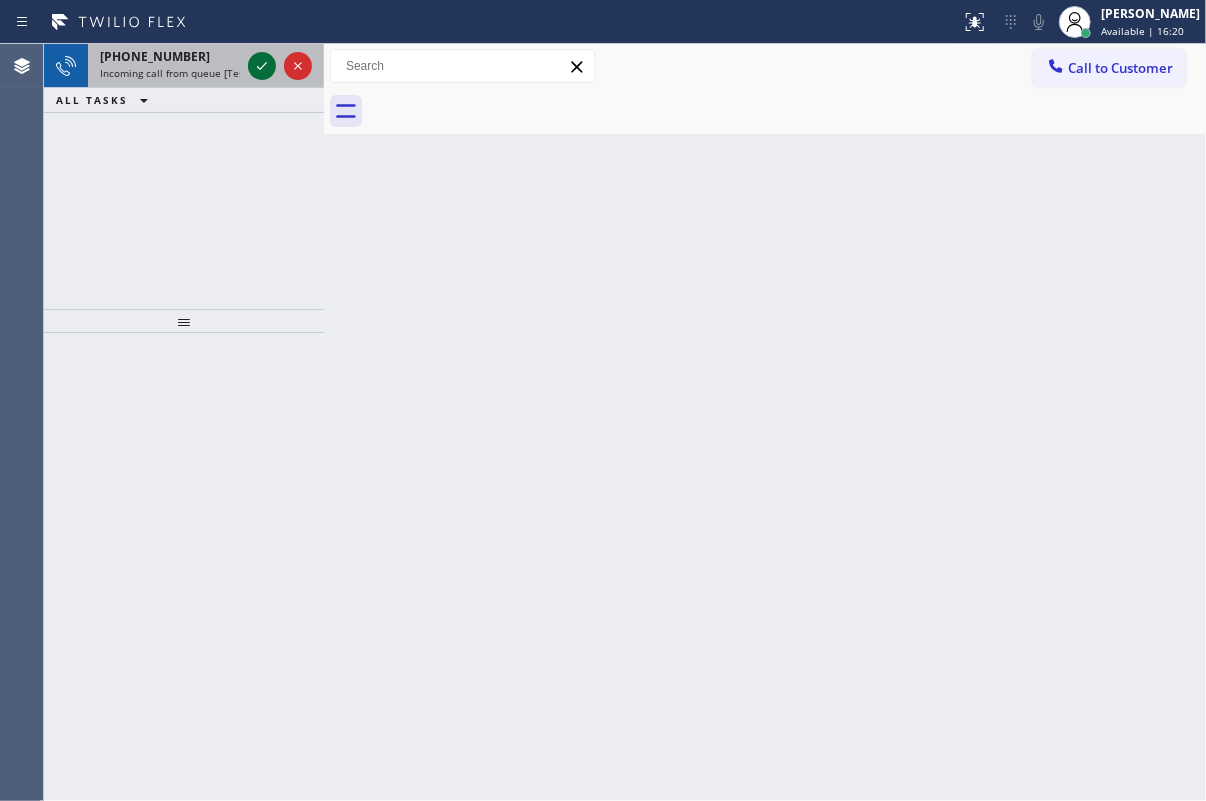 click 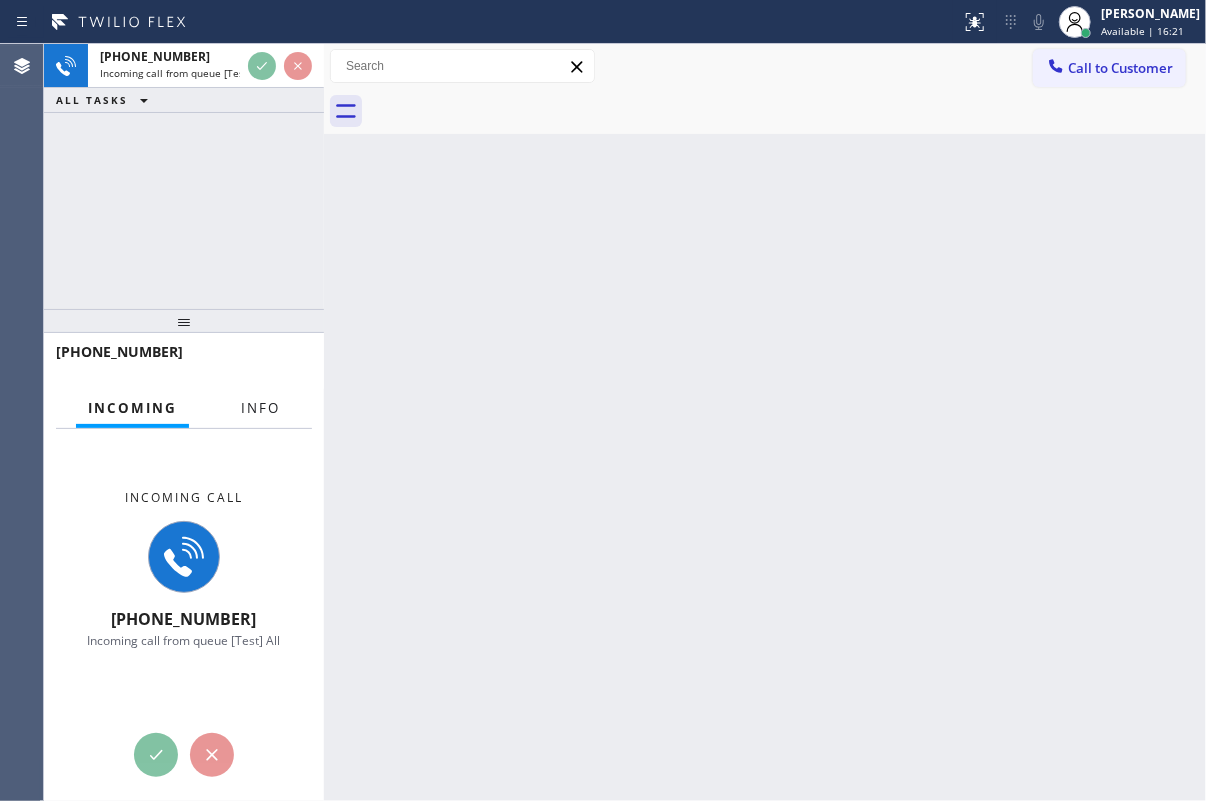 click on "Info" at bounding box center [260, 408] 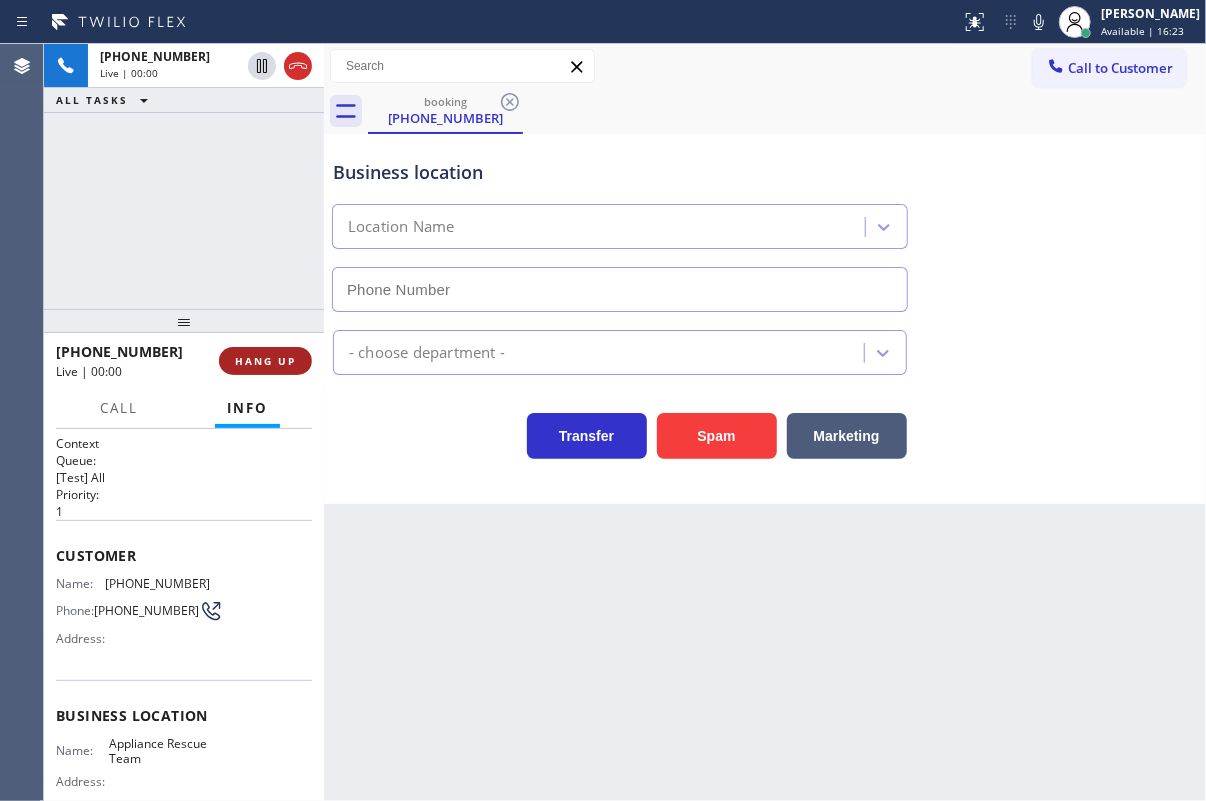 click on "HANG UP" at bounding box center [265, 361] 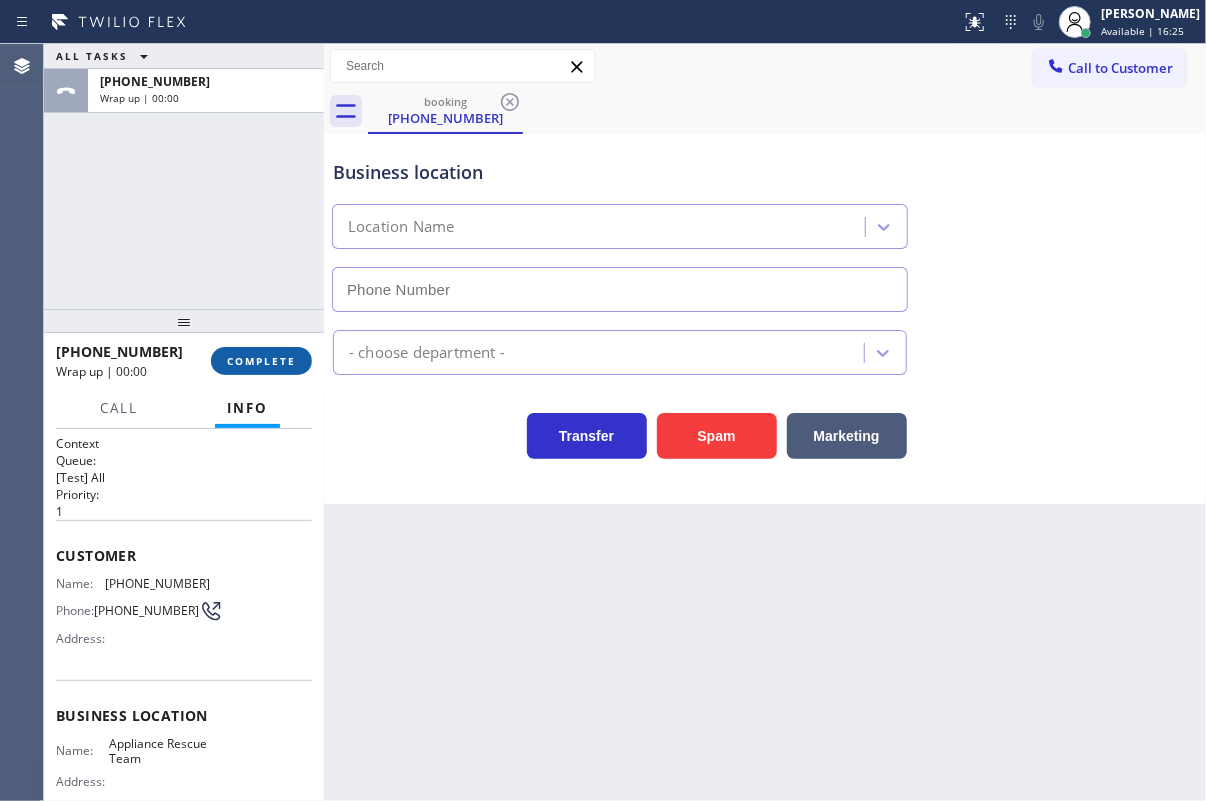 click on "COMPLETE" at bounding box center [261, 361] 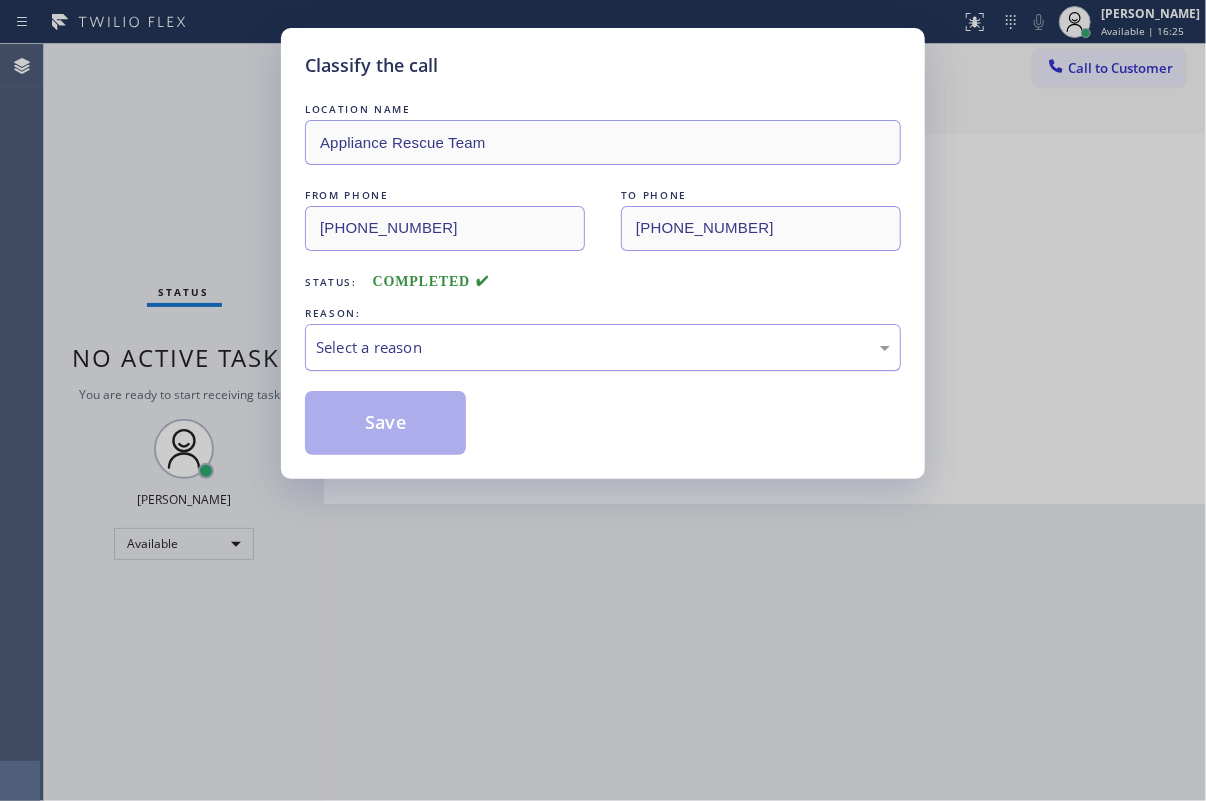 click on "Select a reason" at bounding box center [603, 347] 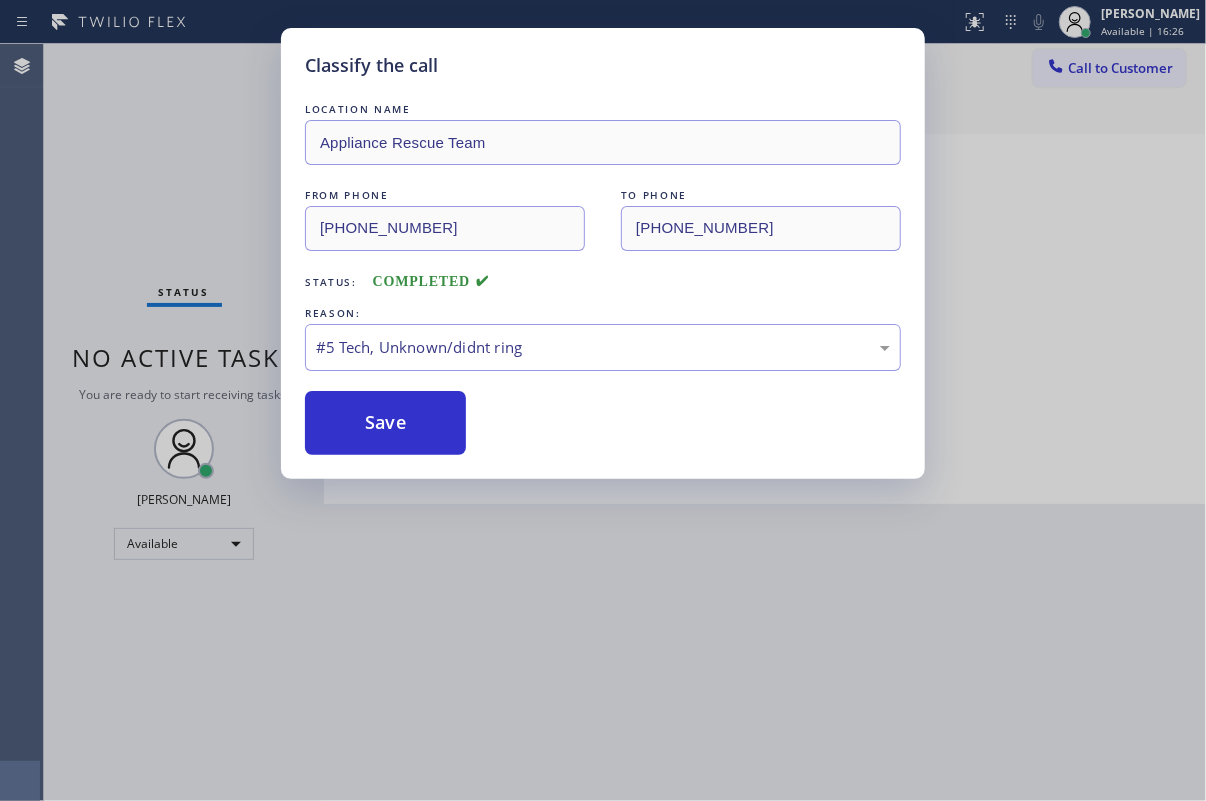 drag, startPoint x: 420, startPoint y: 530, endPoint x: 432, endPoint y: 489, distance: 42.72002 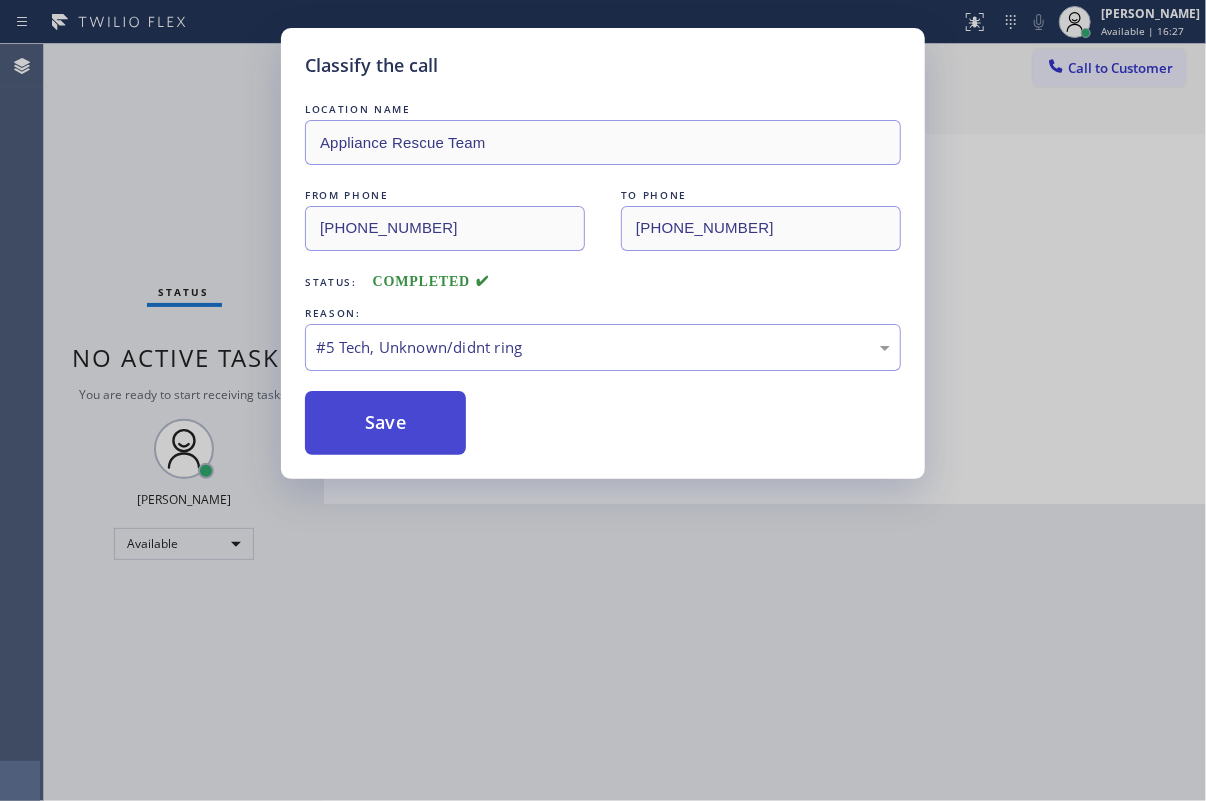 click on "Save" at bounding box center [385, 423] 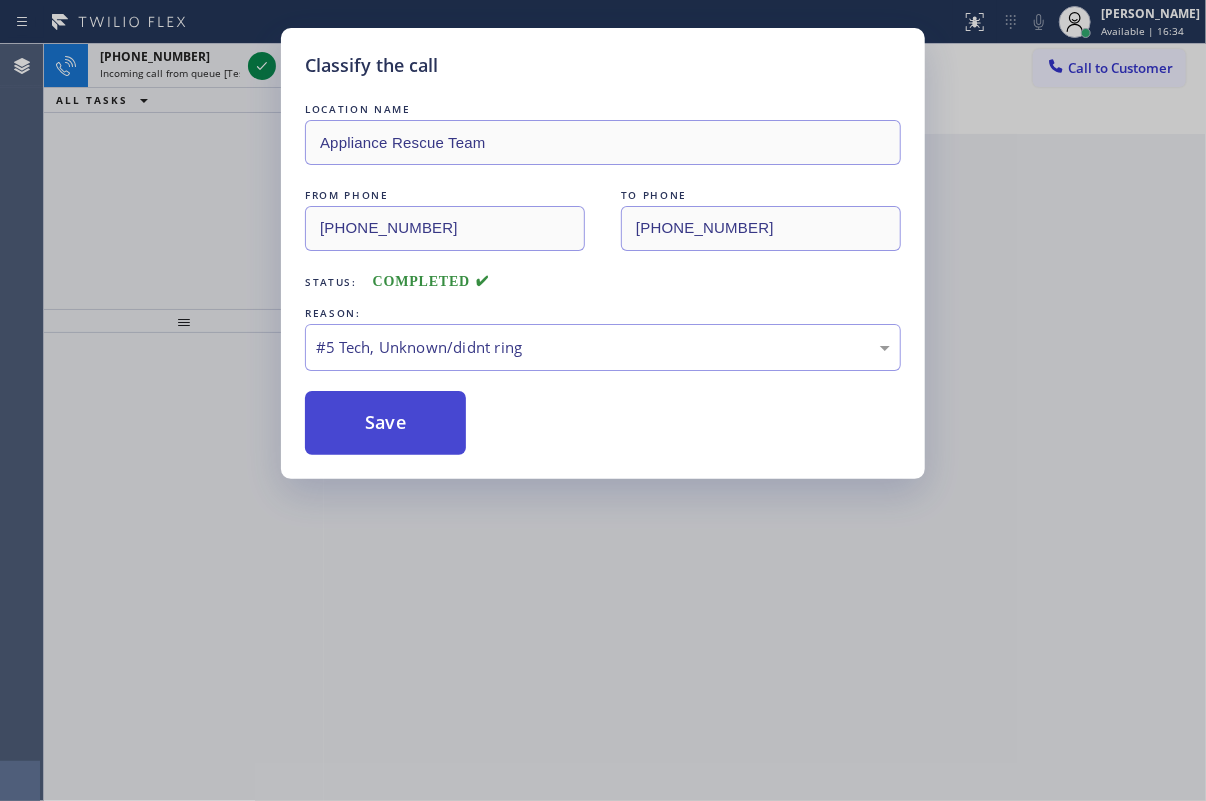 click on "Save" at bounding box center (385, 423) 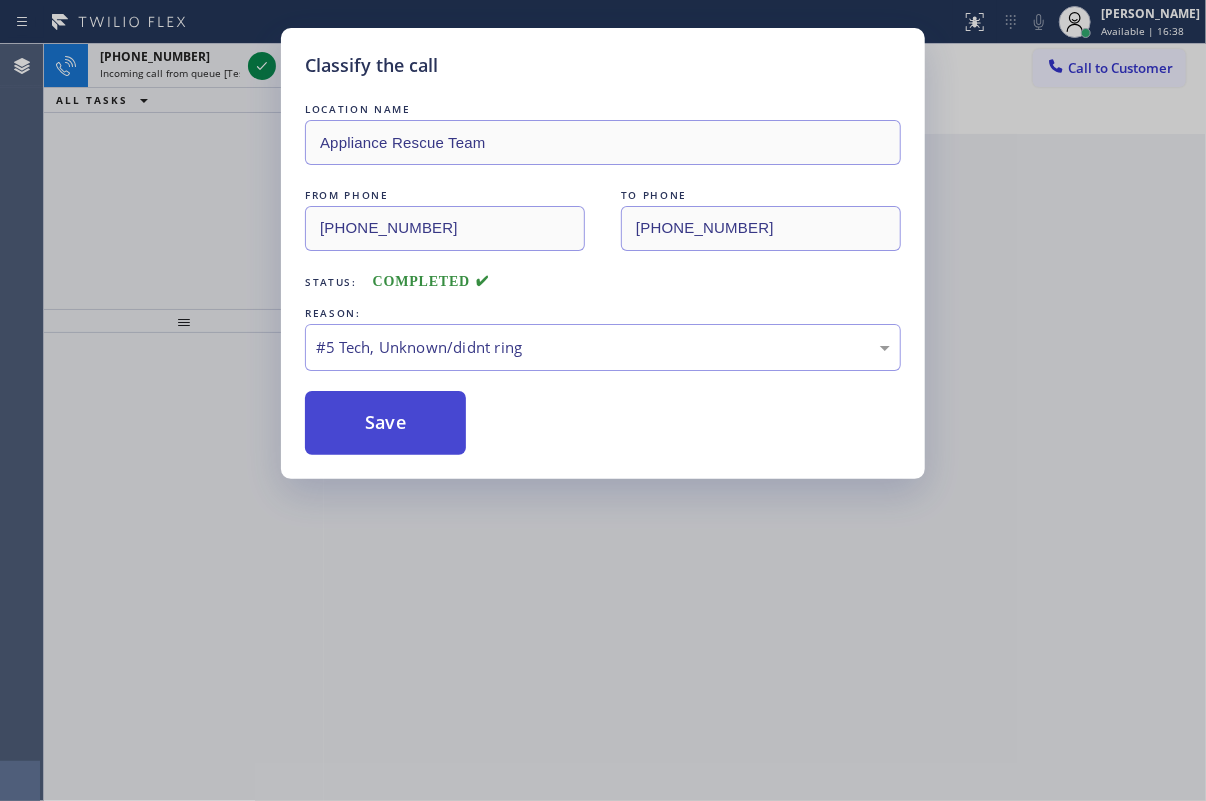 click on "Save" at bounding box center (385, 423) 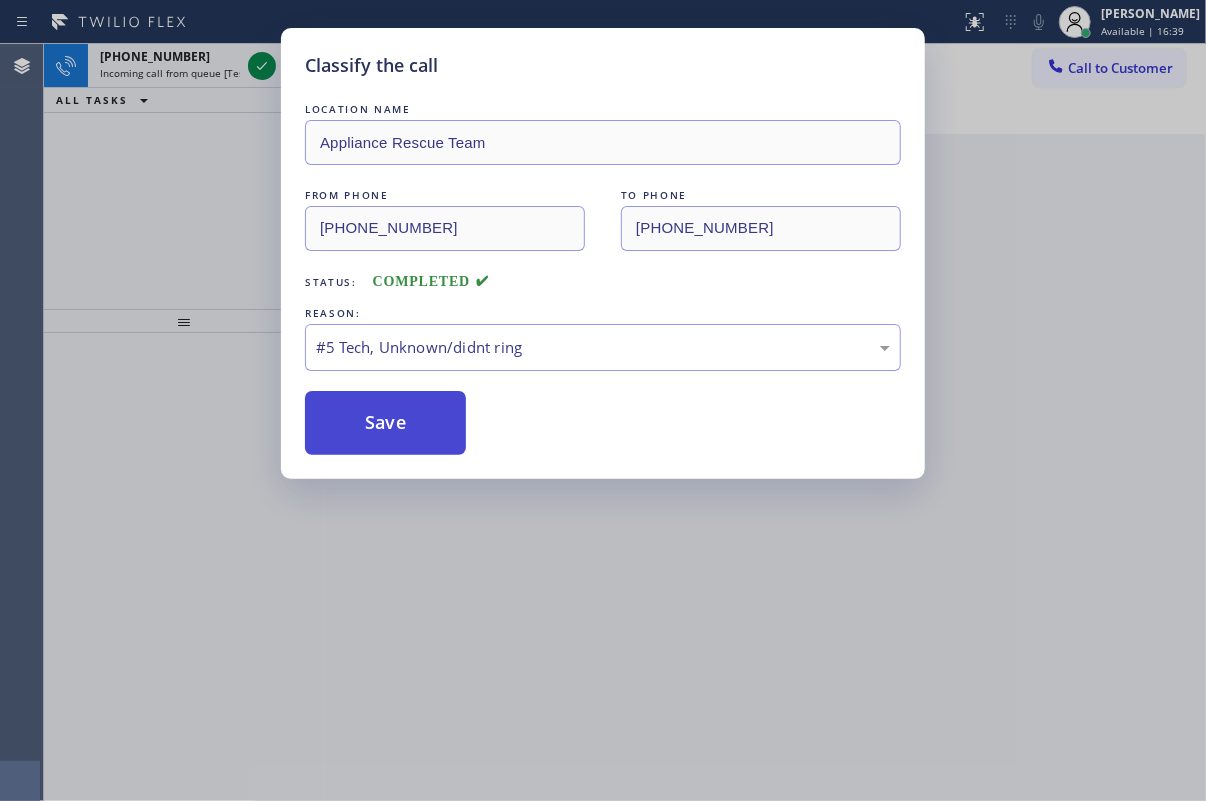 click on "Save" at bounding box center (385, 423) 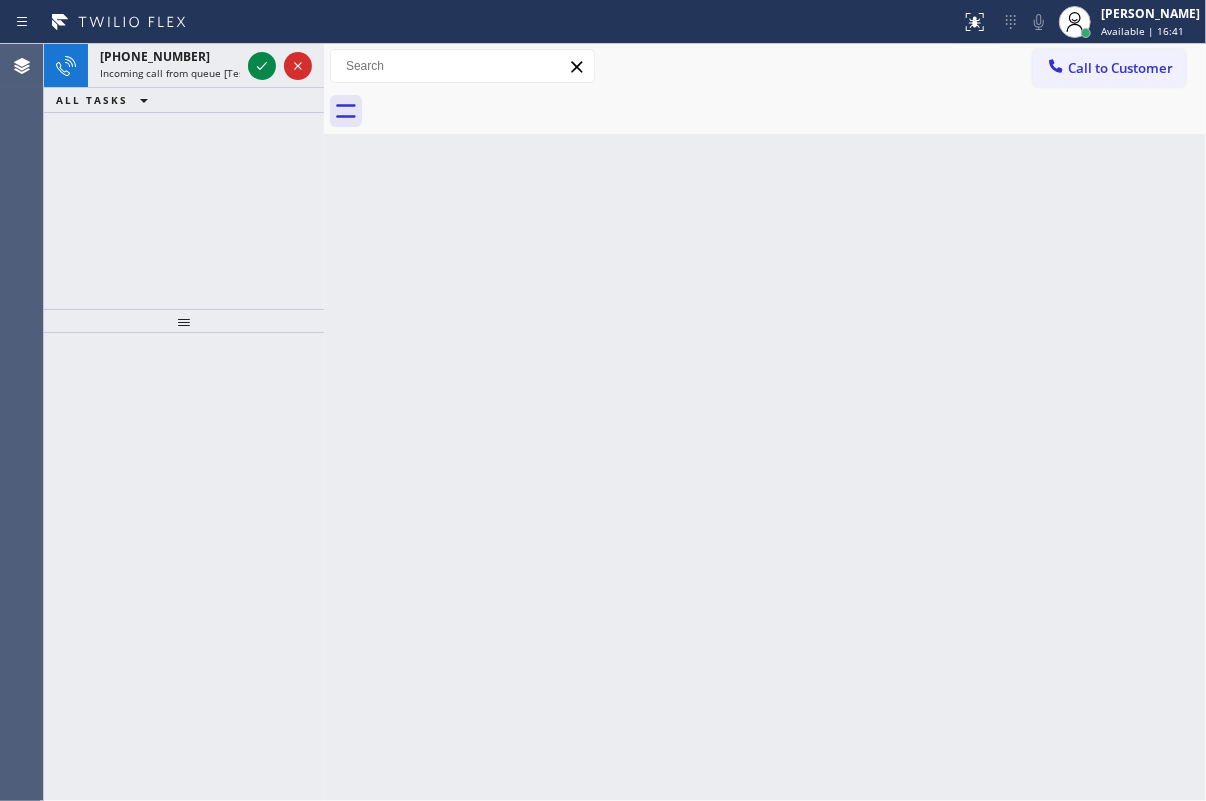 click on "Back to Dashboard Change Sender ID Customers Technicians Select a contact Outbound call Technician Search Technician Your caller id phone number Your caller id phone number Call Technician info Name   Phone none Address none Change Sender ID HVAC [PHONE_NUMBER] 5 Star Appliance [PHONE_NUMBER] Appliance Repair [PHONE_NUMBER] Plumbing [PHONE_NUMBER] Air Duct Cleaning [PHONE_NUMBER]  Electricians [PHONE_NUMBER] Cancel Change Check personal SMS Reset Change No tabs Call to Customer Outbound call Location Search location Your caller id phone number Customer number Call Outbound call Technician Search Technician Your caller id phone number Your caller id phone number Call" at bounding box center (765, 422) 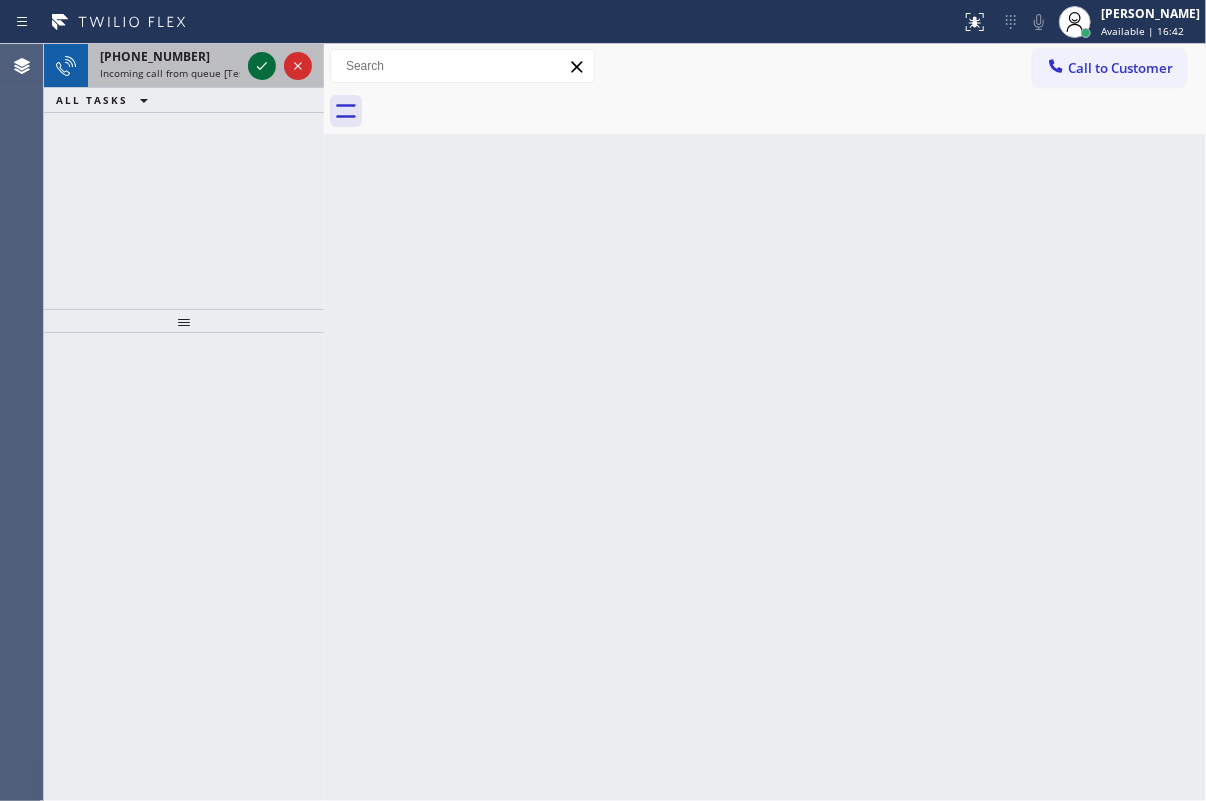 click 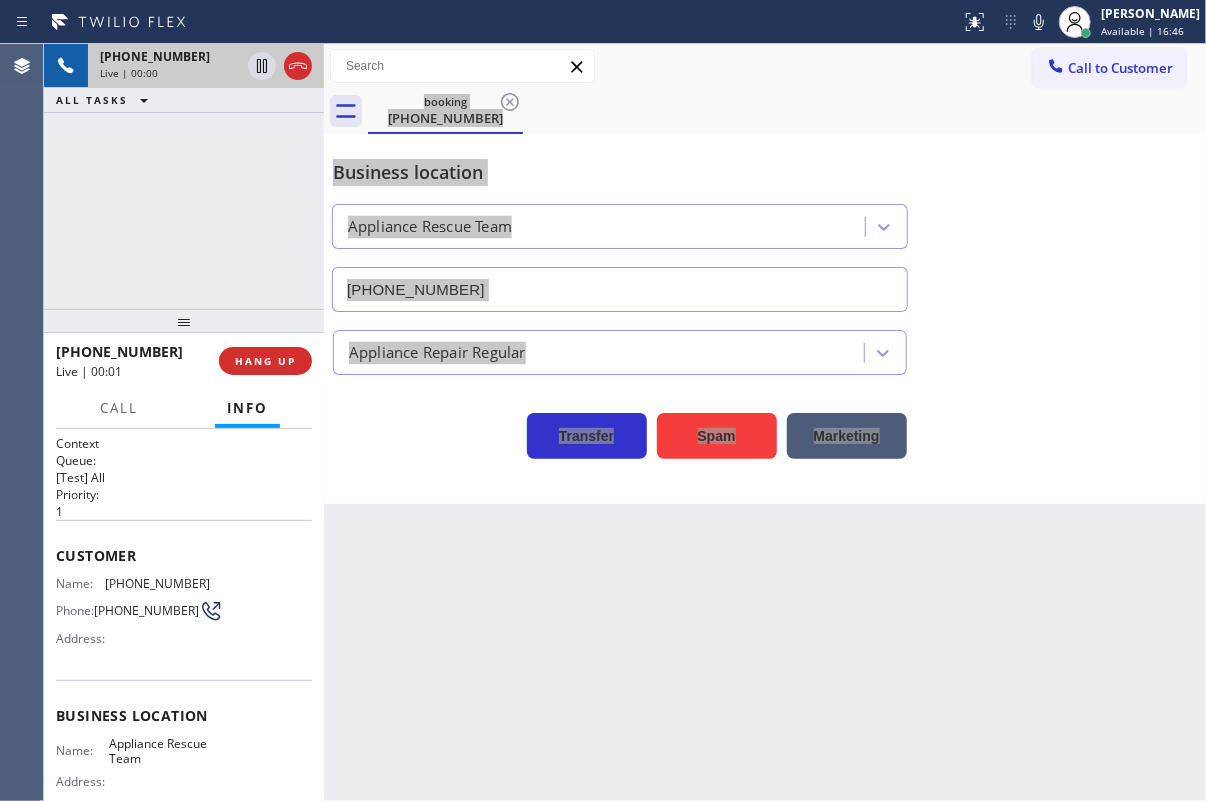 type on "(737) 234-2095" 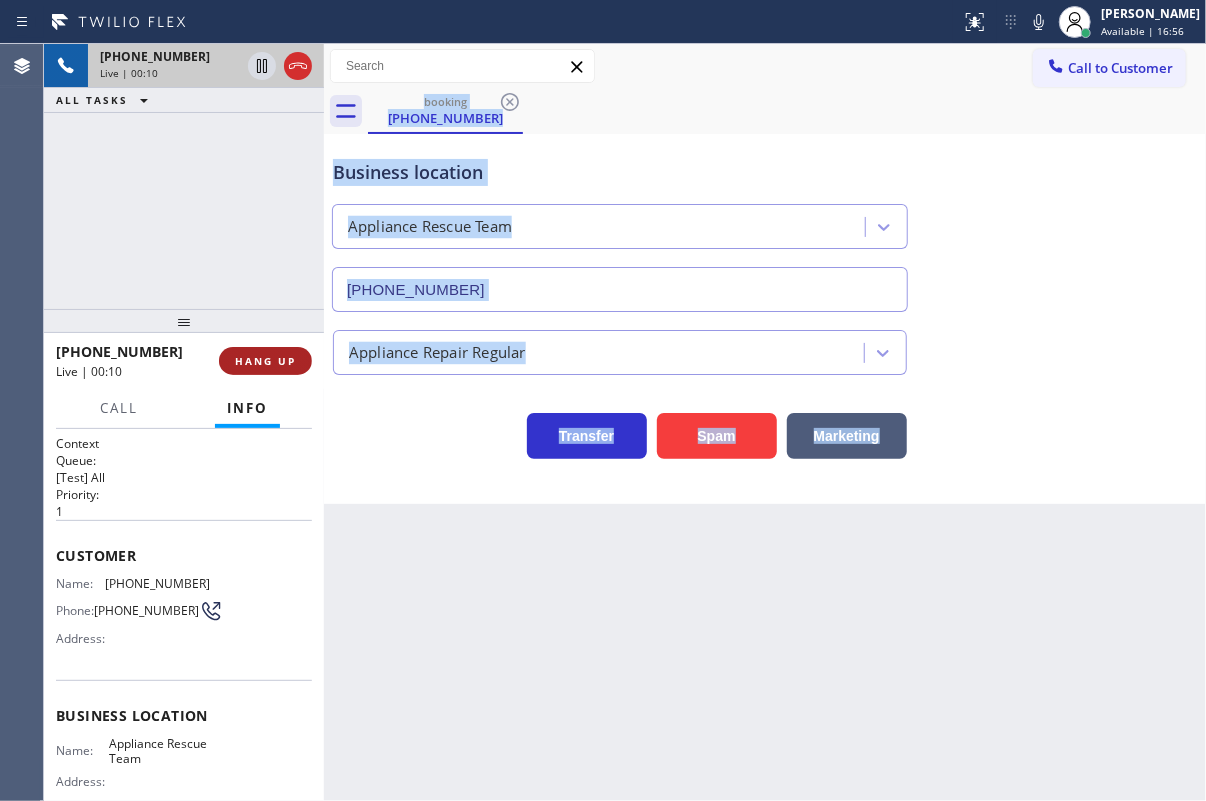 click on "HANG UP" at bounding box center [265, 361] 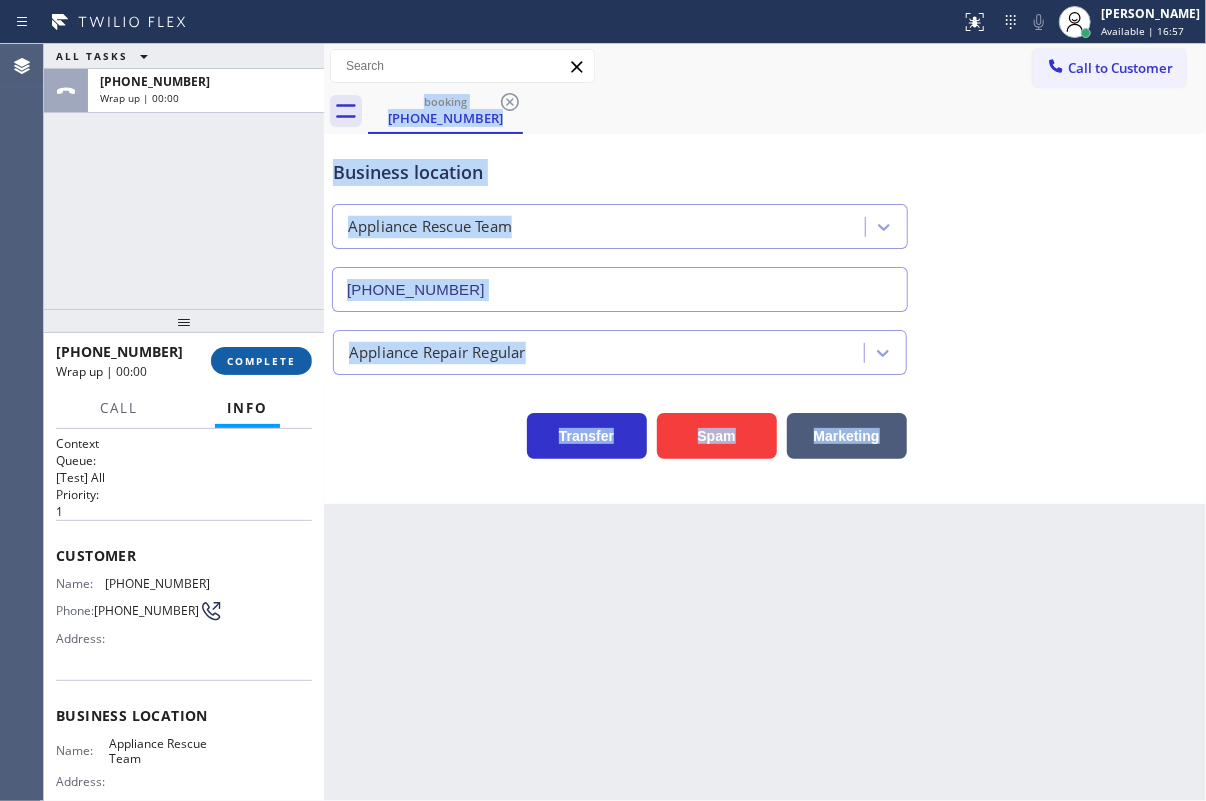 click on "COMPLETE" at bounding box center (261, 361) 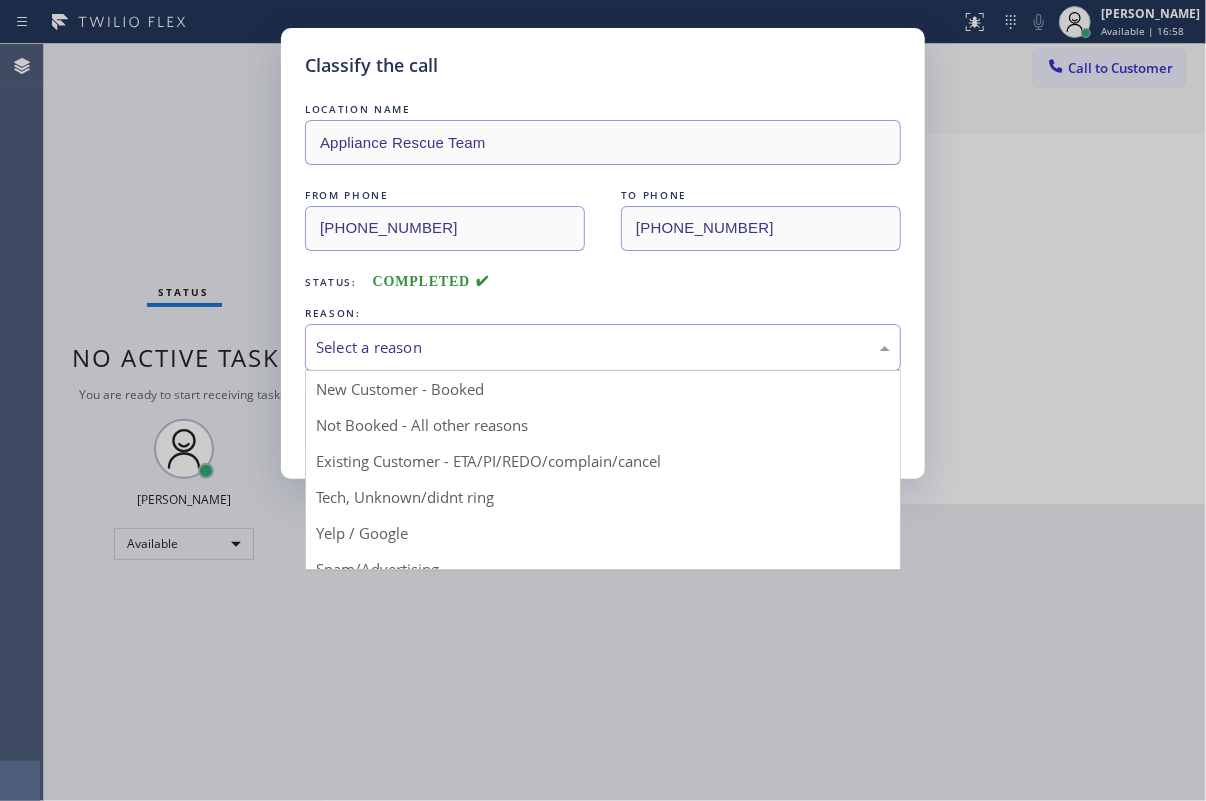 click on "Select a reason" at bounding box center (603, 347) 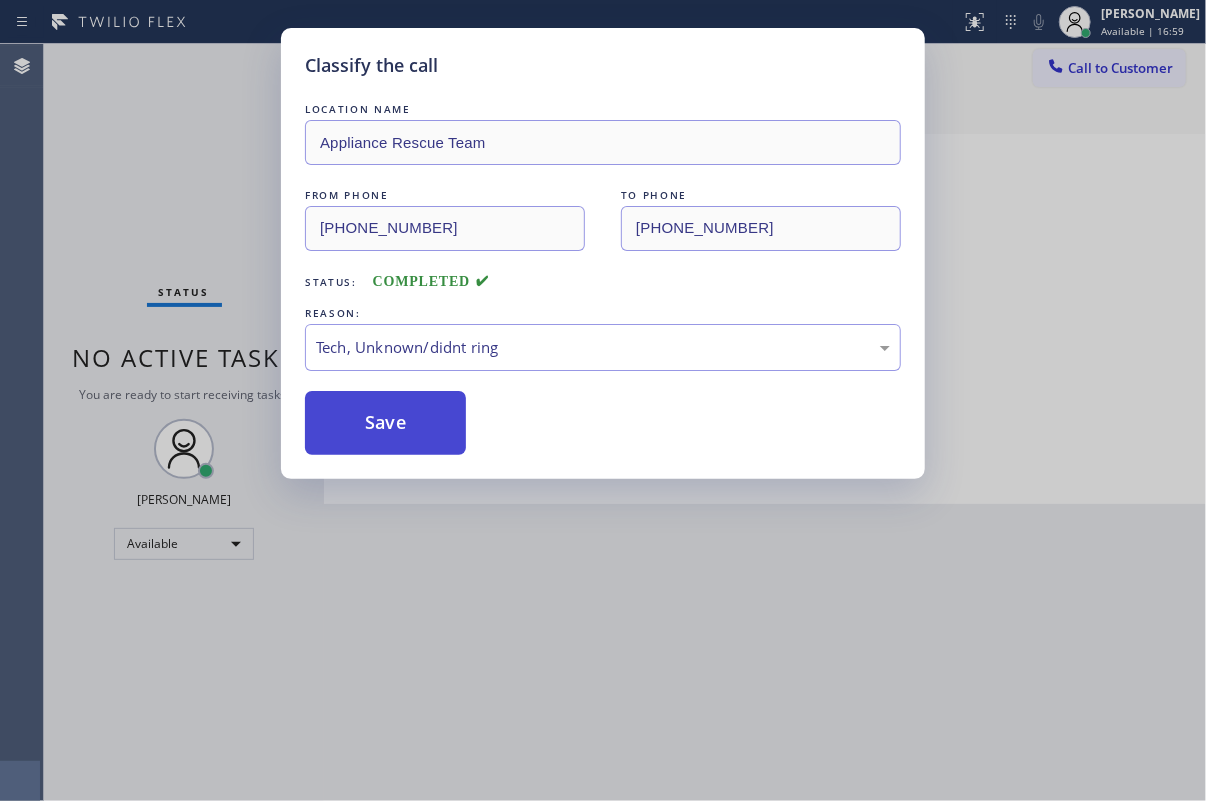 click on "Save" at bounding box center [385, 423] 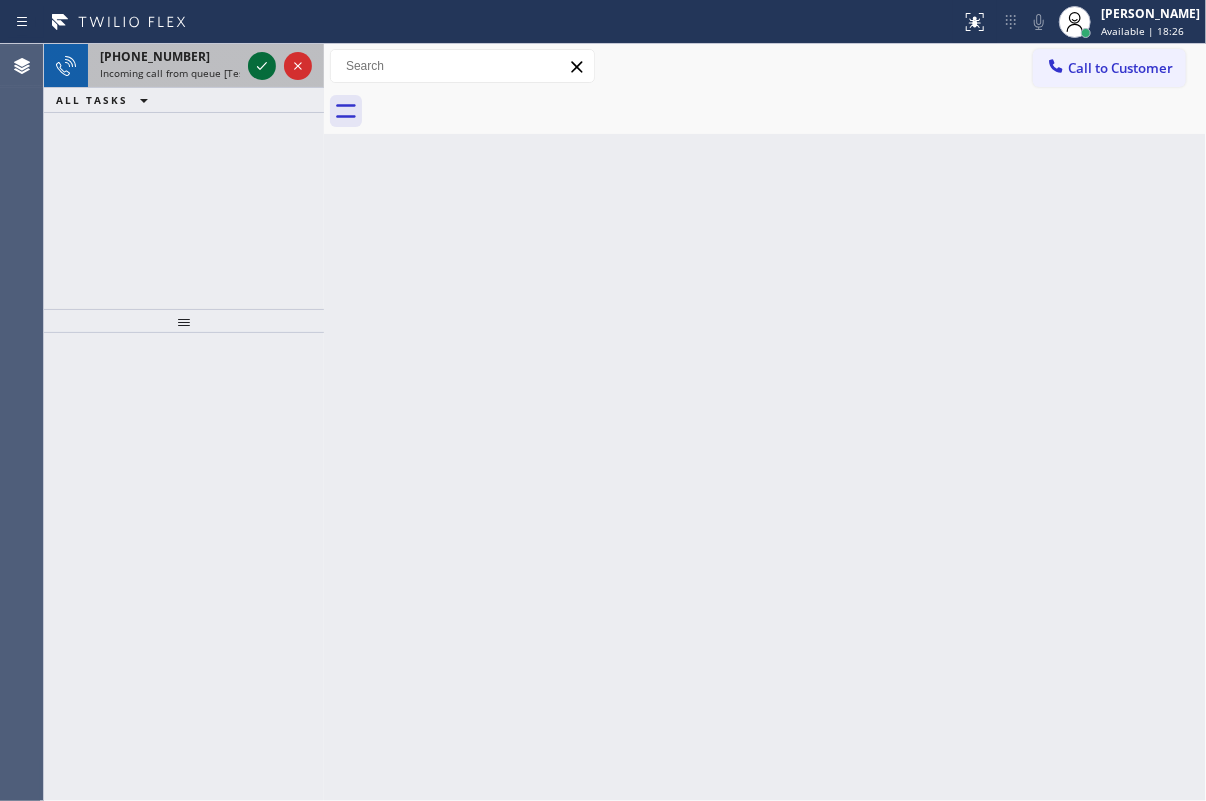 click 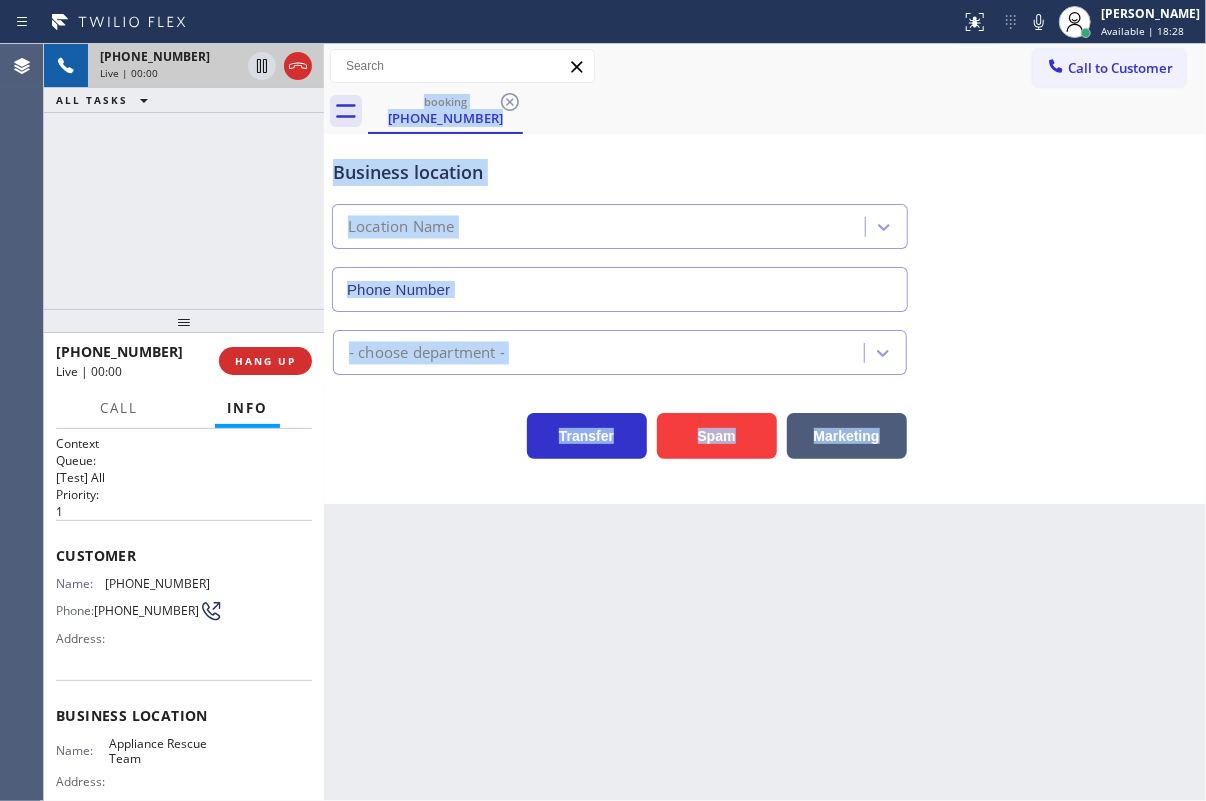 type on "(737) 234-2095" 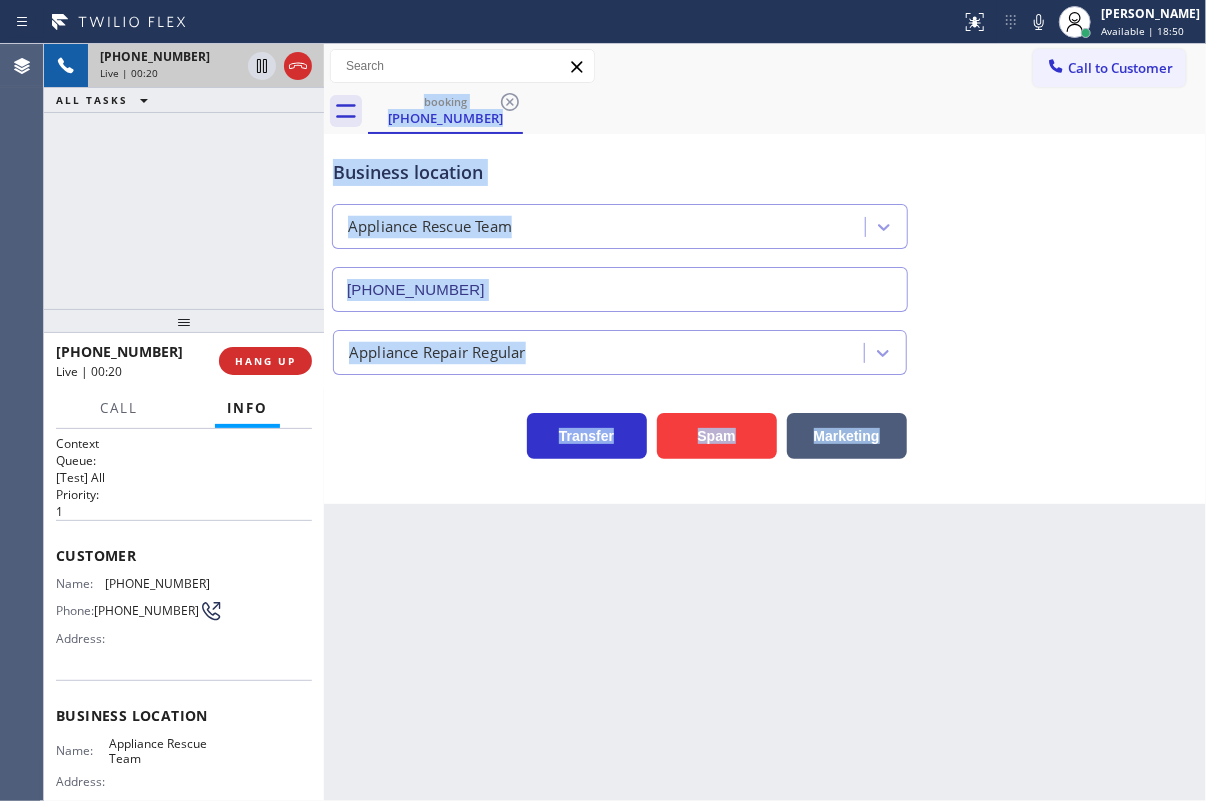 drag, startPoint x: 883, startPoint y: 630, endPoint x: 765, endPoint y: 621, distance: 118.34272 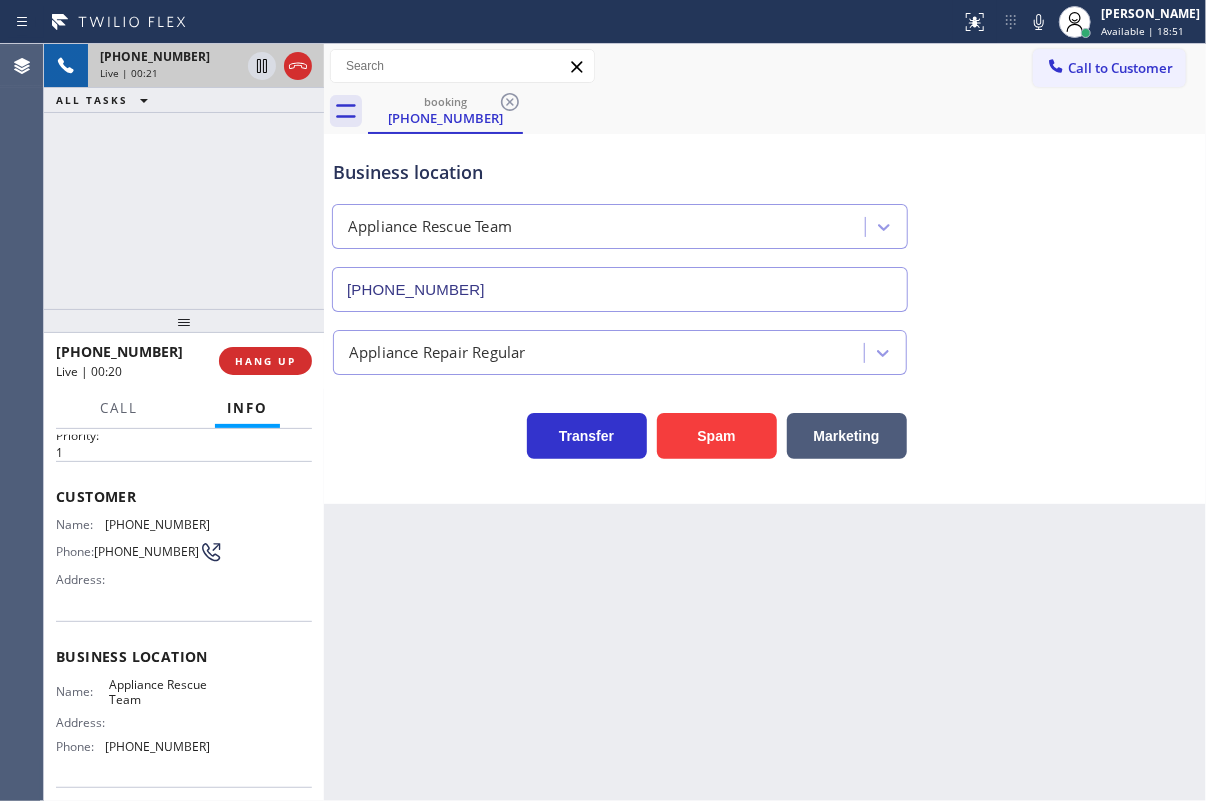 scroll, scrollTop: 90, scrollLeft: 0, axis: vertical 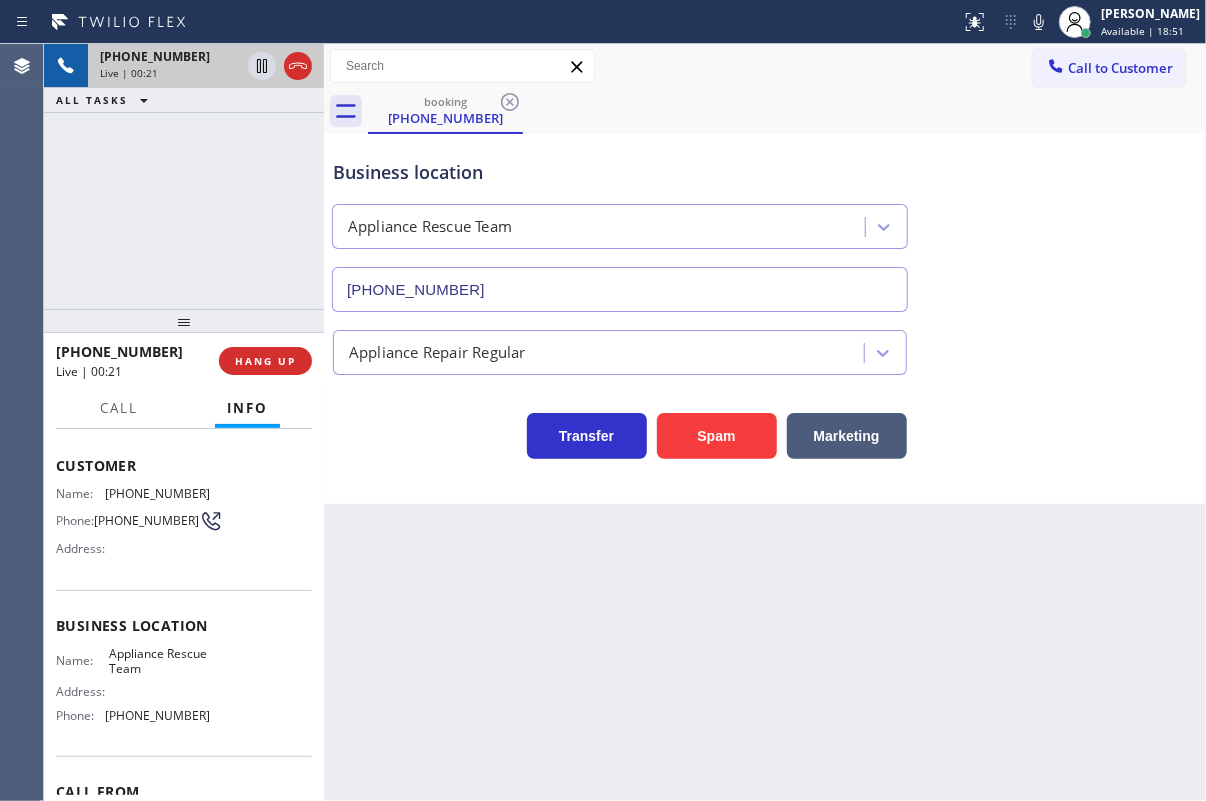 click on "Appliance Rescue Team" at bounding box center [159, 661] 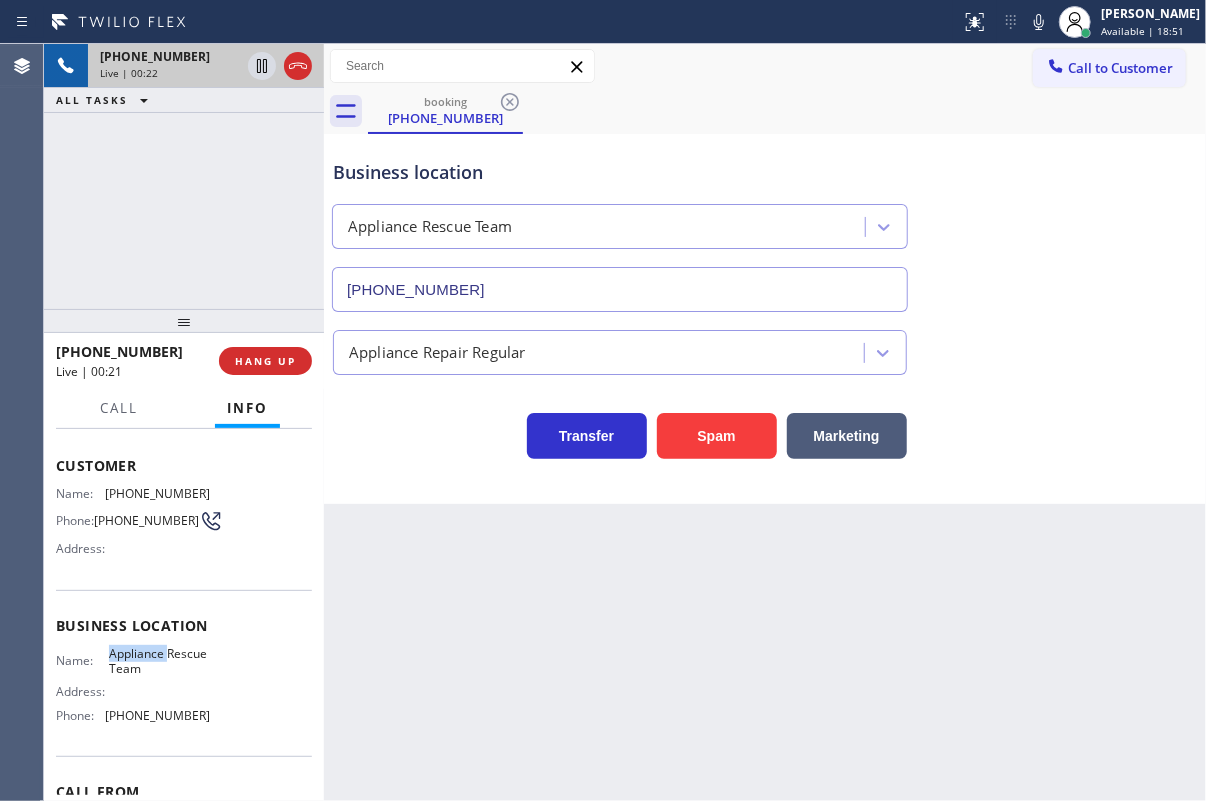 click on "Appliance Rescue Team" at bounding box center [159, 661] 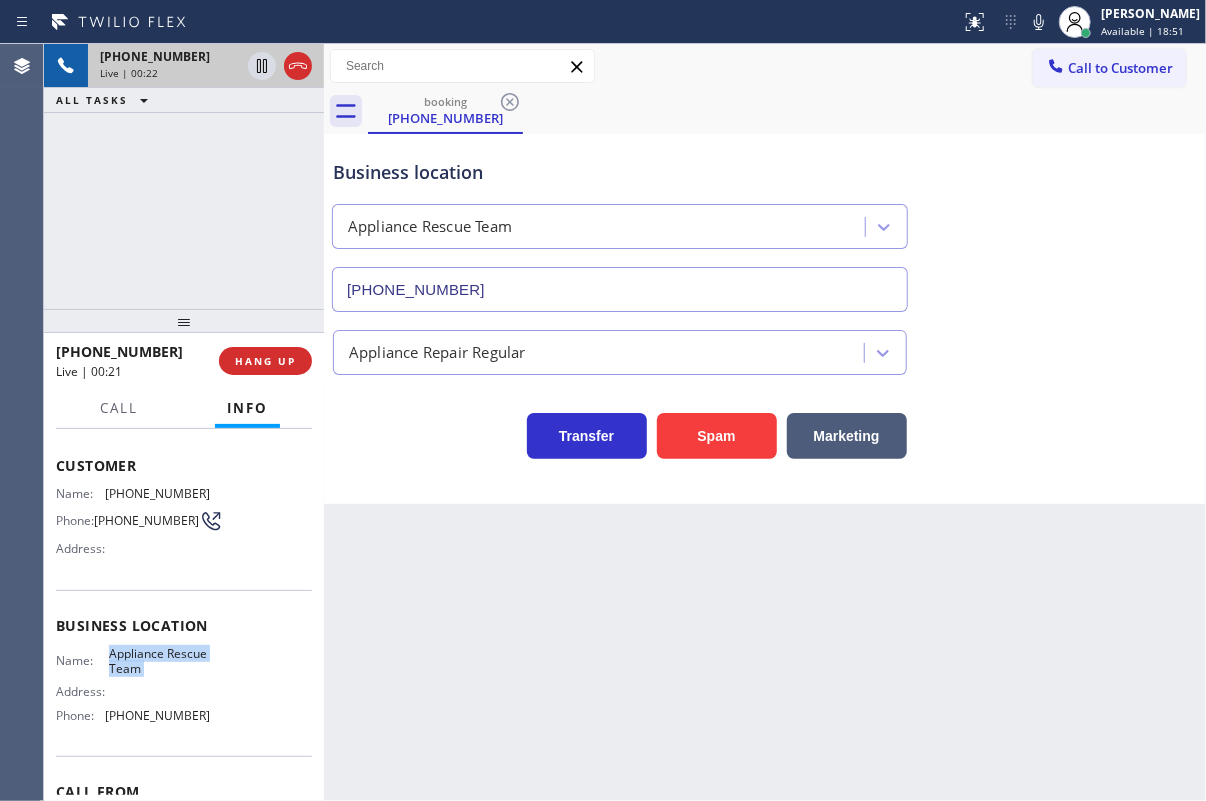 click on "Appliance Rescue Team" at bounding box center (159, 661) 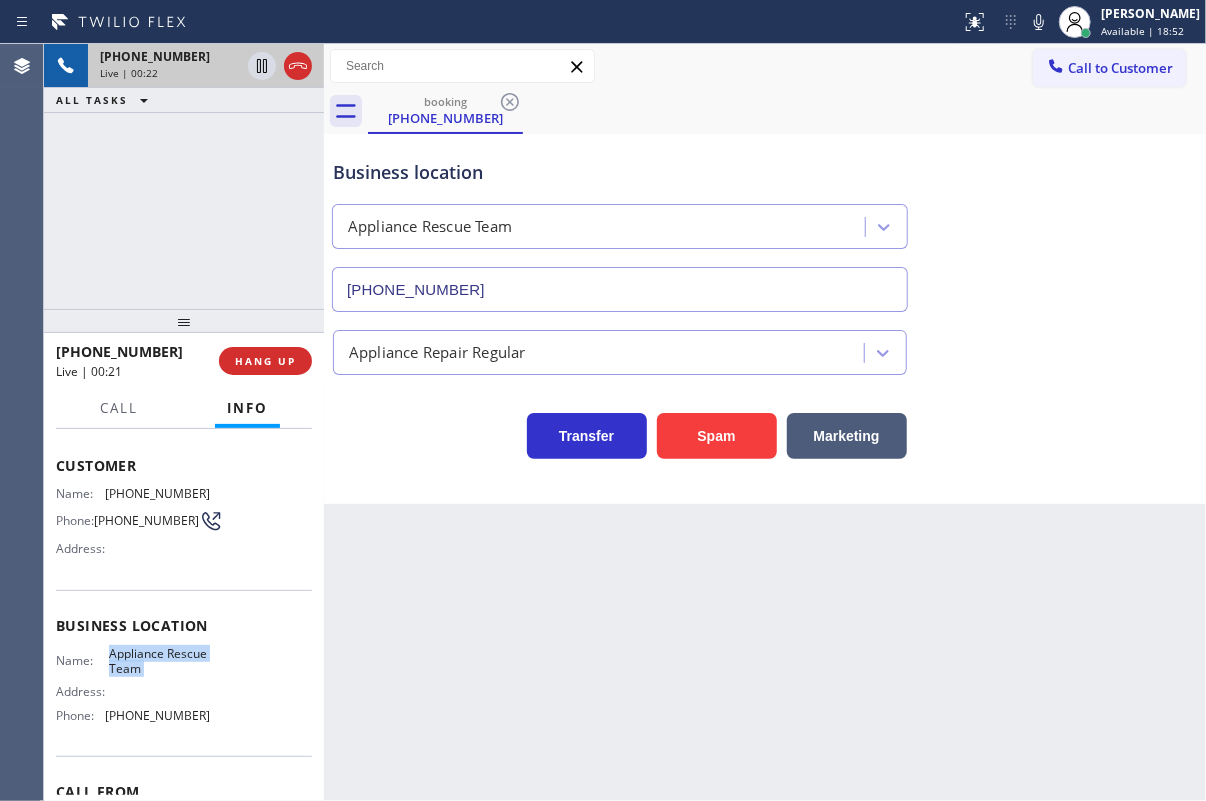copy on "Appliance Rescue Team" 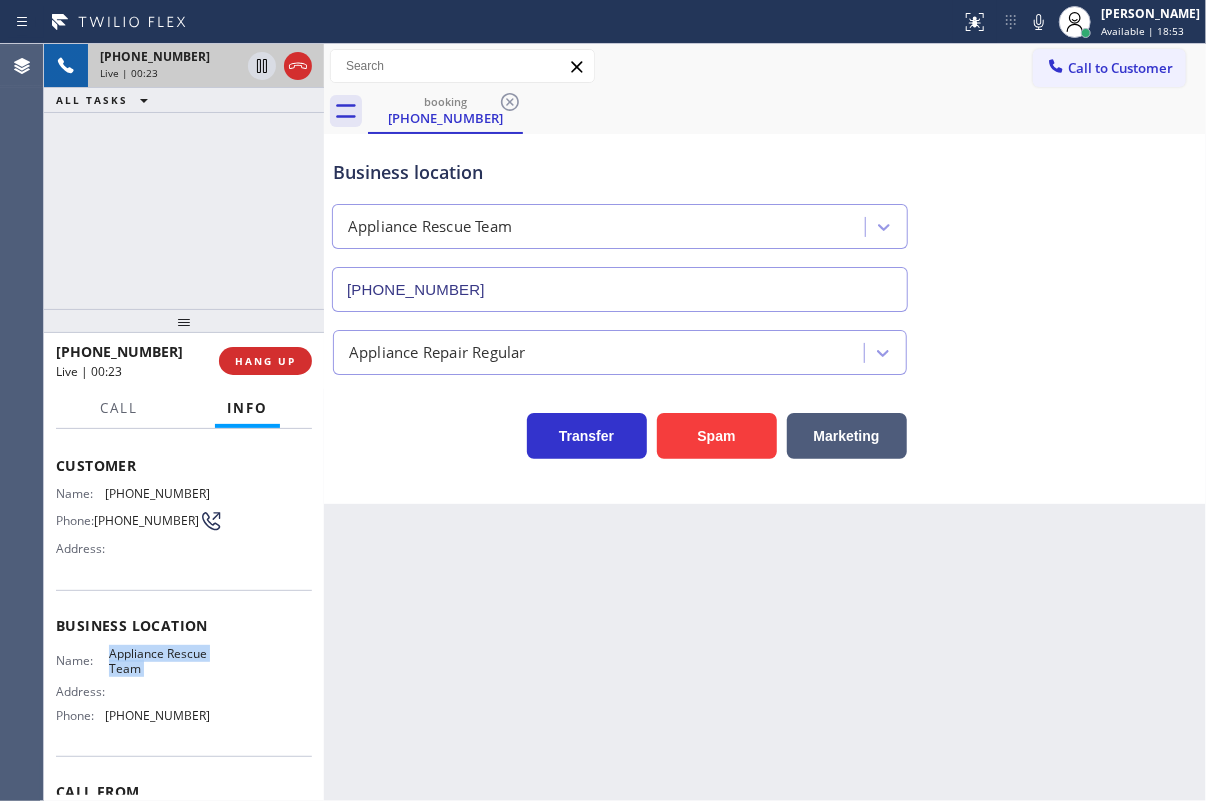 click on "(737) 234-2095" at bounding box center [620, 289] 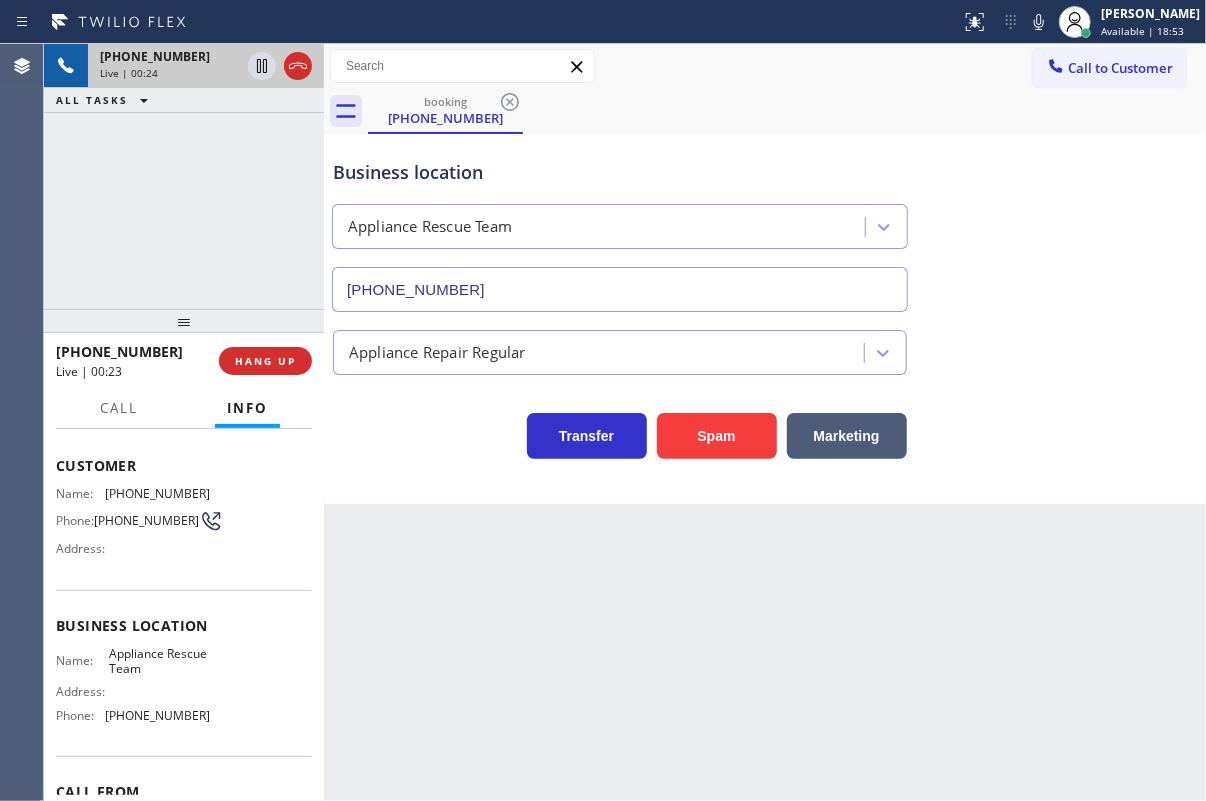 click on "(737) 234-2095" at bounding box center [620, 289] 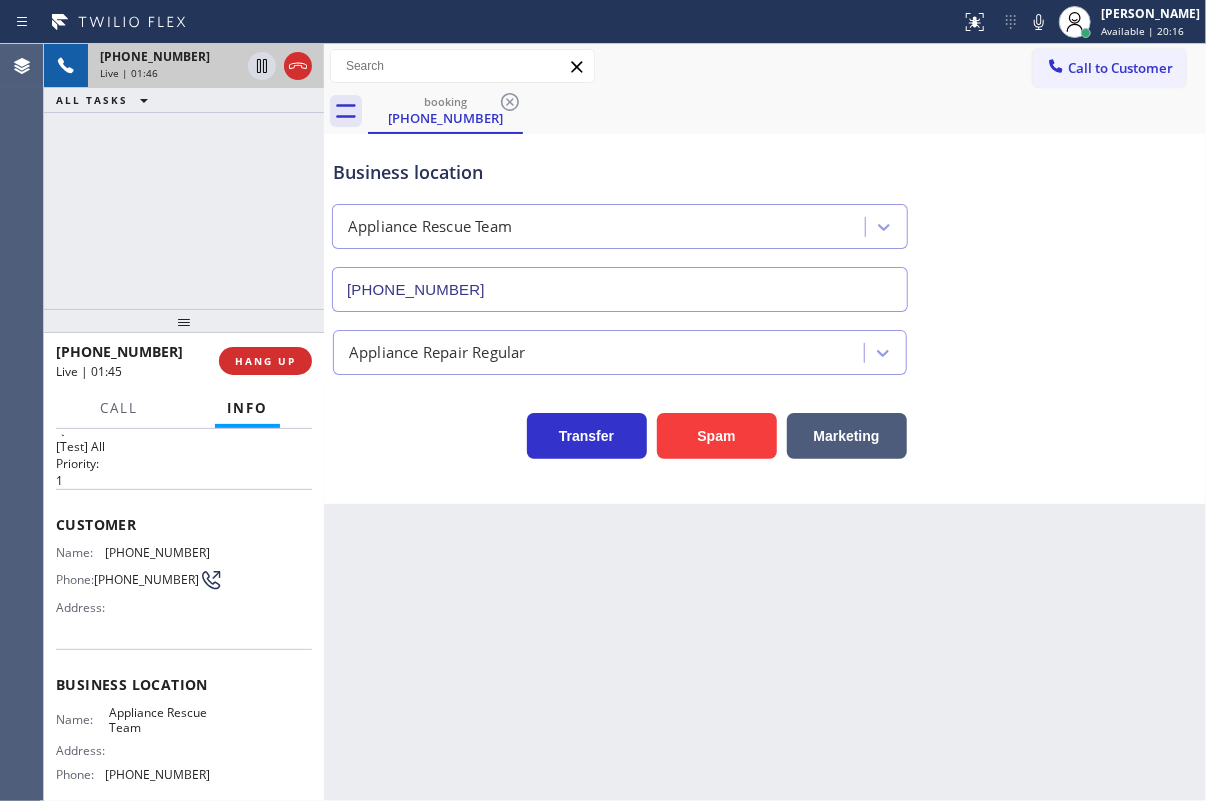 scroll, scrollTop: 0, scrollLeft: 0, axis: both 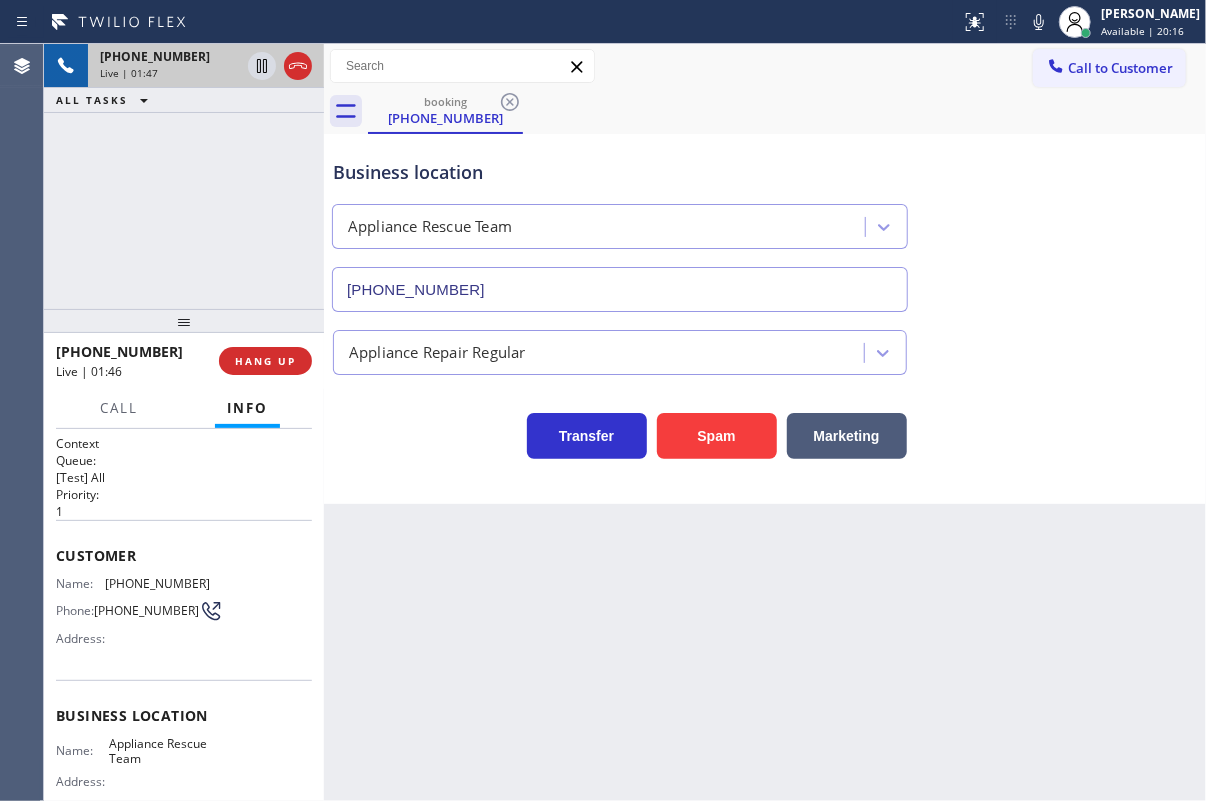 click on "Name: (713) 397-4544 Phone: (713) 397-4544 Address:" at bounding box center (133, 615) 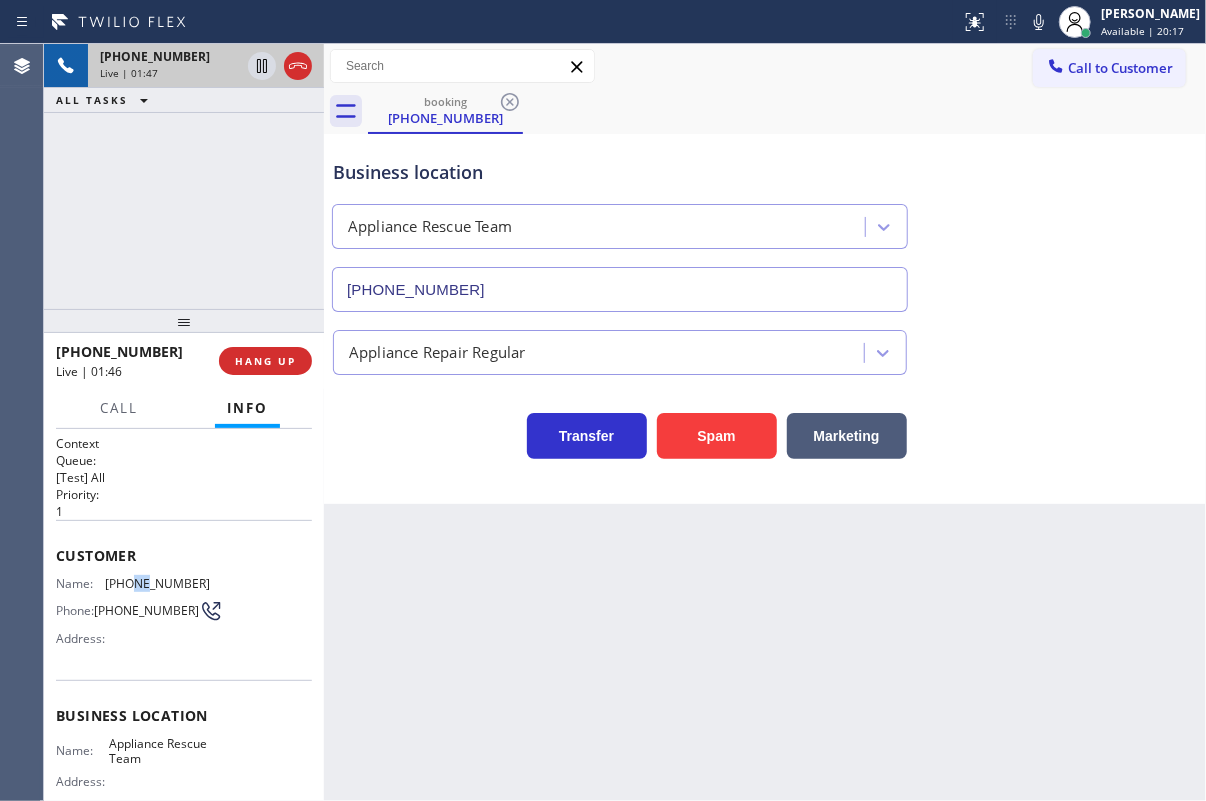 click on "Name: (713) 397-4544 Phone: (713) 397-4544 Address:" at bounding box center [133, 615] 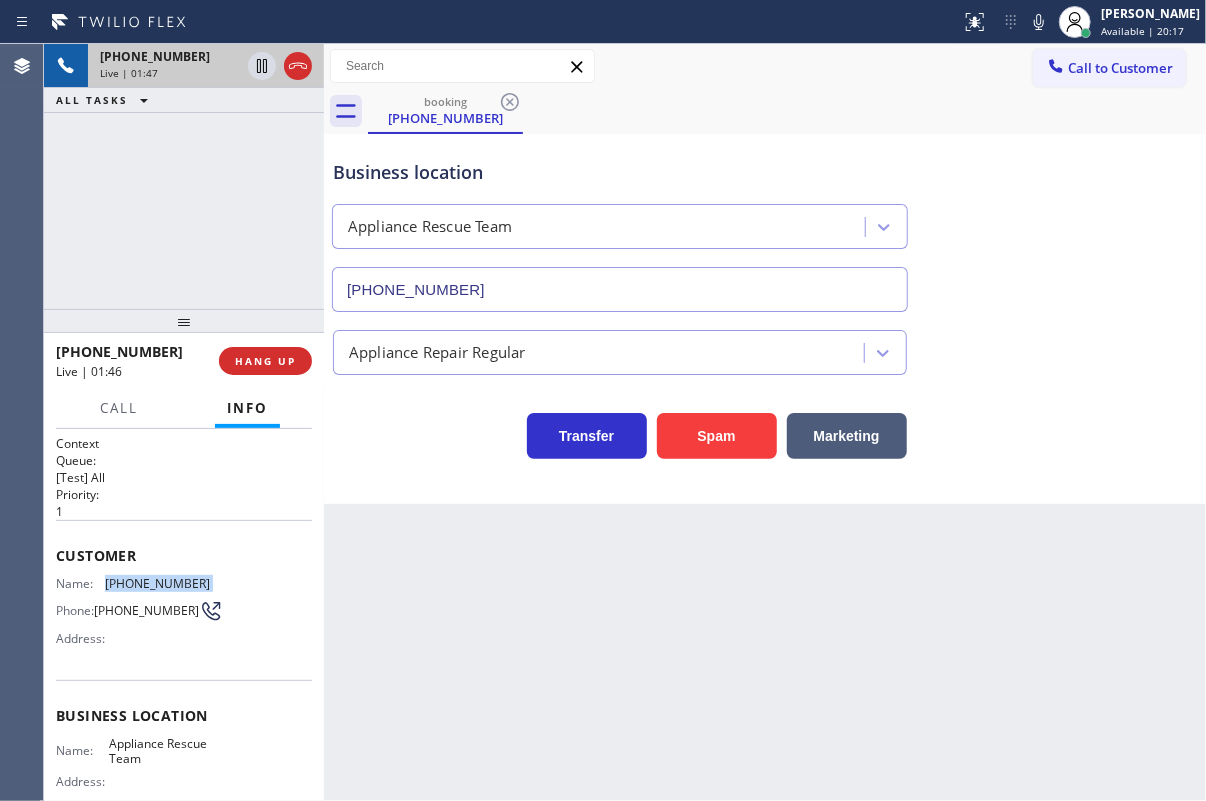 click on "Name: (713) 397-4544 Phone: (713) 397-4544 Address:" at bounding box center (133, 615) 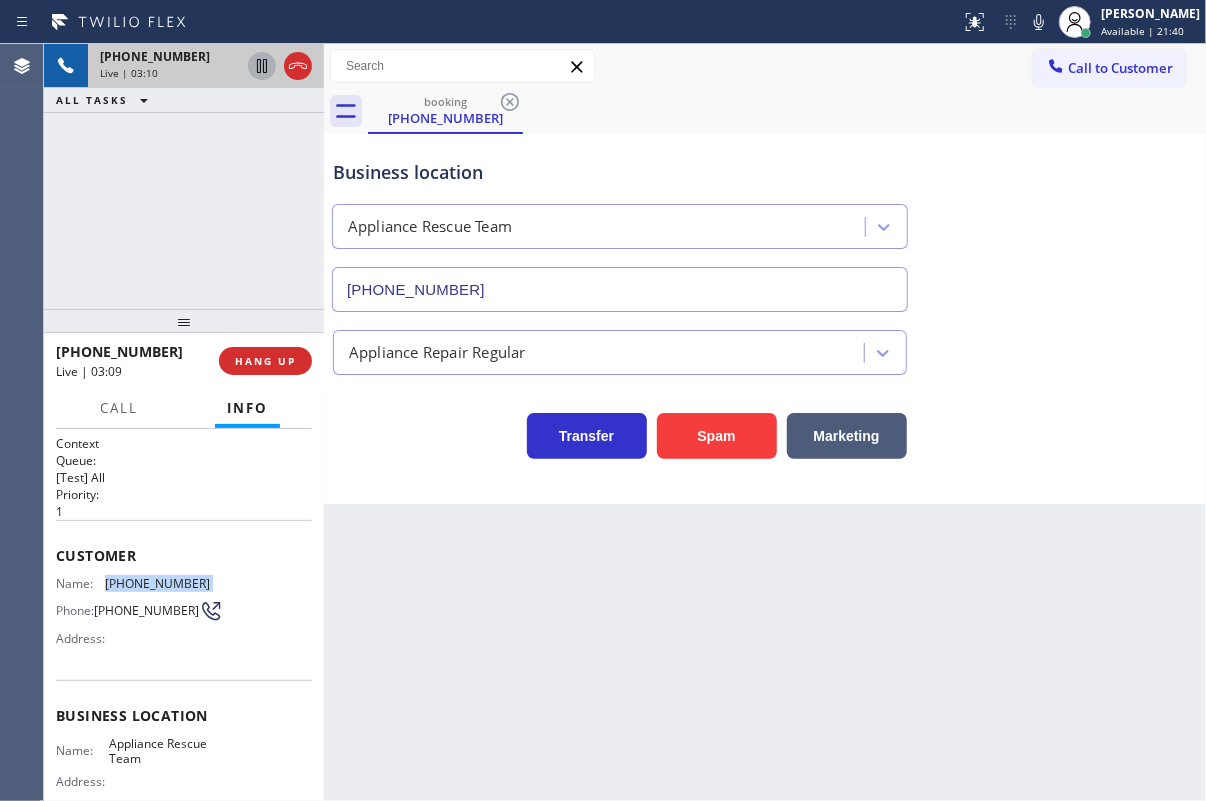 click 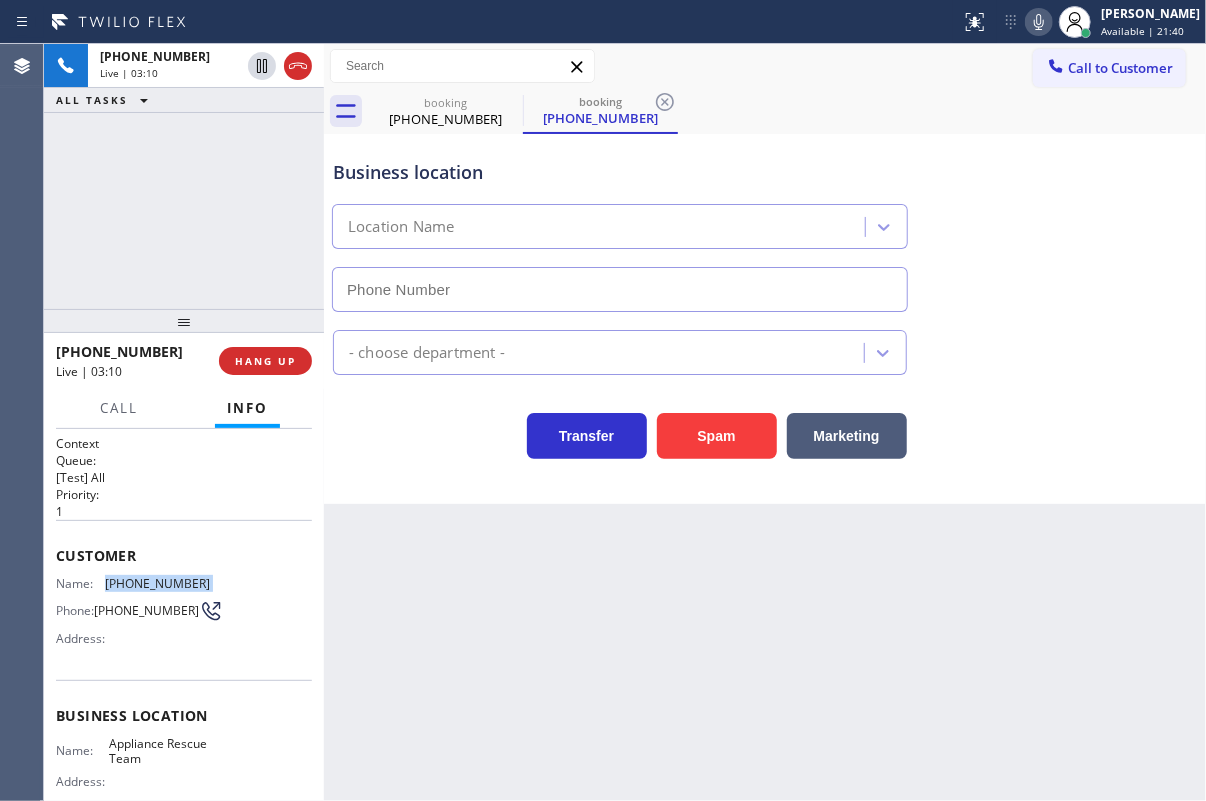 type on "(737) 234-2095" 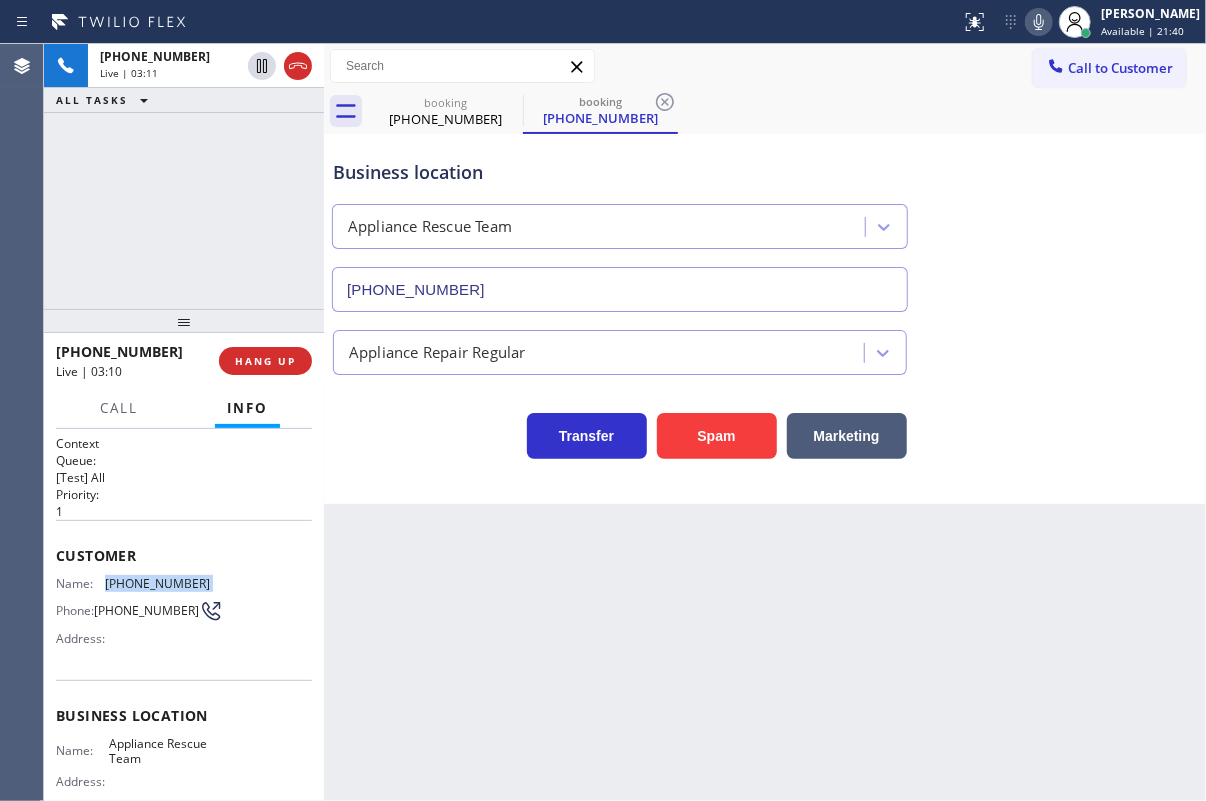 click 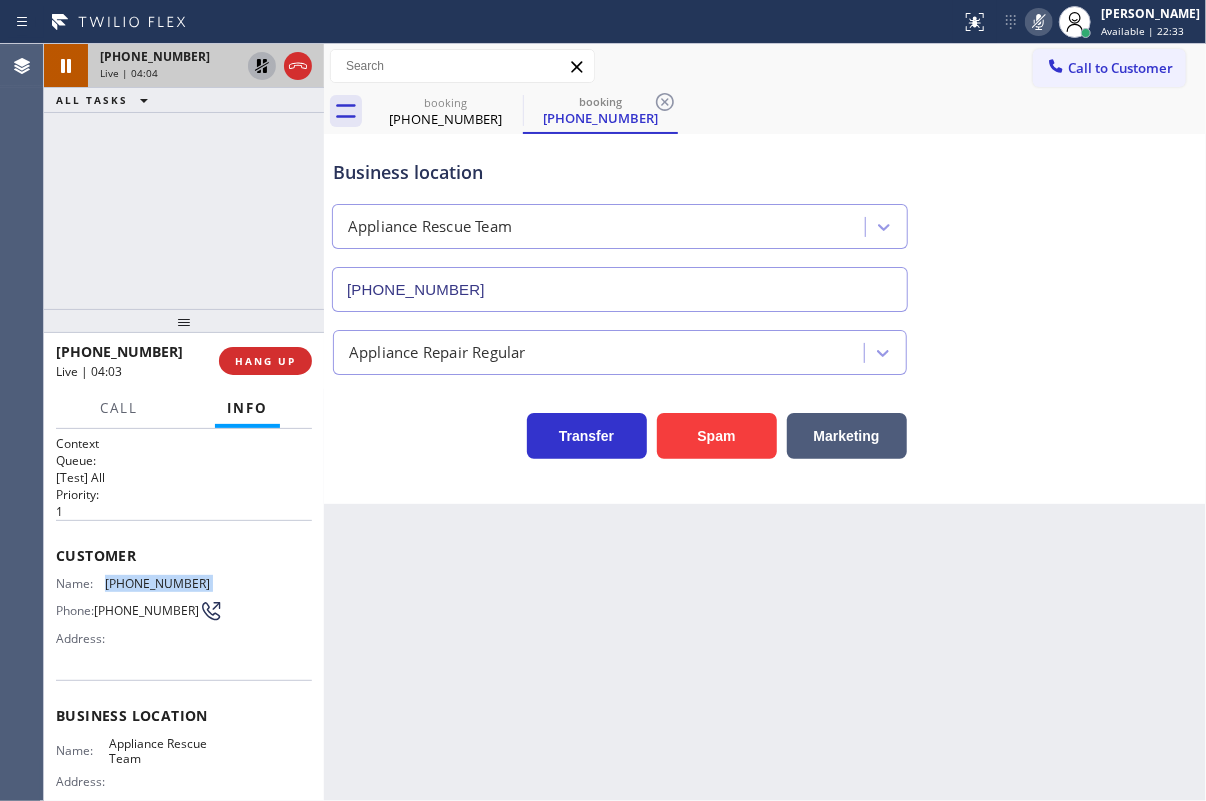 click 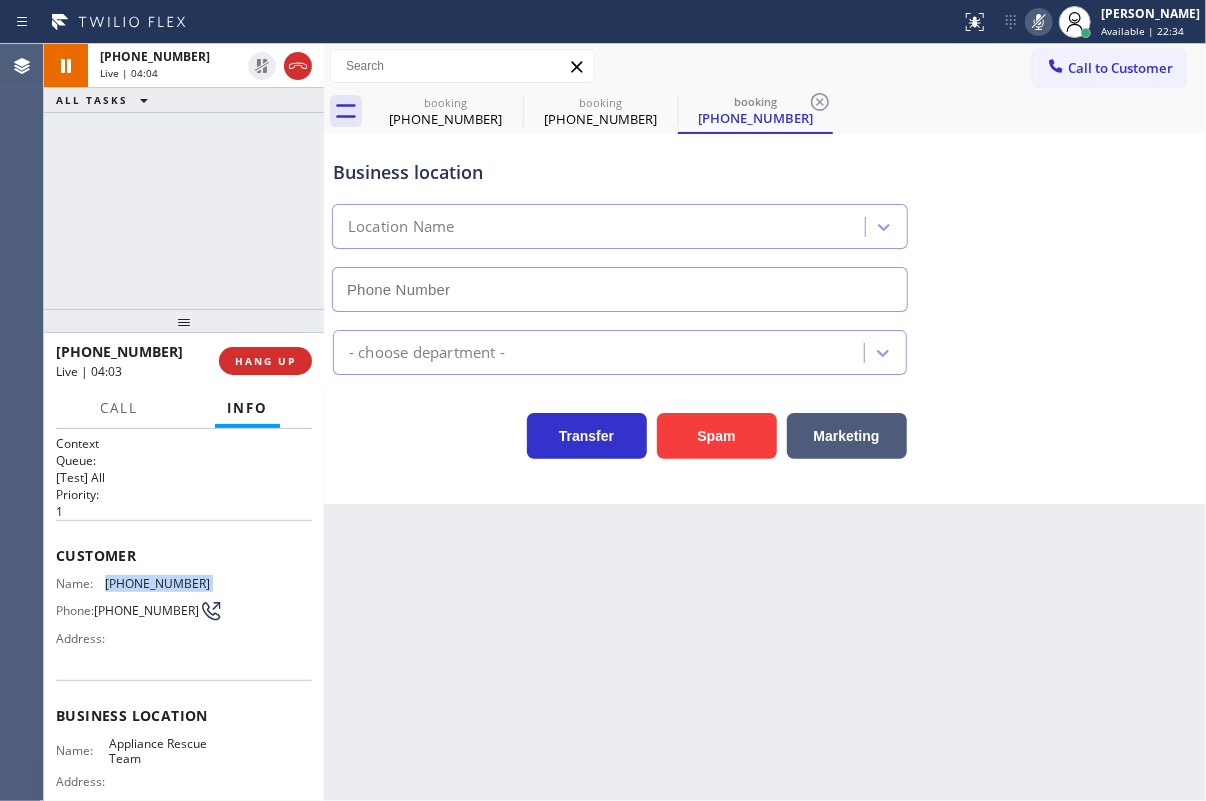type on "(737) 234-2095" 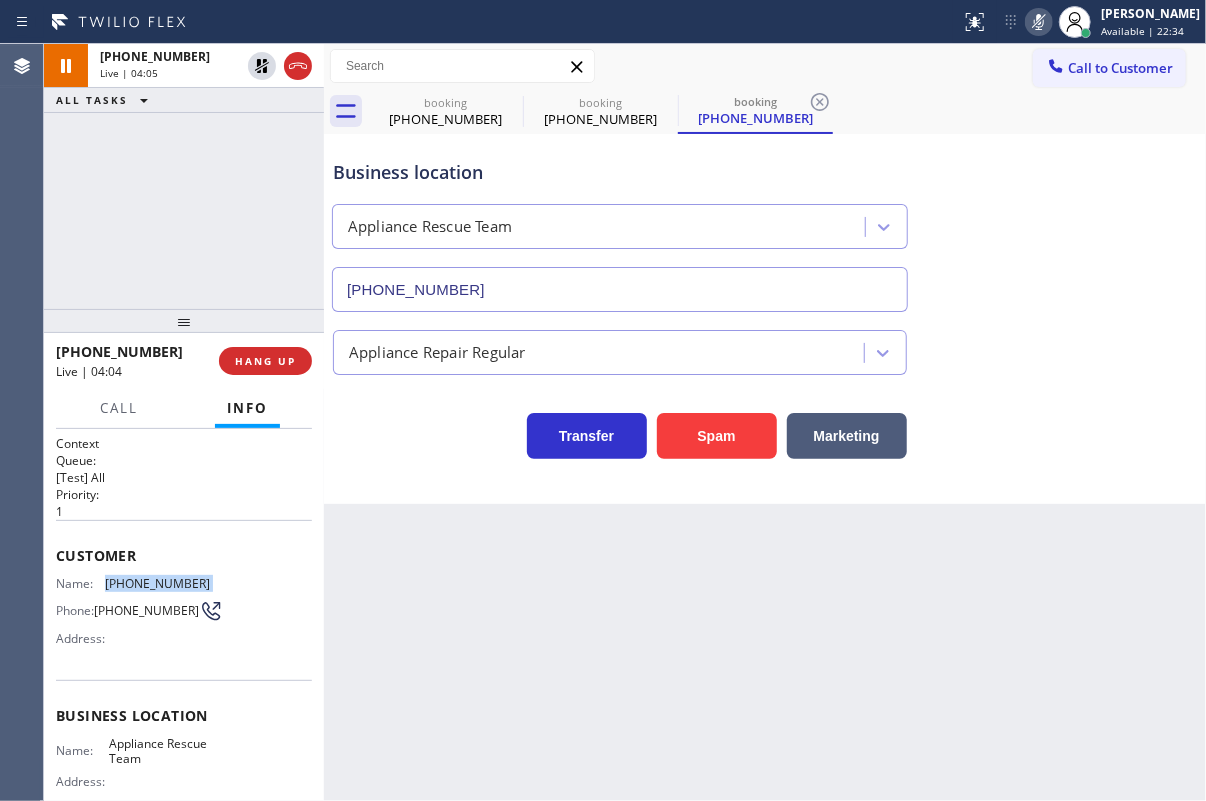 click 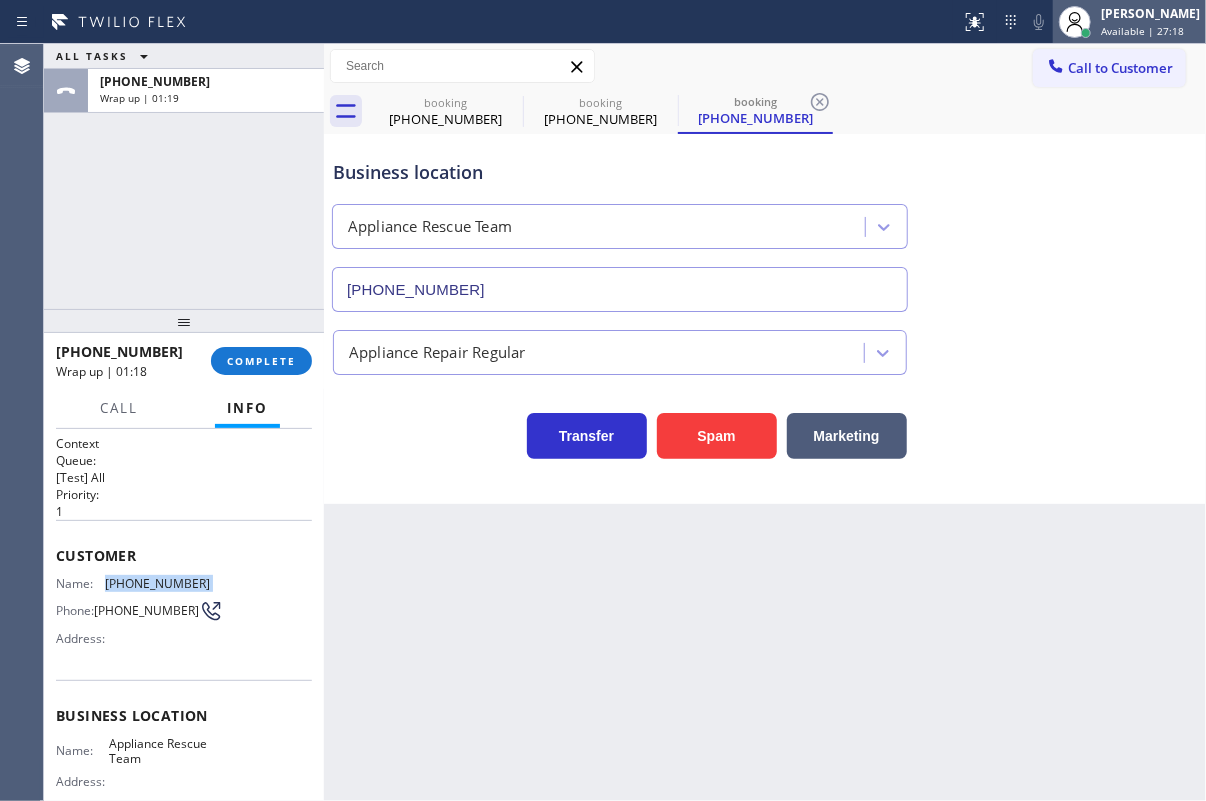 click on "[PERSON_NAME]" at bounding box center [1150, 13] 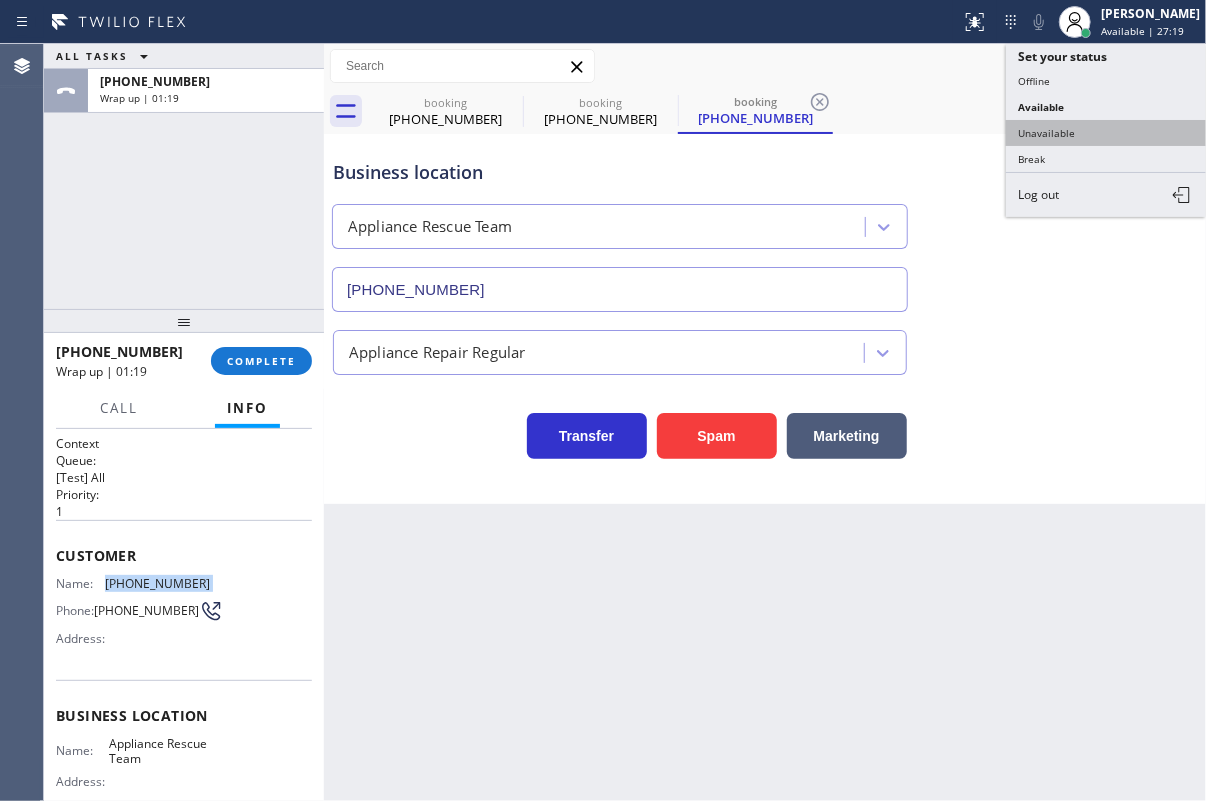 click on "Unavailable" at bounding box center (1106, 133) 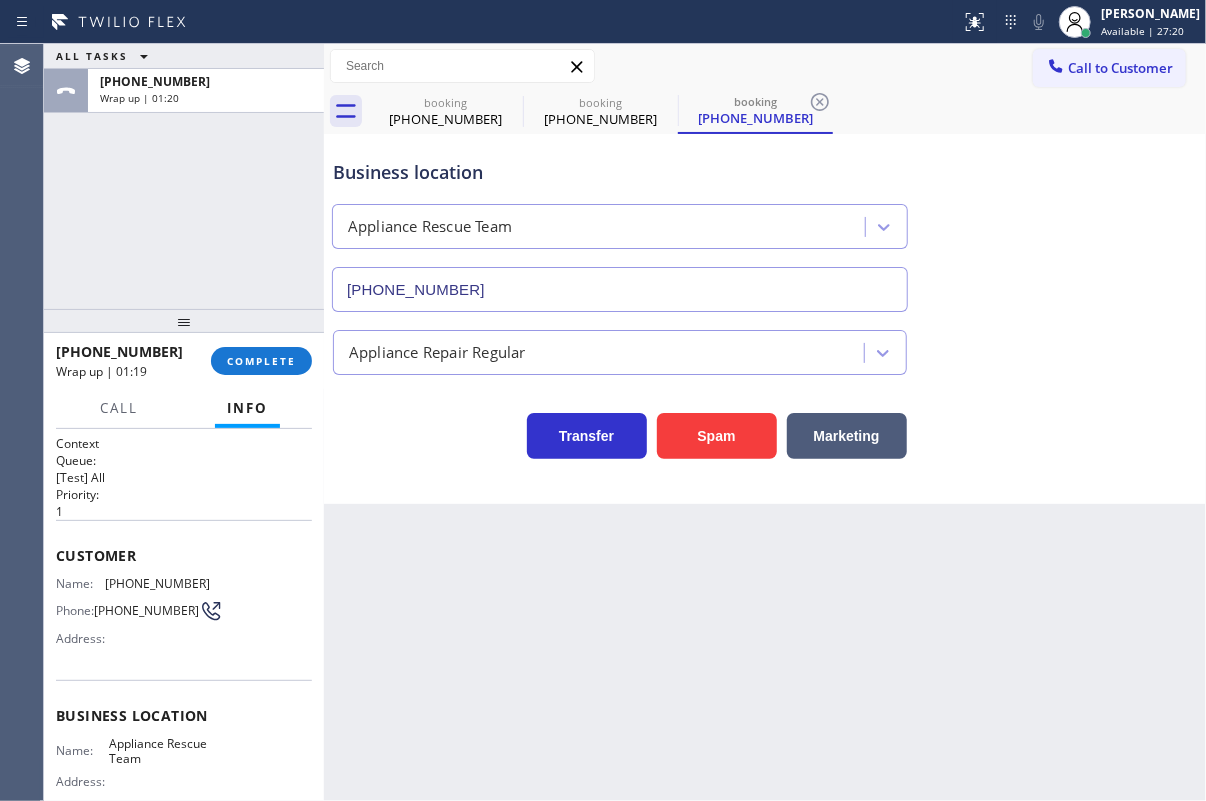 click on "+17133974544 Wrap up | 01:19 COMPLETE" at bounding box center (184, 361) 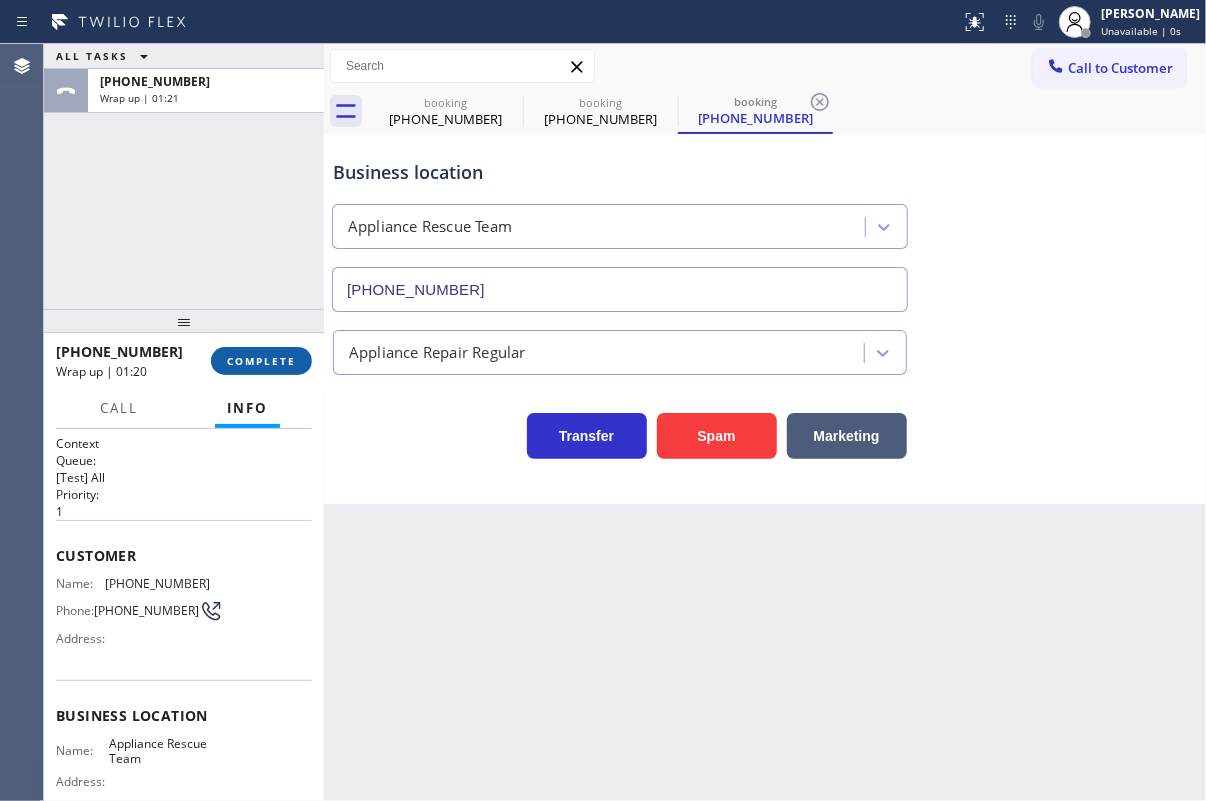 click on "COMPLETE" at bounding box center [261, 361] 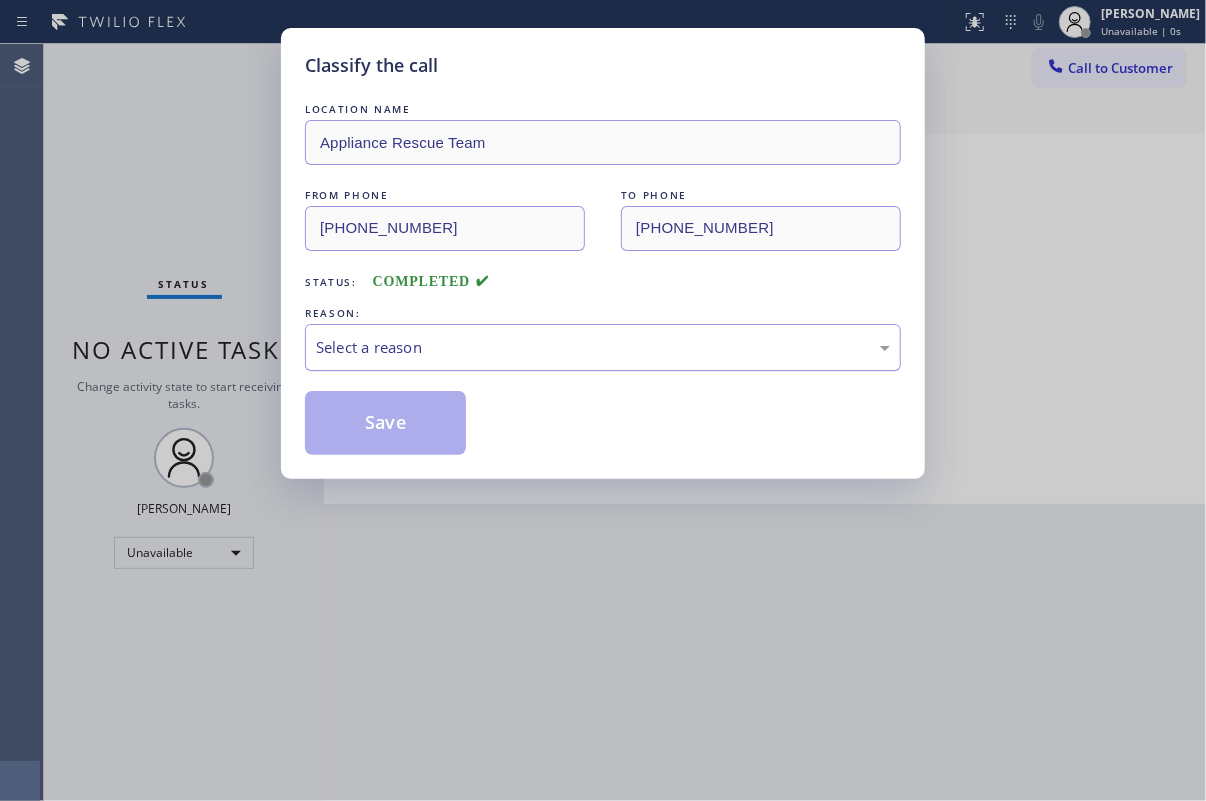 click on "Select a reason" at bounding box center [603, 347] 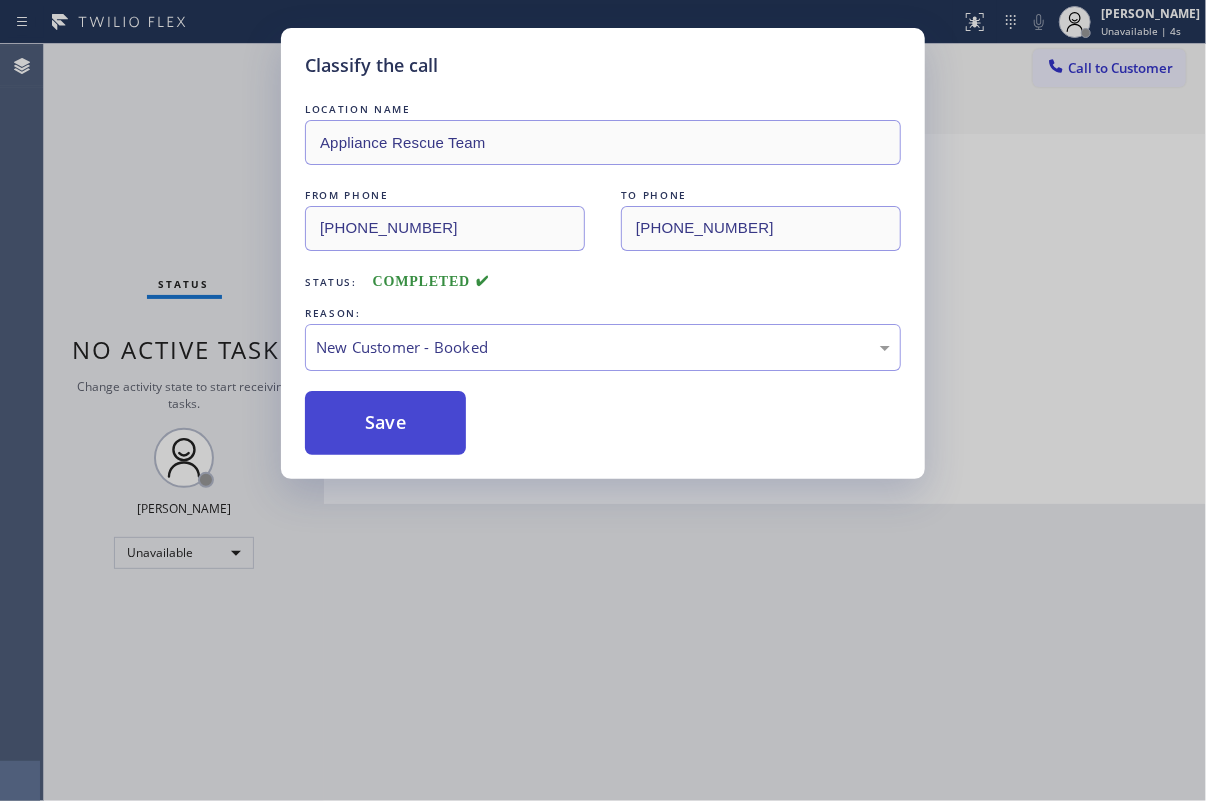 click on "Save" at bounding box center [385, 423] 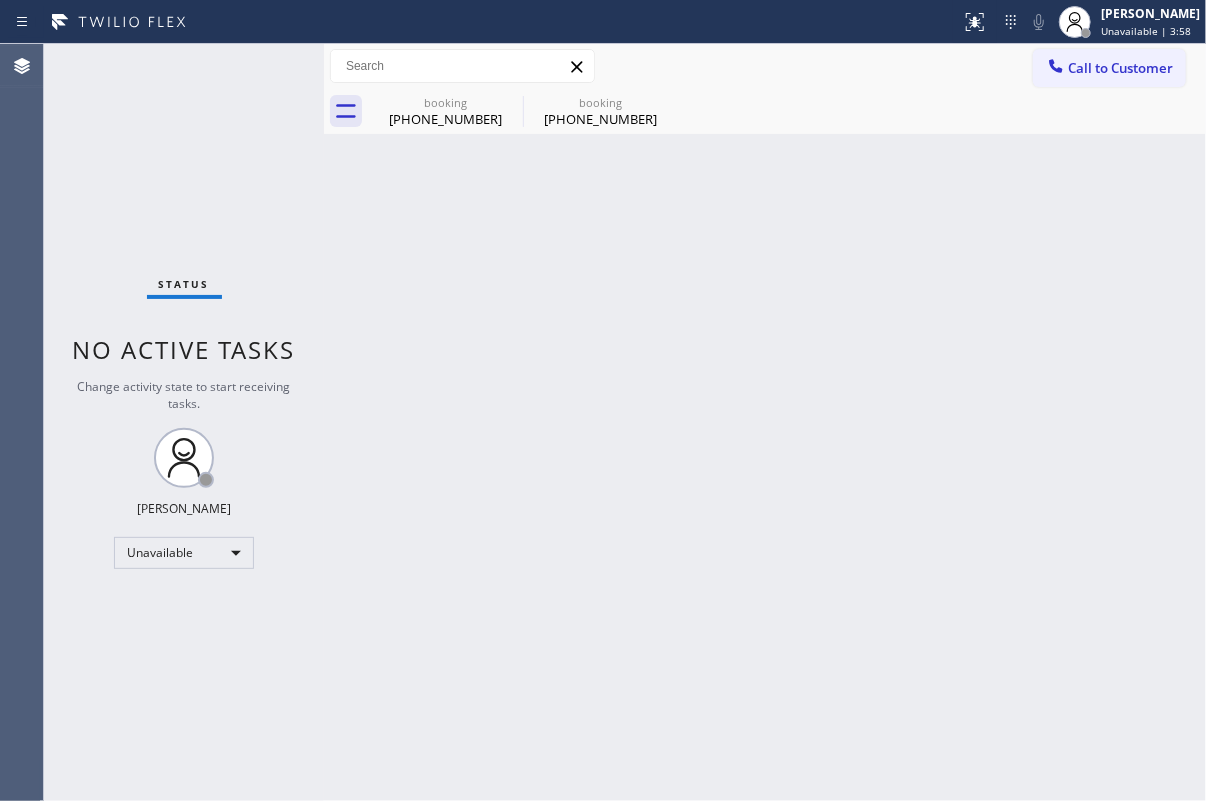 drag, startPoint x: 1158, startPoint y: 11, endPoint x: 1105, endPoint y: 71, distance: 80.05623 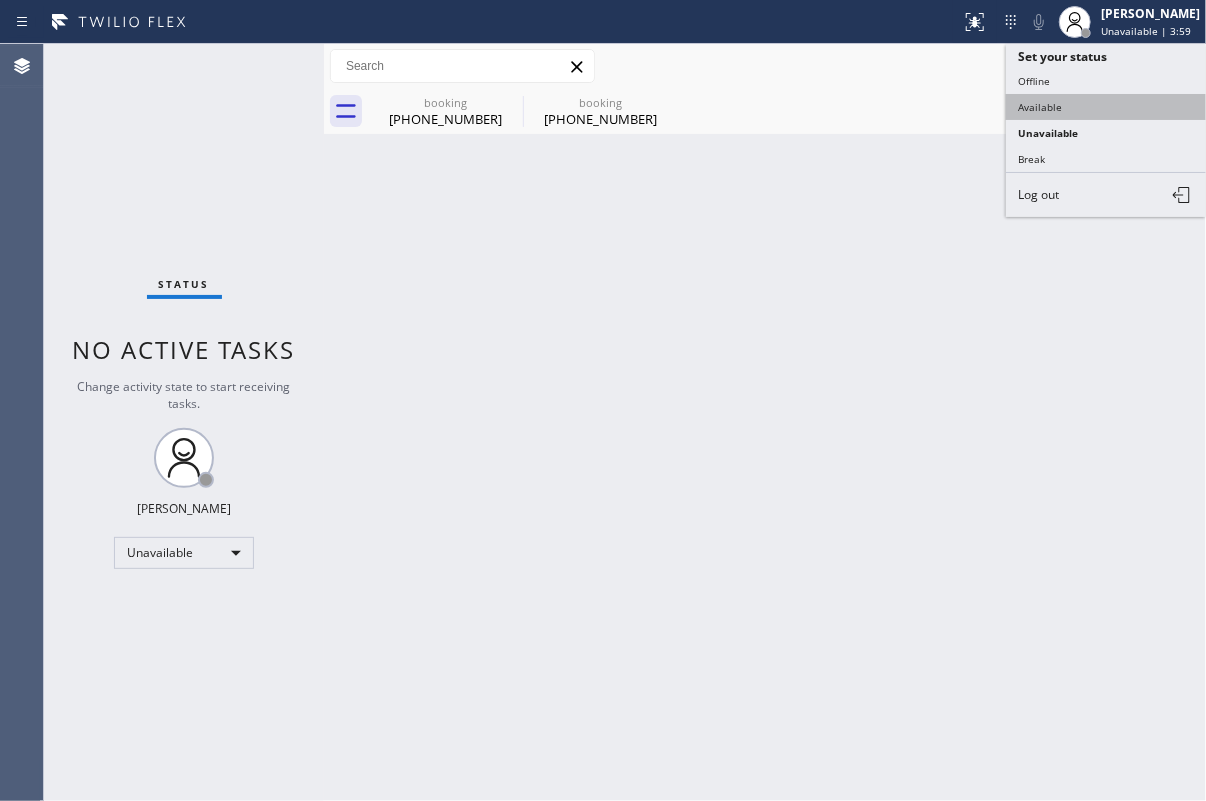 click on "Available" at bounding box center [1106, 107] 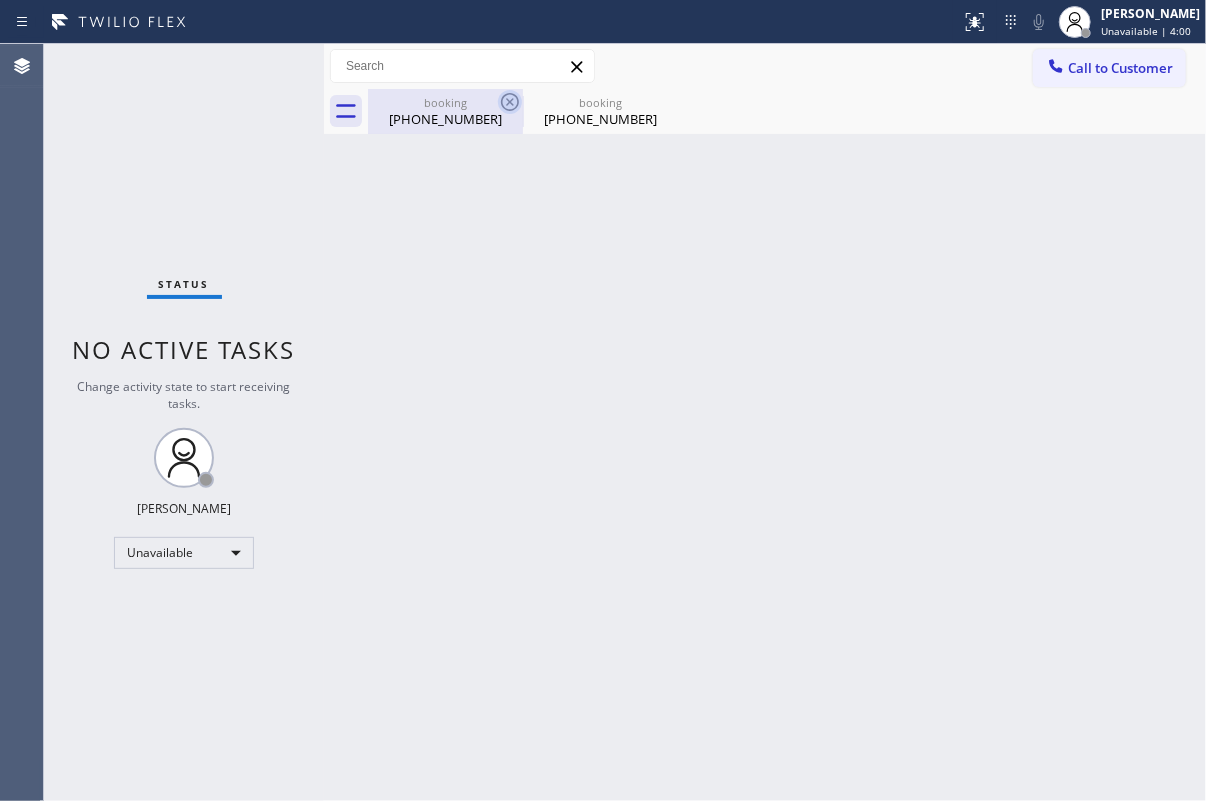 click 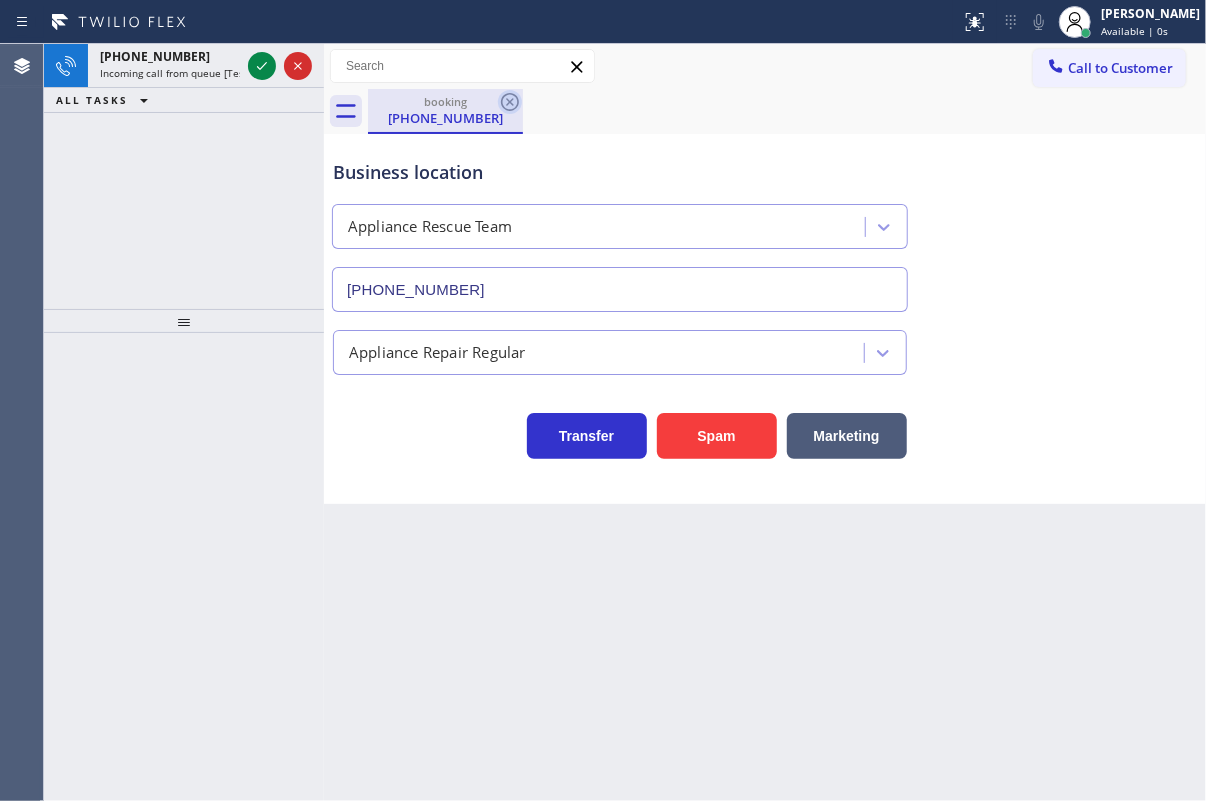 click 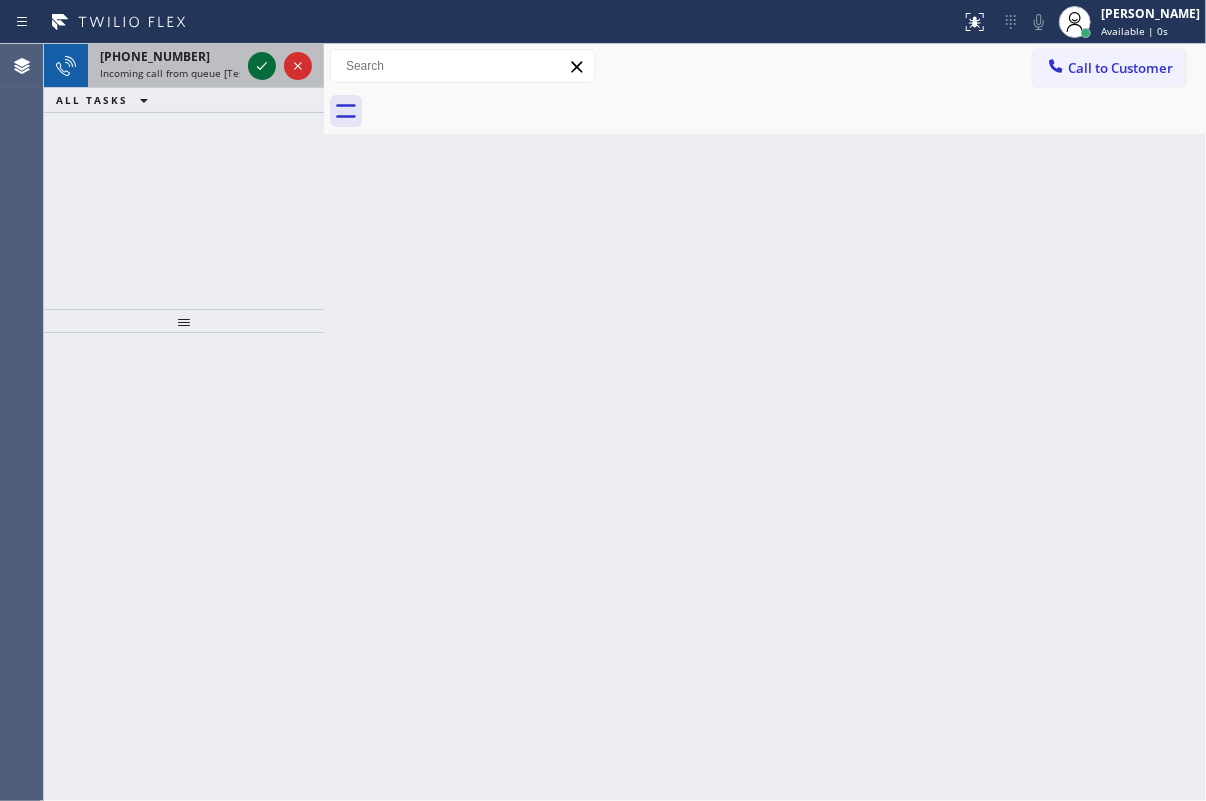 click 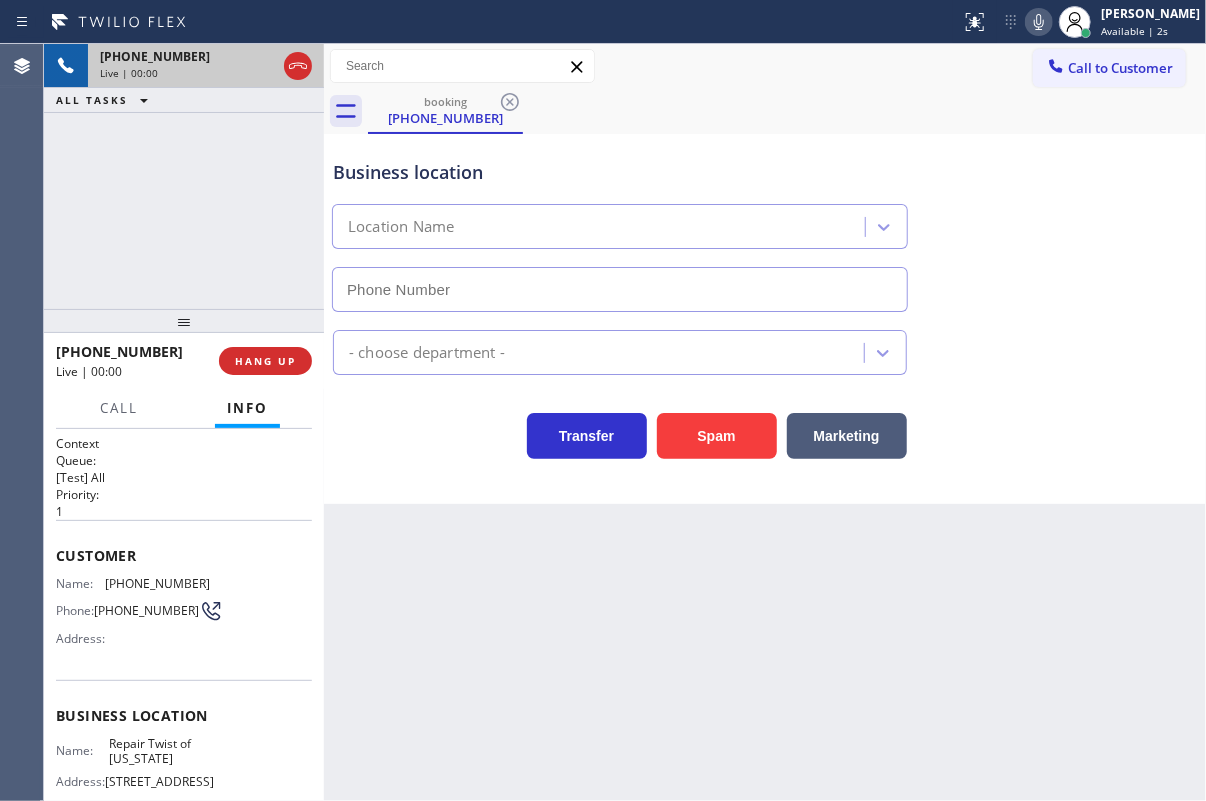 type on "(347) 284-6179" 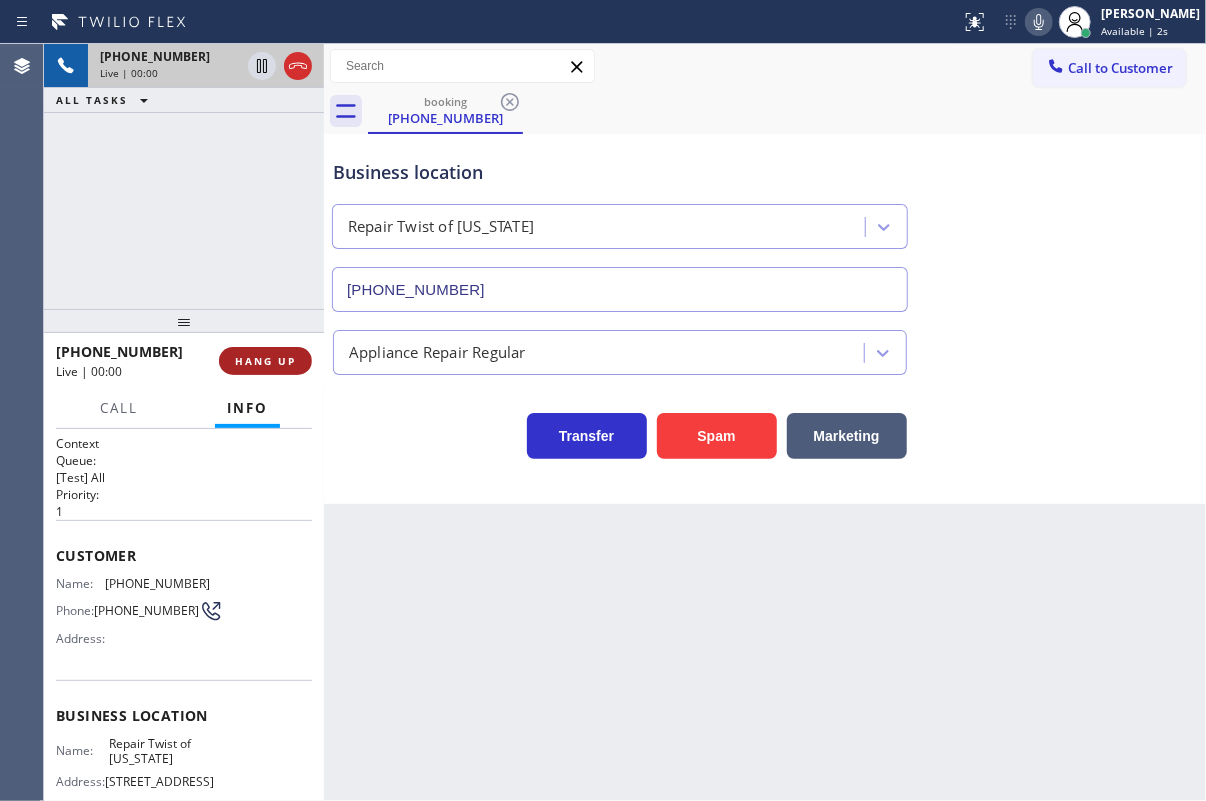 click on "HANG UP" at bounding box center (265, 361) 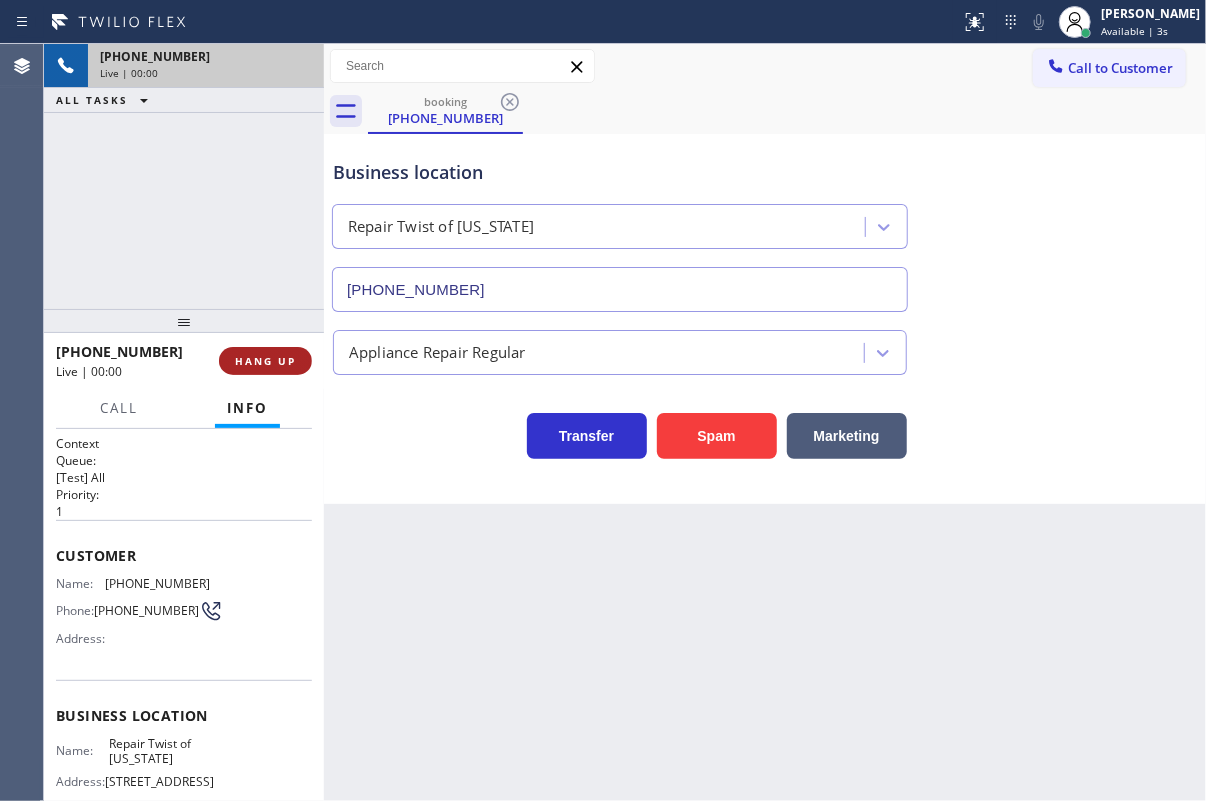 click on "HANG UP" at bounding box center [265, 361] 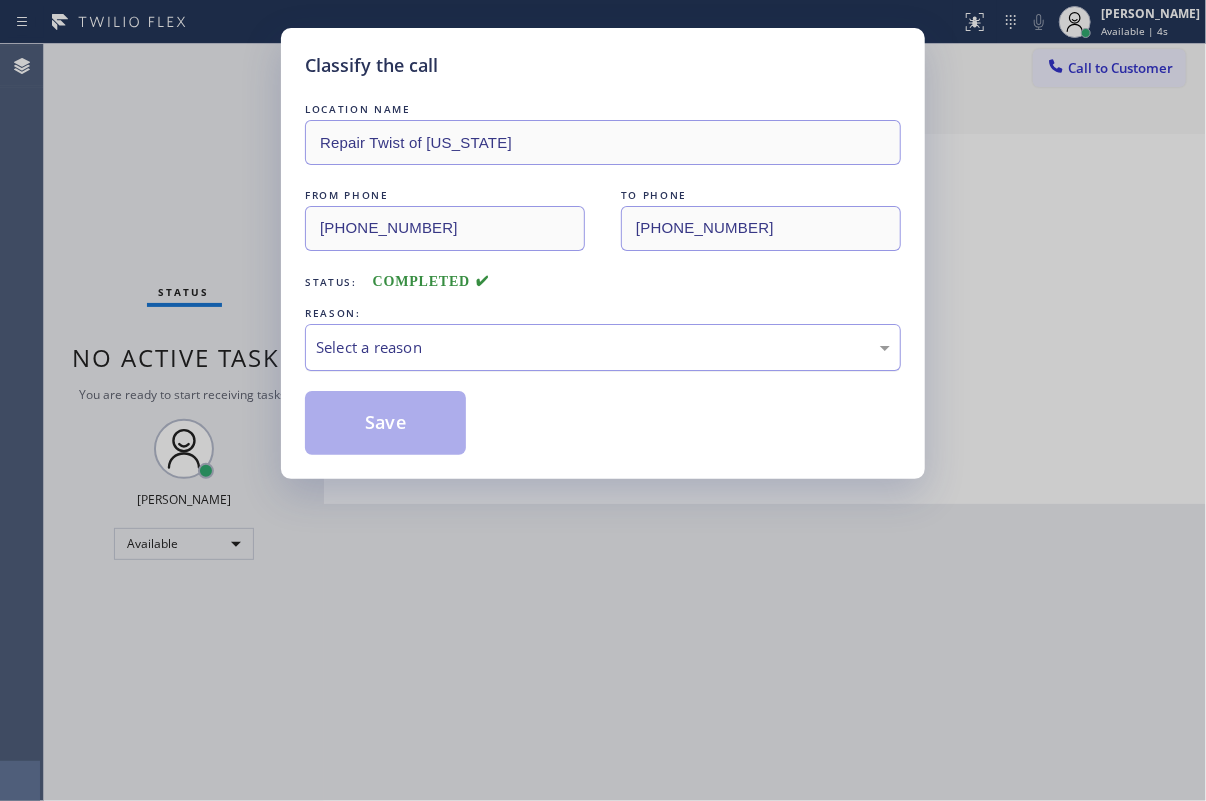 click on "Select a reason" at bounding box center [603, 347] 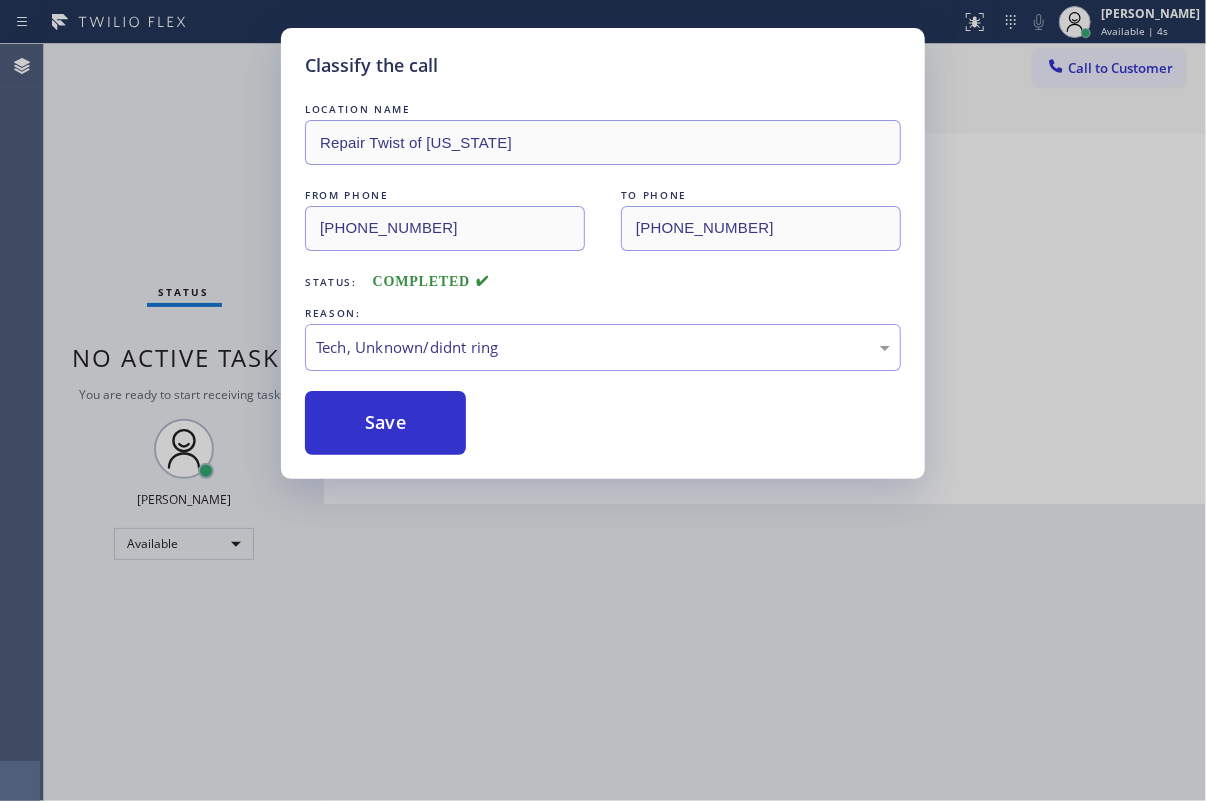 click on "Save" at bounding box center [385, 423] 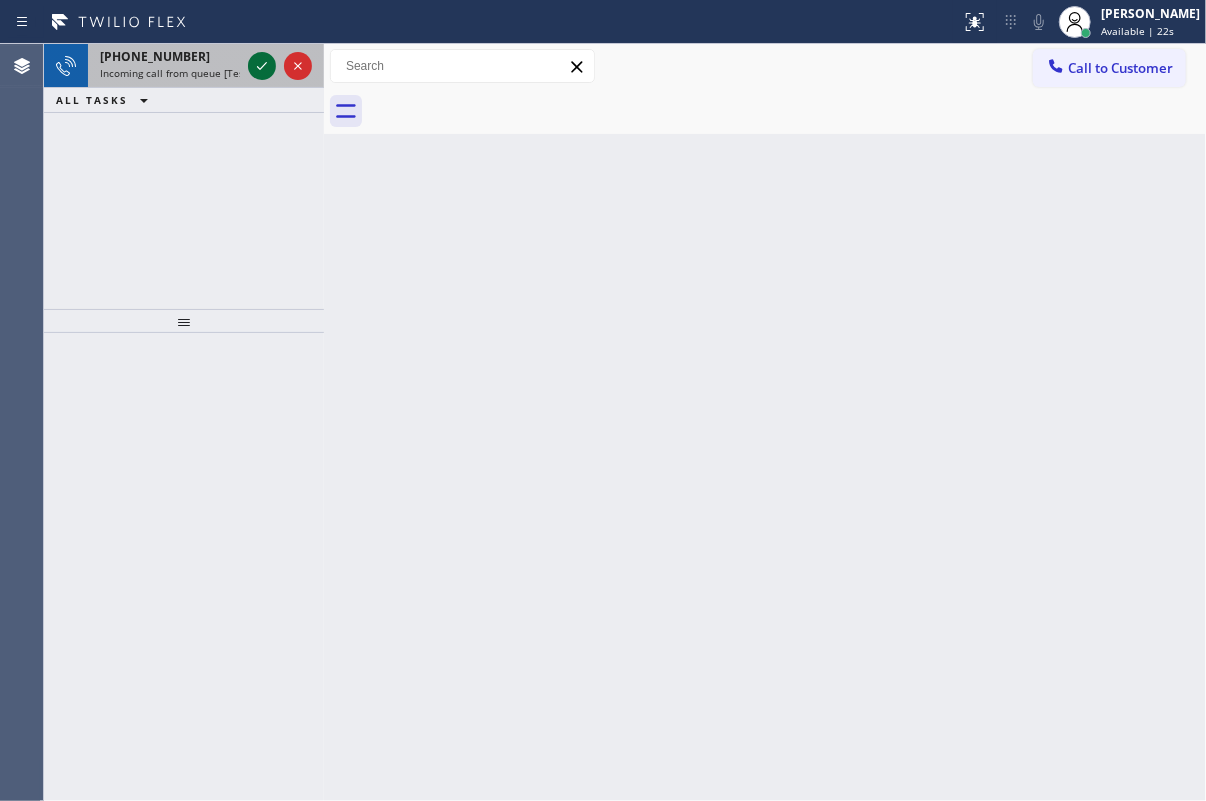 click 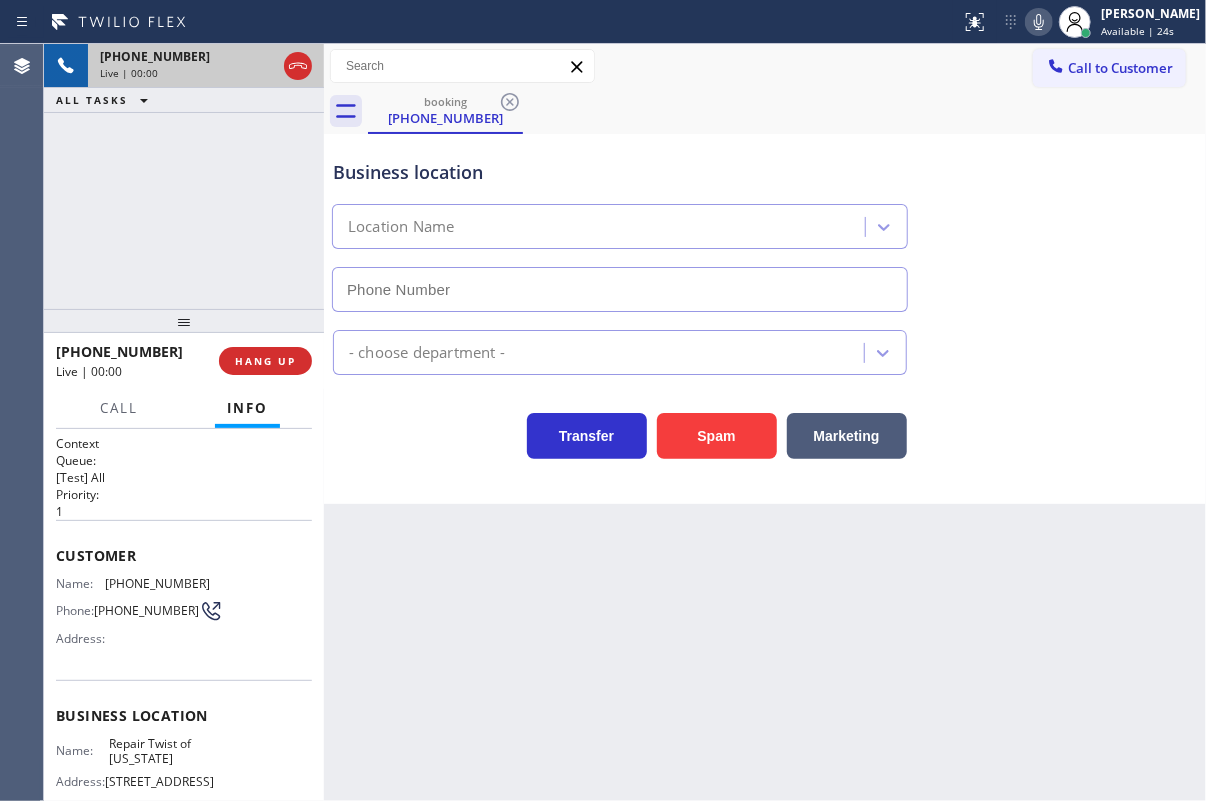 type on "(347) 284-6179" 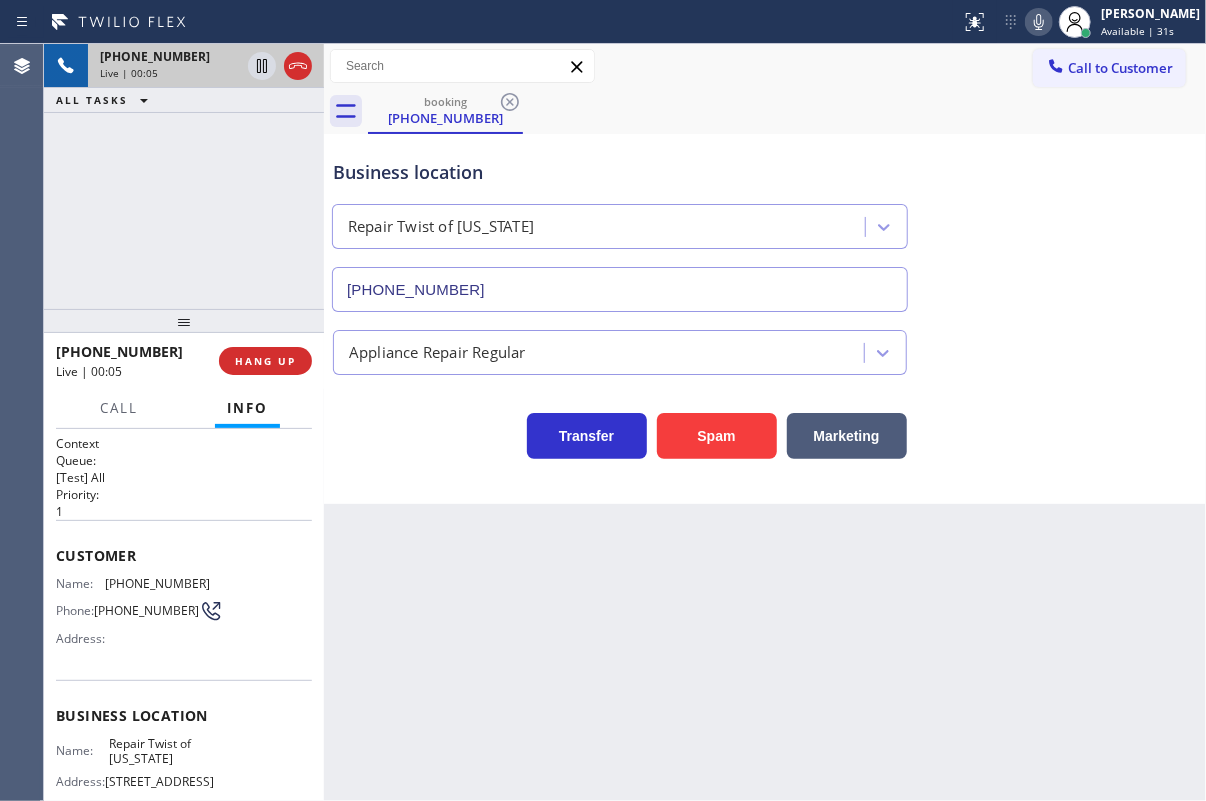 click on "Business location Name: Repair Twist of New York Address: 895 Grand St Brooklyn, NY 11211, USA  Phone: (347) 284-6179" at bounding box center (184, 763) 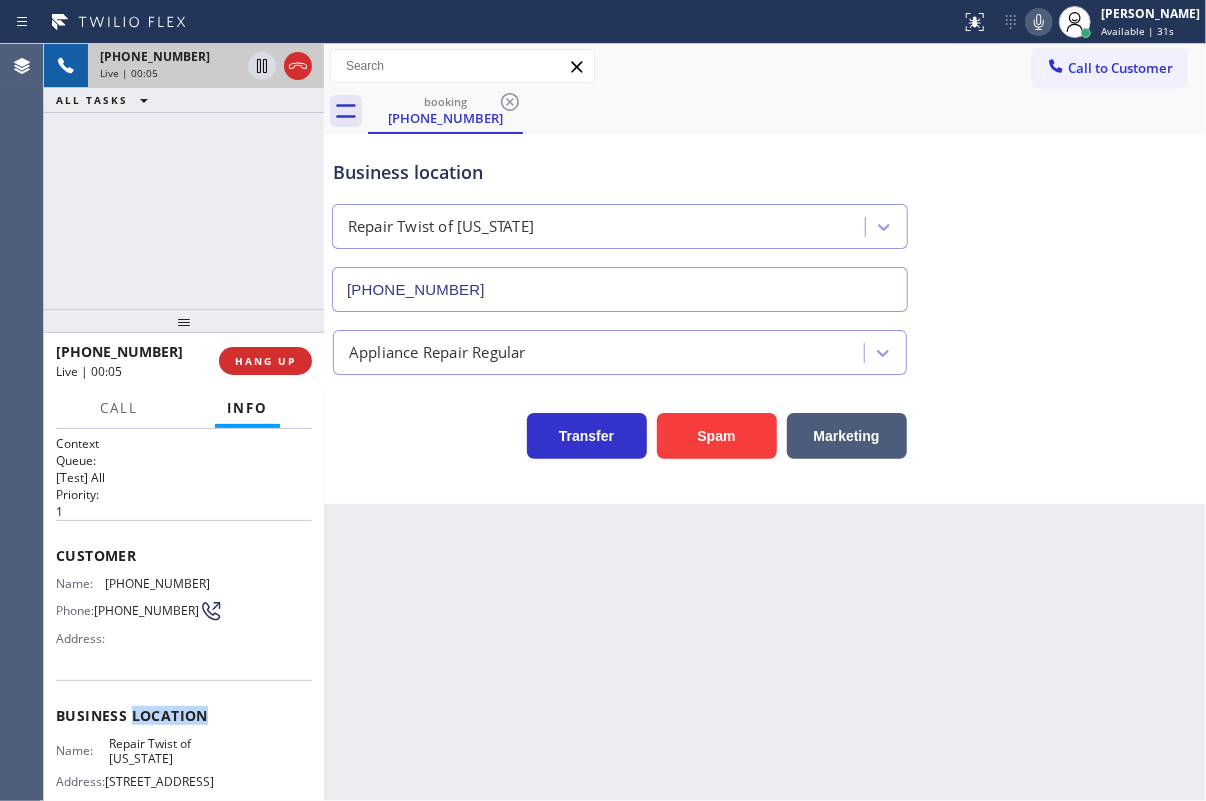 click on "Business location Name: Repair Twist of New York Address: 895 Grand St Brooklyn, NY 11211, USA  Phone: (347) 284-6179" at bounding box center (184, 763) 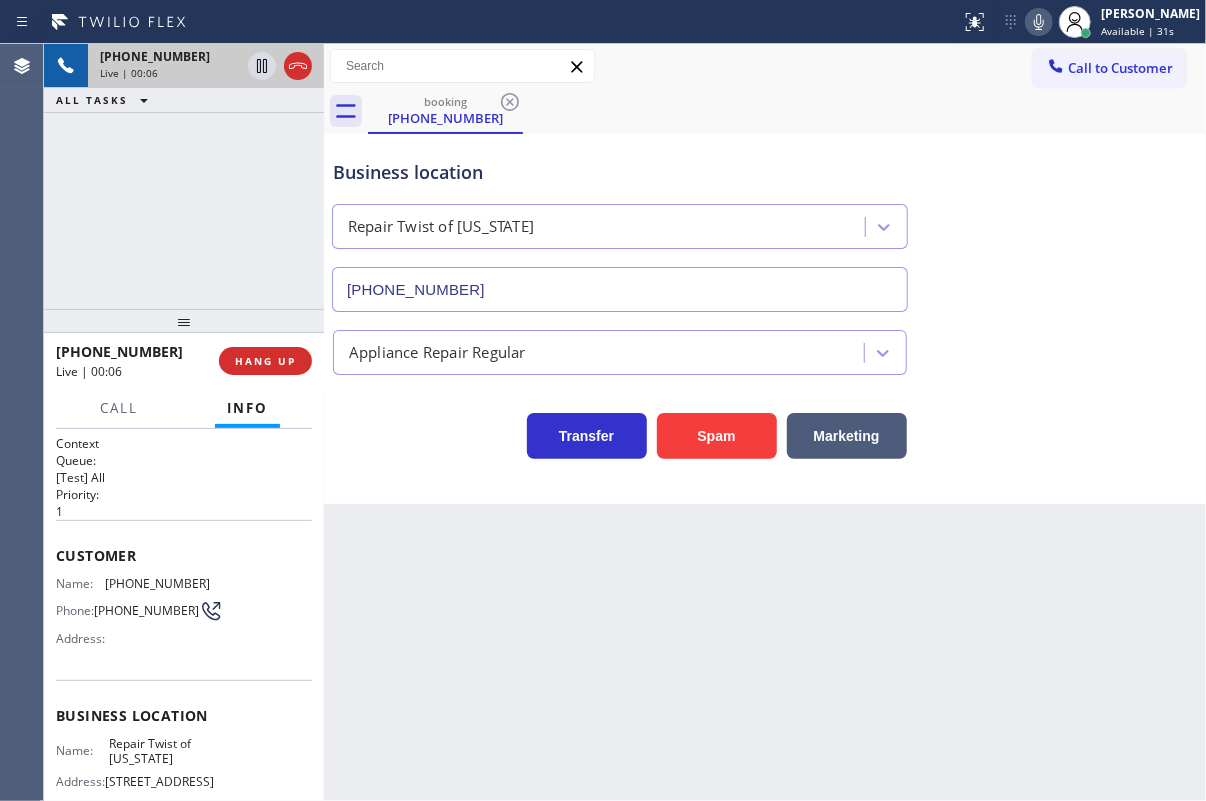 click on "Repair Twist of New York" at bounding box center [159, 751] 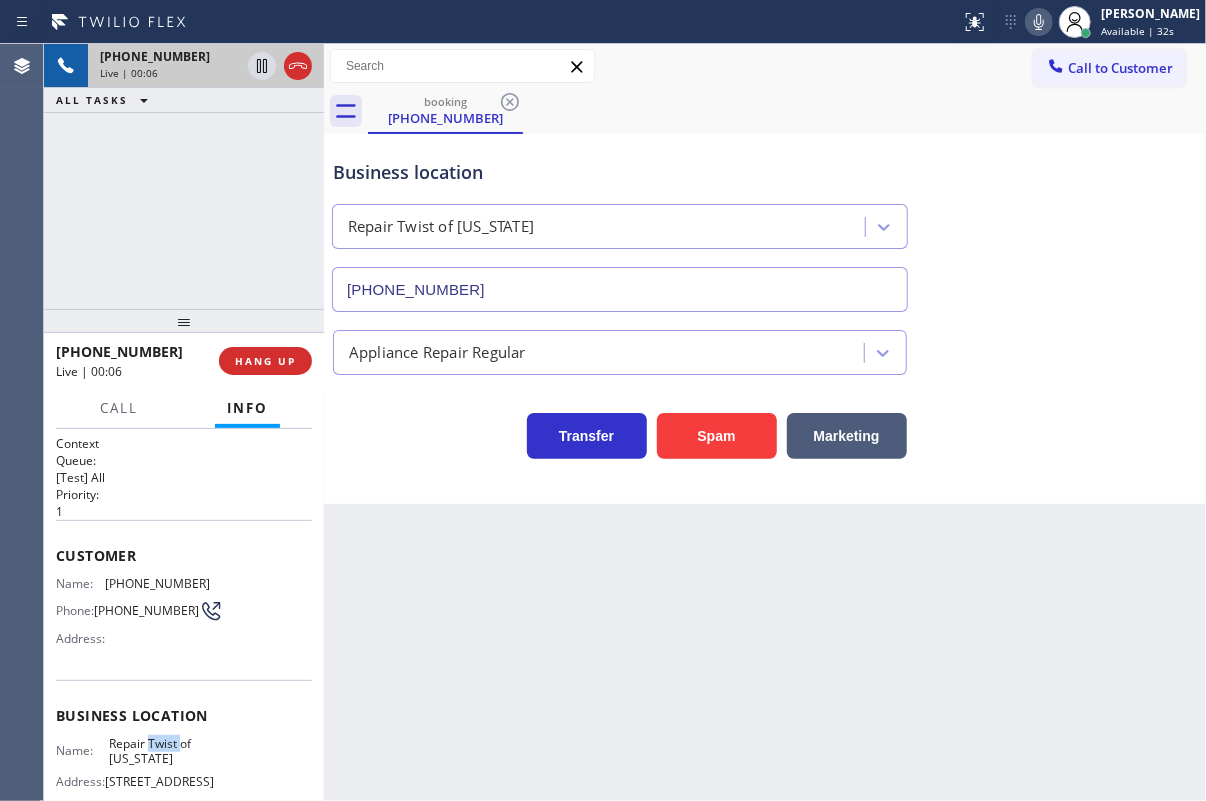 click on "Repair Twist of New York" at bounding box center [159, 751] 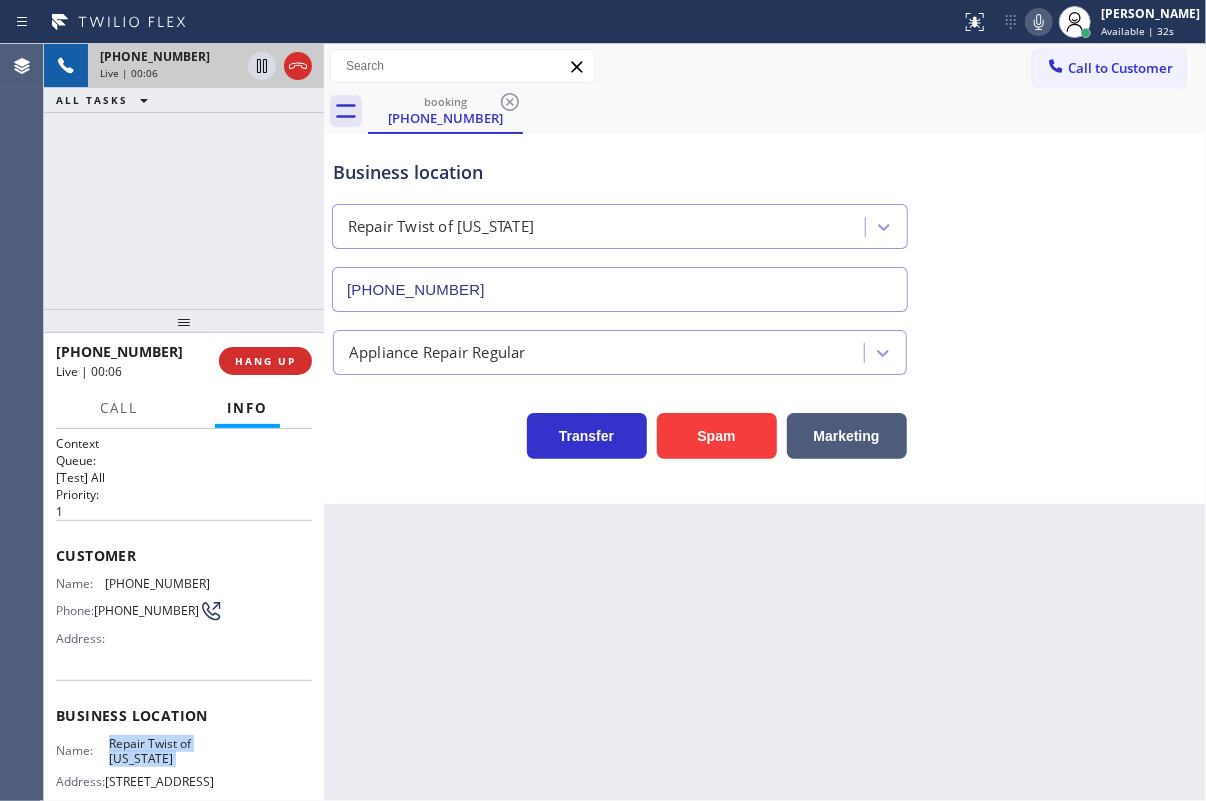 click on "Repair Twist of New York" at bounding box center [159, 751] 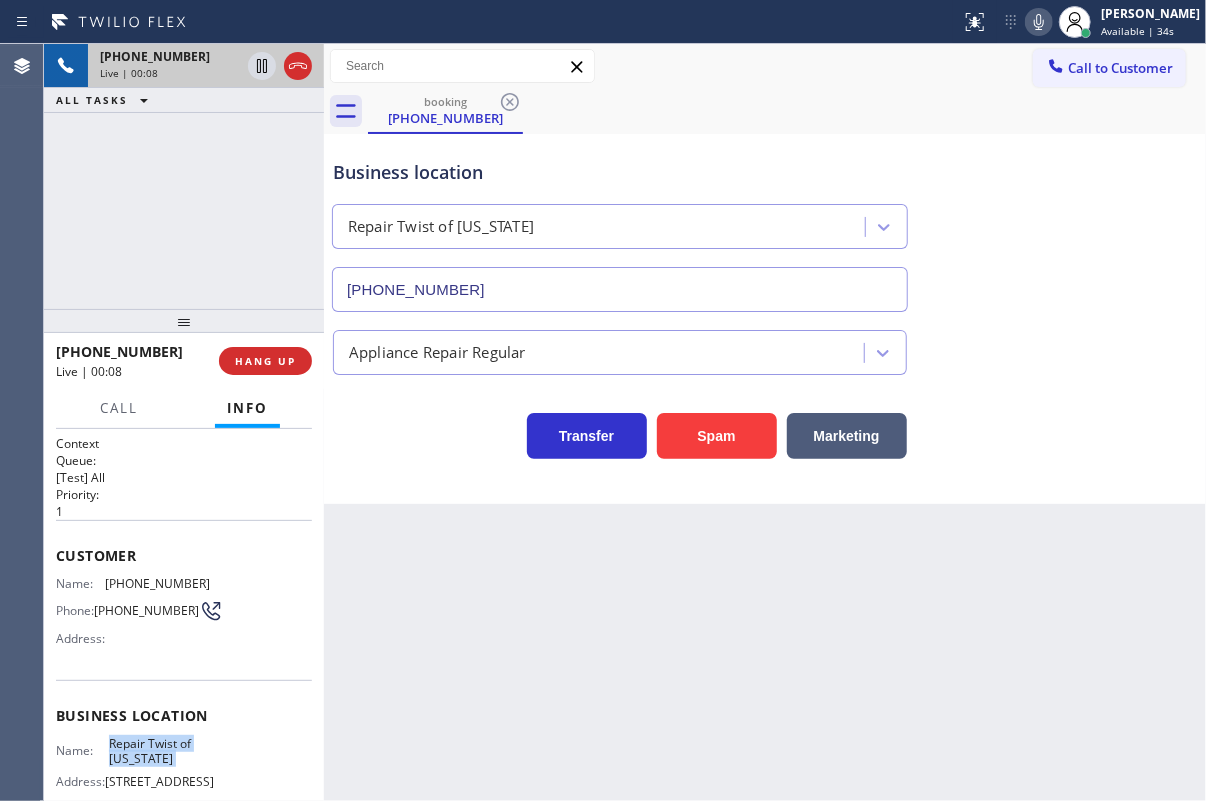 click on "(347) 284-6179" at bounding box center [620, 289] 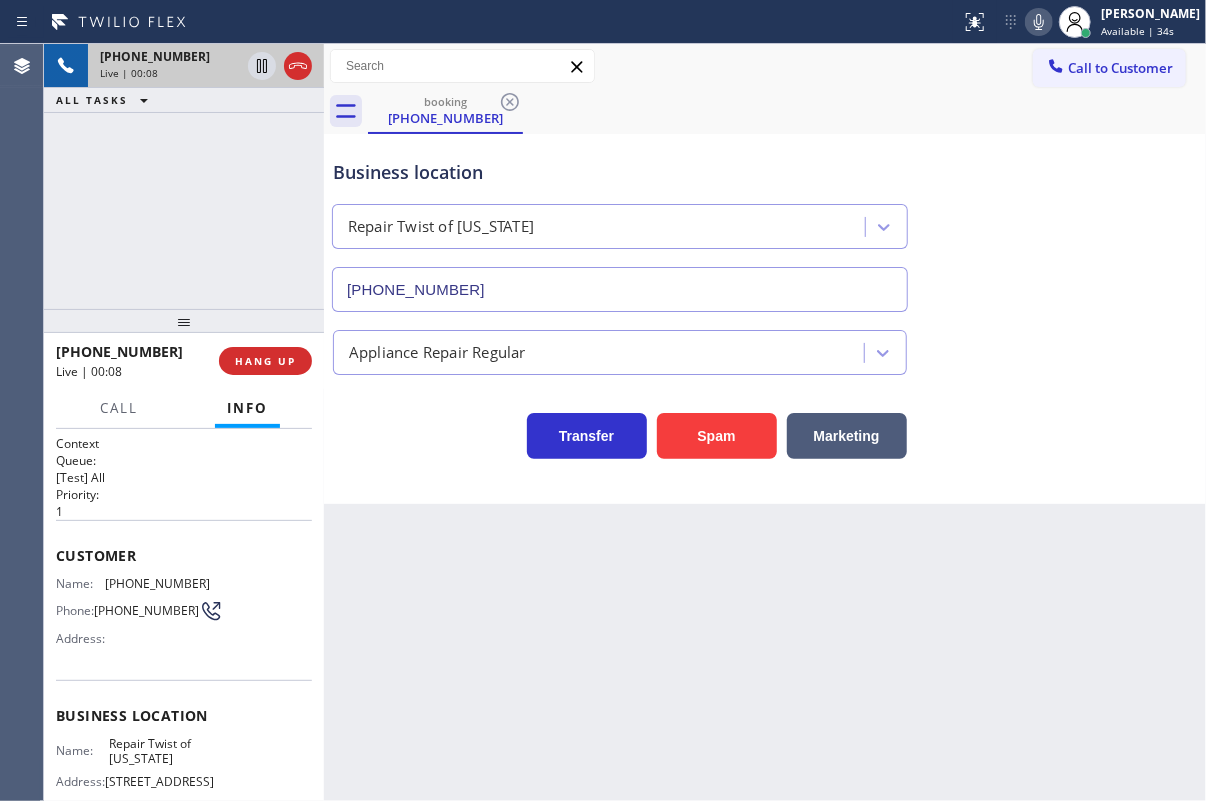 click on "(347) 284-6179" at bounding box center (620, 289) 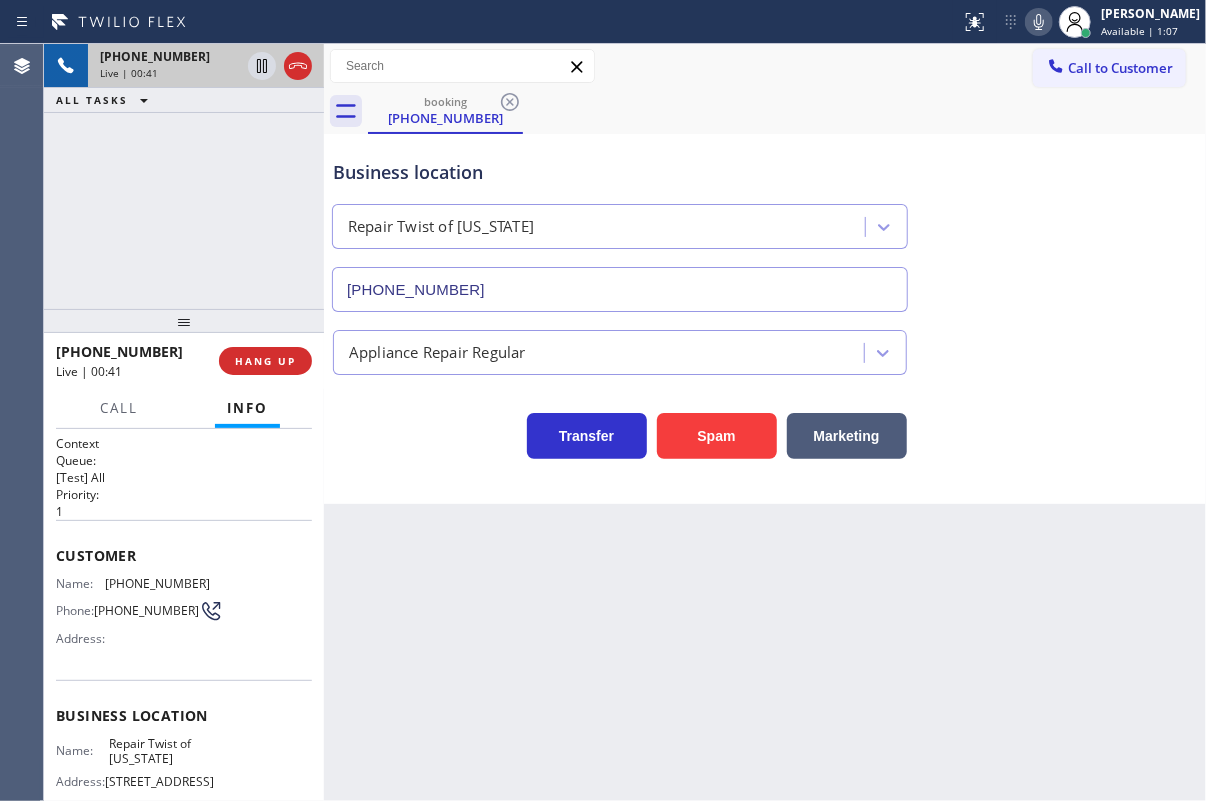 click 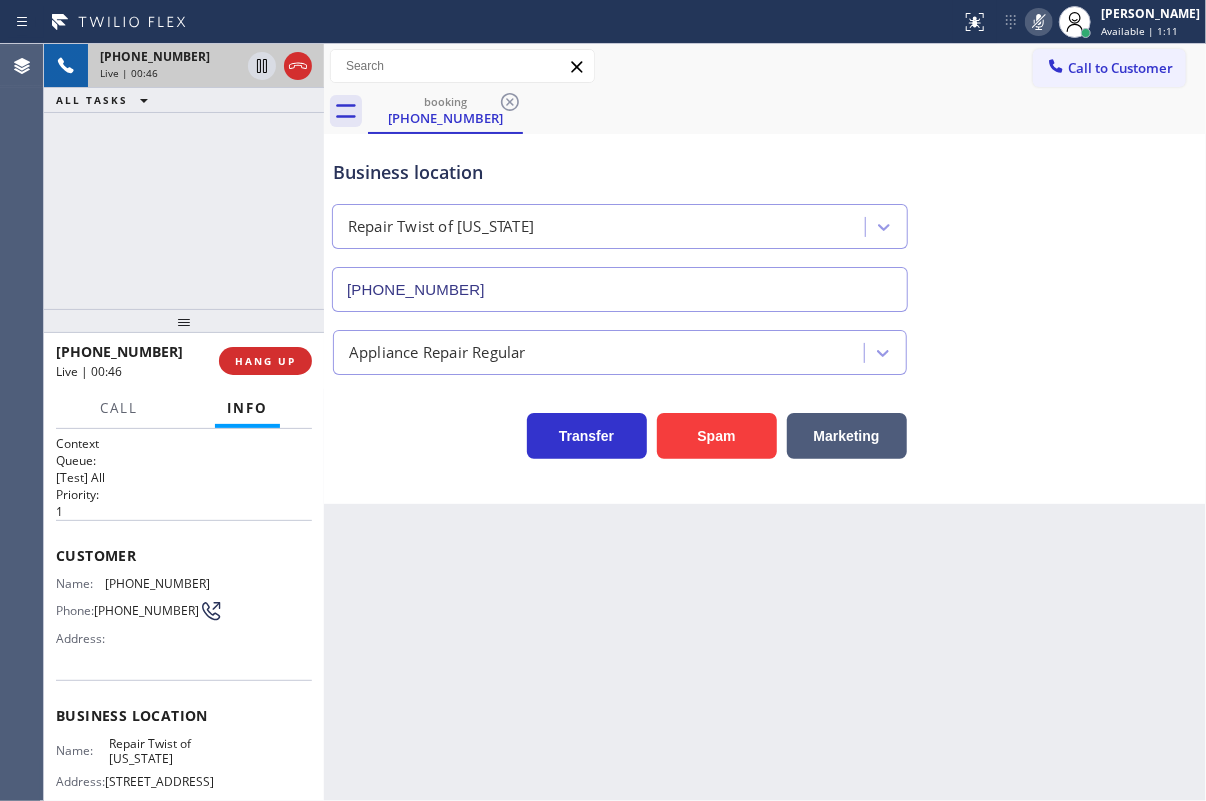 click 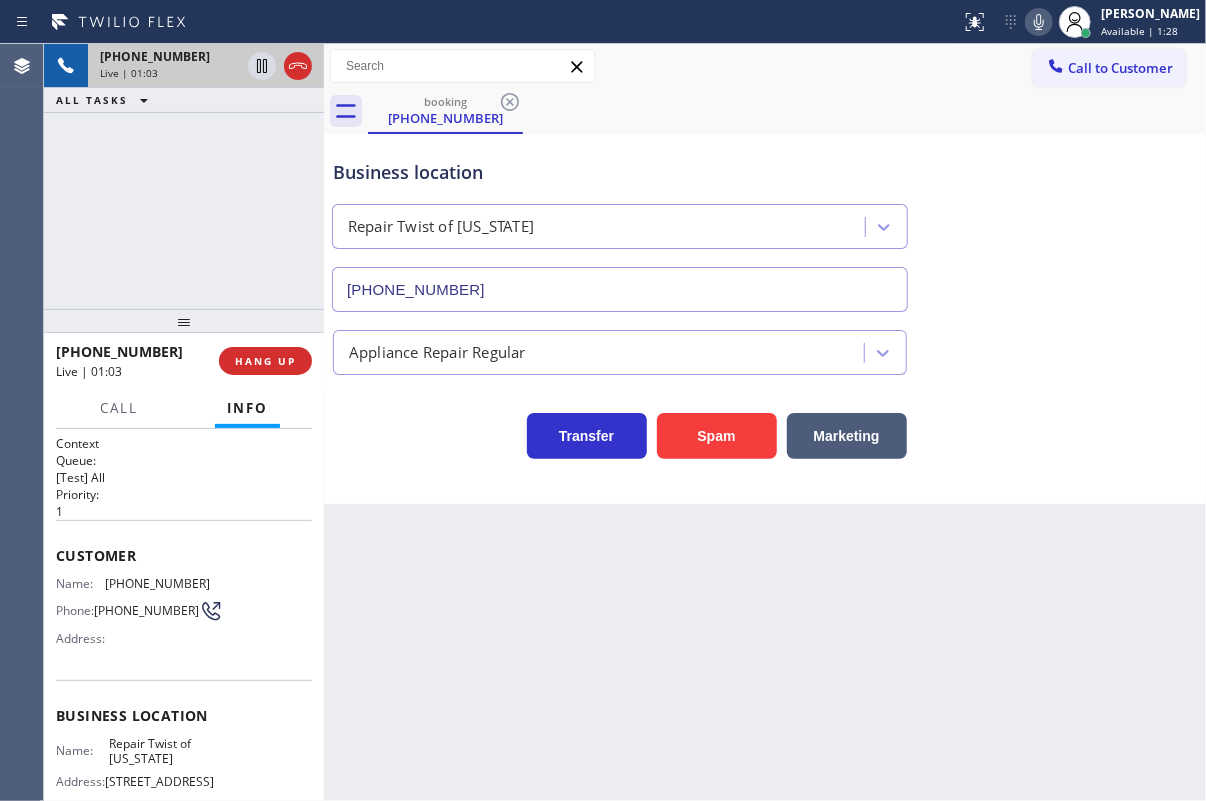 click 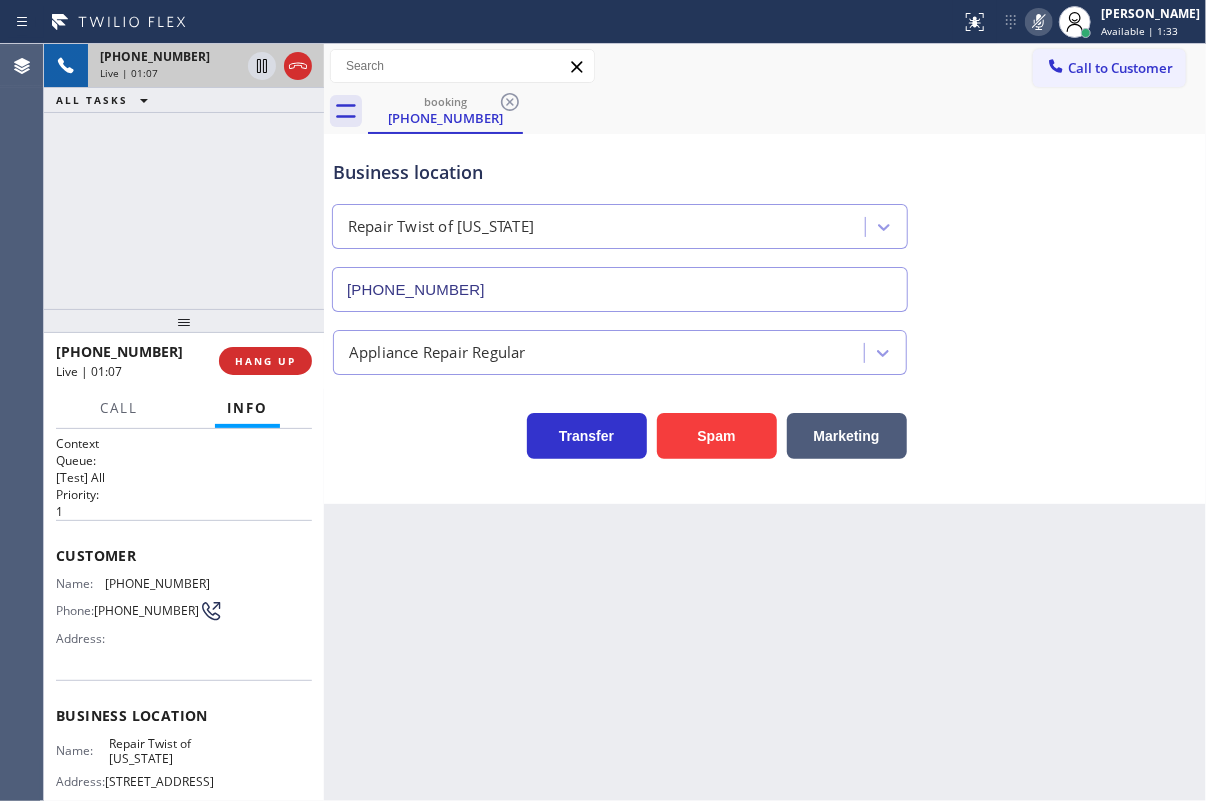 click 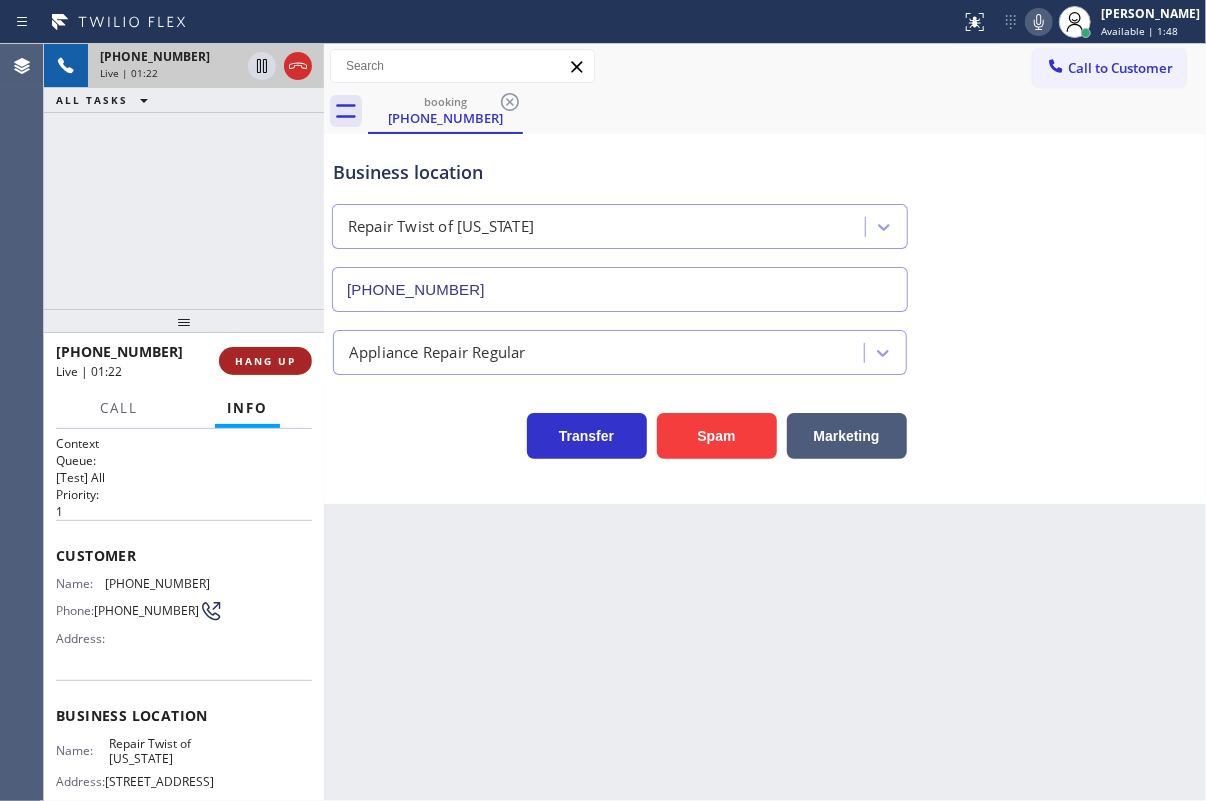 click on "HANG UP" at bounding box center (265, 361) 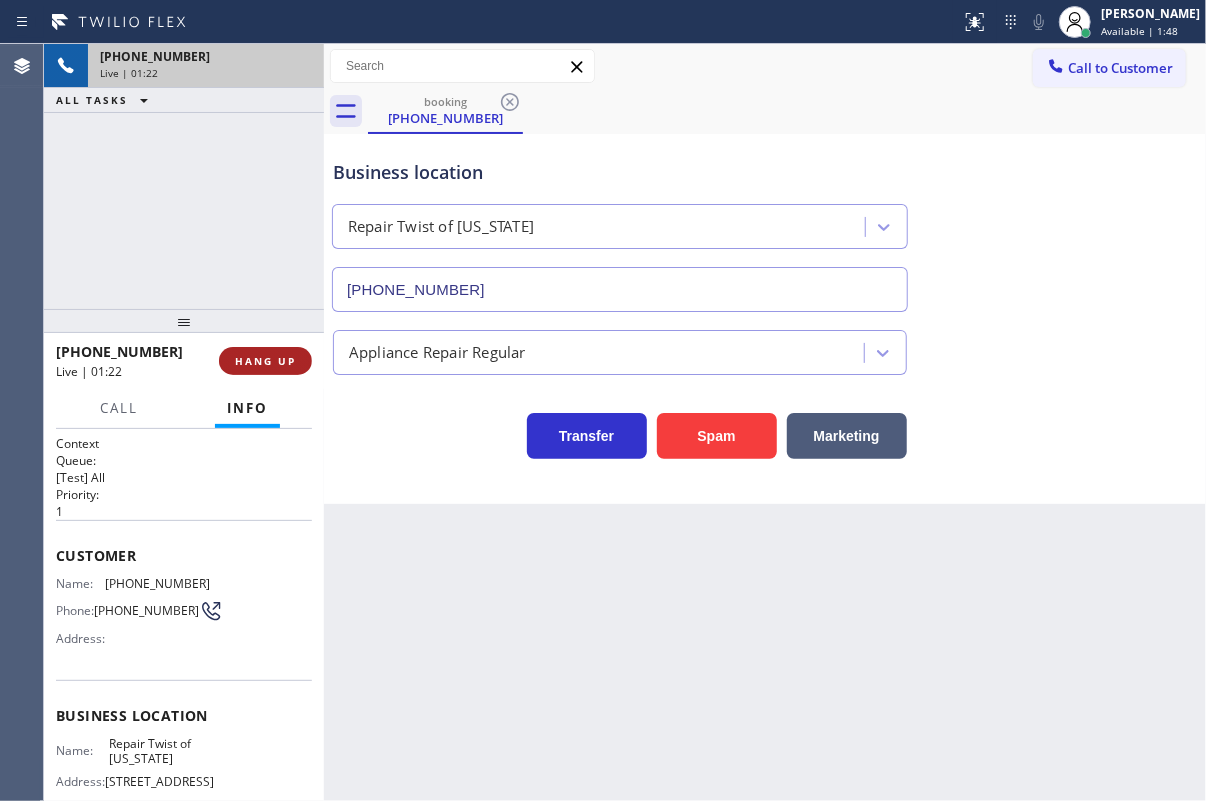 click on "HANG UP" at bounding box center [265, 361] 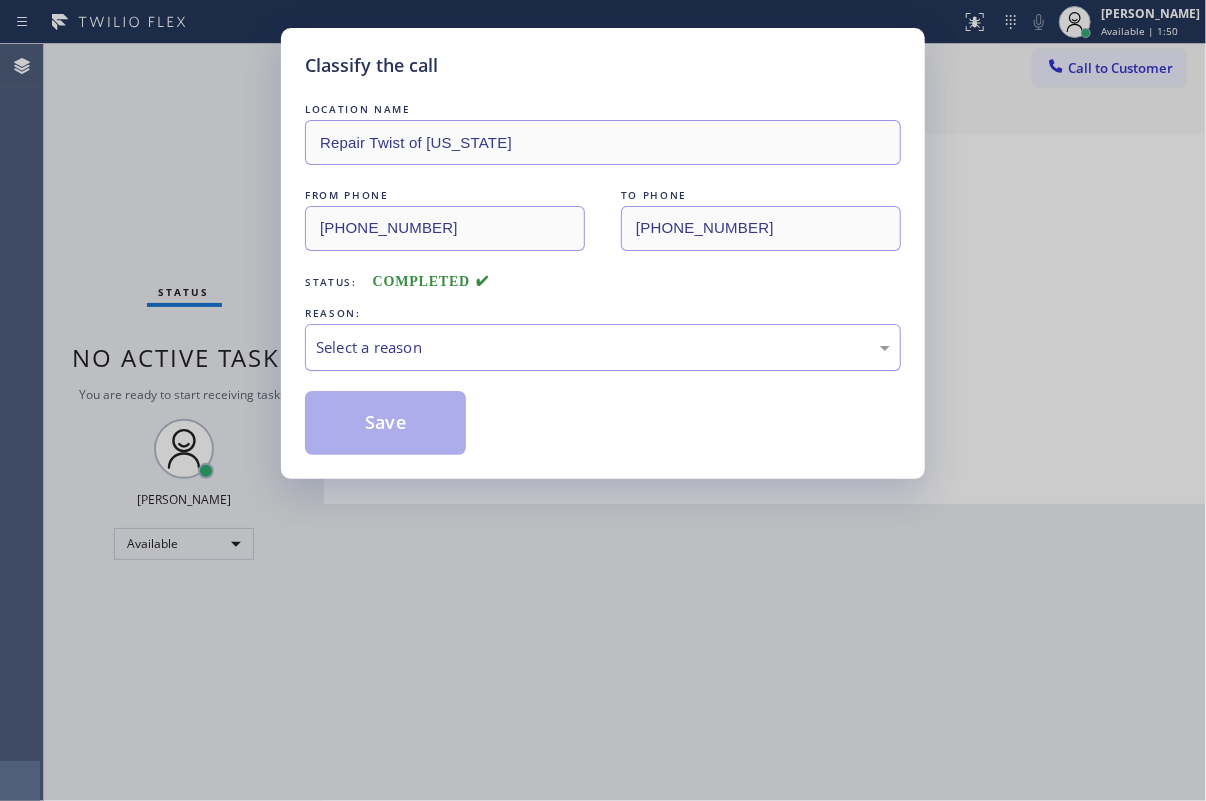 click on "Select a reason" at bounding box center (603, 347) 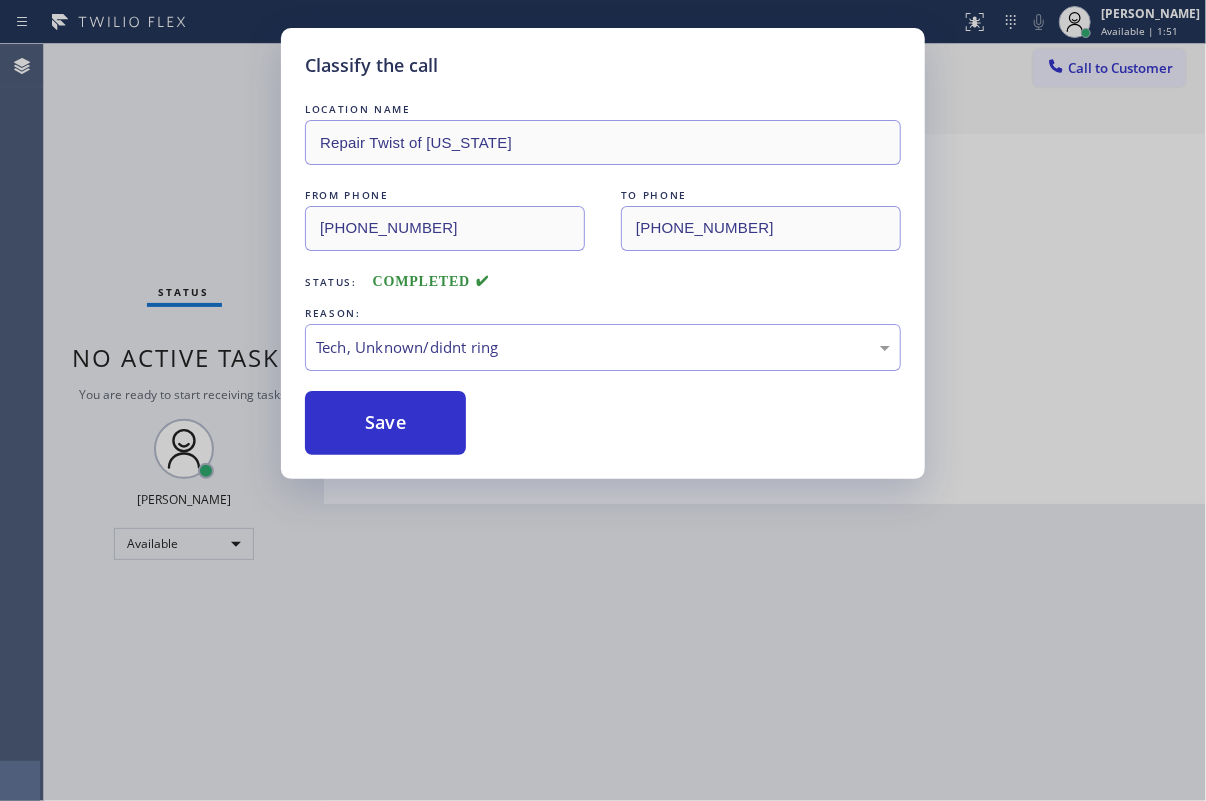 click on "Save" at bounding box center [385, 423] 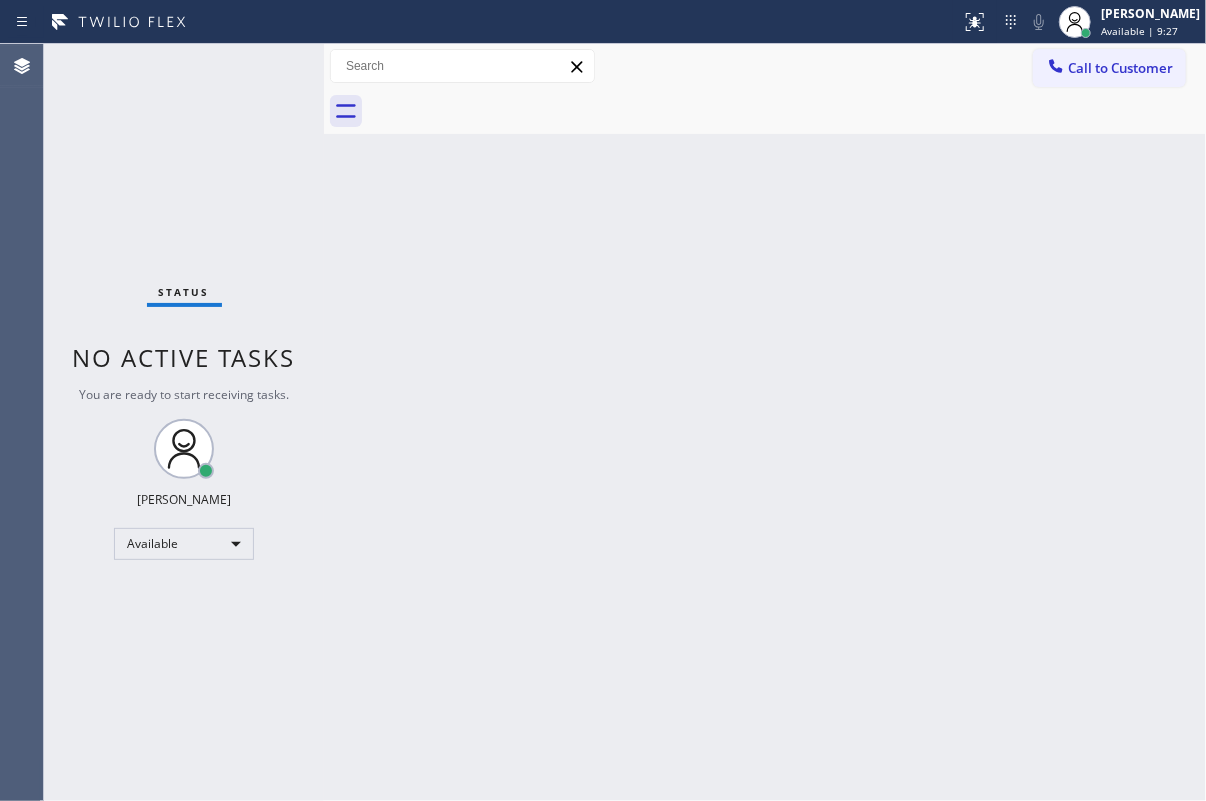click on "Back to Dashboard Change Sender ID Customers Technicians Select a contact Outbound call Technician Search Technician Your caller id phone number Your caller id phone number Call Technician info Name   Phone none Address none Change Sender ID HVAC [PHONE_NUMBER] 5 Star Appliance [PHONE_NUMBER] Appliance Repair [PHONE_NUMBER] Plumbing [PHONE_NUMBER] Air Duct Cleaning [PHONE_NUMBER]  Electricians [PHONE_NUMBER] Cancel Change Check personal SMS Reset Change No tabs Call to Customer Outbound call Location Search location Your caller id phone number Customer number Call Outbound call Technician Search Technician Your caller id phone number Your caller id phone number Call" at bounding box center [765, 422] 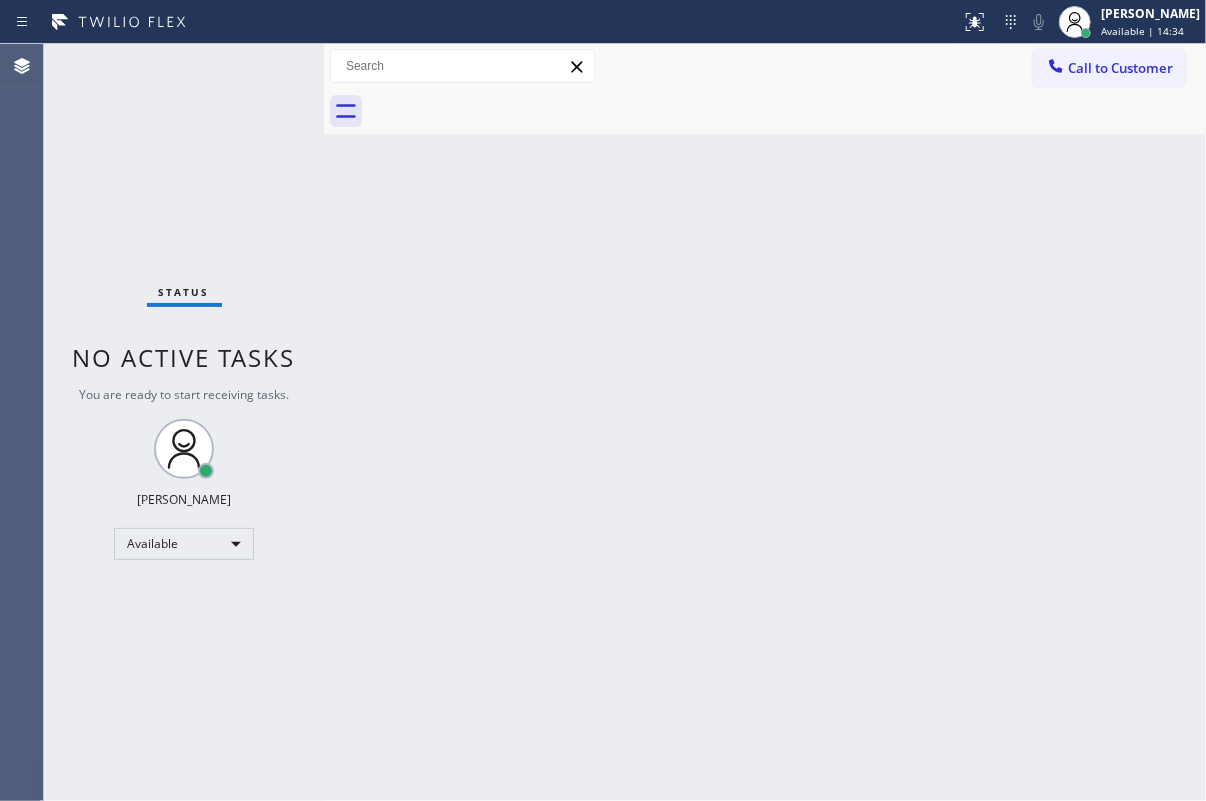 drag, startPoint x: 1161, startPoint y: 272, endPoint x: 1138, endPoint y: 272, distance: 23 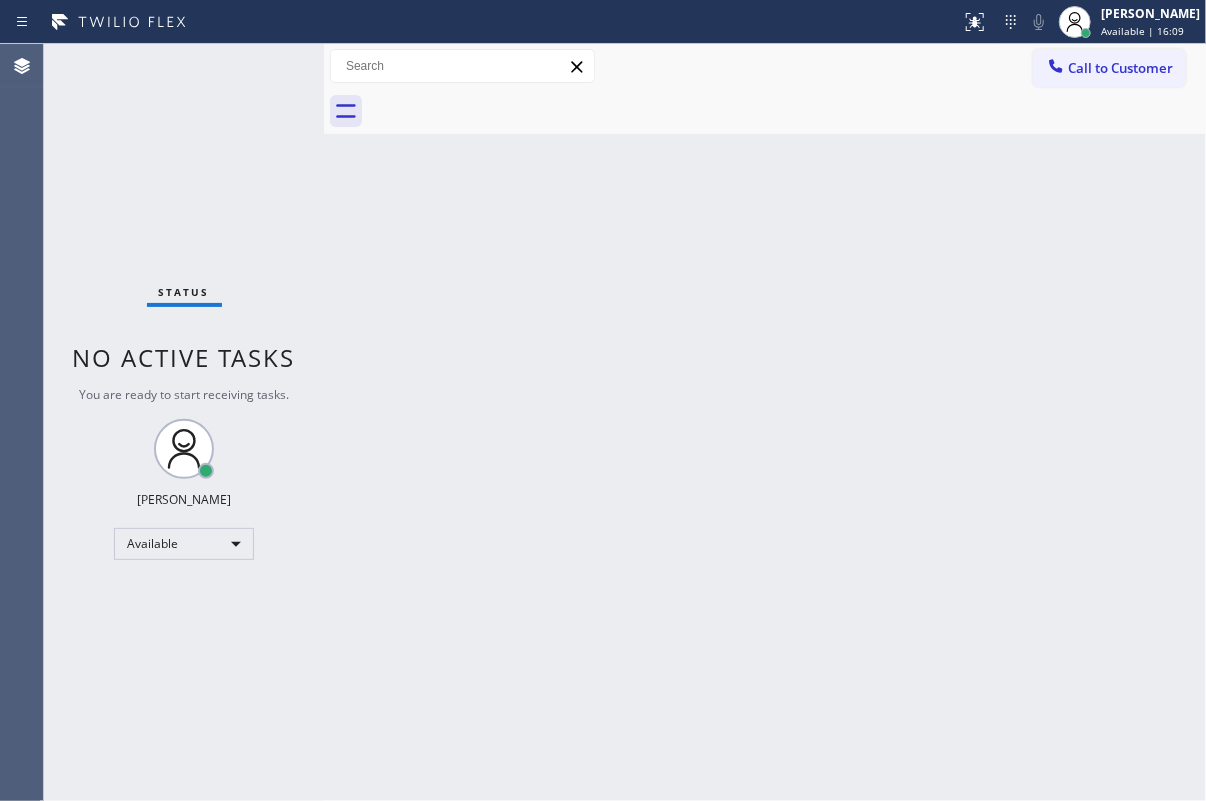 click on "Back to Dashboard Change Sender ID Customers Technicians Select a contact Outbound call Technician Search Technician Your caller id phone number Your caller id phone number Call Technician info Name   Phone none Address none Change Sender ID HVAC [PHONE_NUMBER] 5 Star Appliance [PHONE_NUMBER] Appliance Repair [PHONE_NUMBER] Plumbing [PHONE_NUMBER] Air Duct Cleaning [PHONE_NUMBER]  Electricians [PHONE_NUMBER] Cancel Change Check personal SMS Reset Change No tabs Call to Customer Outbound call Location Search location Your caller id phone number Customer number Call Outbound call Technician Search Technician Your caller id phone number Your caller id phone number Call" at bounding box center (765, 422) 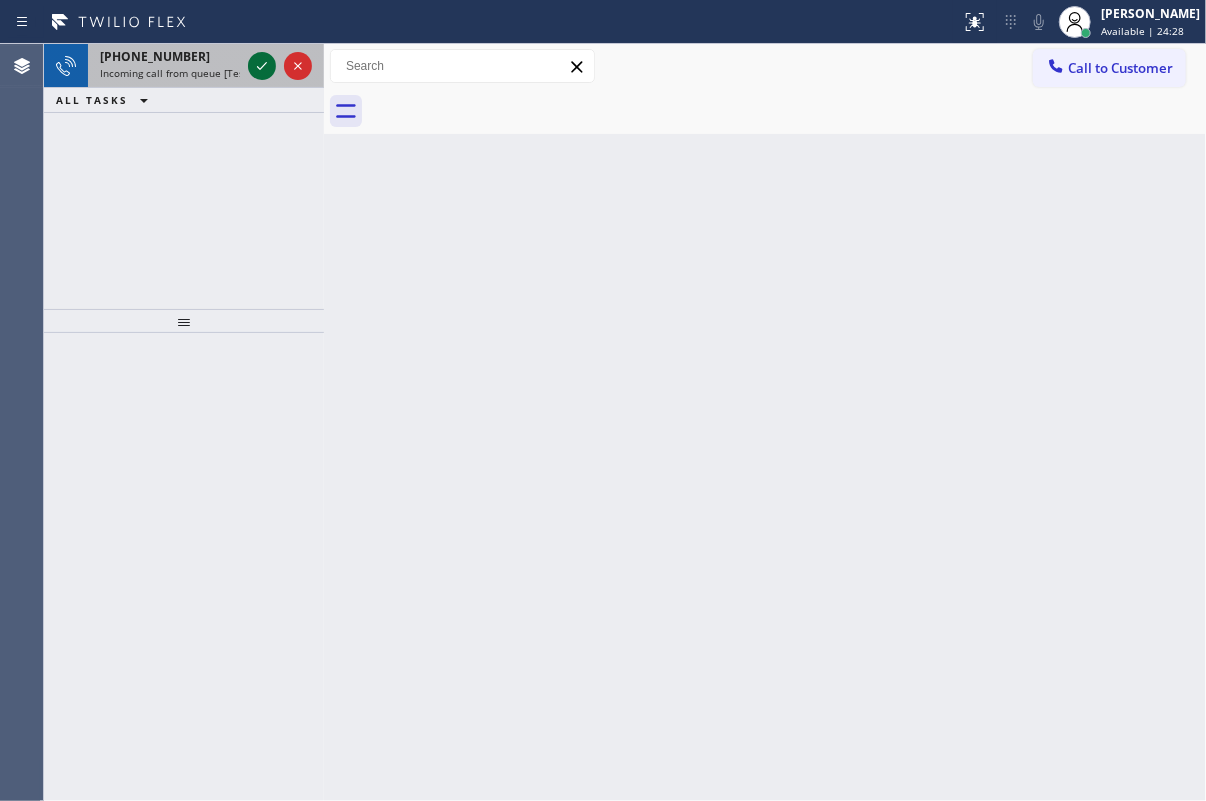 click 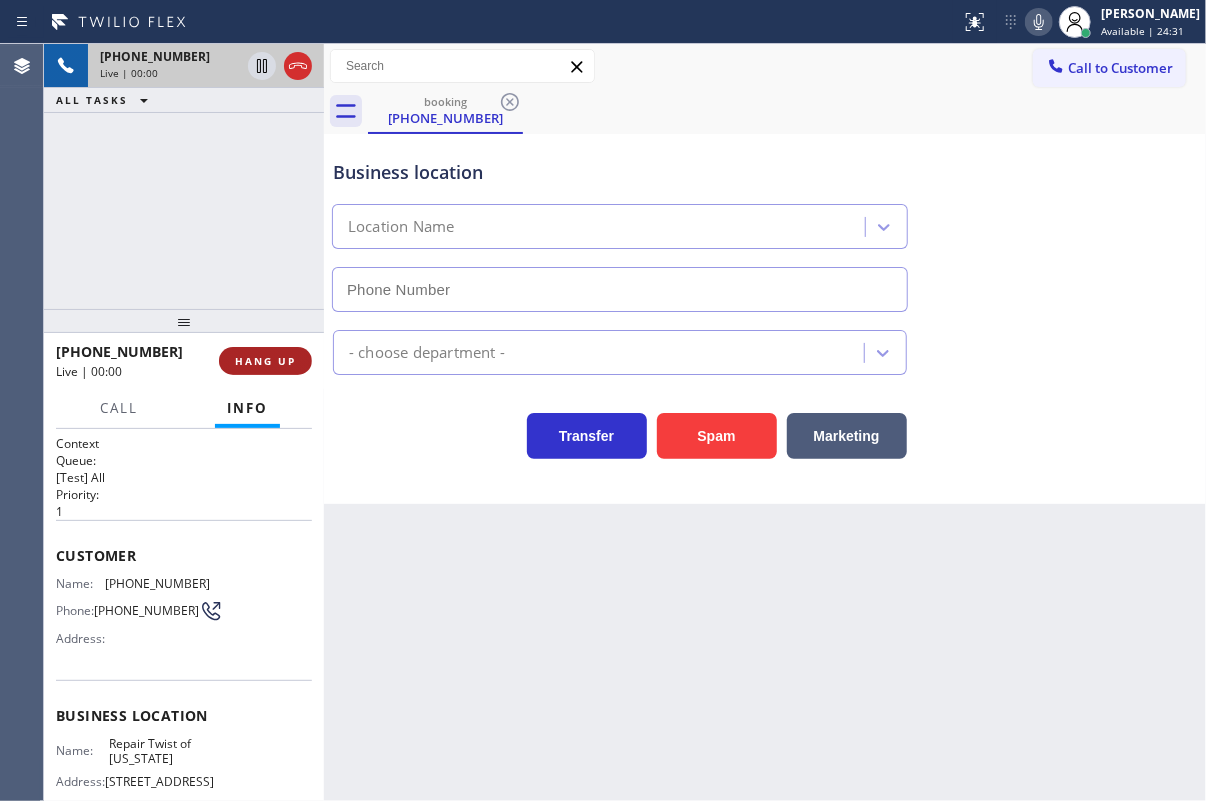 click on "HANG UP" at bounding box center [265, 361] 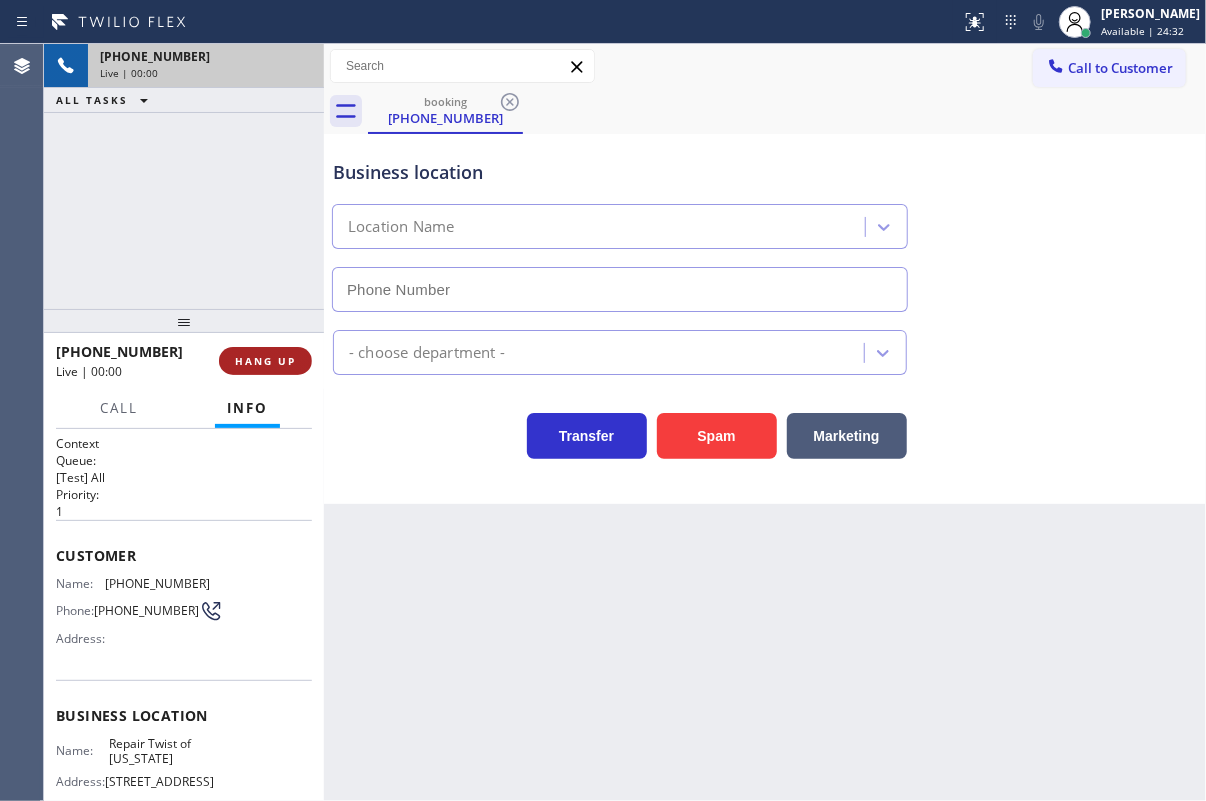 click on "HANG UP" at bounding box center (265, 361) 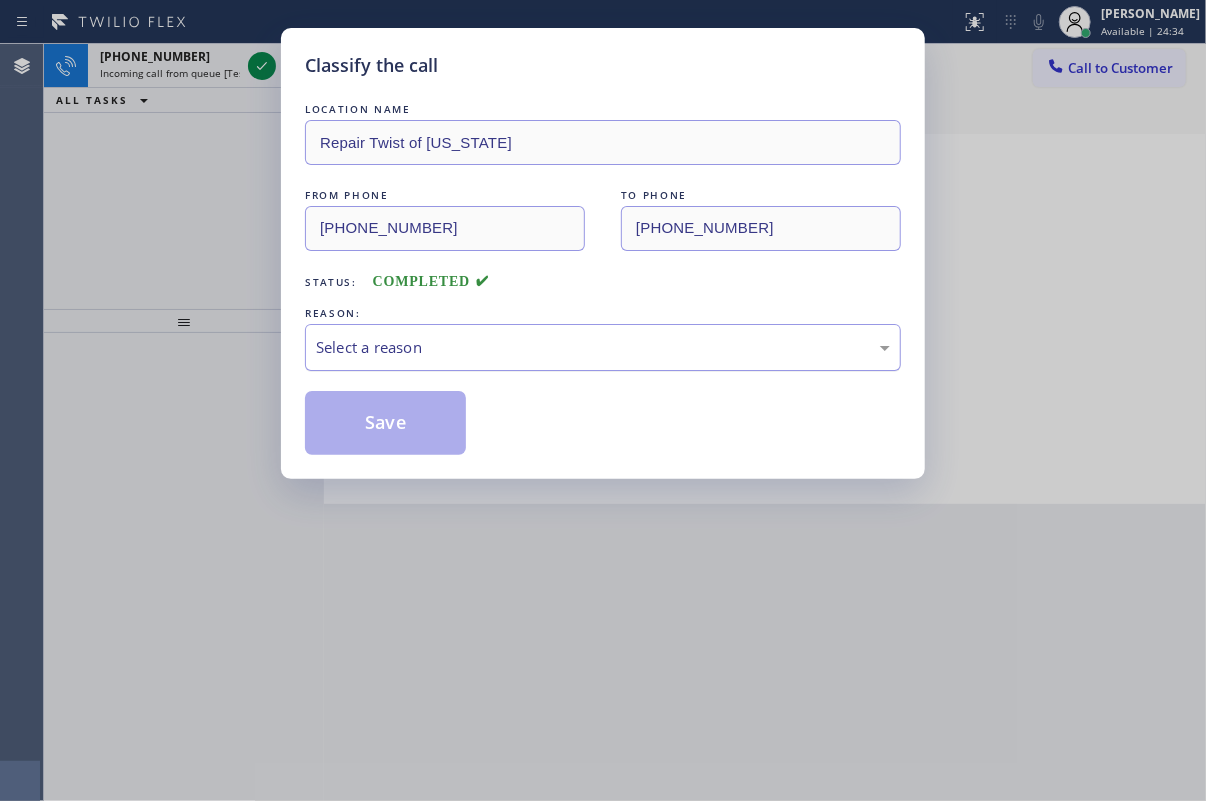 click on "Select a reason" at bounding box center (603, 347) 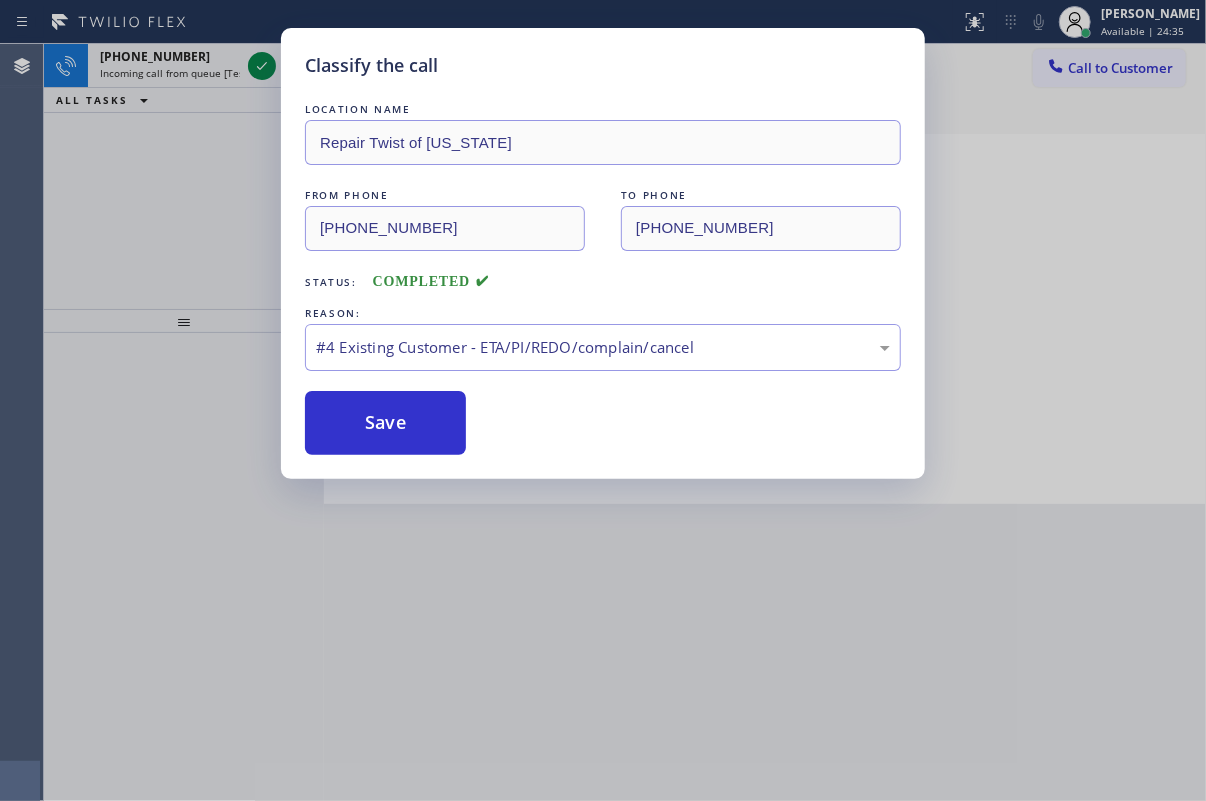 drag, startPoint x: 449, startPoint y: 494, endPoint x: 627, endPoint y: 411, distance: 196.4001 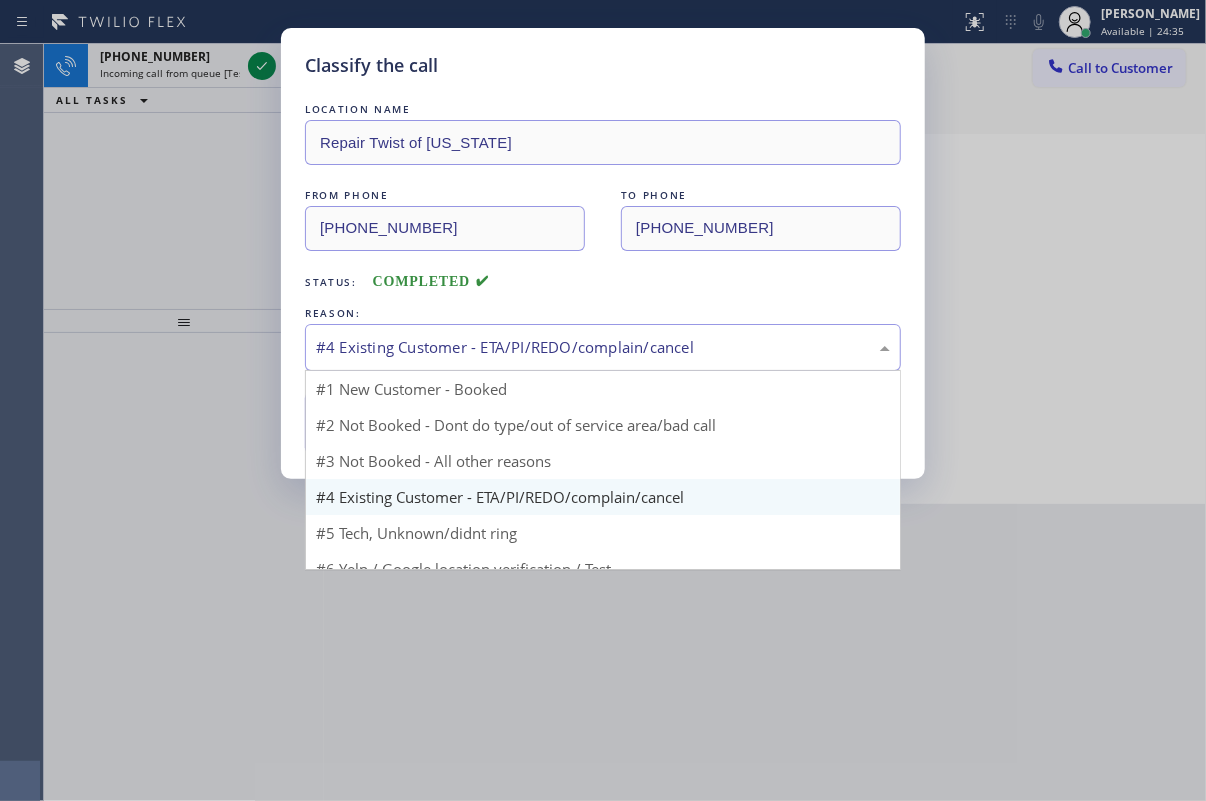 click on "#4 Existing Customer - ETA/PI/REDO/complain/cancel" at bounding box center (603, 347) 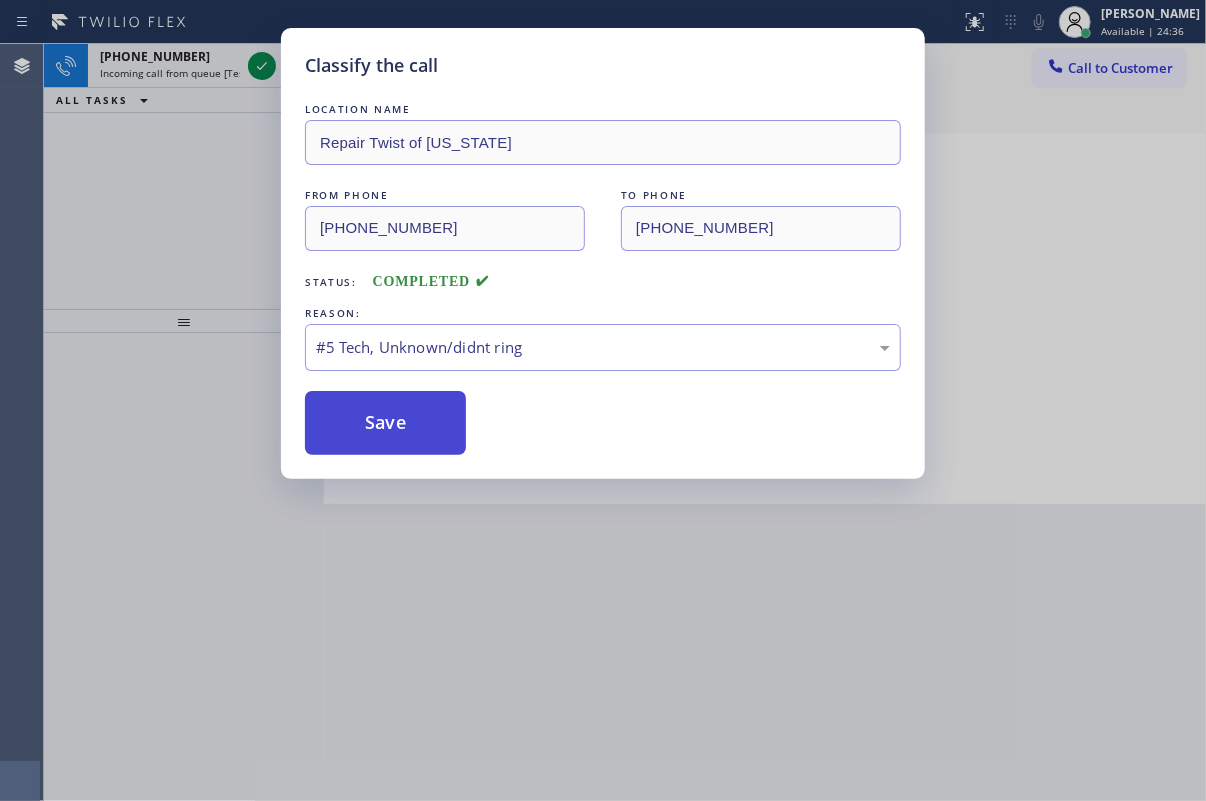 click on "Save" at bounding box center (385, 423) 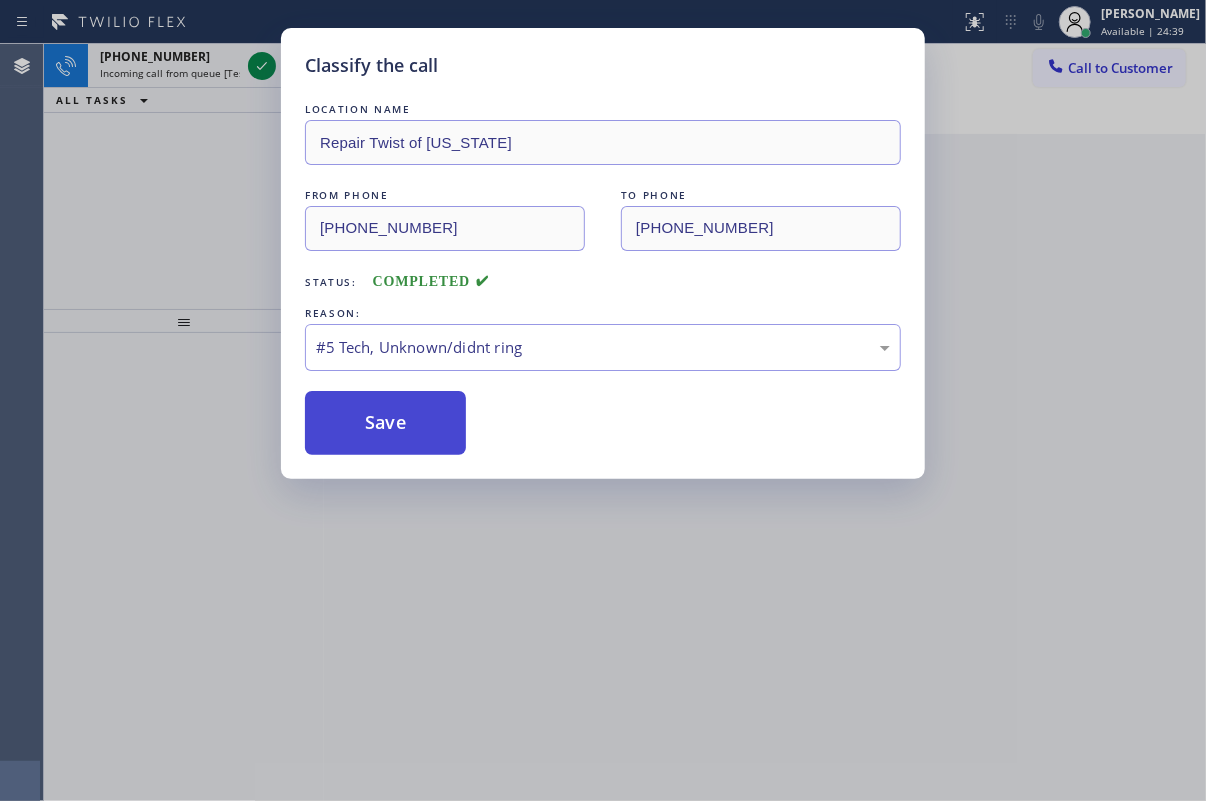 click on "Save" at bounding box center (385, 423) 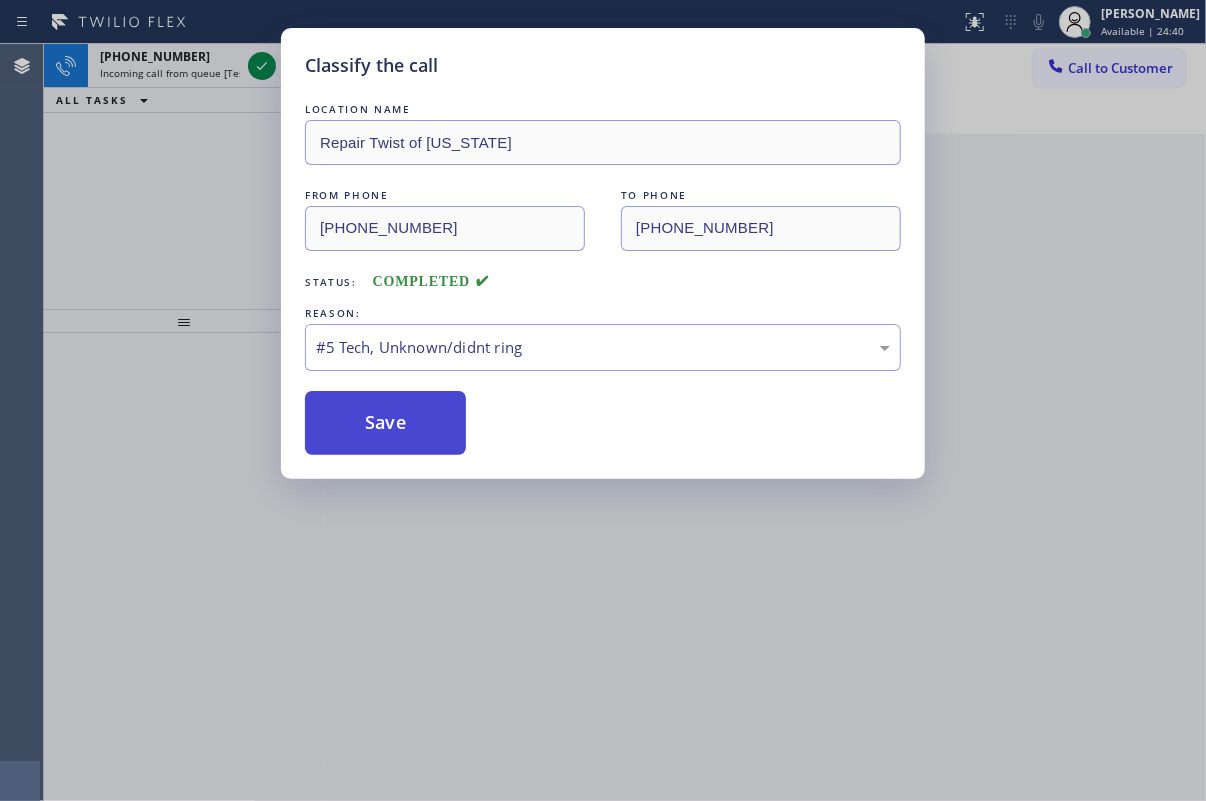 click on "Save" at bounding box center (385, 423) 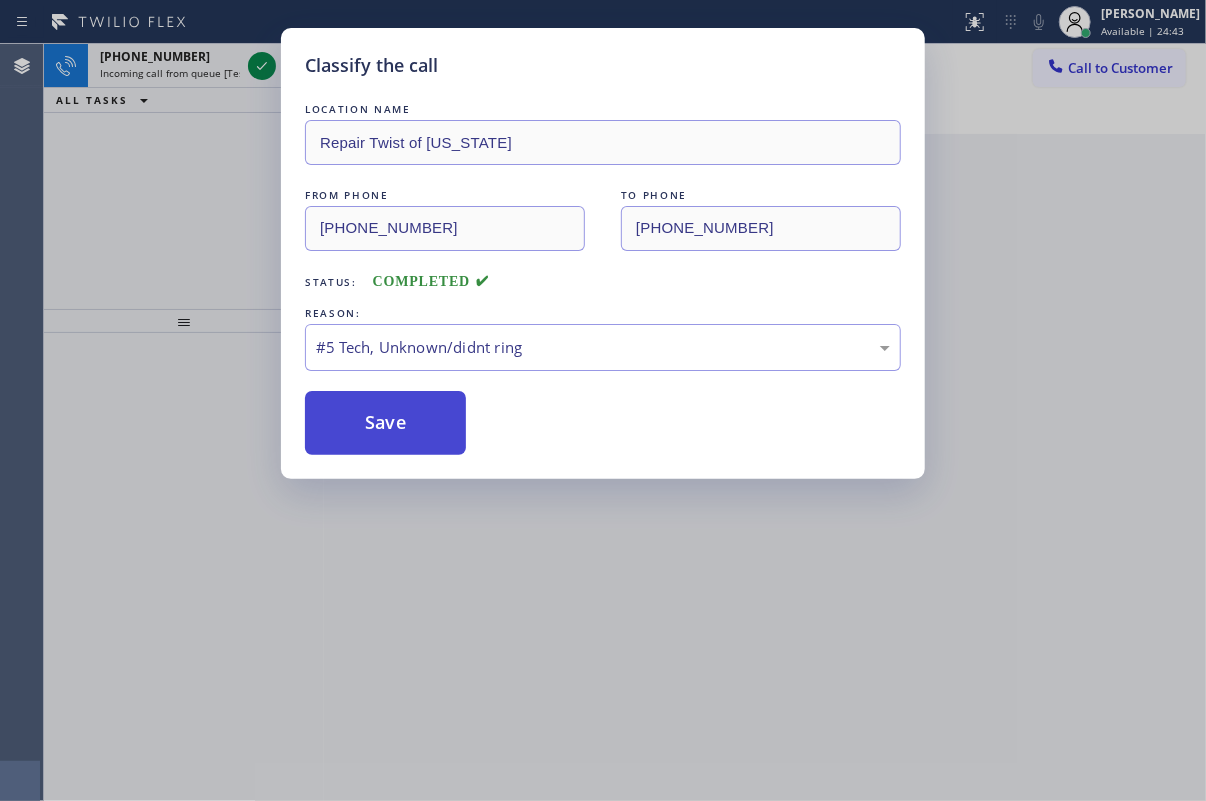 click on "Save" at bounding box center (385, 423) 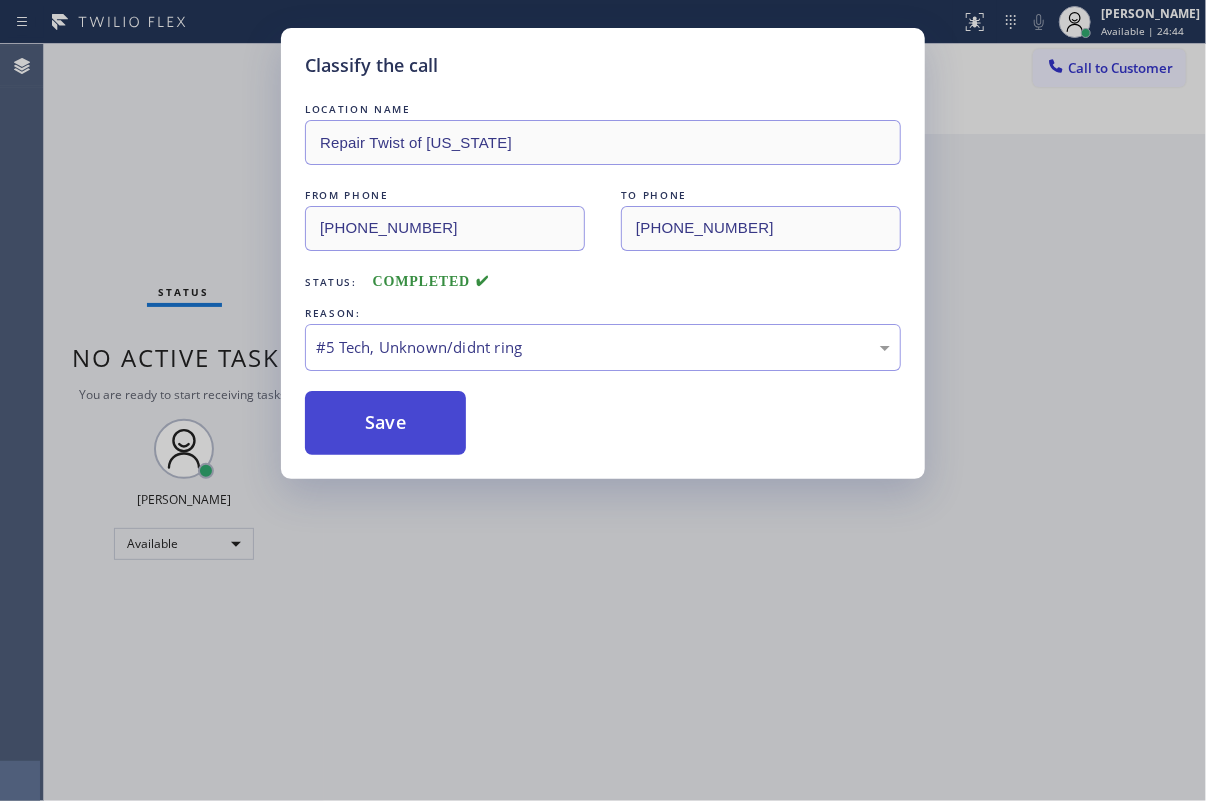 click on "Save" at bounding box center [385, 423] 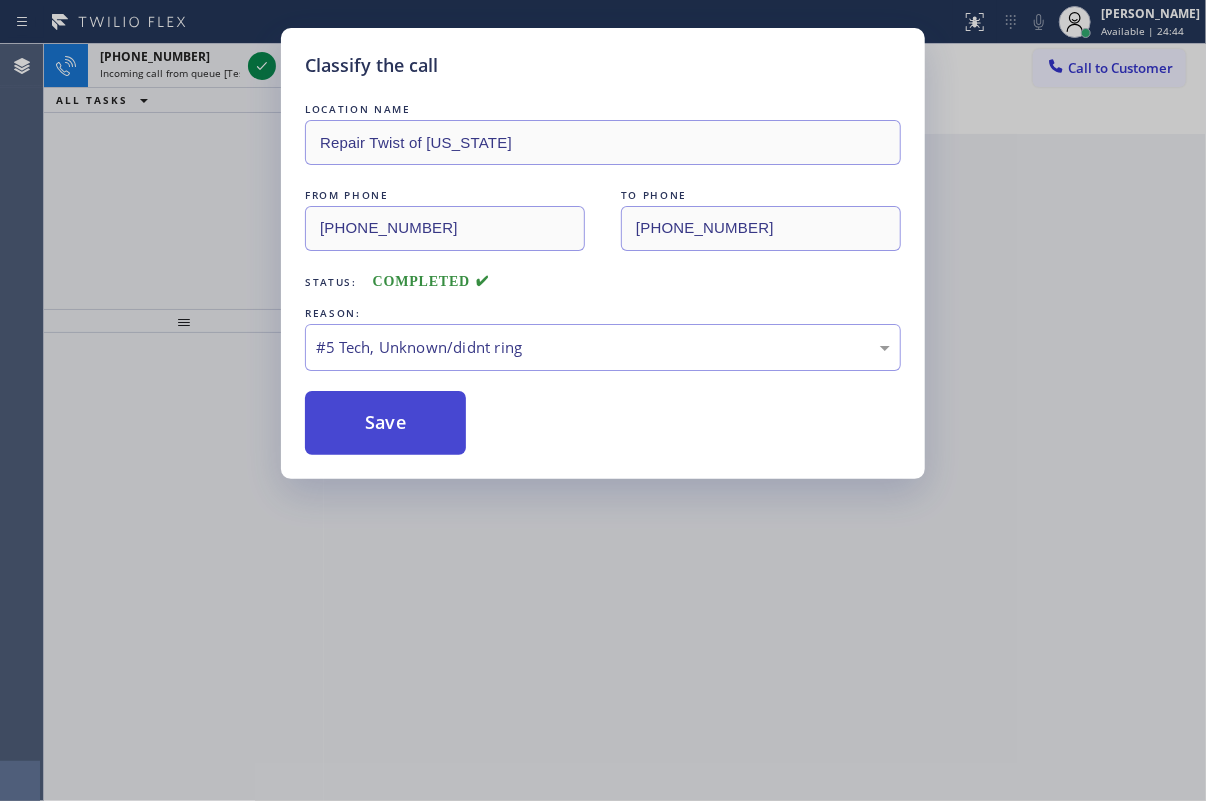 click on "Save" at bounding box center [385, 423] 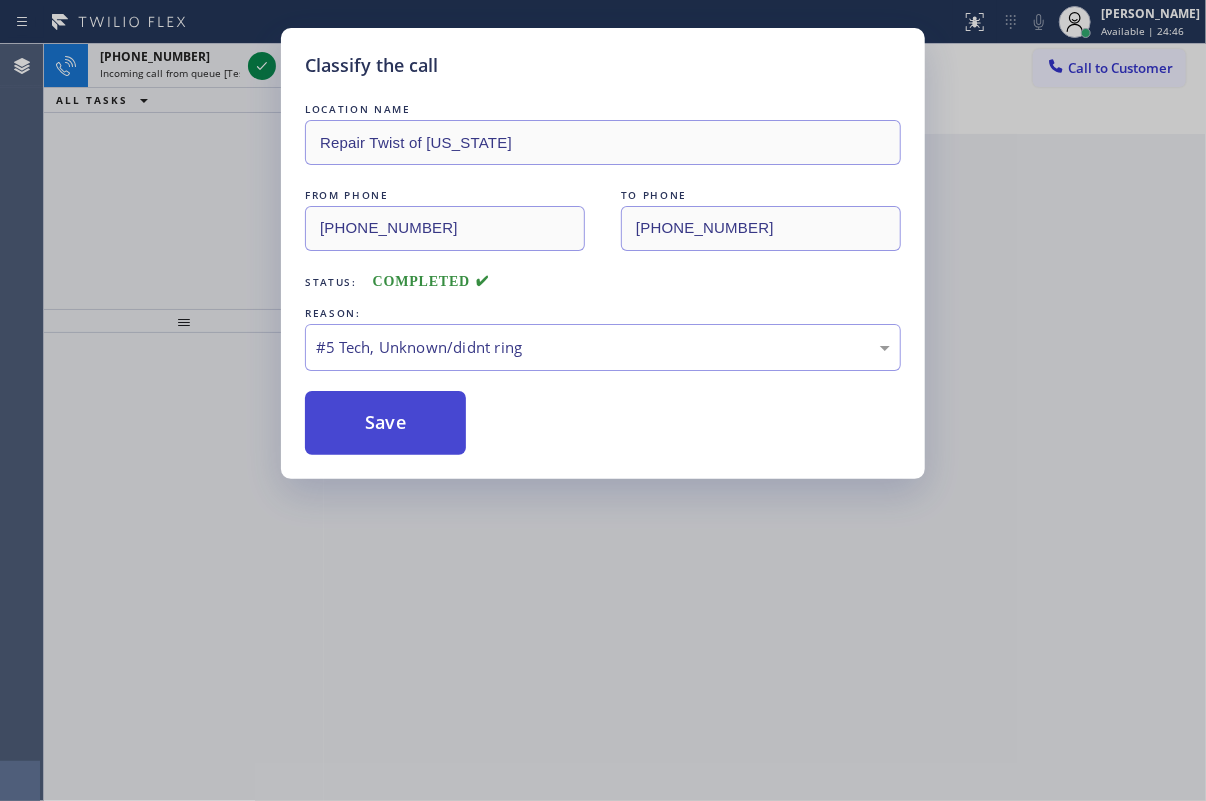 click on "Save" at bounding box center [385, 423] 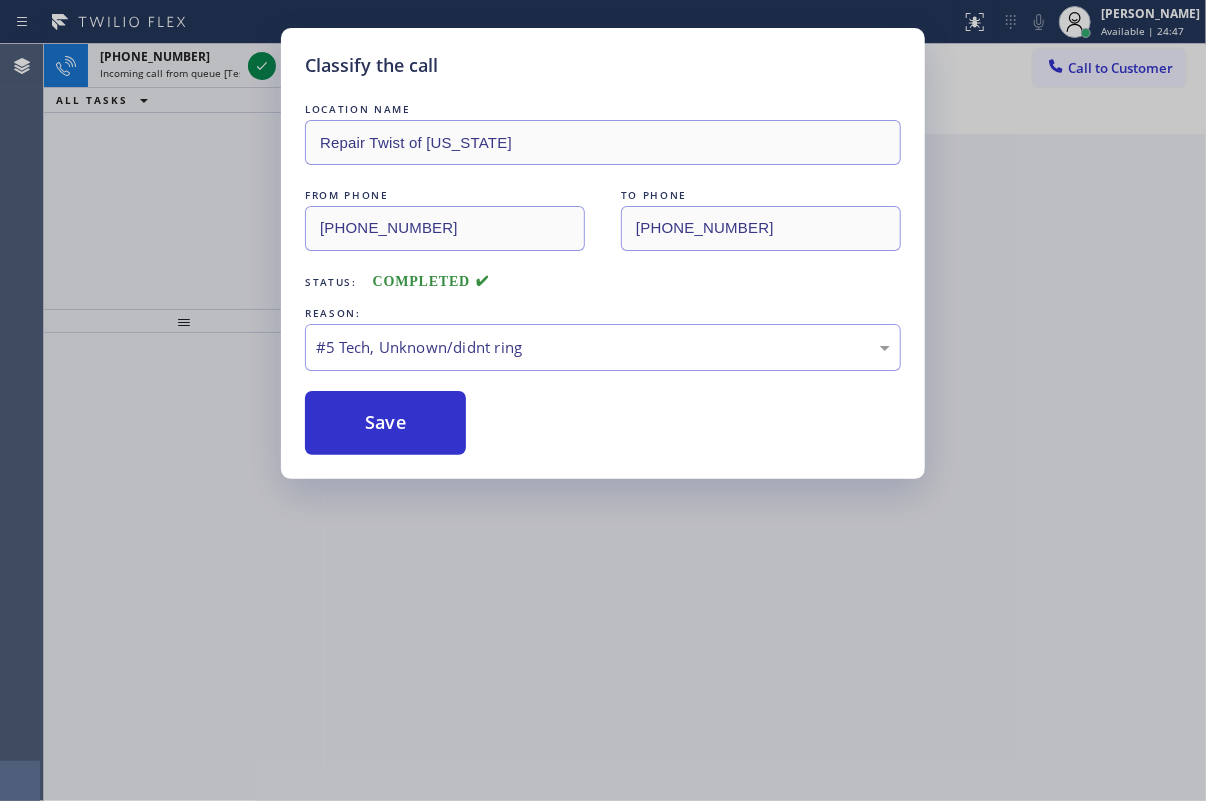 click on "Classify the call LOCATION NAME Repair Twist of New York FROM PHONE (646) 519-0772 TO PHONE (347) 284-6179 Status: COMPLETED REASON: #5 Tech, Unknown/didnt ring Save" at bounding box center (603, 400) 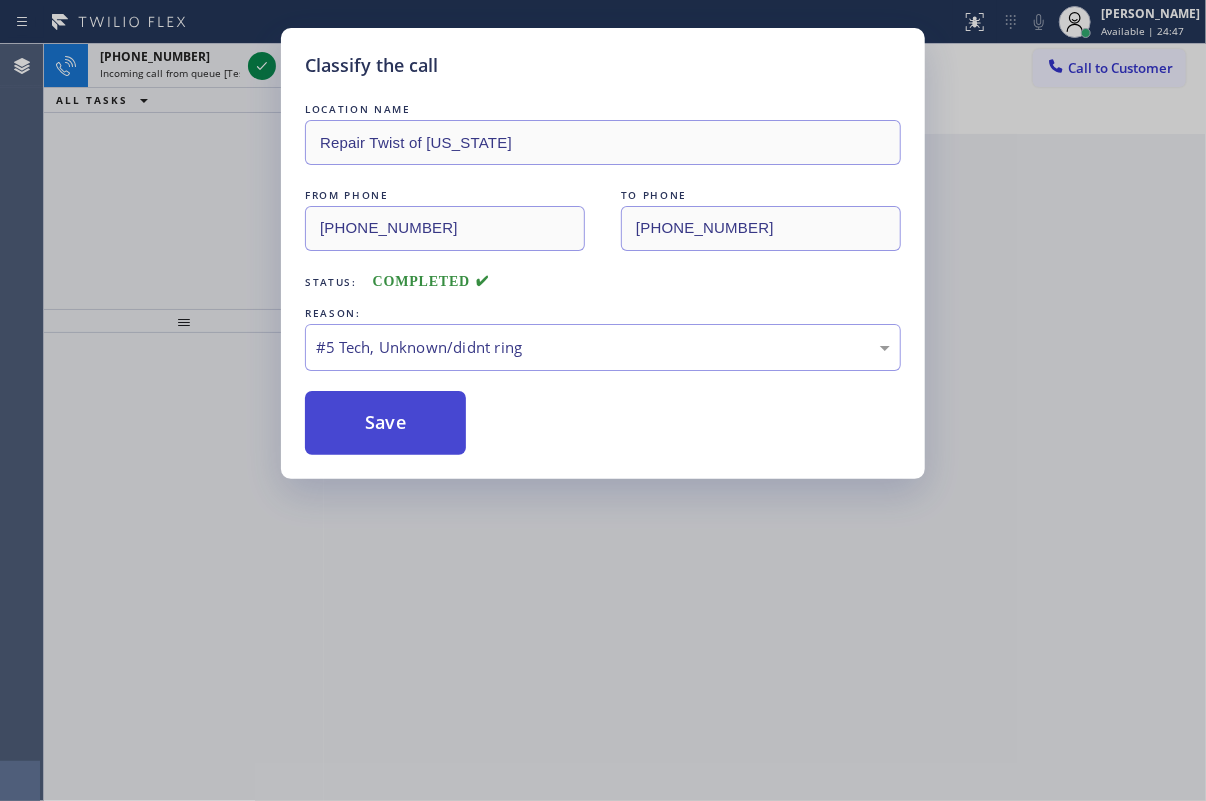 click on "Save" at bounding box center (385, 423) 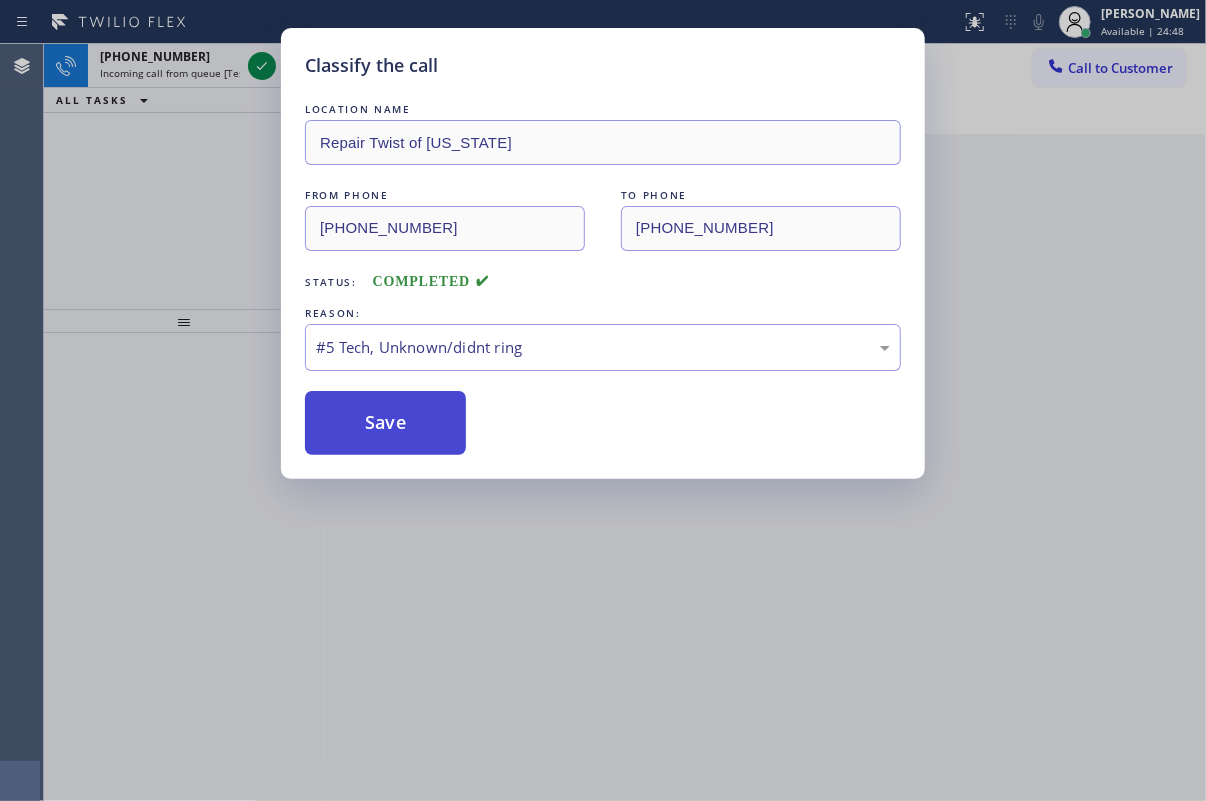 click on "Save" at bounding box center (385, 423) 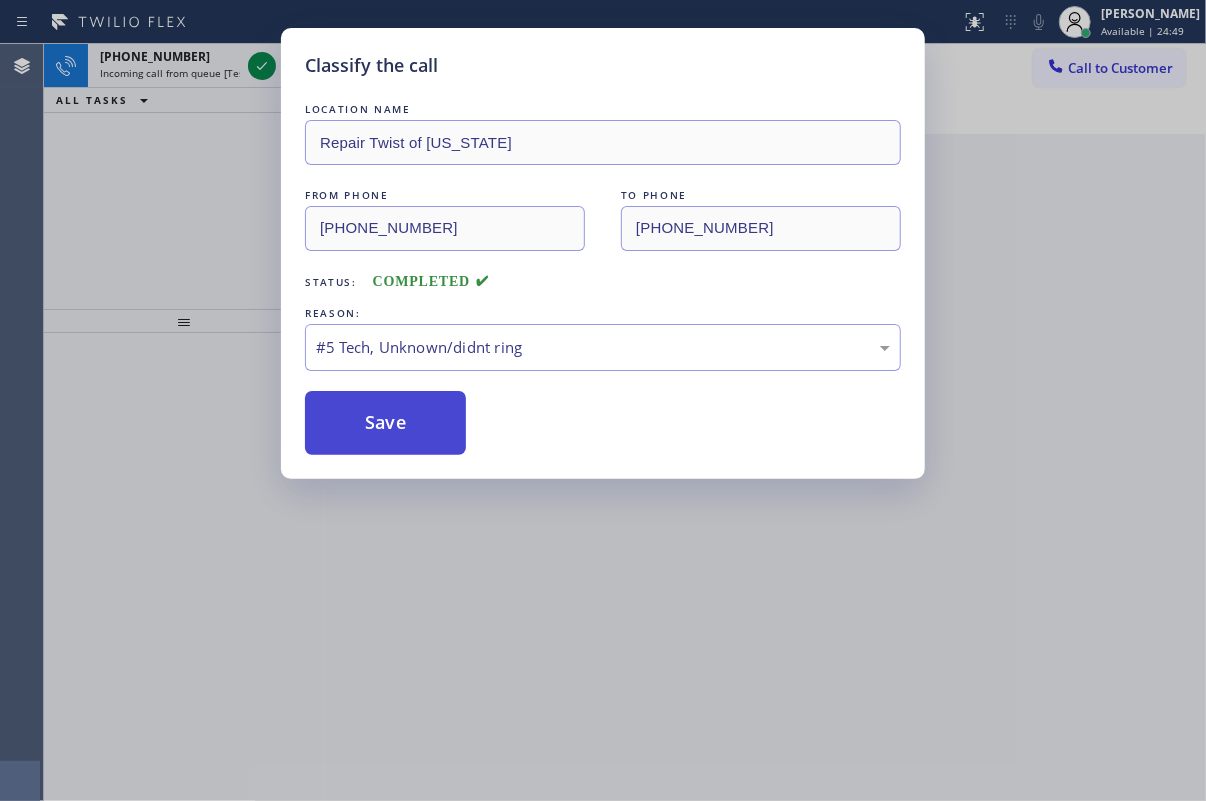click on "Save" at bounding box center (385, 423) 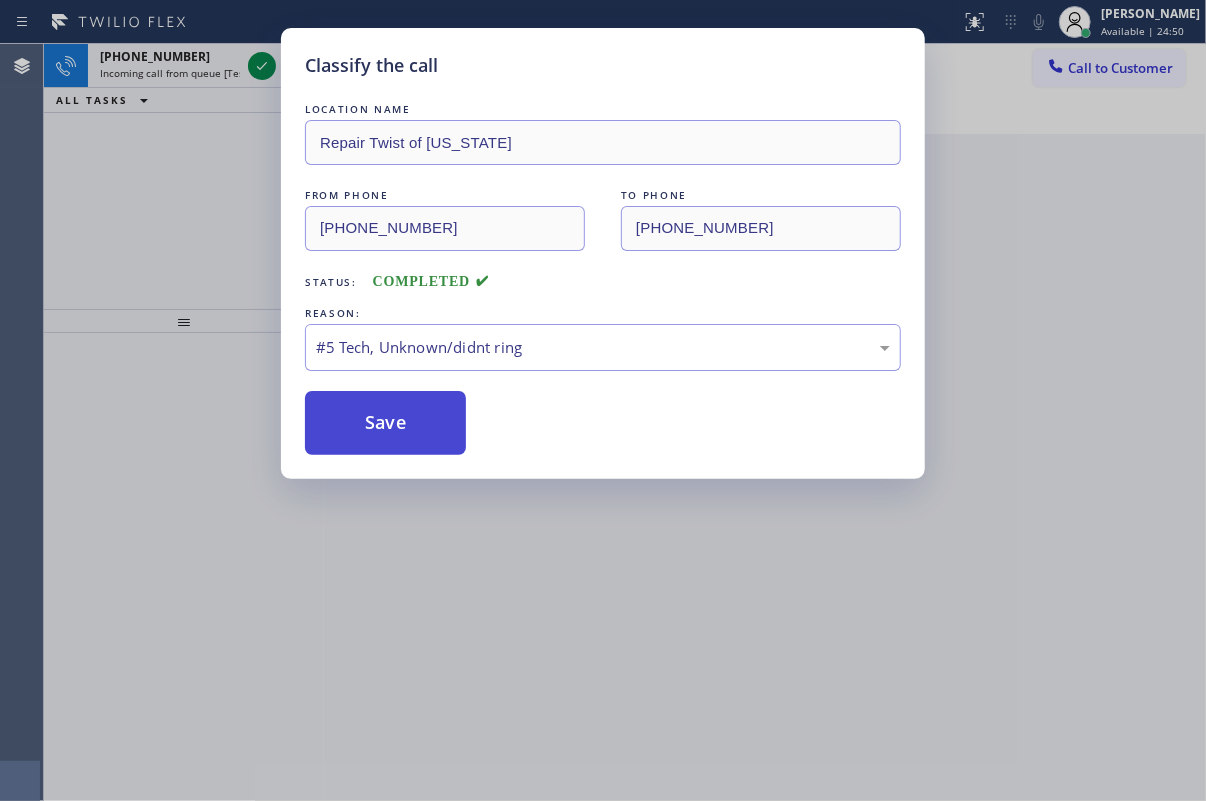 click on "Save" at bounding box center [385, 423] 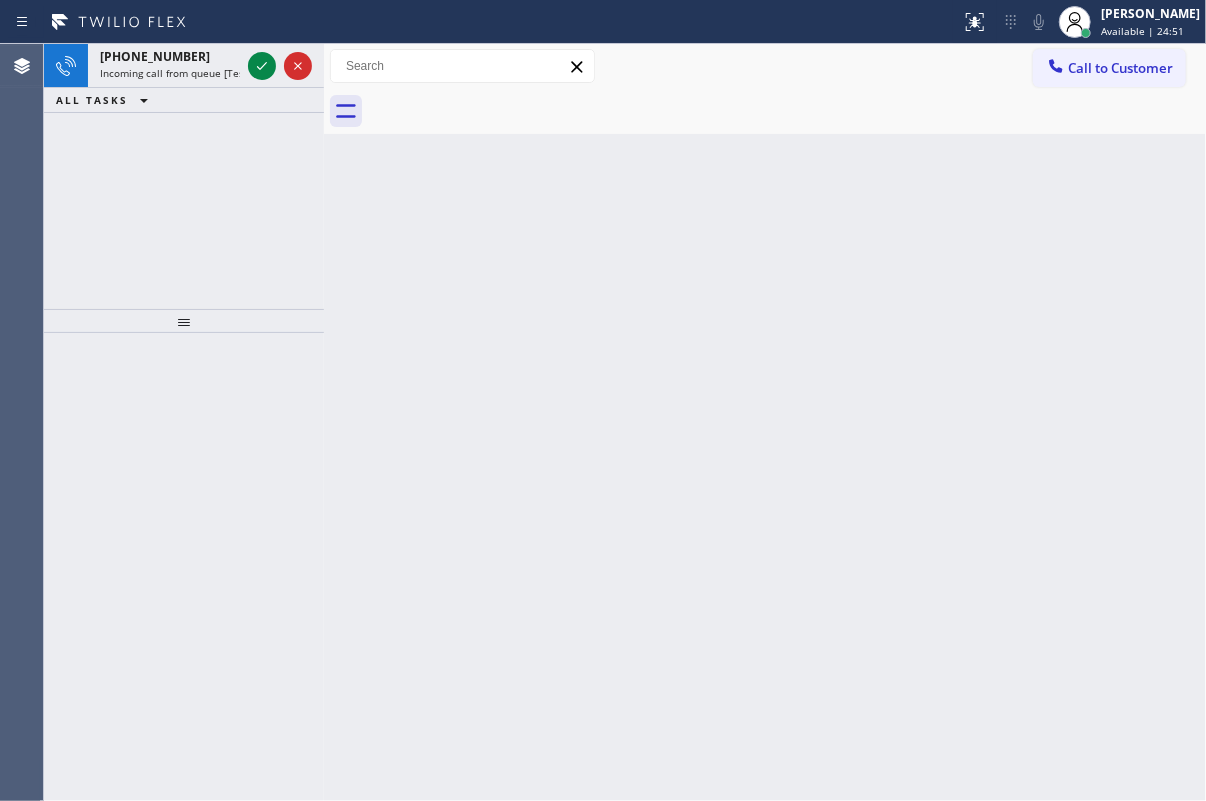 click on "Back to Dashboard Change Sender ID Customers Technicians Select a contact Outbound call Technician Search Technician Your caller id phone number Your caller id phone number Call Technician info Name   Phone none Address none Change Sender ID HVAC [PHONE_NUMBER] 5 Star Appliance [PHONE_NUMBER] Appliance Repair [PHONE_NUMBER] Plumbing [PHONE_NUMBER] Air Duct Cleaning [PHONE_NUMBER]  Electricians [PHONE_NUMBER] Cancel Change Check personal SMS Reset Change No tabs Call to Customer Outbound call Location Search location Your caller id phone number Customer number Call Outbound call Technician Search Technician Your caller id phone number Your caller id phone number Call" at bounding box center [765, 422] 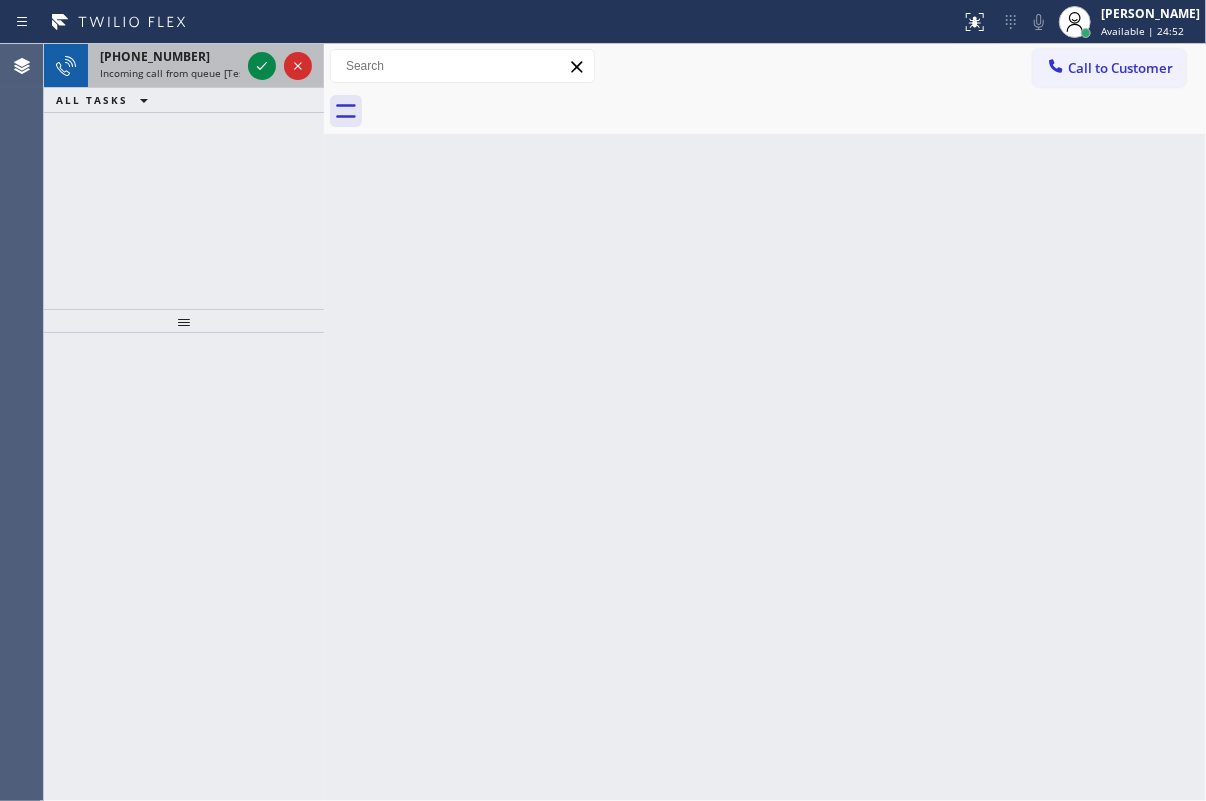 click on "Incoming call from queue [Test] All" at bounding box center (183, 73) 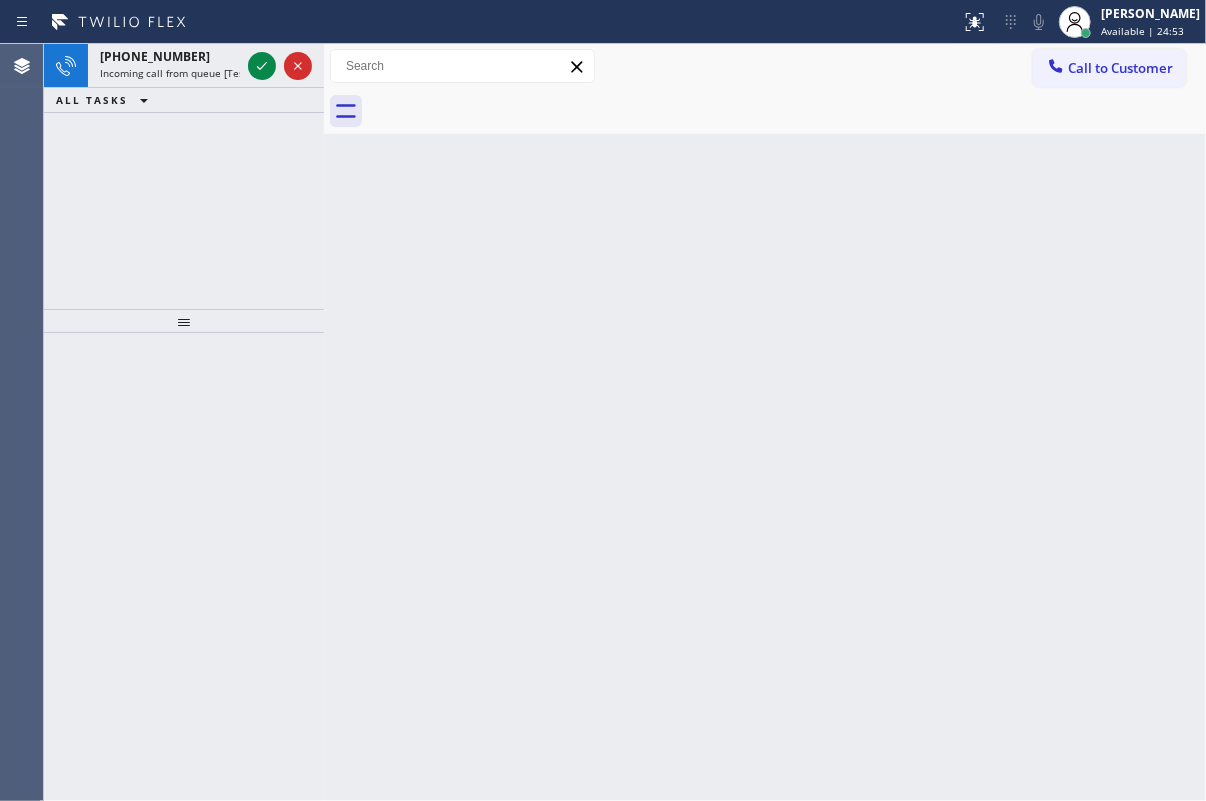 click on "Incoming call from queue [Test] All" at bounding box center (183, 73) 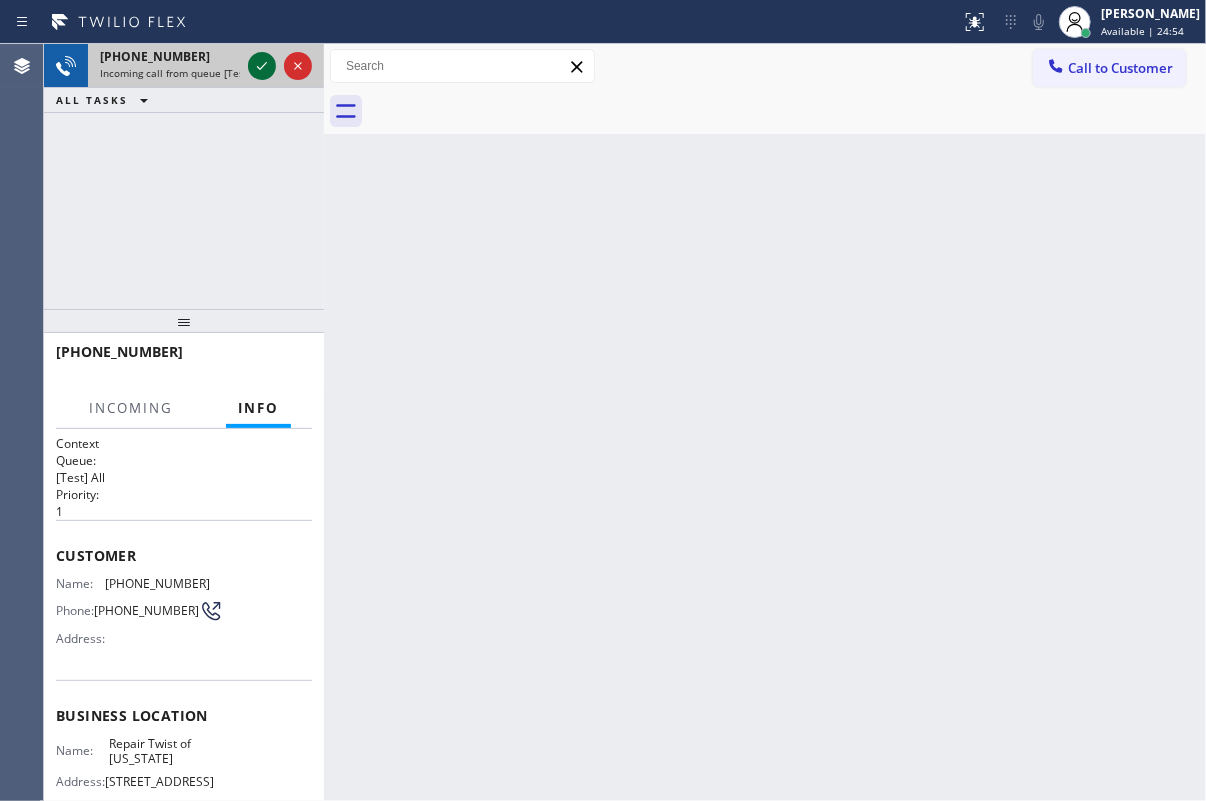 click 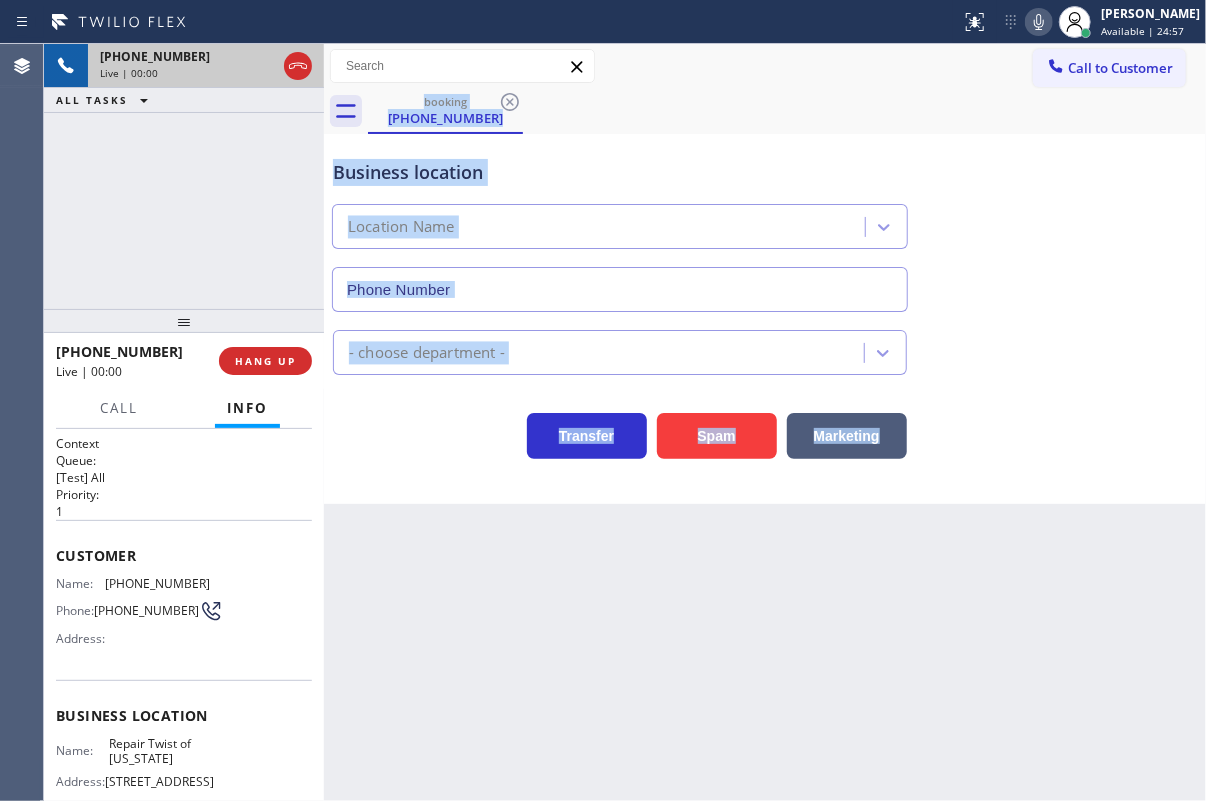 type on "(347) 284-6179" 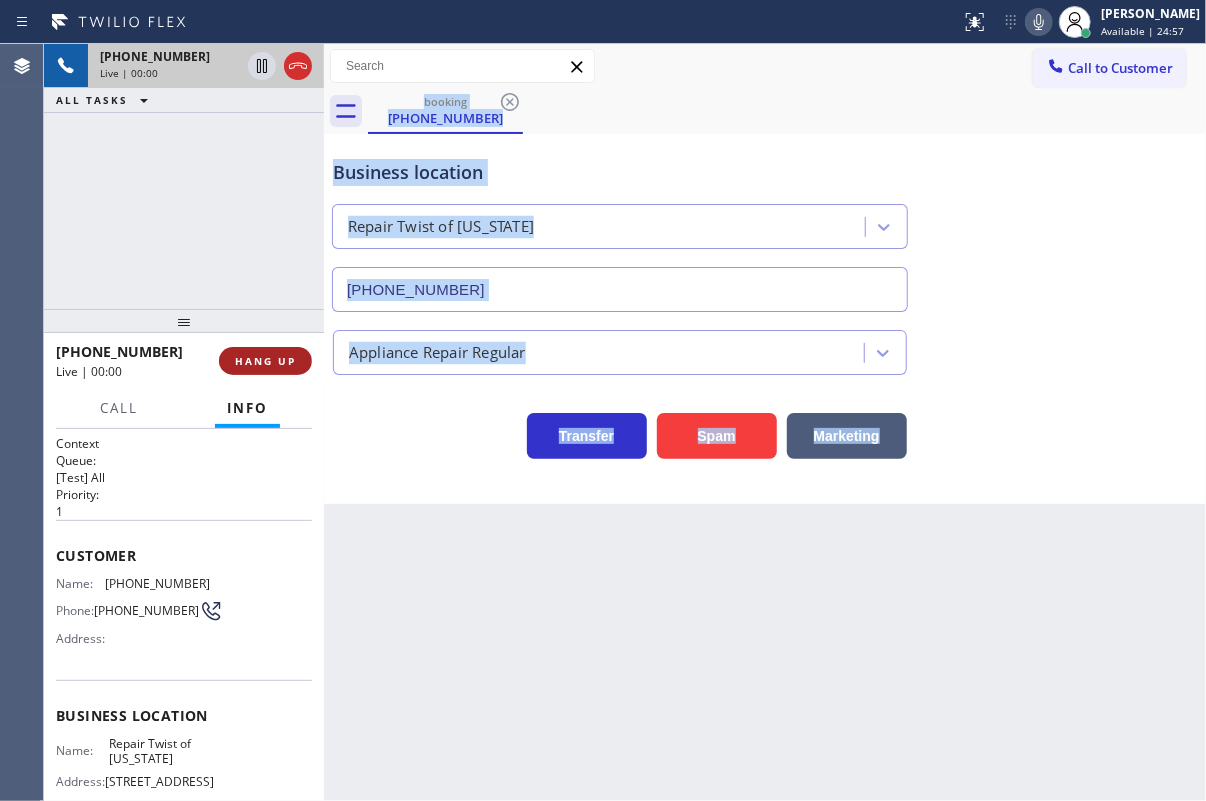 click on "HANG UP" at bounding box center [265, 361] 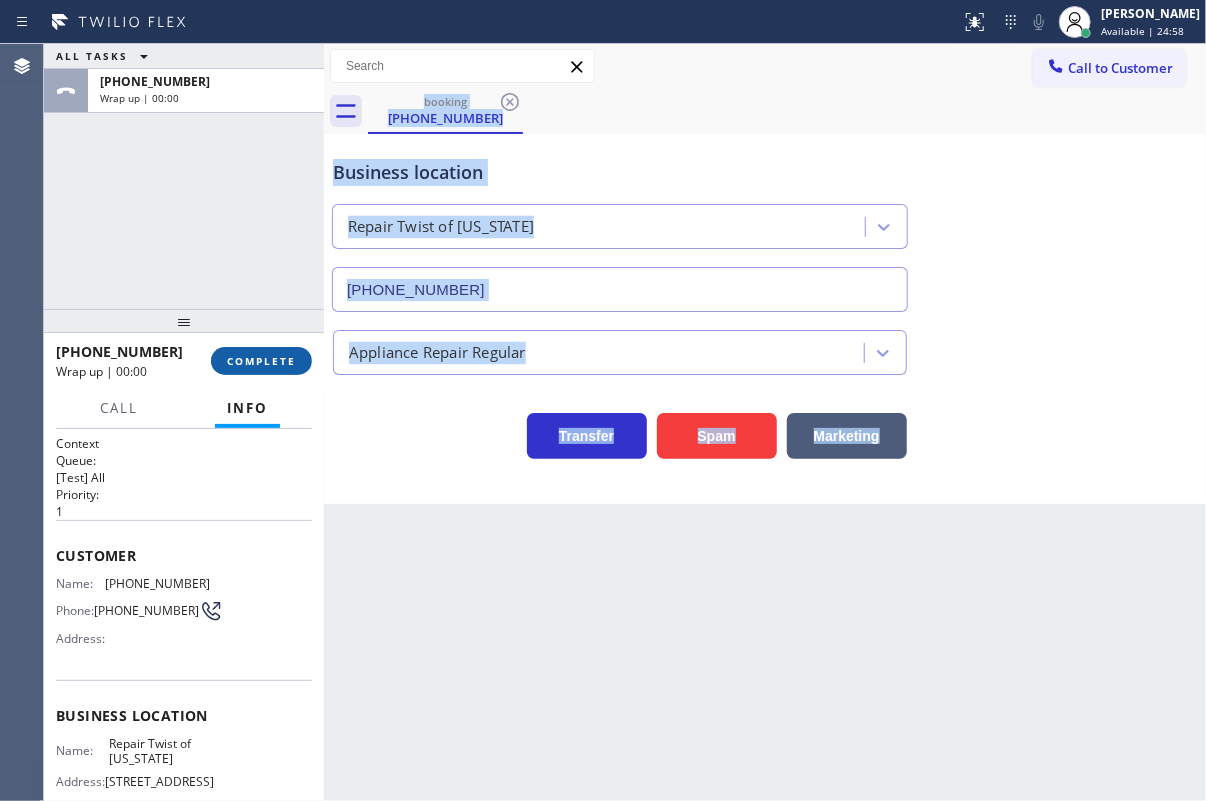 click on "COMPLETE" at bounding box center [261, 361] 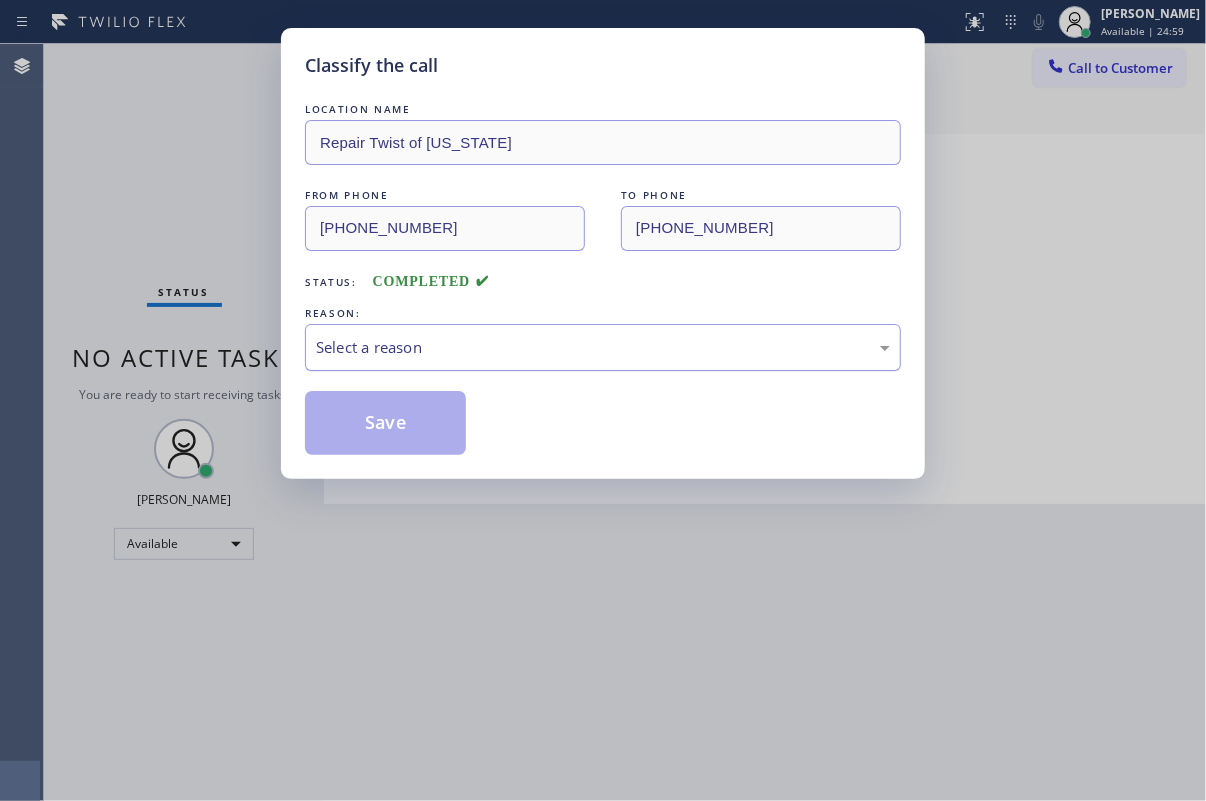click on "Select a reason" at bounding box center [603, 347] 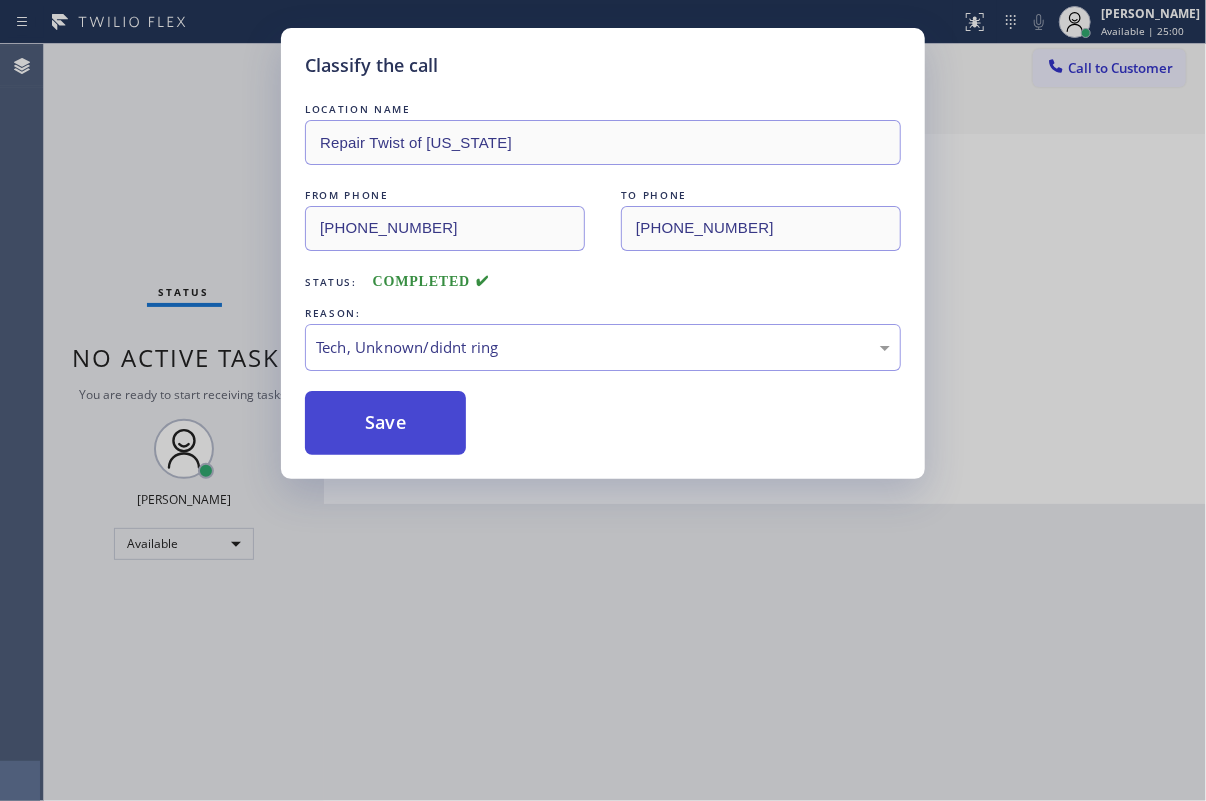 click on "Save" at bounding box center [385, 423] 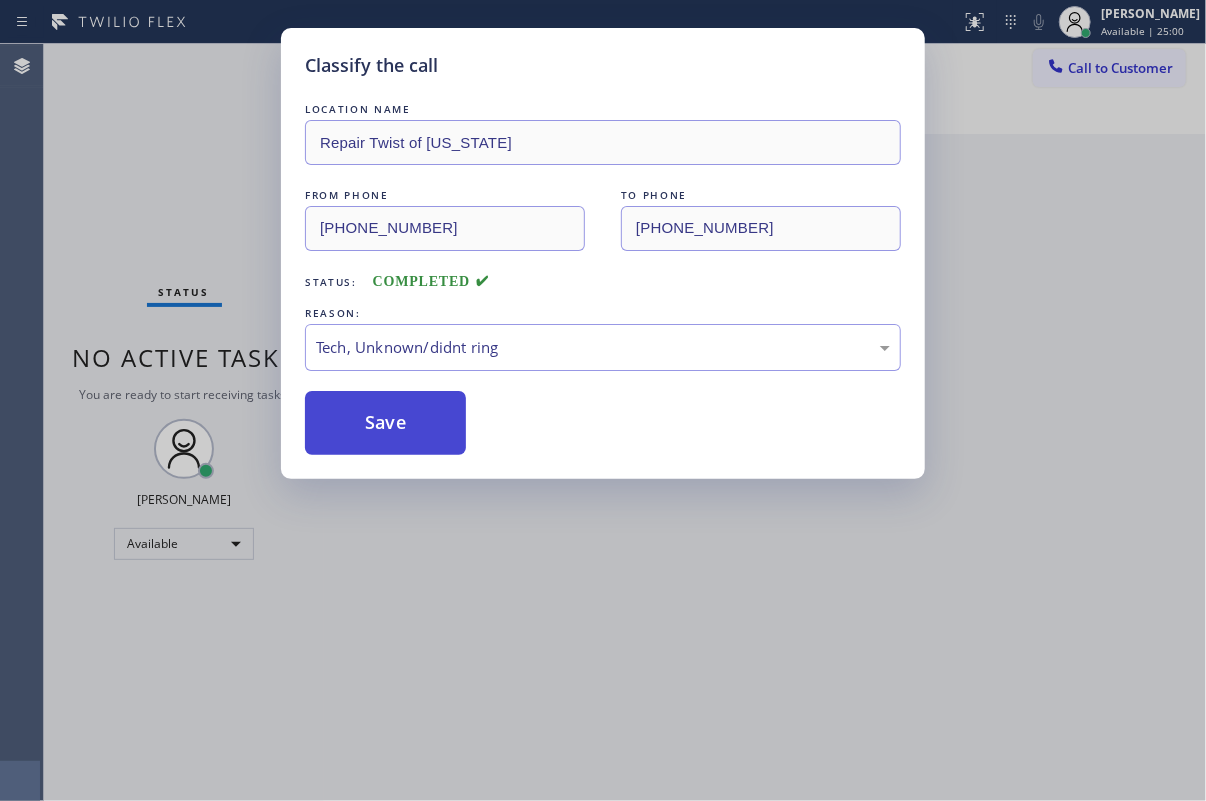 click on "Save" at bounding box center (385, 423) 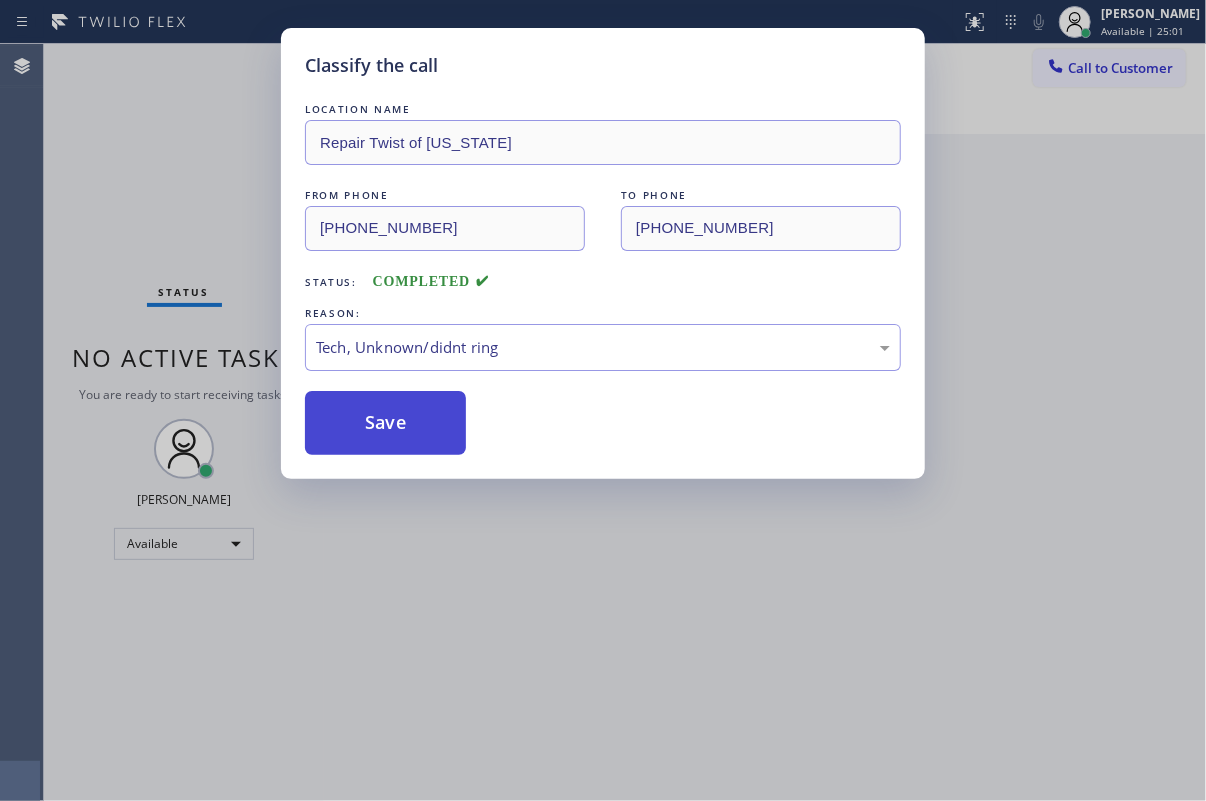 click on "Classify the call LOCATION NAME Lilley Electric FROM PHONE (281) 513-2065 TO PHONE (346) 486-4410 Status: COMPLETED REASON: Tech, Unknown/didnt ring Save Classify the call LOCATION NAME Appliance Rescue Team FROM PHONE (512) 293-3557 TO PHONE (737) 234-2095 Status: COMPLETED REASON: #5 Tech, Unknown/didnt ring Save Classify the call LOCATION NAME Appliance Rescue Team FROM PHONE (512) 293-3557 TO PHONE (737) 234-2095 Status: COMPLETED REASON: Tech, Unknown/didnt ring Save Classify the call LOCATION NAME Appliance Rescue Team FROM PHONE (713) 397-4544 TO PHONE (737) 234-2095 Status: COMPLETED REASON: New Customer - Booked Save Classify the call LOCATION NAME Repair Twist of New York FROM PHONE (646) 519-0772 TO PHONE (347) 284-6179 Status: COMPLETED REASON: Tech, Unknown/didnt ring Save Classify the call LOCATION NAME Repair Twist of New York FROM PHONE (646) 519-0772 TO PHONE (347) 284-6179 Status: COMPLETED REASON: Tech, Unknown/didnt ring Save Classify the call LOCATION NAME Repair Twist of New York Status:" at bounding box center (625, 422) 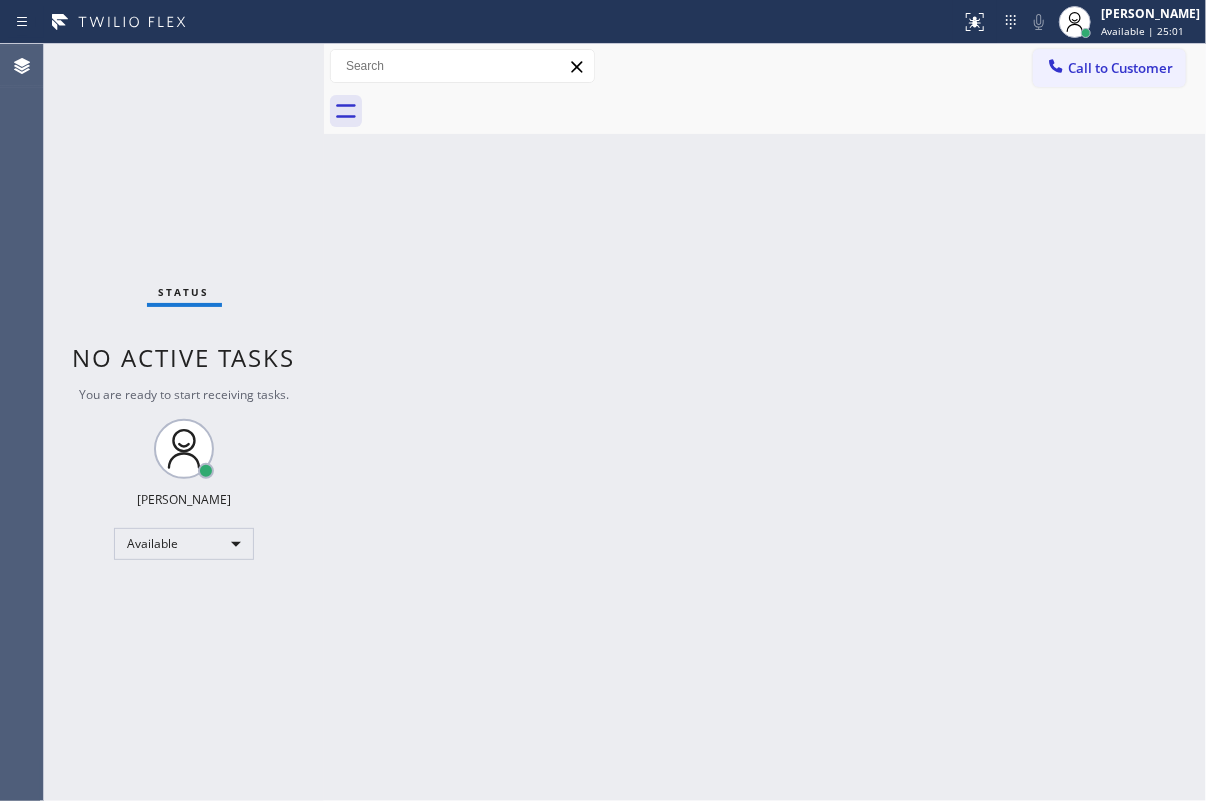 click on "Back to Dashboard Change Sender ID Customers Technicians Select a contact Outbound call Technician Search Technician Your caller id phone number Your caller id phone number Call Technician info Name   Phone none Address none Change Sender ID HVAC [PHONE_NUMBER] 5 Star Appliance [PHONE_NUMBER] Appliance Repair [PHONE_NUMBER] Plumbing [PHONE_NUMBER] Air Duct Cleaning [PHONE_NUMBER]  Electricians [PHONE_NUMBER] Cancel Change Check personal SMS Reset Change No tabs Call to Customer Outbound call Location Search location Your caller id phone number Customer number Call Outbound call Technician Search Technician Your caller id phone number Your caller id phone number Call" at bounding box center [765, 422] 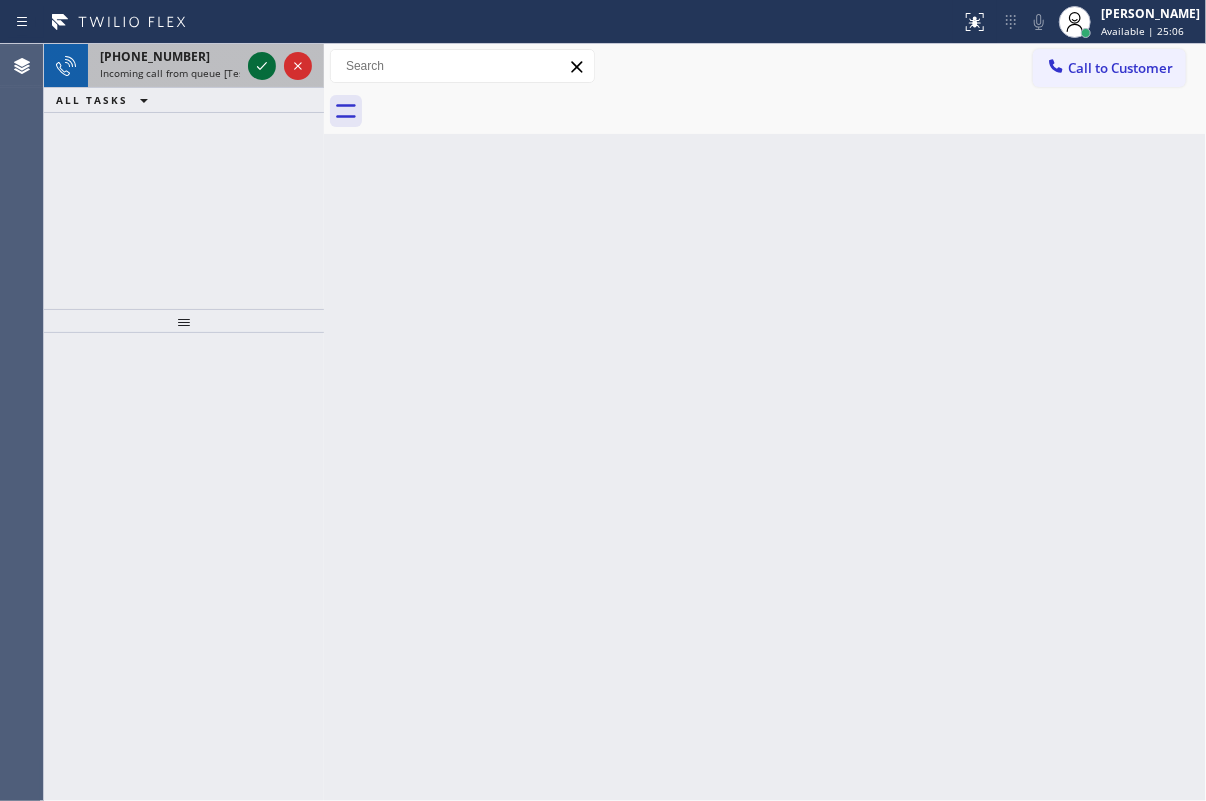 click 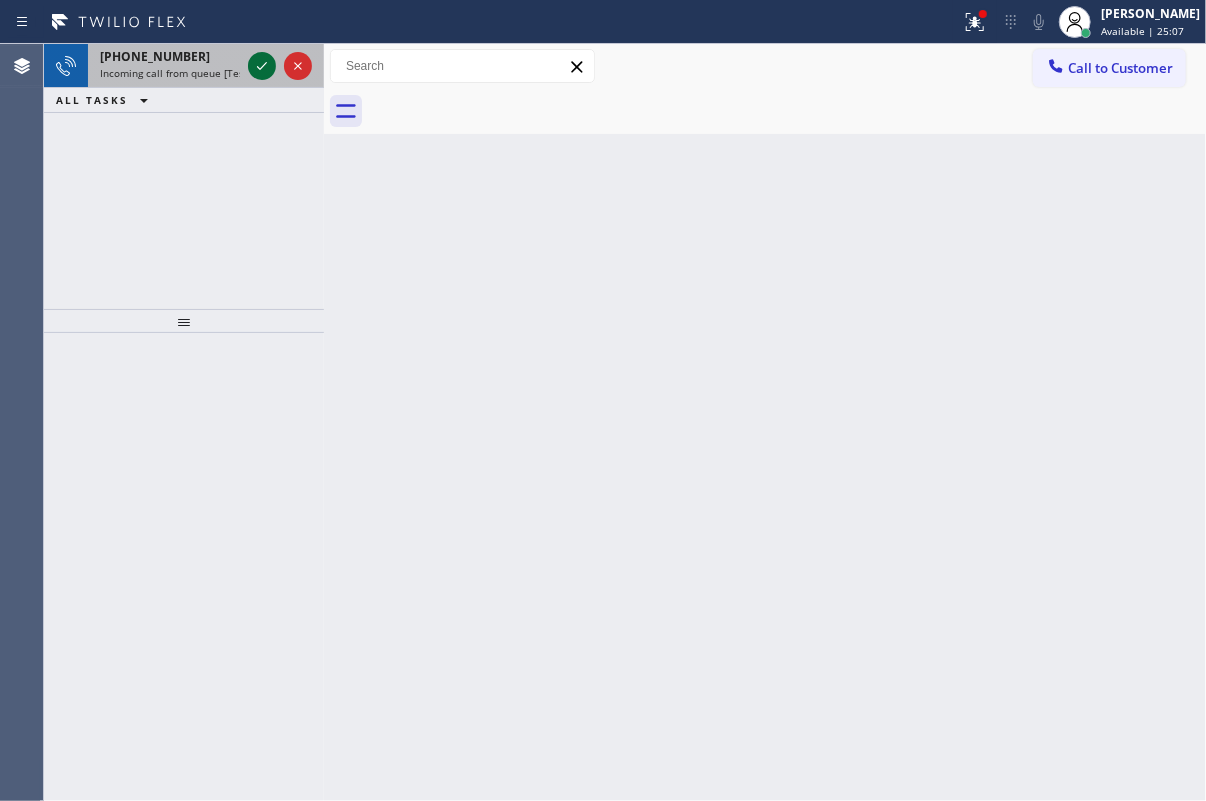 click 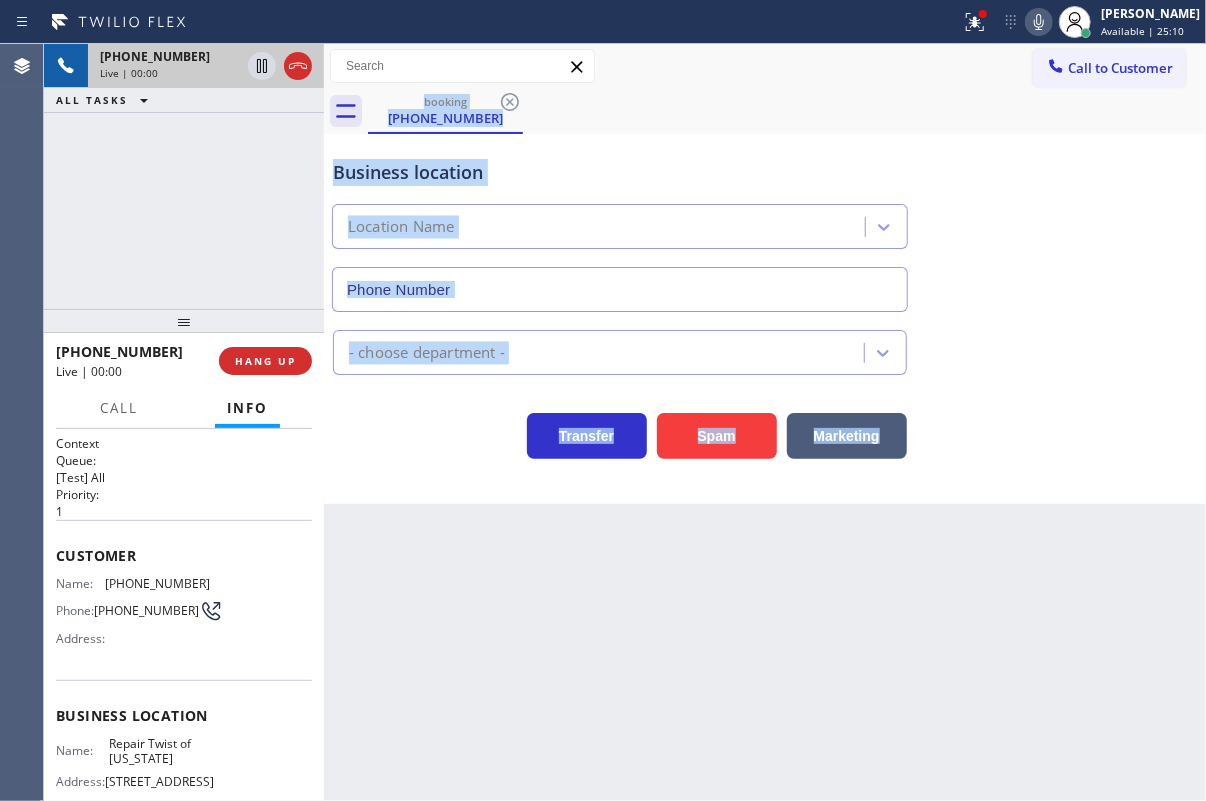 type on "(347) 284-6179" 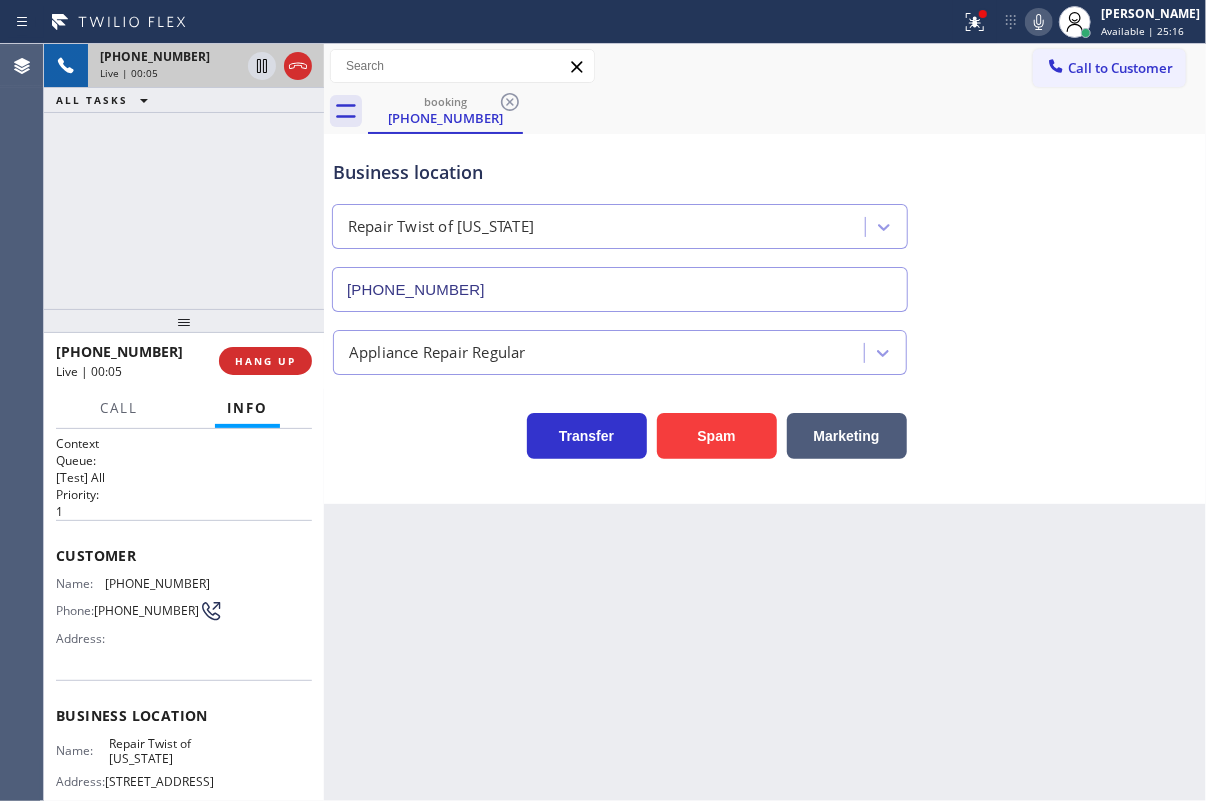 click on "Repair Twist of New York" at bounding box center [159, 751] 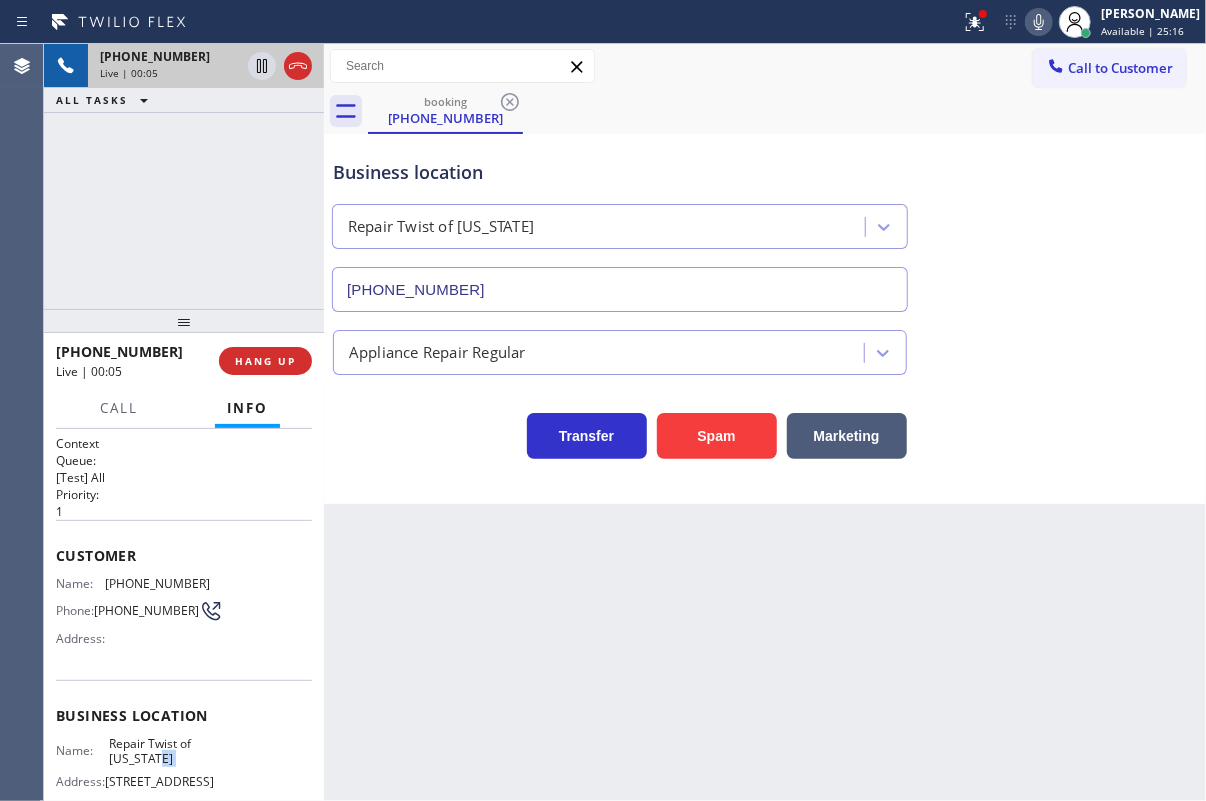 click on "Repair Twist of New York" at bounding box center [159, 751] 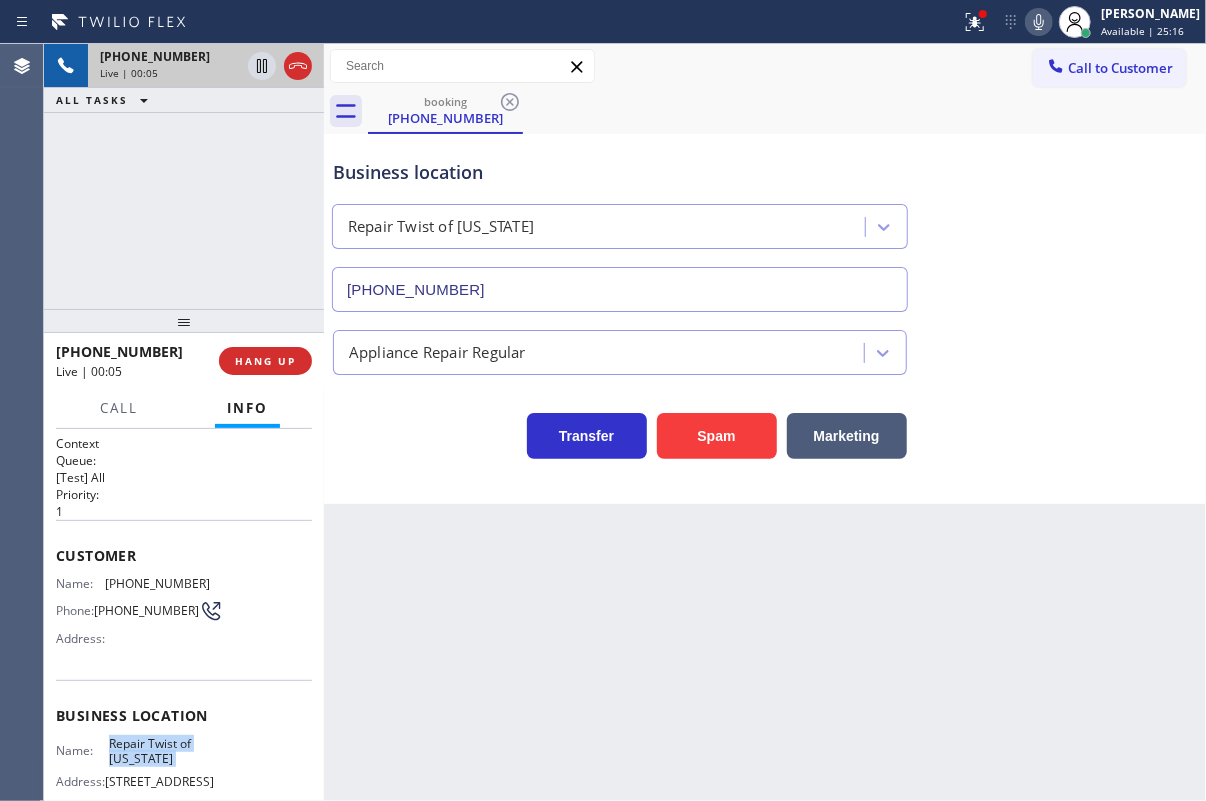 click on "Repair Twist of New York" at bounding box center (159, 751) 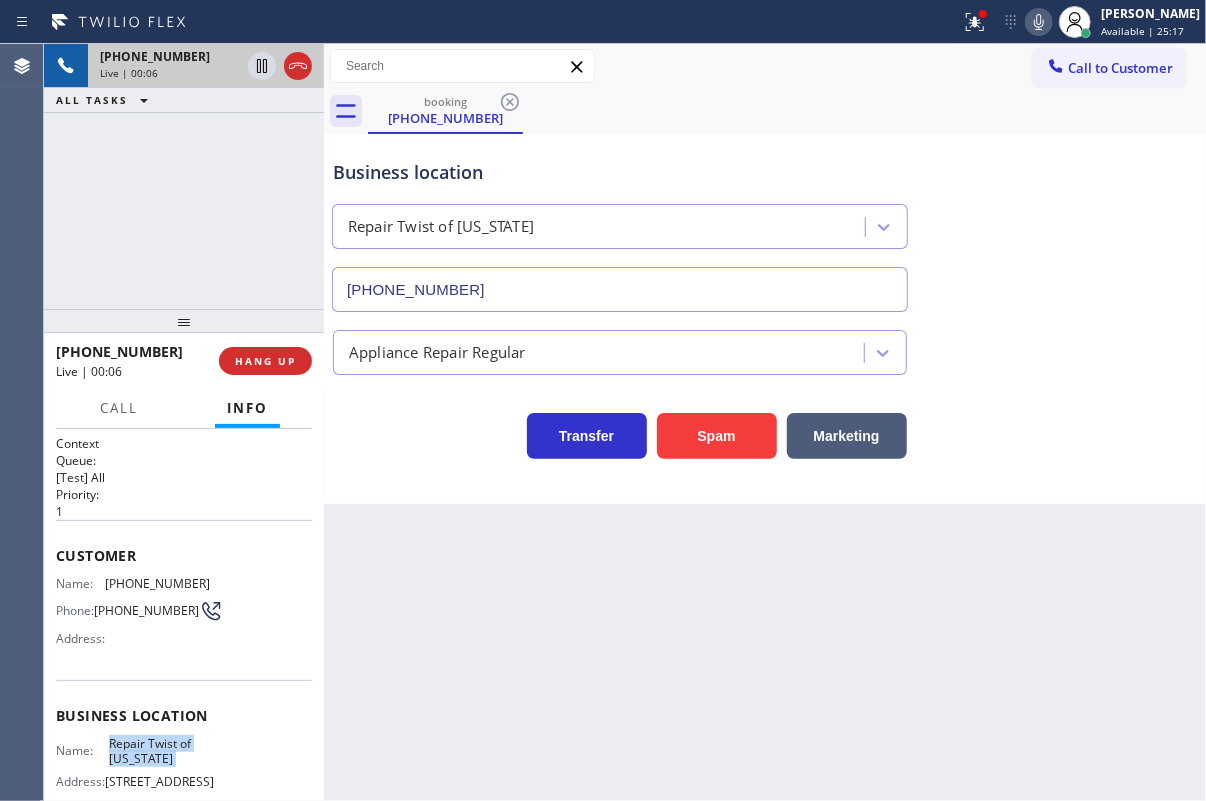 copy on "Repair Twist of New York" 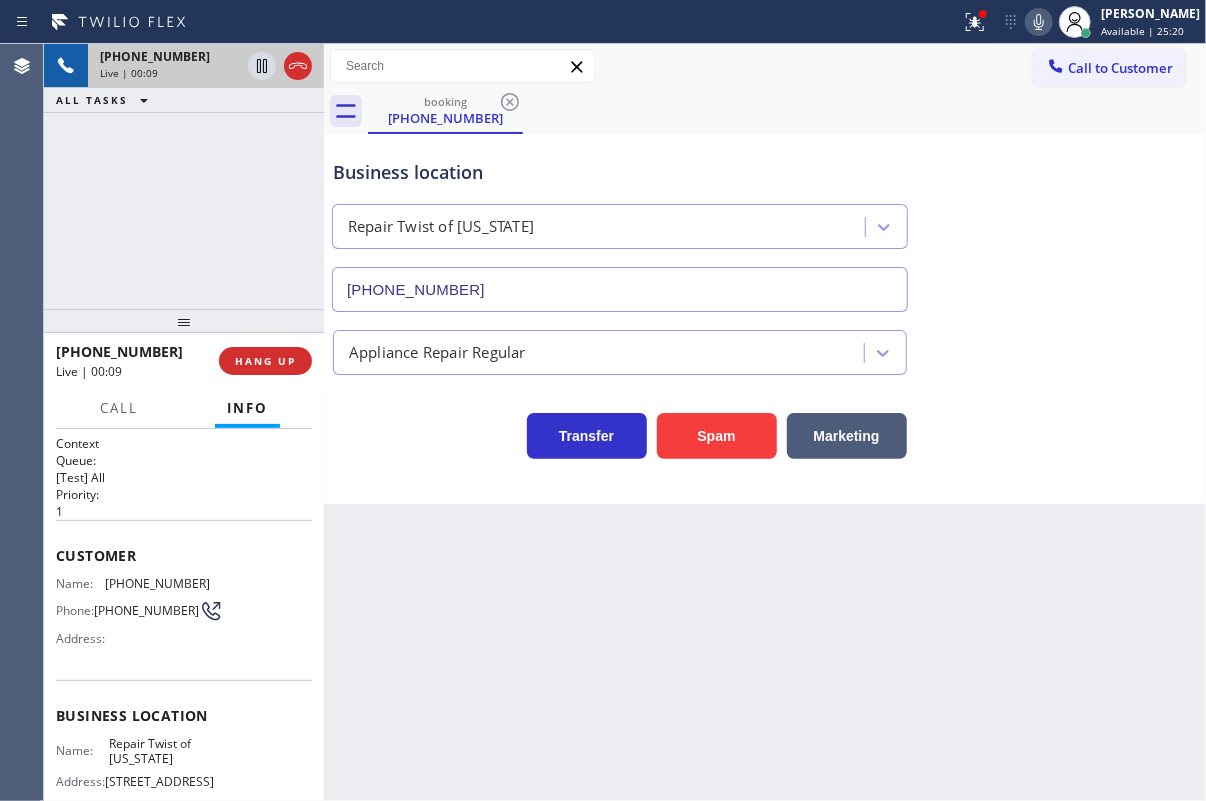 click on "(347) 284-6179" at bounding box center [620, 289] 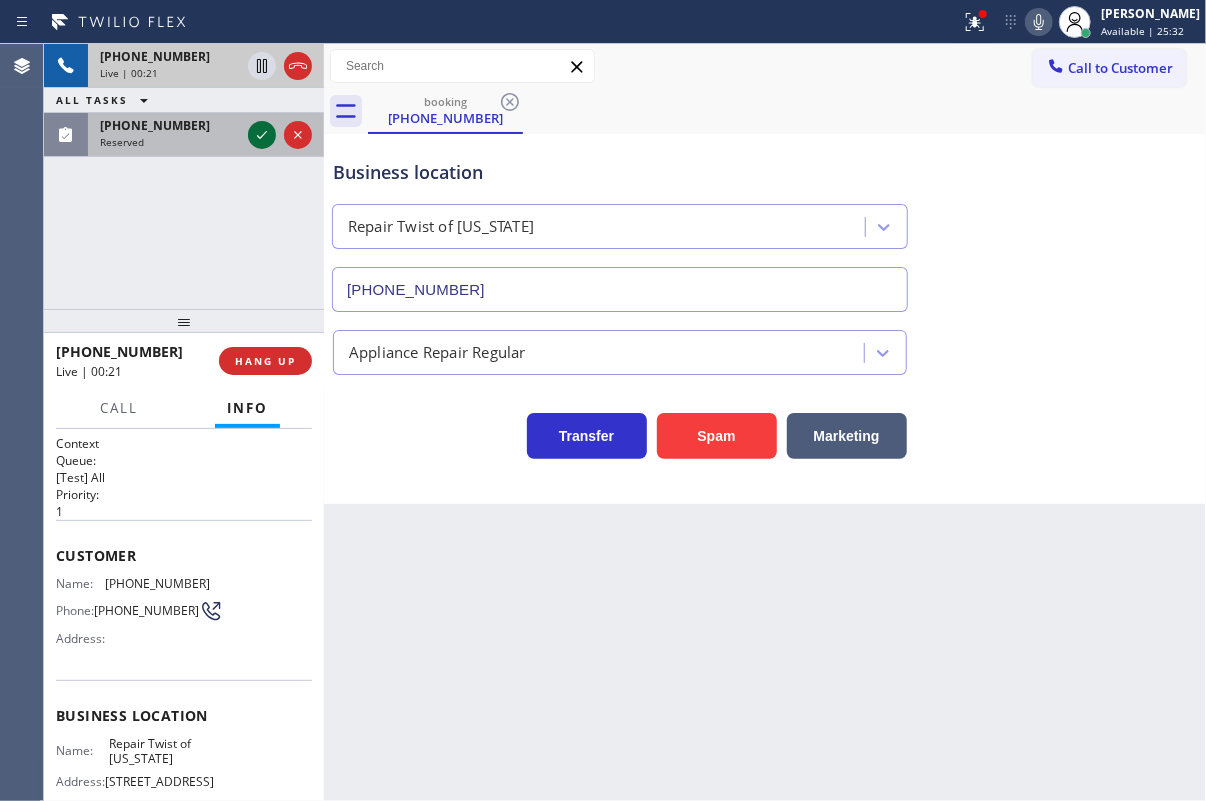 click 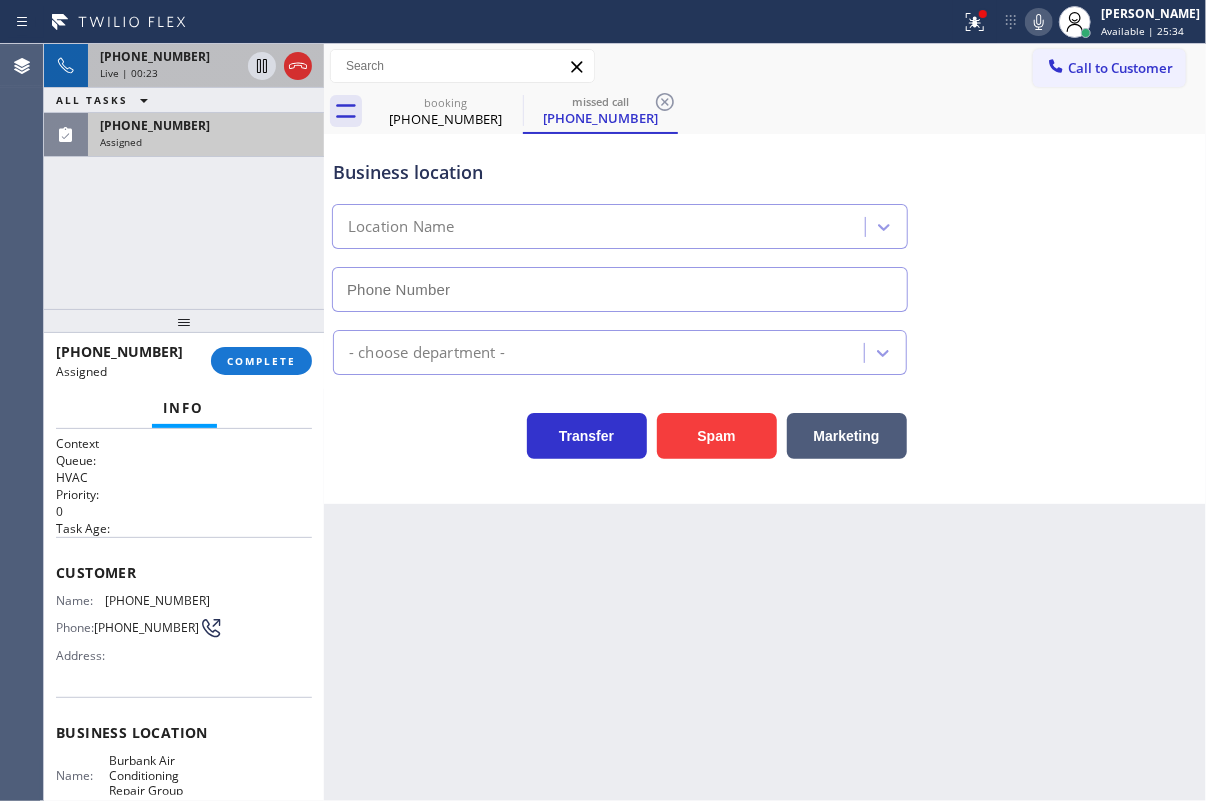 type on "(818) 873-4561" 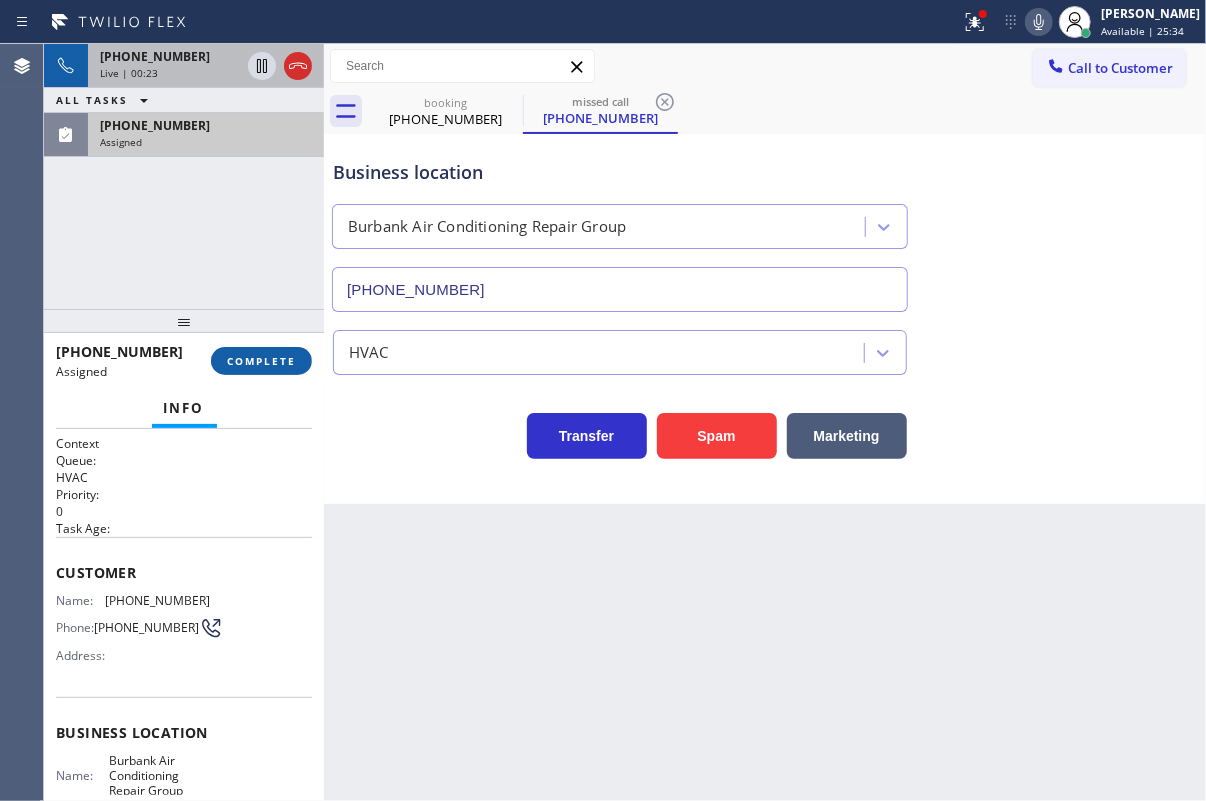 click on "COMPLETE" at bounding box center [261, 361] 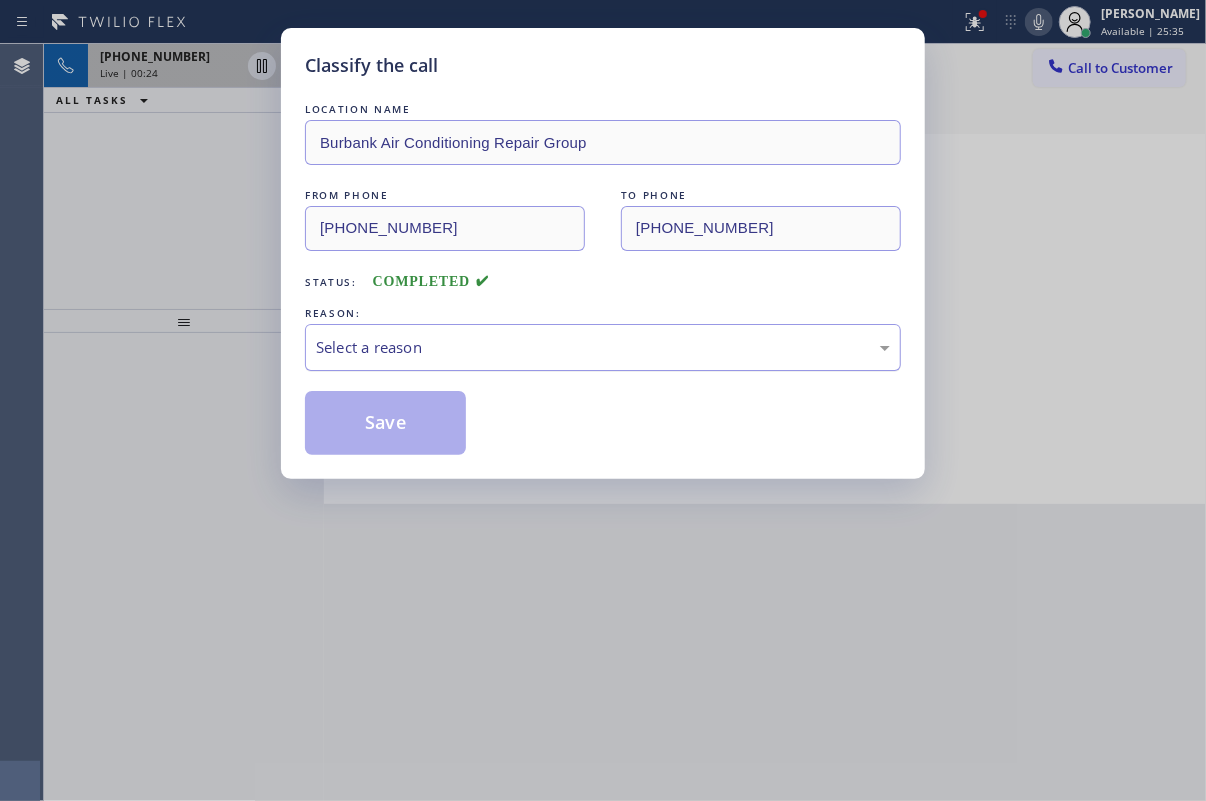 click on "Select a reason" at bounding box center [603, 347] 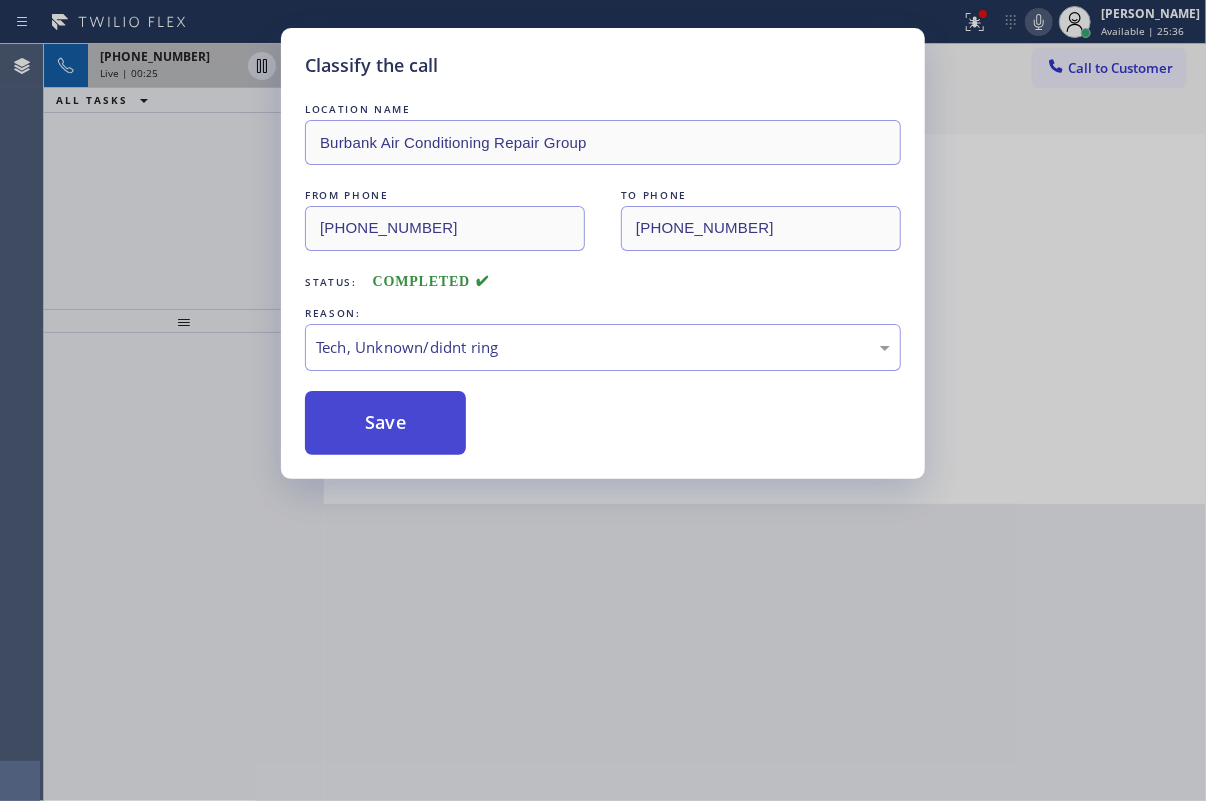 click on "Save" at bounding box center (385, 423) 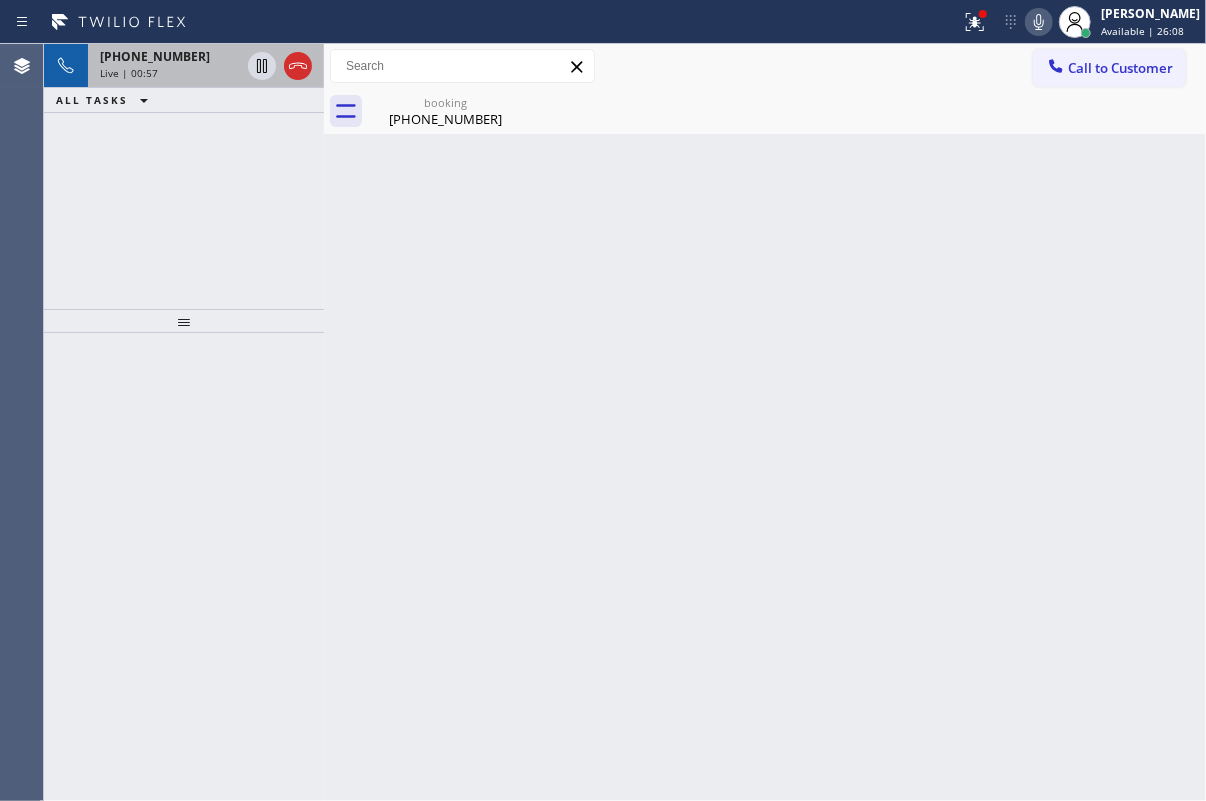 click on "Live | 00:57" at bounding box center [129, 73] 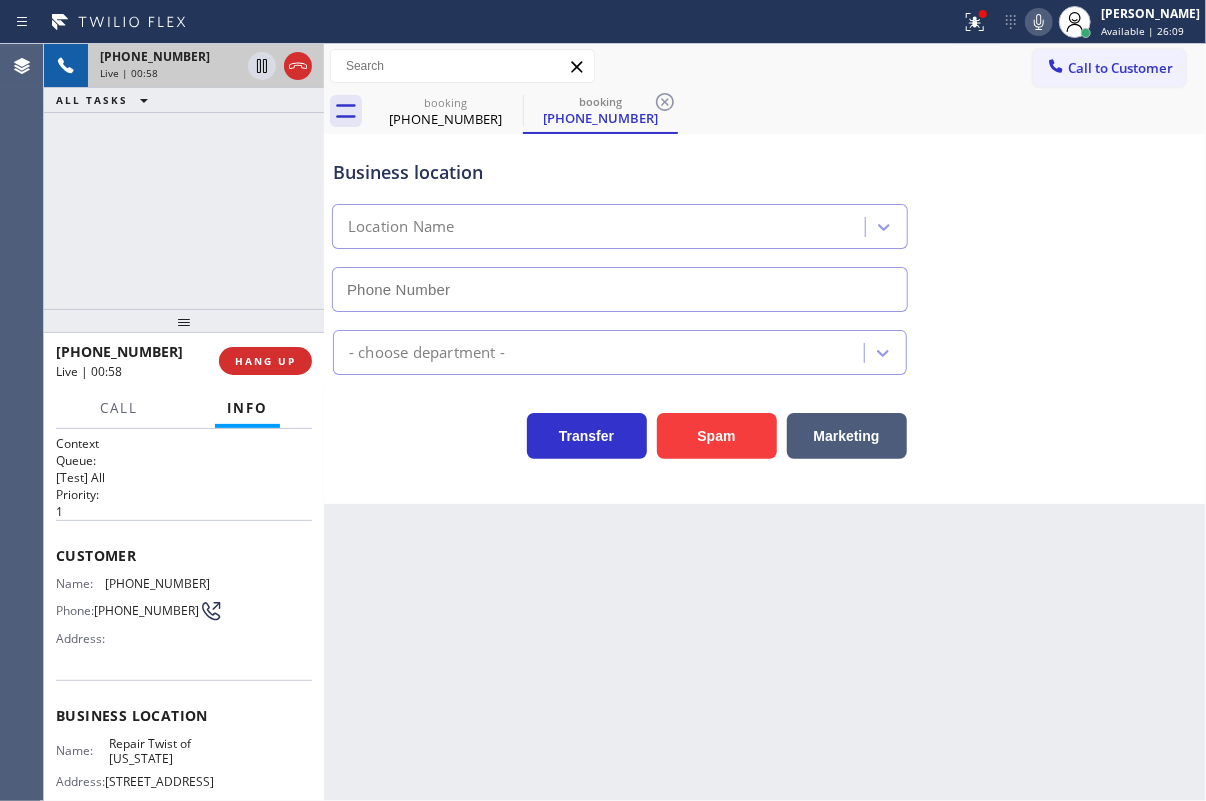 type on "(347) 284-6179" 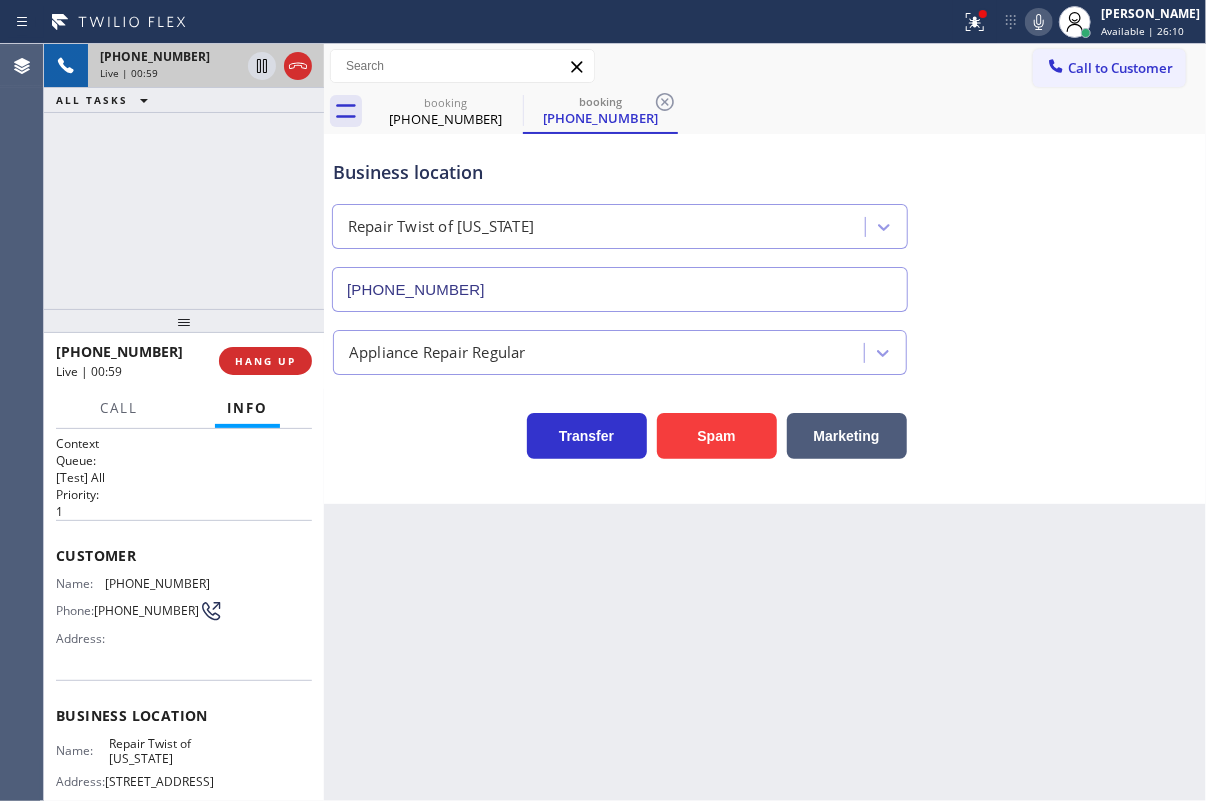click on "(646) 519-0772" at bounding box center (157, 583) 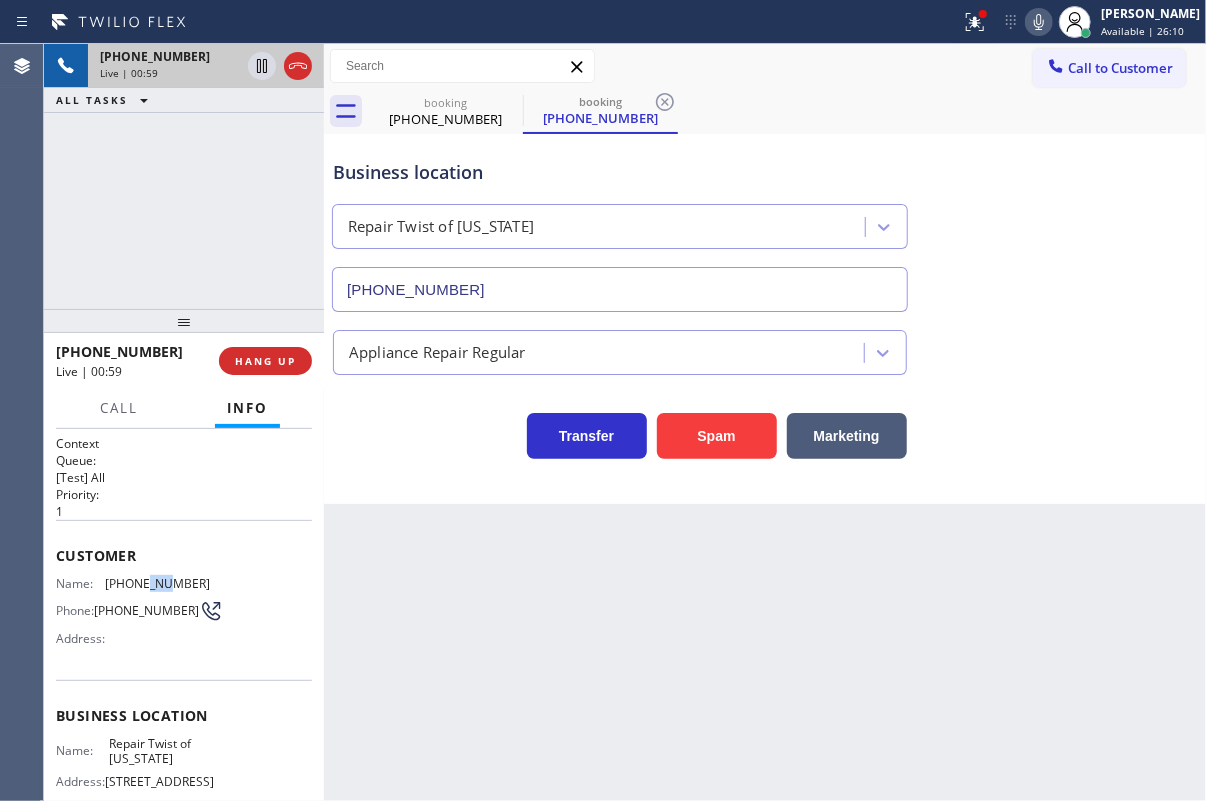 click on "(646) 519-0772" at bounding box center [157, 583] 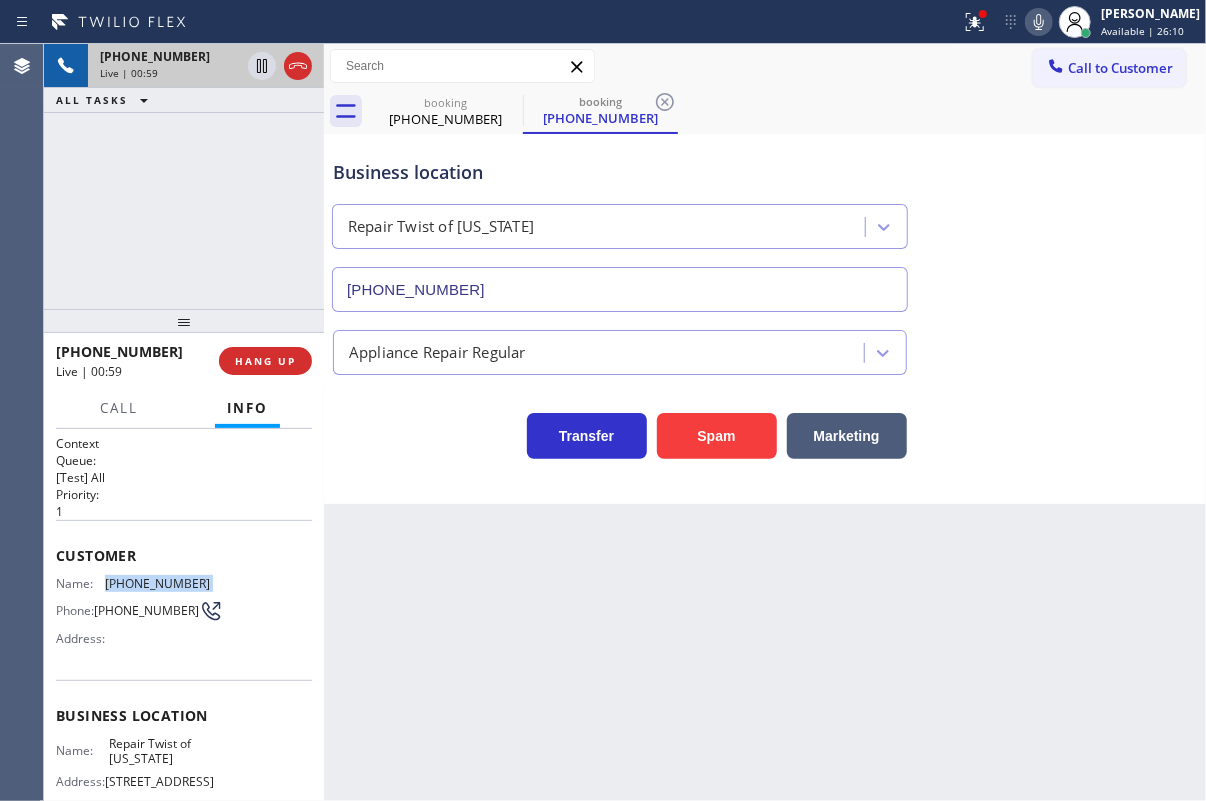 click on "(646) 519-0772" at bounding box center [157, 583] 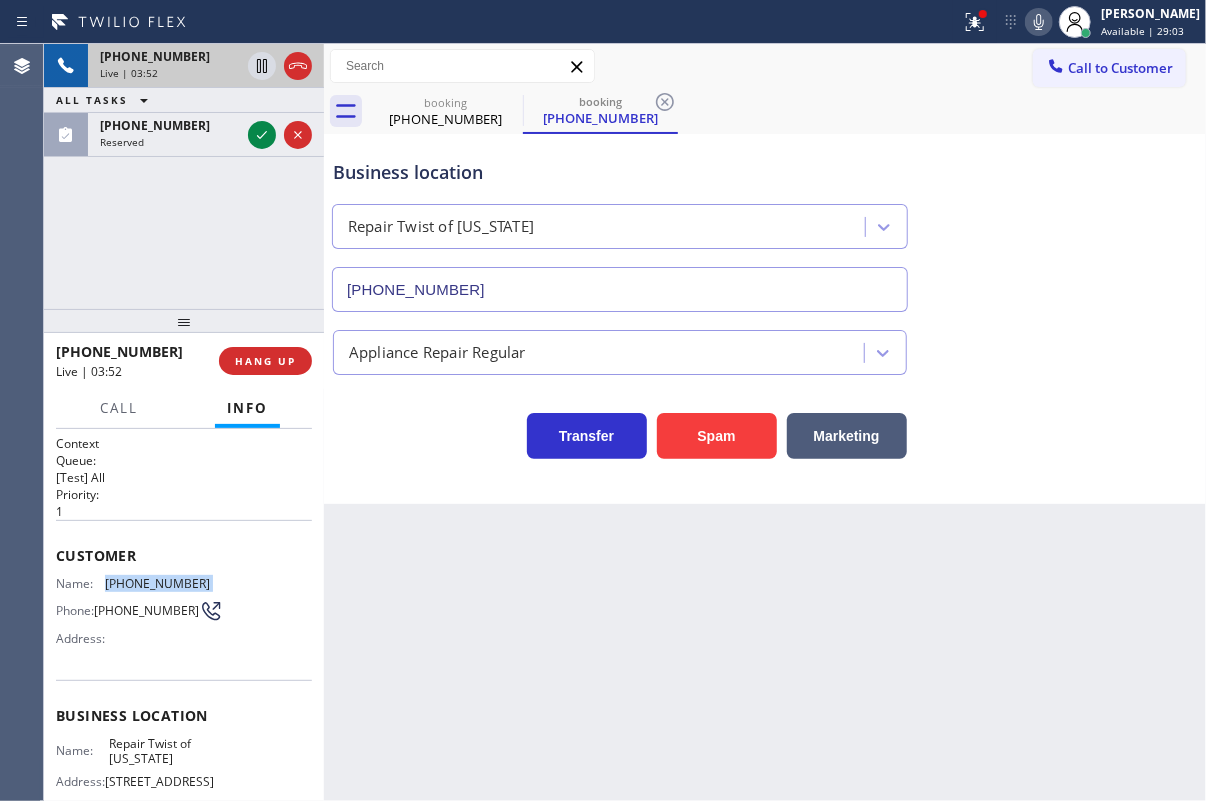 click 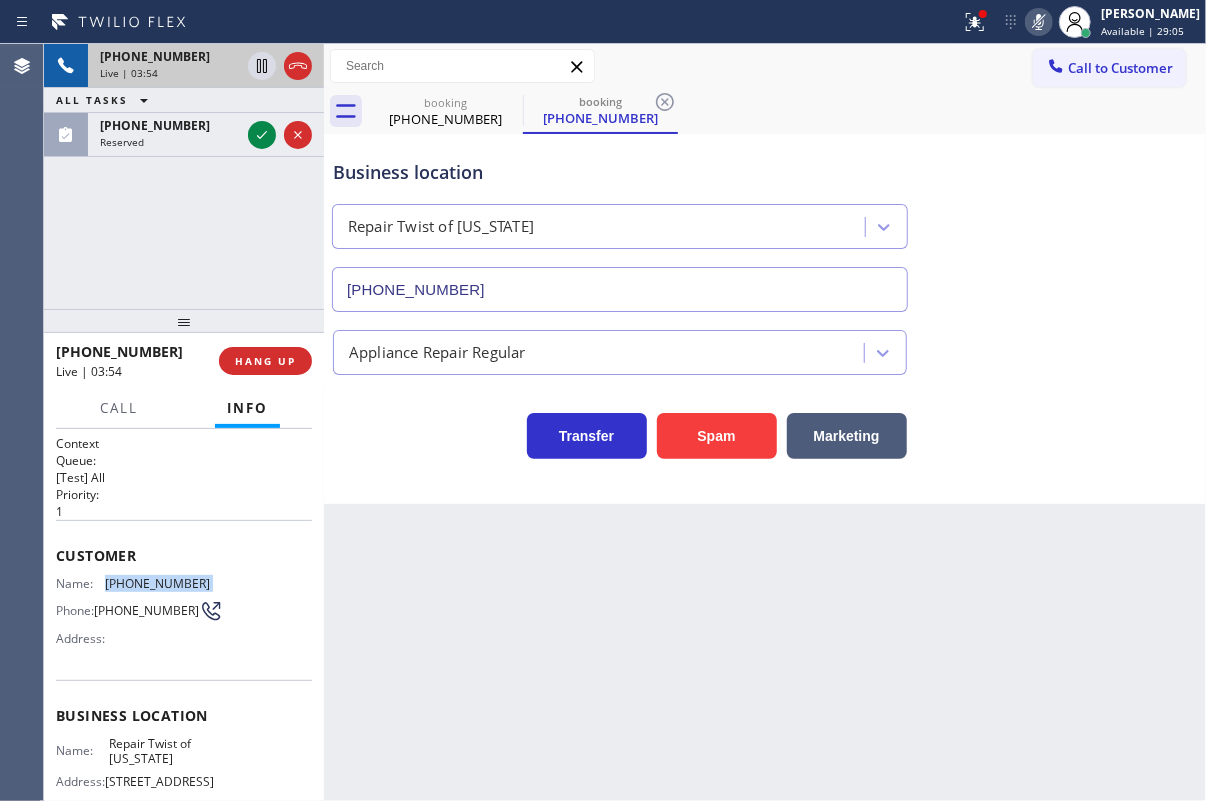 click 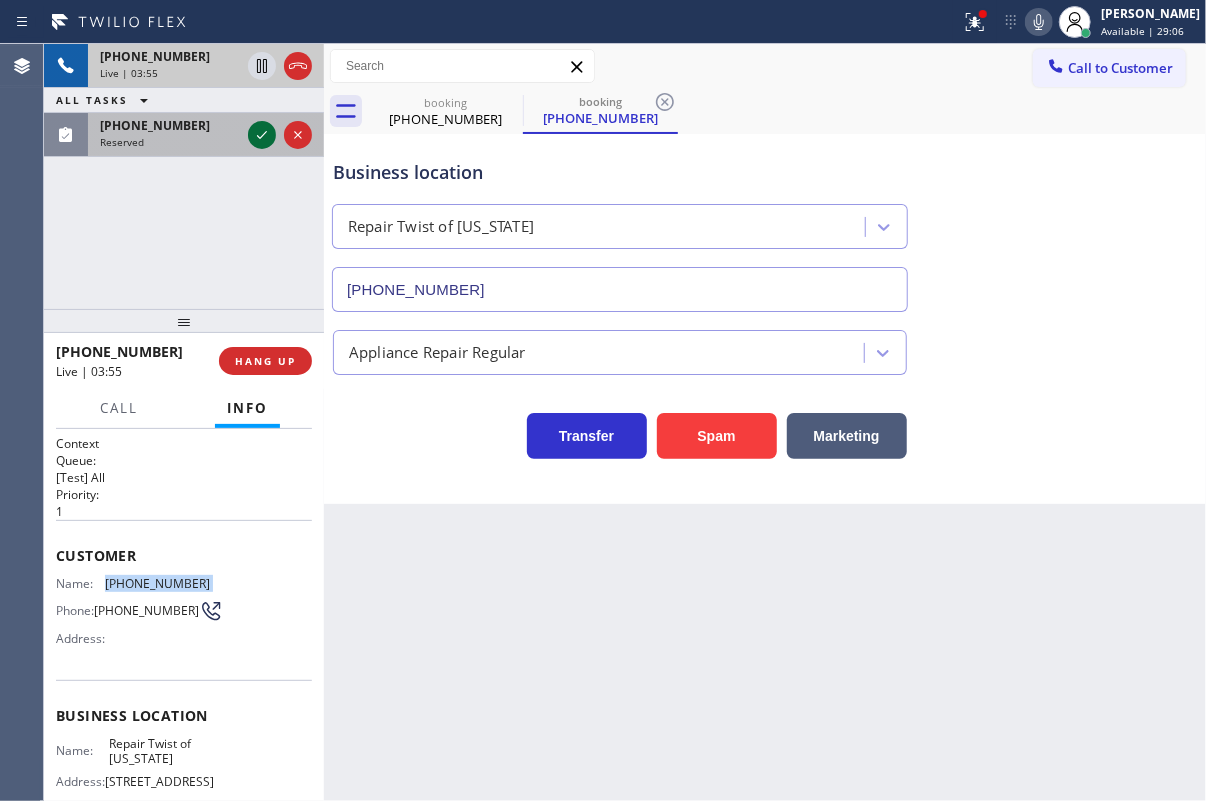click 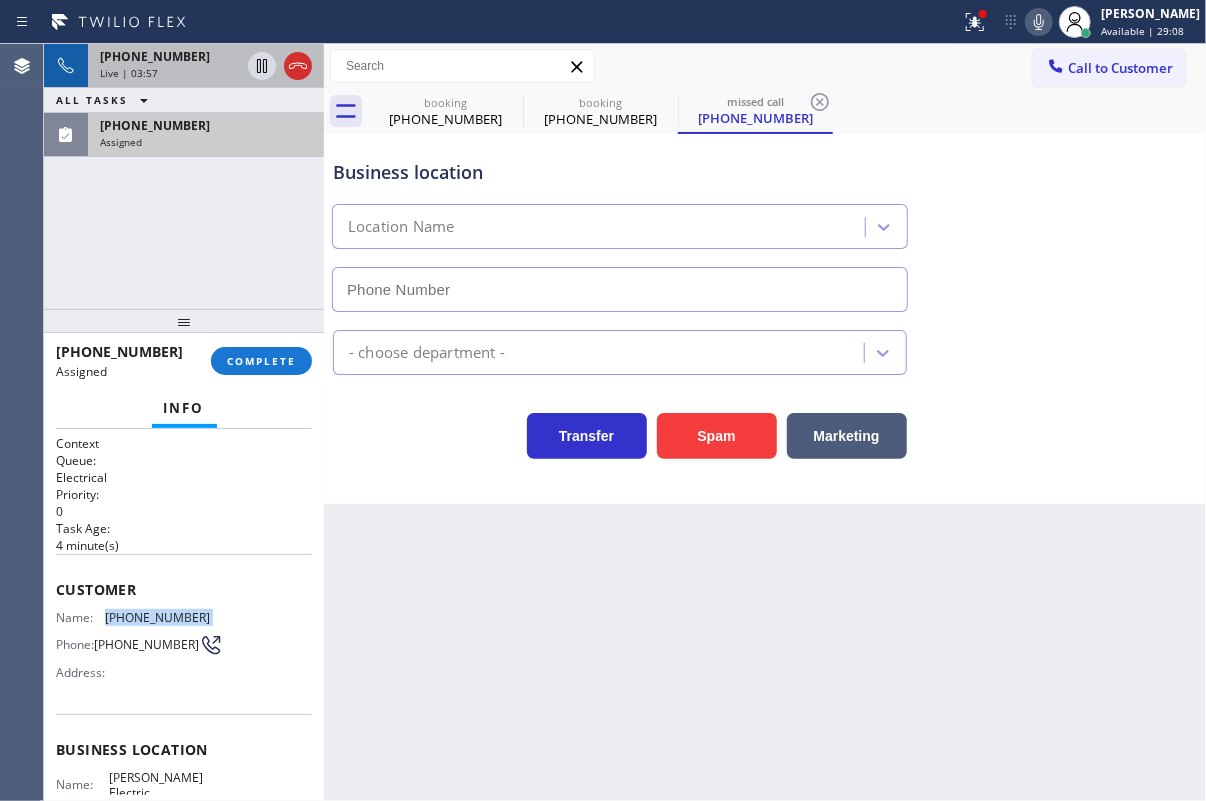 type on "(346) 486-4410" 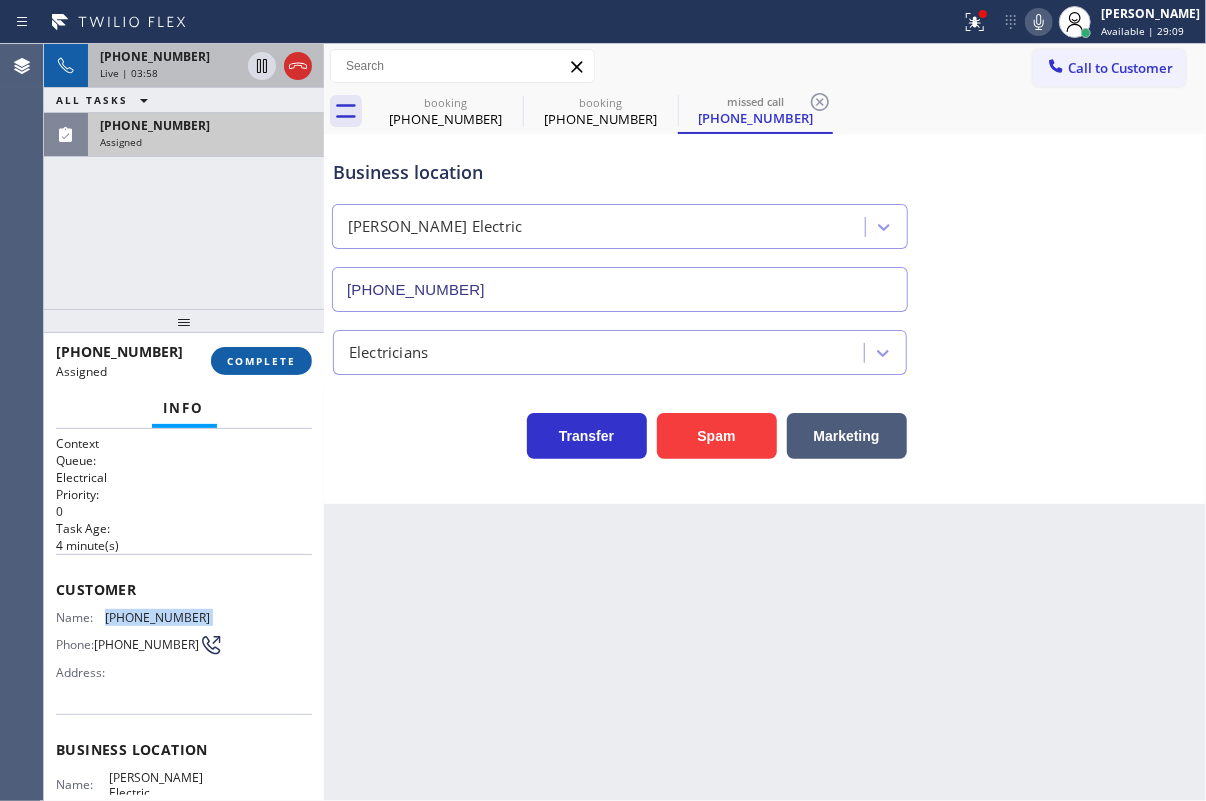 click on "COMPLETE" at bounding box center [261, 361] 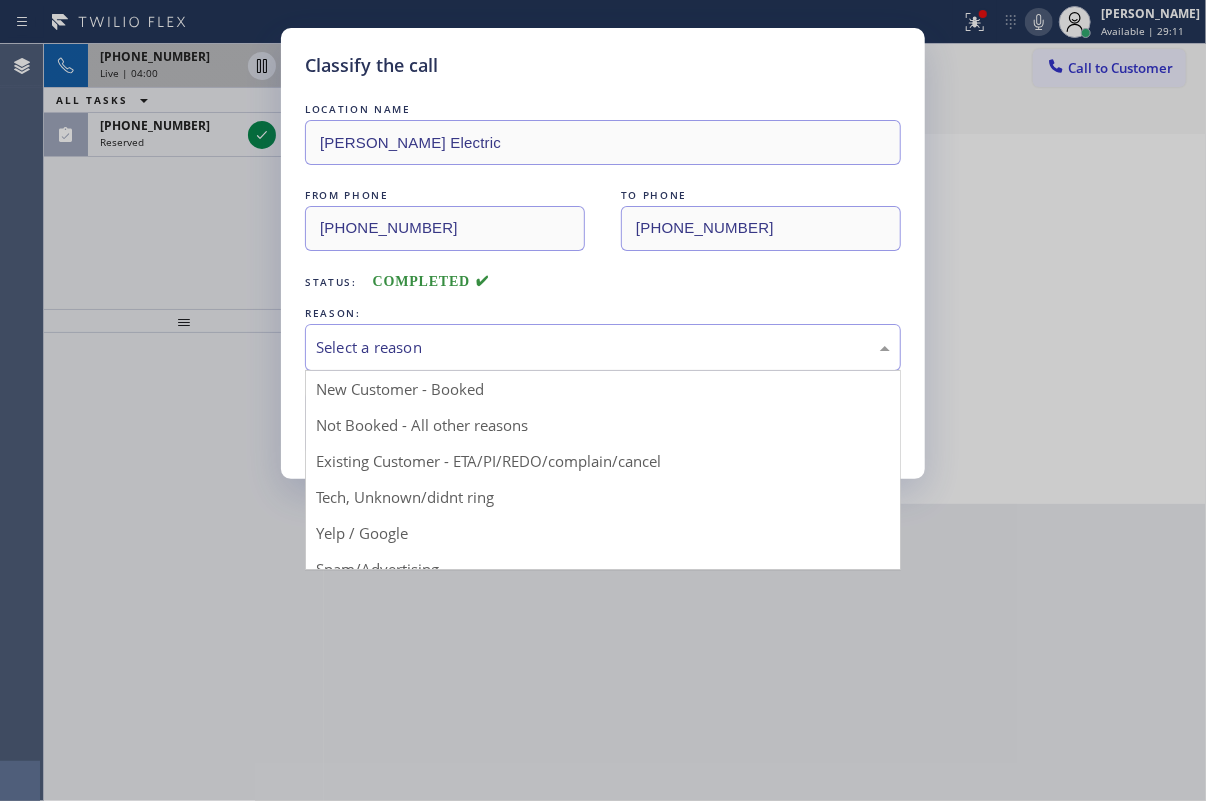 click on "Select a reason" at bounding box center [603, 347] 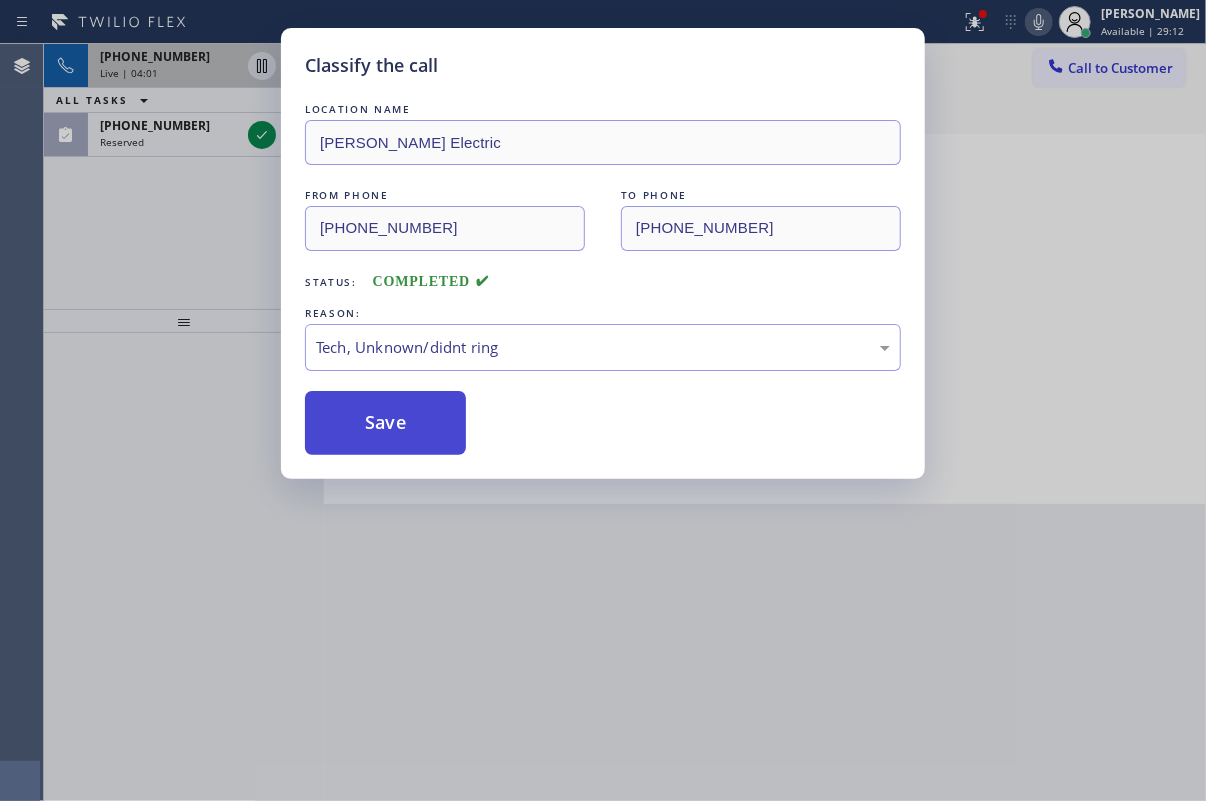 click on "Save" at bounding box center (385, 423) 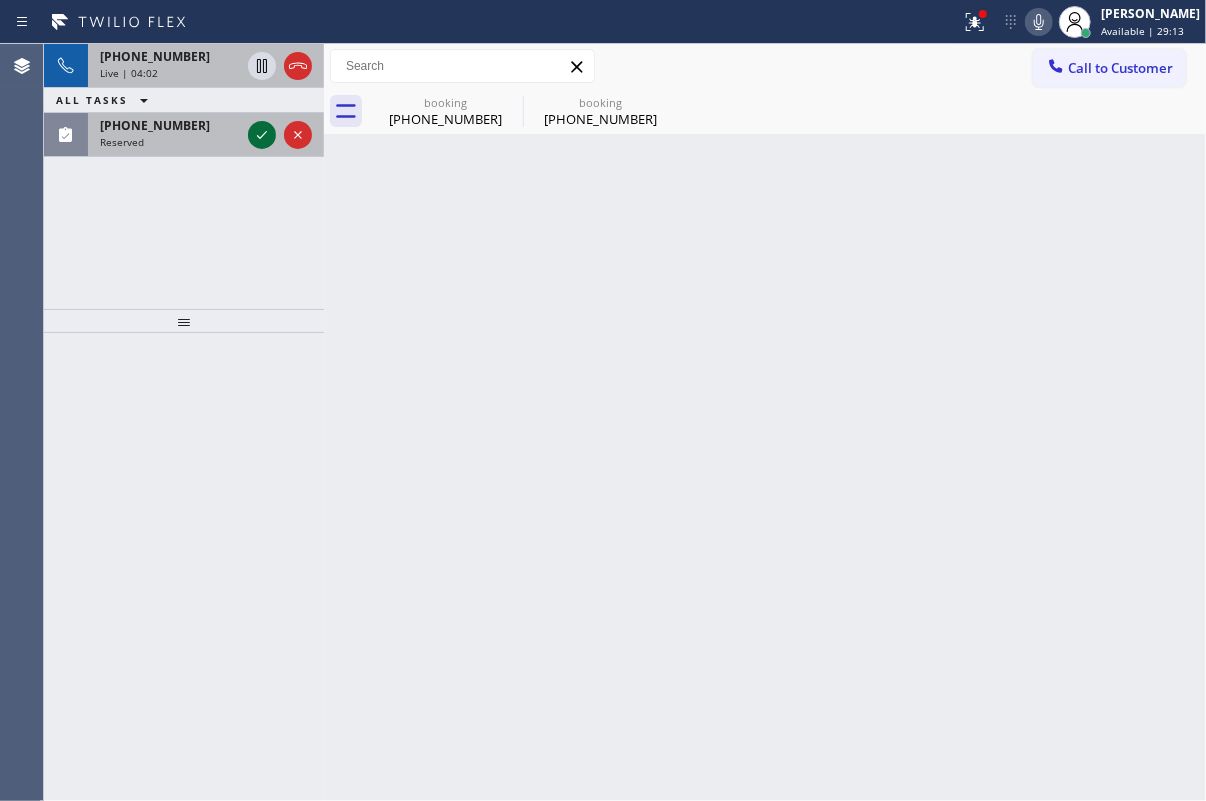 click 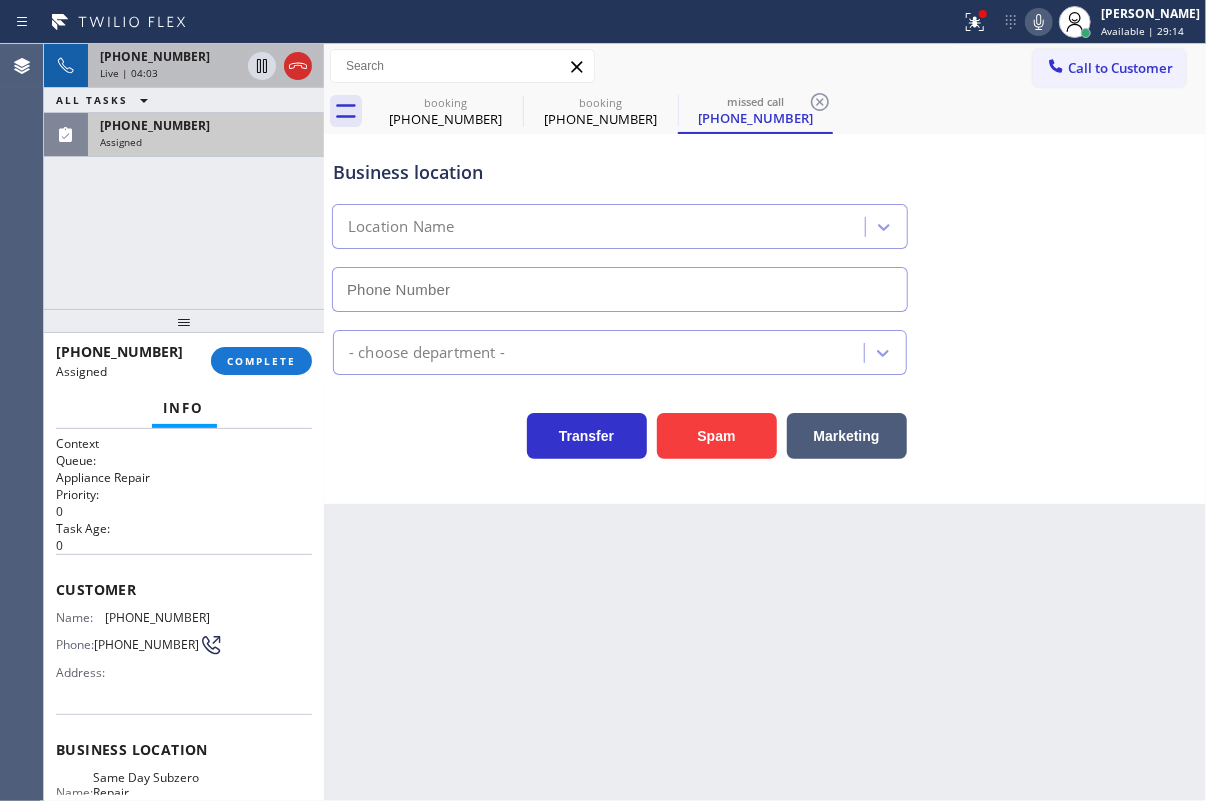 type on "(410) 291-1405" 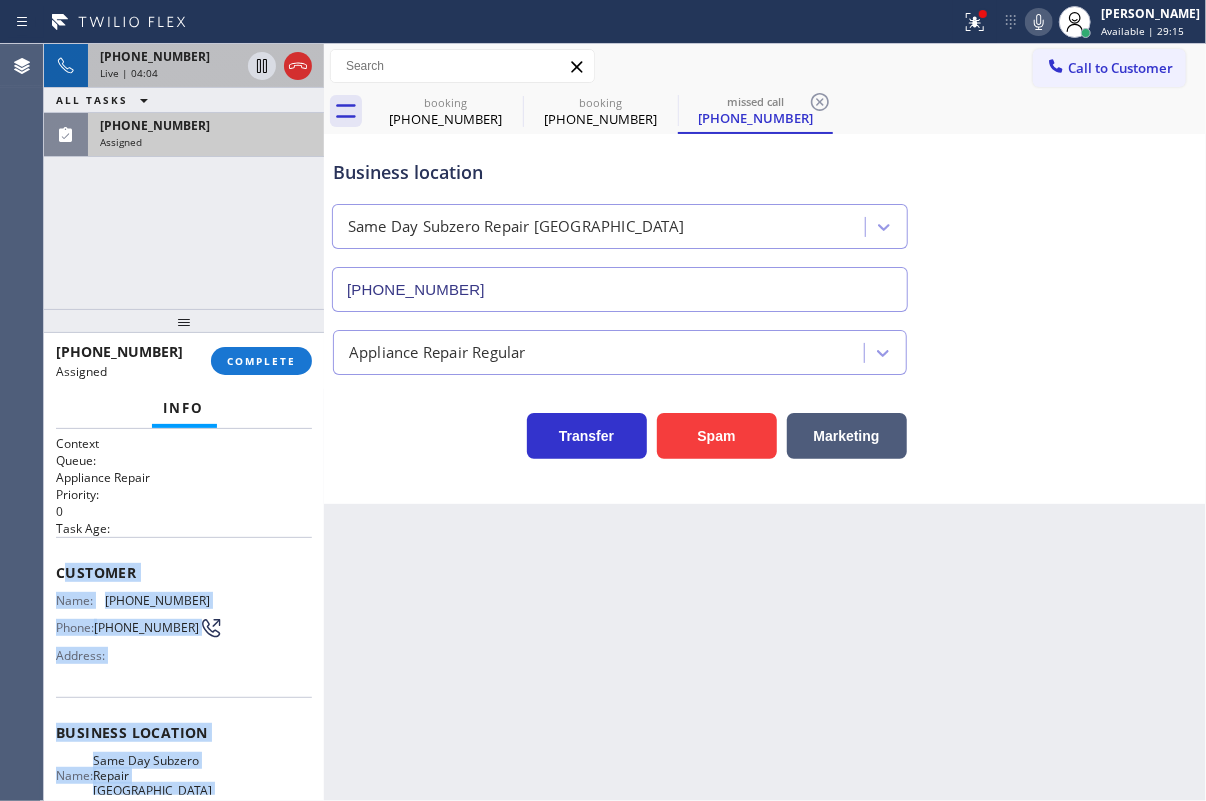 scroll, scrollTop: 238, scrollLeft: 0, axis: vertical 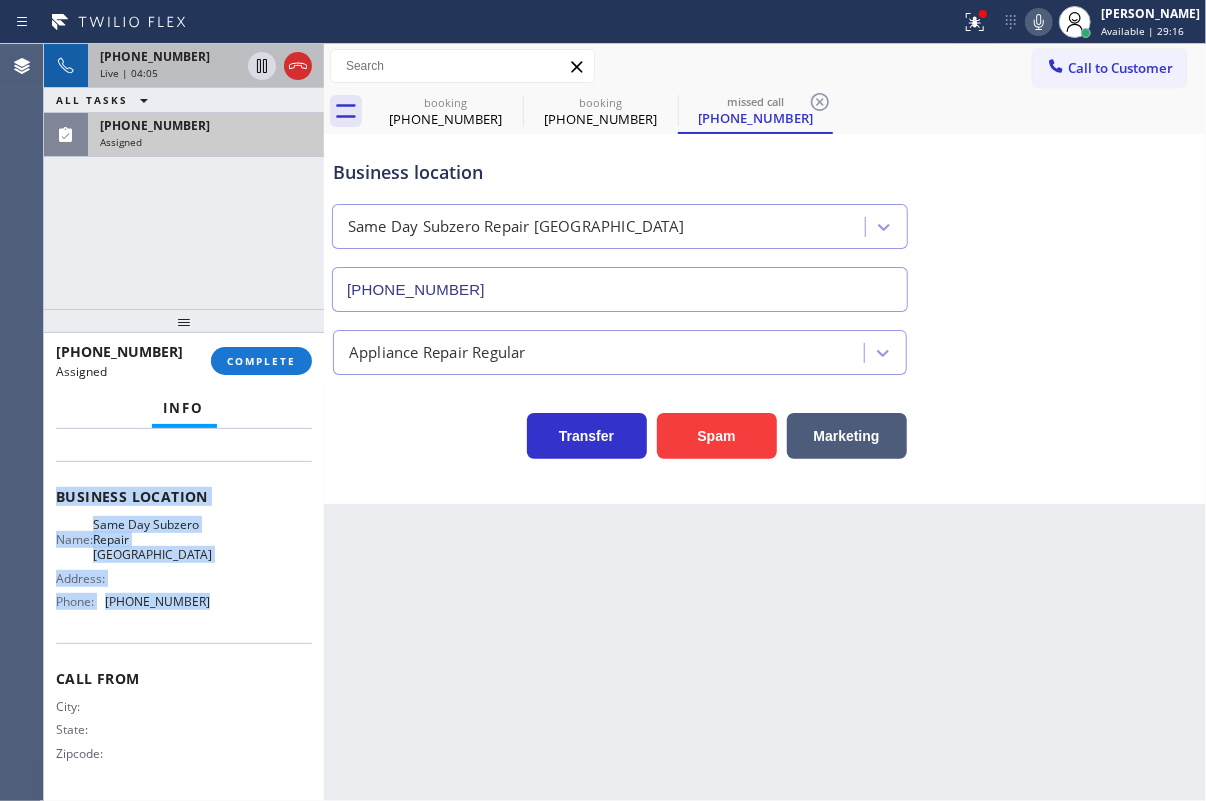 drag, startPoint x: 60, startPoint y: 567, endPoint x: 239, endPoint y: 602, distance: 182.3897 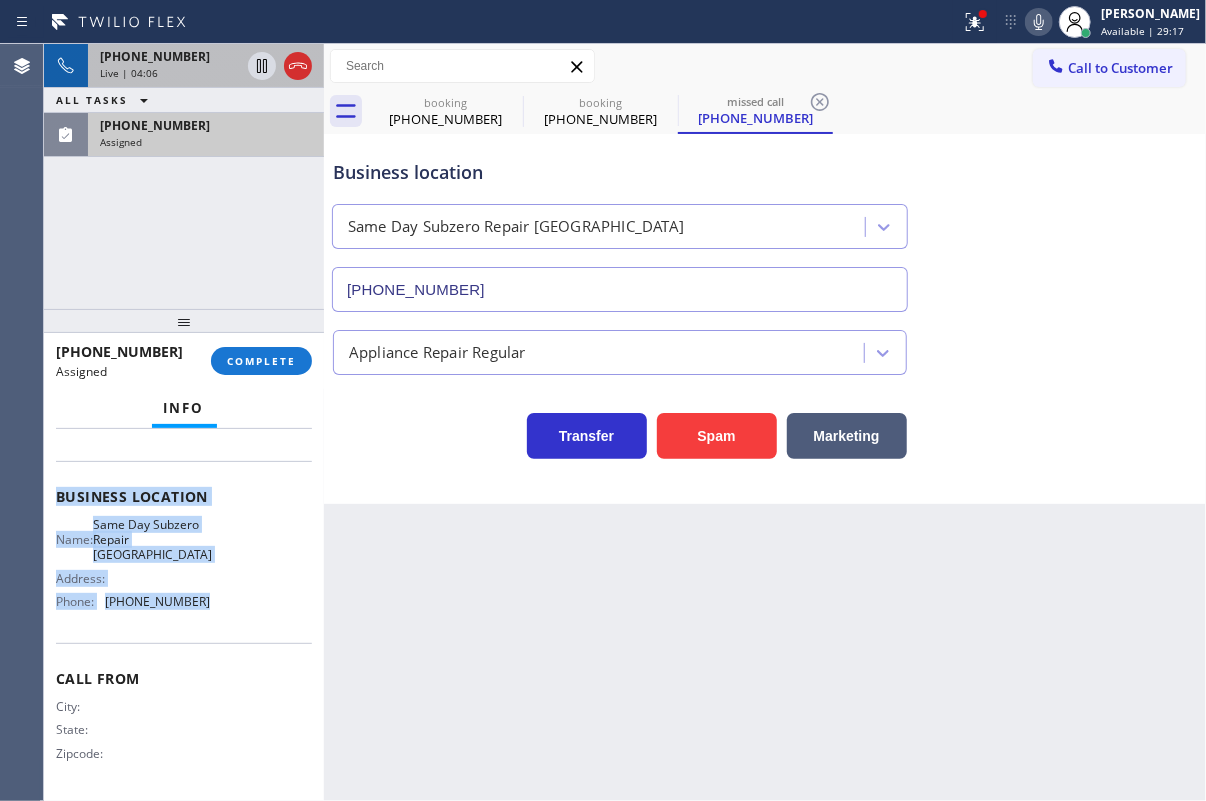 copy on "ustomer Name: (240) 901-8208 Phone: (240) 901-8208 Address: Business location Name: Same Day Subzero Repair Halethorpe Address:   Phone: (410) 291-1405" 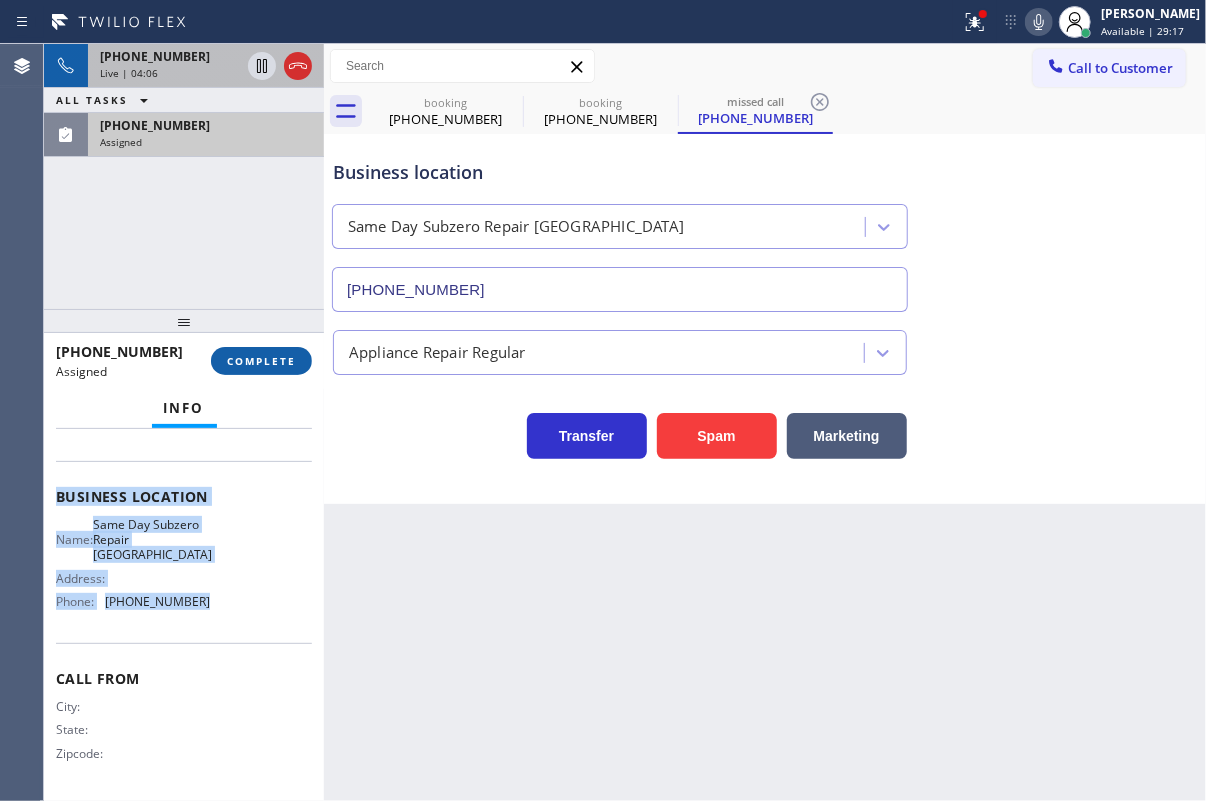 click on "COMPLETE" at bounding box center (261, 361) 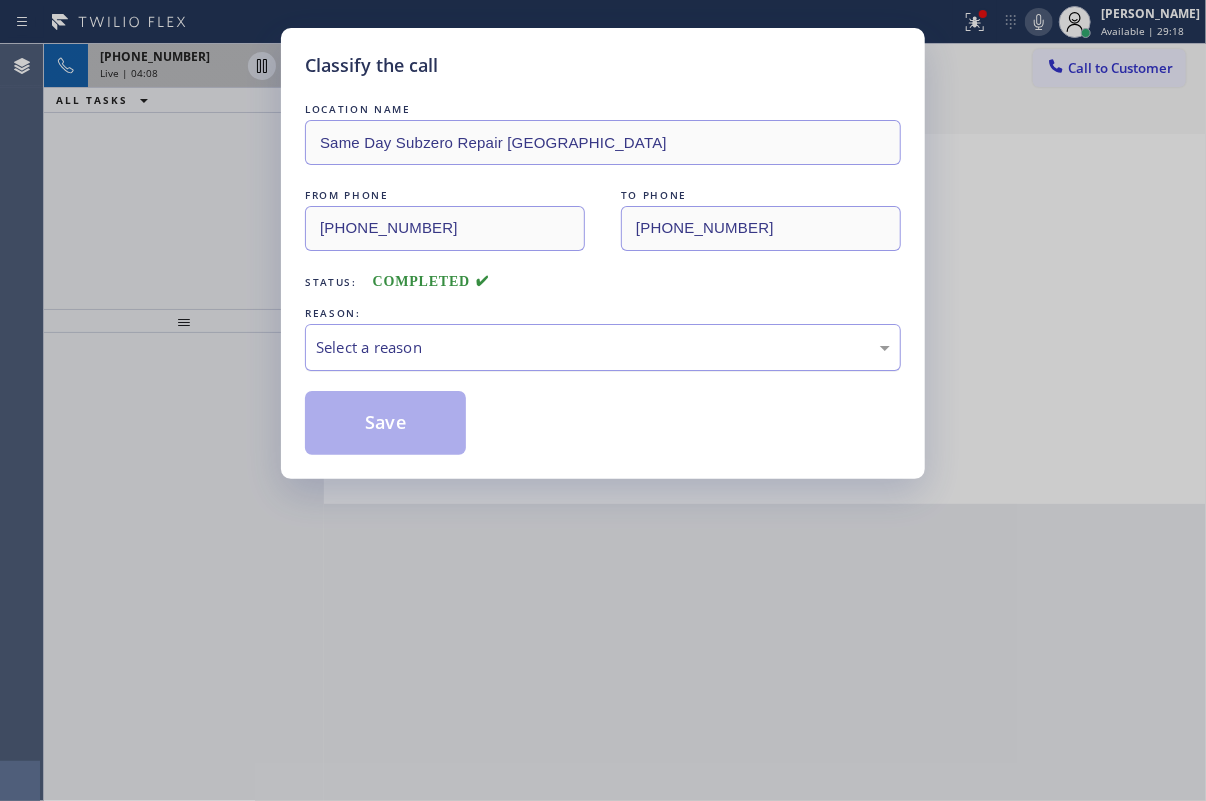 click on "Select a reason" at bounding box center [603, 347] 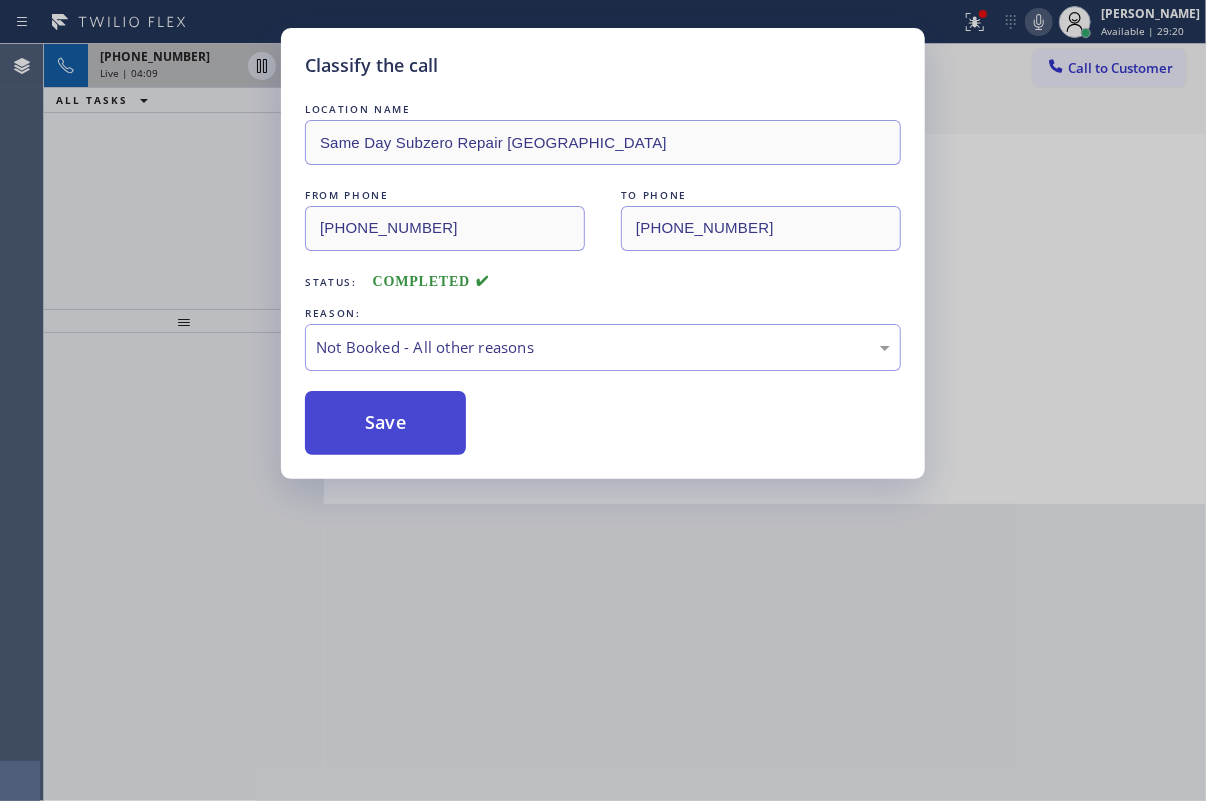 click on "Save" at bounding box center (385, 423) 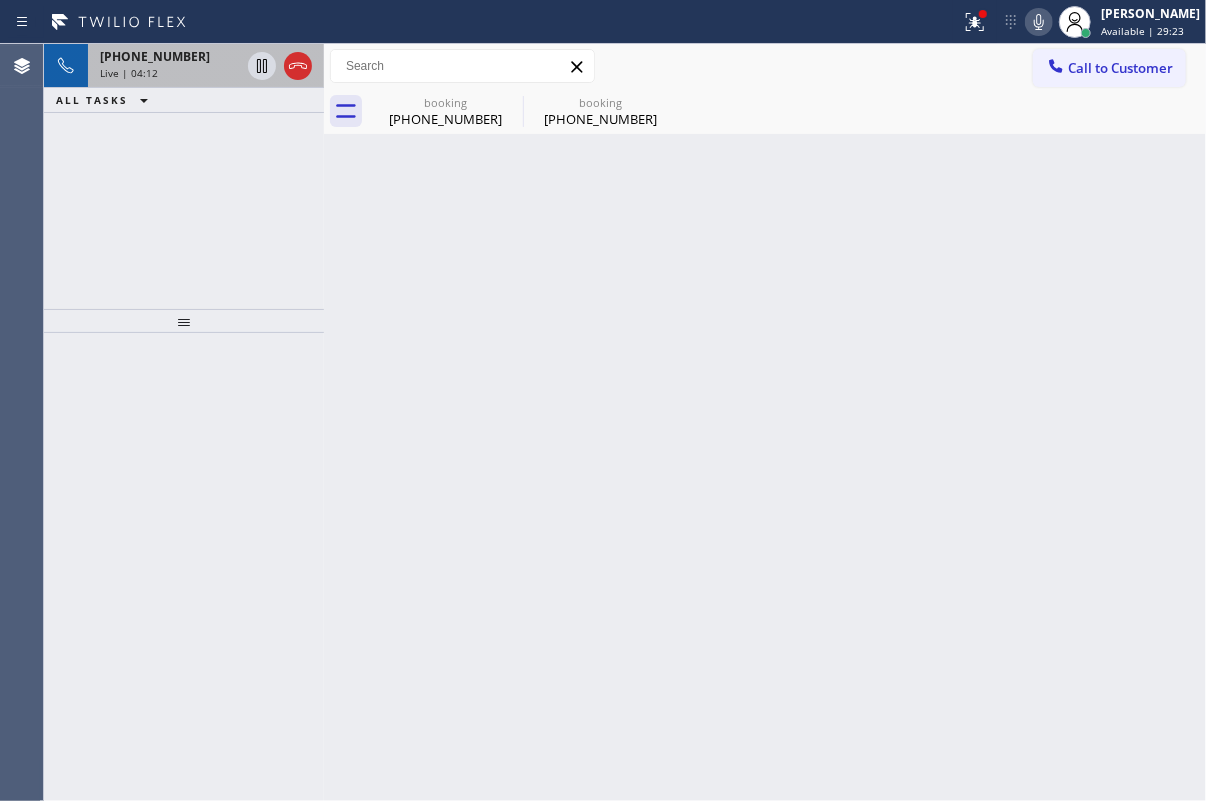 click on "Live | 04:12" at bounding box center (170, 73) 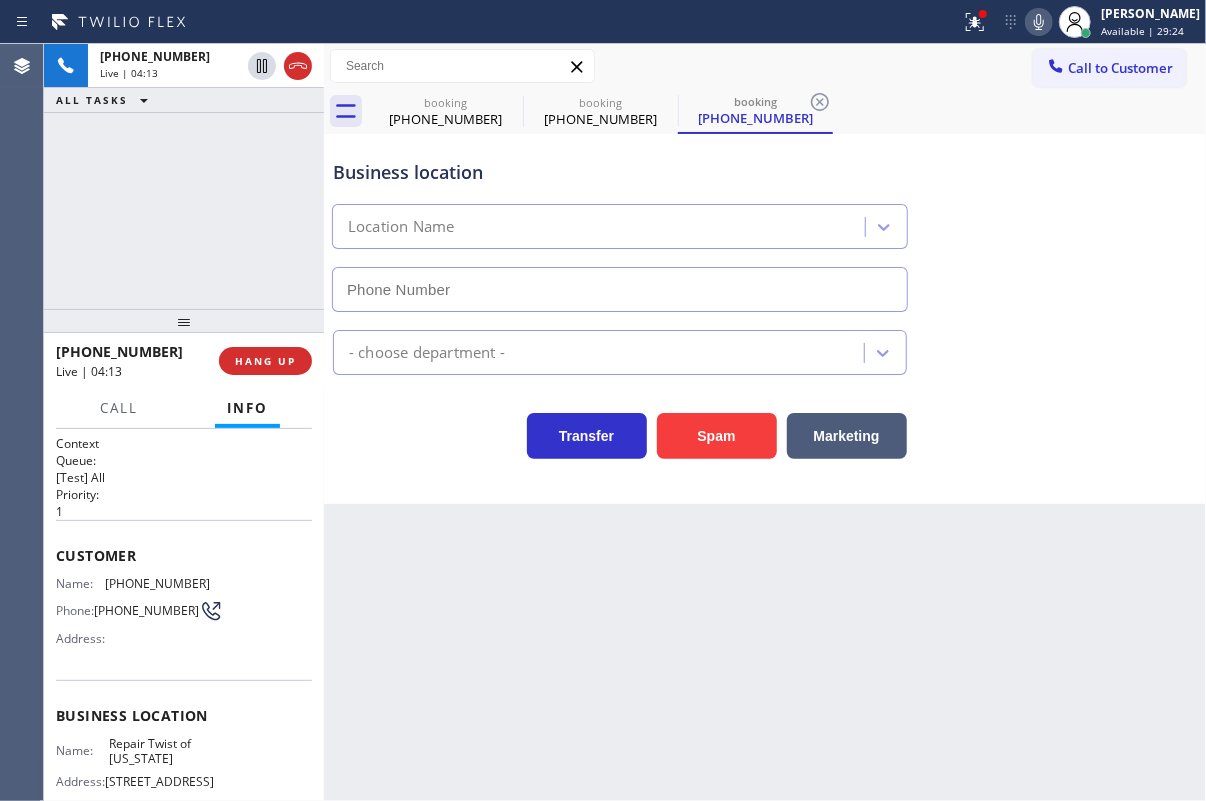 click on "Call to Customer Outbound call Location Search location Your caller id phone number Customer number Call Outbound call Technician Search Technician Your caller id phone number Your caller id phone number Call" at bounding box center (765, 66) 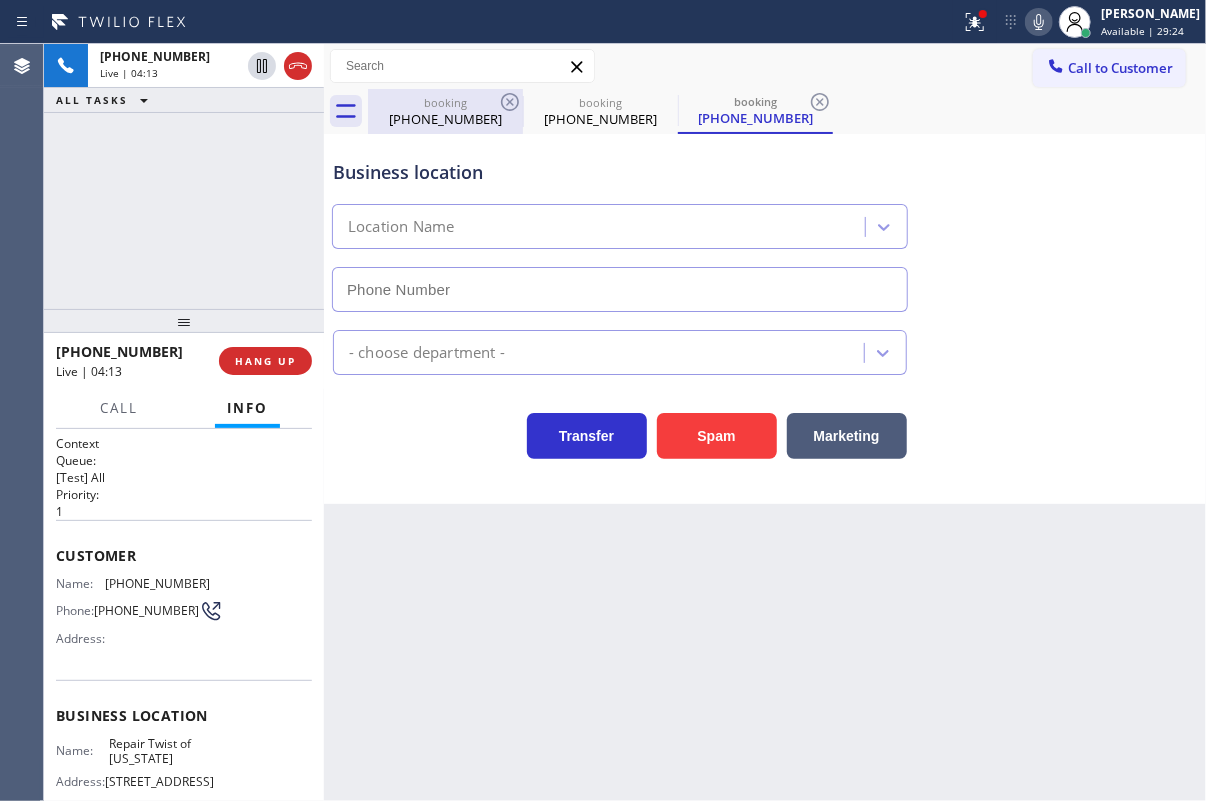 type on "(347) 284-6179" 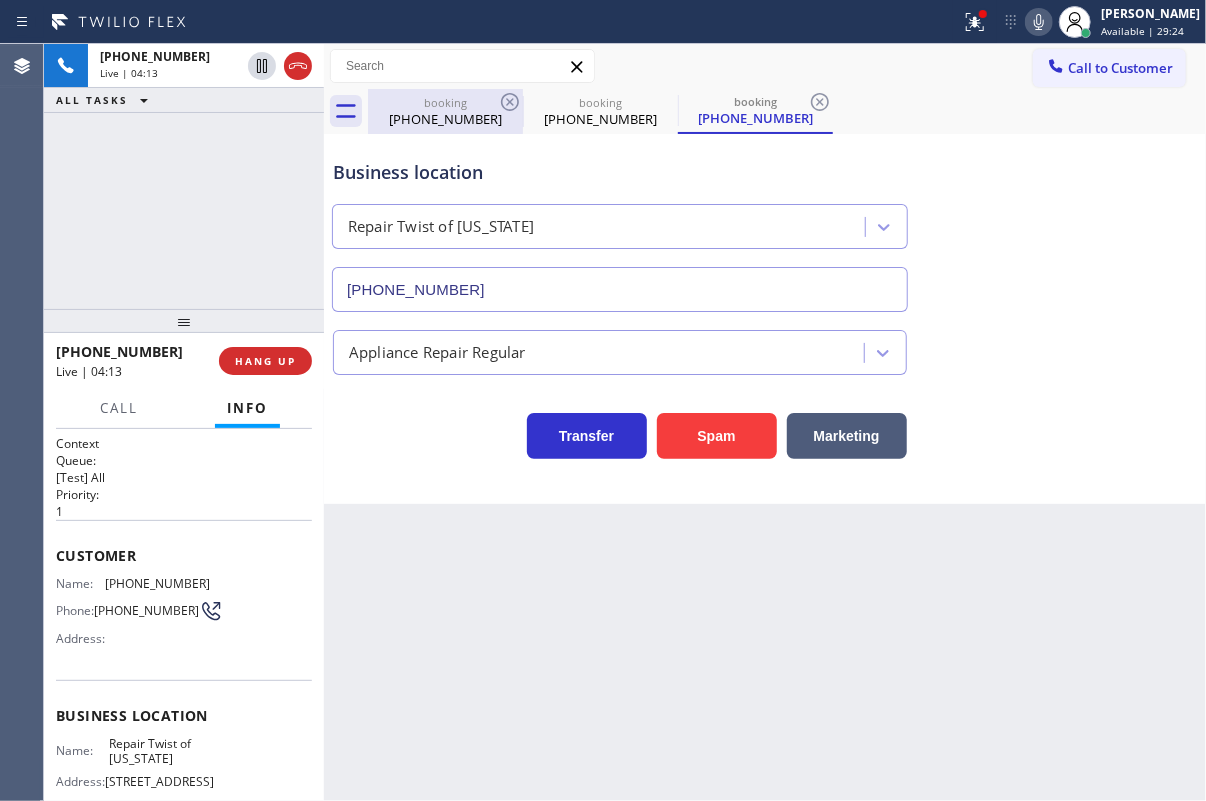 click on "booking" at bounding box center (445, 102) 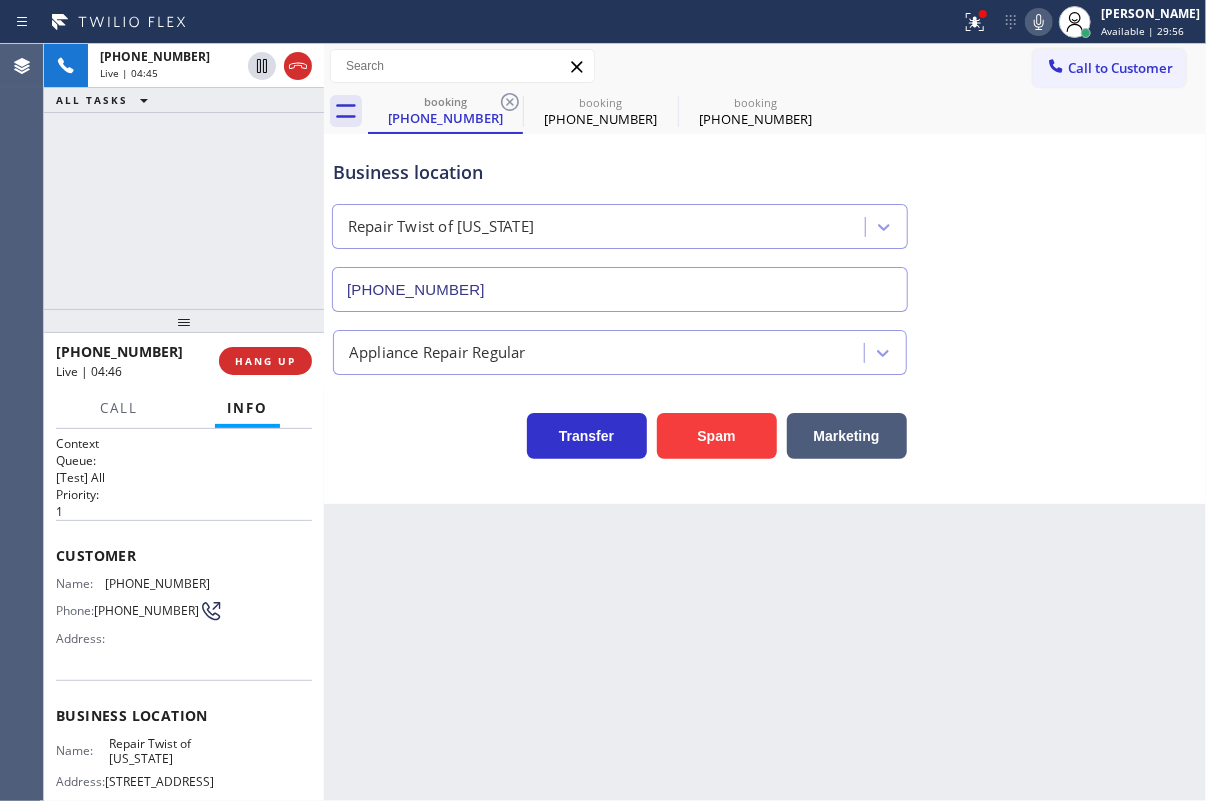 drag, startPoint x: 1030, startPoint y: 521, endPoint x: 1031, endPoint y: 492, distance: 29.017237 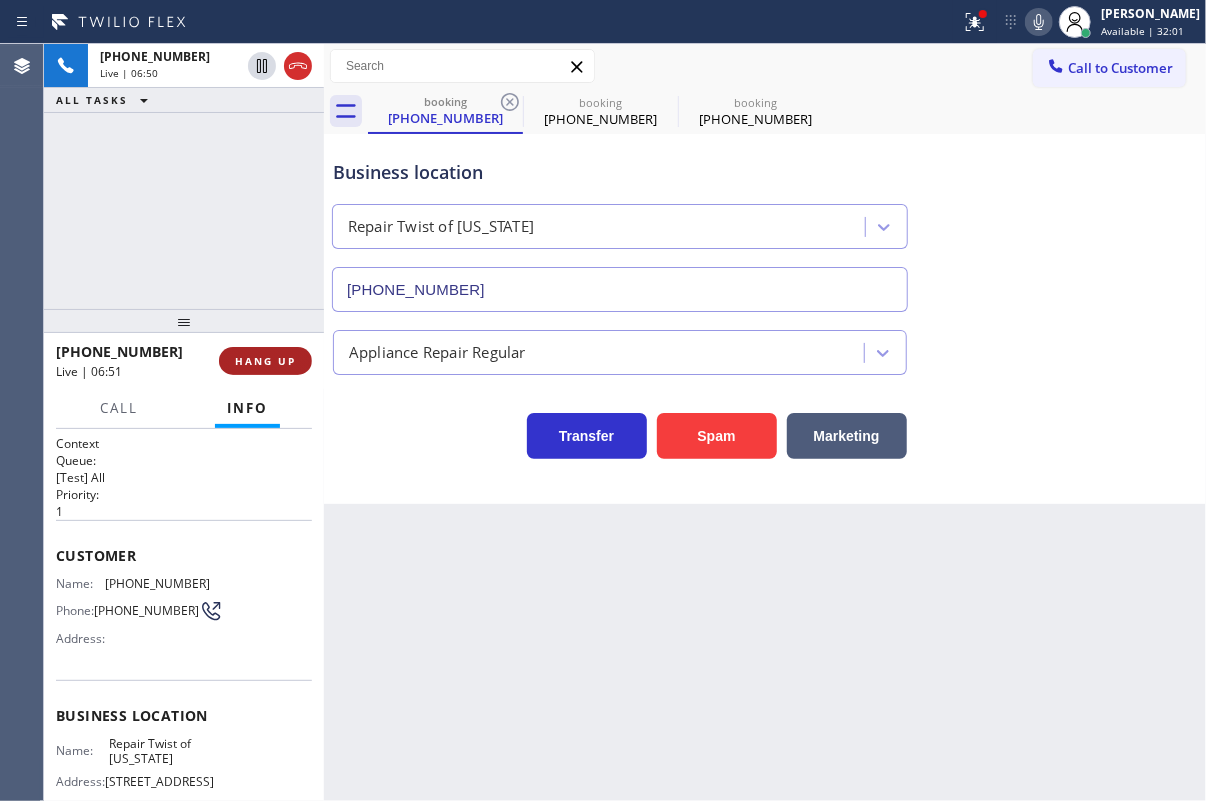 click on "HANG UP" at bounding box center [265, 361] 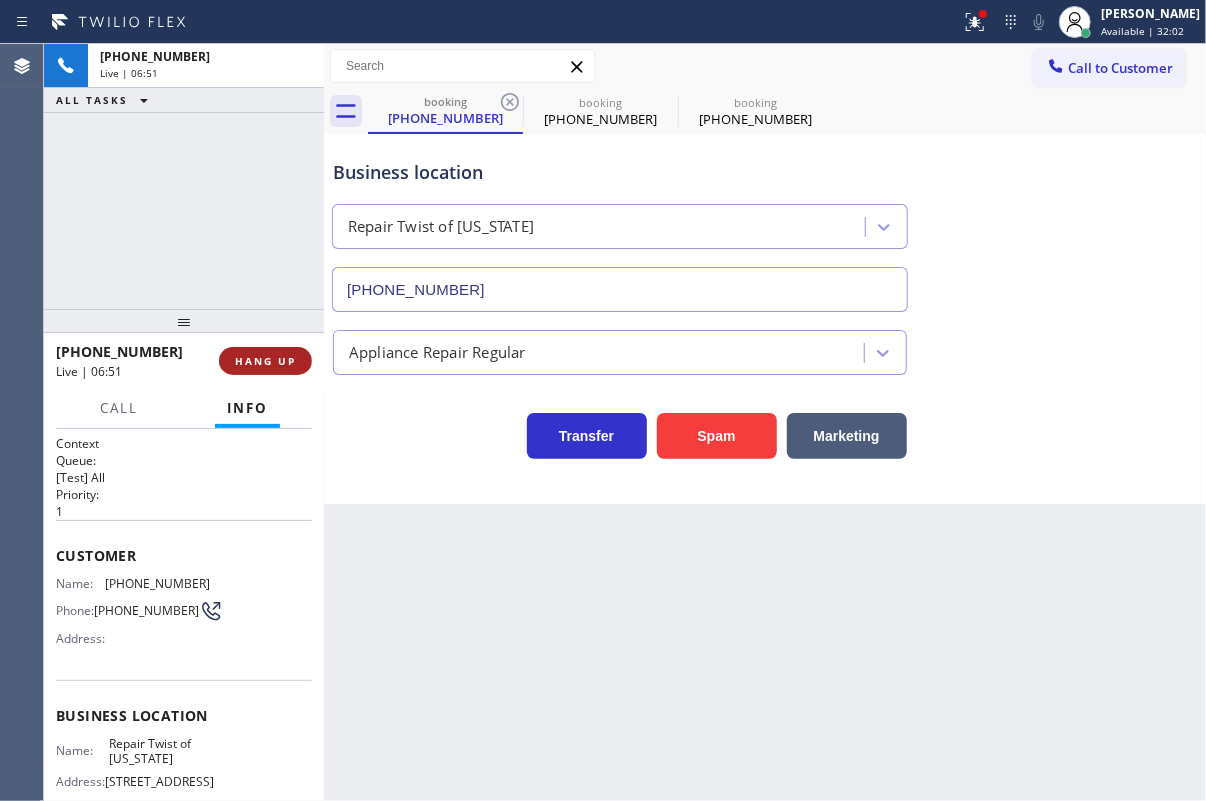 click on "HANG UP" at bounding box center [265, 361] 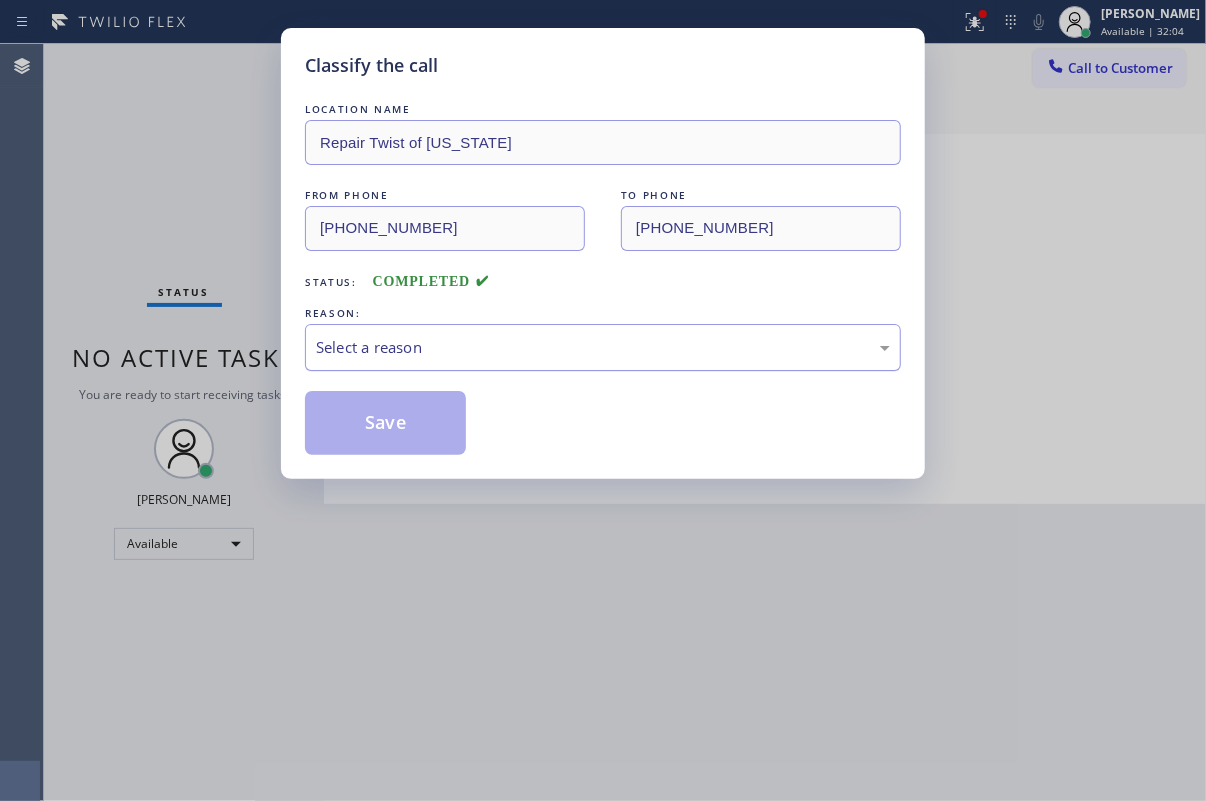 click on "Select a reason" at bounding box center [603, 347] 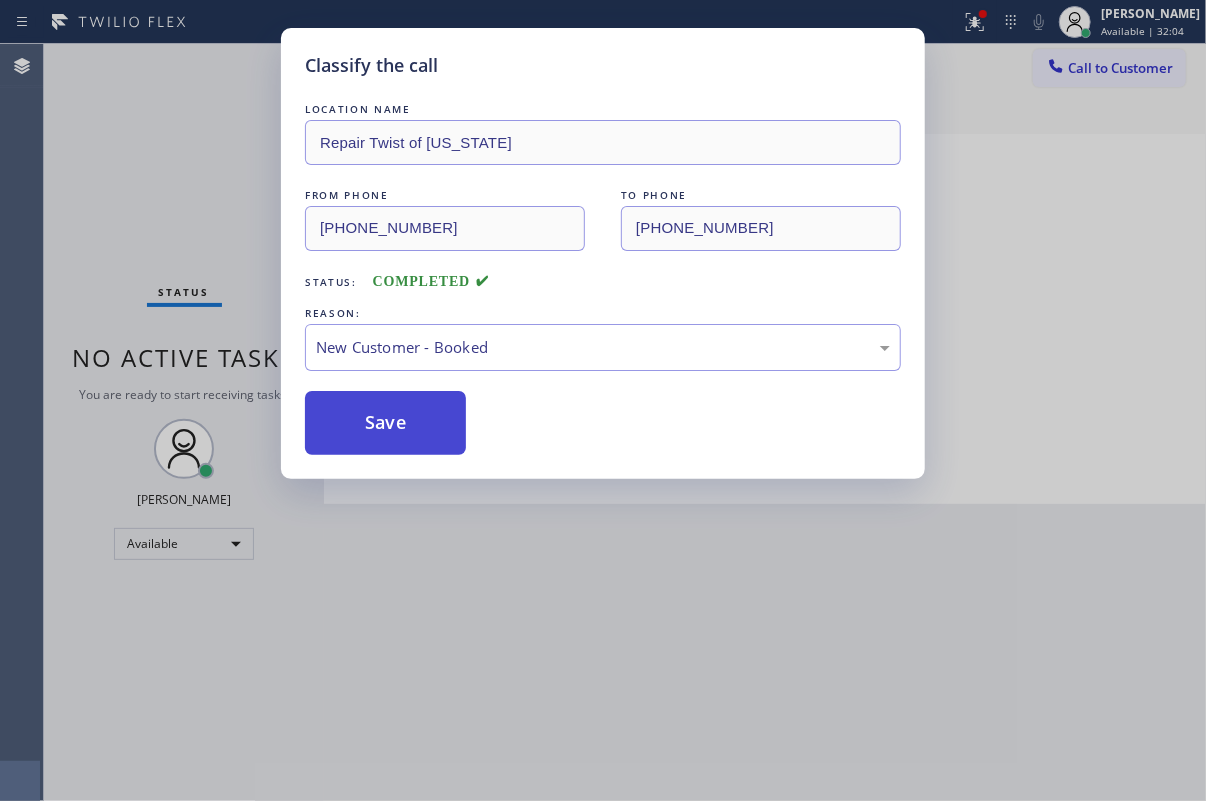 click on "Save" at bounding box center [385, 423] 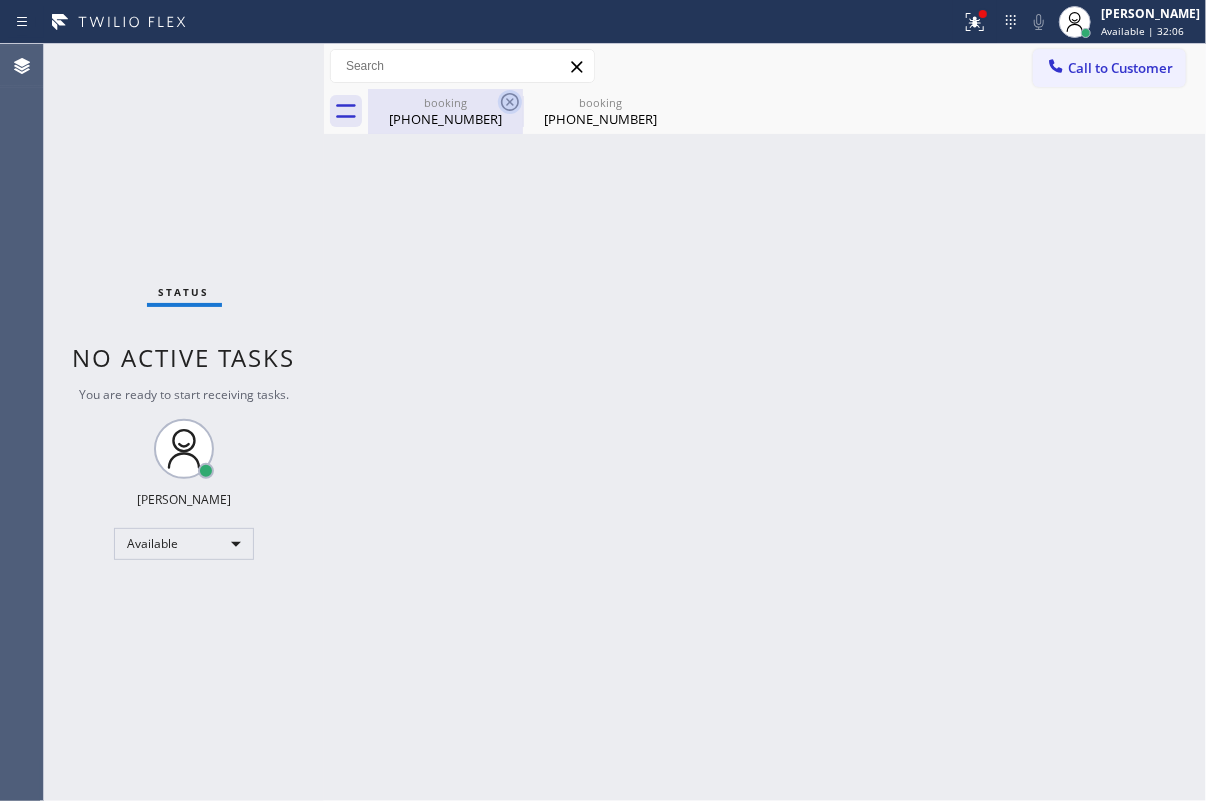click 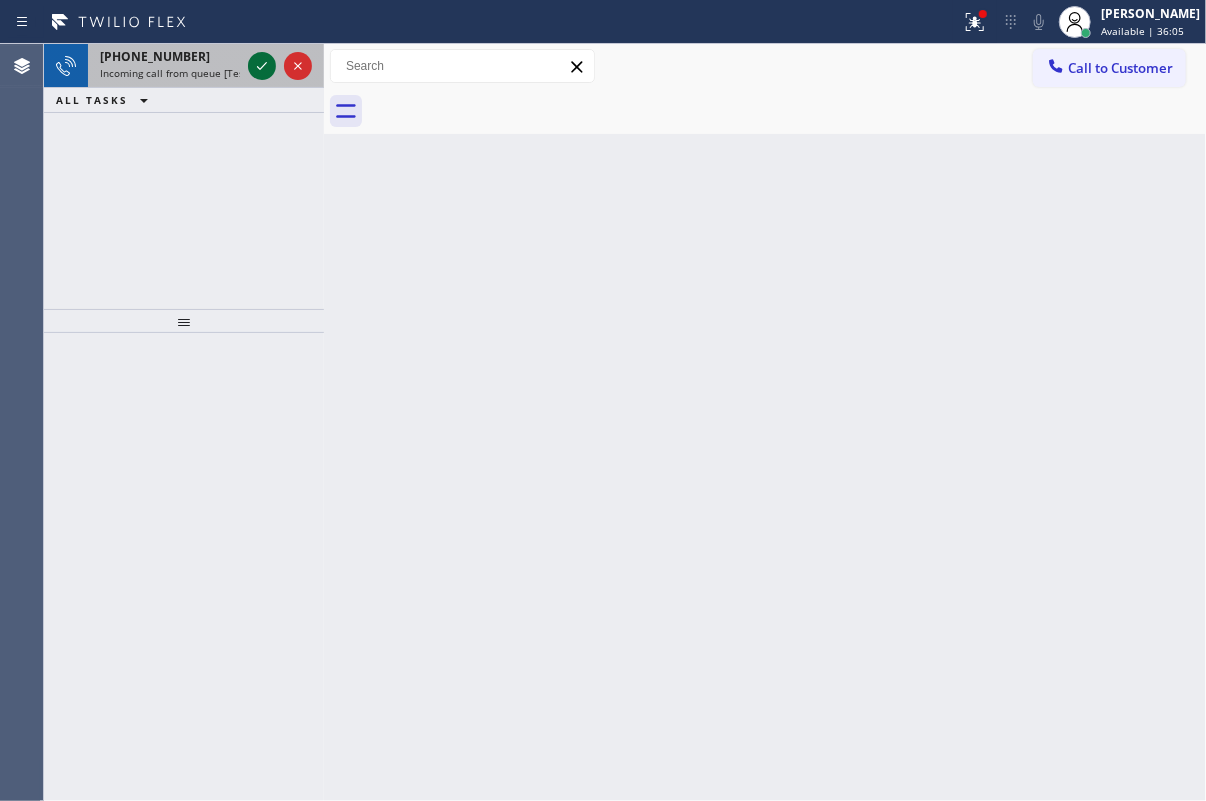 click 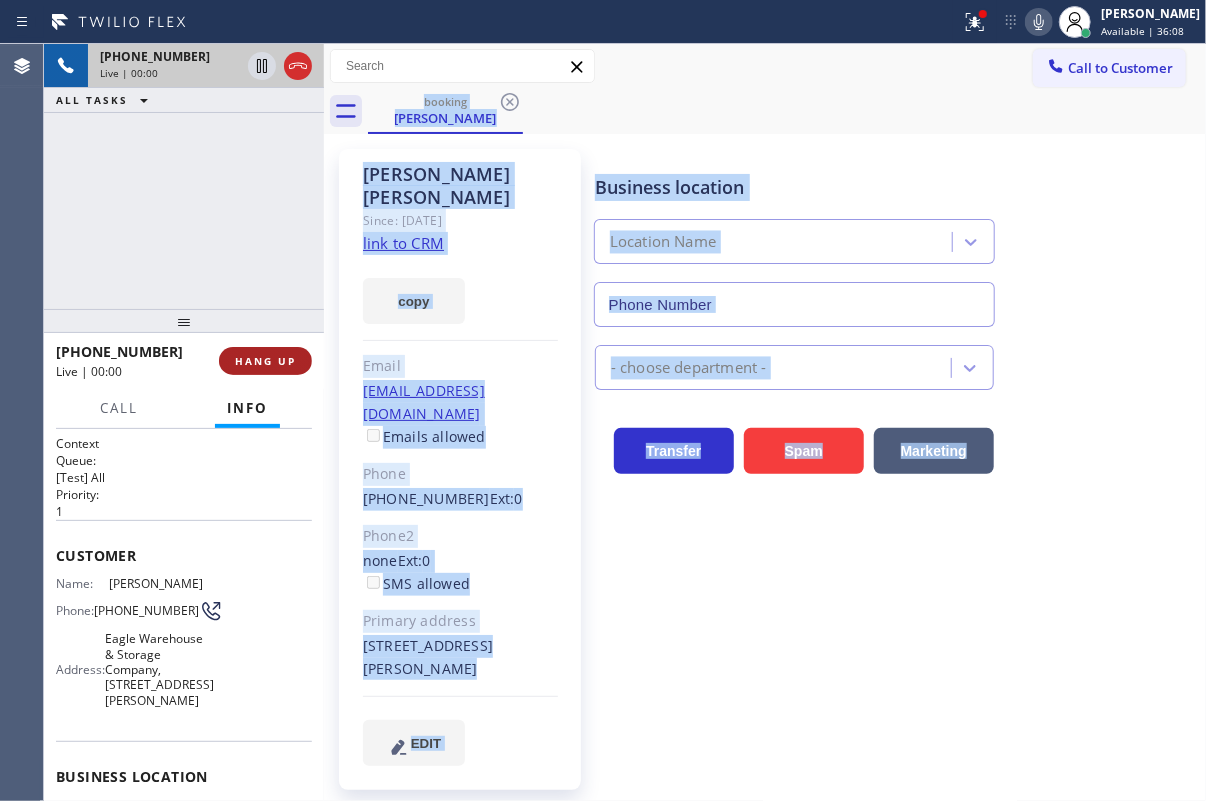click on "HANG UP" at bounding box center (265, 361) 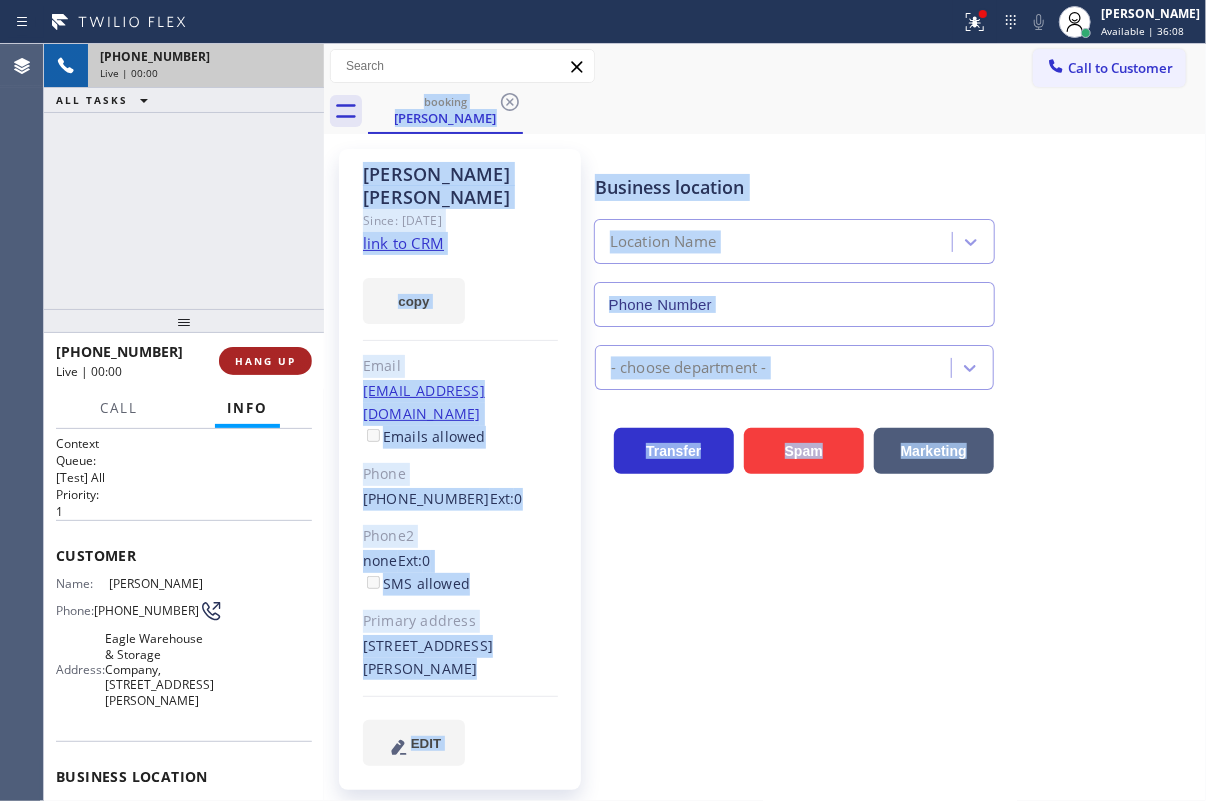 type on "(855) 213-9318" 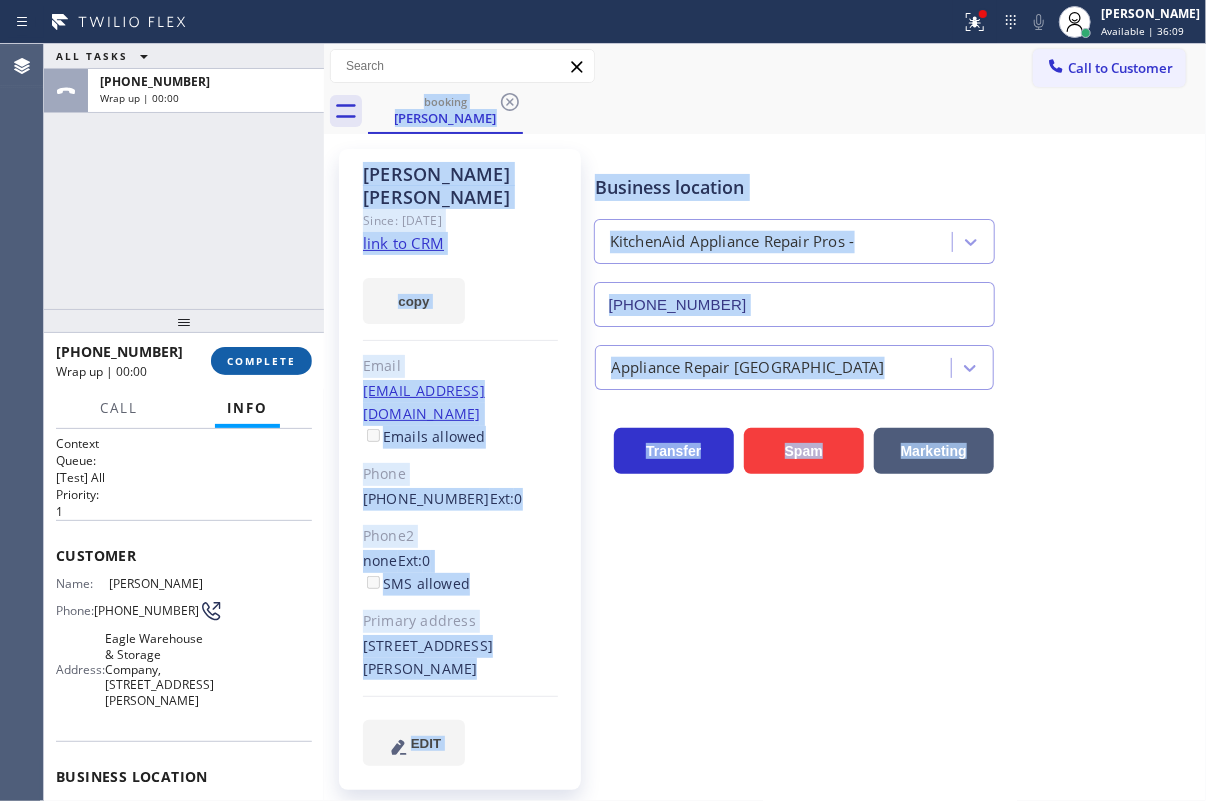 click on "COMPLETE" at bounding box center [261, 361] 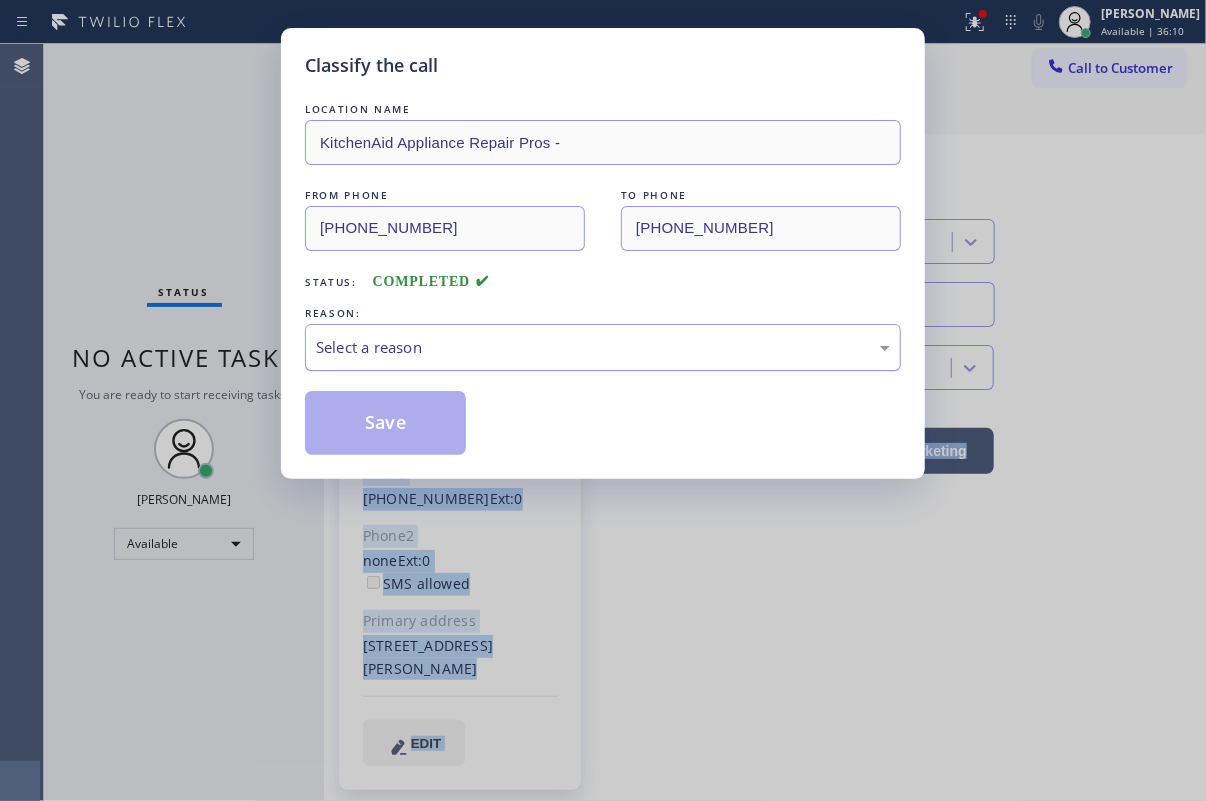 drag, startPoint x: 506, startPoint y: 343, endPoint x: 489, endPoint y: 360, distance: 24.04163 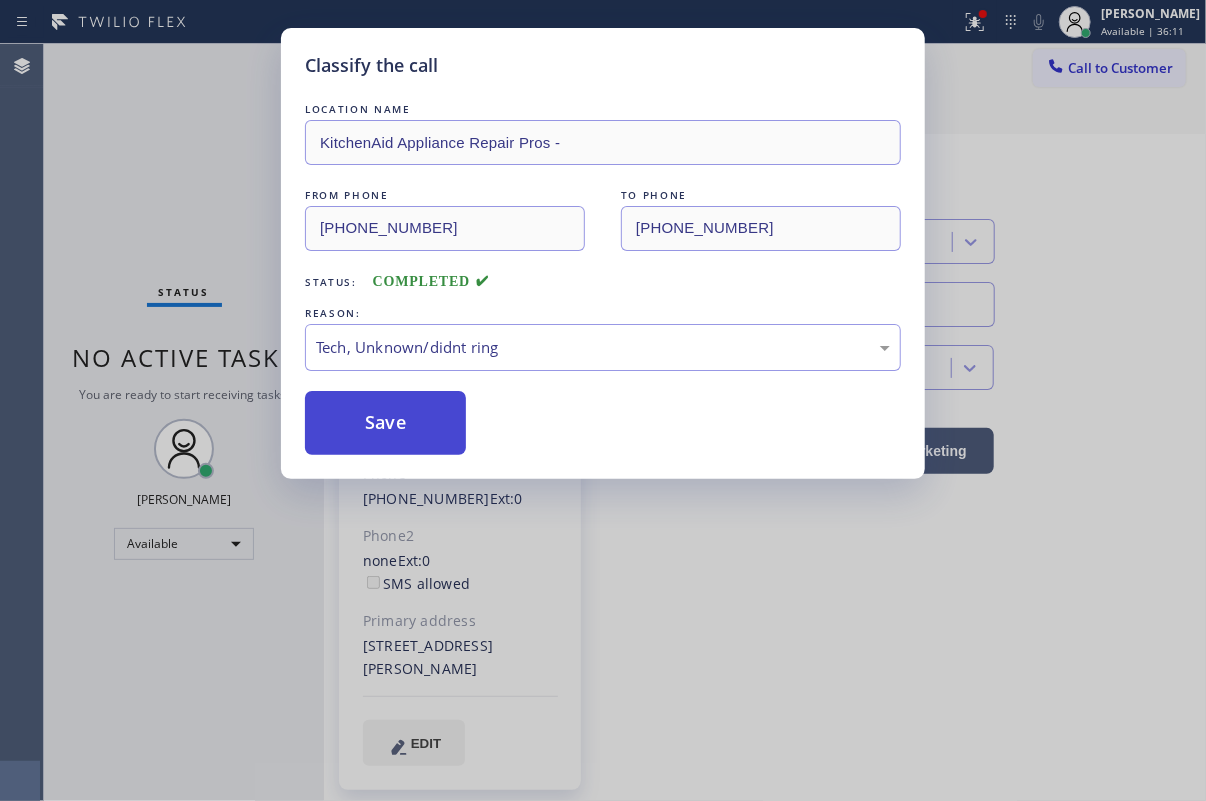 drag, startPoint x: 410, startPoint y: 493, endPoint x: 390, endPoint y: 449, distance: 48.332184 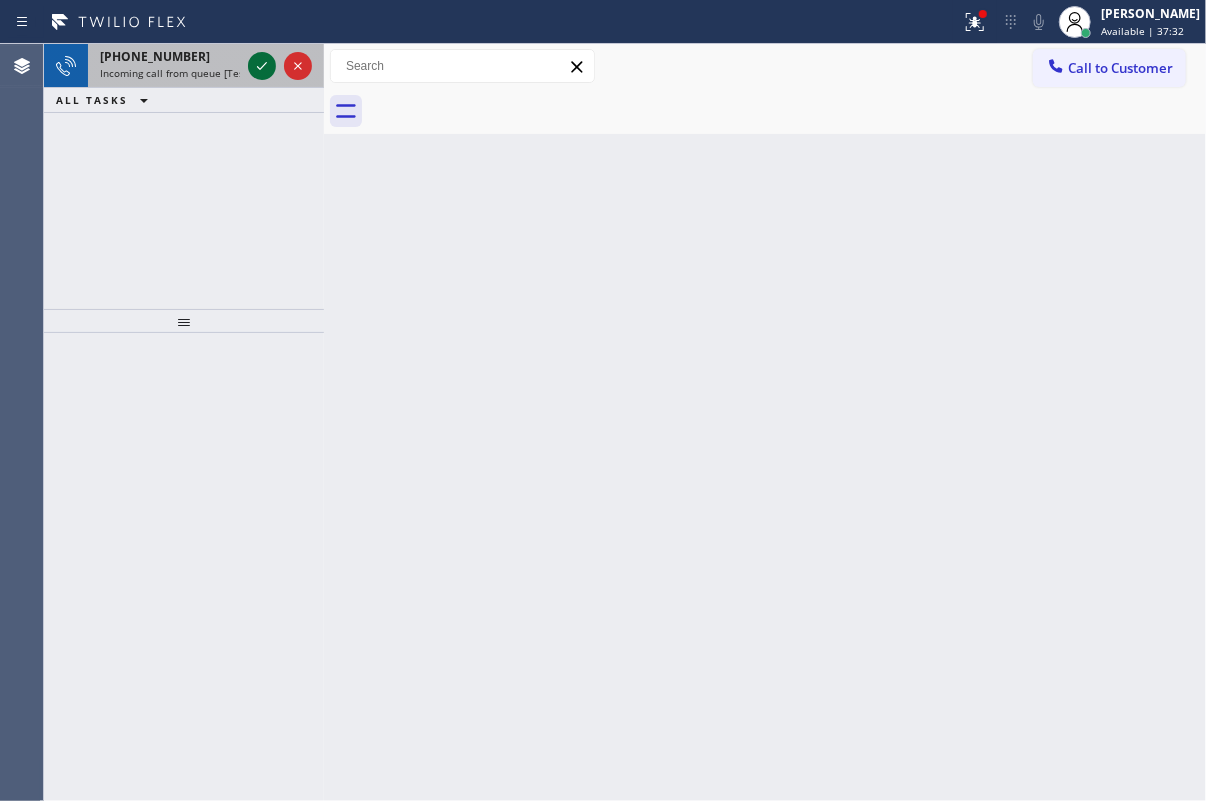 click 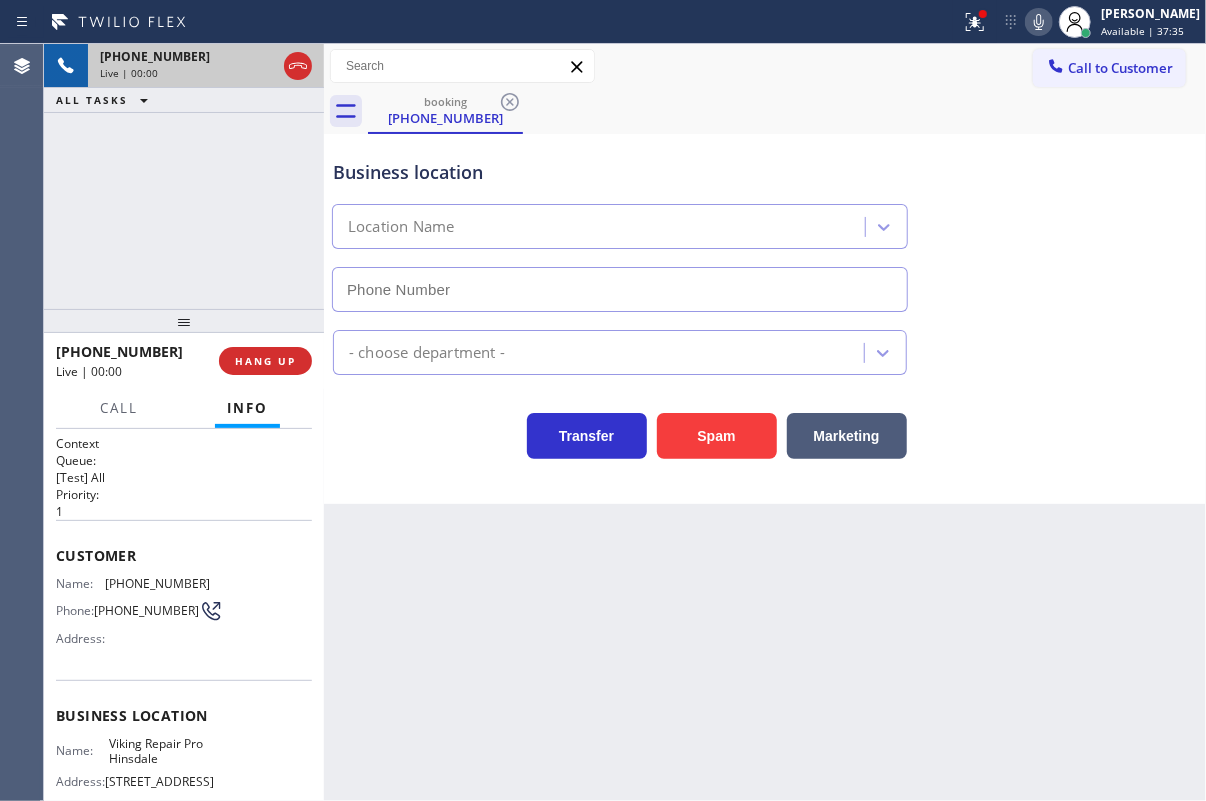 type on "(630) 523-0508" 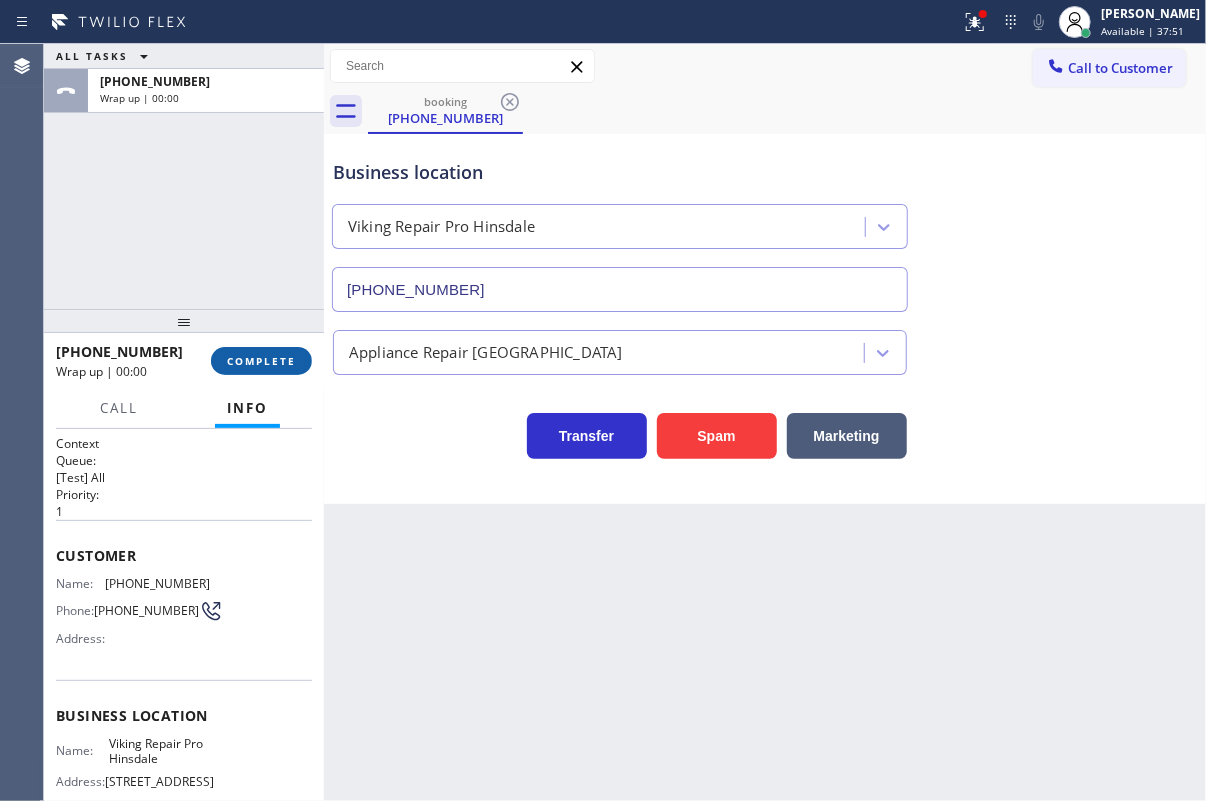 click on "COMPLETE" at bounding box center [261, 361] 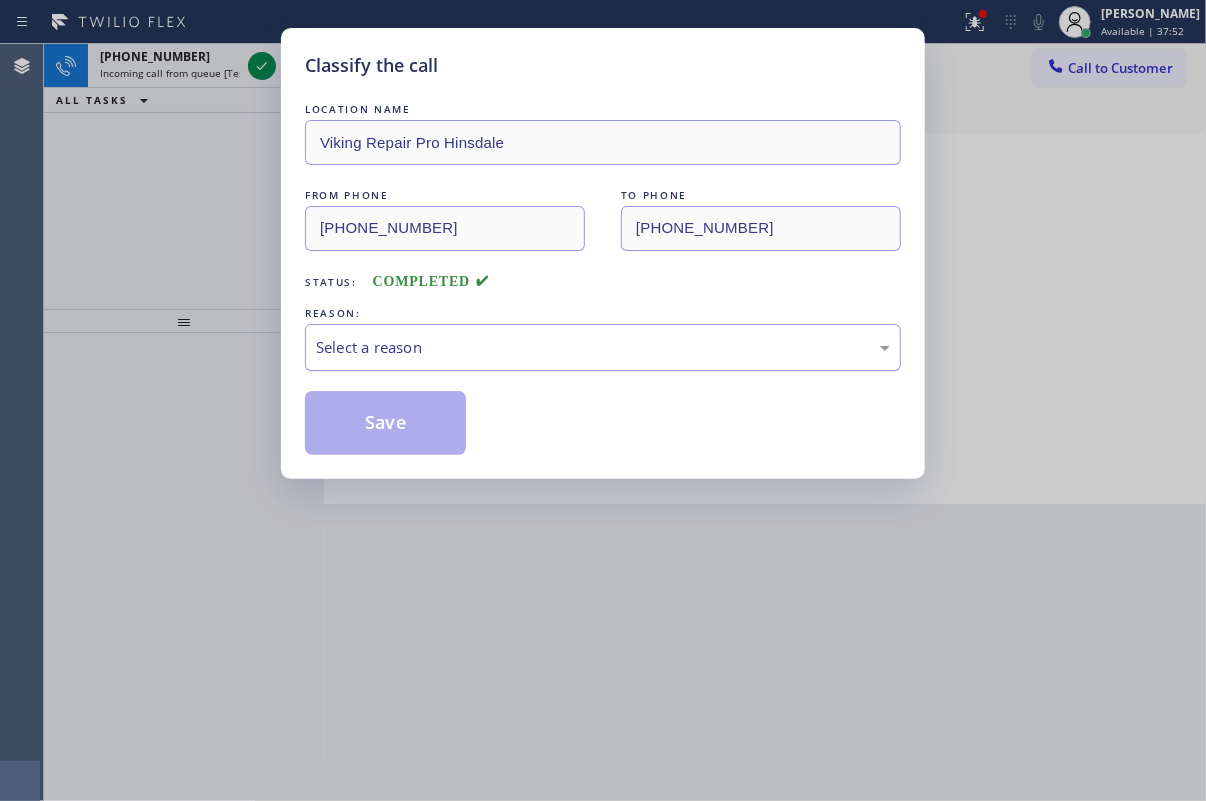 click on "Select a reason" at bounding box center [603, 347] 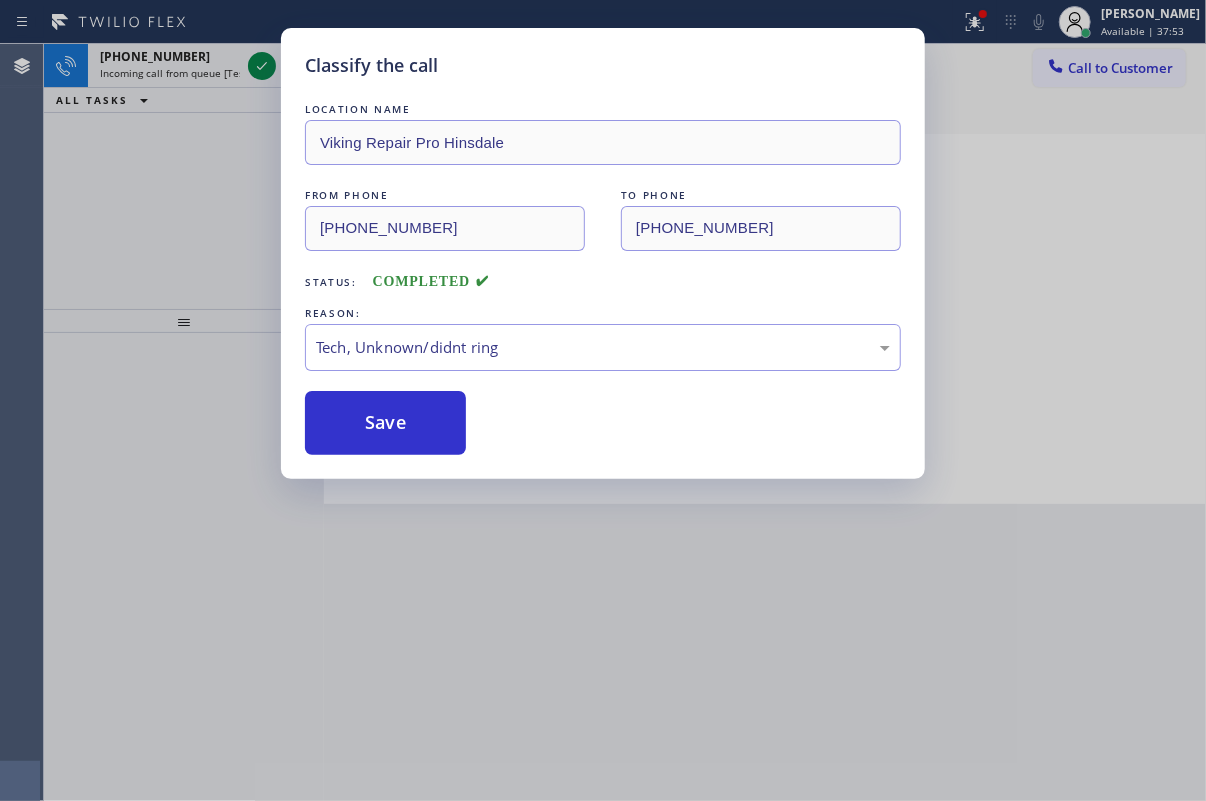click on "Classify the call LOCATION NAME Viking Repair Pro Hinsdale FROM PHONE (312) 545-4505 TO PHONE (630) 523-0508 Status: COMPLETED REASON: Tech, Unknown/didnt ring Save" at bounding box center [603, 253] 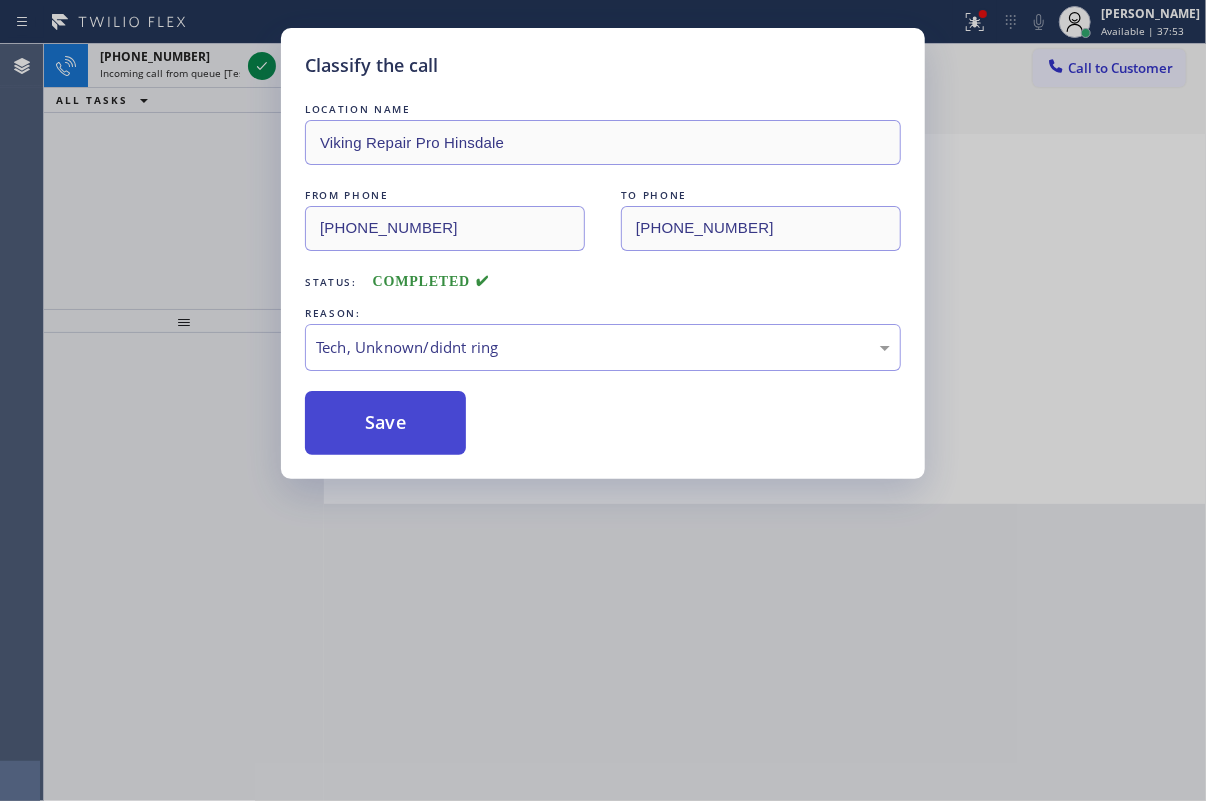 click on "Save" at bounding box center [385, 423] 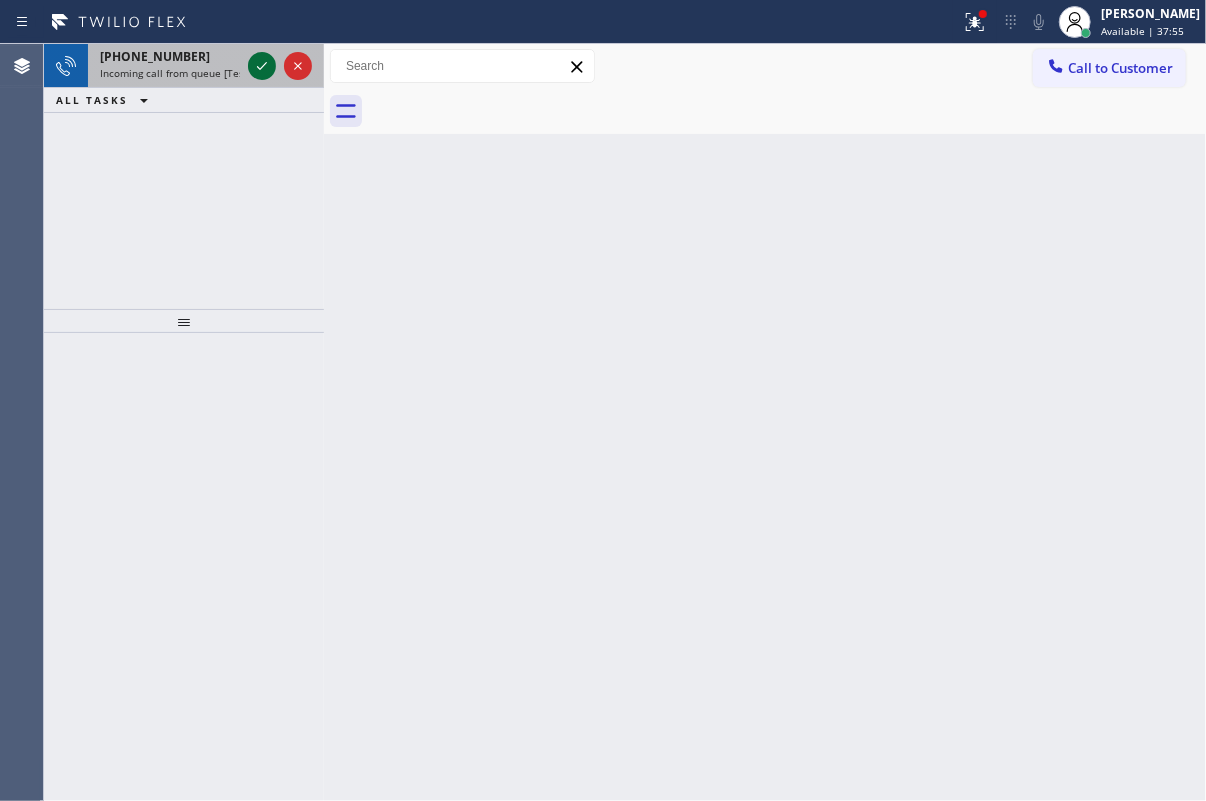 click 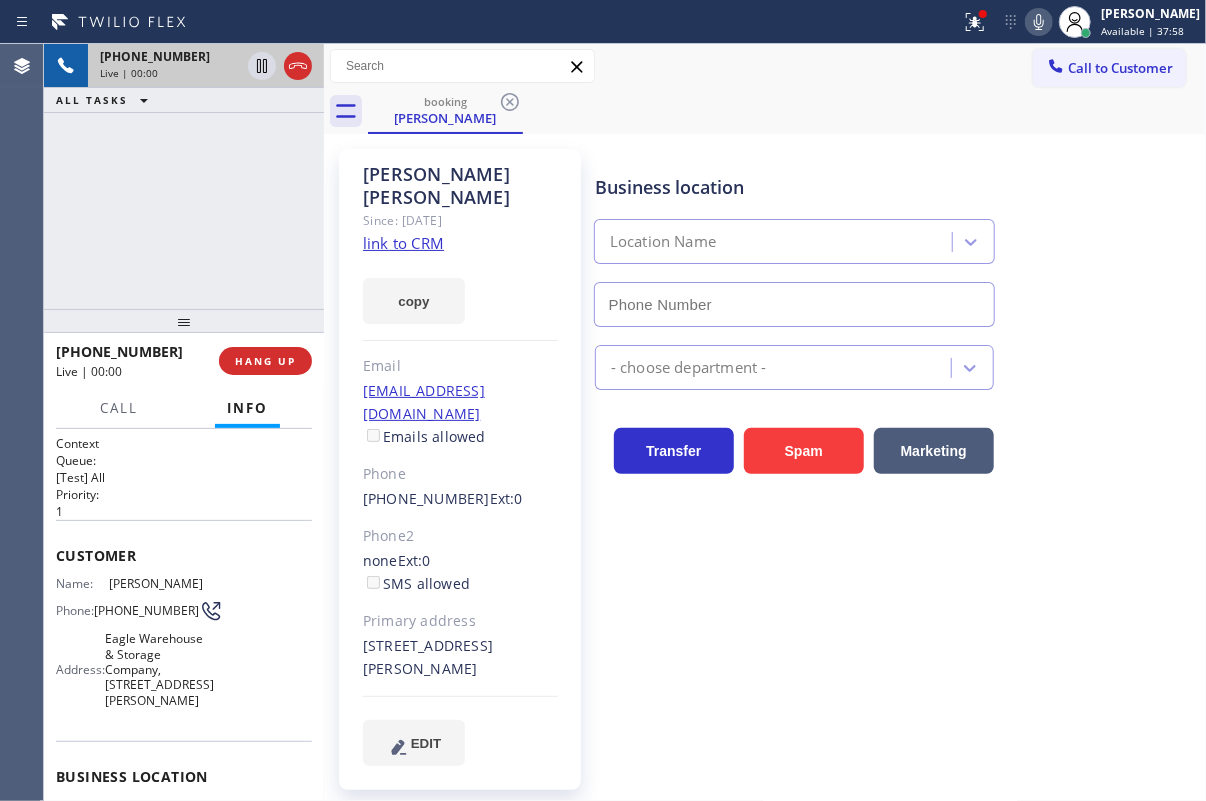 type on "(855) 213-9318" 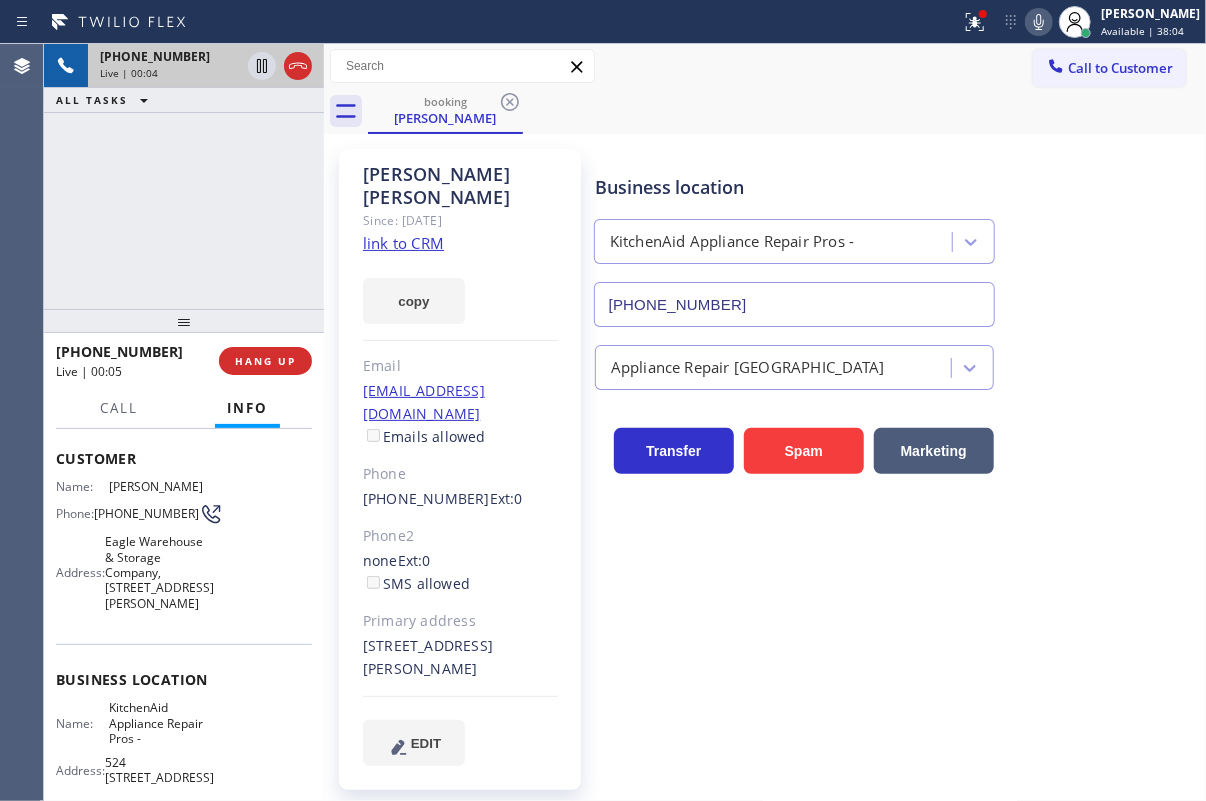 scroll, scrollTop: 272, scrollLeft: 0, axis: vertical 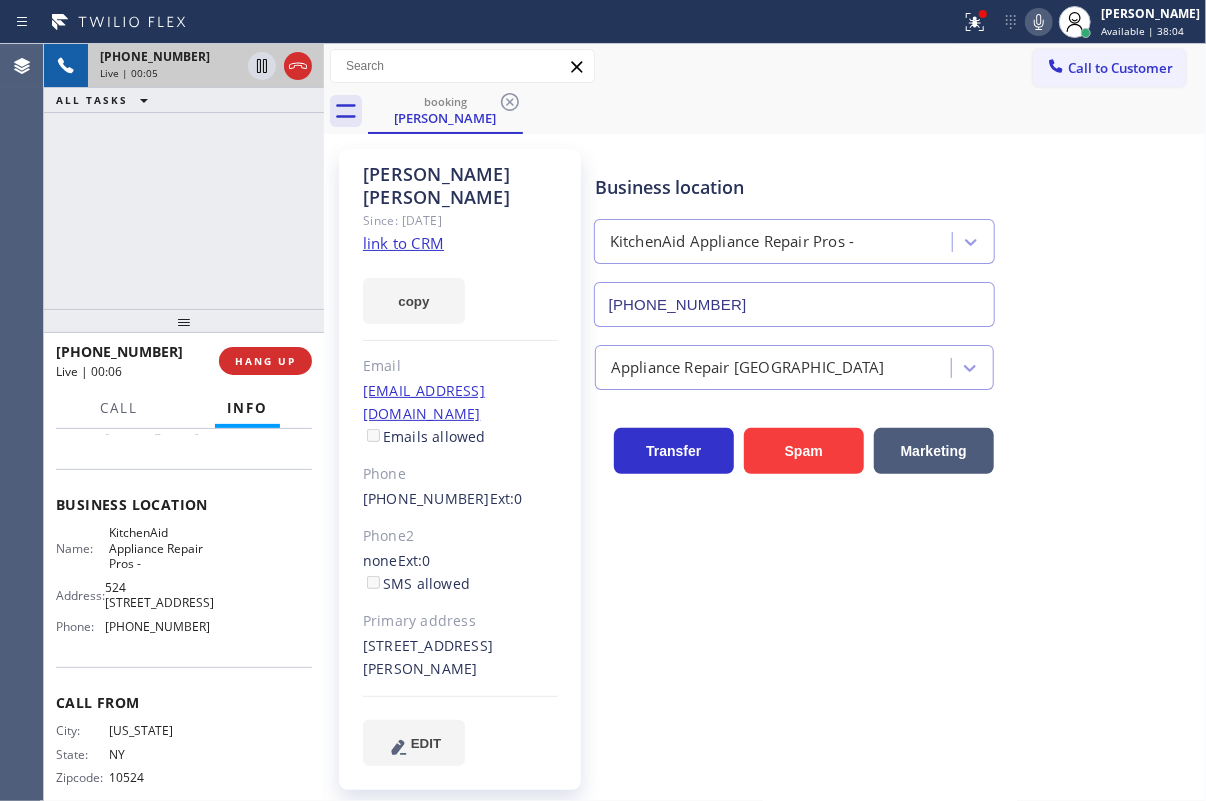 click on "KitchenAid Appliance Repair Pros -" at bounding box center [159, 548] 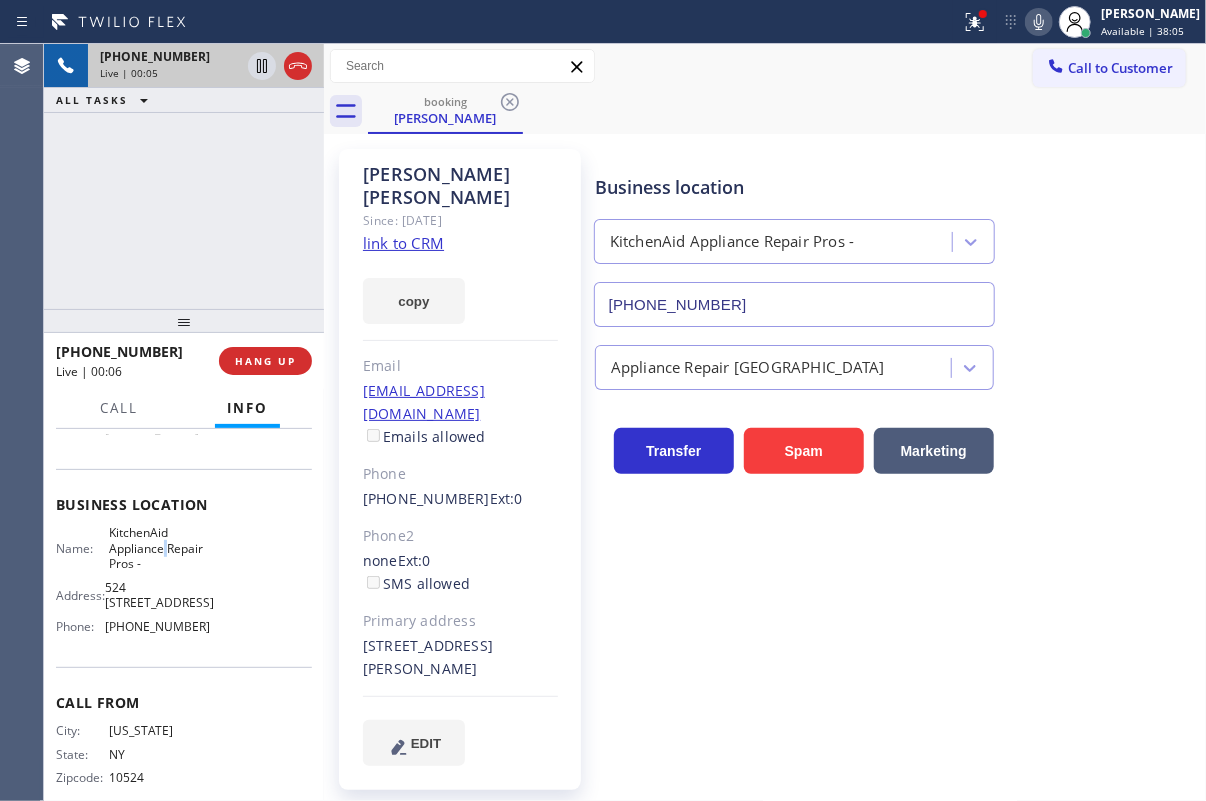 click on "KitchenAid Appliance Repair Pros -" at bounding box center [159, 548] 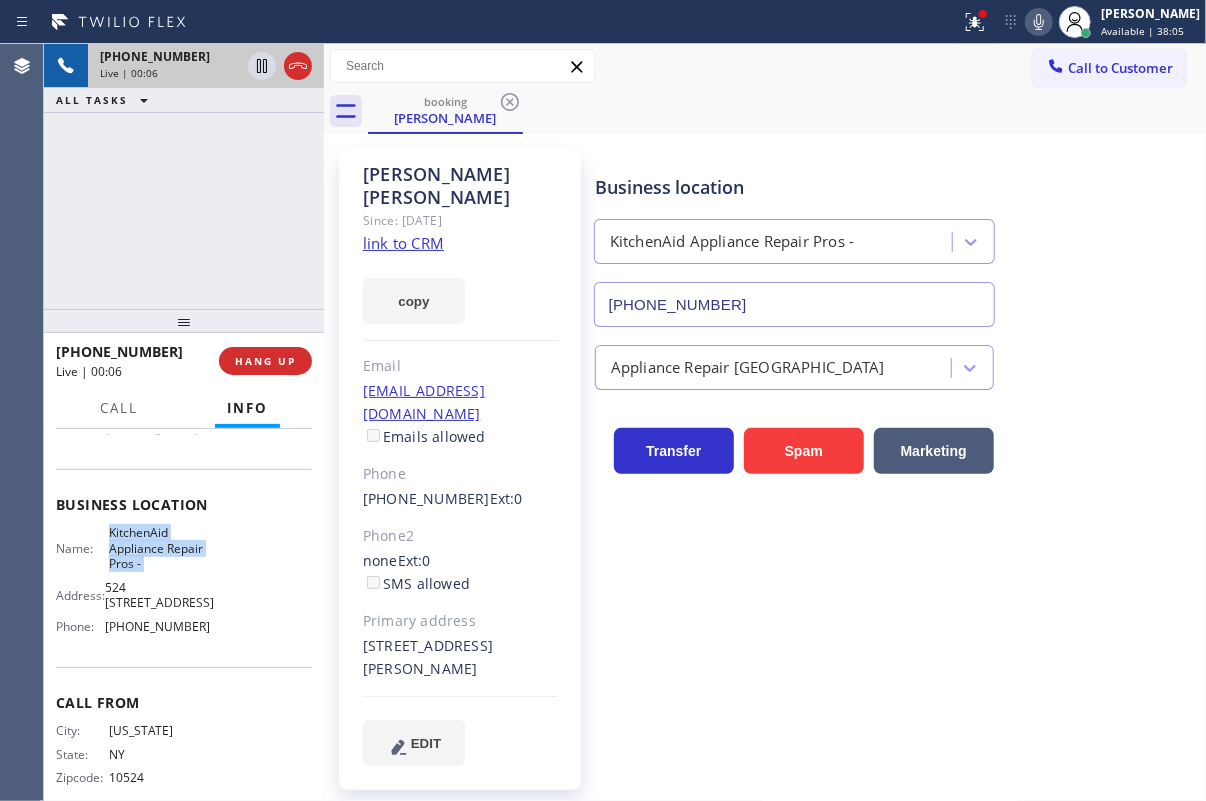 click on "KitchenAid Appliance Repair Pros -" at bounding box center (159, 548) 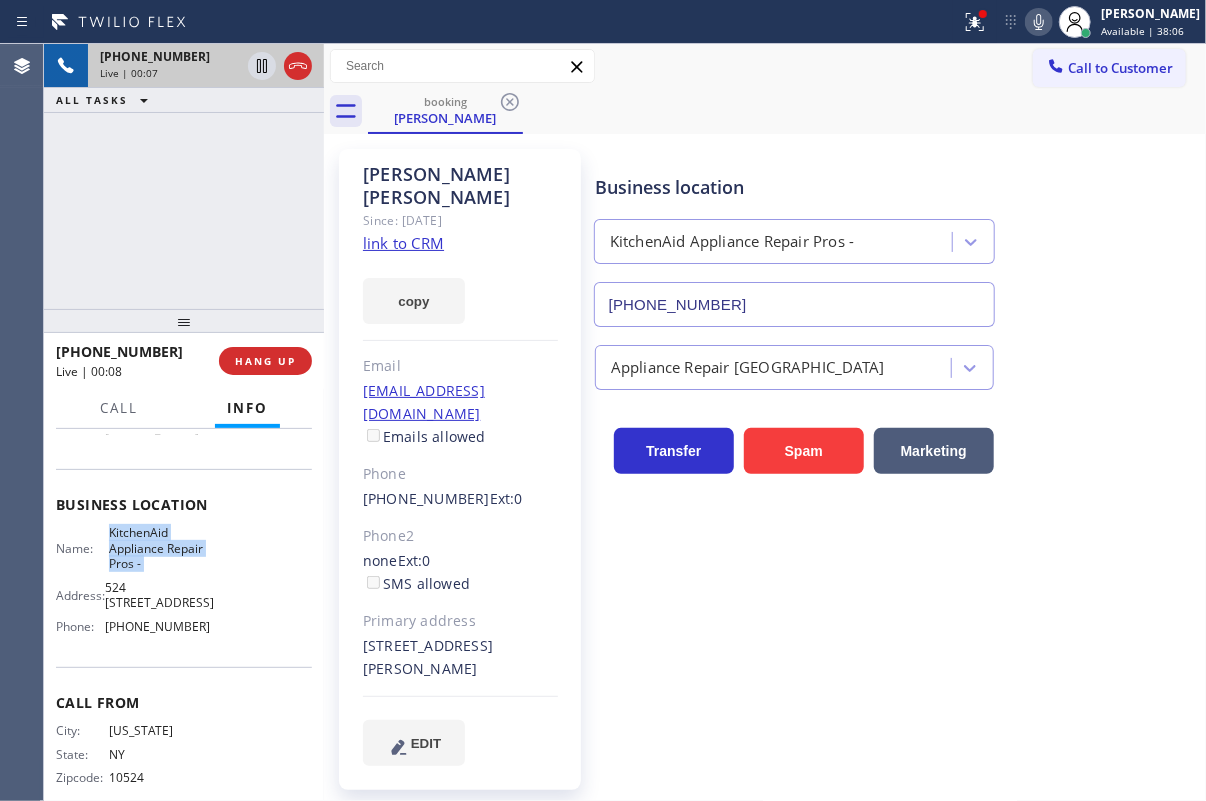 click on "(855) 213-9318" at bounding box center (794, 304) 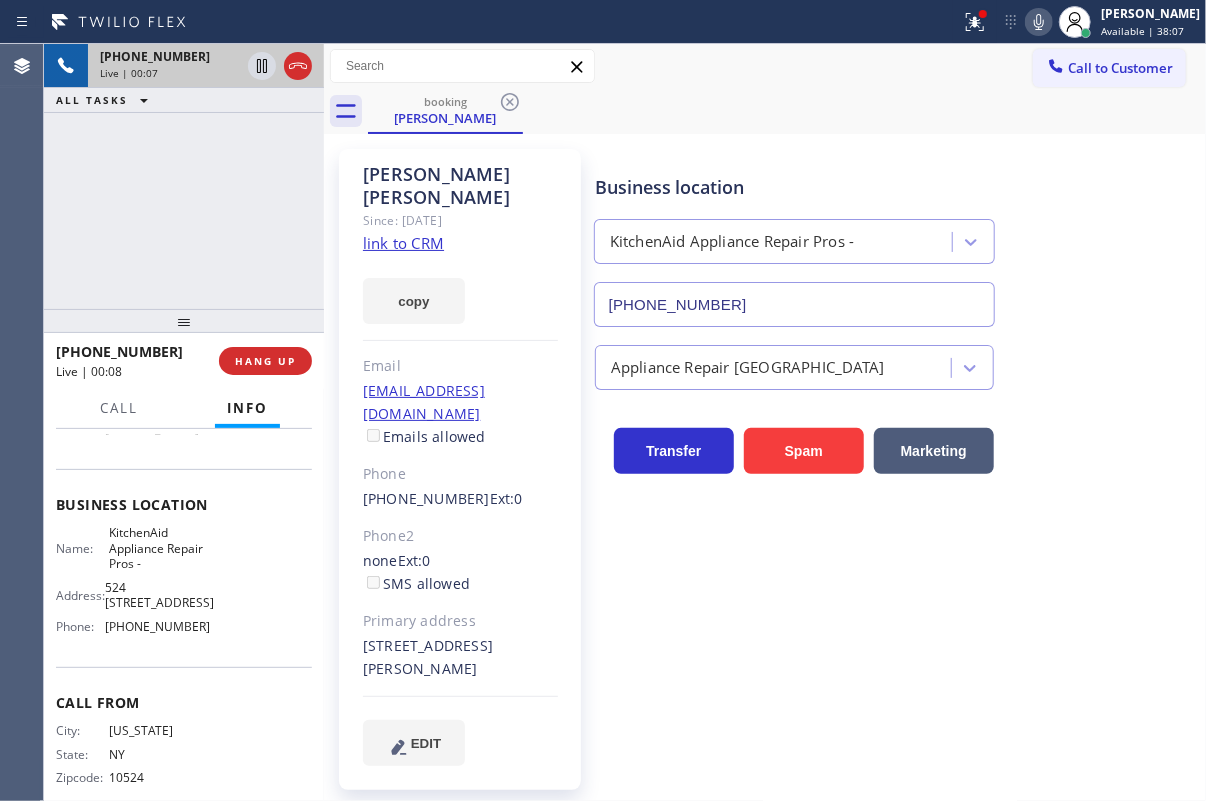 click on "(855) 213-9318" at bounding box center [794, 304] 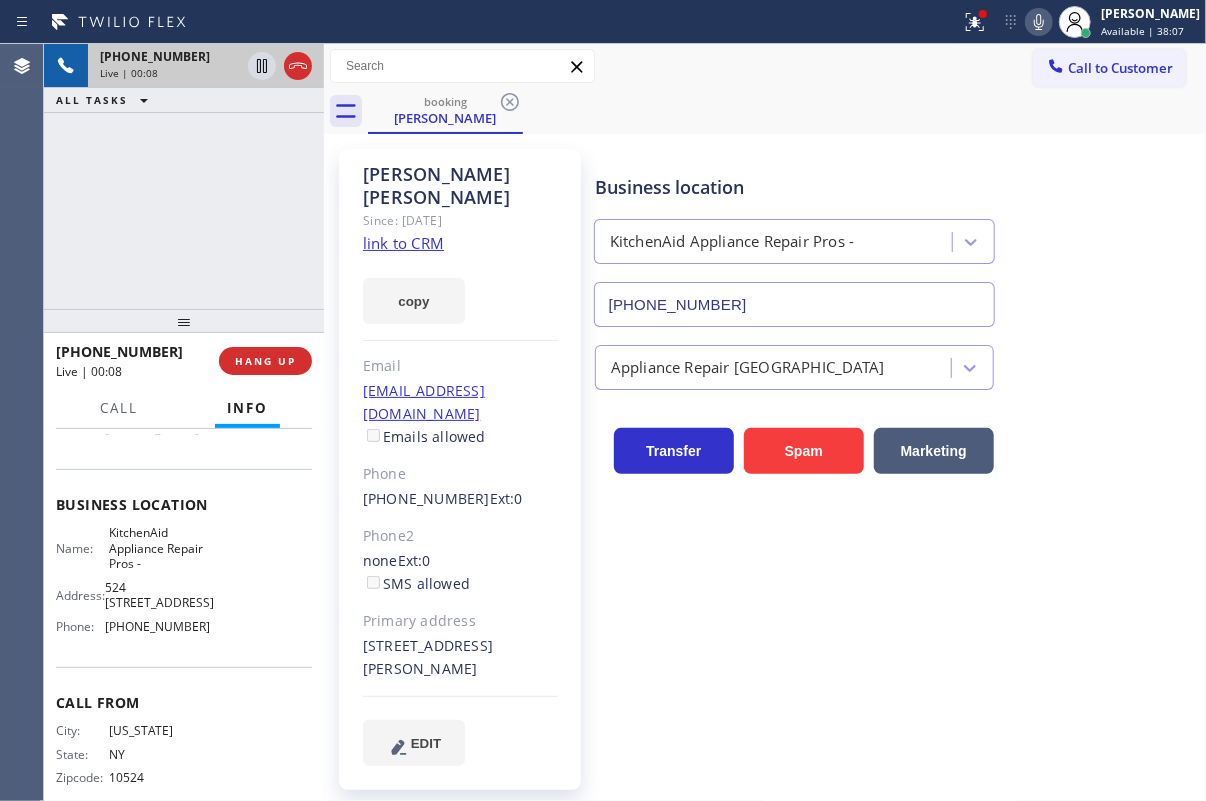 click on "(855) 213-9318" at bounding box center (794, 304) 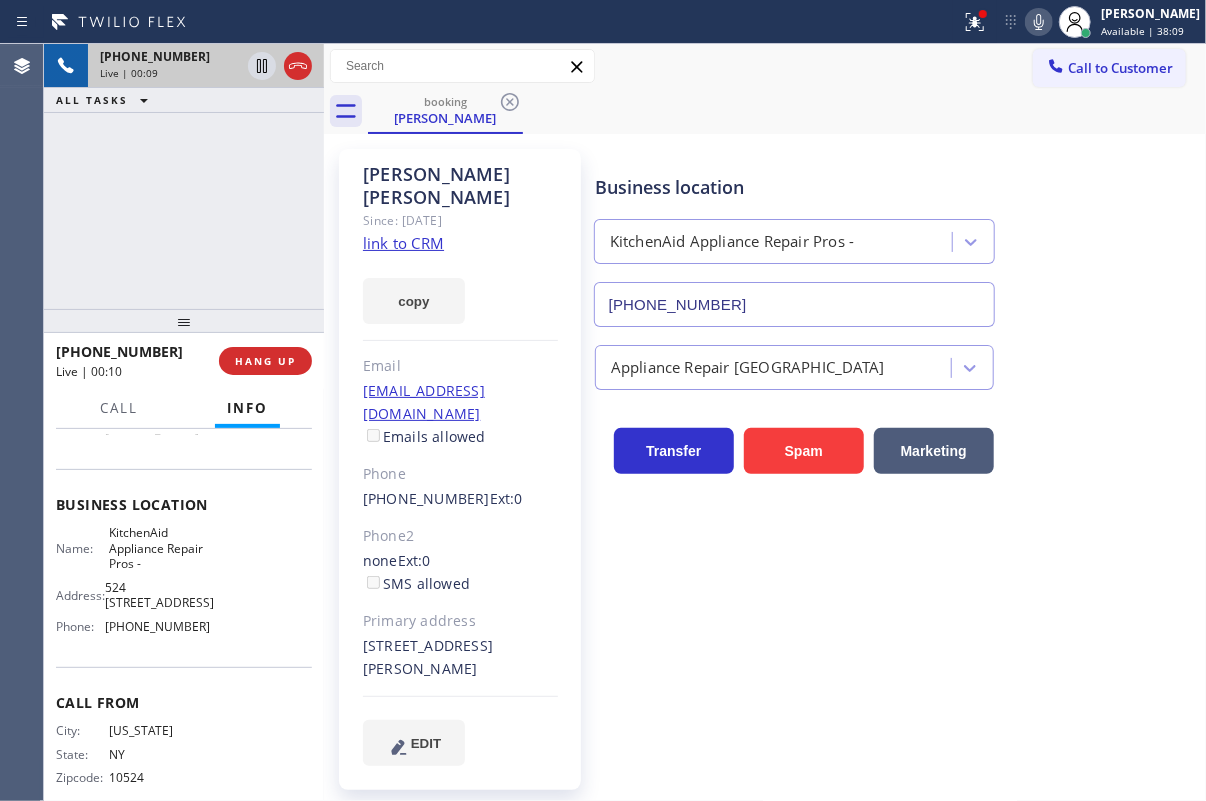 click on "link to CRM" 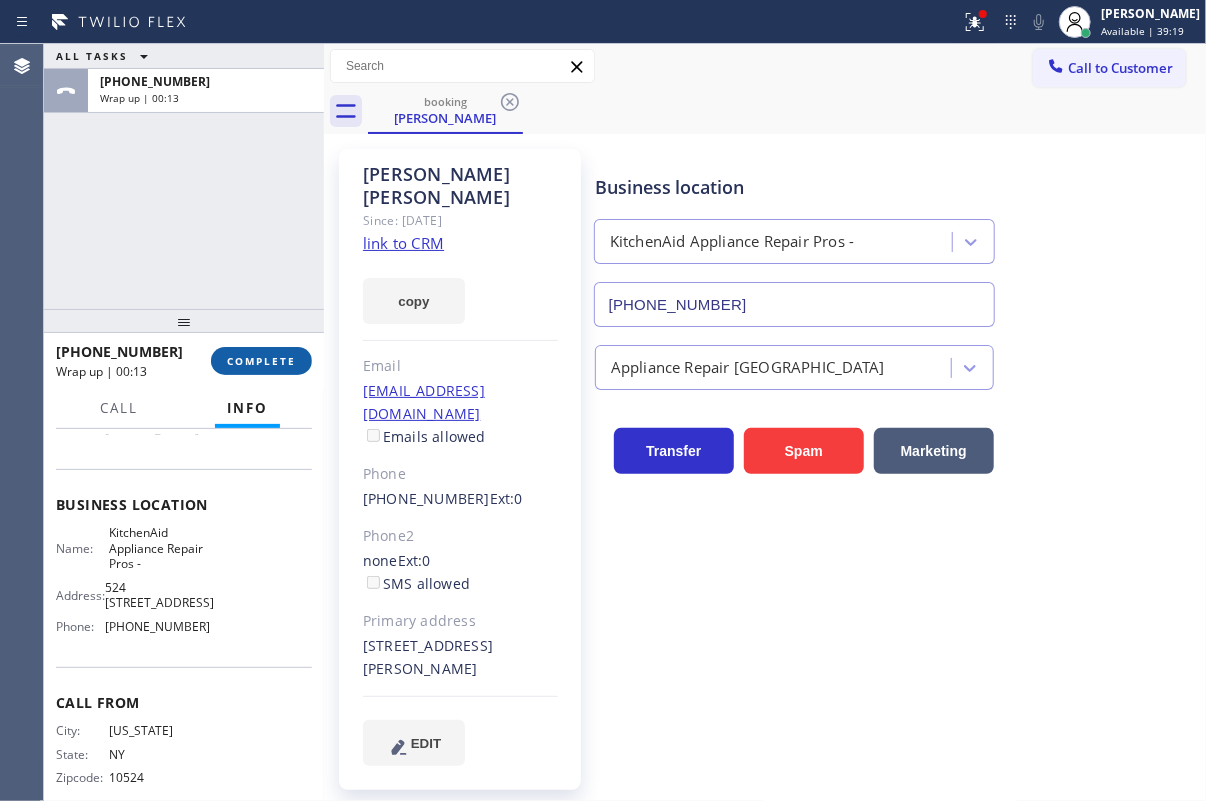 click on "COMPLETE" at bounding box center [261, 361] 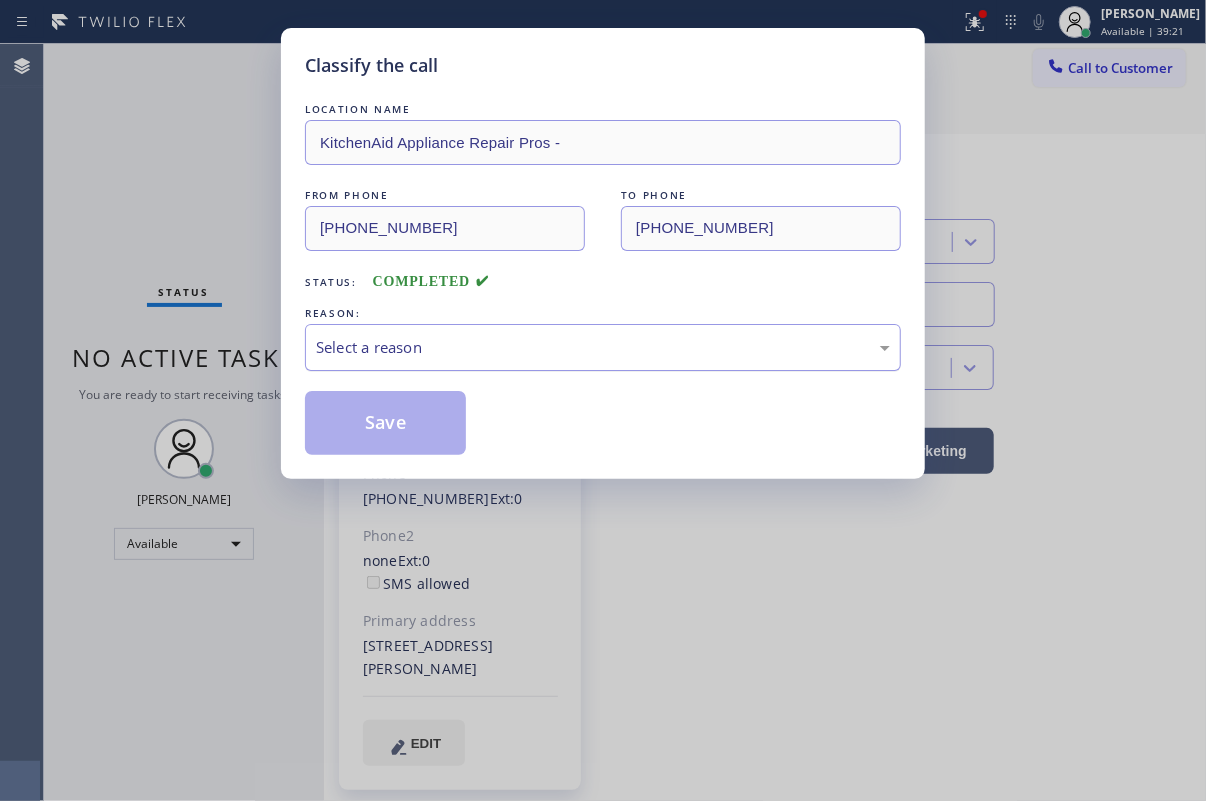 click on "Select a reason" at bounding box center [603, 347] 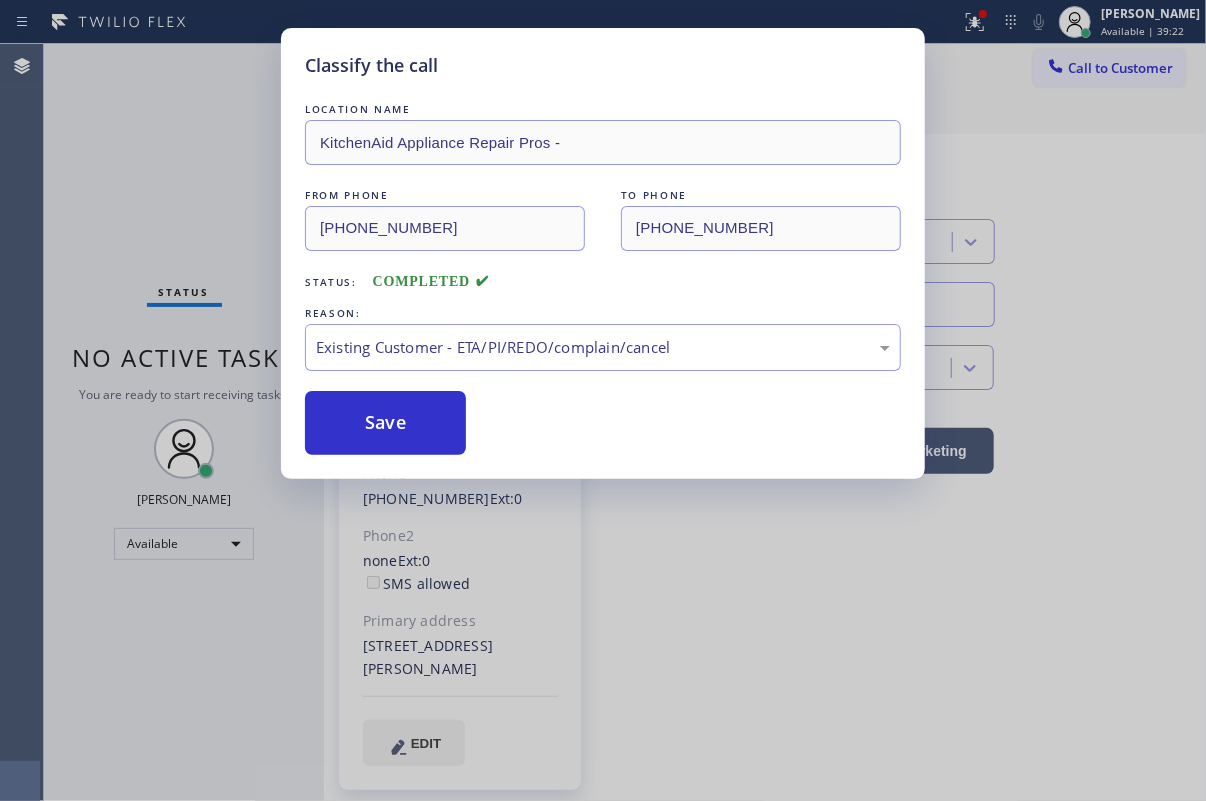 click on "Save" at bounding box center [385, 423] 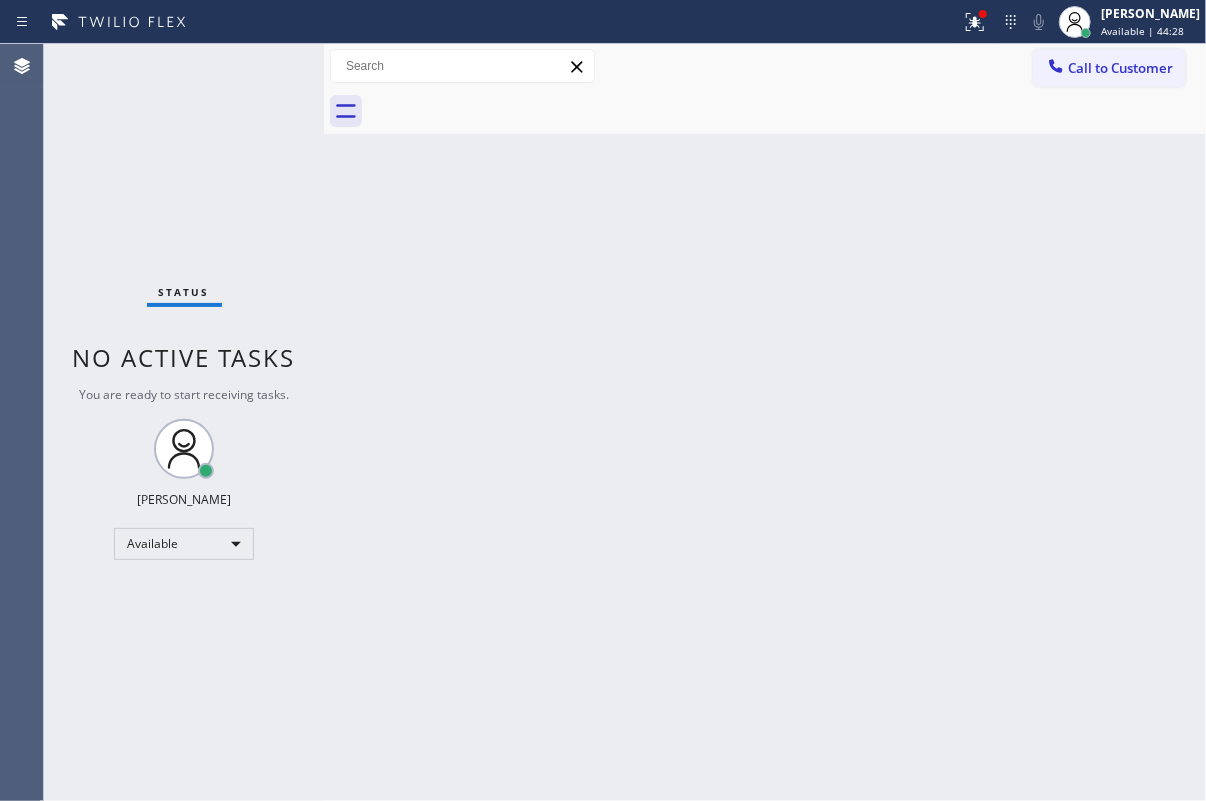 click on "Back to Dashboard Change Sender ID Customers Technicians Select a contact Outbound call Technician Search Technician Your caller id phone number Your caller id phone number Call Technician info Name   Phone none Address none Change Sender ID HVAC [PHONE_NUMBER] 5 Star Appliance [PHONE_NUMBER] Appliance Repair [PHONE_NUMBER] Plumbing [PHONE_NUMBER] Air Duct Cleaning [PHONE_NUMBER]  Electricians [PHONE_NUMBER] Cancel Change Check personal SMS Reset Change No tabs Call to Customer Outbound call Location Search location Your caller id phone number Customer number Call Outbound call Technician Search Technician Your caller id phone number Your caller id phone number Call" at bounding box center (765, 422) 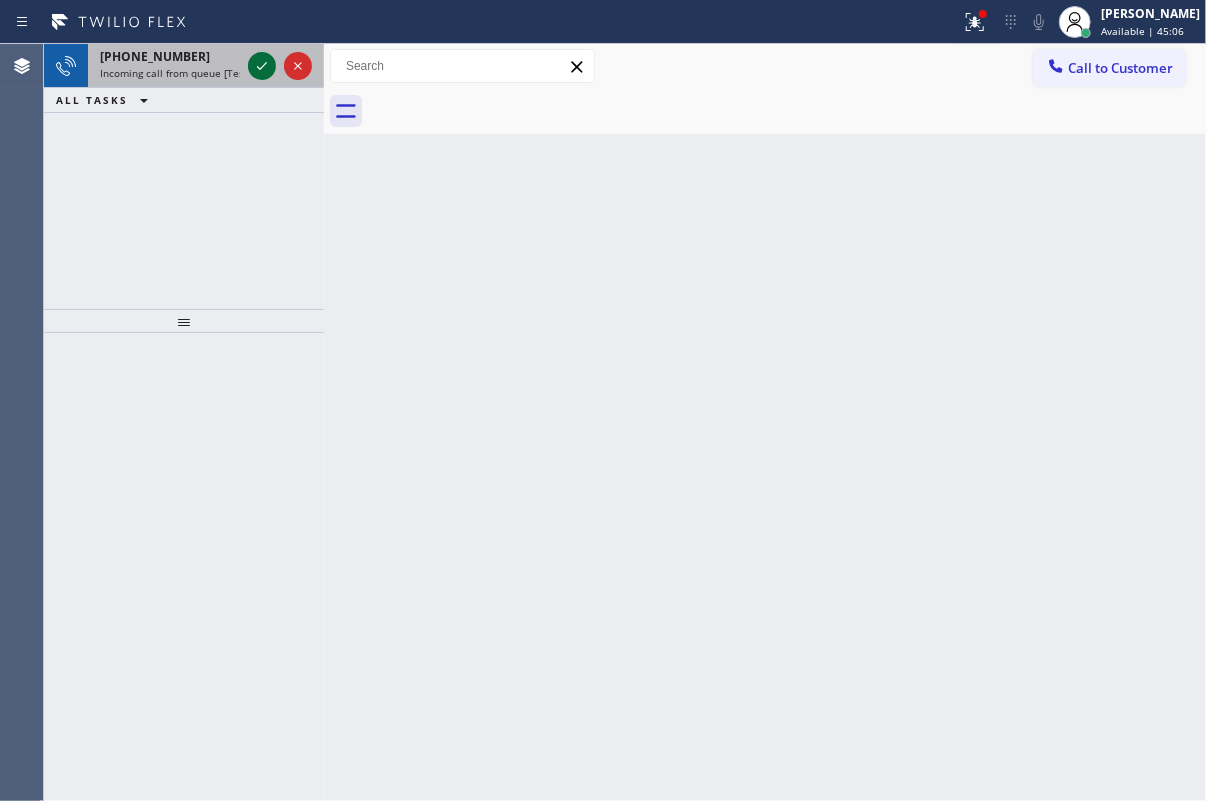 click 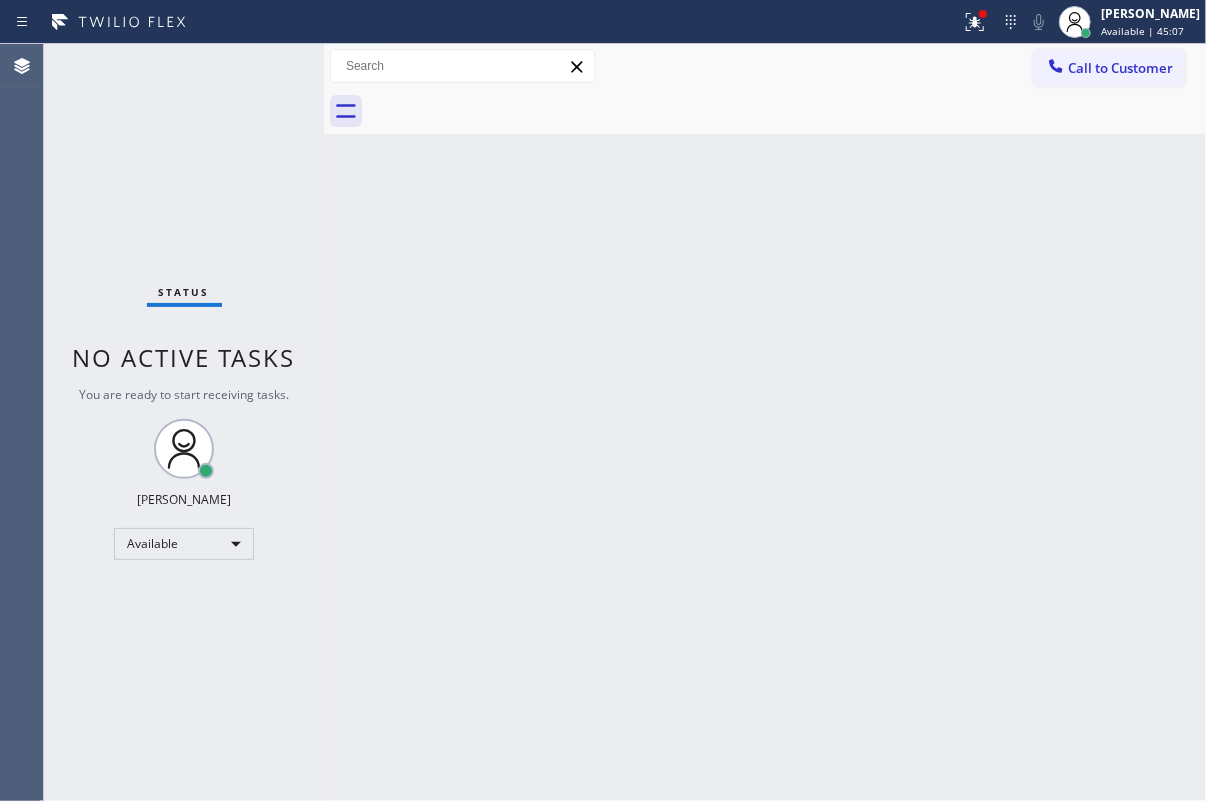 click on "Status   No active tasks     You are ready to start receiving tasks.   [PERSON_NAME] Available" at bounding box center (184, 422) 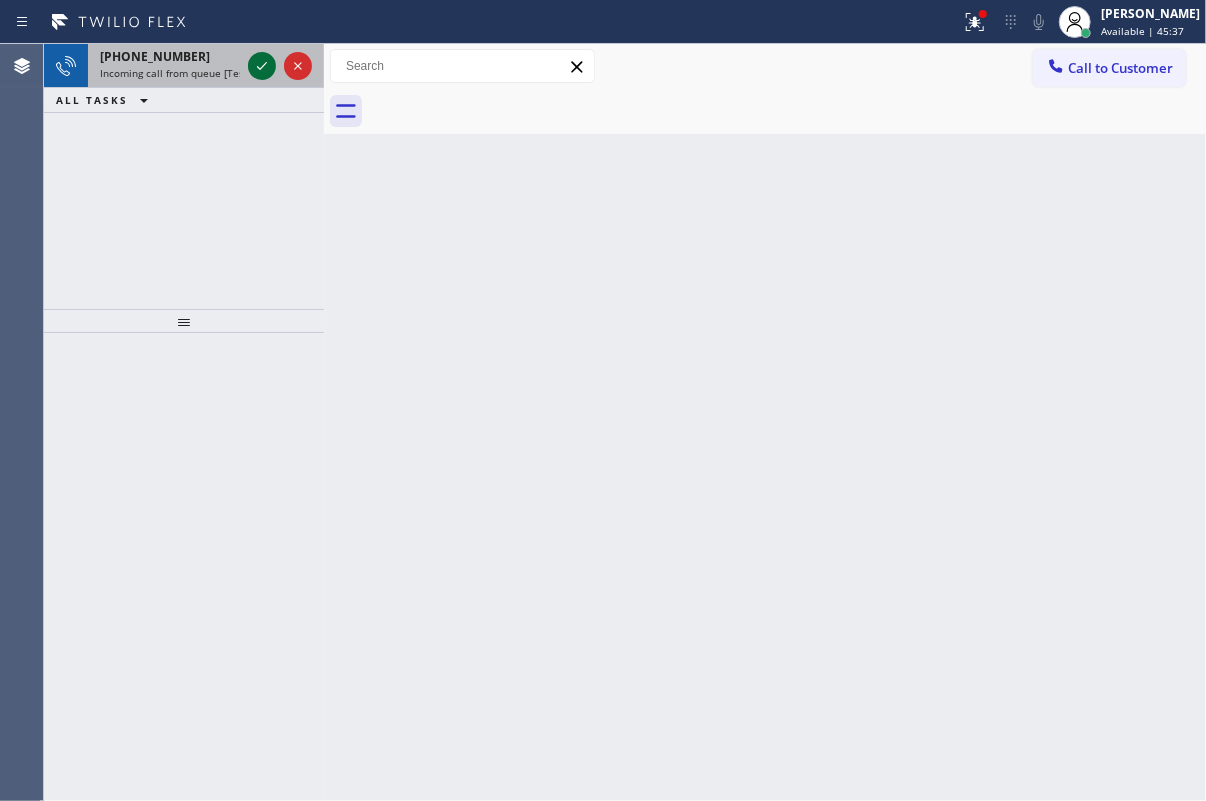 click 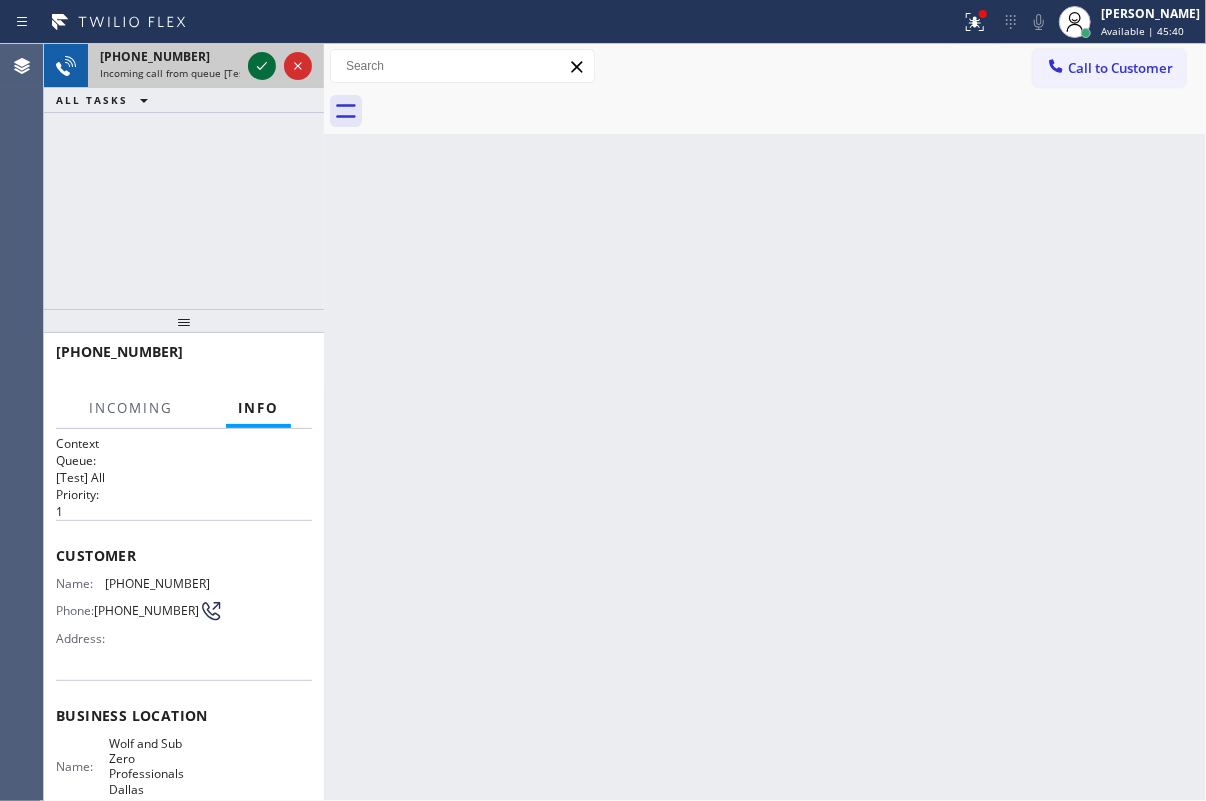 click 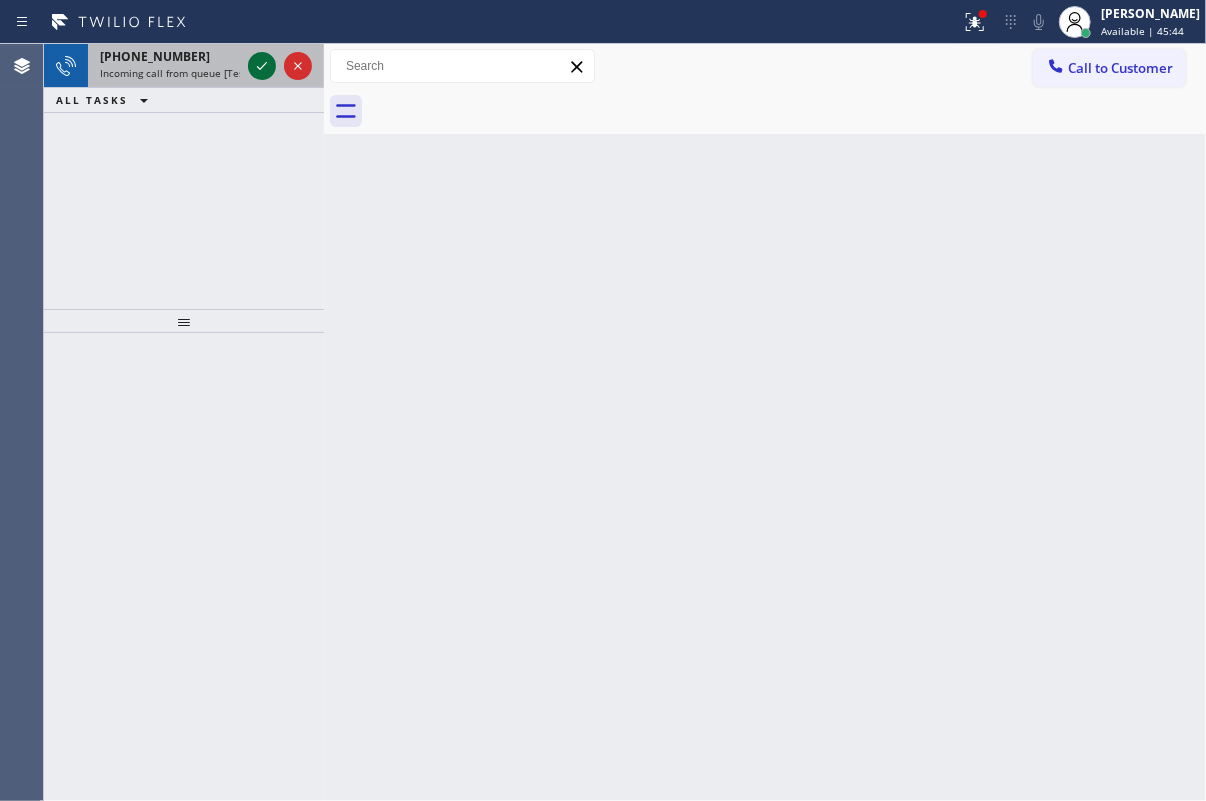 click 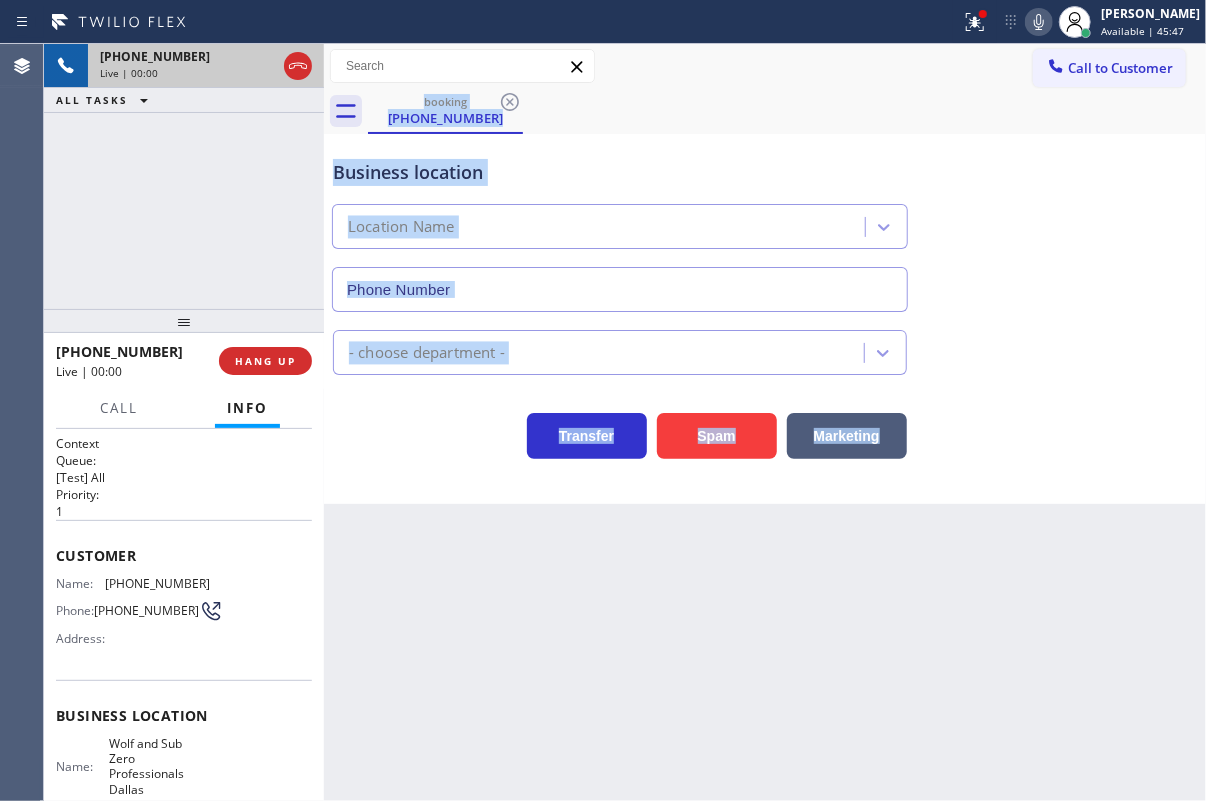 type on "(214) 817-2065" 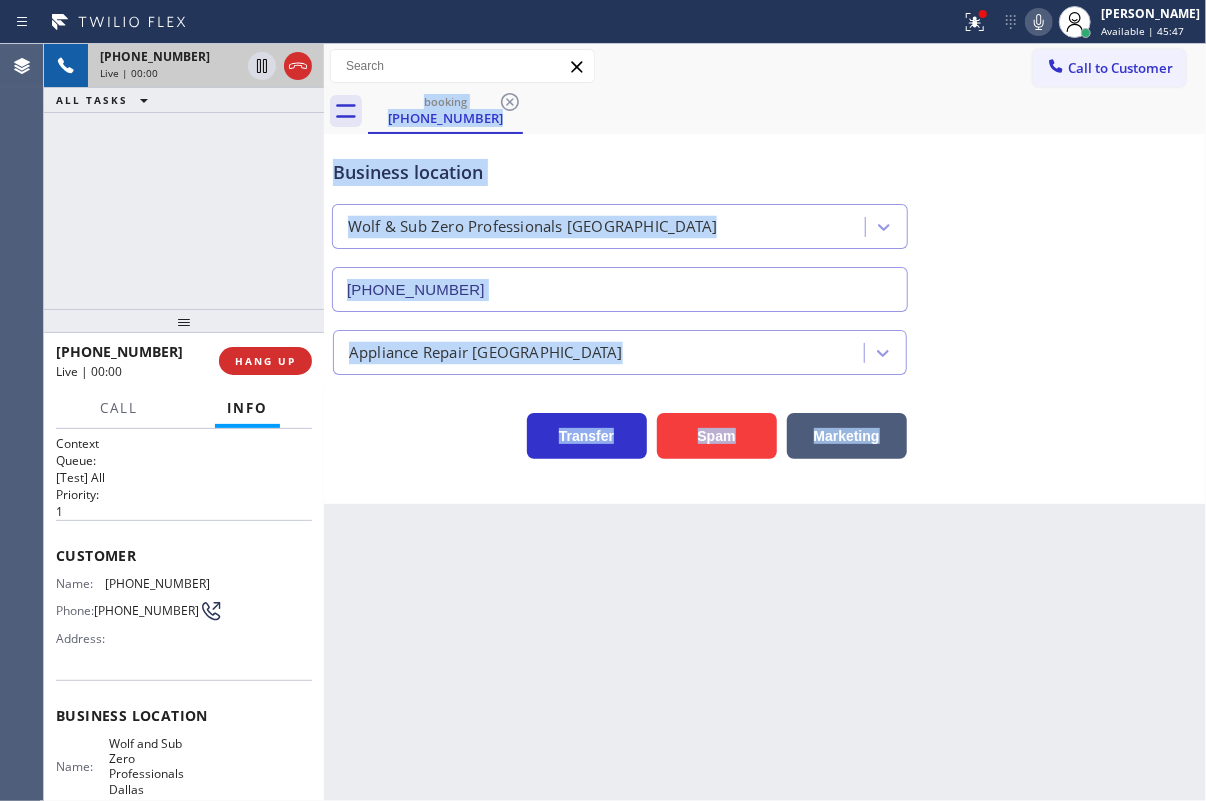 click on "Back to Dashboard Change Sender ID Customers Technicians Select a contact Outbound call Technician Search Technician Your caller id phone number Your caller id phone number Call Technician info Name   Phone none Address none Change Sender ID HVAC +18559994417 5 Star Appliance +18557314952 Appliance Repair +18554611149 Plumbing +18889090120 Air Duct Cleaning +18006865038  Electricians +18005688664 Cancel Change Check personal SMS Reset Change booking (469) 432-0387 Call to Customer Outbound call Location Search location Your caller id phone number Customer number Call Outbound call Technician Search Technician Your caller id phone number Your caller id phone number Call booking (469) 432-0387 Business location Wolf & Sub Zero Professionals Dallas (214) 817-2065 Appliance Repair High End Transfer Spam Marketing" at bounding box center (765, 422) 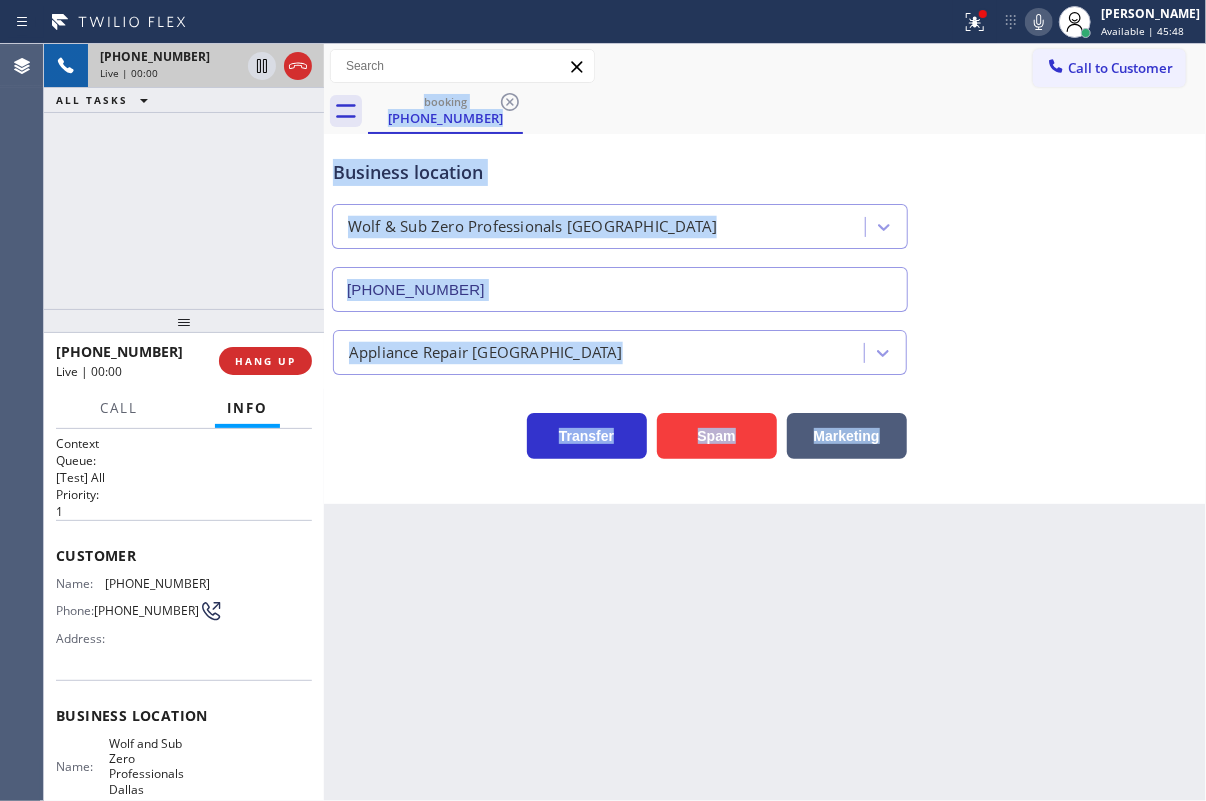 click on "Back to Dashboard Change Sender ID Customers Technicians Select a contact Outbound call Technician Search Technician Your caller id phone number Your caller id phone number Call Technician info Name   Phone none Address none Change Sender ID HVAC +18559994417 5 Star Appliance +18557314952 Appliance Repair +18554611149 Plumbing +18889090120 Air Duct Cleaning +18006865038  Electricians +18005688664 Cancel Change Check personal SMS Reset Change booking (469) 432-0387 Call to Customer Outbound call Location Search location Your caller id phone number Customer number Call Outbound call Technician Search Technician Your caller id phone number Your caller id phone number Call booking (469) 432-0387 Business location Wolf & Sub Zero Professionals Dallas (214) 817-2065 Appliance Repair High End Transfer Spam Marketing" at bounding box center (765, 422) 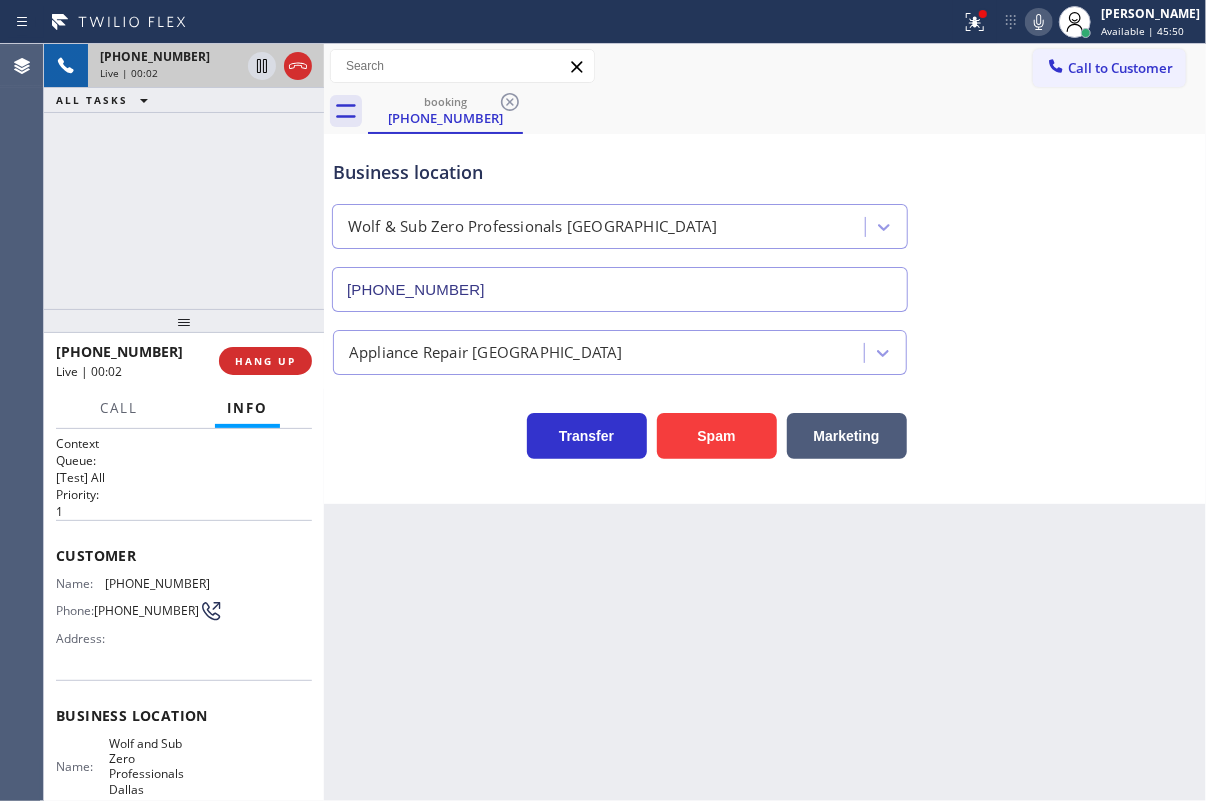 click on "Wolf  and  Sub Zero Professionals Dallas" at bounding box center (159, 767) 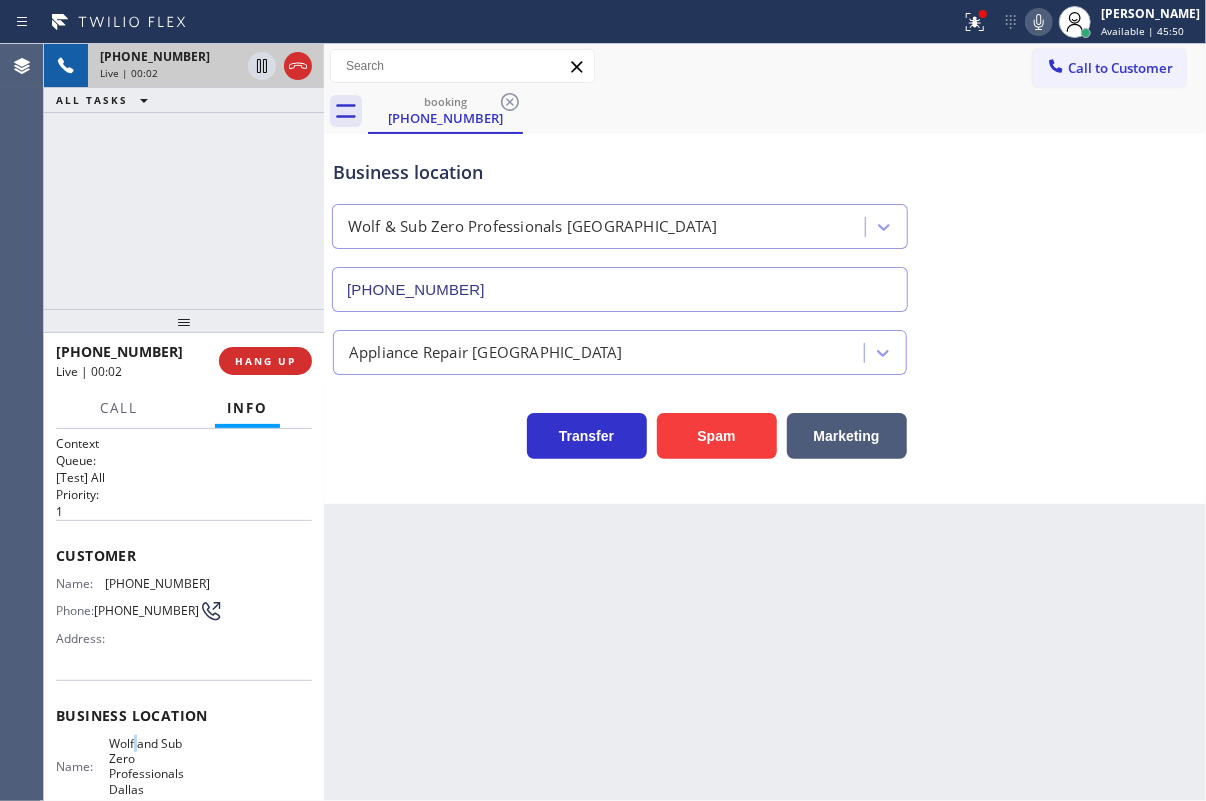click on "Wolf  and  Sub Zero Professionals Dallas" at bounding box center (159, 767) 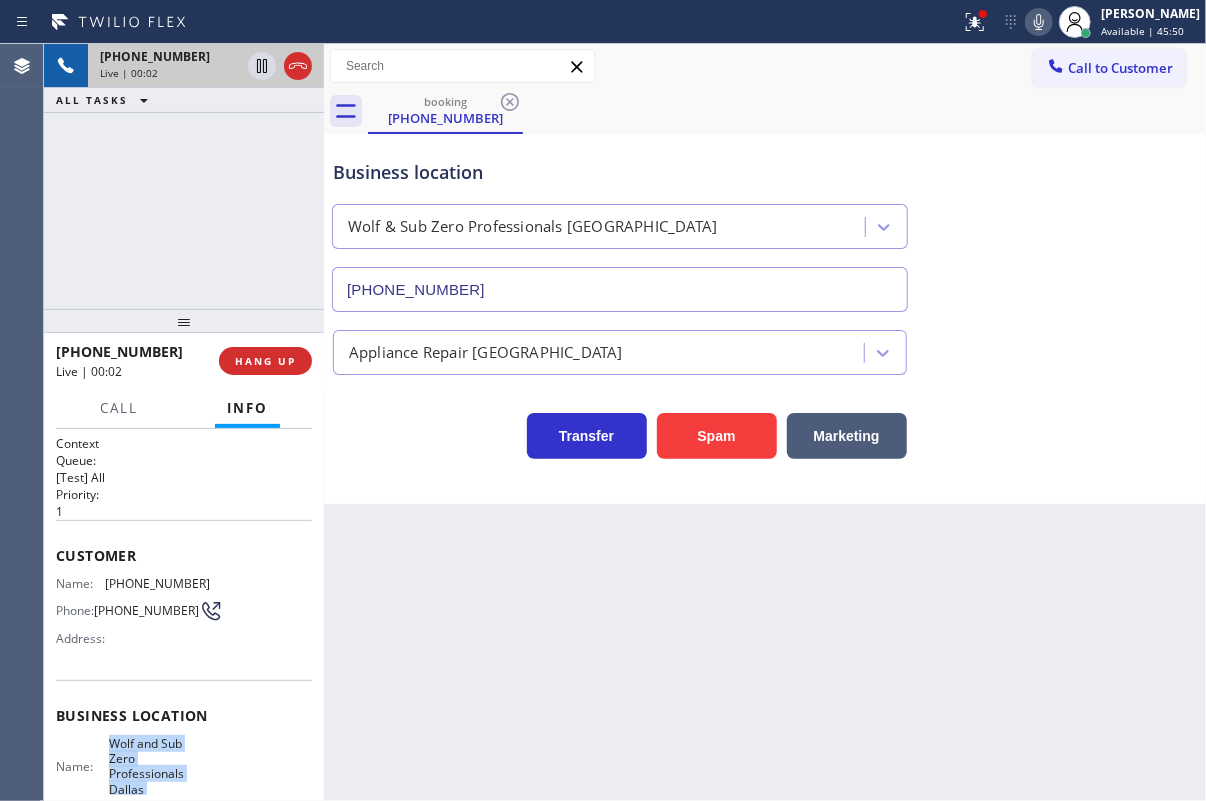 click on "Wolf  and  Sub Zero Professionals Dallas" at bounding box center [159, 767] 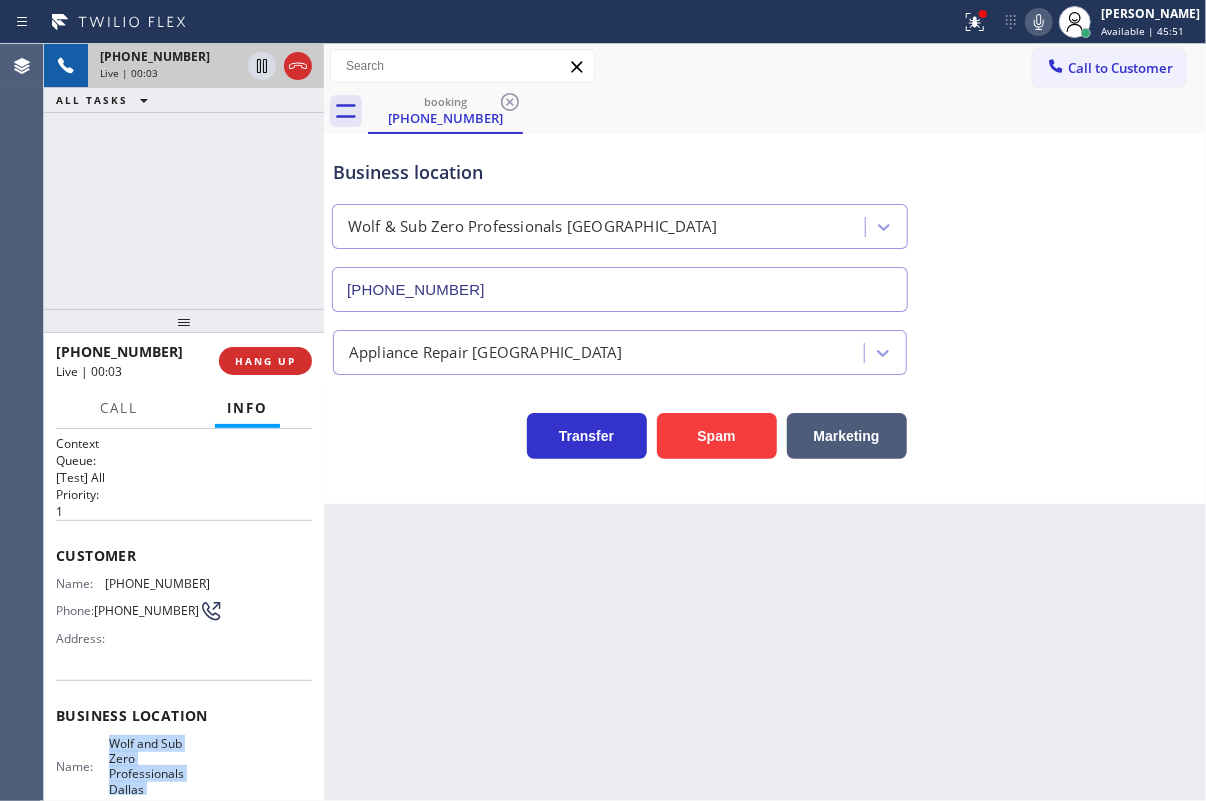 copy on "Wolf  and  Sub Zero Professionals Dallas" 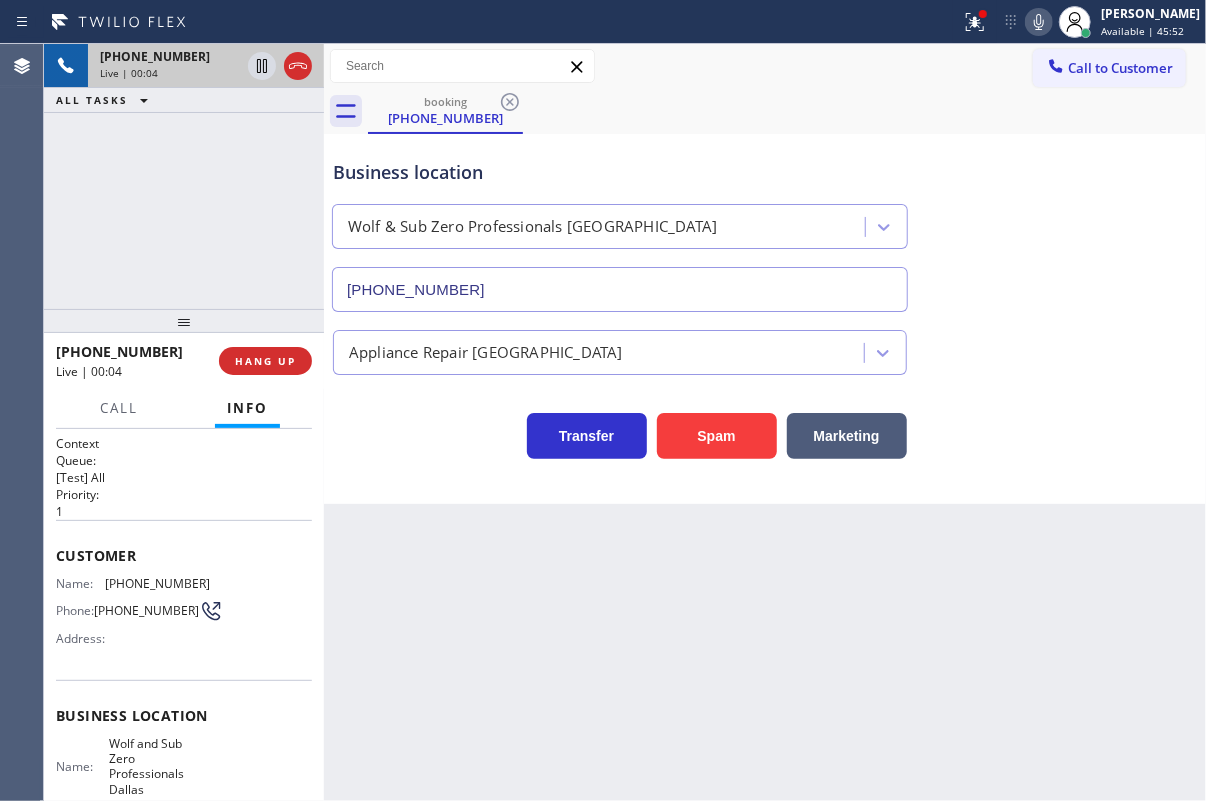 click on "(214) 817-2065" at bounding box center [620, 289] 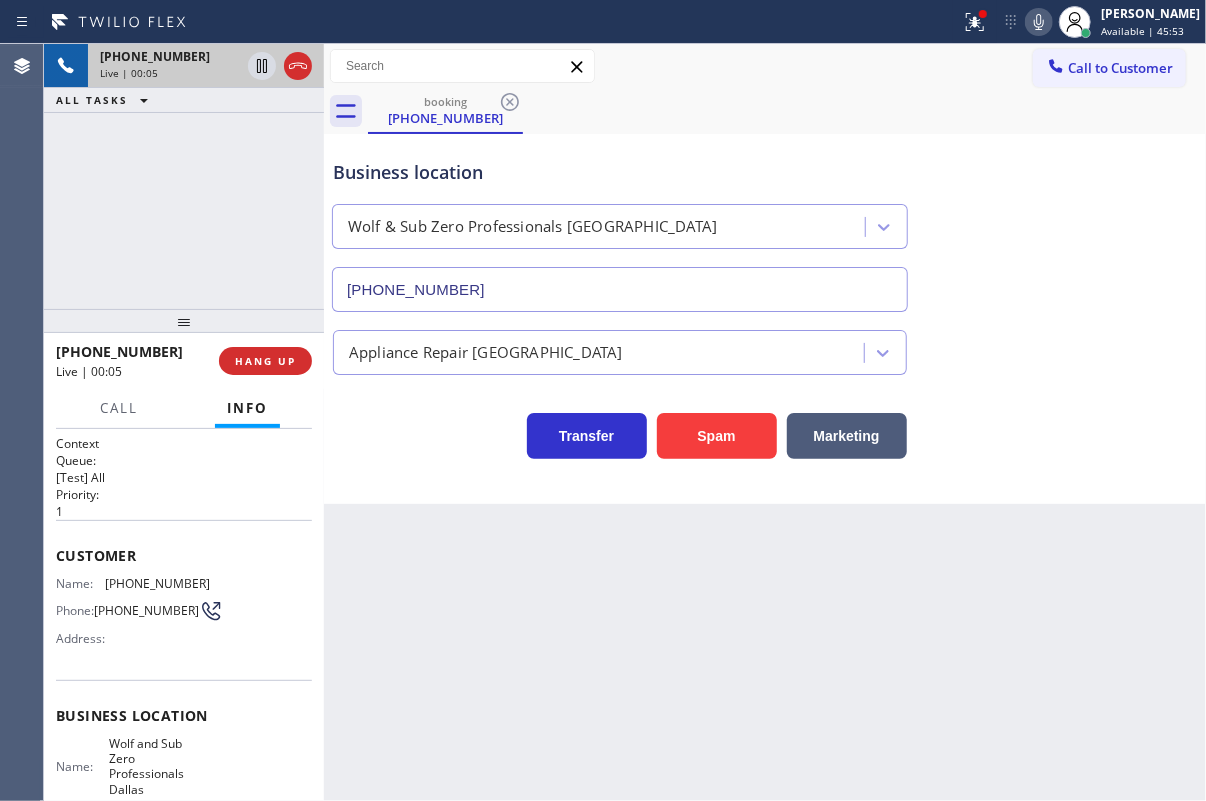 click on "(214) 817-2065" at bounding box center [620, 289] 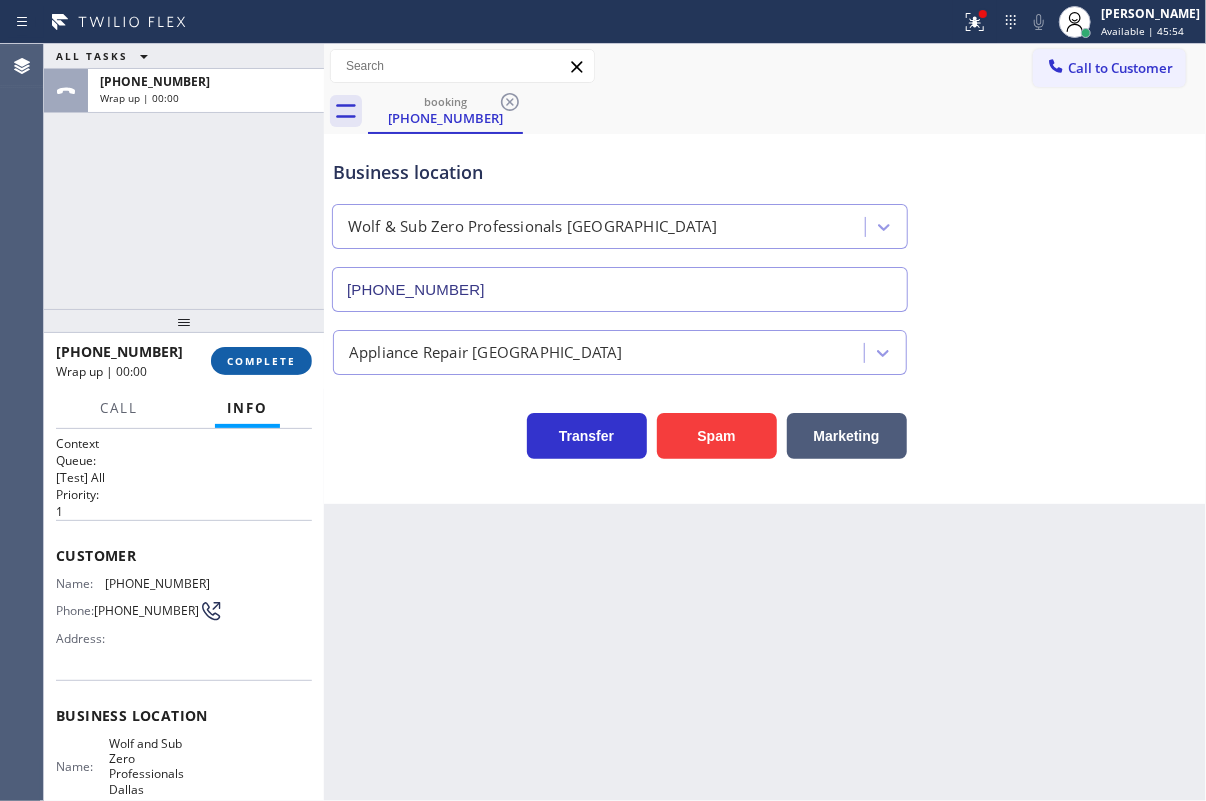 drag, startPoint x: 289, startPoint y: 365, endPoint x: 323, endPoint y: 353, distance: 36.05551 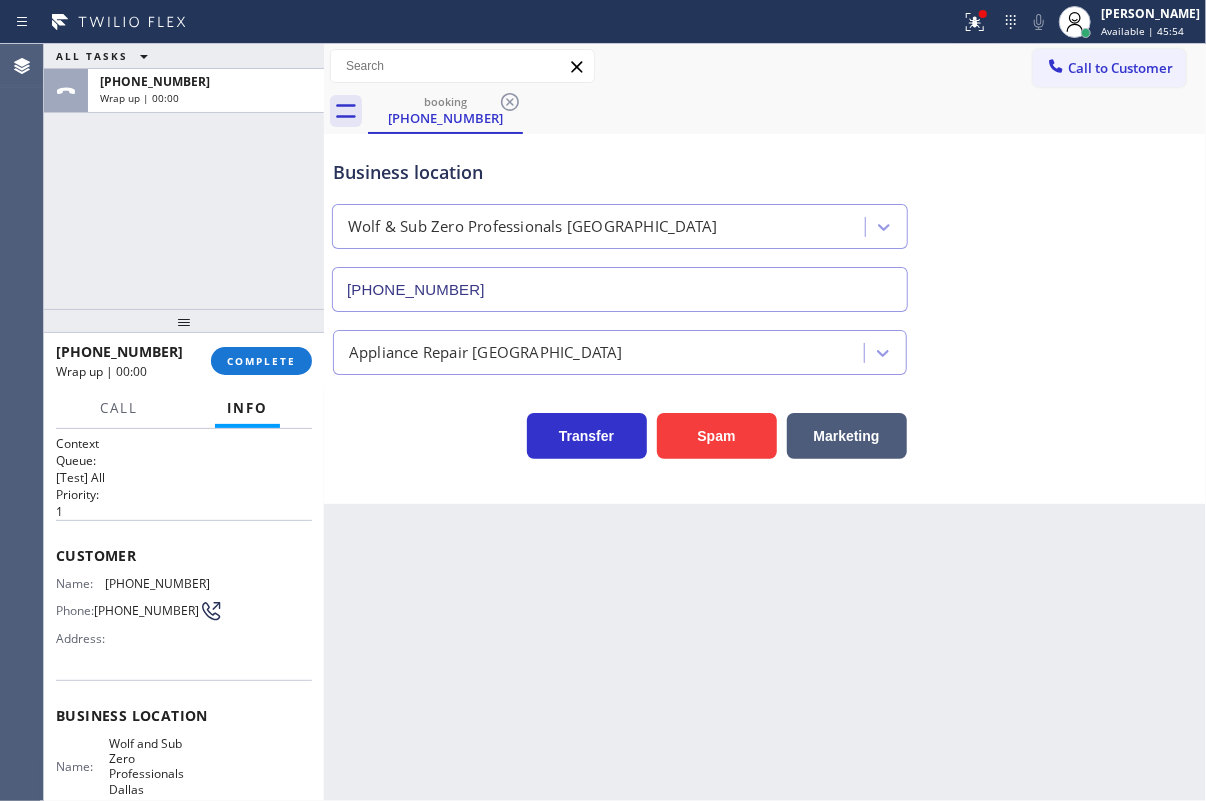click on "COMPLETE" at bounding box center (261, 361) 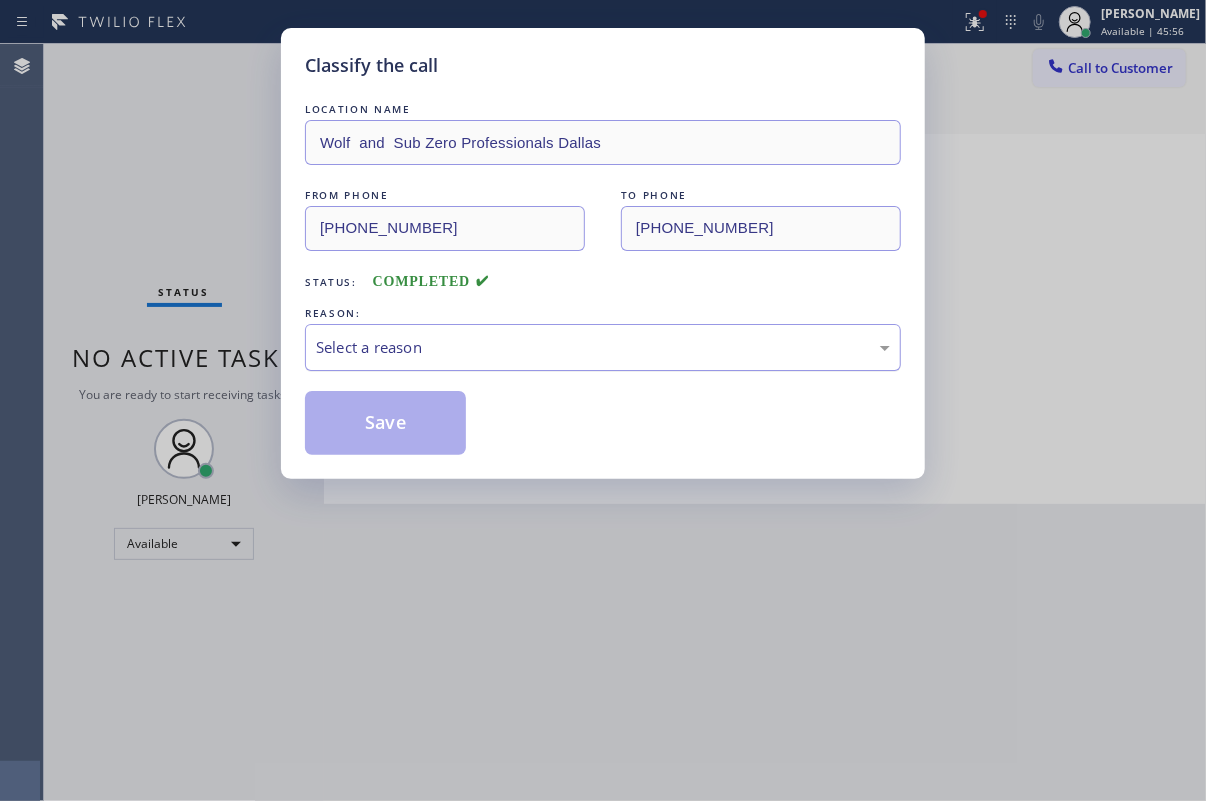 click on "Select a reason" at bounding box center (603, 347) 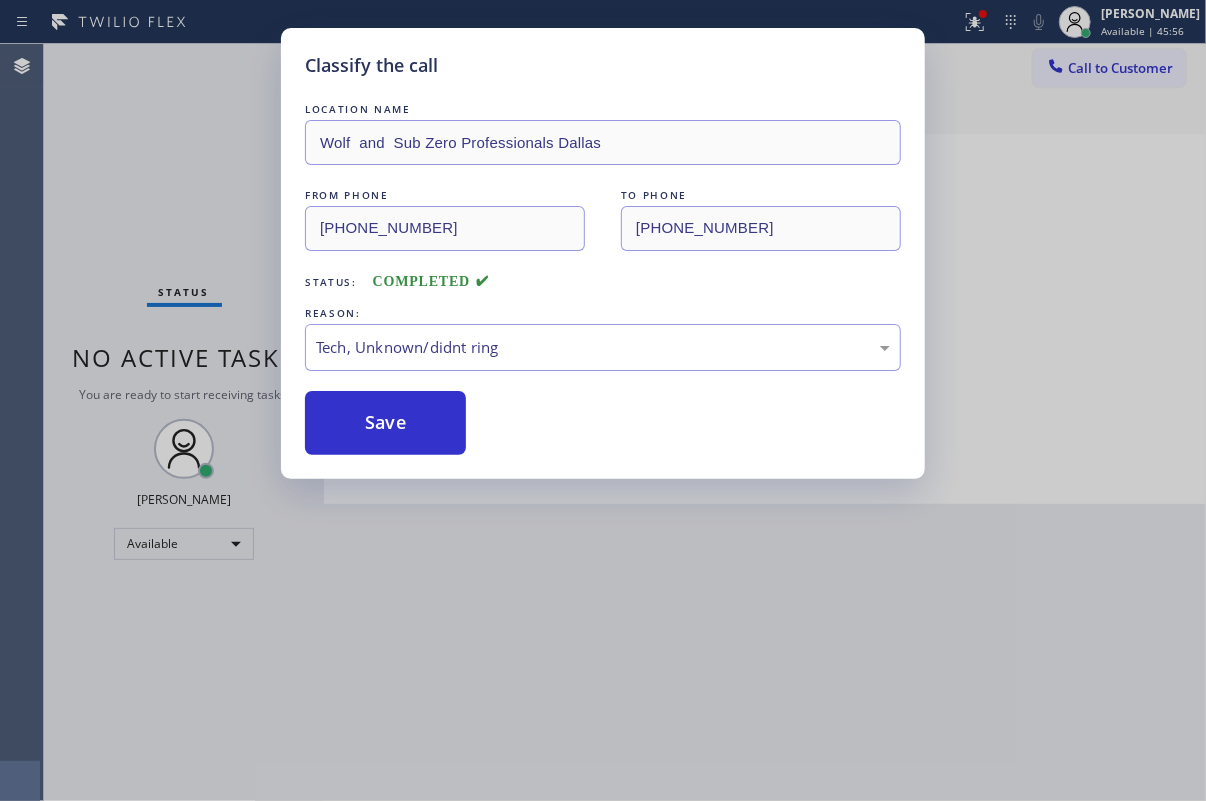 click on "Save" at bounding box center (385, 423) 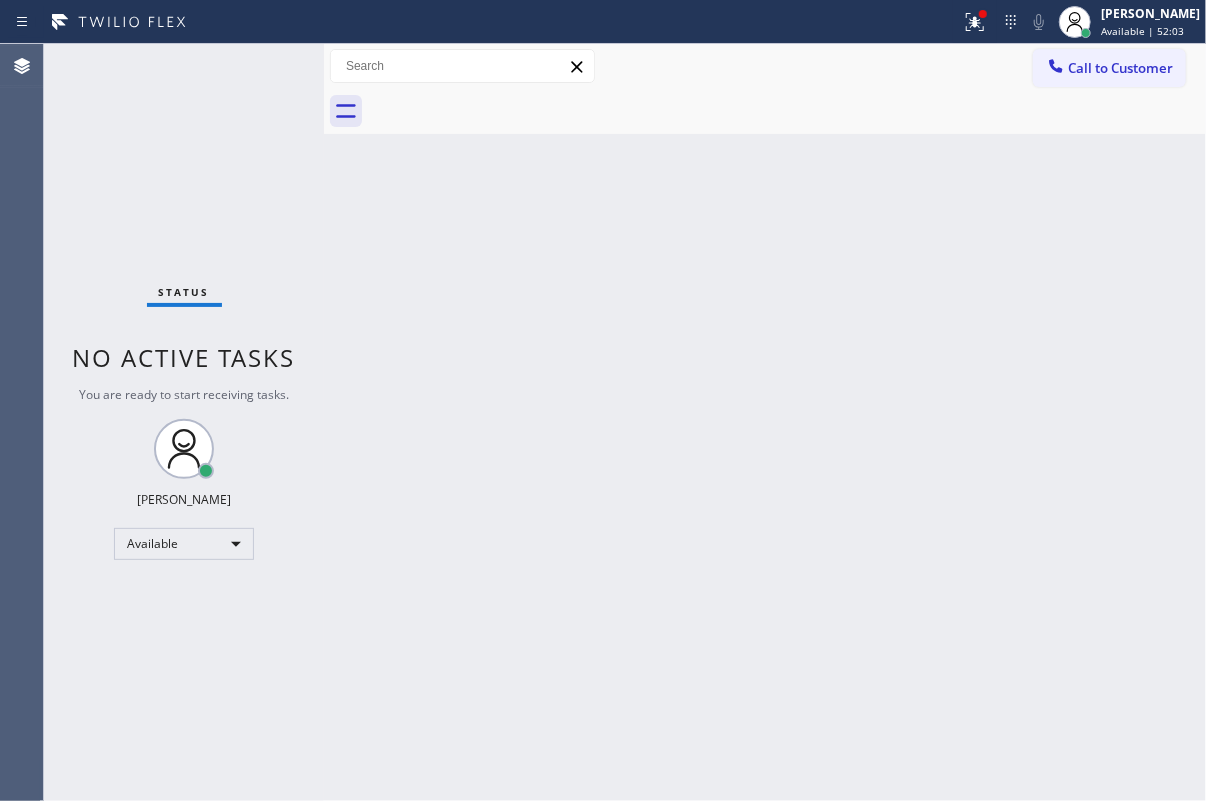 click on "Back to Dashboard Change Sender ID Customers Technicians Select a contact Outbound call Technician Search Technician Your caller id phone number Your caller id phone number Call Technician info Name   Phone none Address none Change Sender ID HVAC [PHONE_NUMBER] 5 Star Appliance [PHONE_NUMBER] Appliance Repair [PHONE_NUMBER] Plumbing [PHONE_NUMBER] Air Duct Cleaning [PHONE_NUMBER]  Electricians [PHONE_NUMBER] Cancel Change Check personal SMS Reset Change No tabs Call to Customer Outbound call Location Search location Your caller id phone number Customer number Call Outbound call Technician Search Technician Your caller id phone number Your caller id phone number Call" at bounding box center (765, 422) 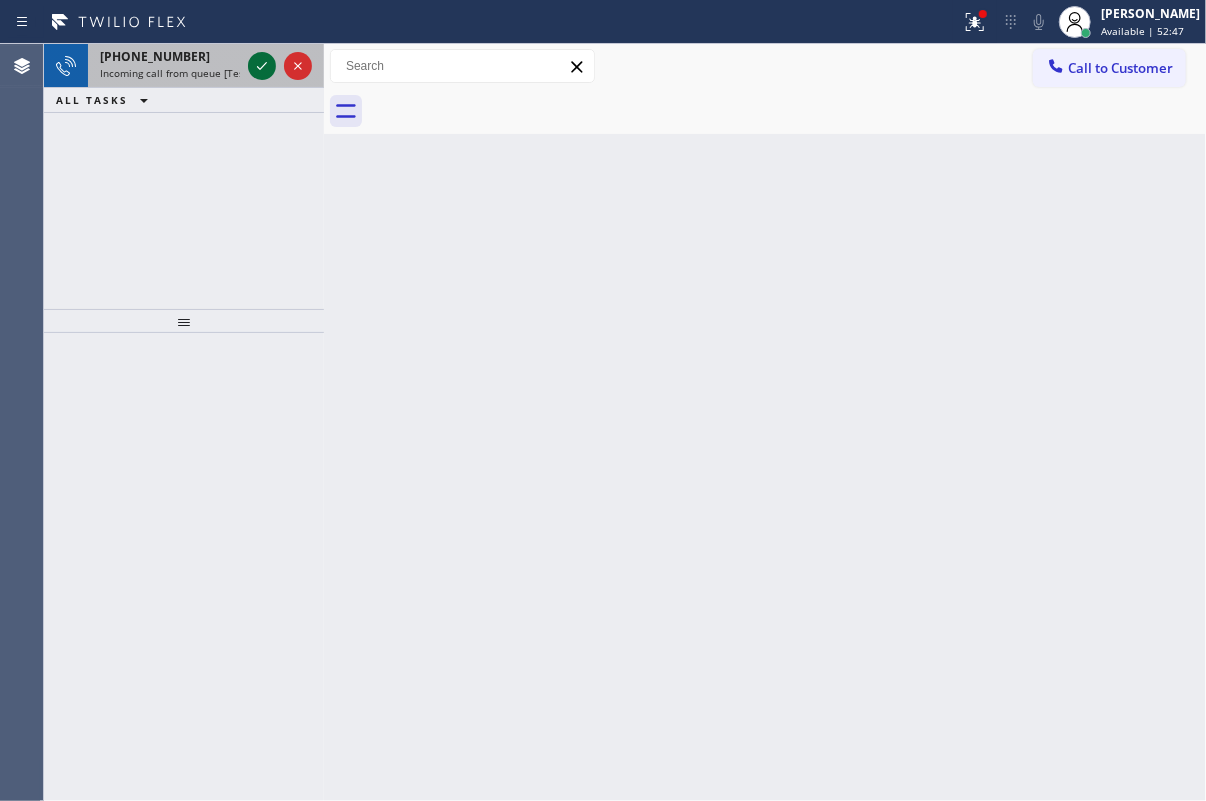 click 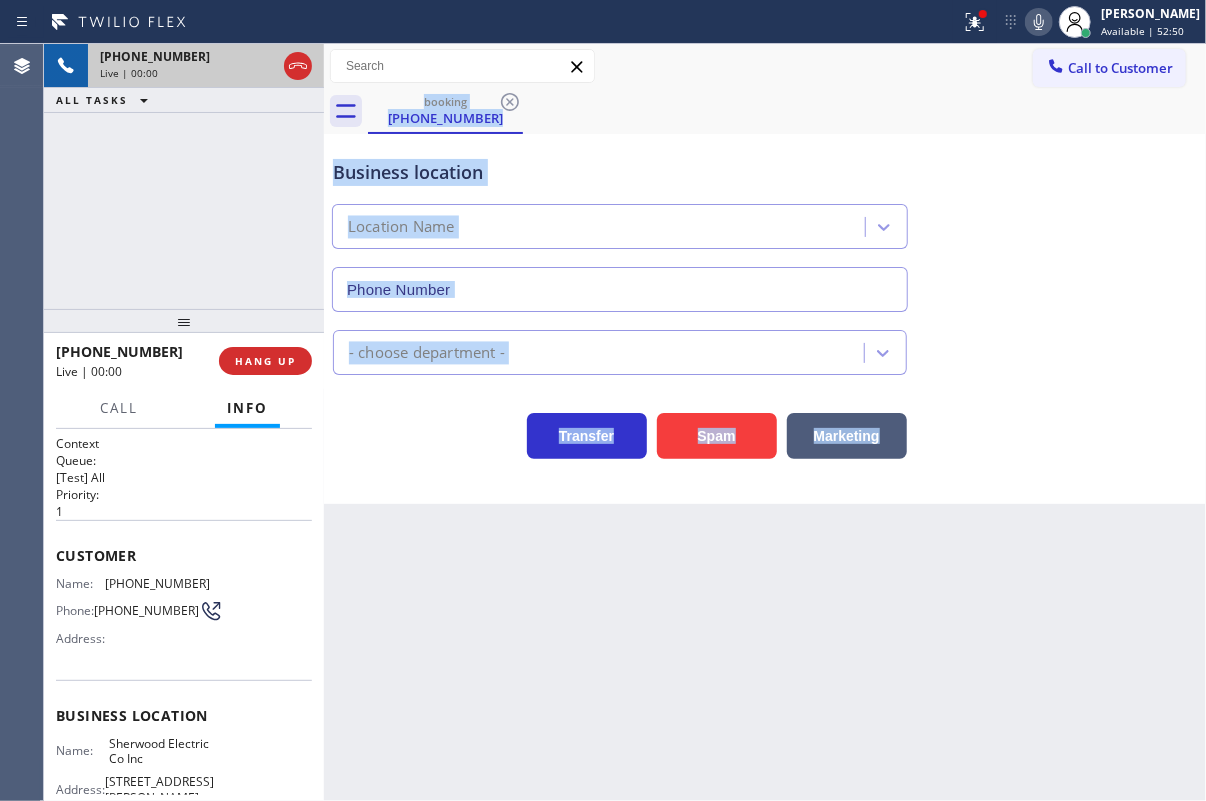 type on "(856) 895-2801" 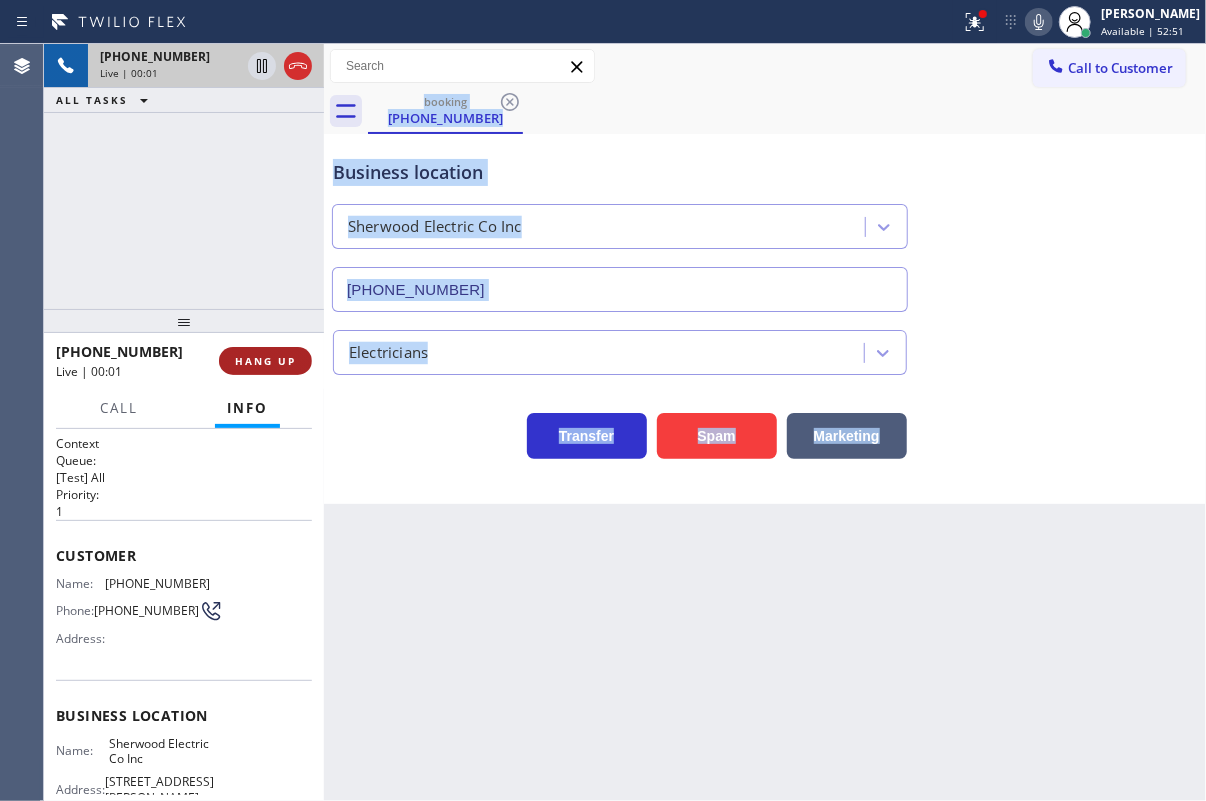 click on "HANG UP" at bounding box center (265, 361) 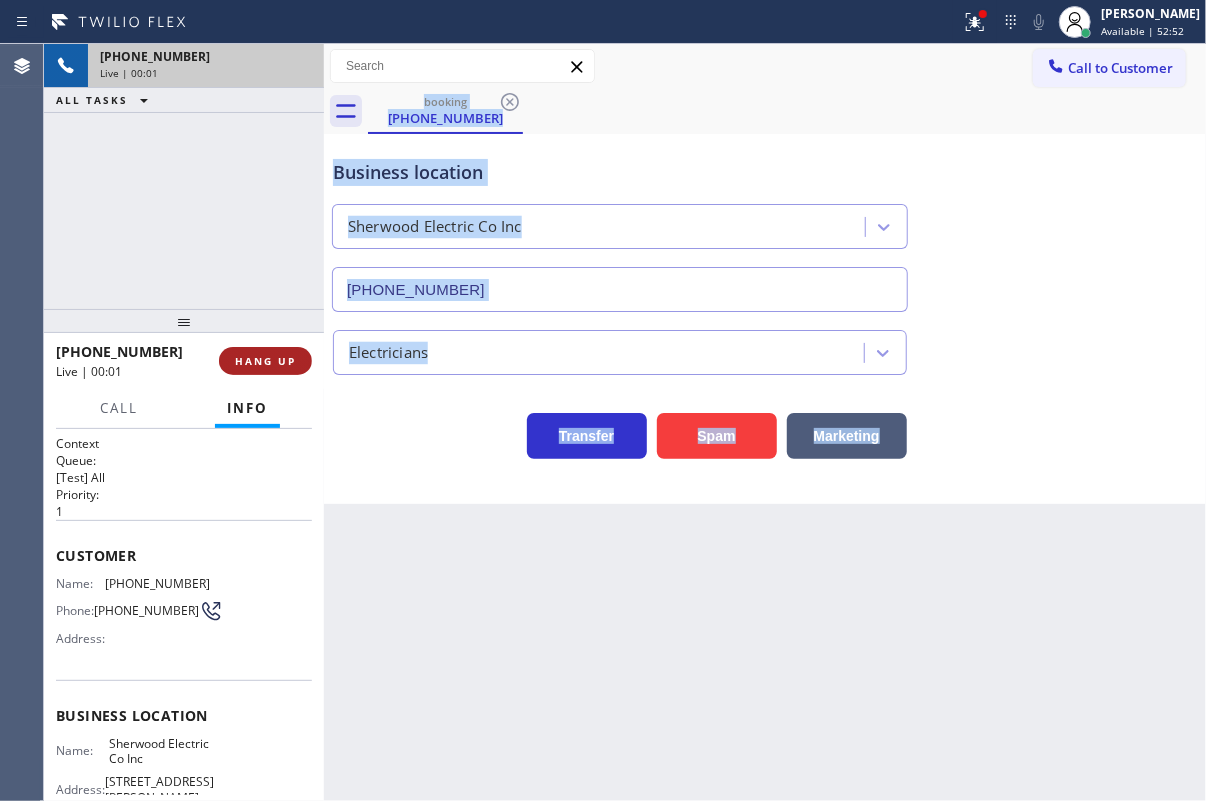 click on "HANG UP" at bounding box center (265, 361) 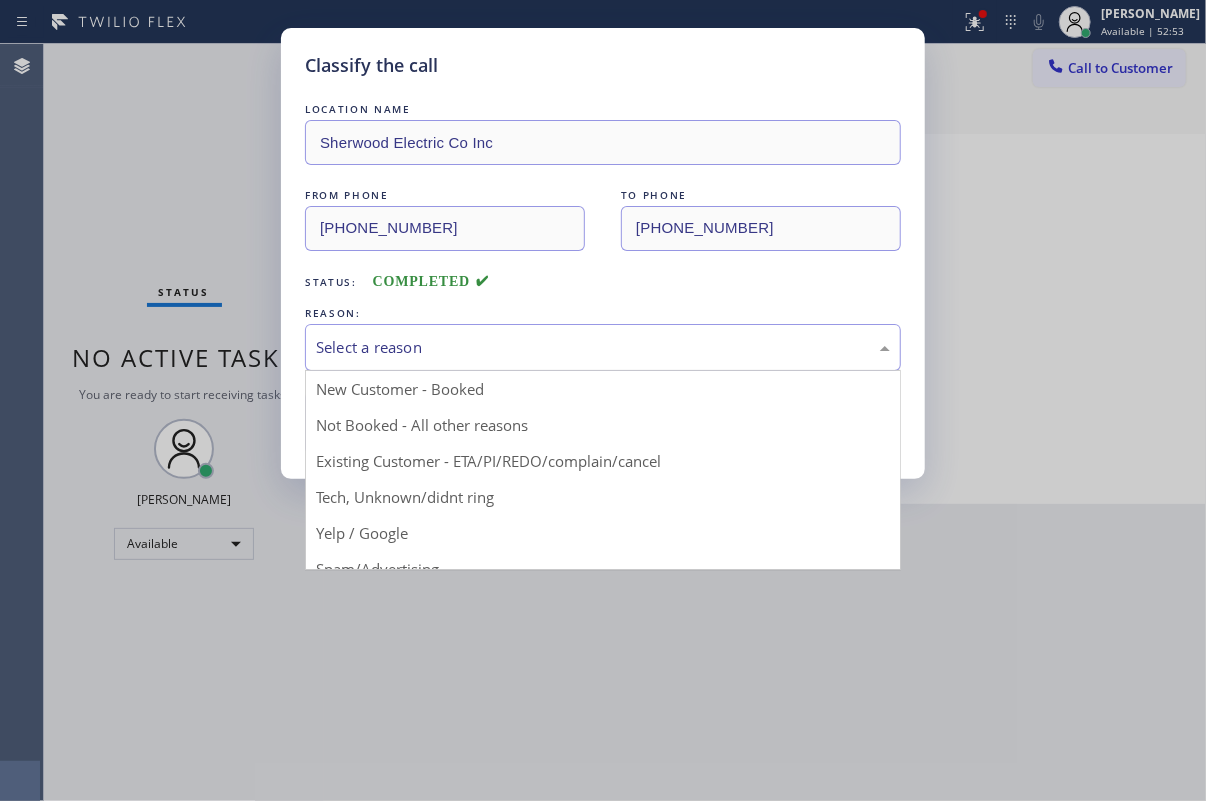 click on "Select a reason" at bounding box center (603, 347) 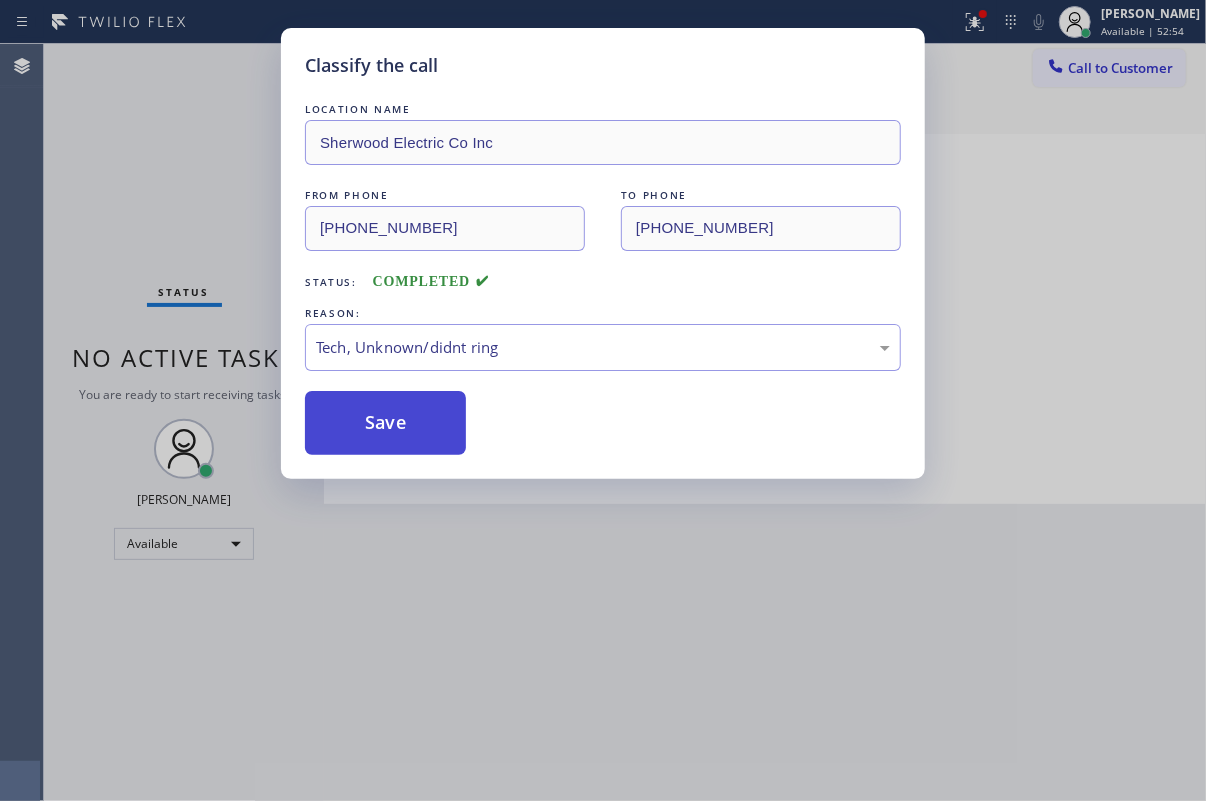 click on "Save" at bounding box center [385, 423] 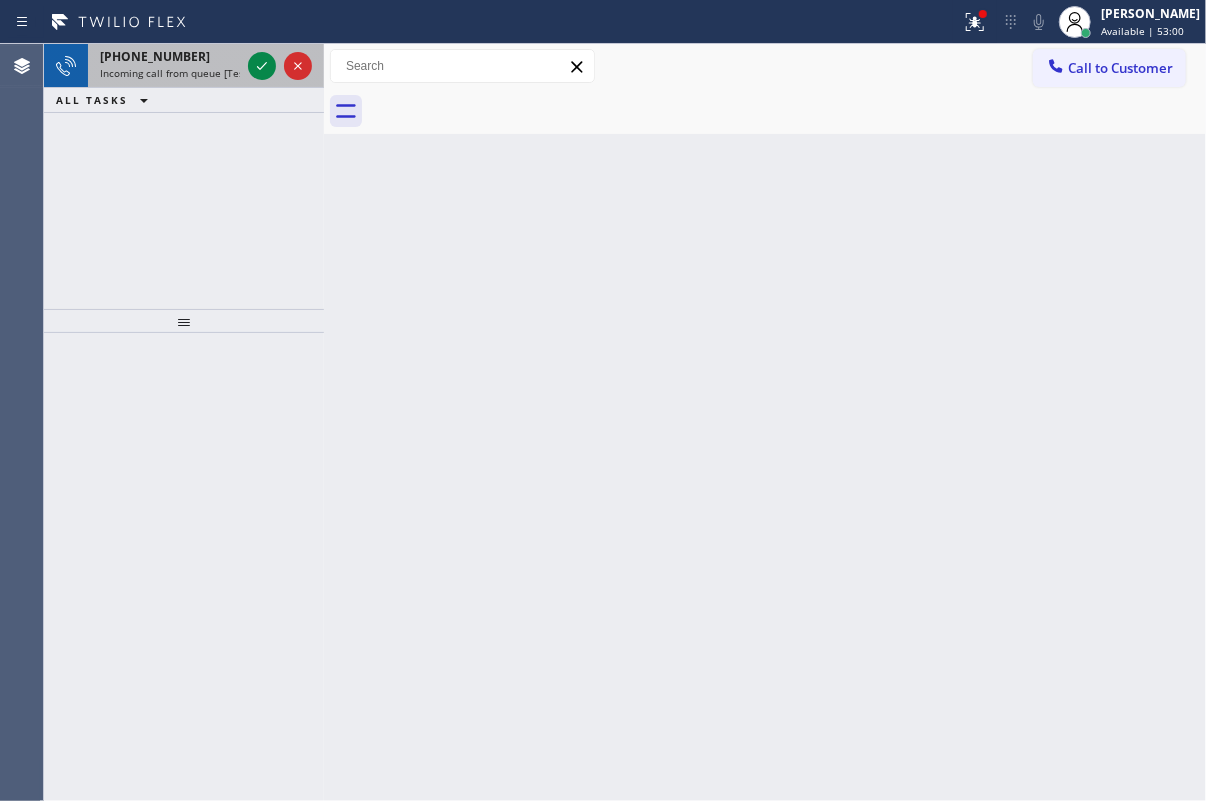 click on "Incoming call from queue [Test] All" at bounding box center [183, 73] 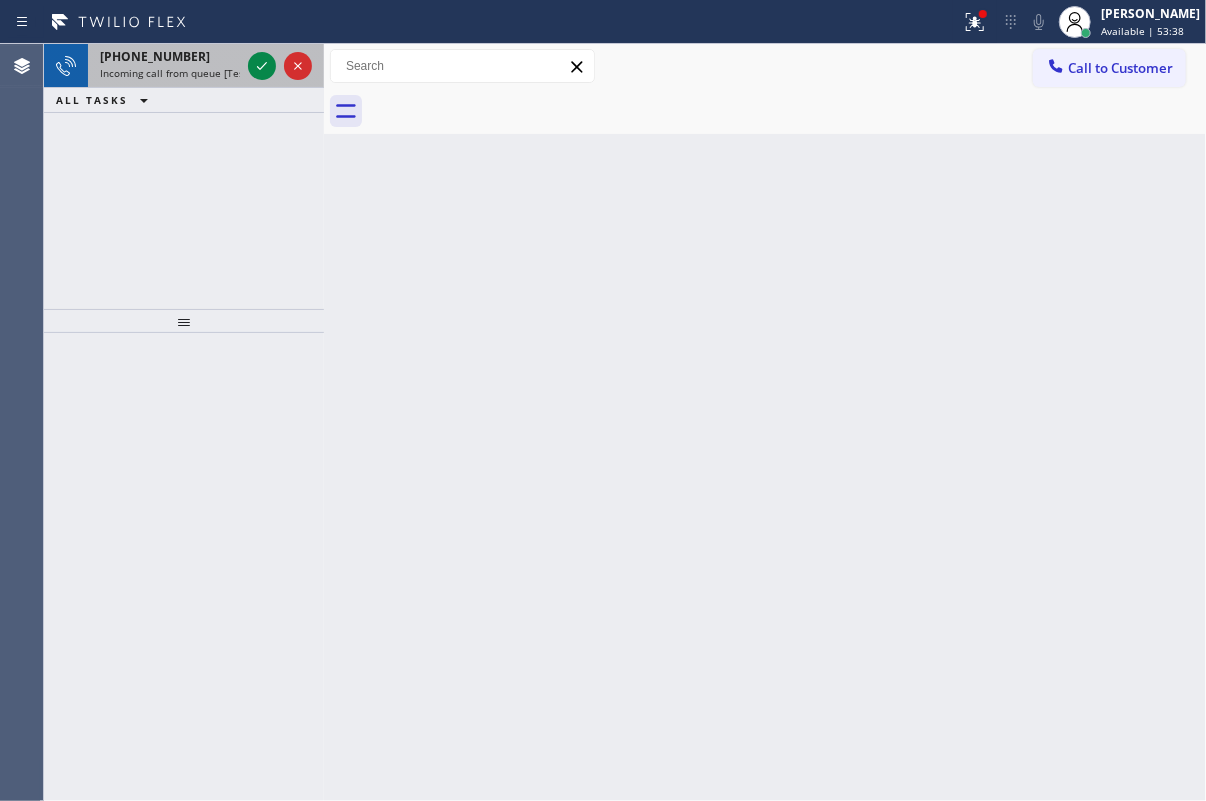 click on "Incoming call from queue [Test] All" at bounding box center (183, 73) 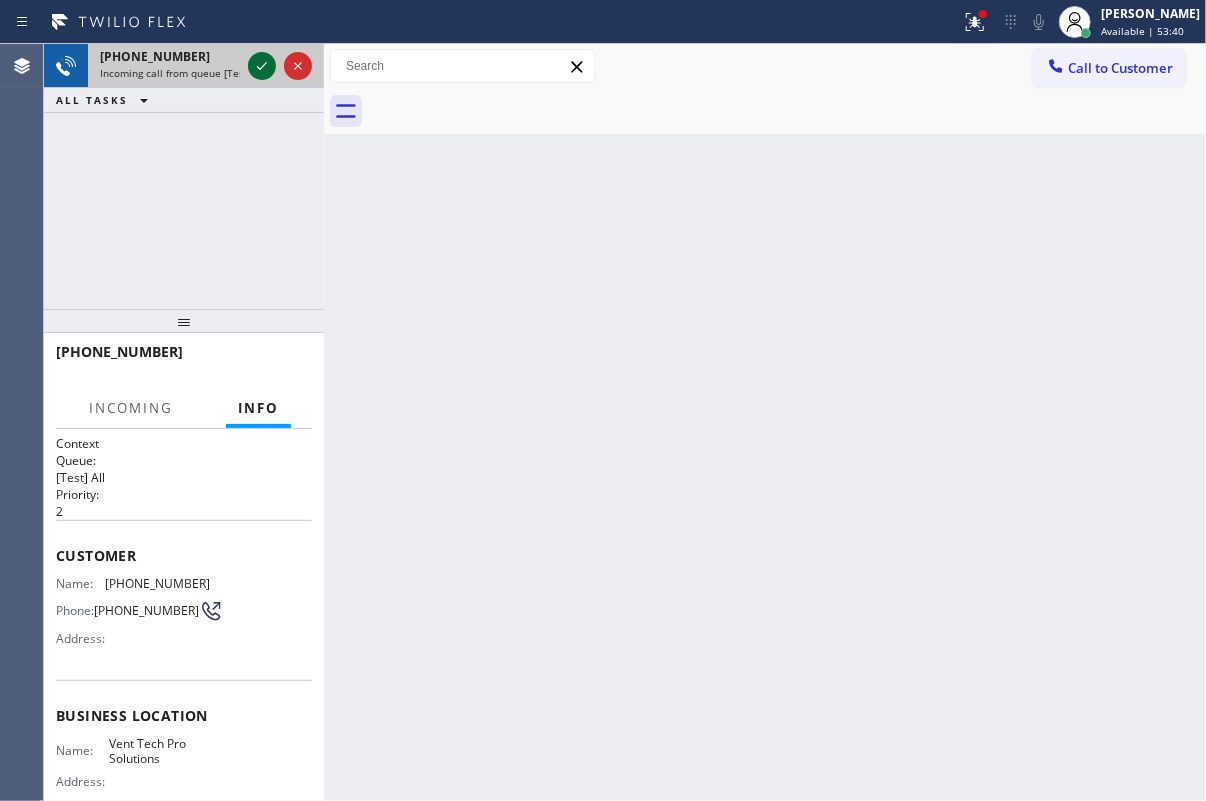 click 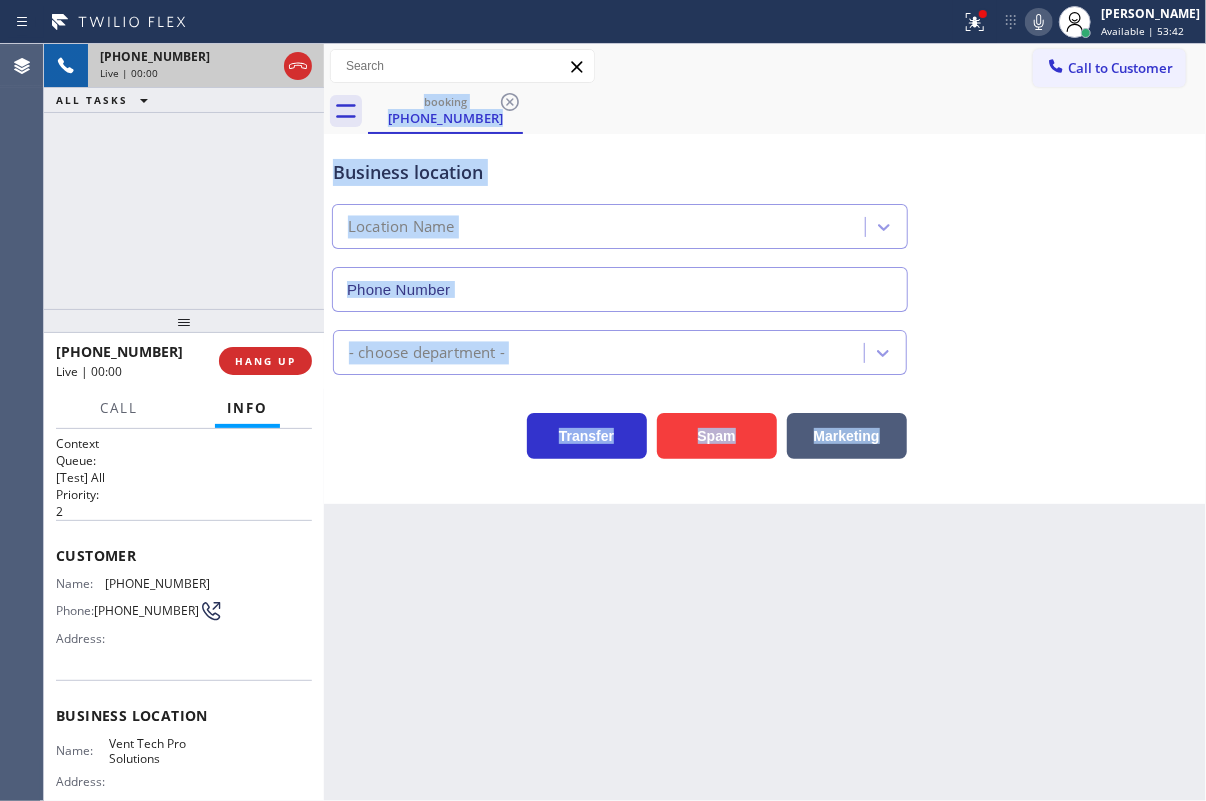 type on "(623) 283-2416" 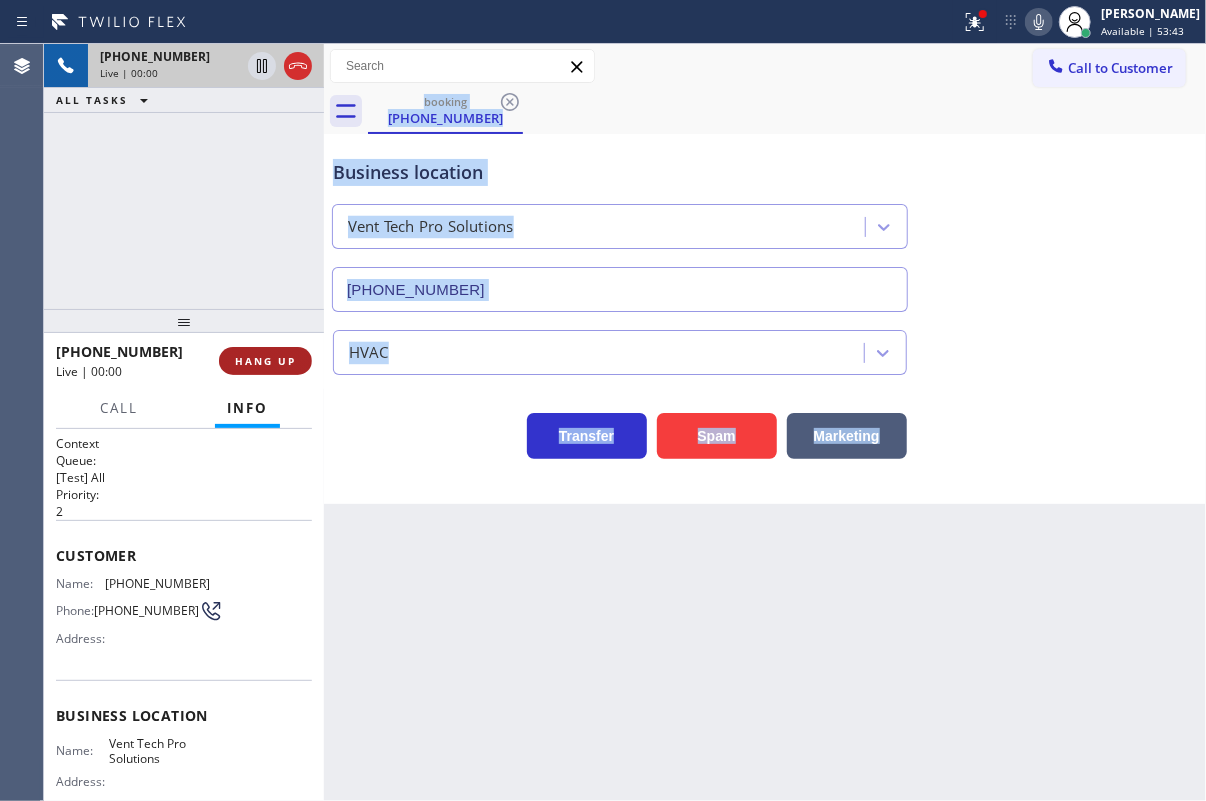 click on "HANG UP" at bounding box center (265, 361) 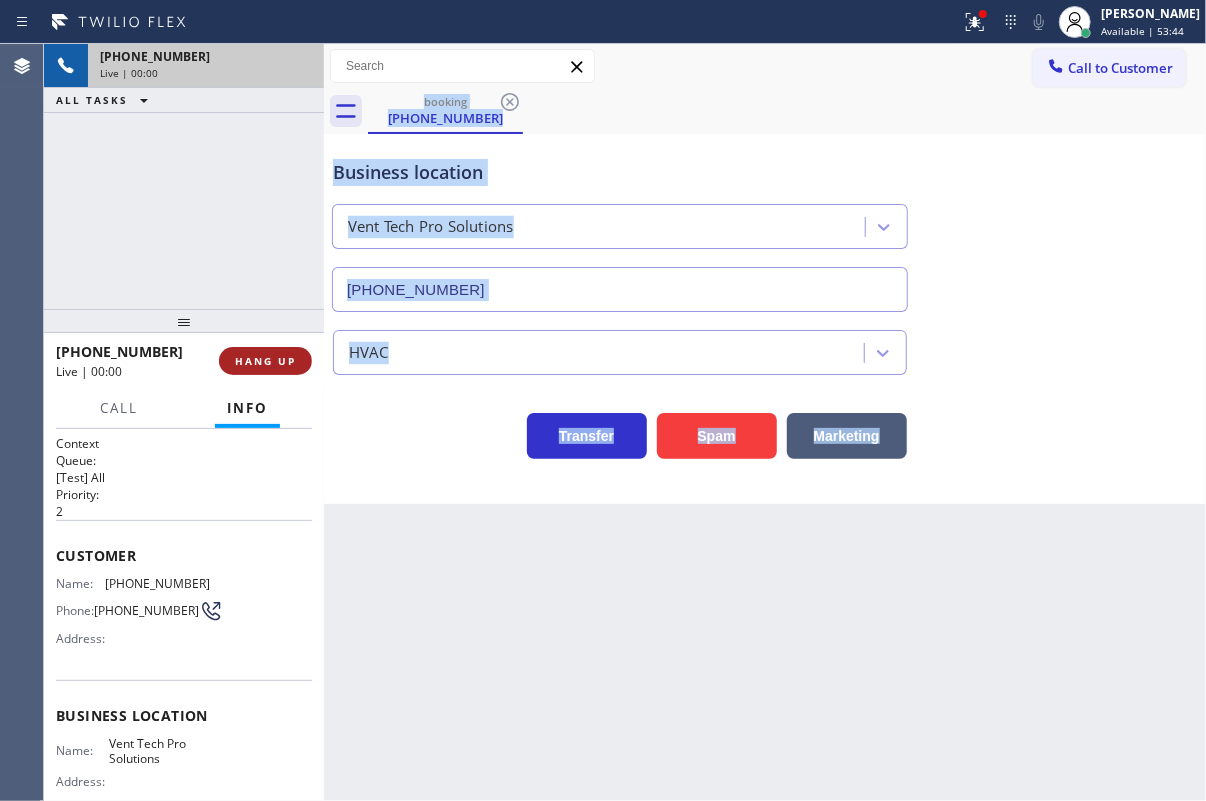 click on "HANG UP" at bounding box center (265, 361) 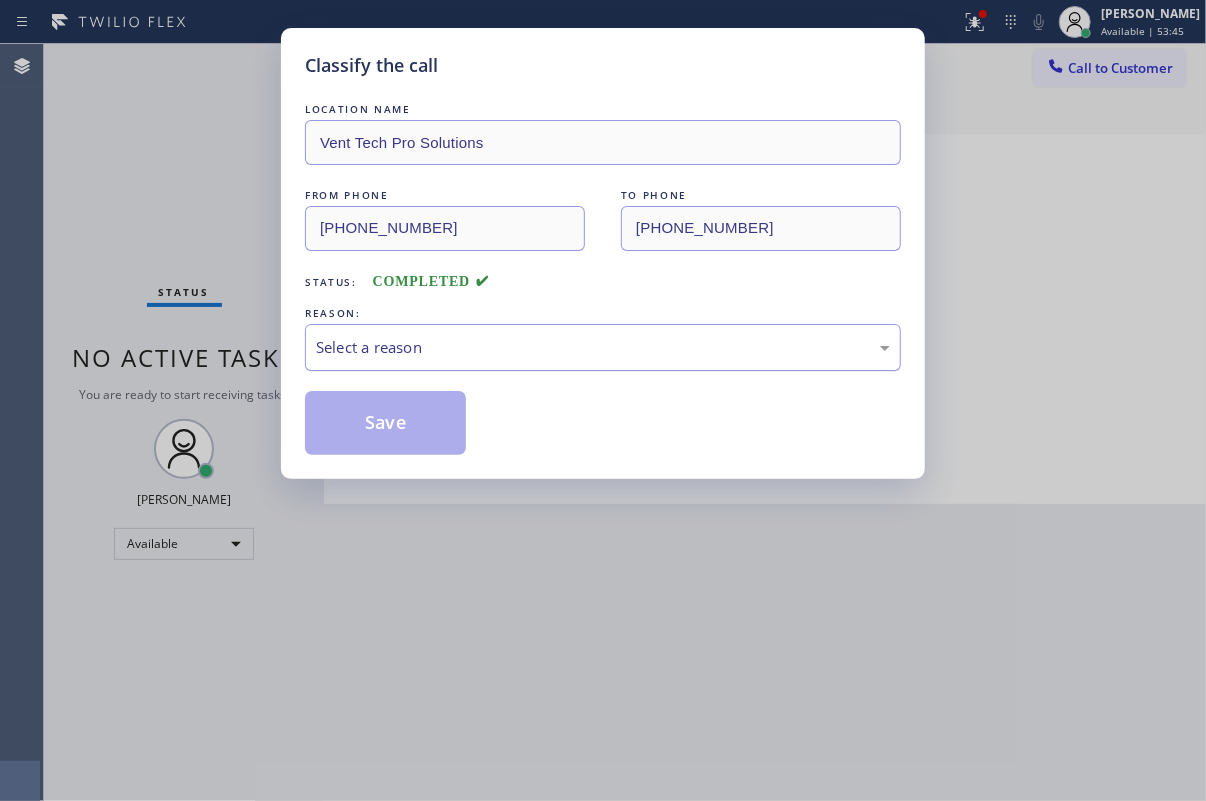 click on "Select a reason" at bounding box center [603, 347] 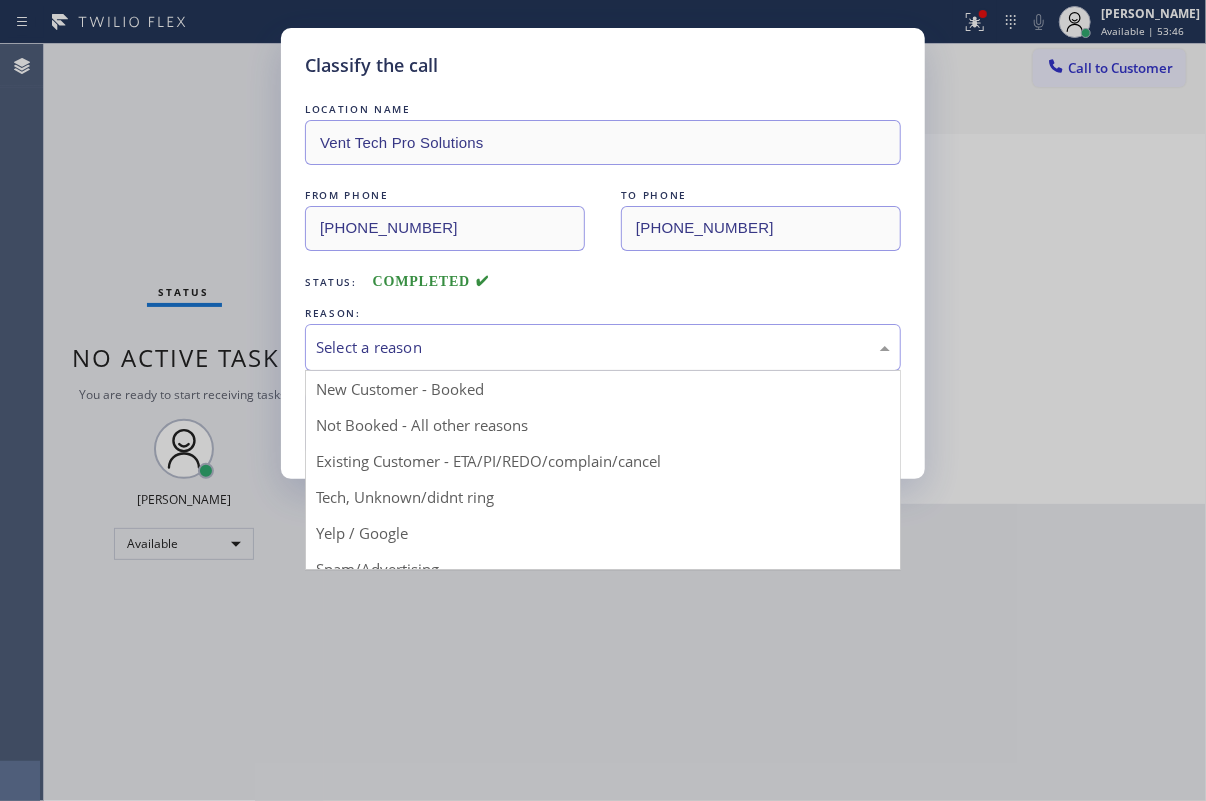 drag, startPoint x: 429, startPoint y: 488, endPoint x: 411, endPoint y: 469, distance: 26.172504 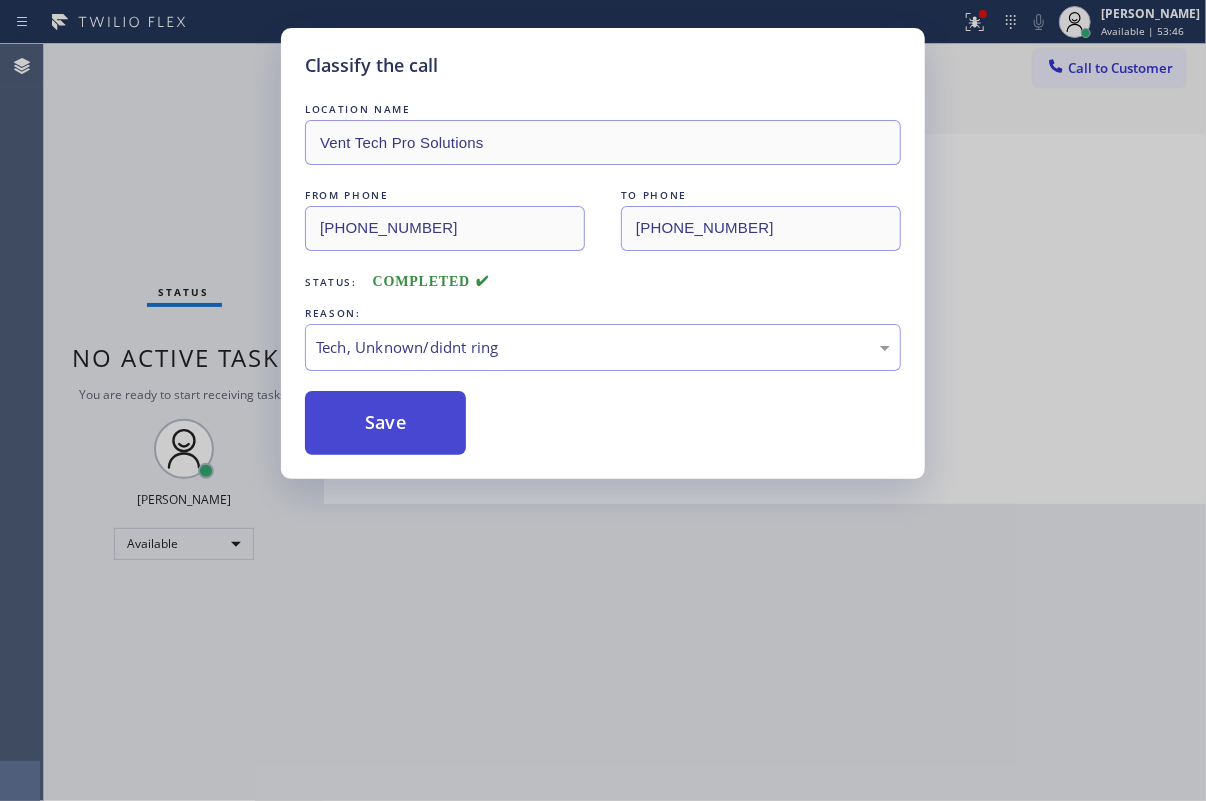 click on "Save" at bounding box center [385, 423] 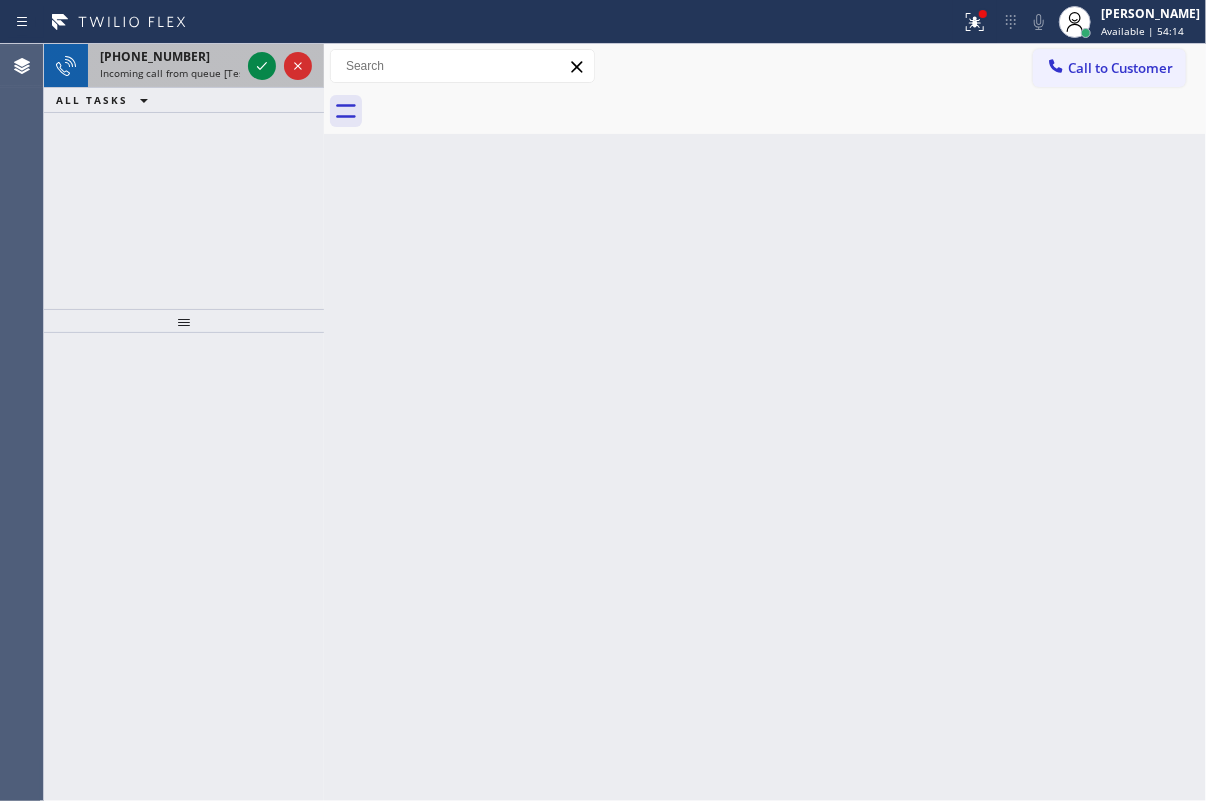 click on "Incoming call from queue [Test] All" at bounding box center [183, 73] 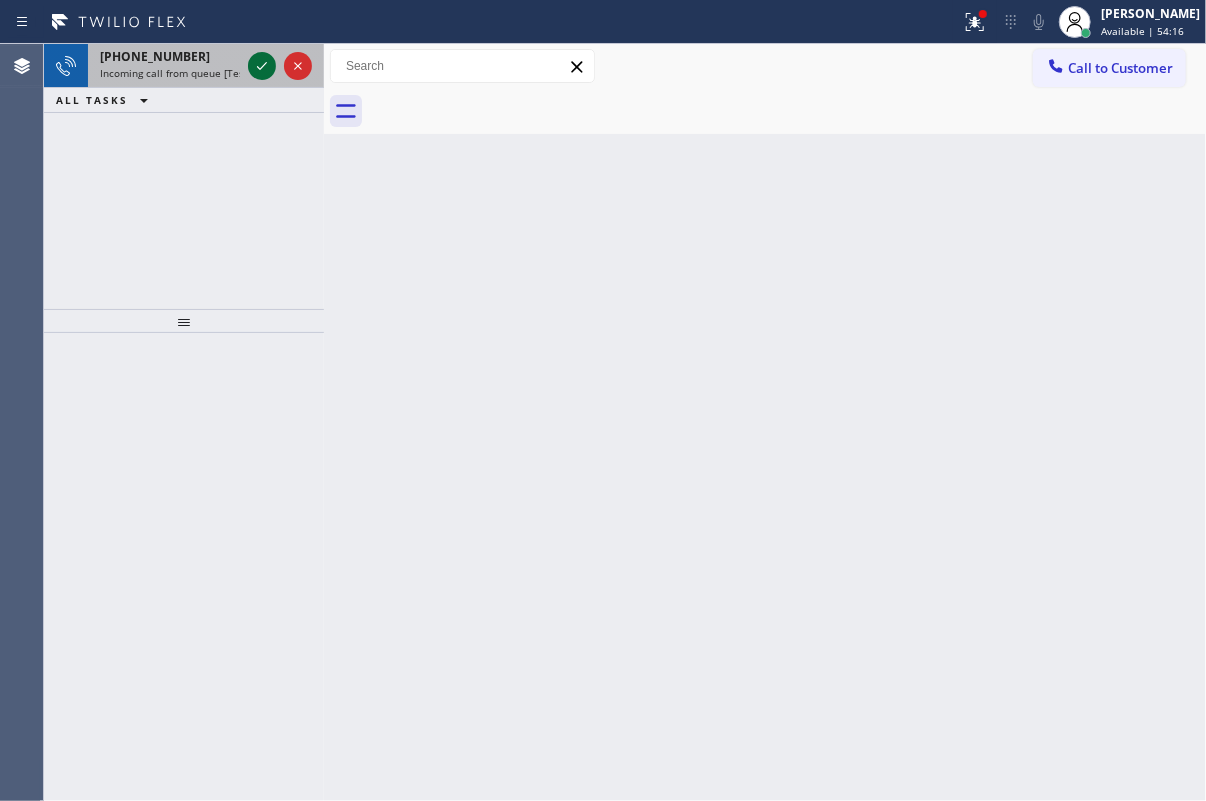 click 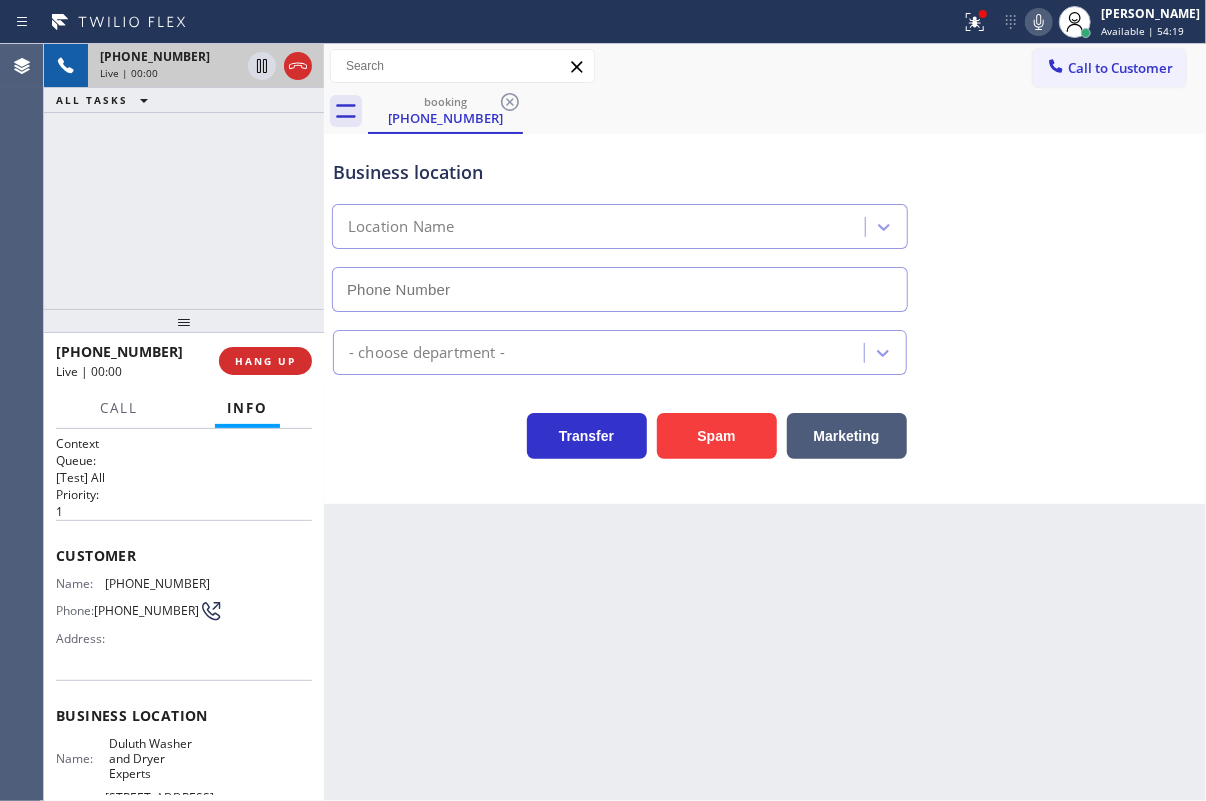 type on "(770) 285-0531" 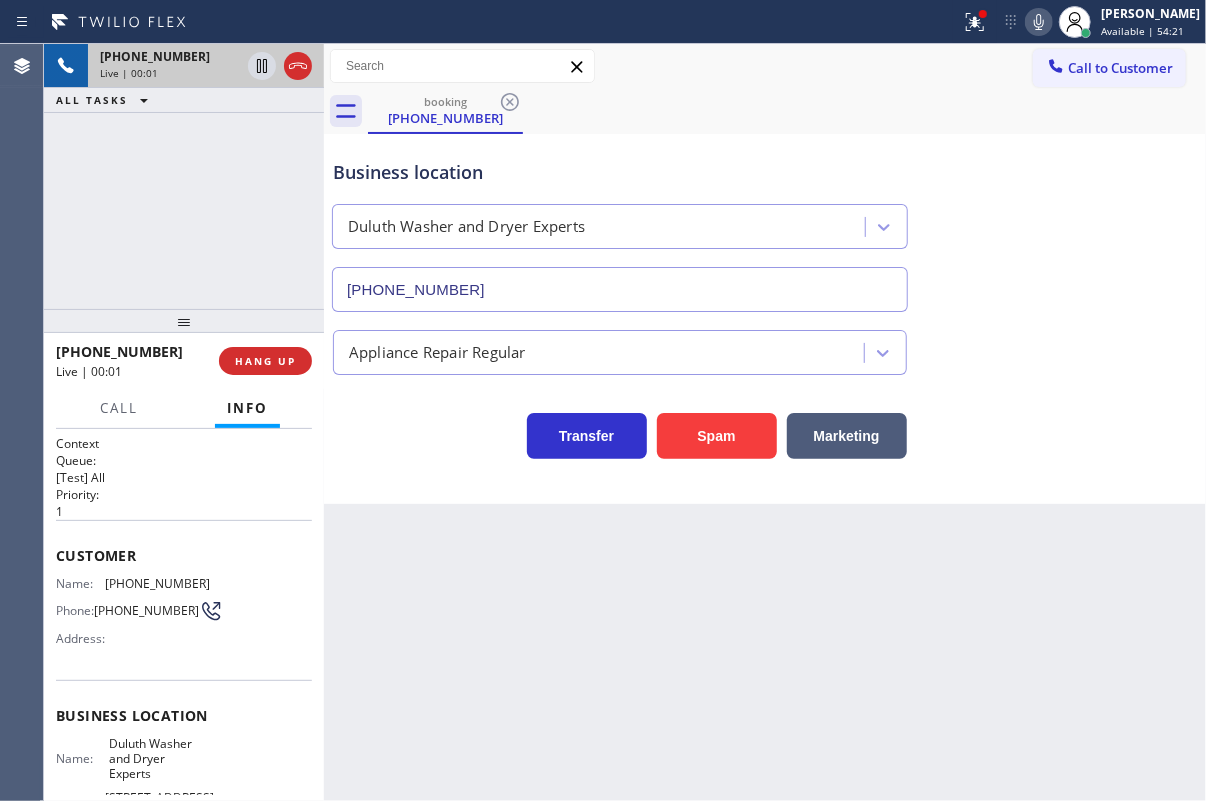scroll, scrollTop: 90, scrollLeft: 0, axis: vertical 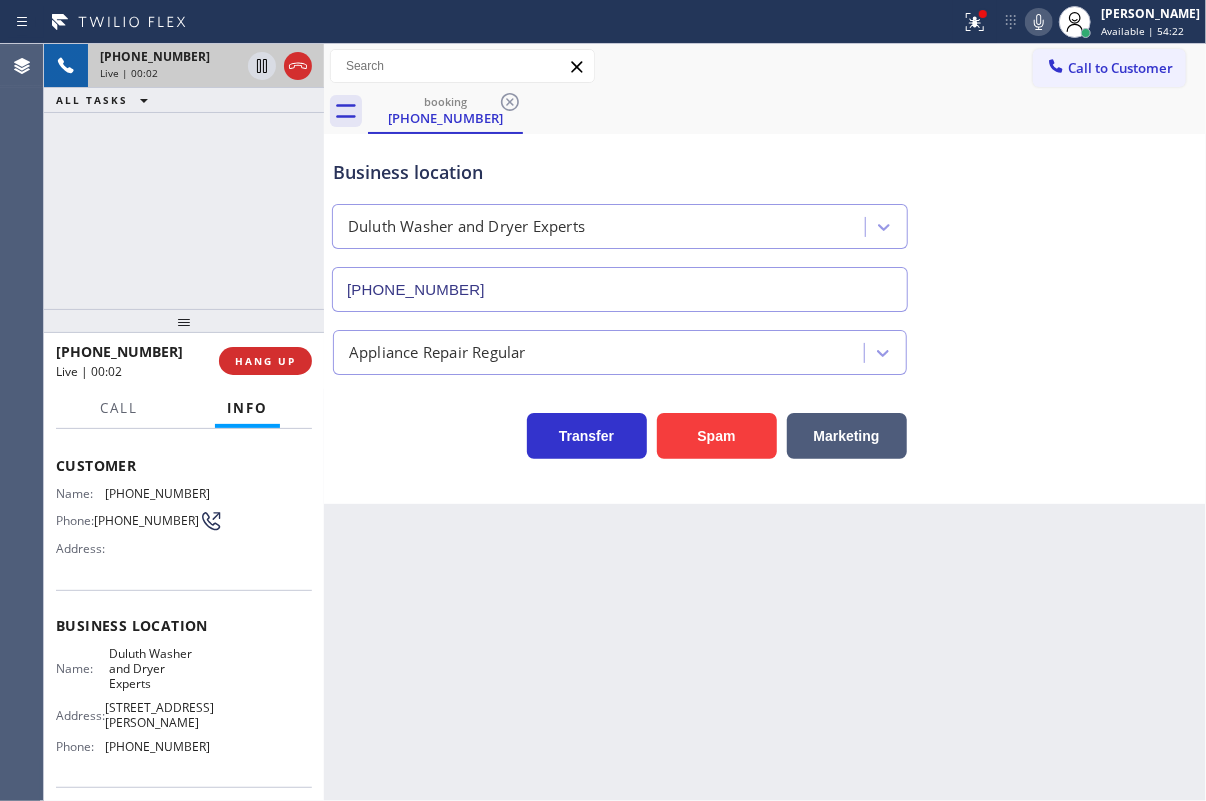click on "Duluth Washer and Dryer Experts" at bounding box center (159, 669) 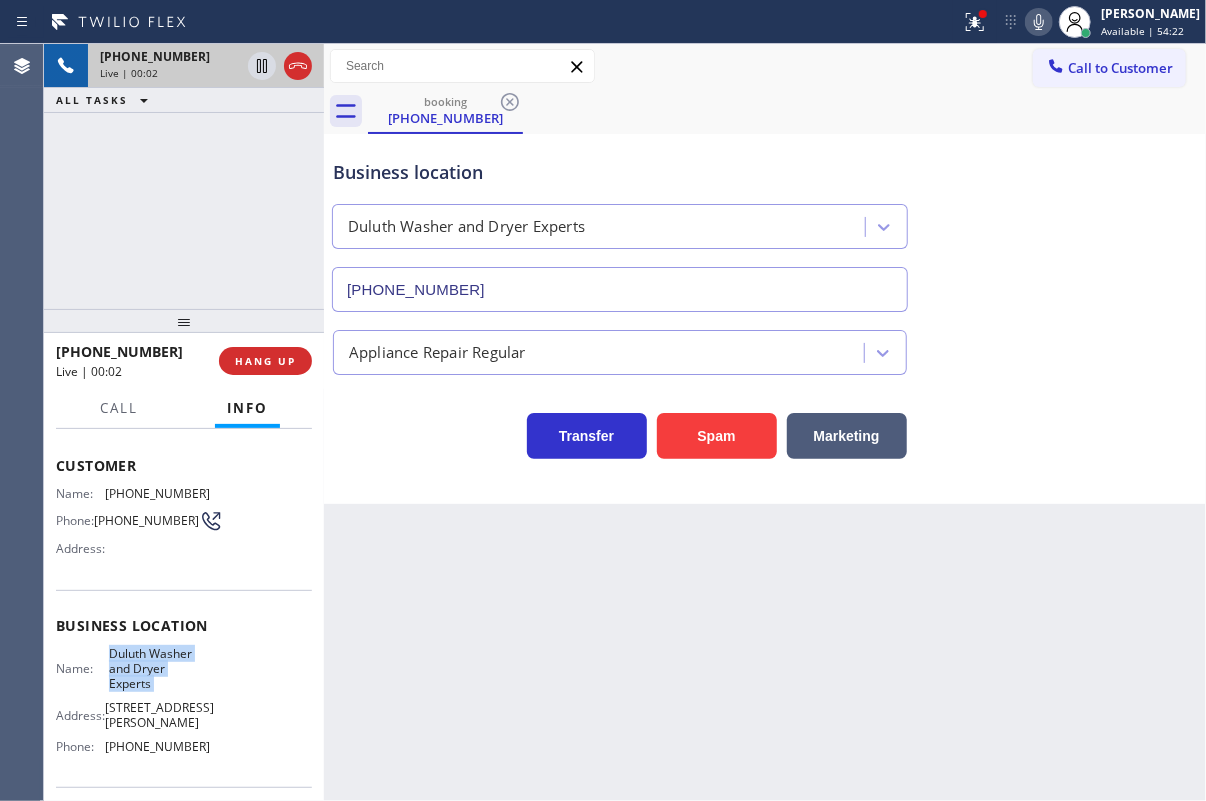 click on "Duluth Washer and Dryer Experts" at bounding box center (159, 669) 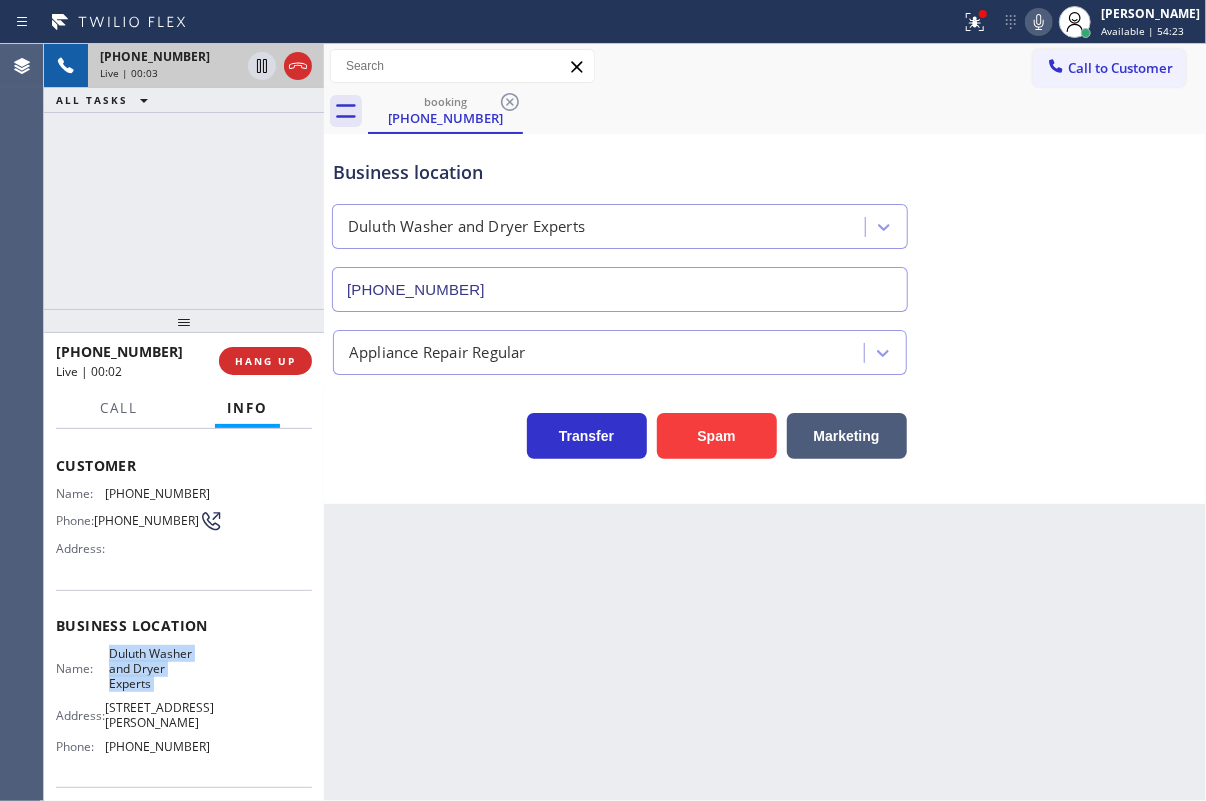 copy on "Duluth Washer and Dryer Experts" 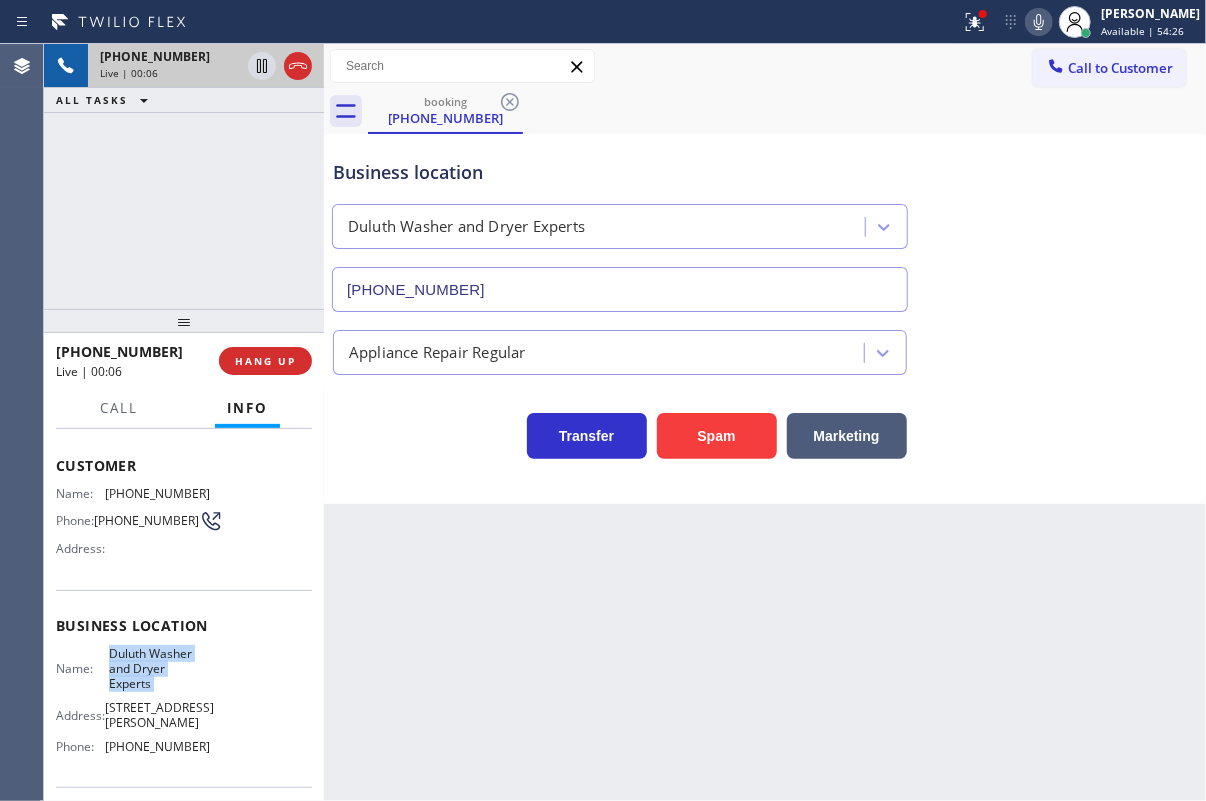 click on "(770) 285-0531" at bounding box center [620, 289] 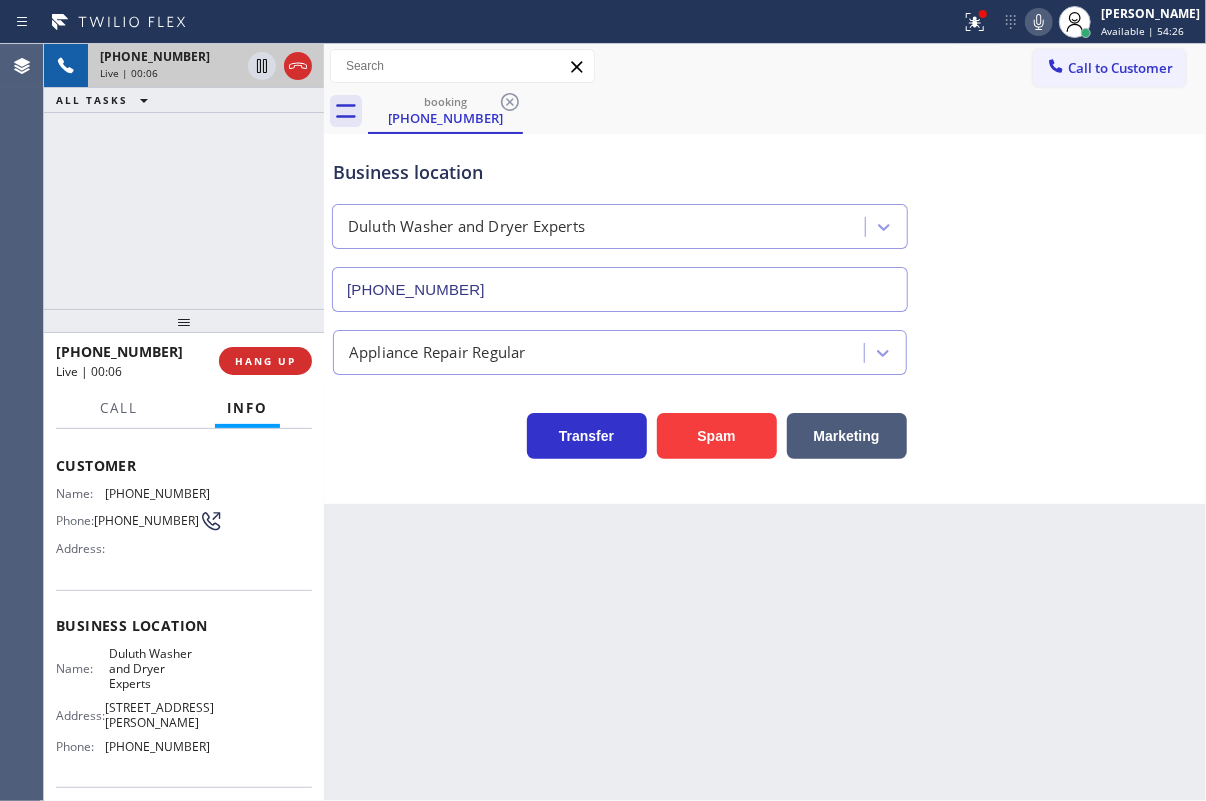 click on "(770) 285-0531" at bounding box center (620, 289) 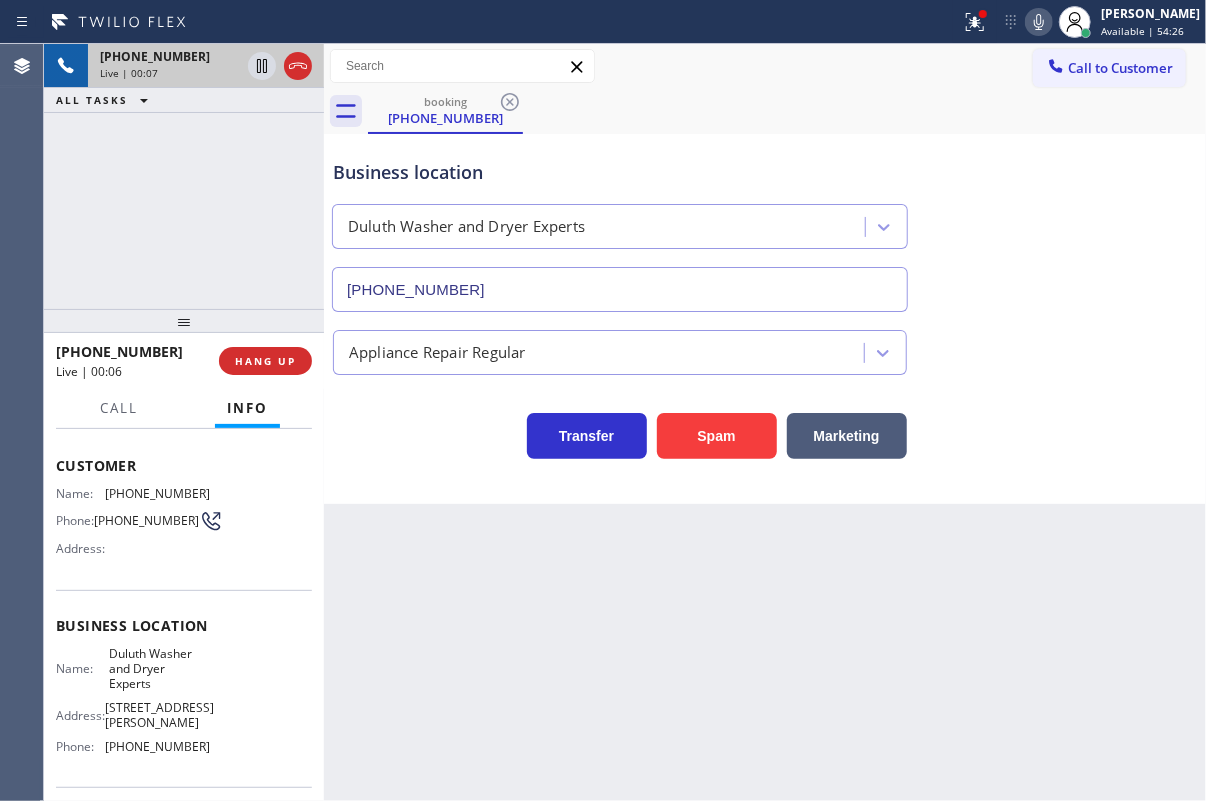 click on "(770) 285-0531" at bounding box center (620, 289) 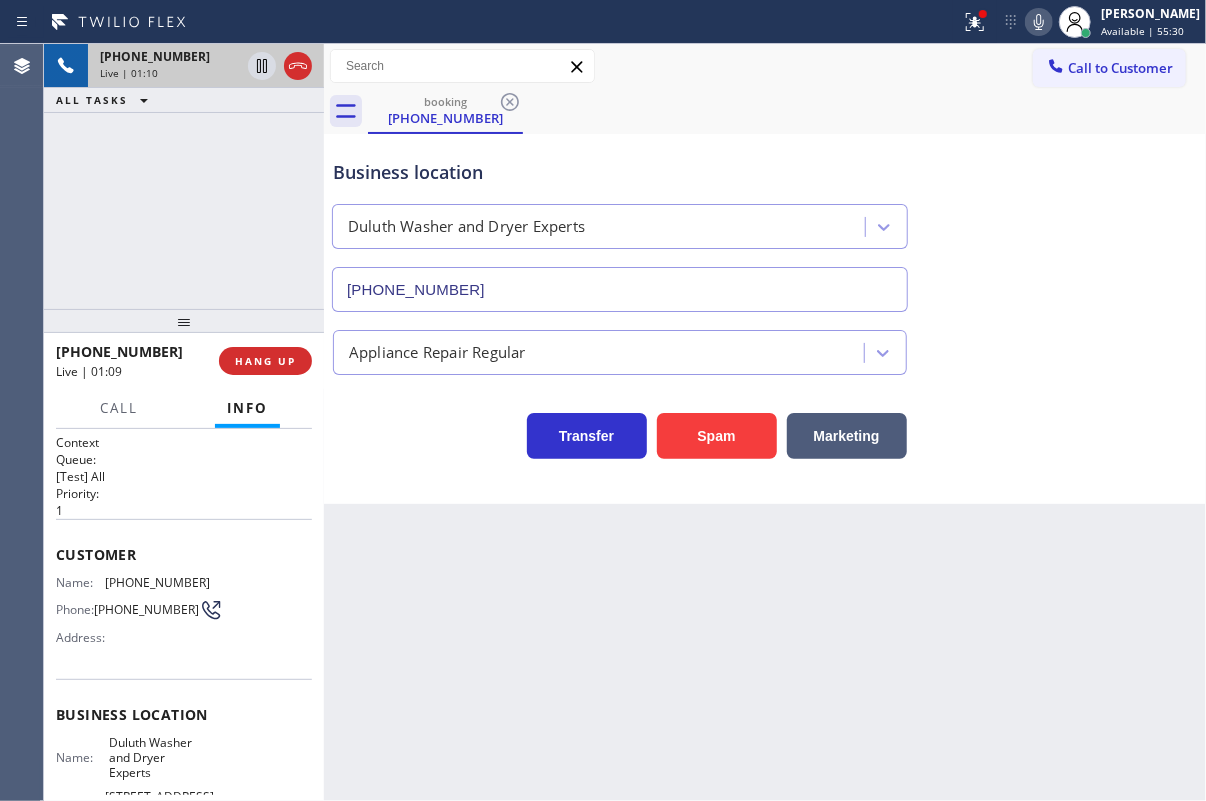 scroll, scrollTop: 0, scrollLeft: 0, axis: both 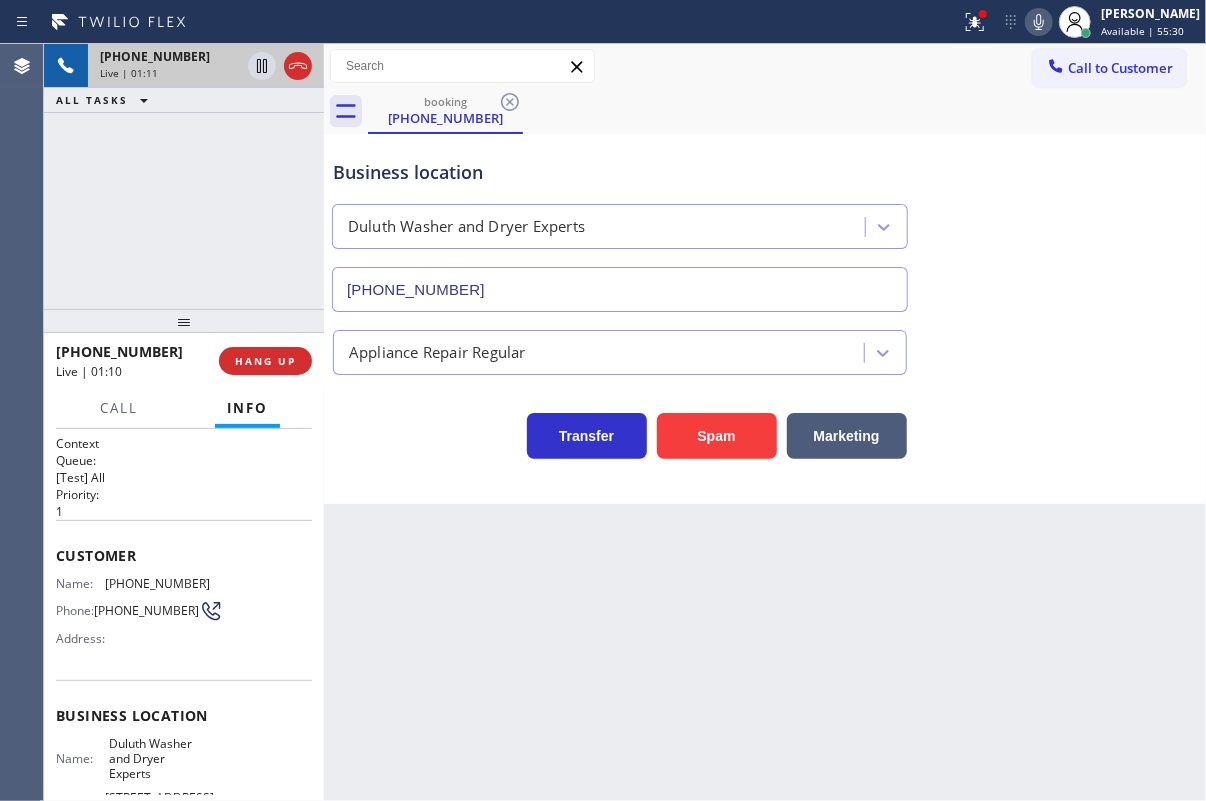 click on "Name: (404) 644-8480 Phone: (404) 644-8480 Address:" at bounding box center [133, 615] 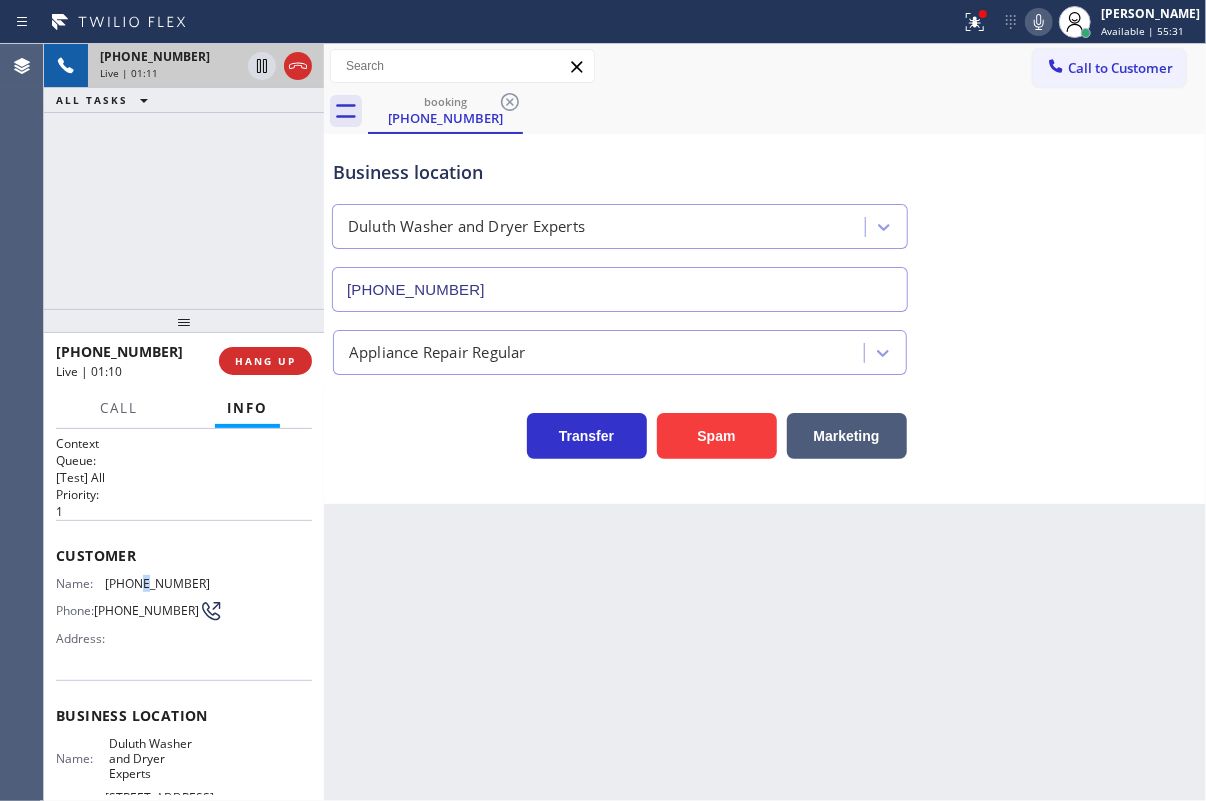 click on "Name: (404) 644-8480 Phone: (404) 644-8480 Address:" at bounding box center [133, 615] 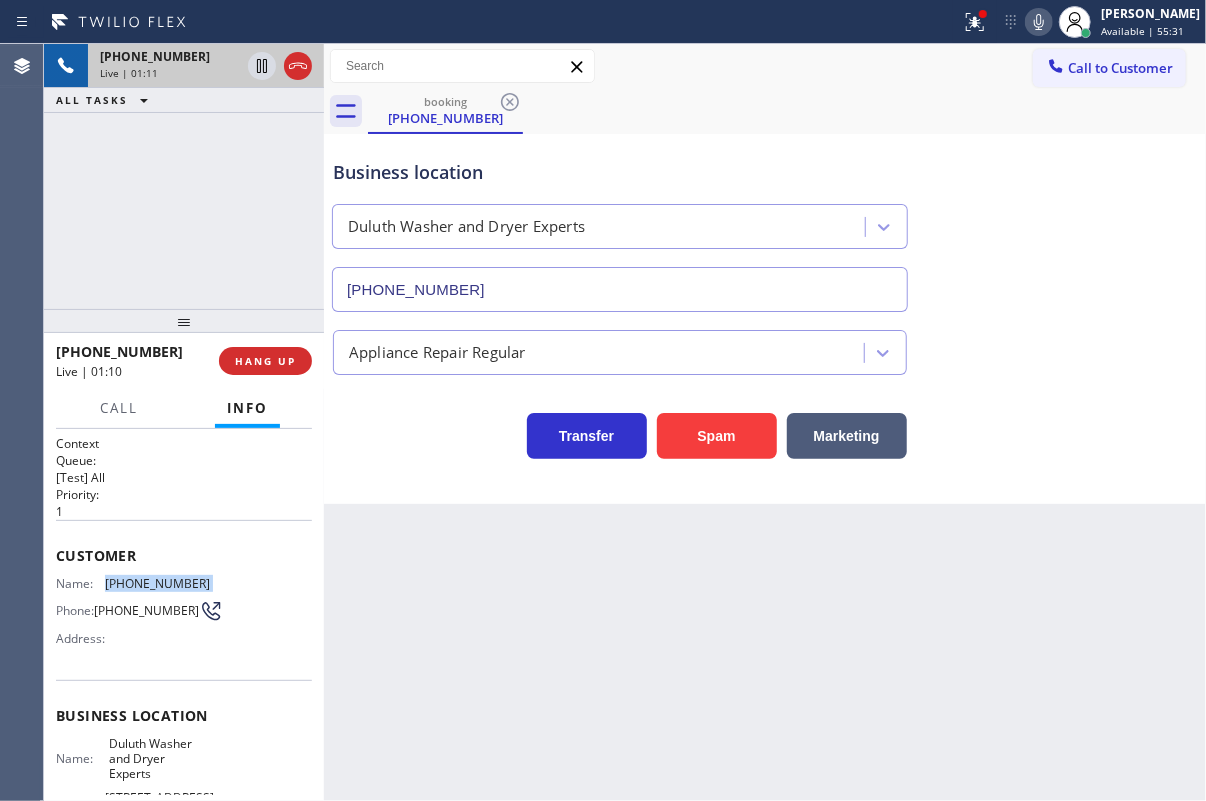 click on "Name: (404) 644-8480 Phone: (404) 644-8480 Address:" at bounding box center (133, 615) 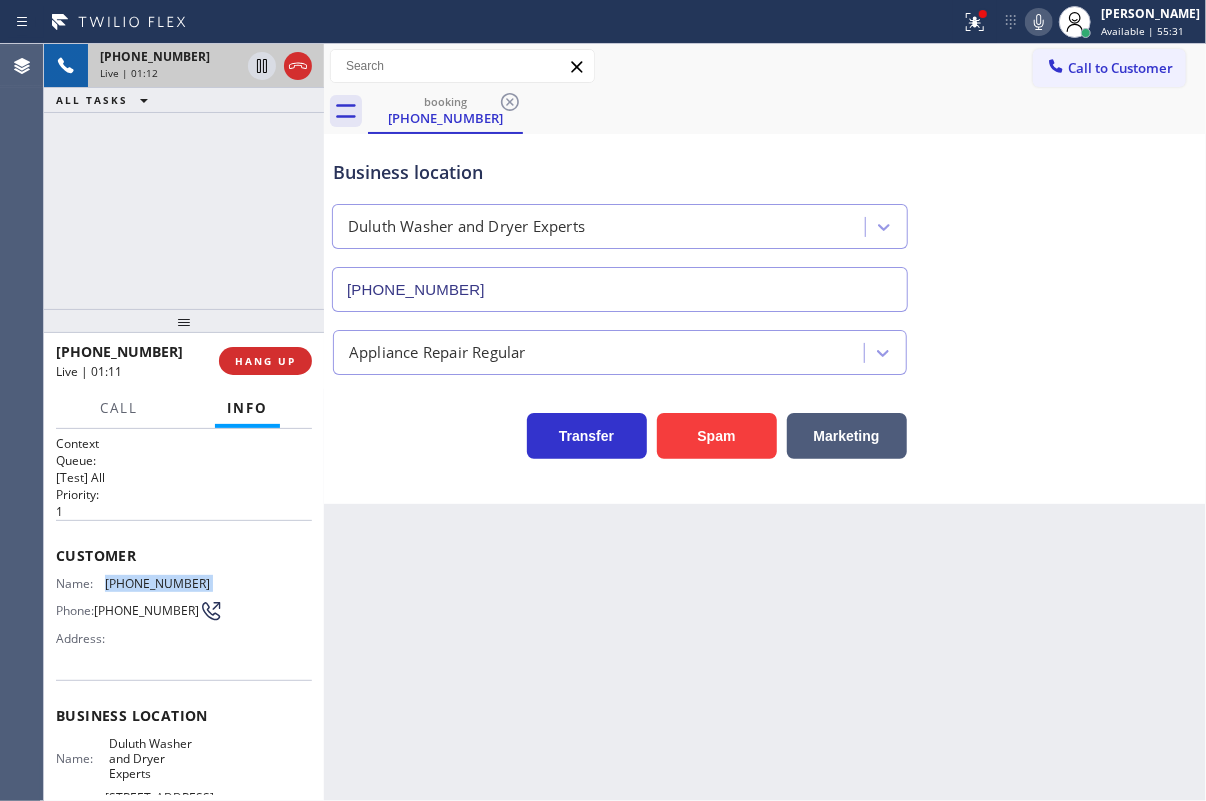 copy on "(404) 644-8480" 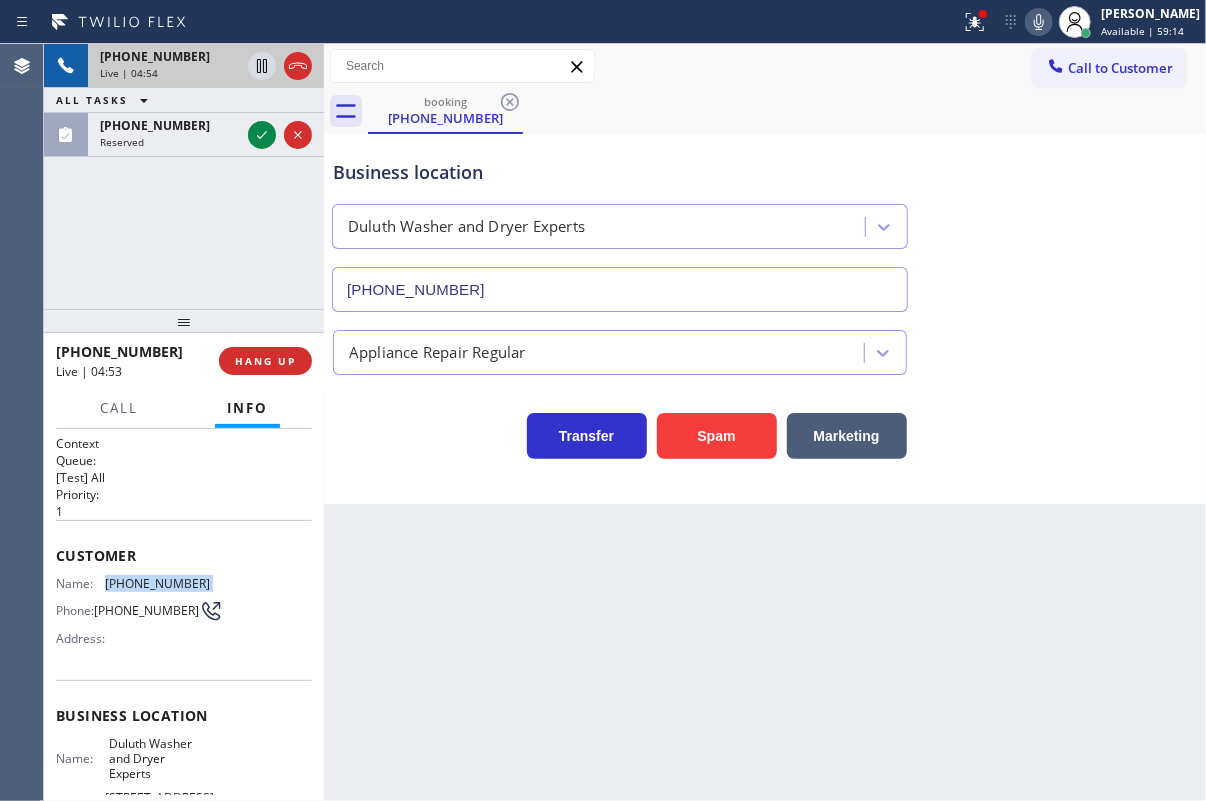 click 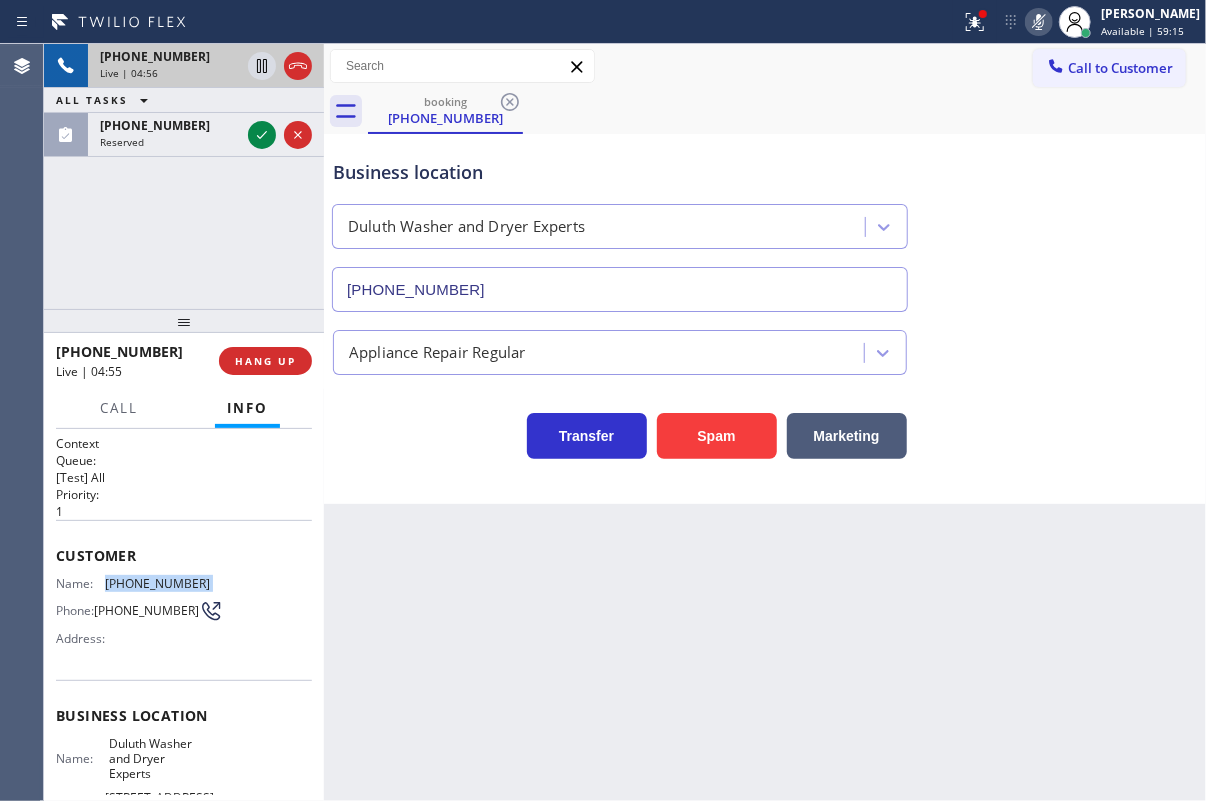 click 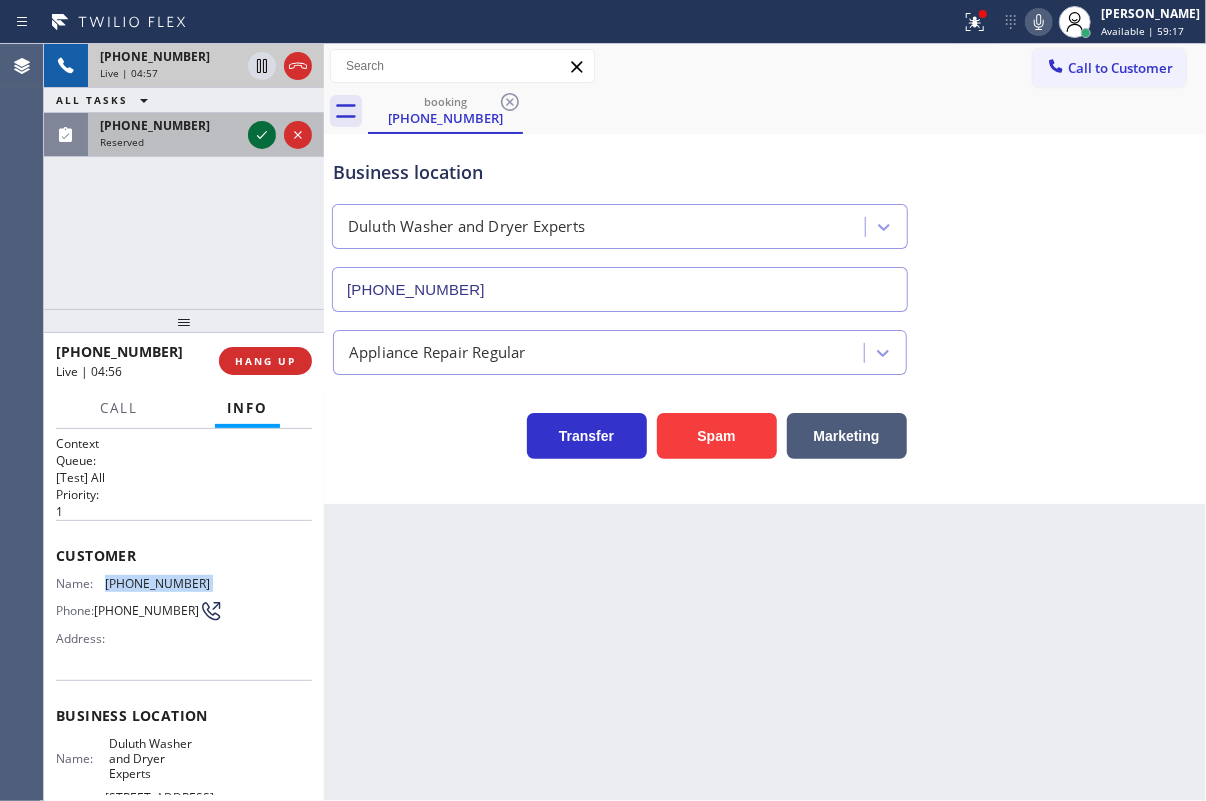 click 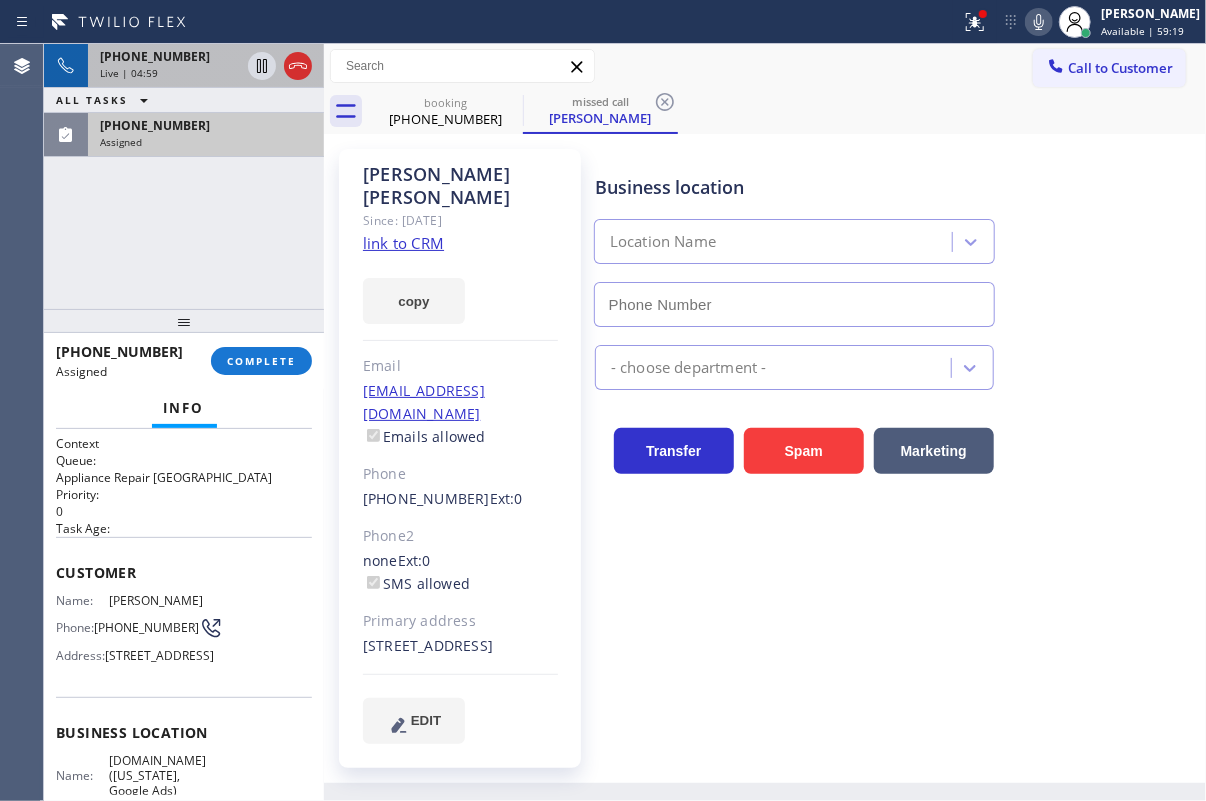 type on "(315) 687-8976" 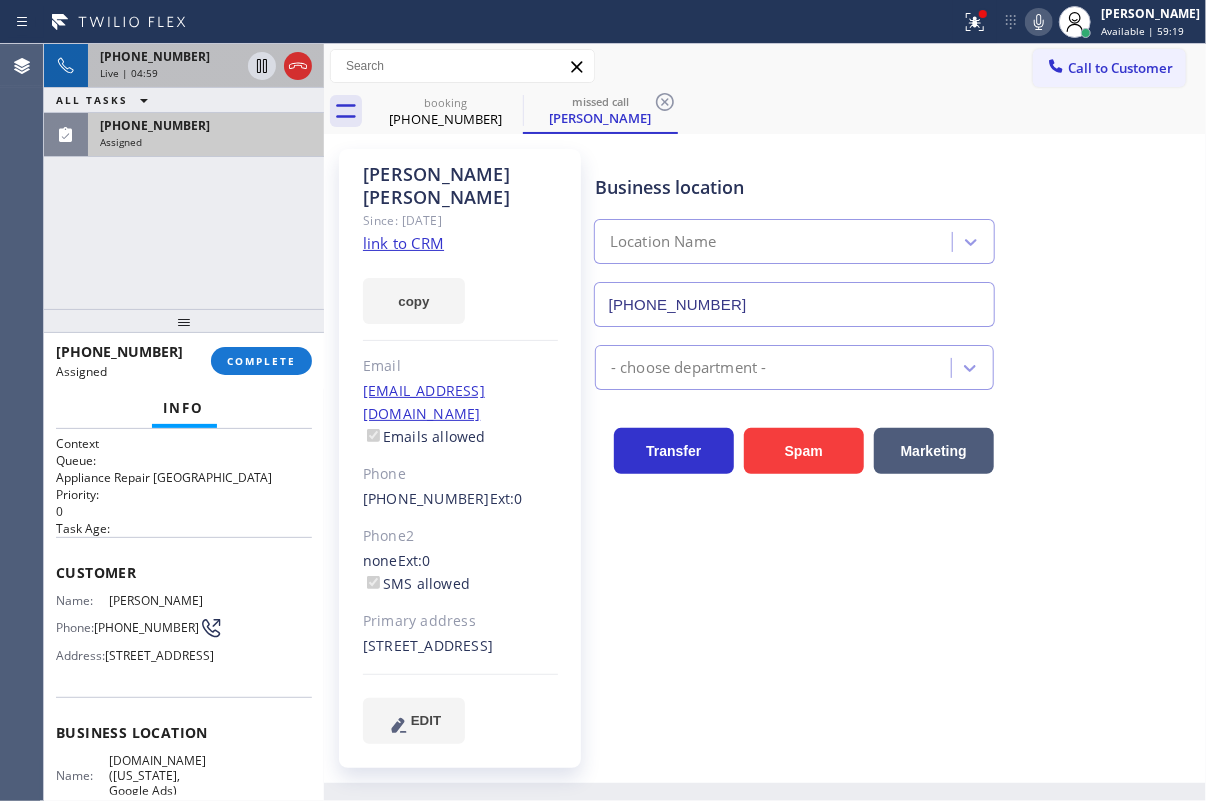 click on "Name:" at bounding box center [82, 600] 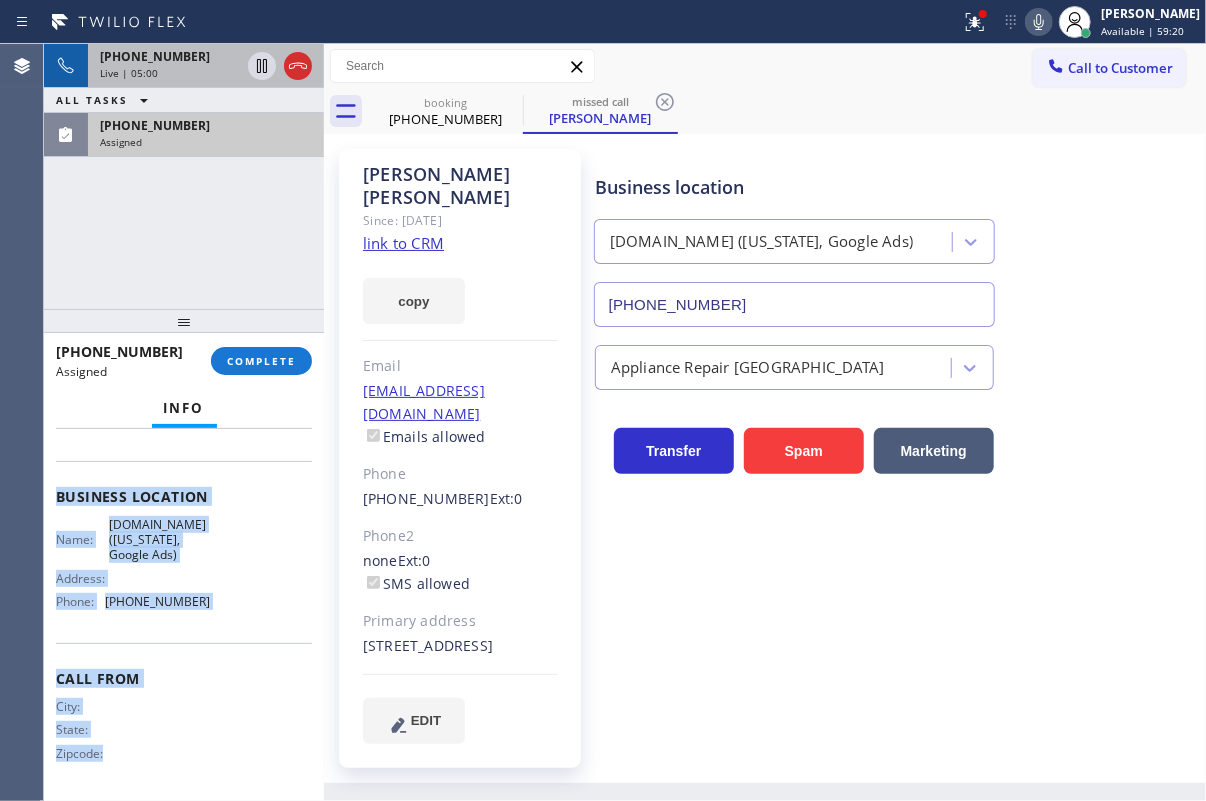 scroll, scrollTop: 269, scrollLeft: 0, axis: vertical 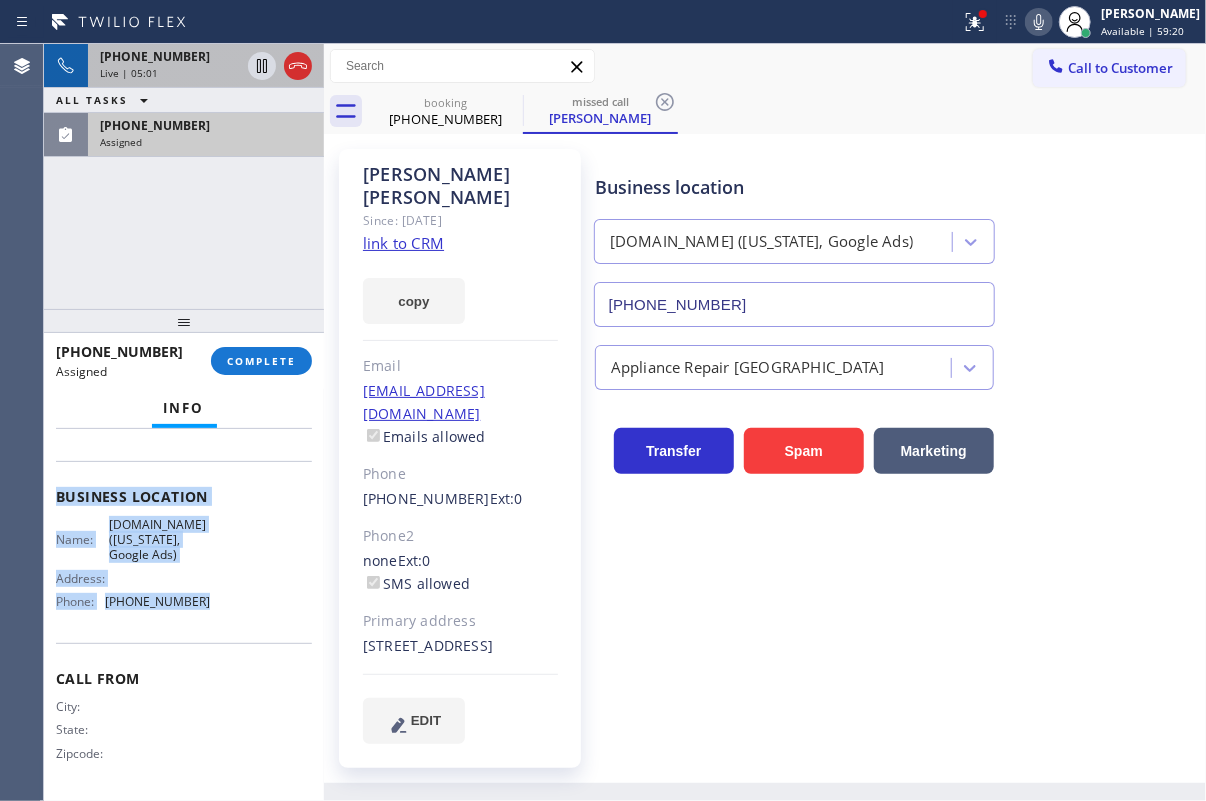 drag, startPoint x: 53, startPoint y: 563, endPoint x: 258, endPoint y: 629, distance: 215.36249 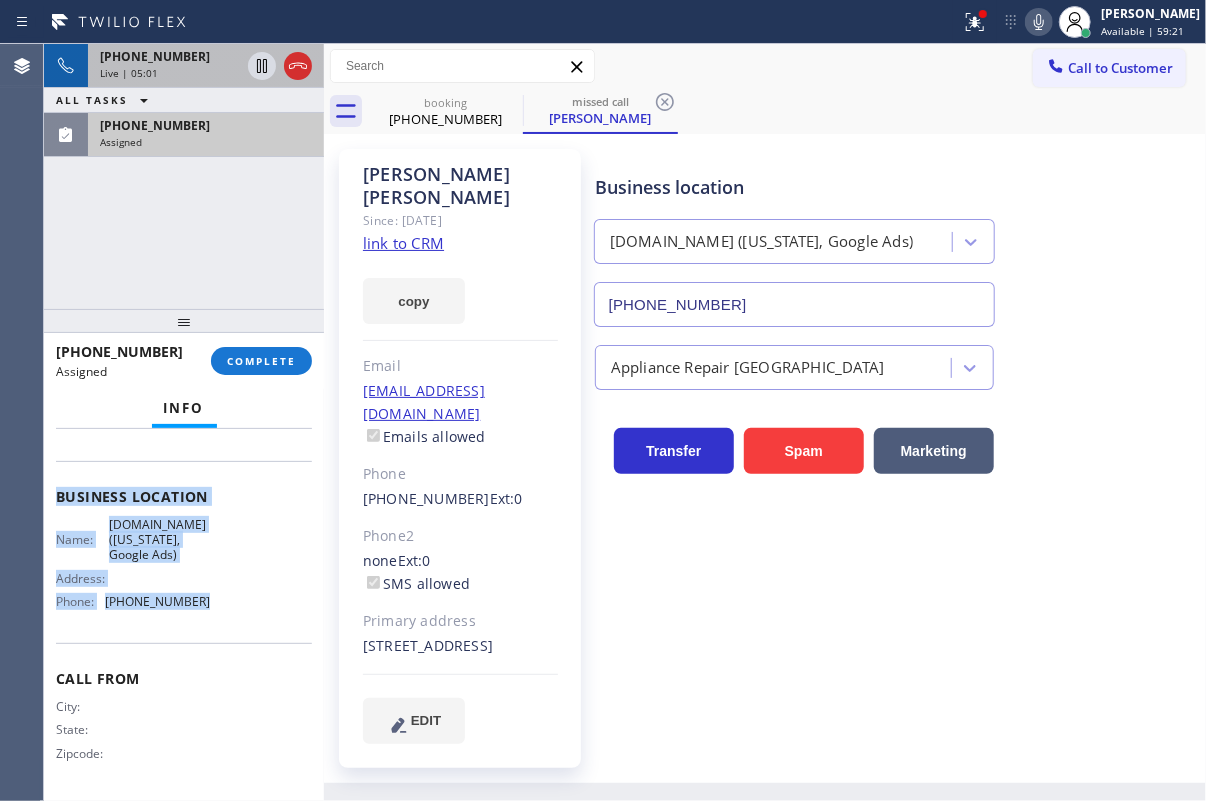 scroll, scrollTop: 285, scrollLeft: 0, axis: vertical 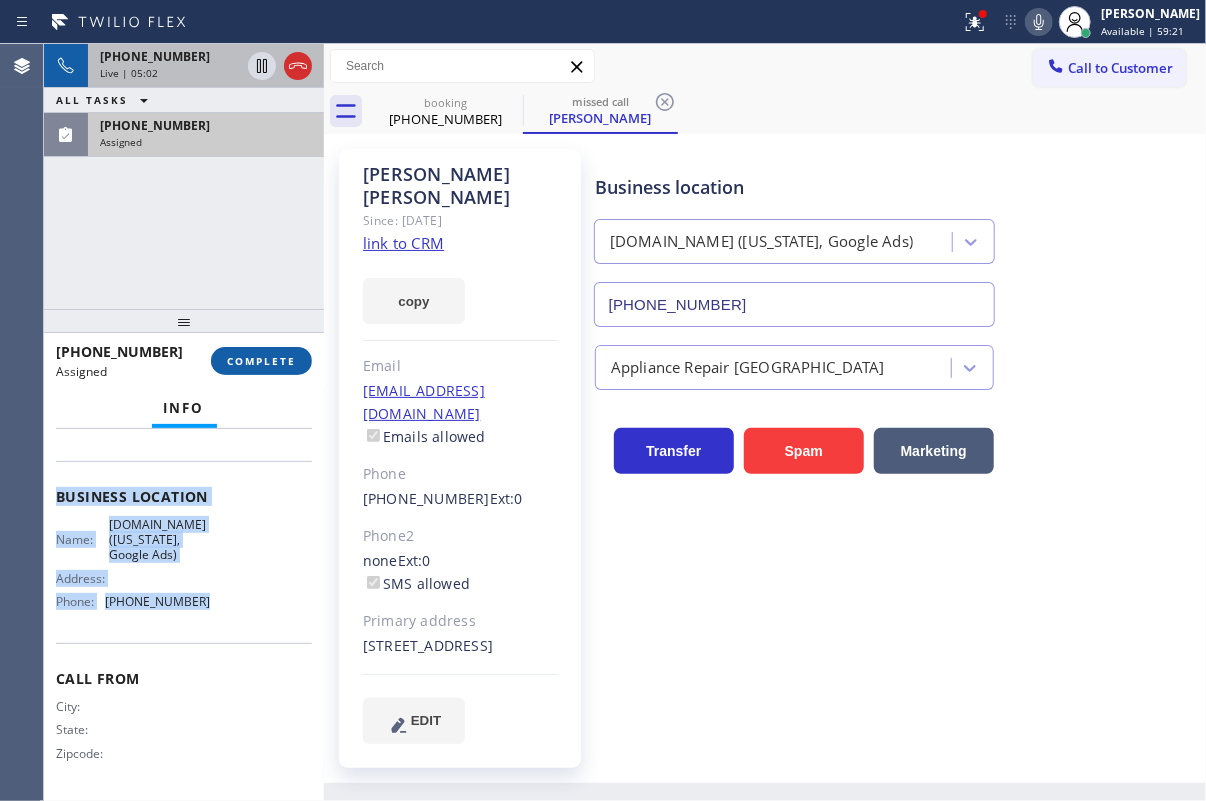 click on "COMPLETE" at bounding box center [261, 361] 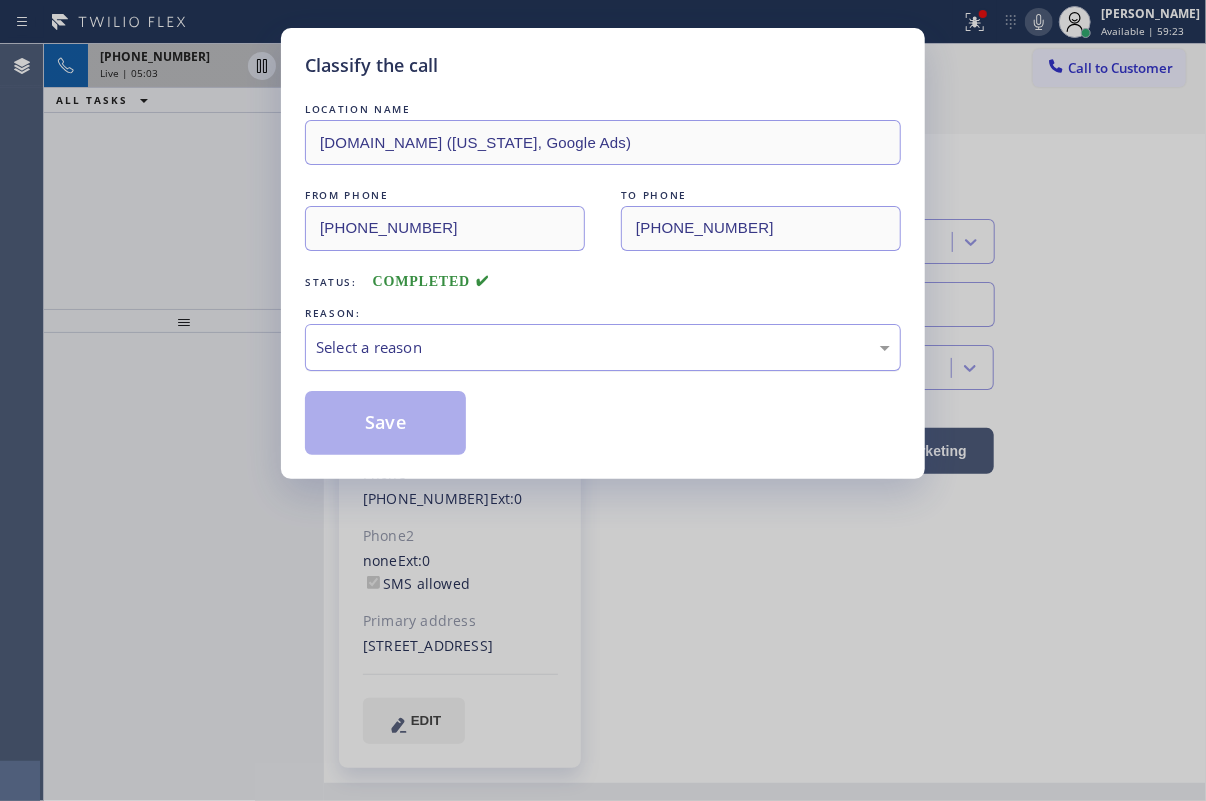 click on "Select a reason" at bounding box center [603, 347] 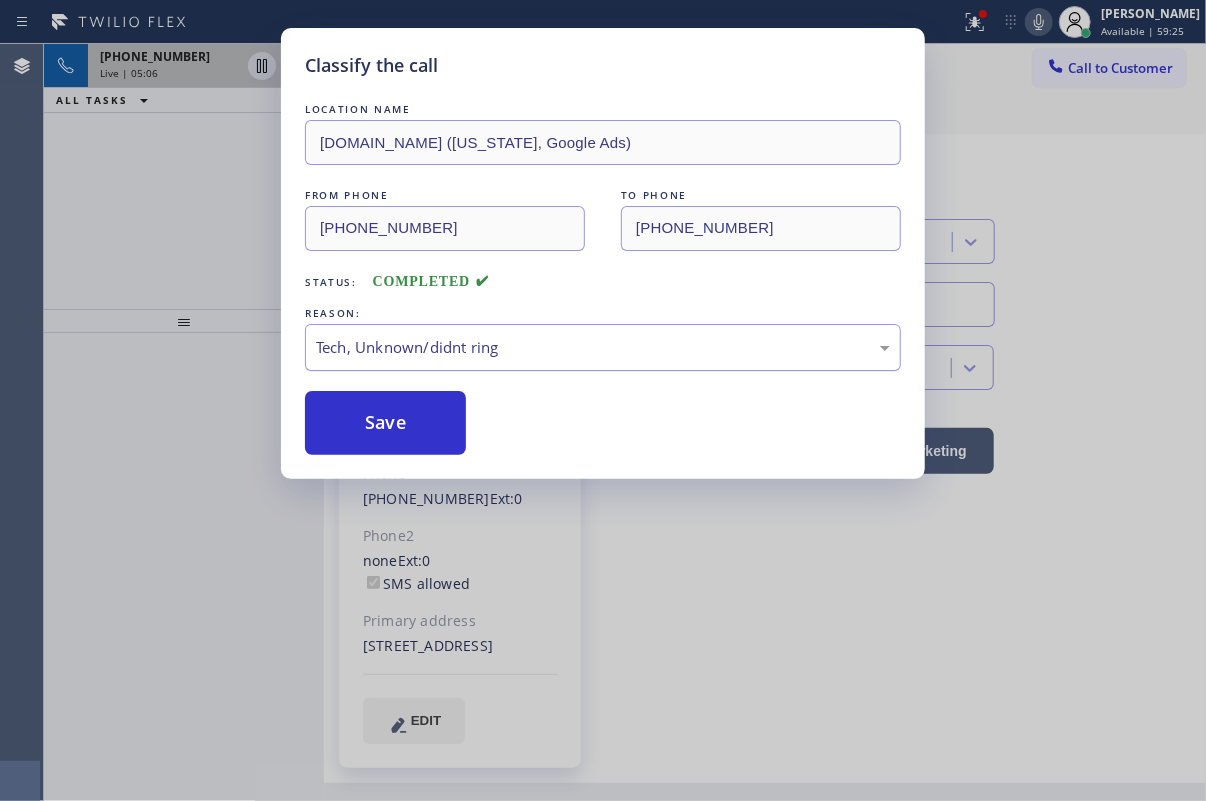 click on "Tech, Unknown/didnt ring" at bounding box center [603, 347] 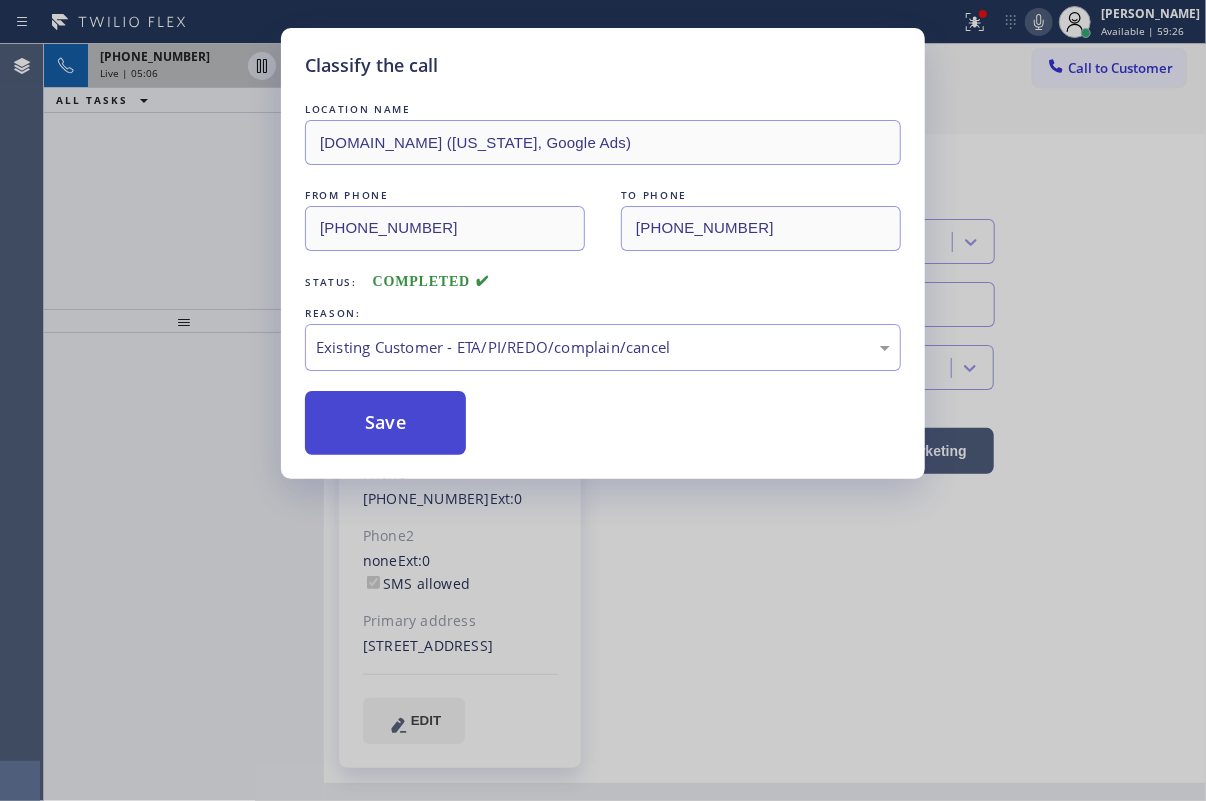 click on "Save" at bounding box center (385, 423) 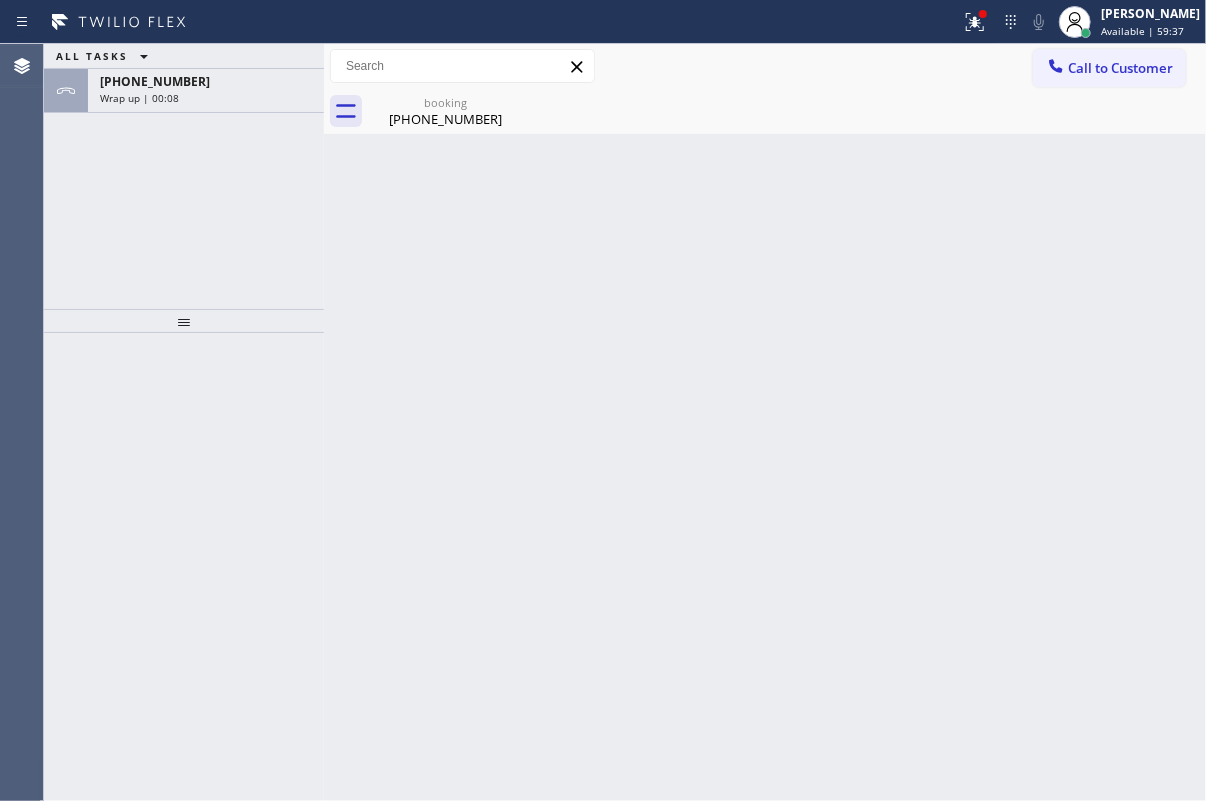click on "Back to Dashboard Change Sender ID Customers Technicians Select a contact Outbound call Technician Search Technician Your caller id phone number Your caller id phone number Call Technician info Name   Phone none Address none Change Sender ID HVAC +18559994417 5 Star Appliance +18557314952 Appliance Repair +18554611149 Plumbing +18889090120 Air Duct Cleaning +18006865038  Electricians +18005688664 Cancel Change Check personal SMS Reset Change booking (404) 644-8480 Call to Customer Outbound call Location Search location Your caller id phone number Customer number Call Outbound call Technician Search Technician Your caller id phone number Your caller id phone number Call booking (404) 644-8480 Business location Duluth Washer and Dryer Experts (770) 285-0531 Appliance Repair Regular Transfer Spam Marketing" at bounding box center [765, 422] 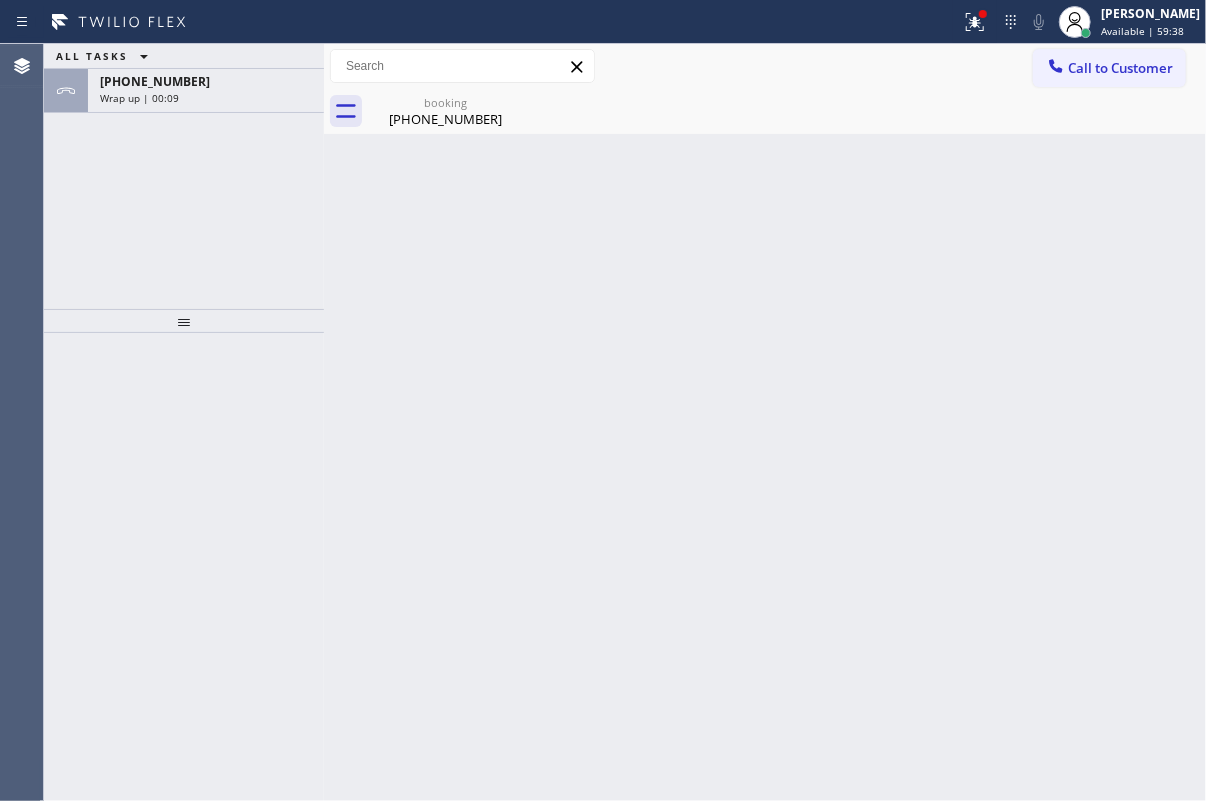 click on "Wrap up | 00:09" at bounding box center [206, 98] 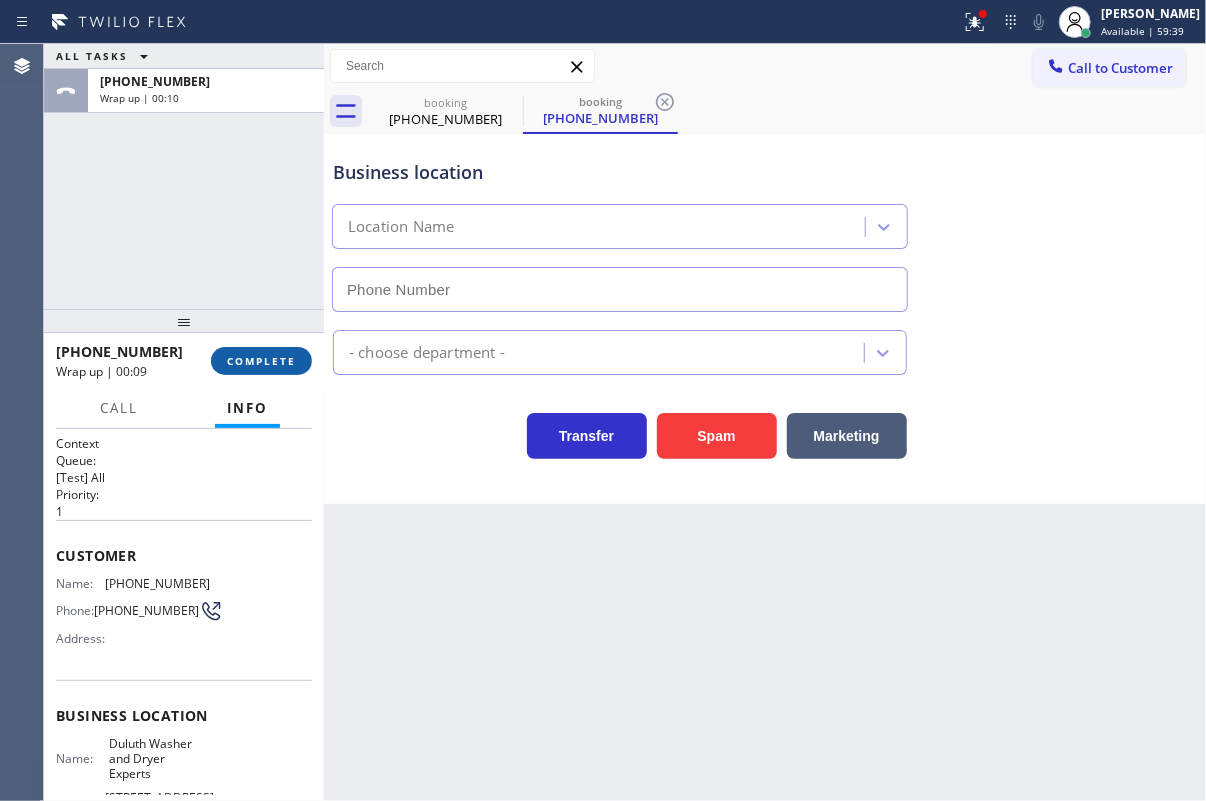 click on "COMPLETE" at bounding box center (261, 361) 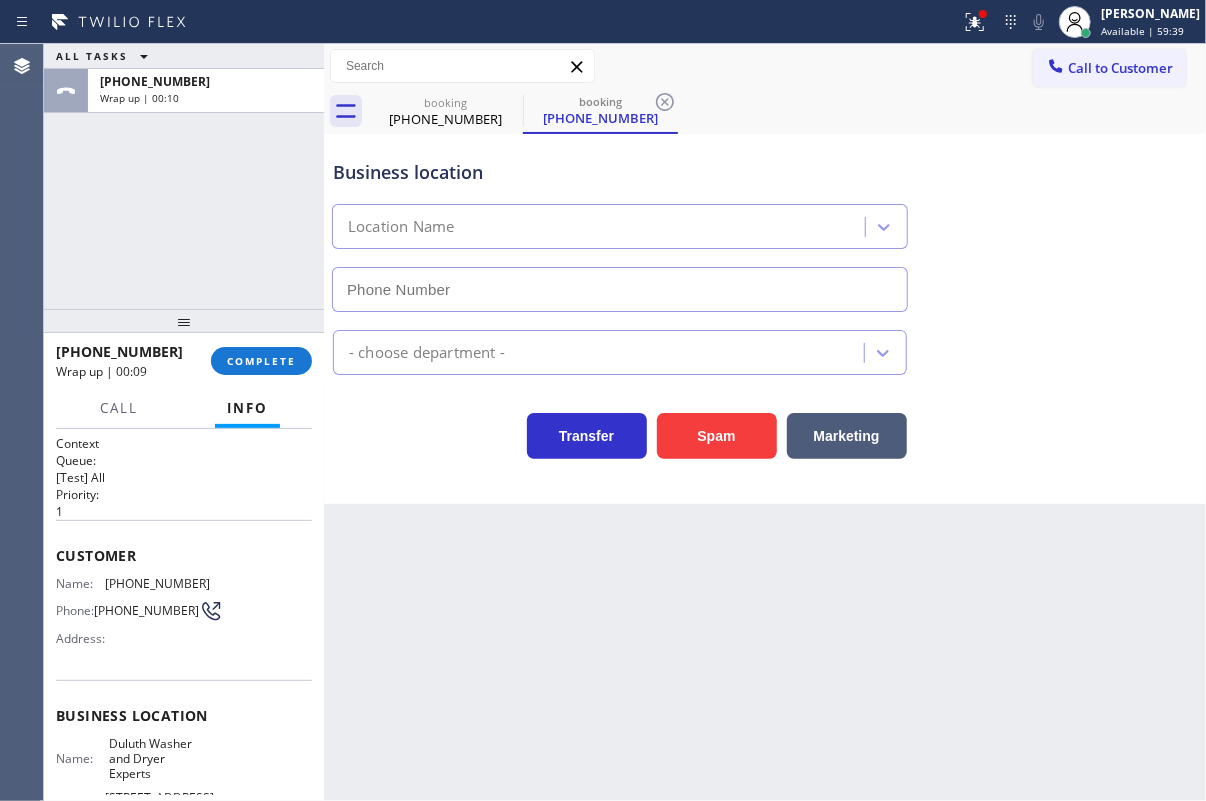 type on "(770) 285-0531" 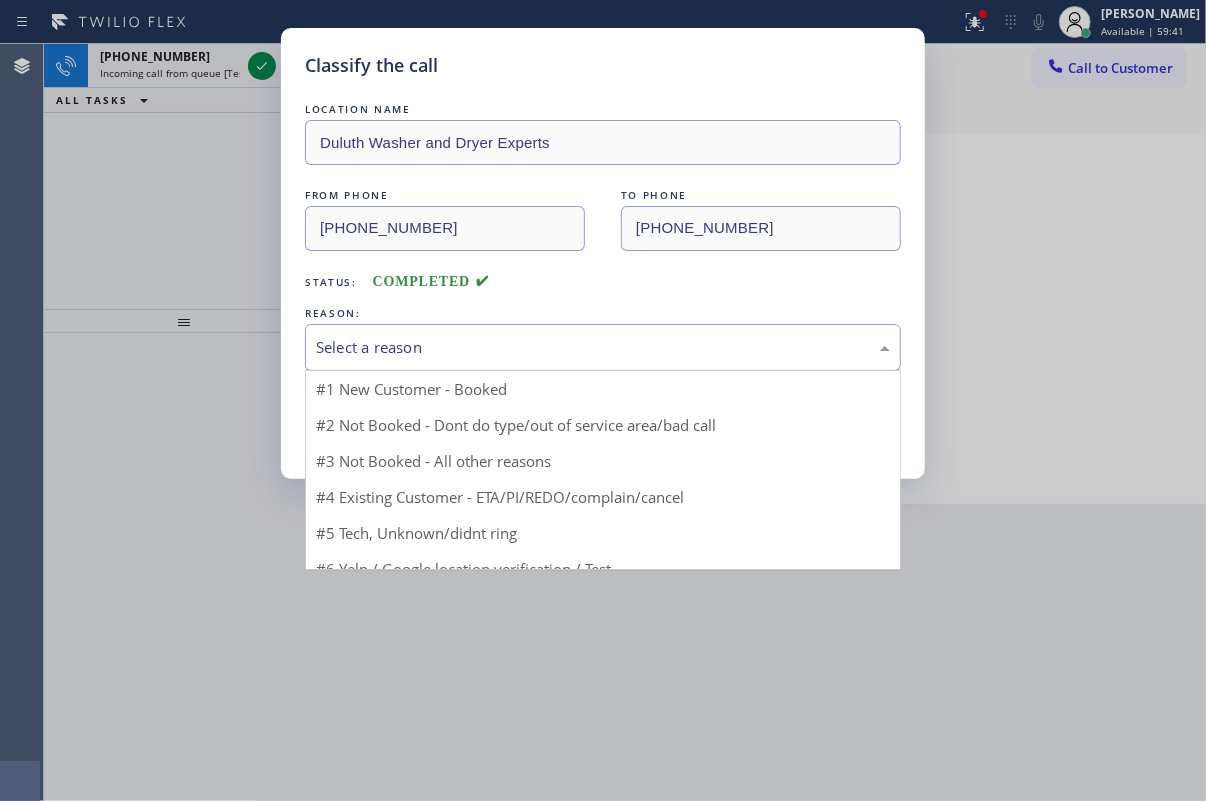 click on "Select a reason" at bounding box center [603, 347] 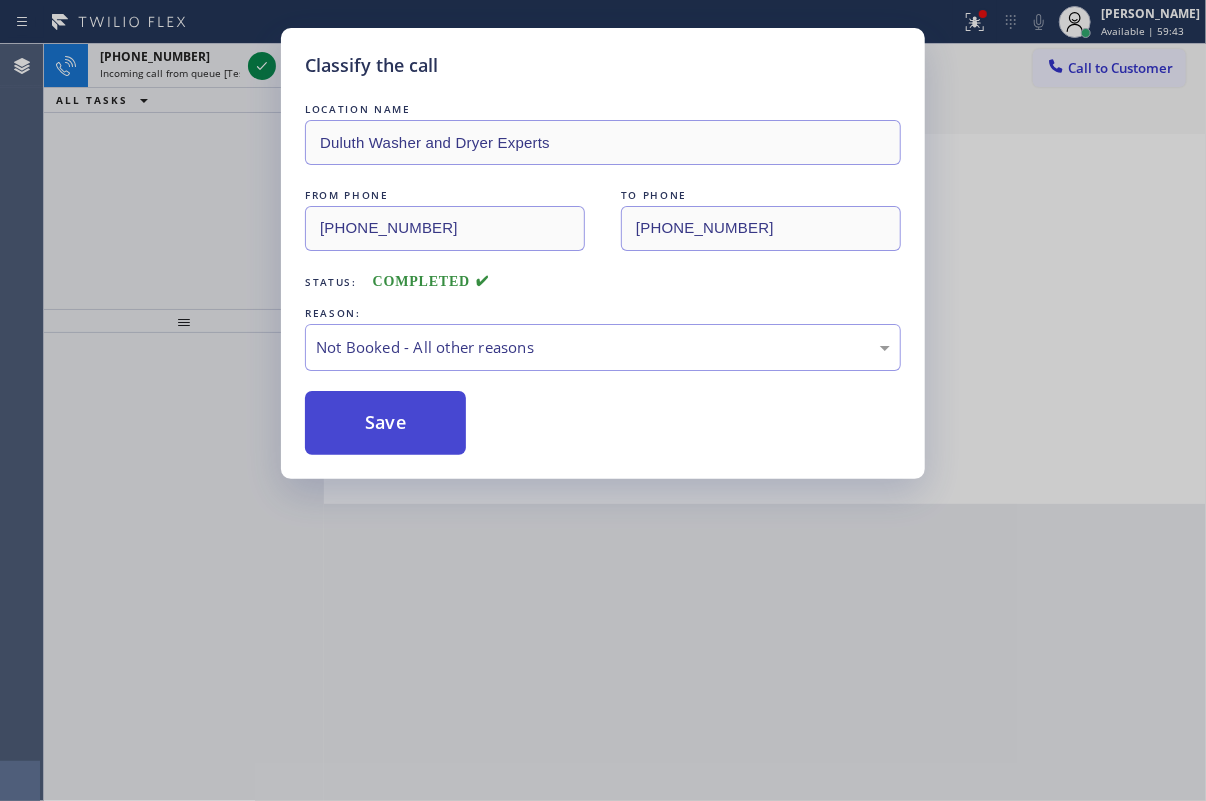 click on "Save" at bounding box center (385, 423) 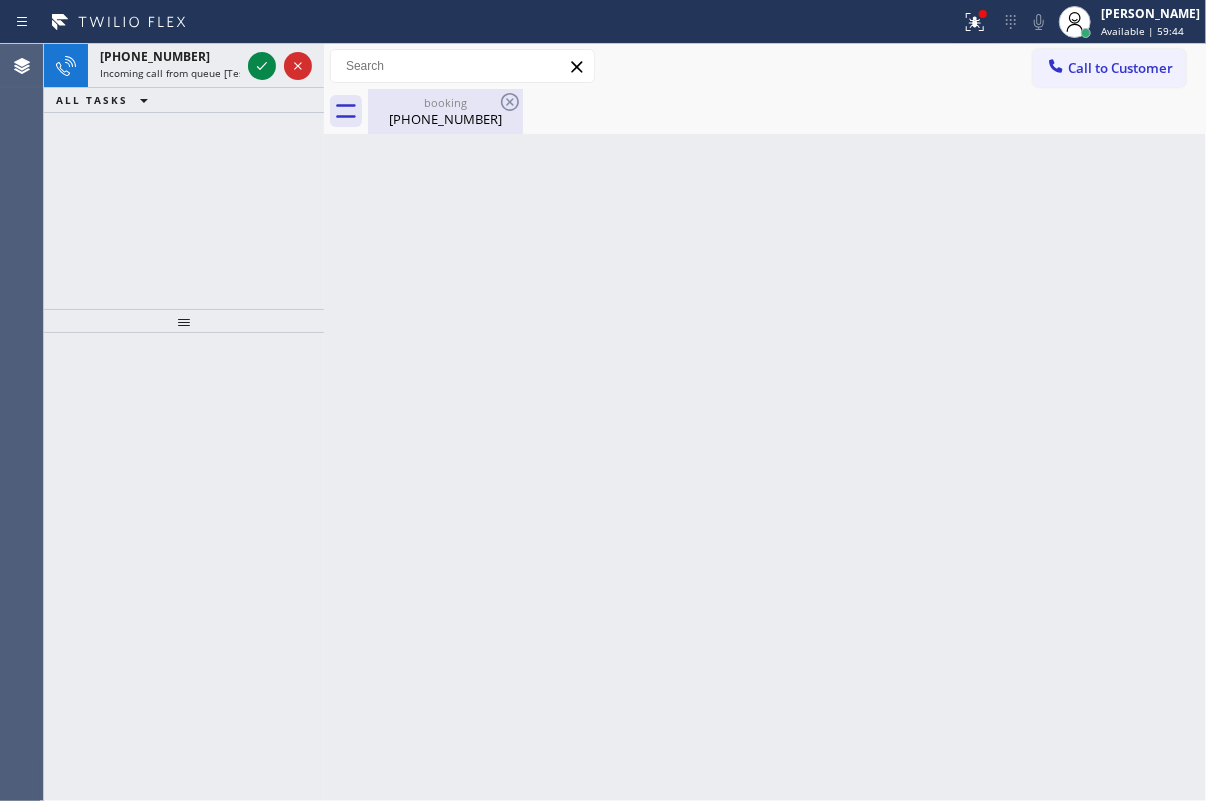click on "(404) 644-8480" at bounding box center [445, 119] 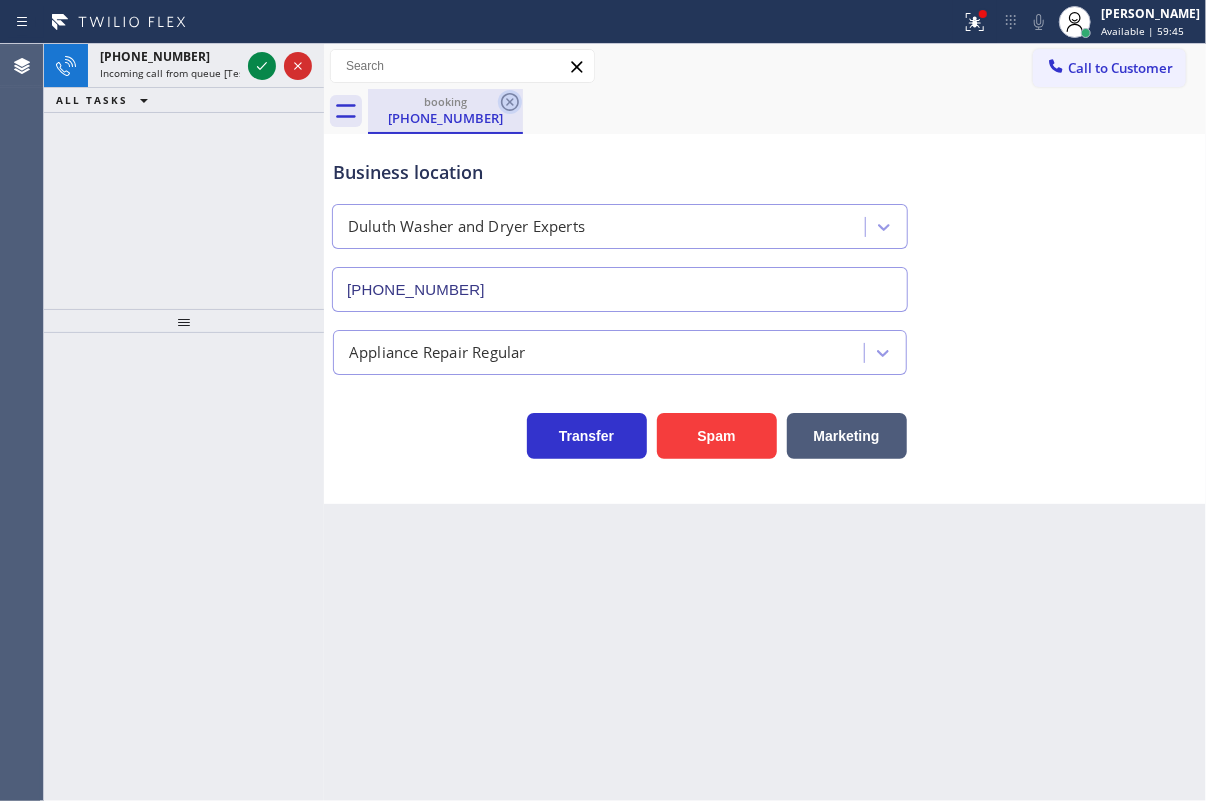 click 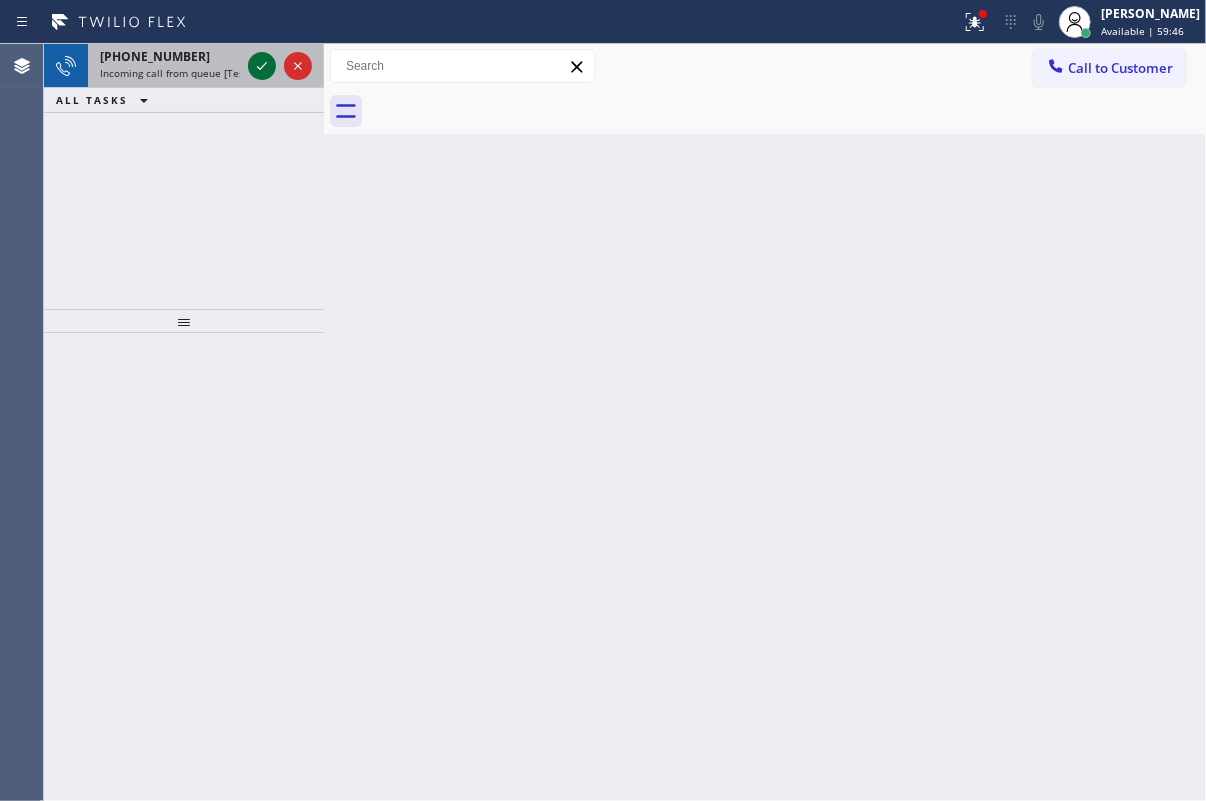 click 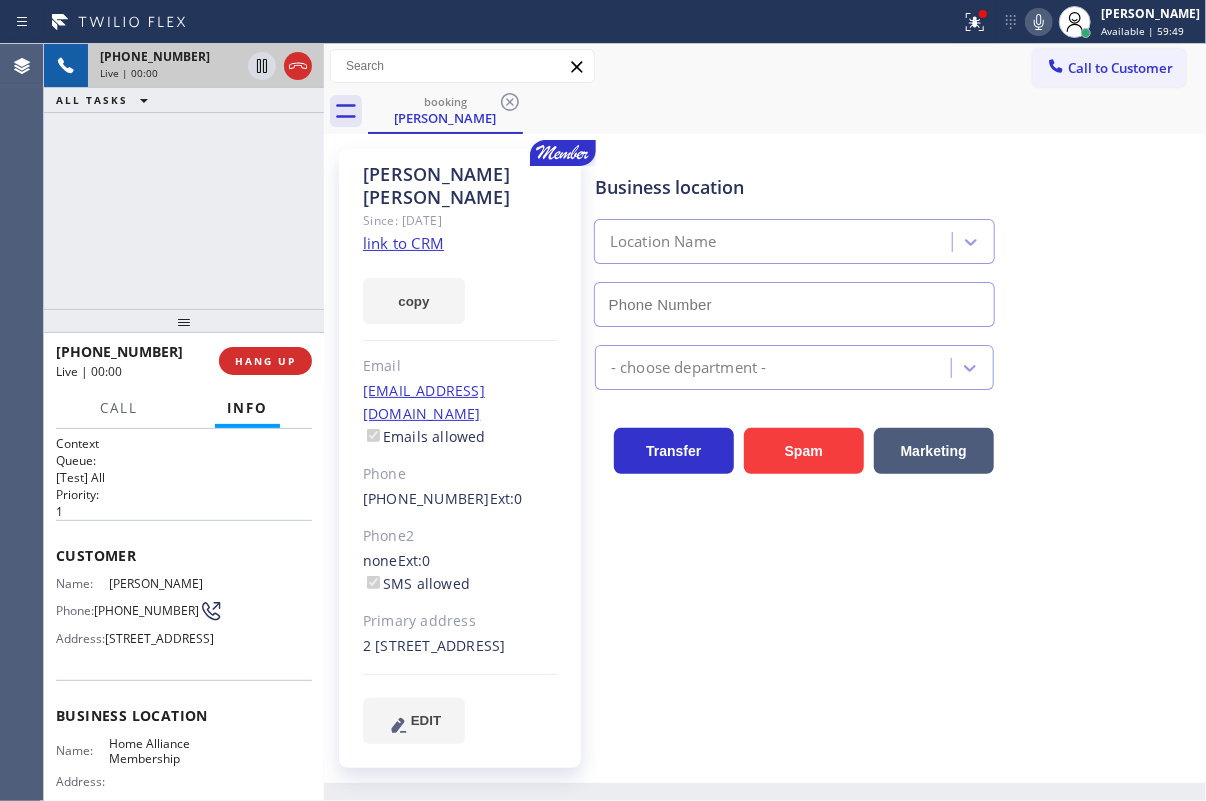 type on "(855) 946-3605" 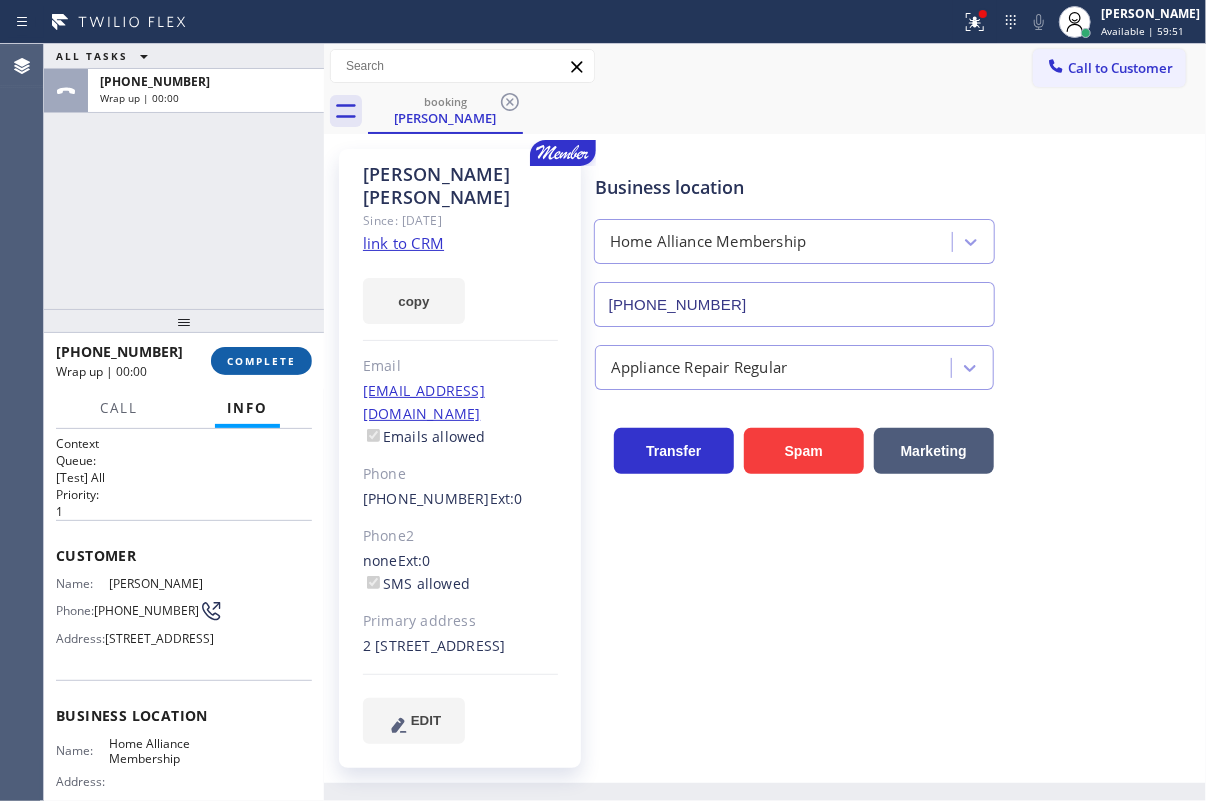 click on "COMPLETE" at bounding box center [261, 361] 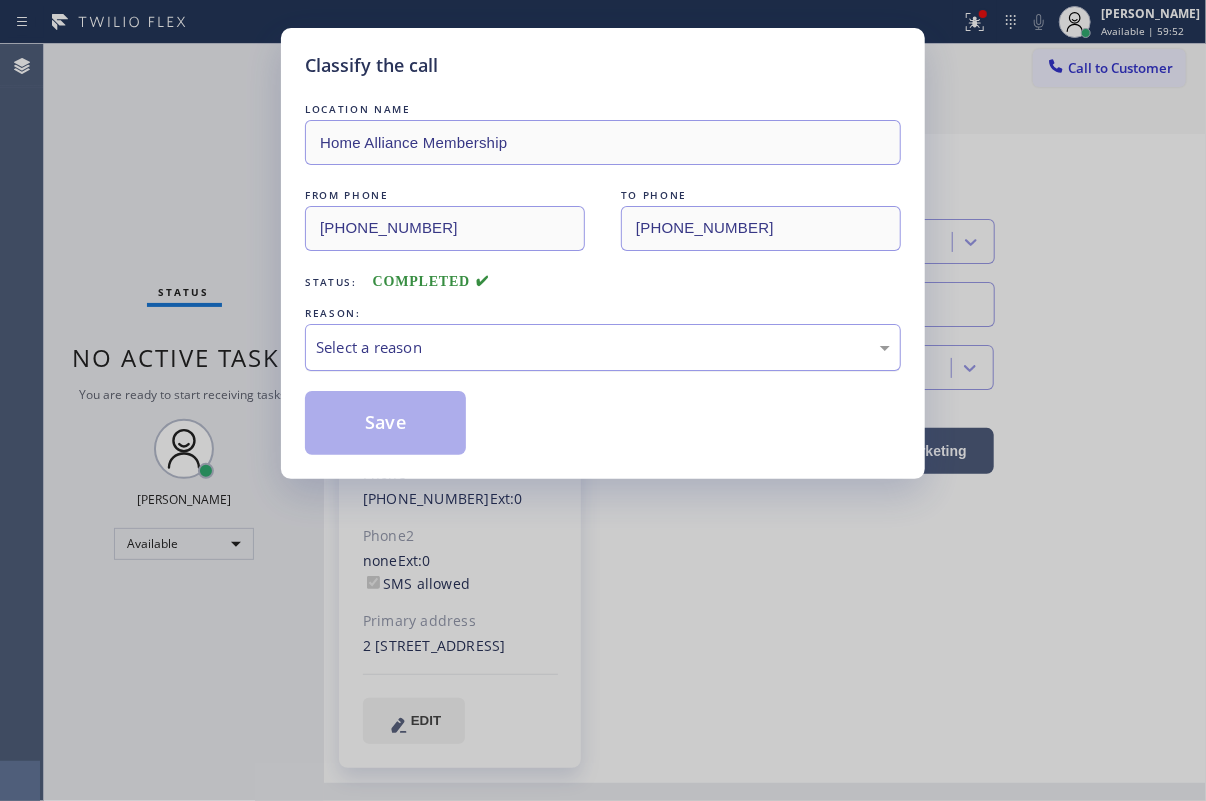 drag, startPoint x: 540, startPoint y: 320, endPoint x: 420, endPoint y: 440, distance: 169.70563 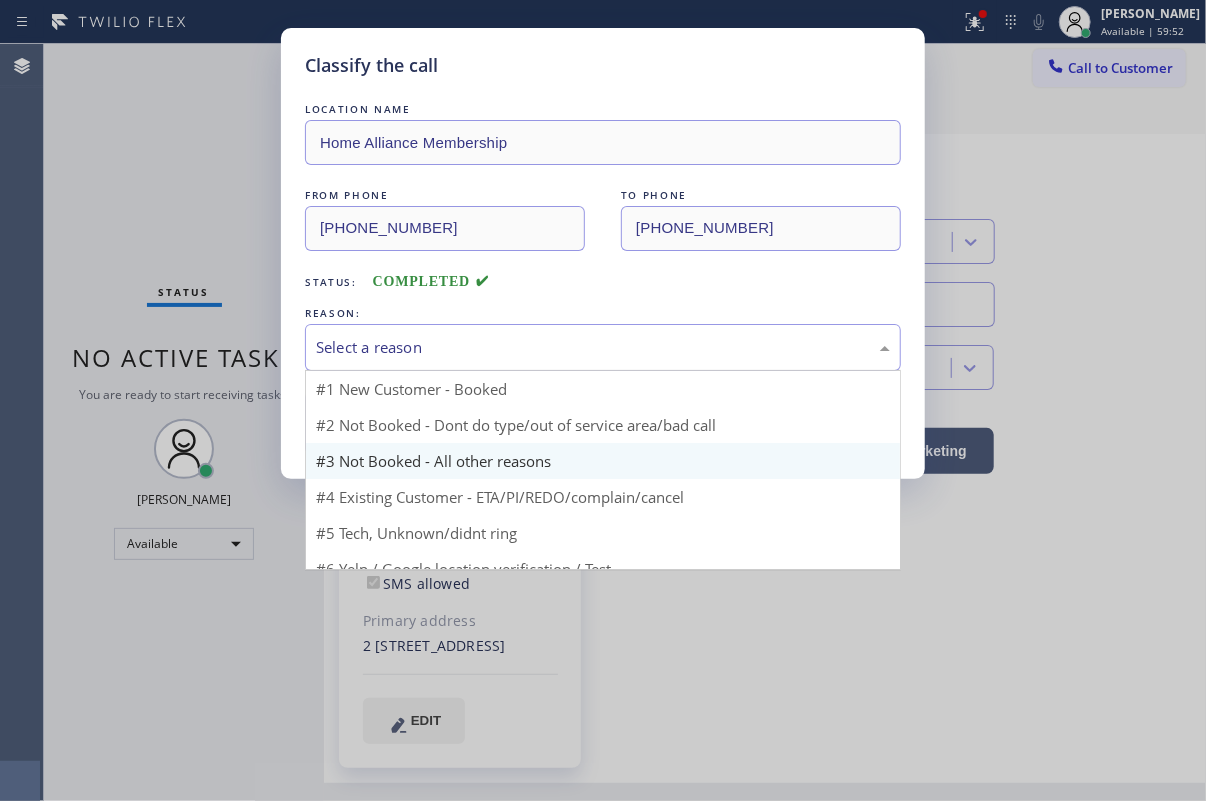 click on "Select a reason" at bounding box center (603, 347) 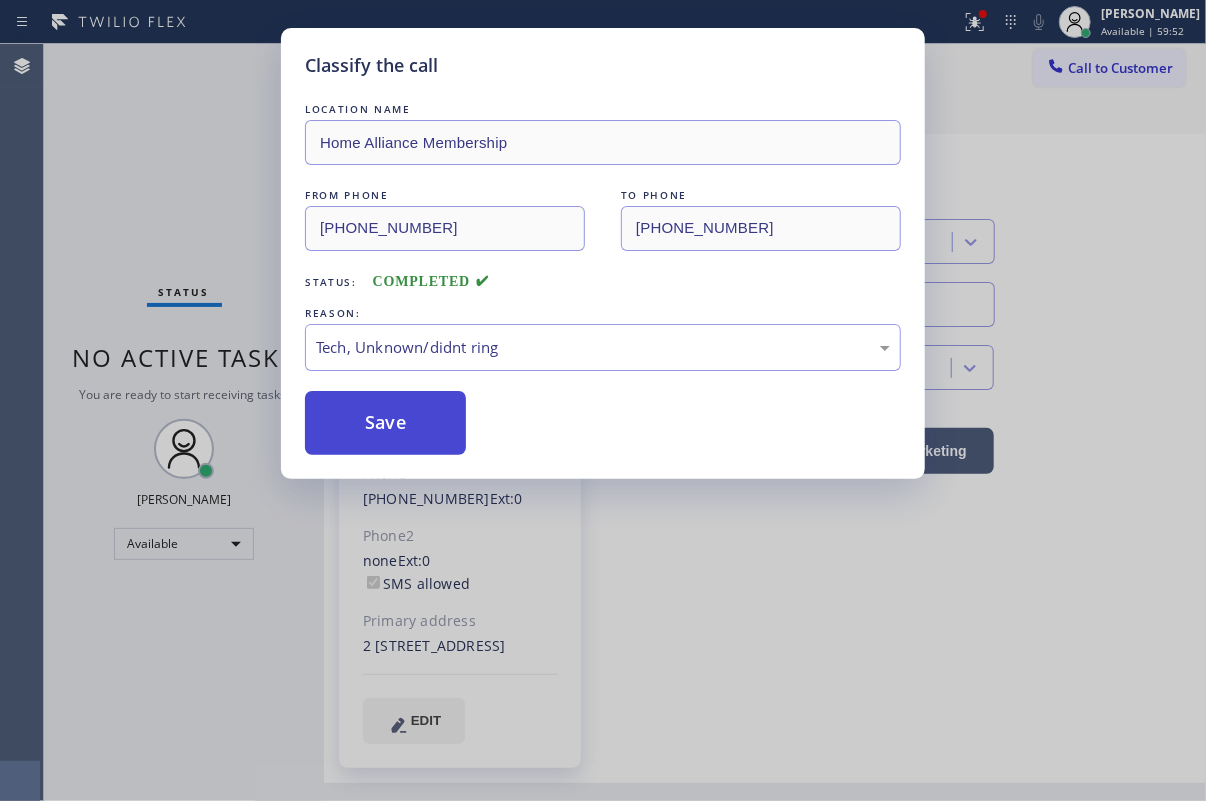 drag, startPoint x: 393, startPoint y: 436, endPoint x: 1045, endPoint y: 47, distance: 759.22656 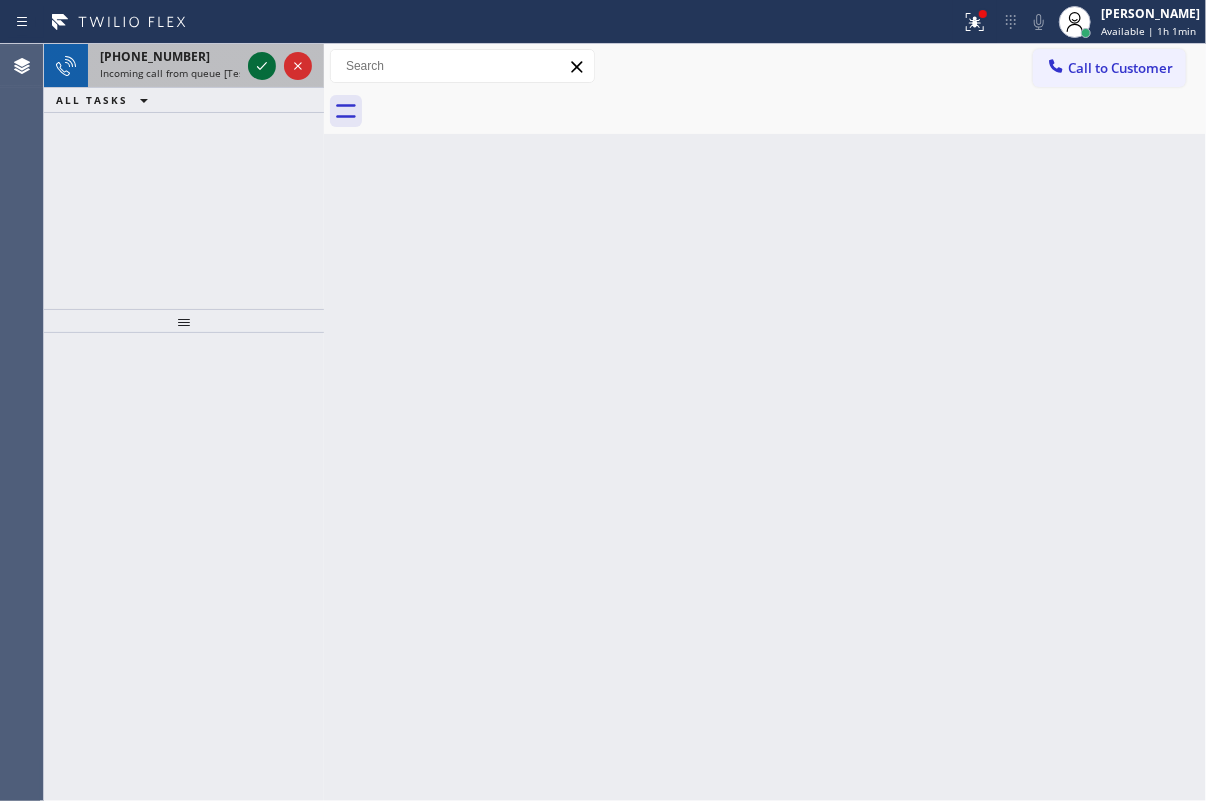 click 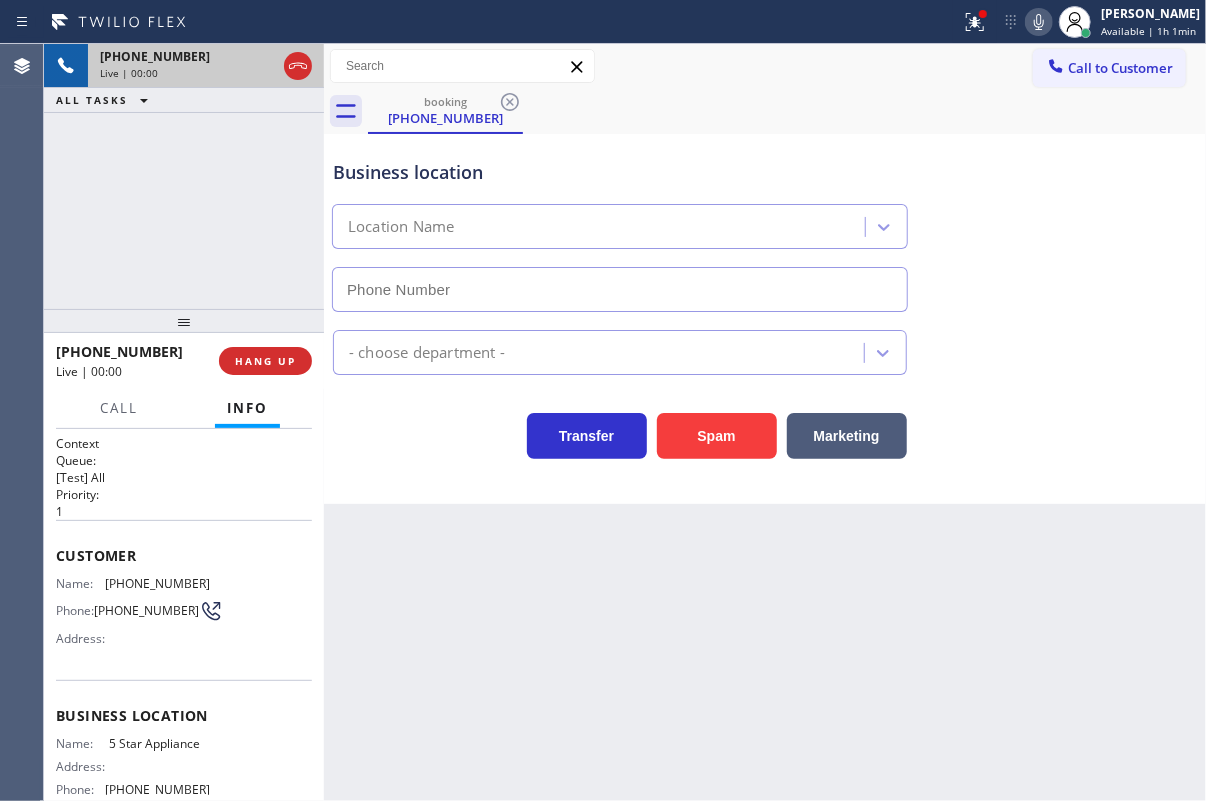 type on "(202) 933-7030" 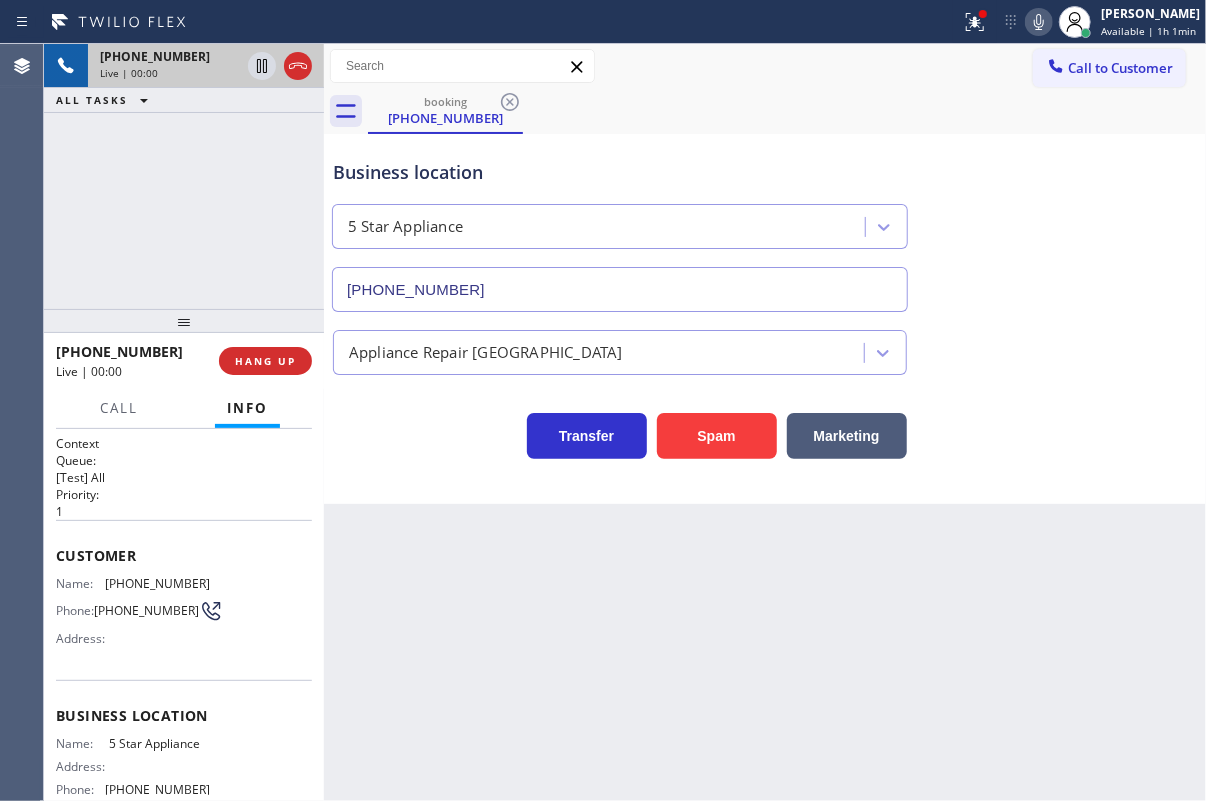 click on "+18609448355 Live | 00:00 HANG UP" at bounding box center [184, 361] 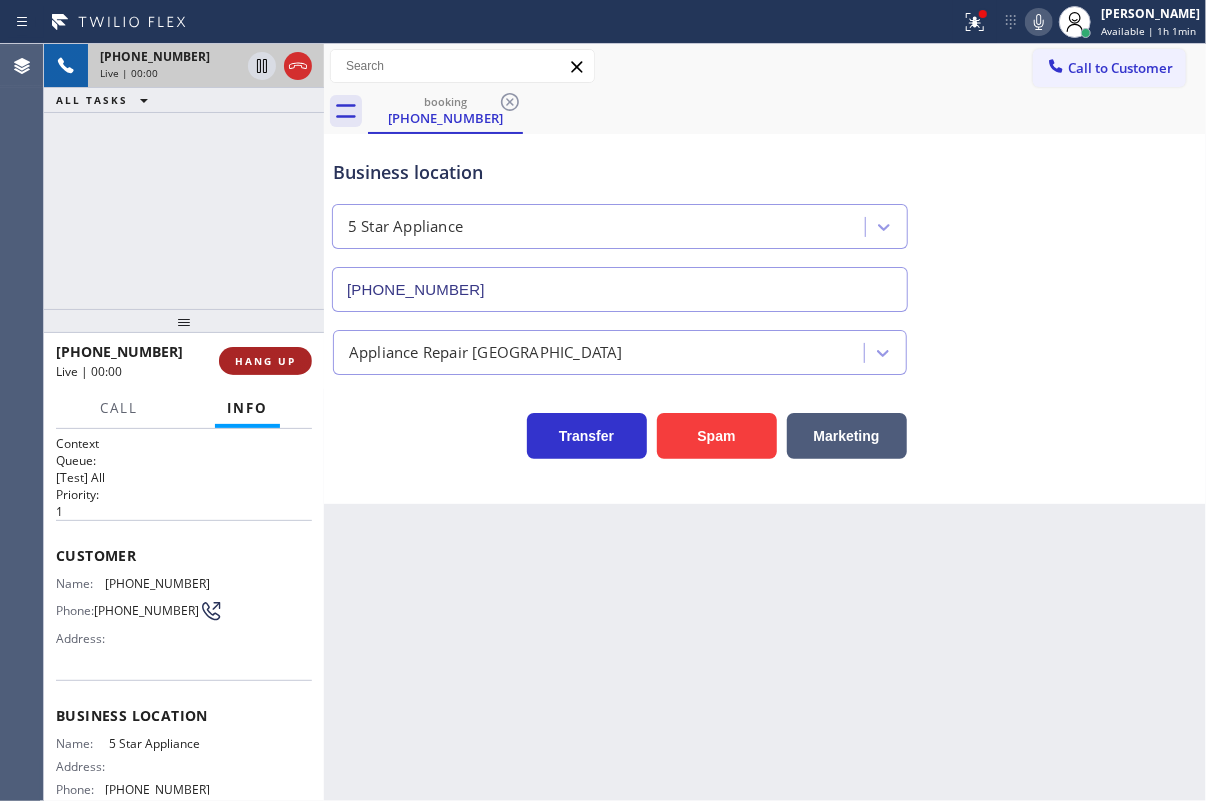 click on "HANG UP" at bounding box center [265, 361] 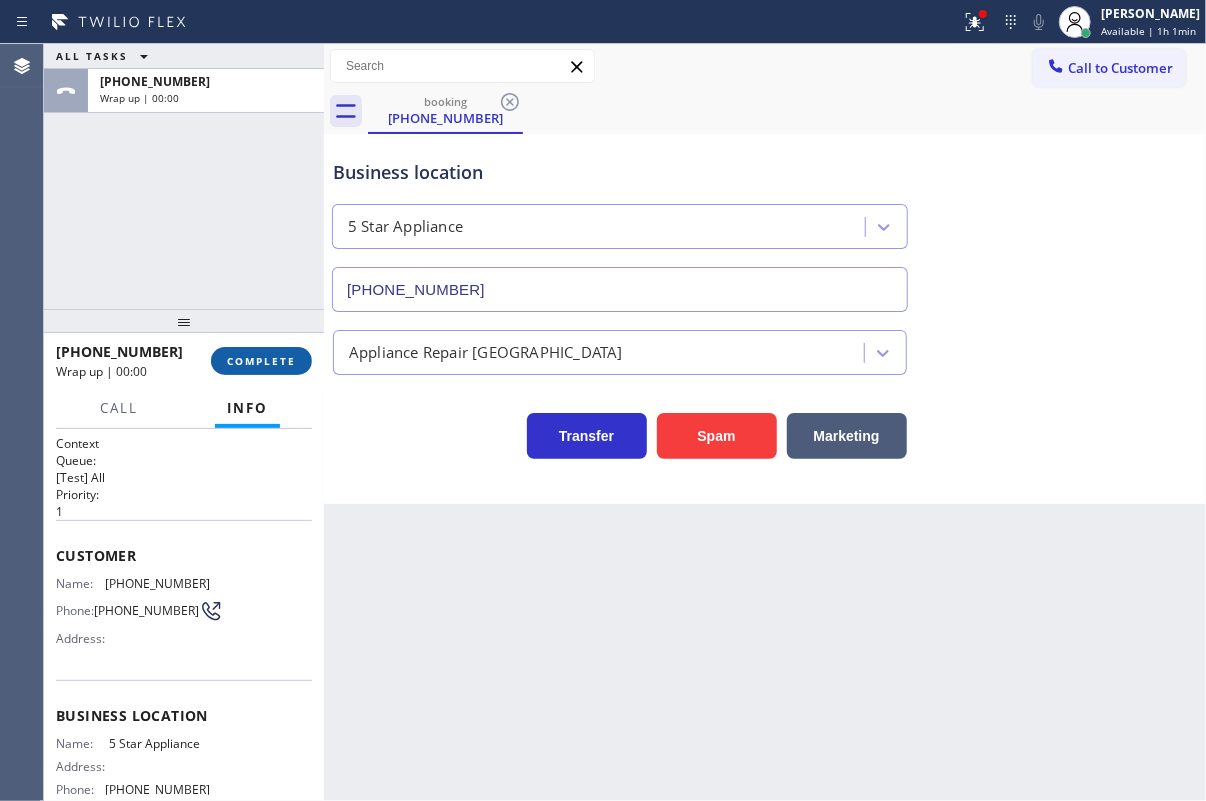 click on "COMPLETE" at bounding box center (261, 361) 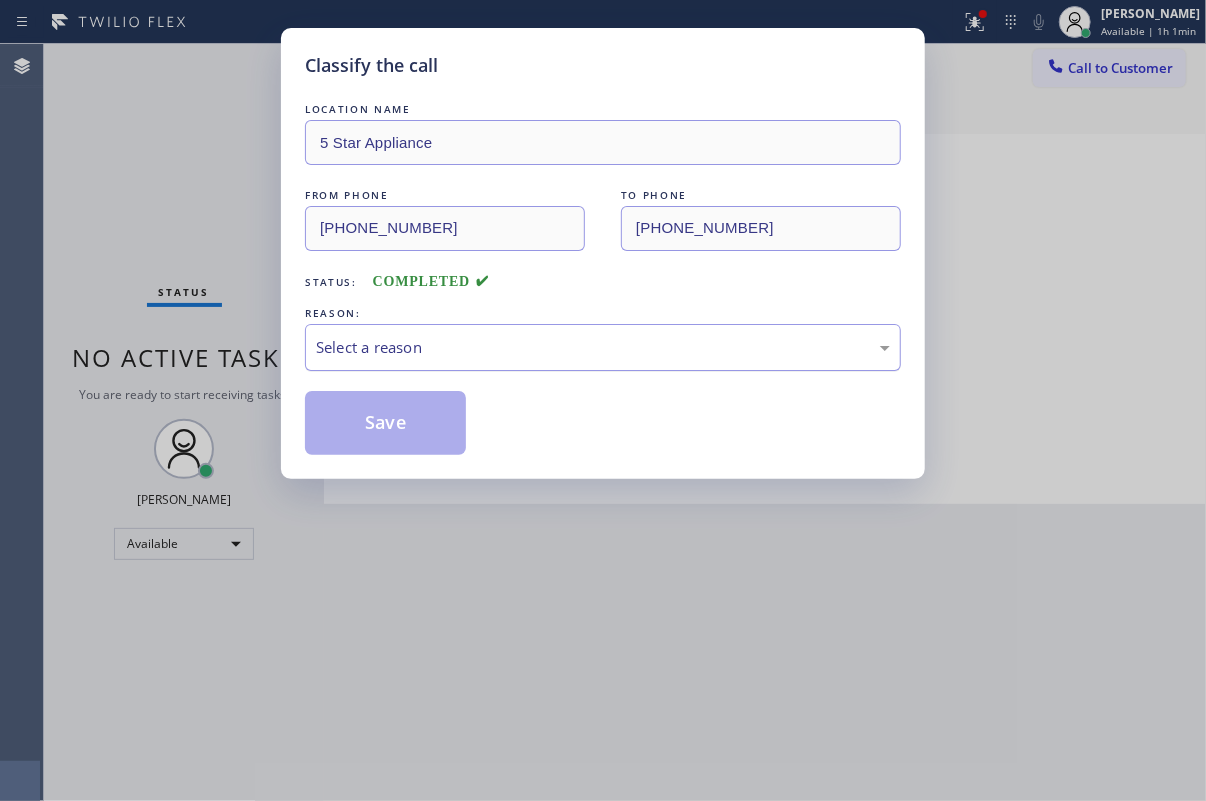 click on "Select a reason" at bounding box center (603, 347) 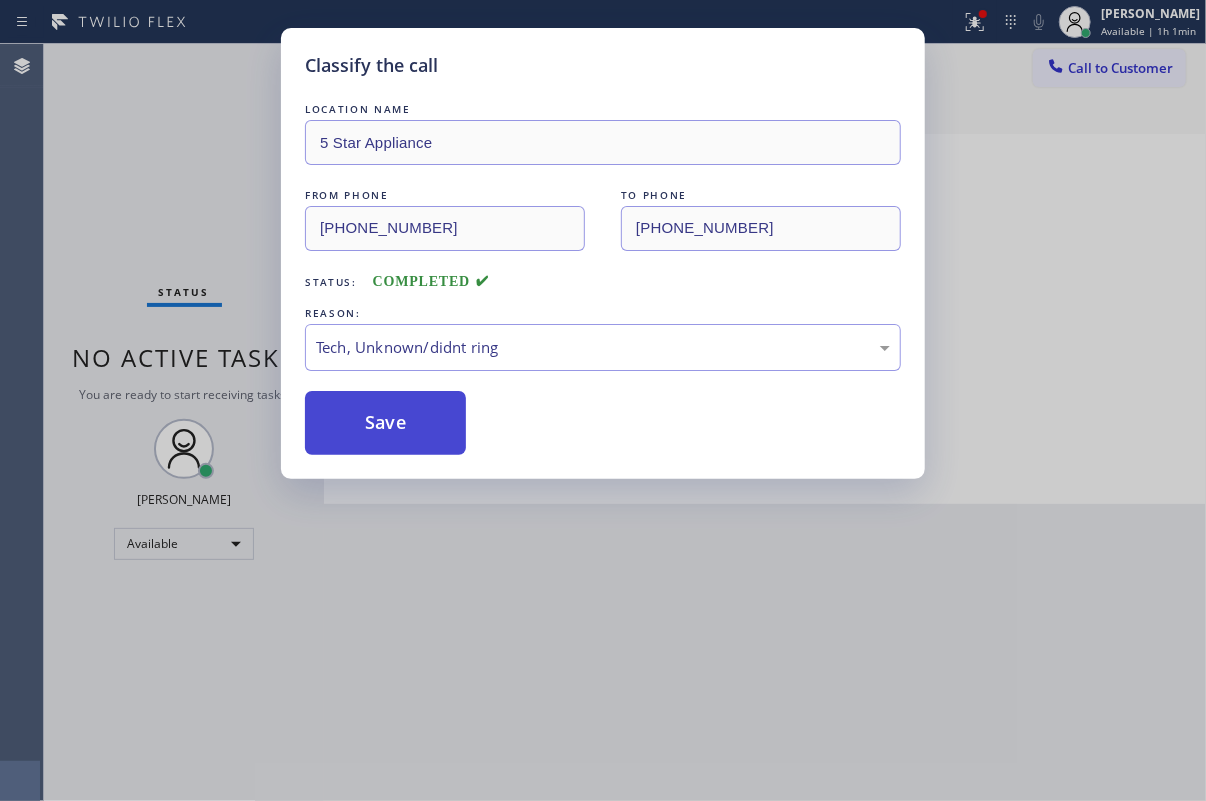 click on "Save" at bounding box center [385, 423] 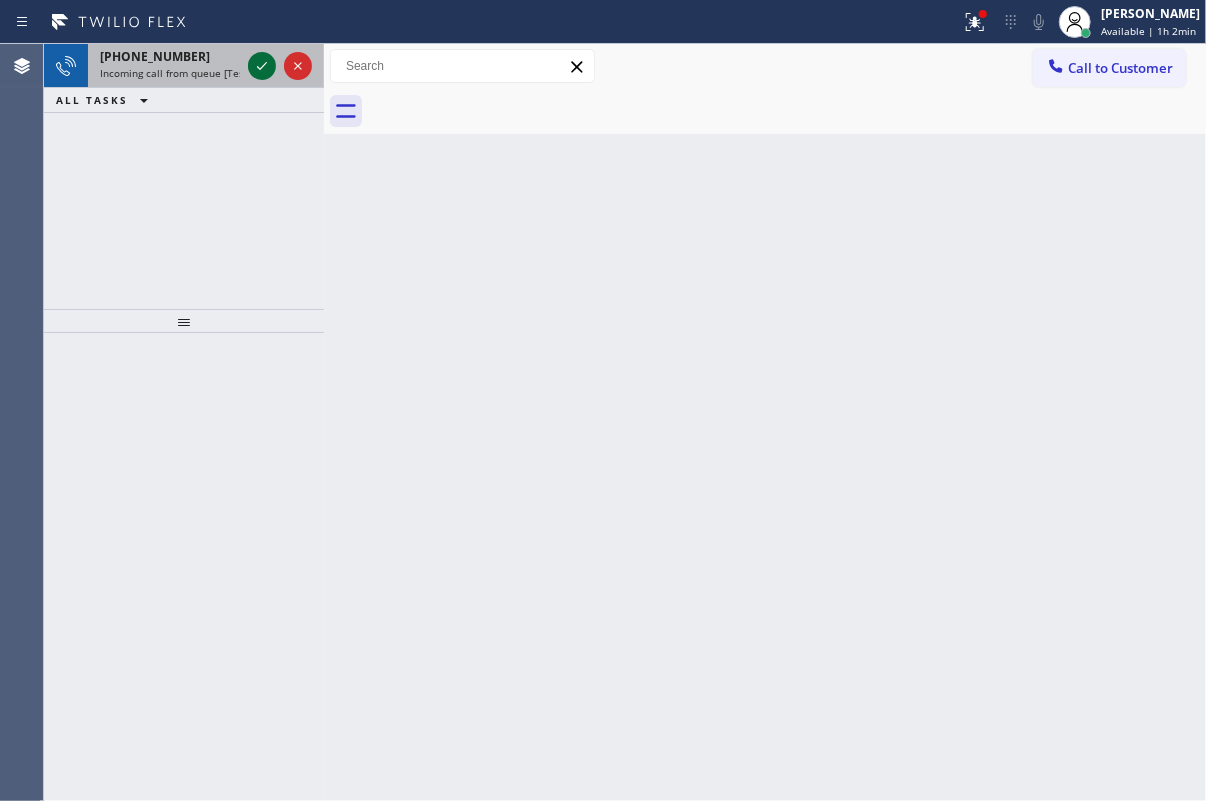 click 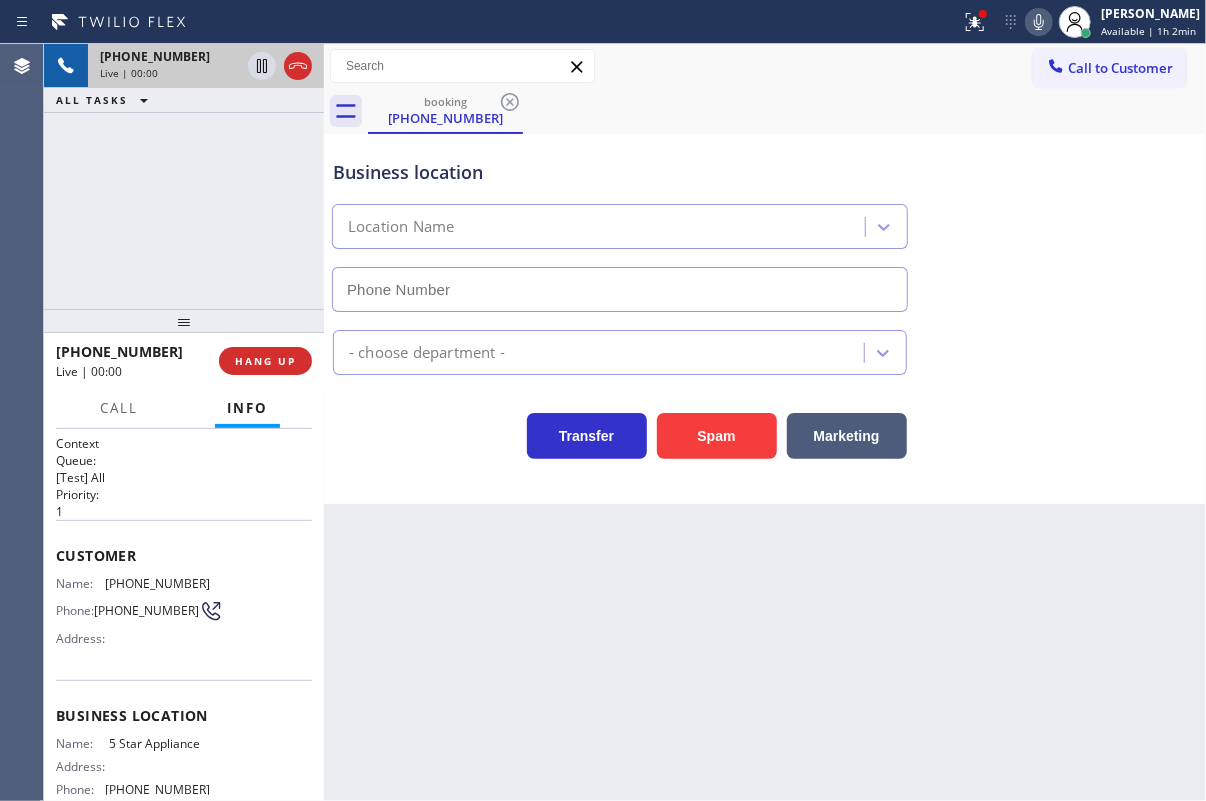 type on "(202) 933-7030" 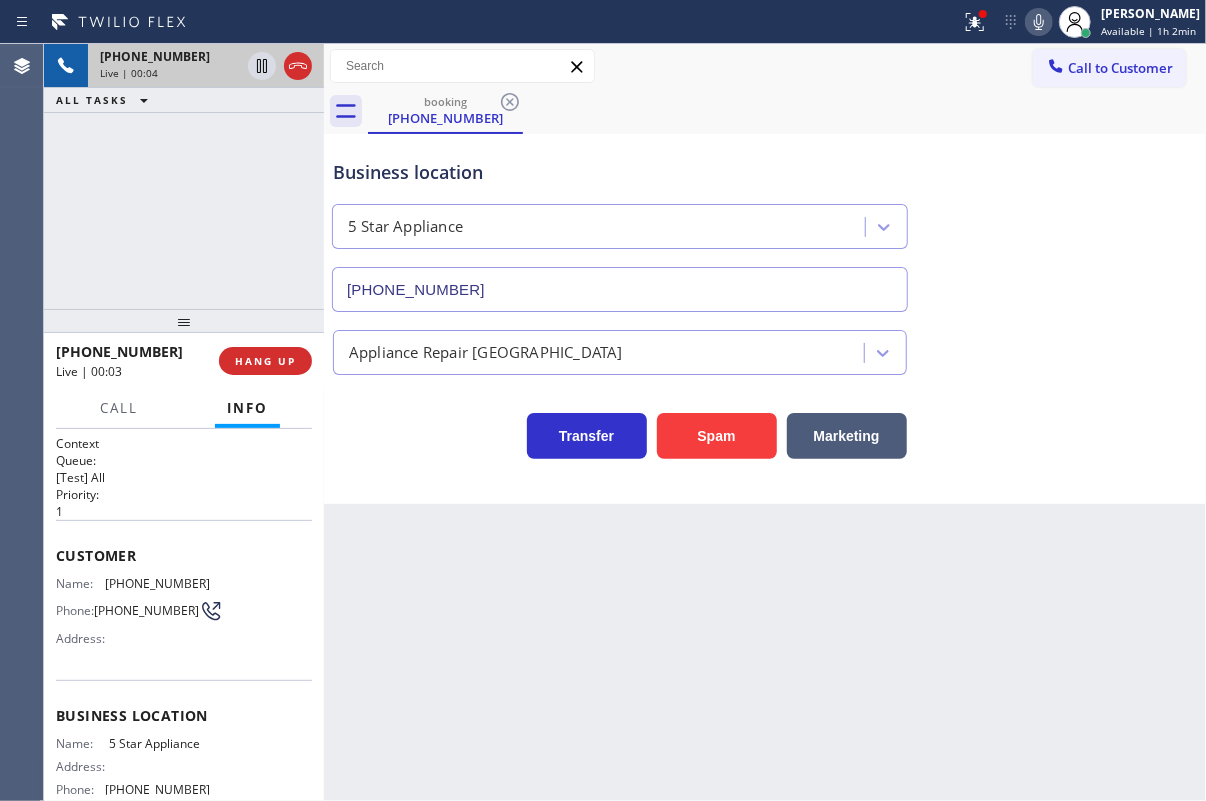 click on "5 Star Appliance" at bounding box center [159, 743] 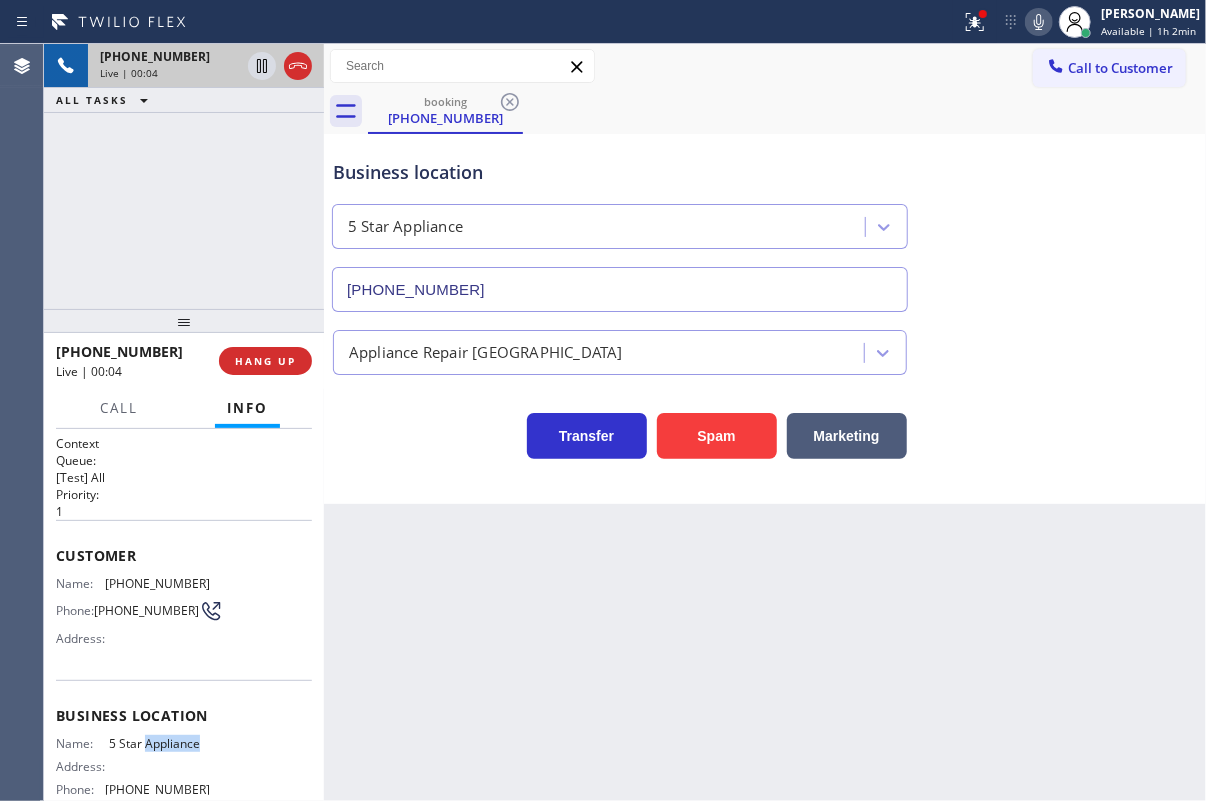 click on "5 Star Appliance" at bounding box center (159, 743) 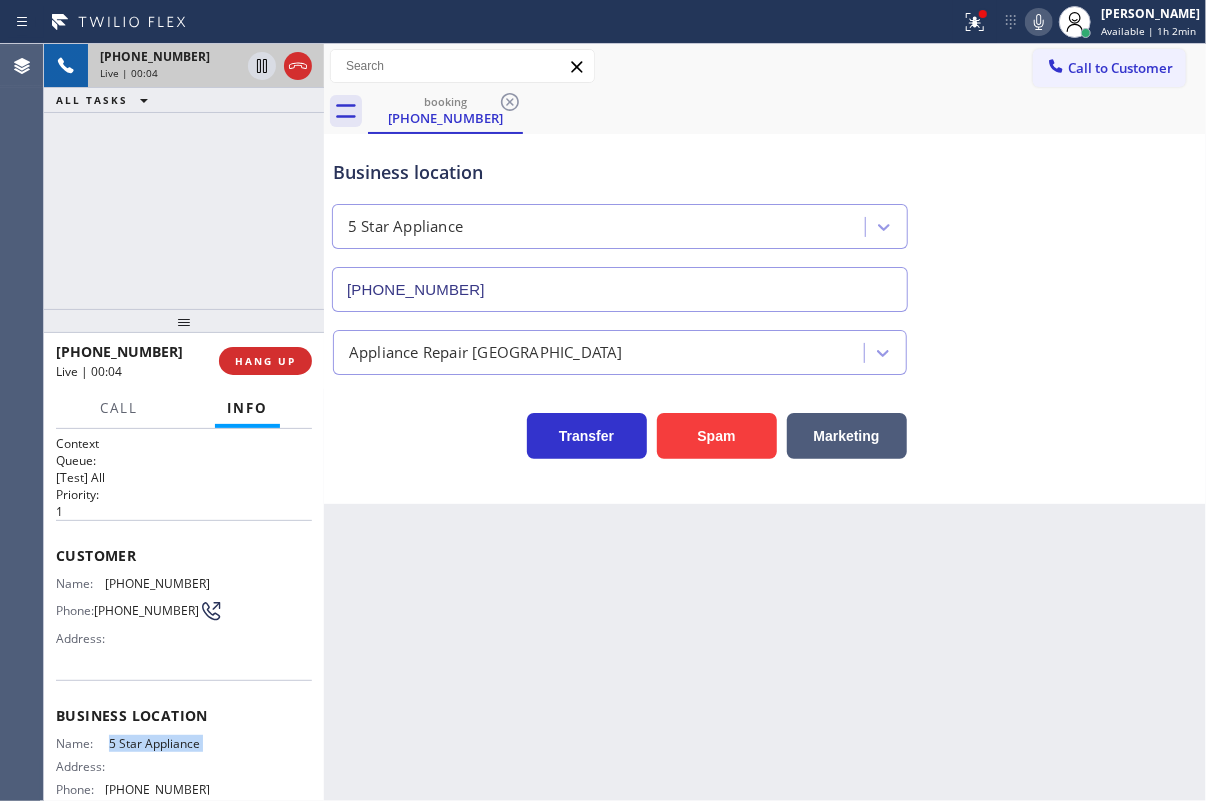 click on "5 Star Appliance" at bounding box center [159, 743] 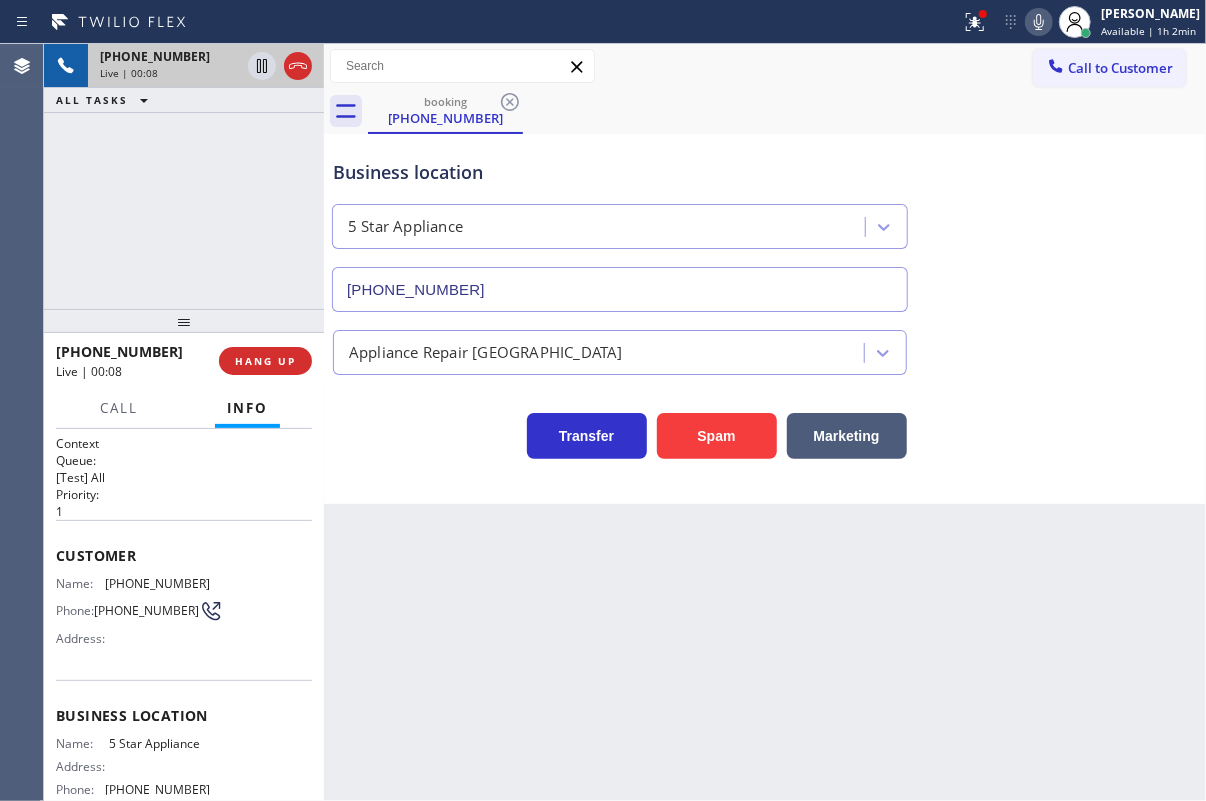 click on "(202) 933-7030" at bounding box center (620, 289) 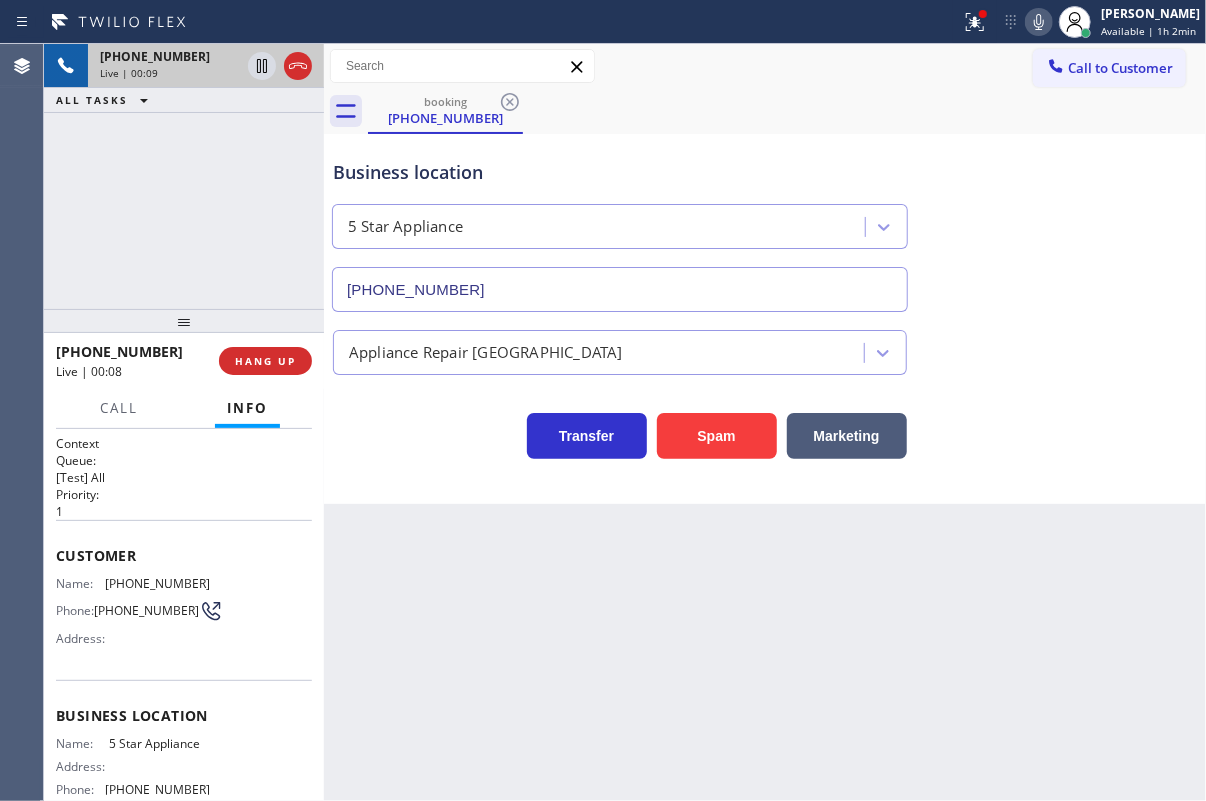 click on "(202) 933-7030" at bounding box center [620, 289] 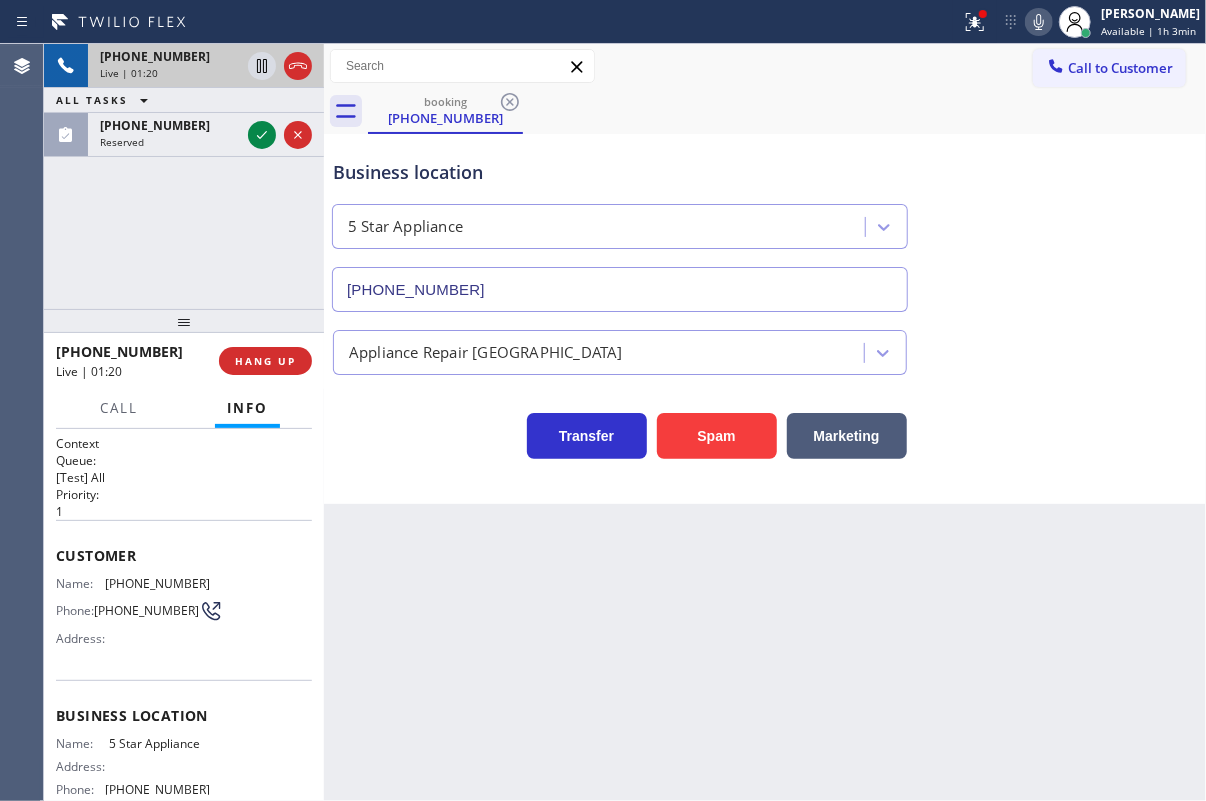 click on "(860) 944-8355" at bounding box center (157, 583) 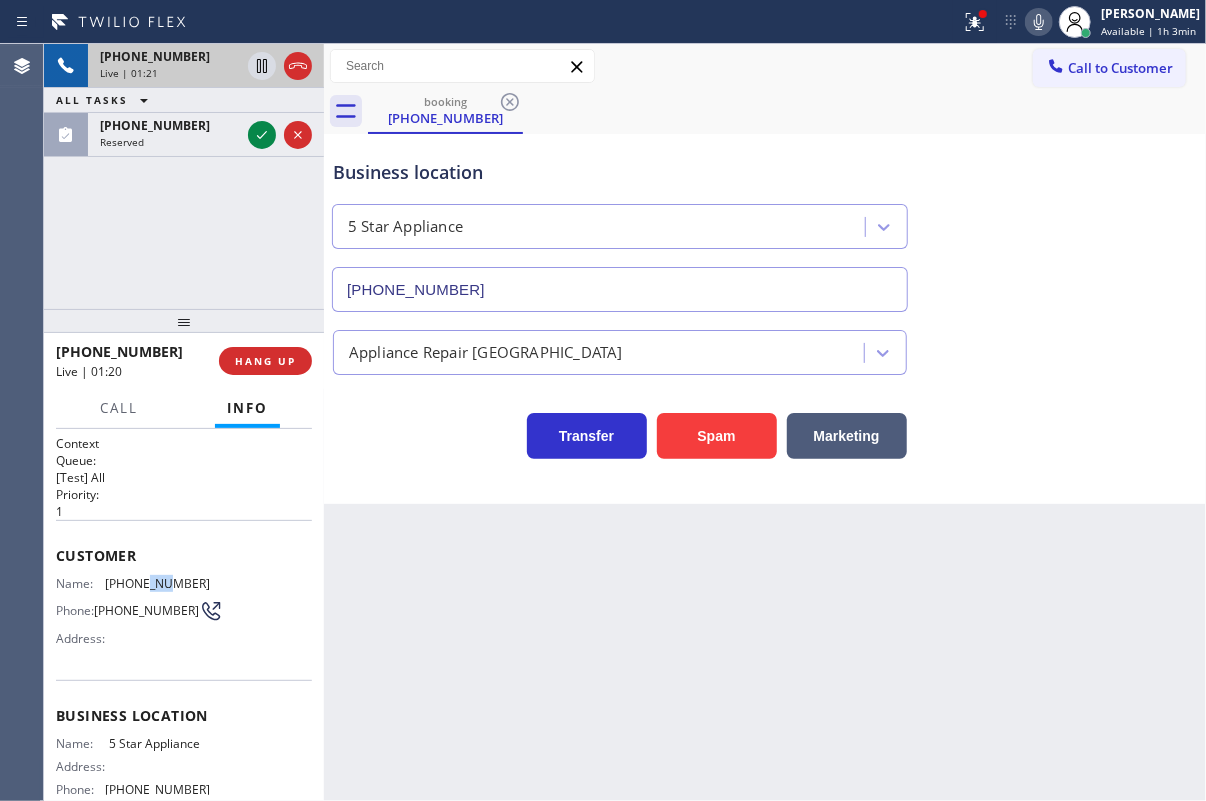 click on "(860) 944-8355" at bounding box center (157, 583) 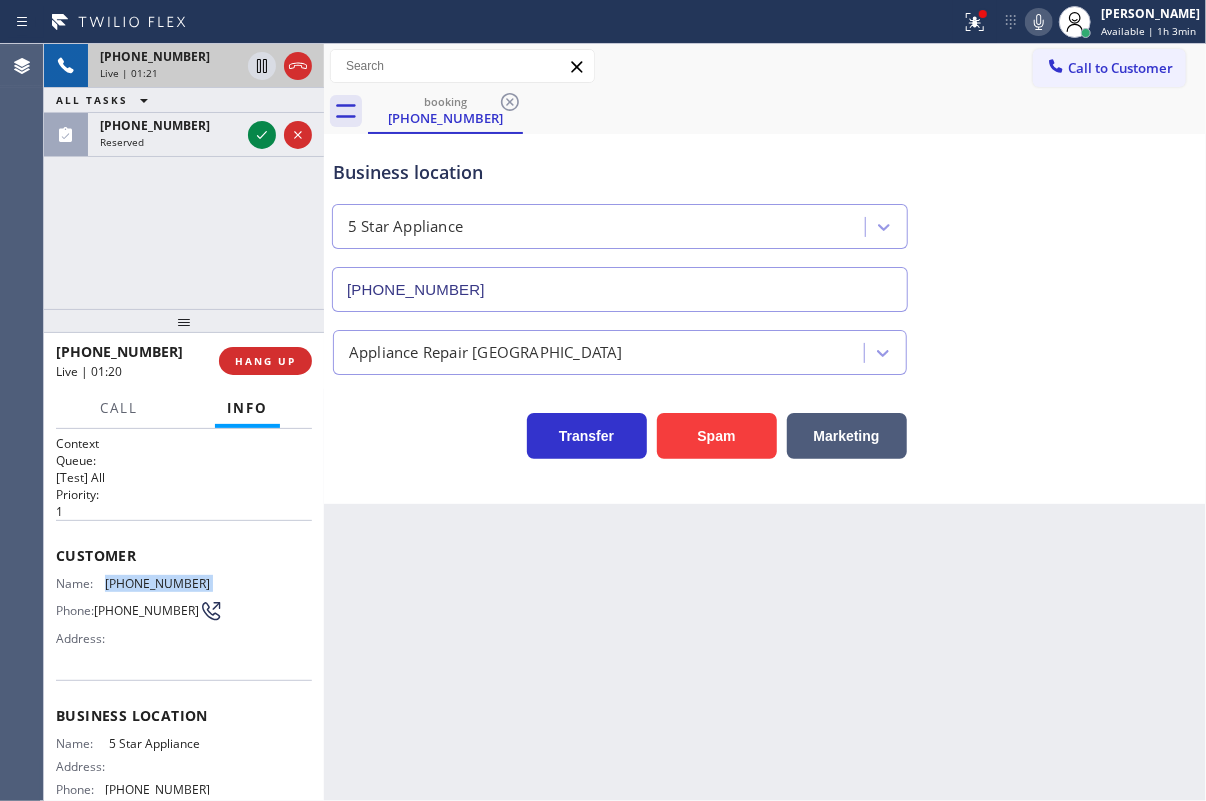 click on "(860) 944-8355" at bounding box center [157, 583] 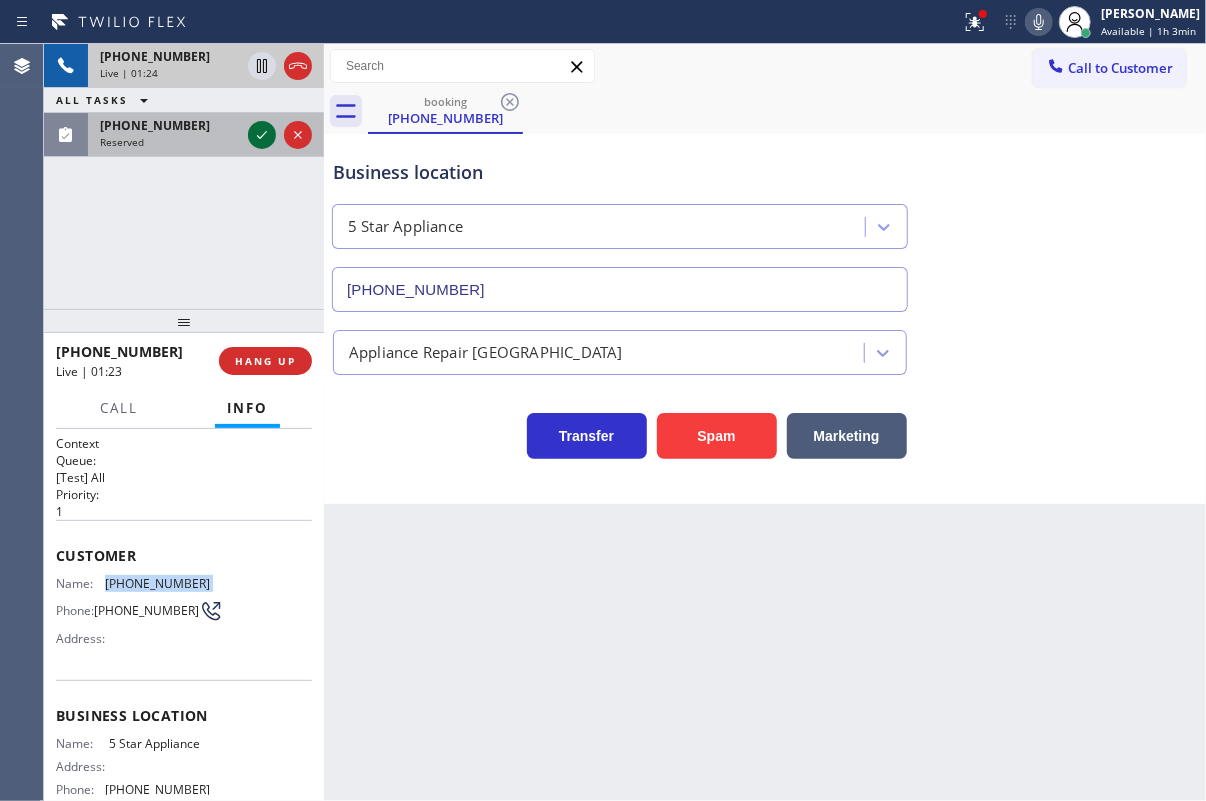 click 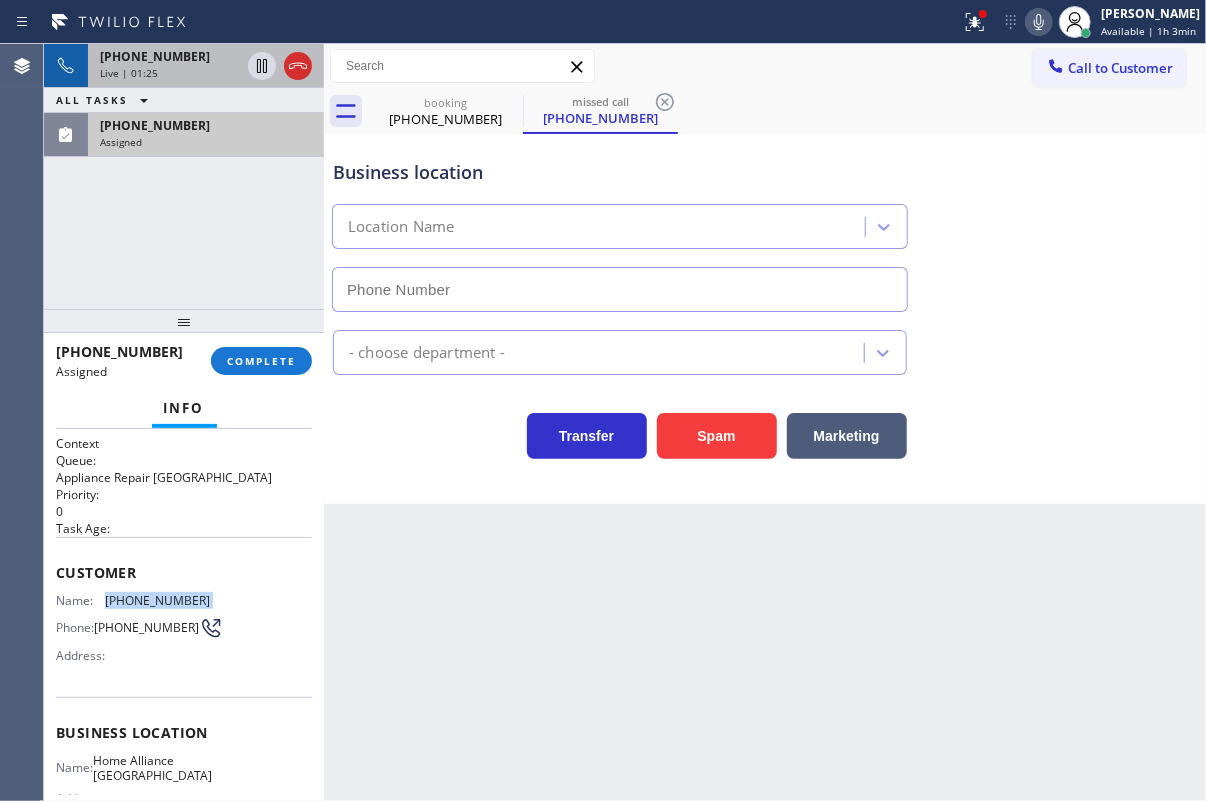 type on "(904) 351-0757" 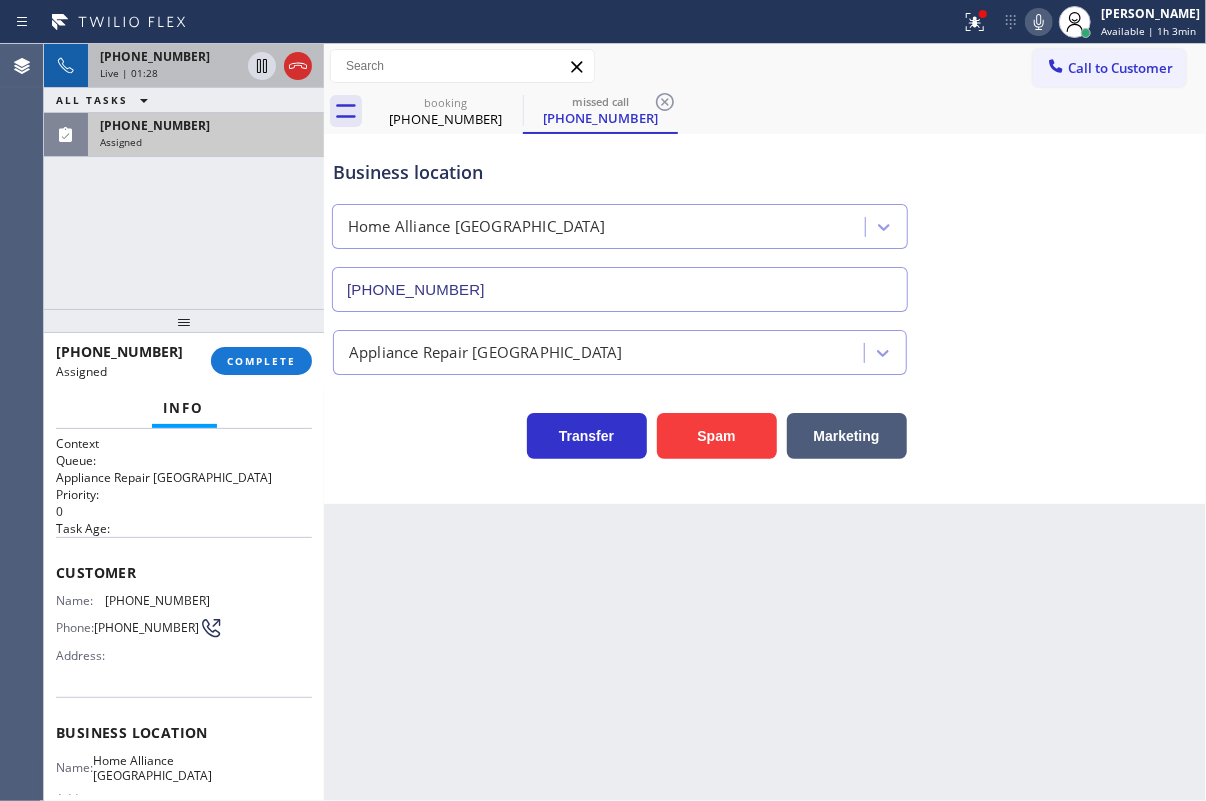 click on "Name:" at bounding box center [80, 600] 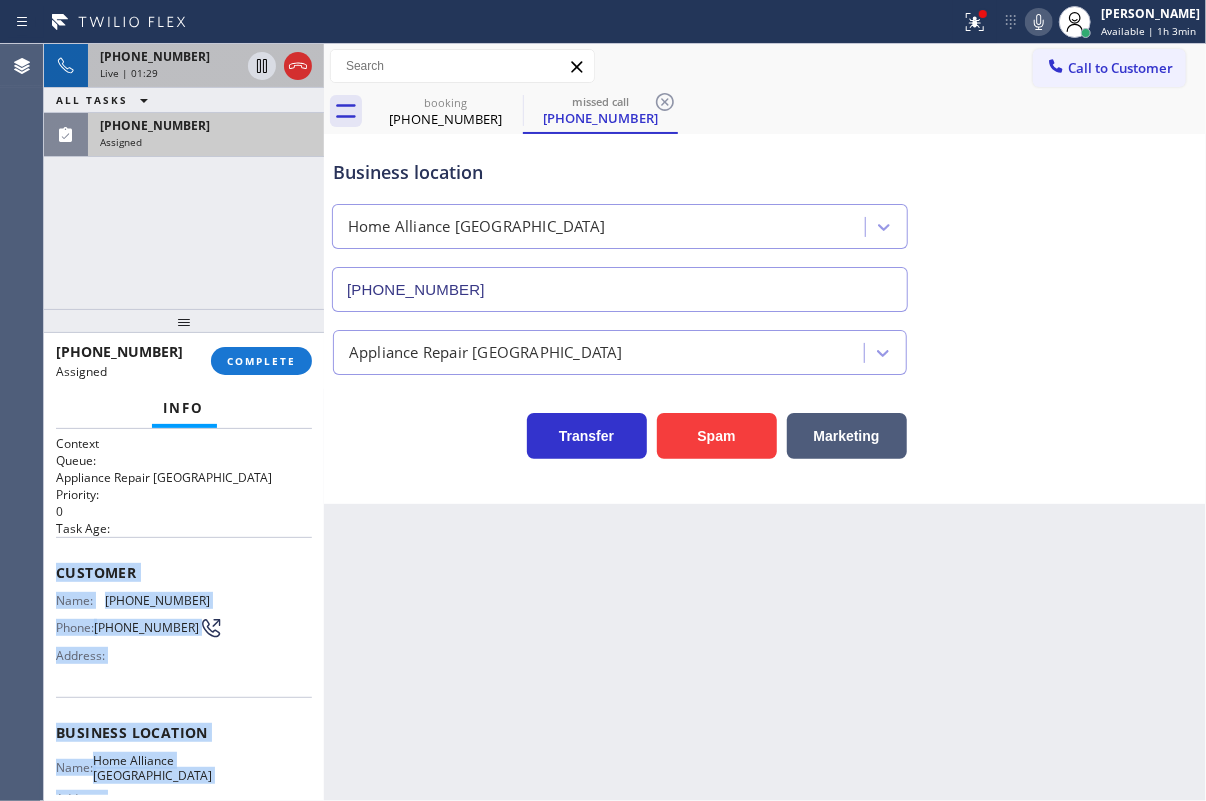 scroll, scrollTop: 222, scrollLeft: 0, axis: vertical 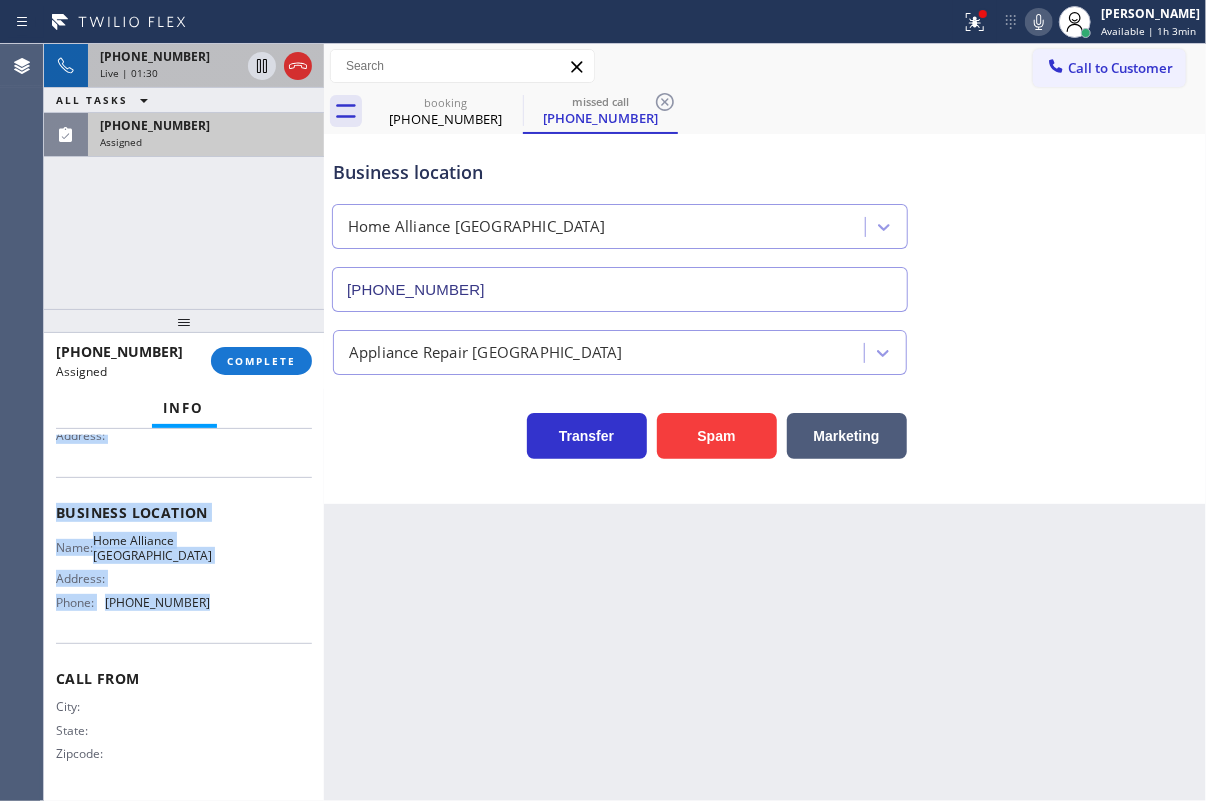 drag, startPoint x: 53, startPoint y: 564, endPoint x: 233, endPoint y: 605, distance: 184.6104 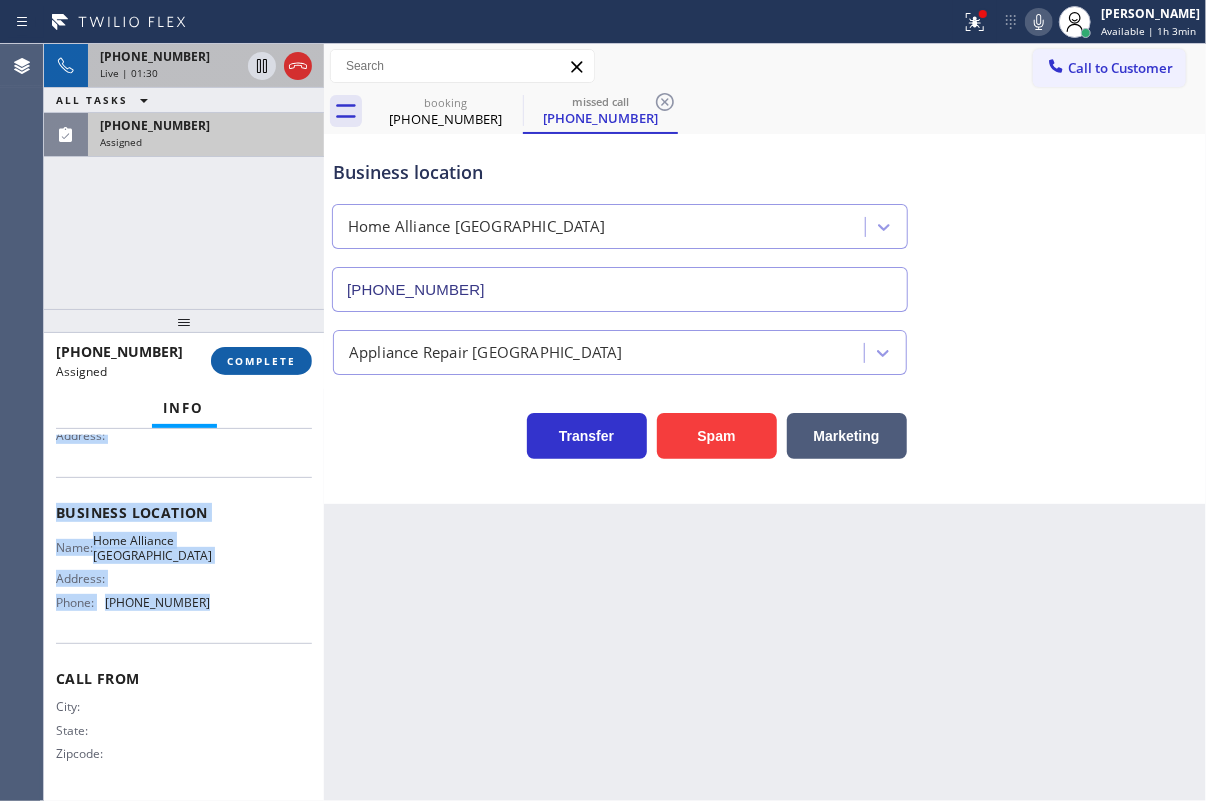 click on "COMPLETE" at bounding box center (261, 361) 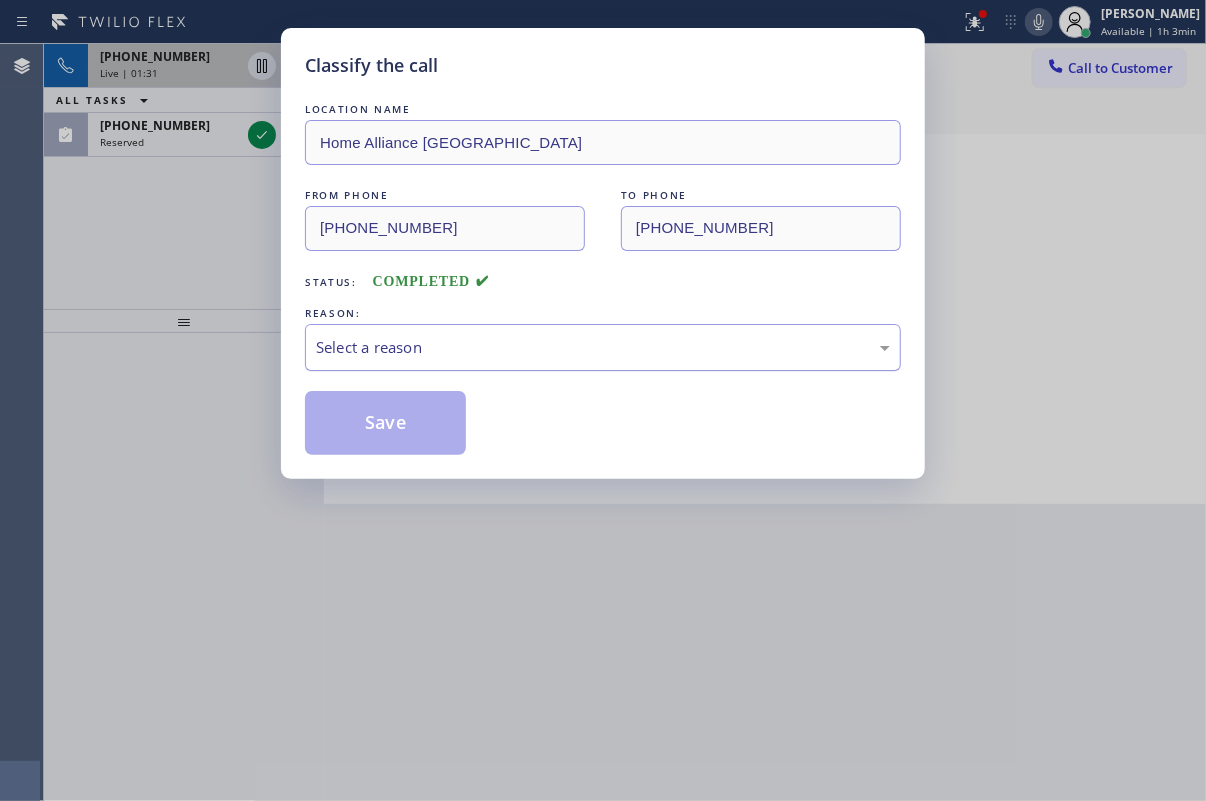 drag, startPoint x: 421, startPoint y: 354, endPoint x: 421, endPoint y: 367, distance: 13 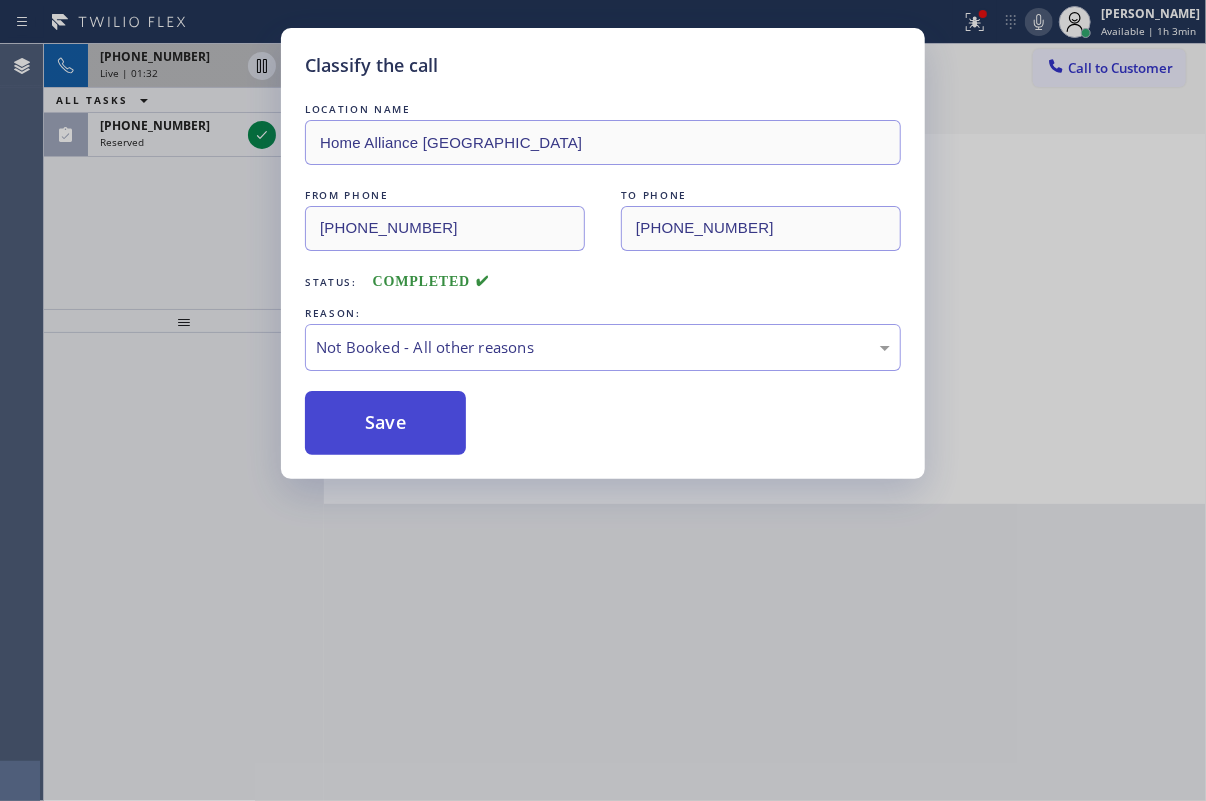 click on "Save" at bounding box center [385, 423] 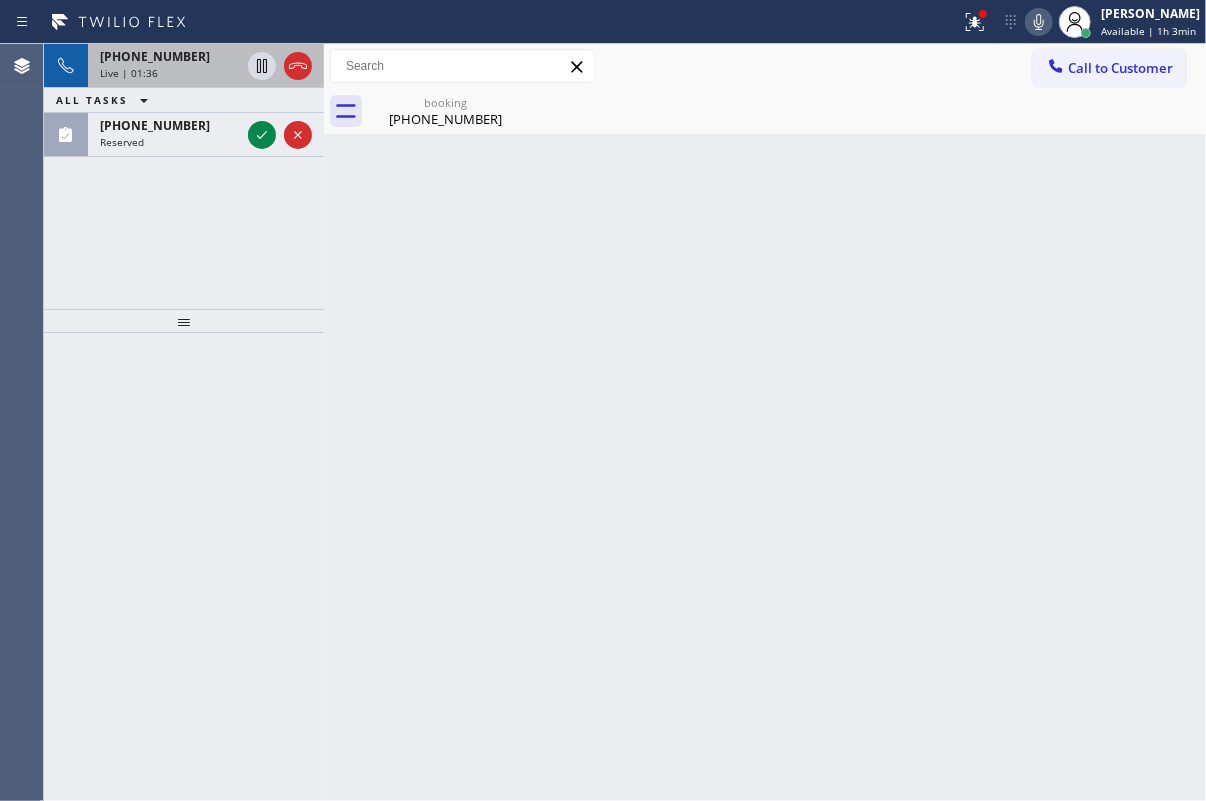 click on "Back to Dashboard Change Sender ID Customers Technicians Select a contact Outbound call Technician Search Technician Your caller id phone number Your caller id phone number Call Technician info Name   Phone none Address none Change Sender ID HVAC +18559994417 5 Star Appliance +18557314952 Appliance Repair +18554611149 Plumbing +18889090120 Air Duct Cleaning +18006865038  Electricians +18005688664 Cancel Change Check personal SMS Reset Change booking (860) 944-8355 Call to Customer Outbound call Location Search location Your caller id phone number Customer number Call Outbound call Technician Search Technician Your caller id phone number Your caller id phone number Call booking (860) 944-8355 Business location 5 Star Appliance (202) 933-7030 Appliance Repair High End Transfer Spam Marketing" at bounding box center (765, 422) 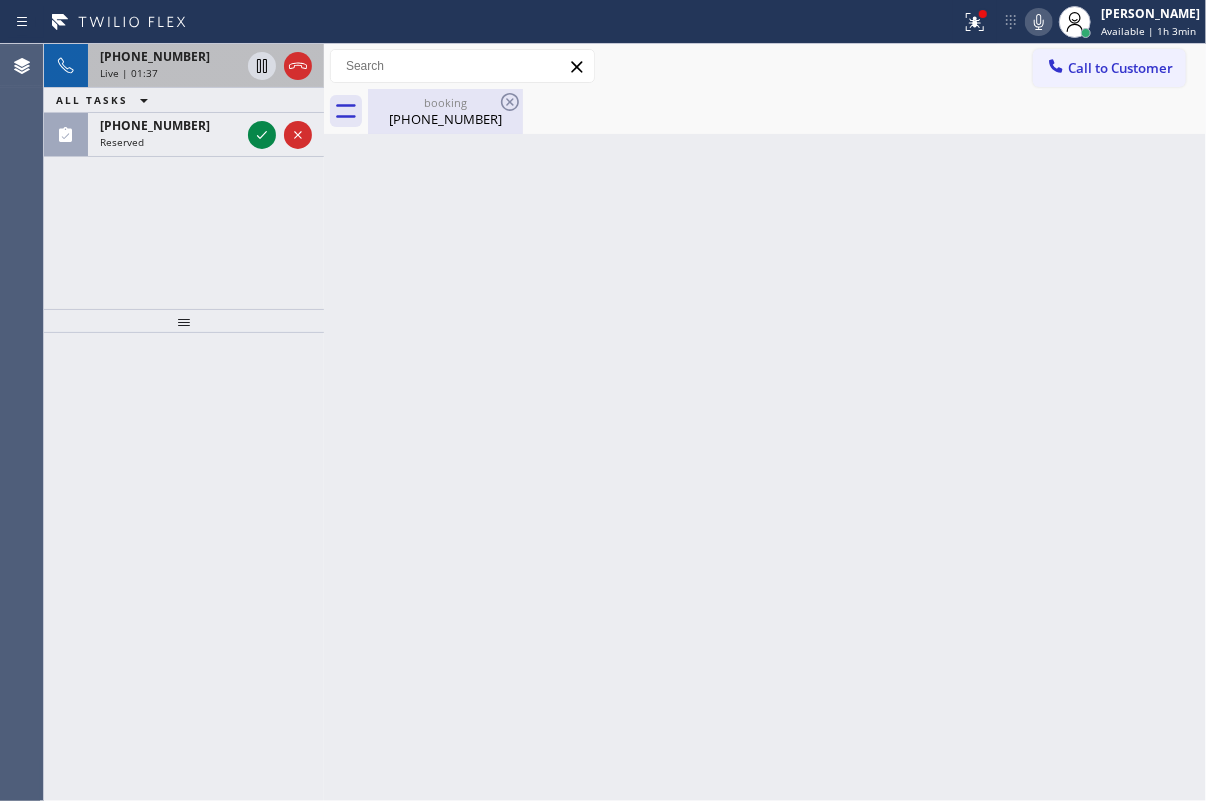 click on "booking (860) 944-8355" at bounding box center [445, 111] 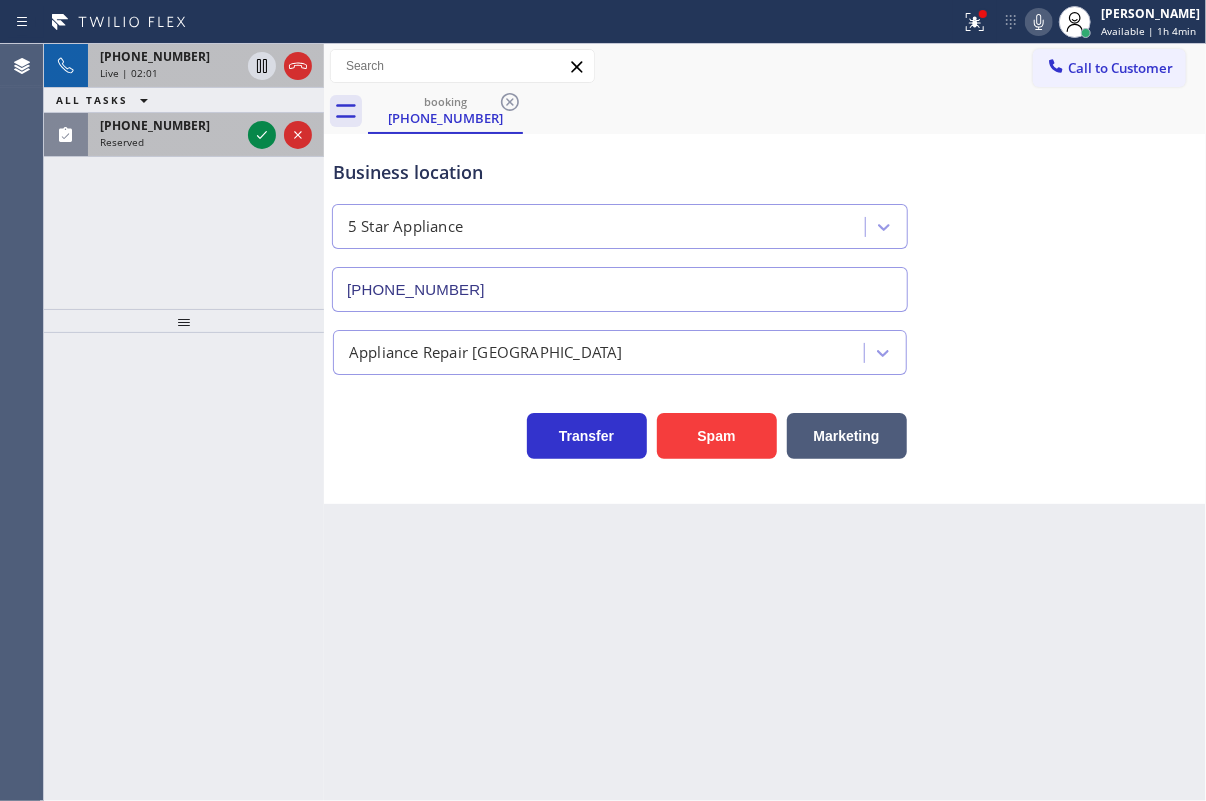click 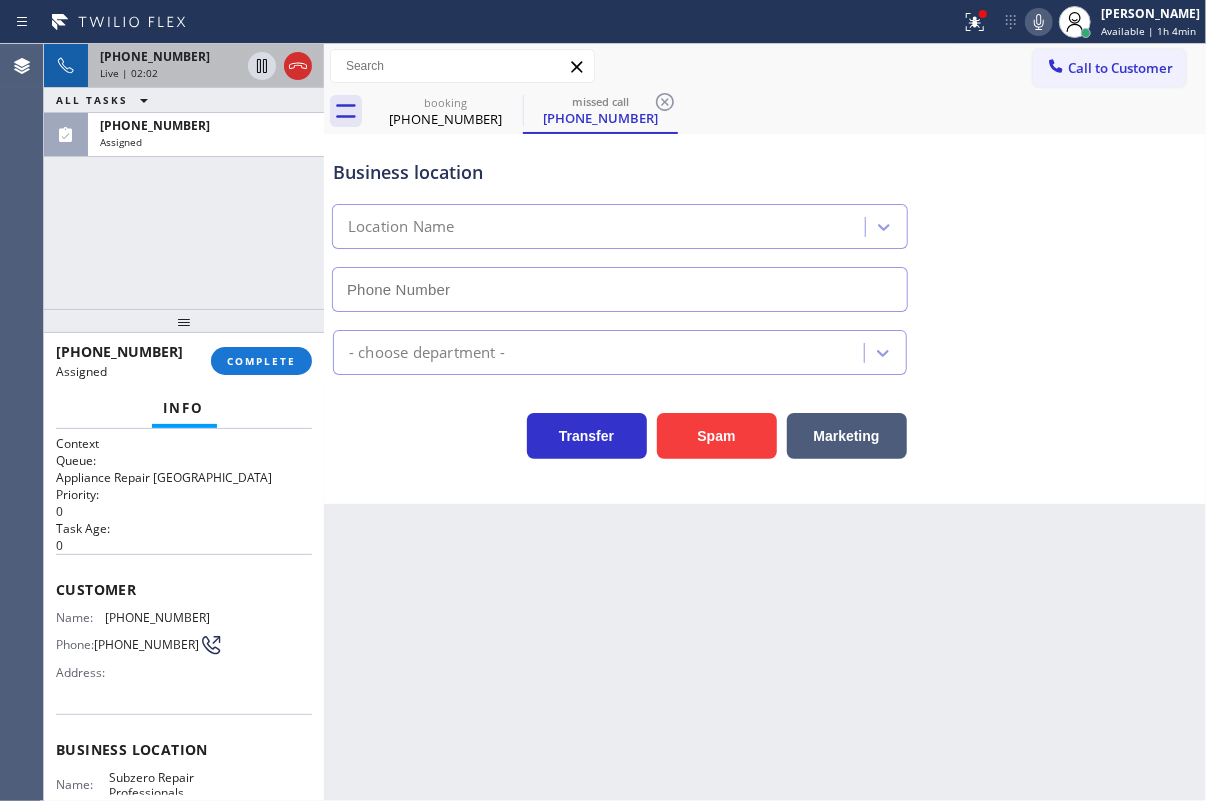 type on "(929) 203-9053" 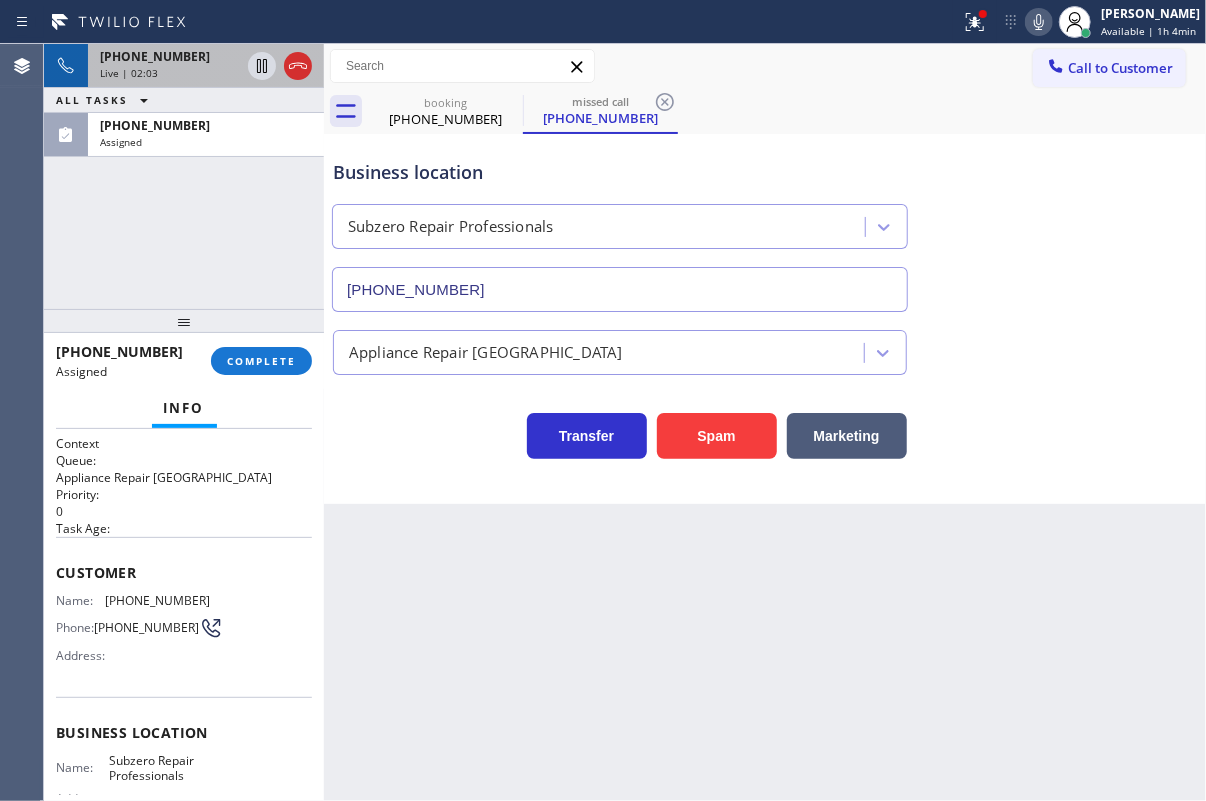 click on "Customer Name: (917) 861-3256 Phone: (917) 861-3256 Address:" at bounding box center (184, 617) 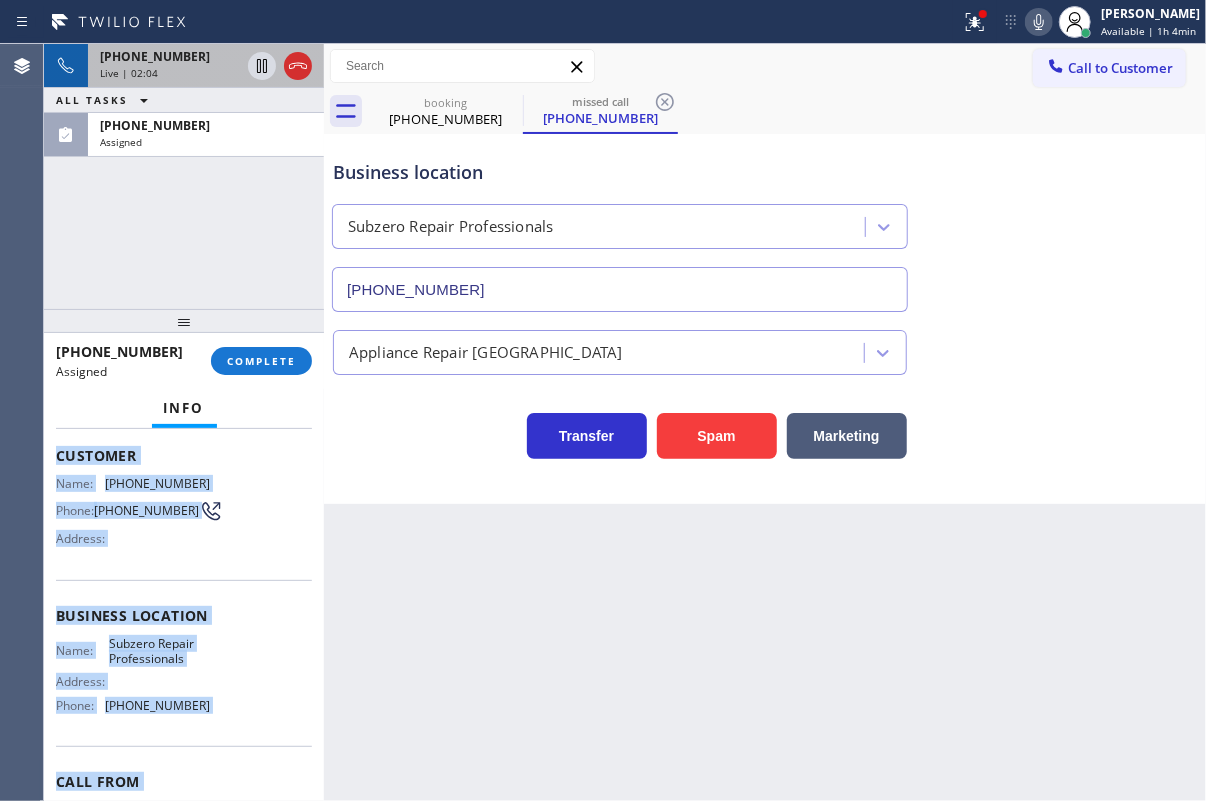 scroll, scrollTop: 222, scrollLeft: 0, axis: vertical 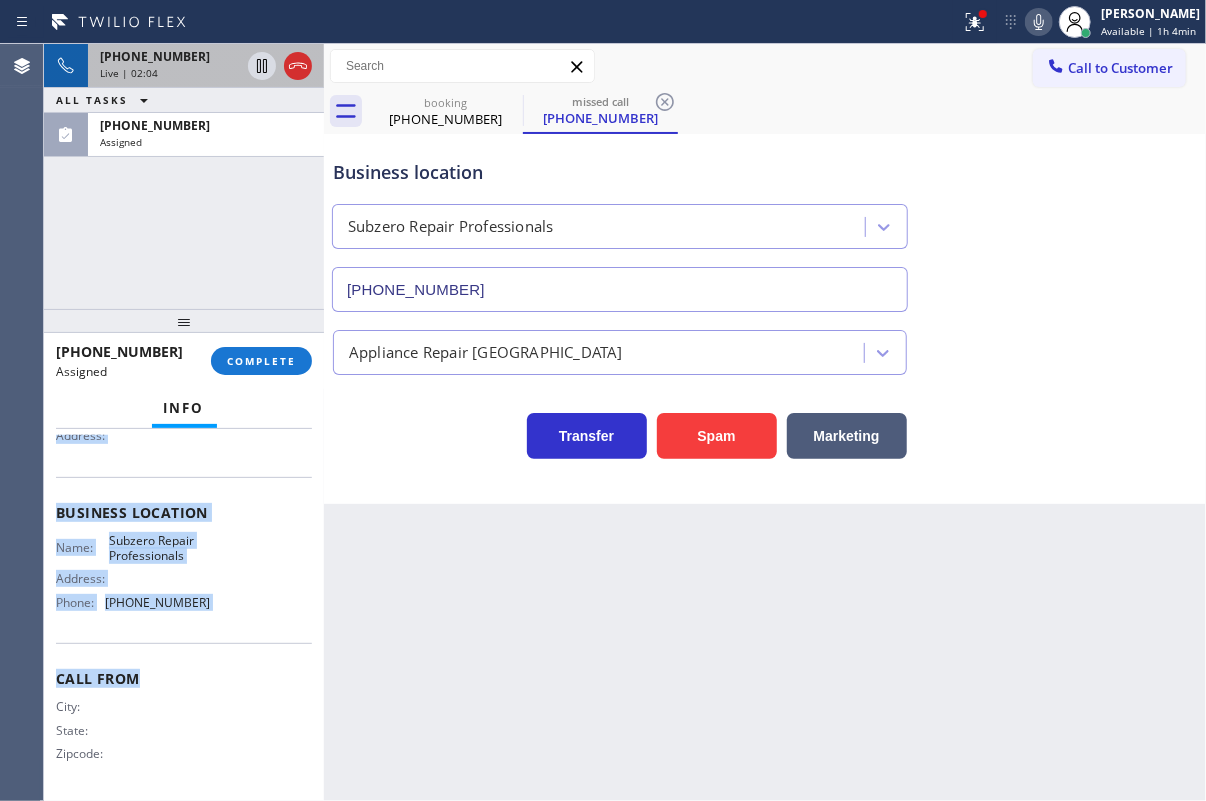 drag, startPoint x: 57, startPoint y: 565, endPoint x: 239, endPoint y: 643, distance: 198.0101 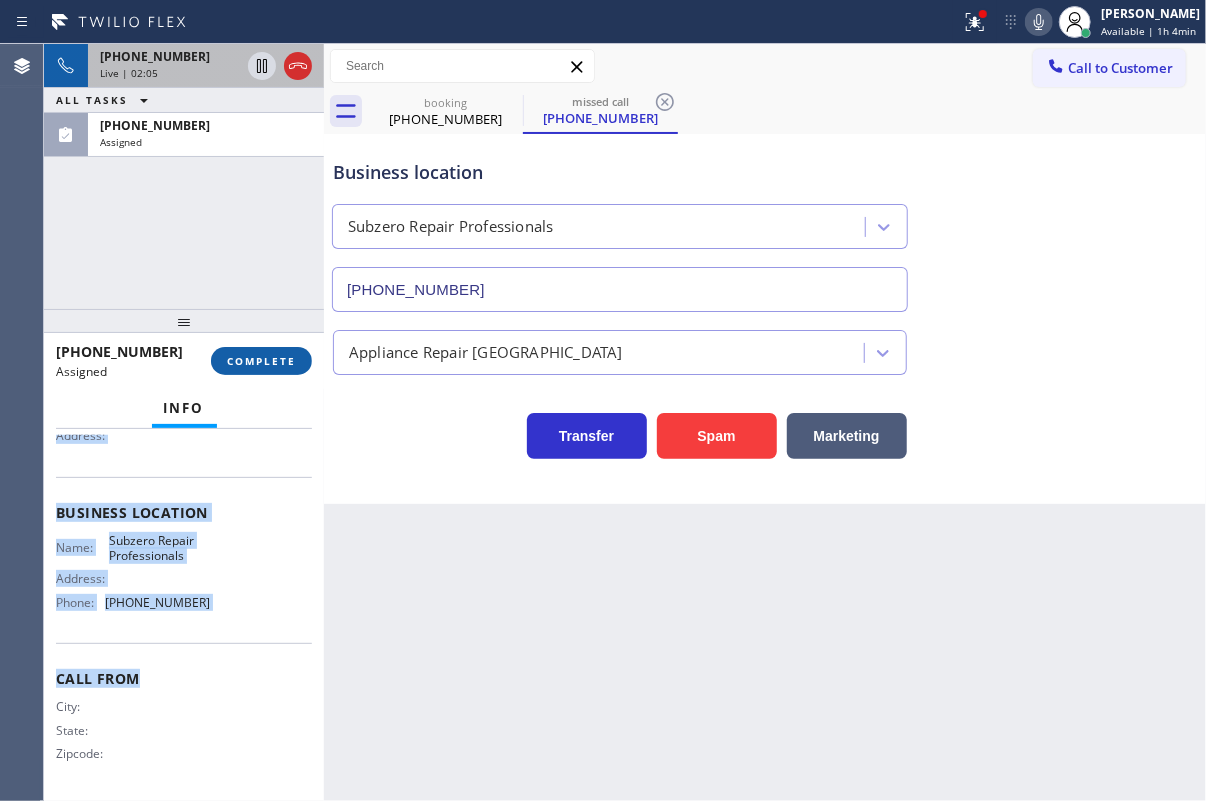 click on "COMPLETE" at bounding box center [261, 361] 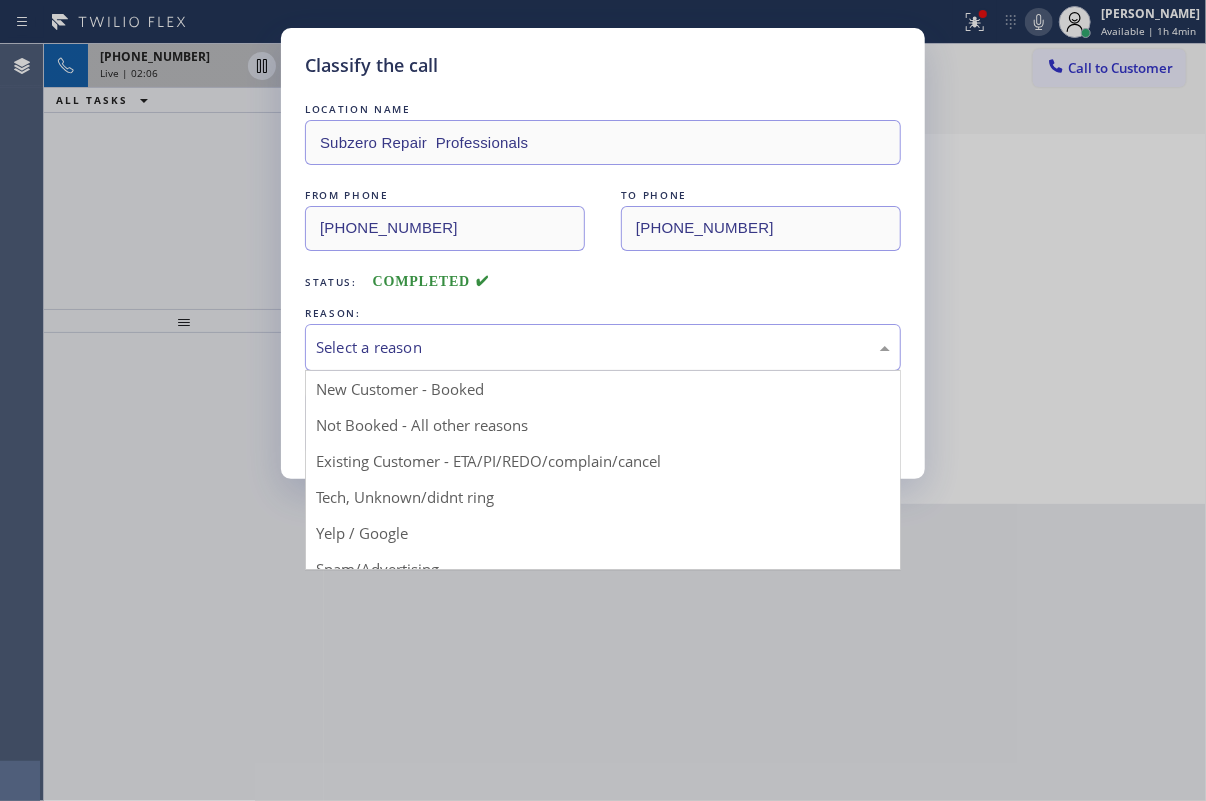 click on "Select a reason" at bounding box center [603, 347] 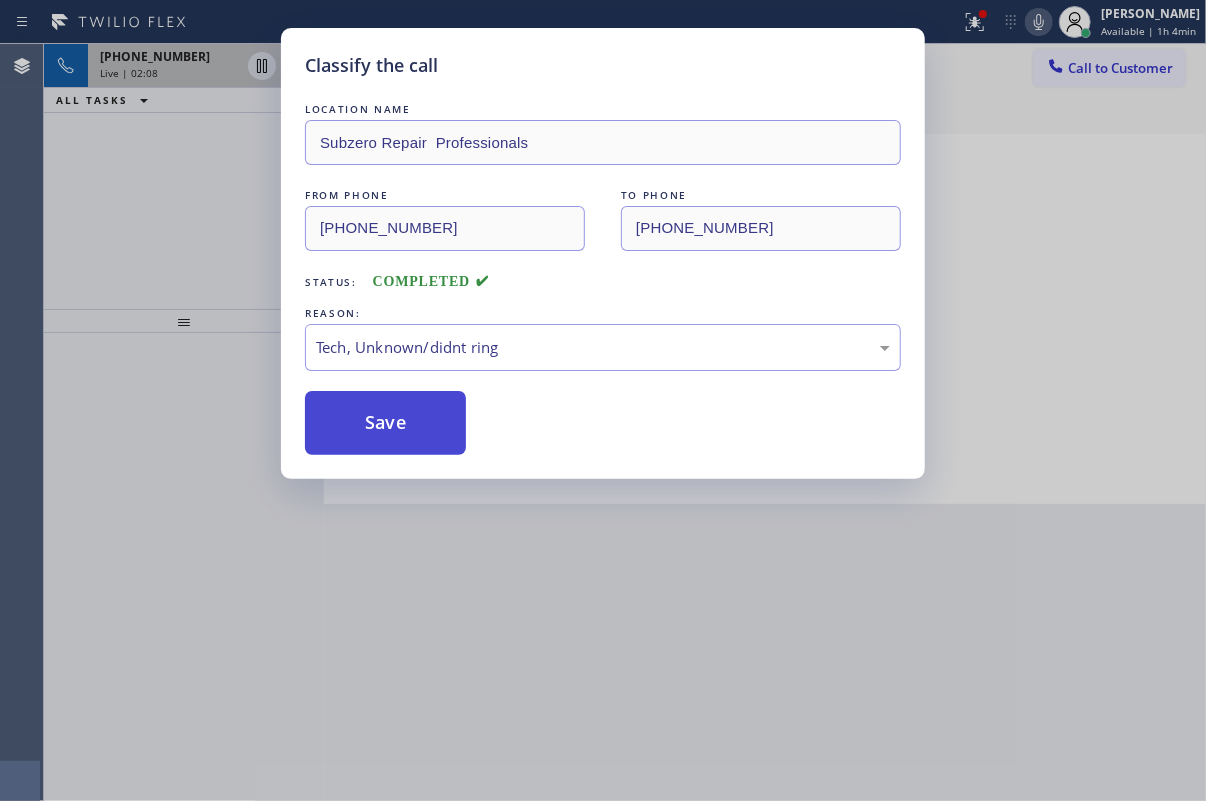 click on "Save" at bounding box center [385, 423] 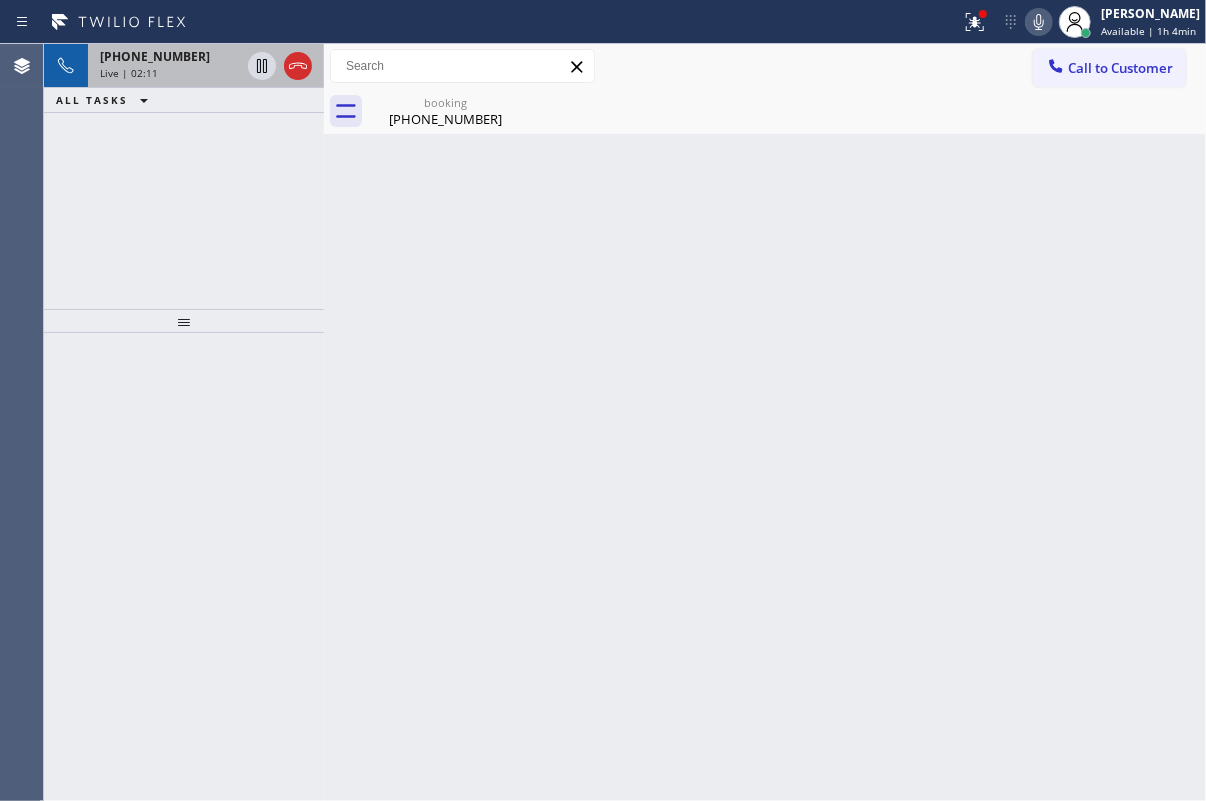 drag, startPoint x: 1143, startPoint y: 183, endPoint x: 702, endPoint y: 104, distance: 448.02008 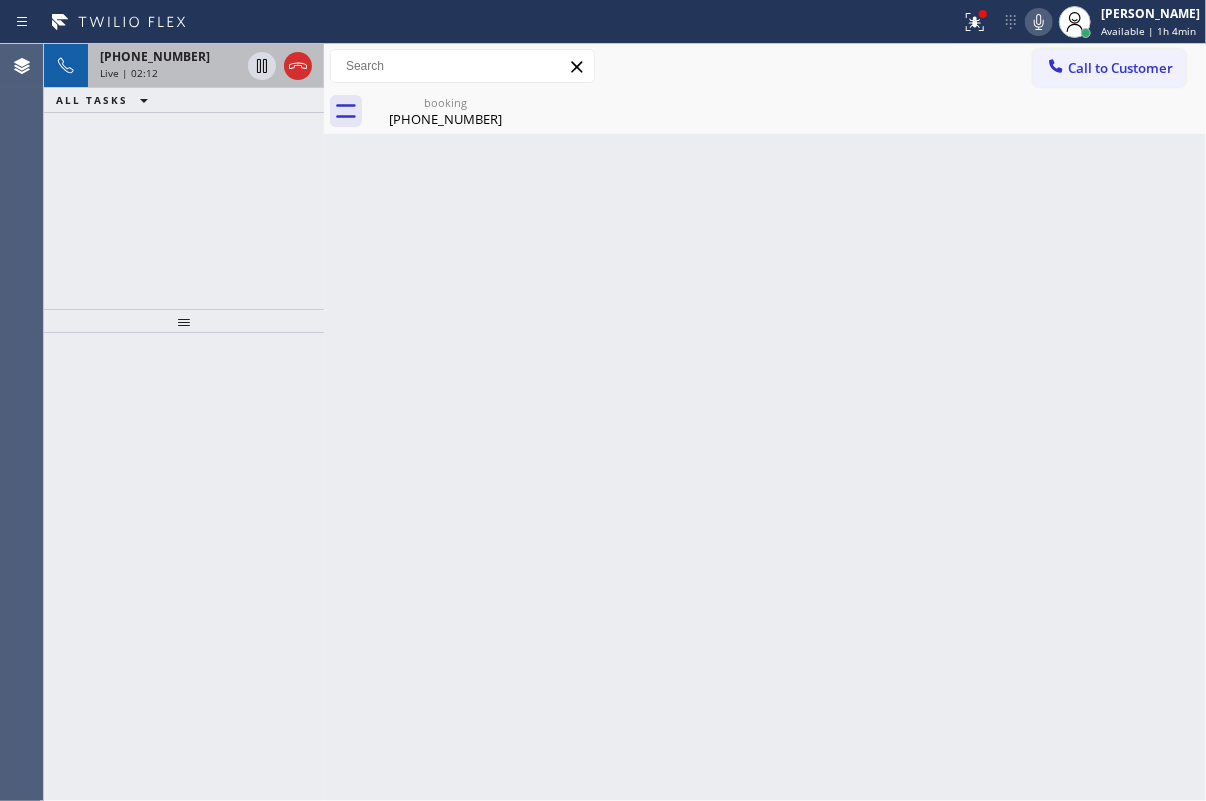 click on "Live | 02:12" at bounding box center [129, 73] 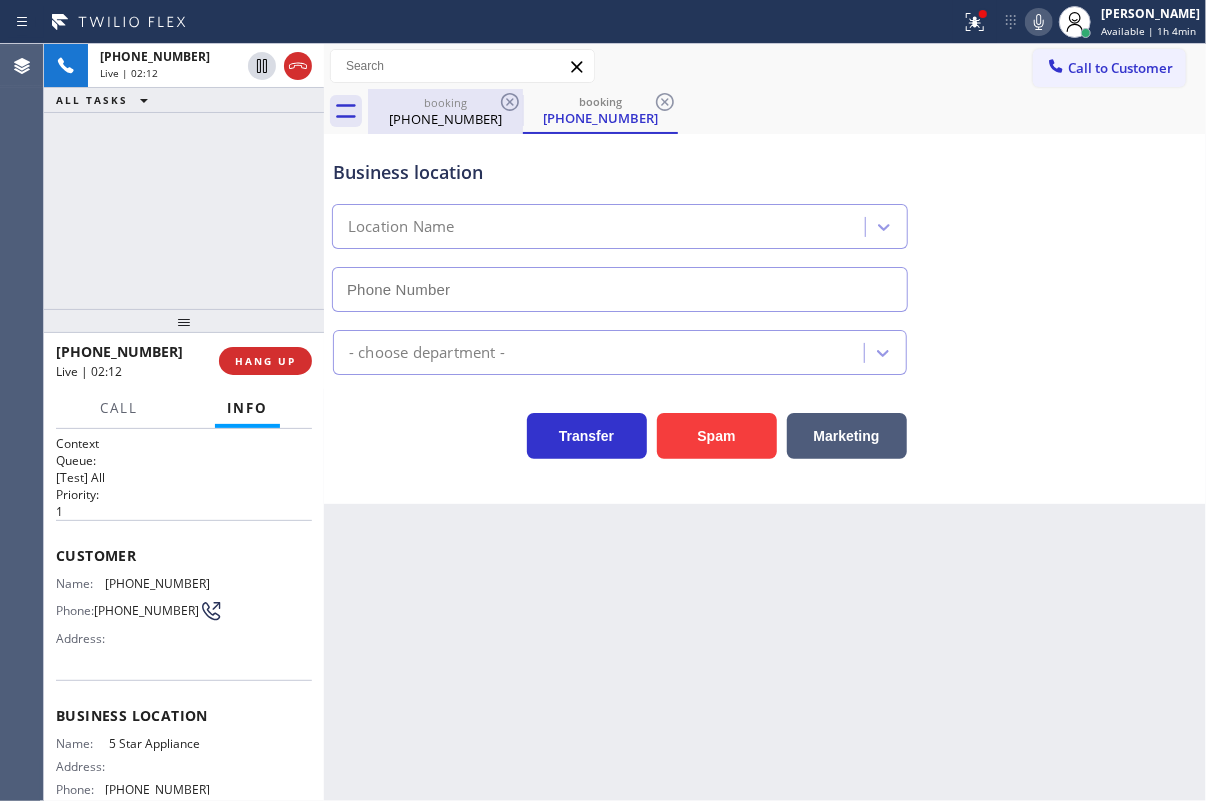 click on "(860) 944-8355" at bounding box center [445, 119] 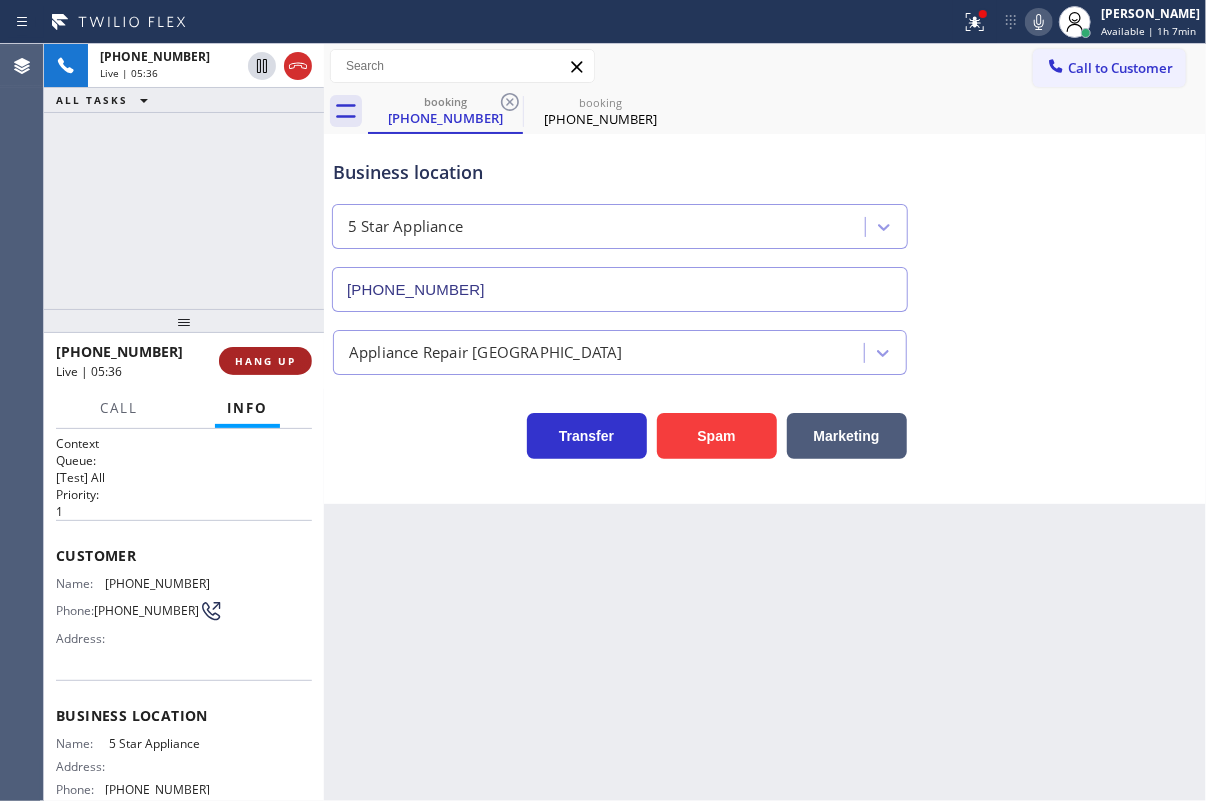 click on "HANG UP" at bounding box center (265, 361) 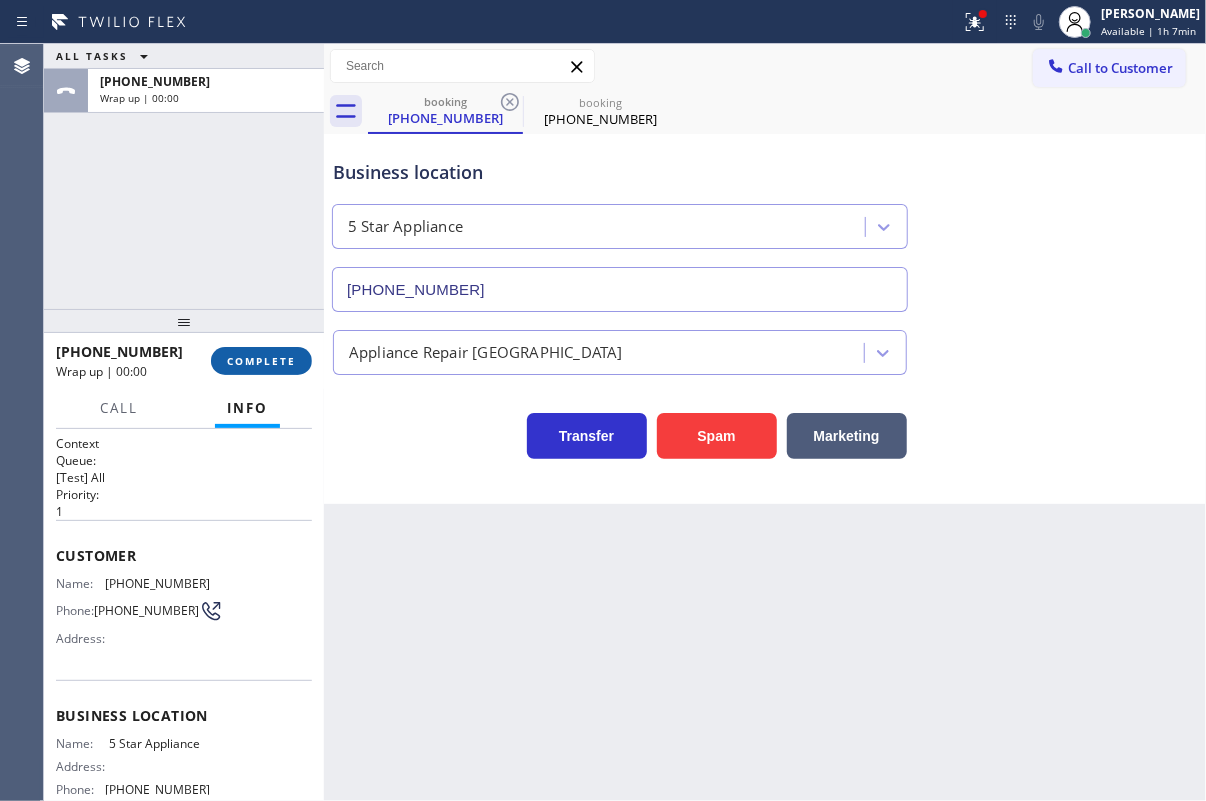click on "COMPLETE" at bounding box center (261, 361) 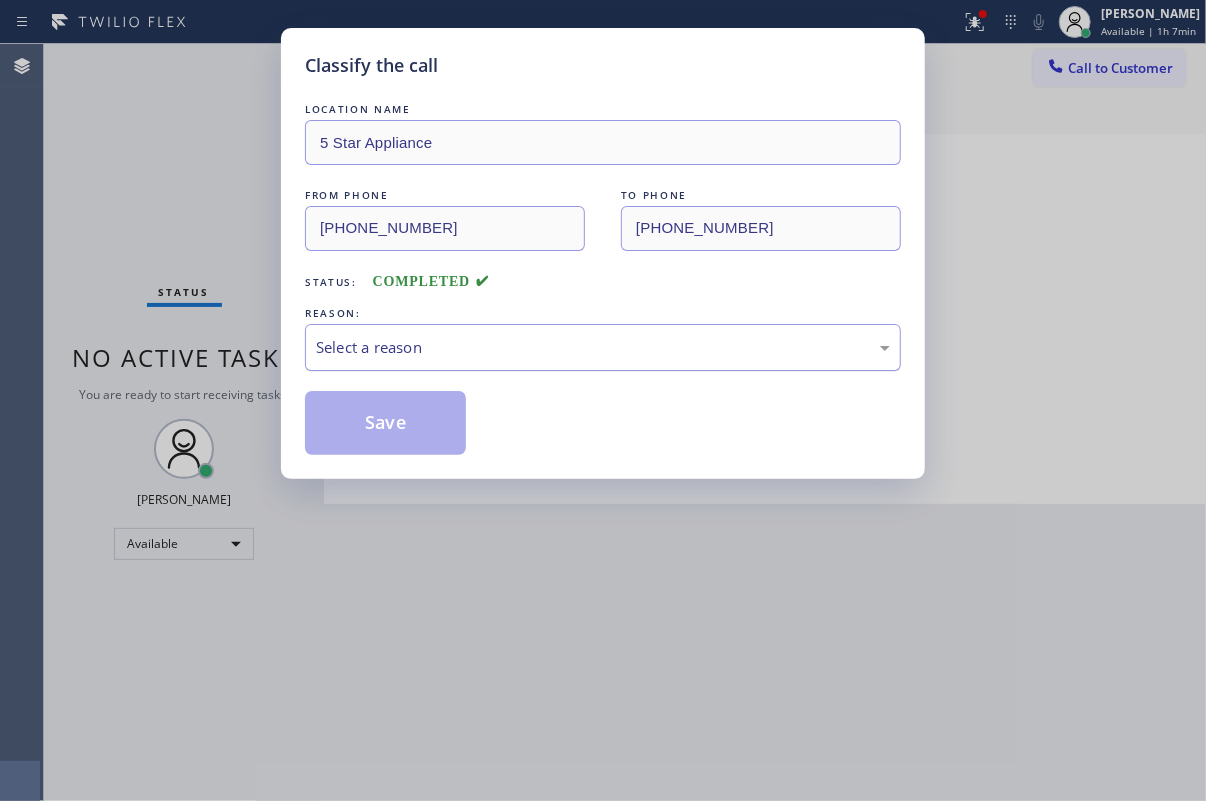 click on "Select a reason" at bounding box center (603, 347) 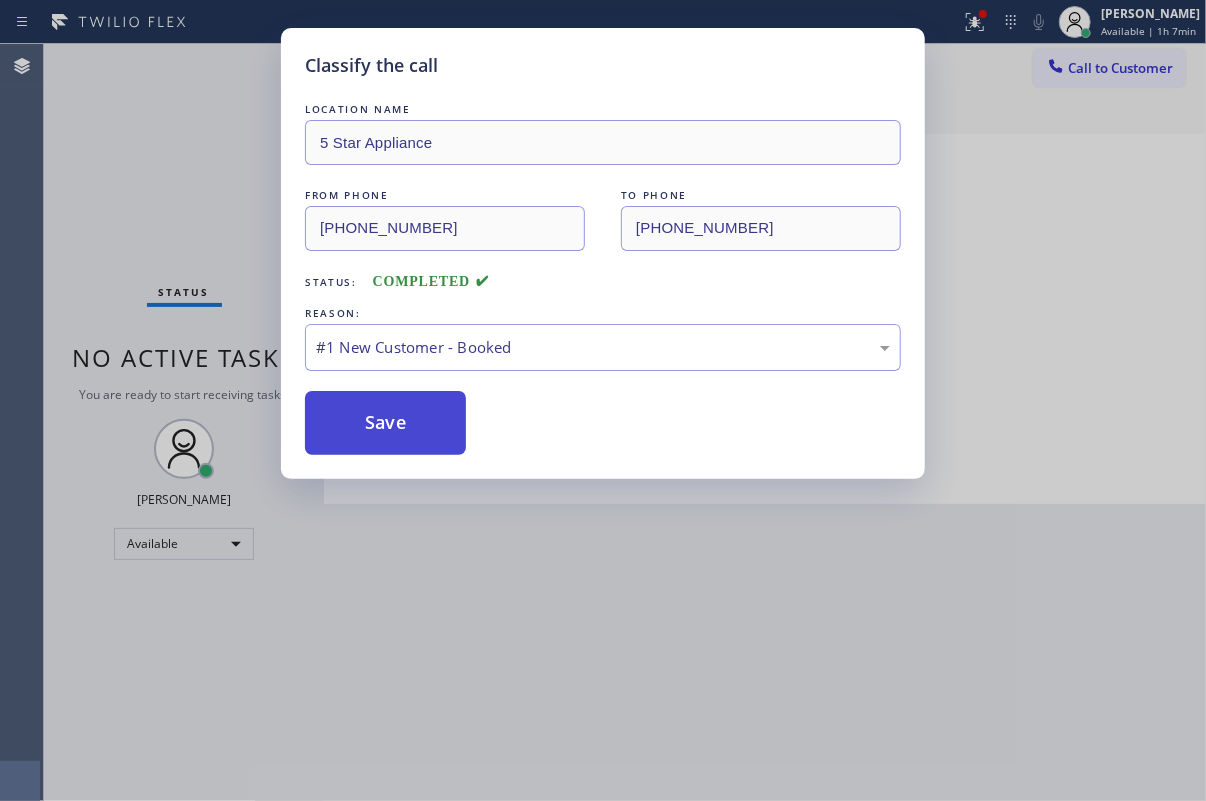click on "Save" at bounding box center [385, 423] 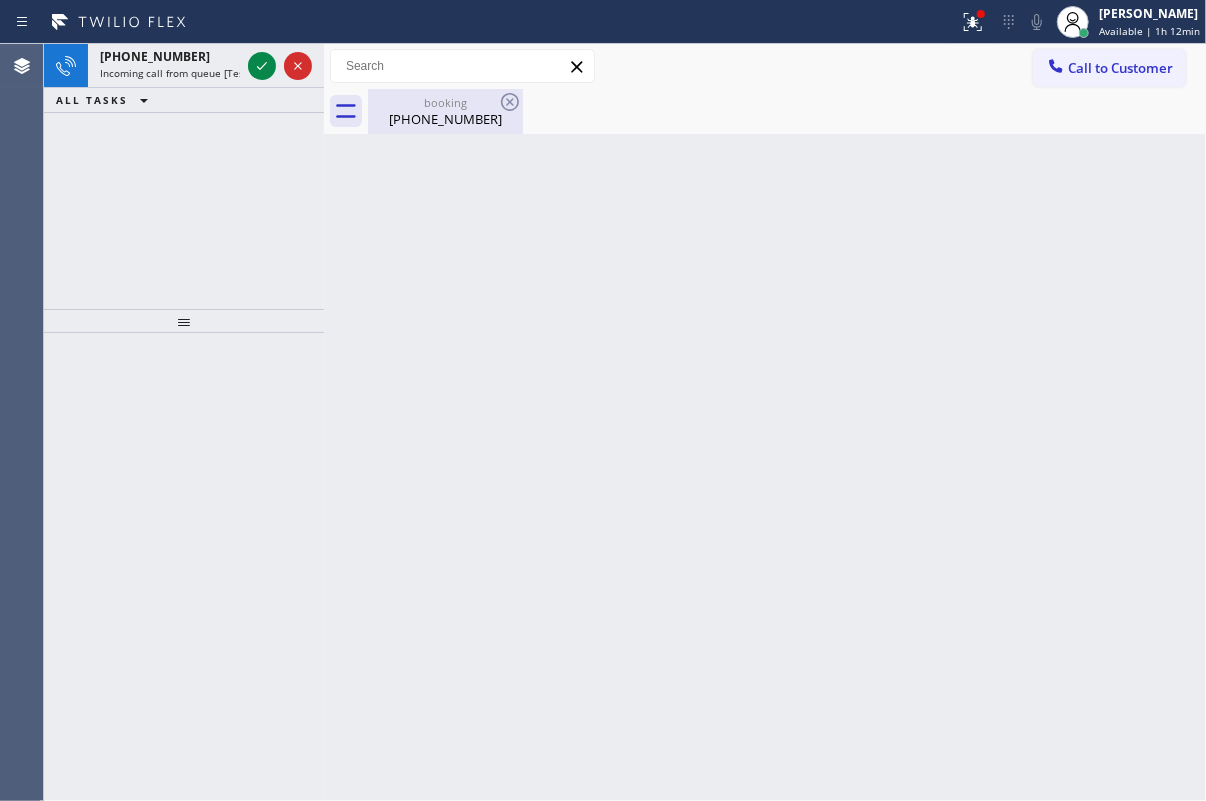 click on "(860) 944-8355" at bounding box center [445, 119] 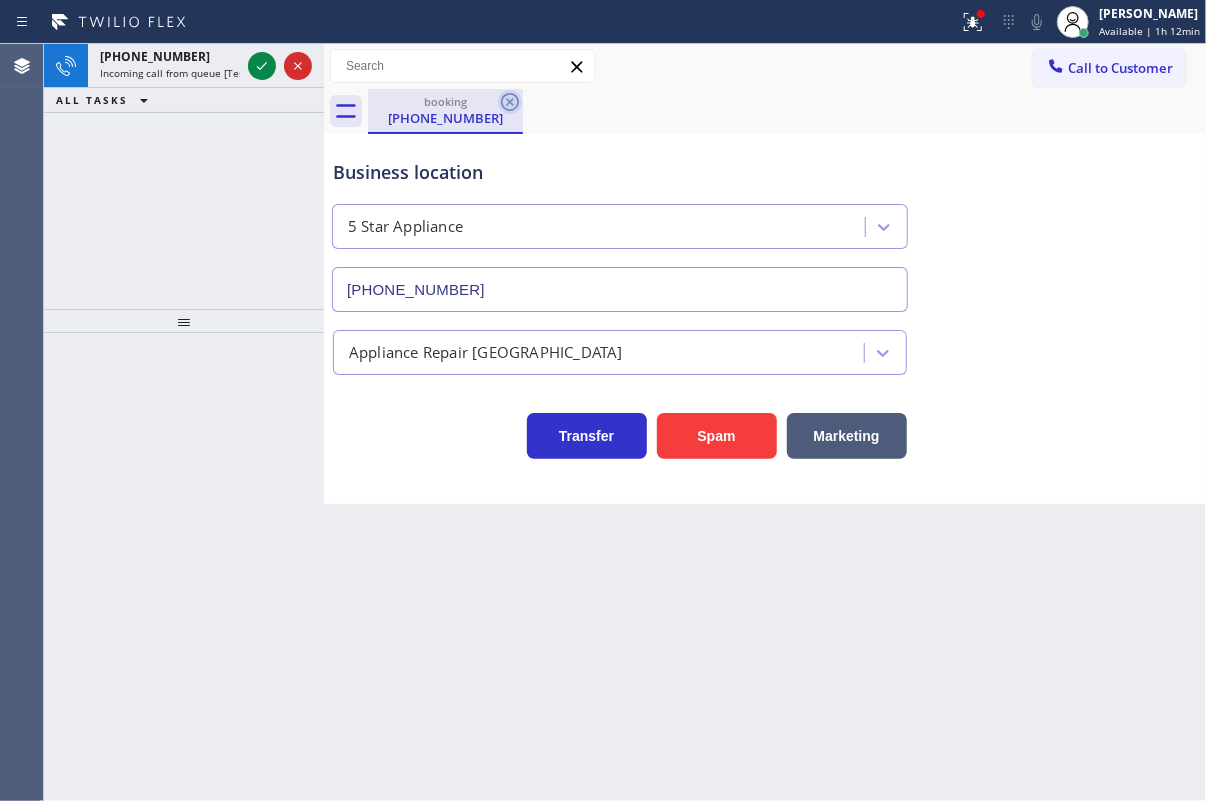 click 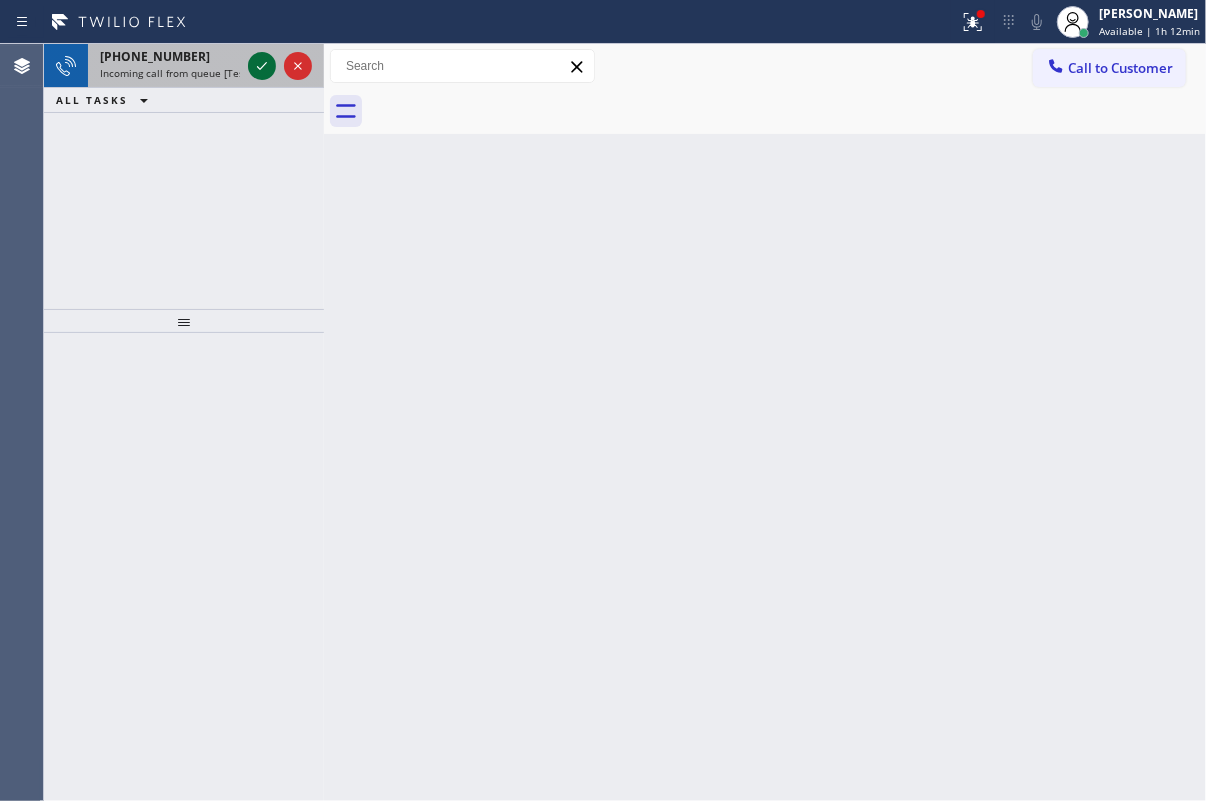 click 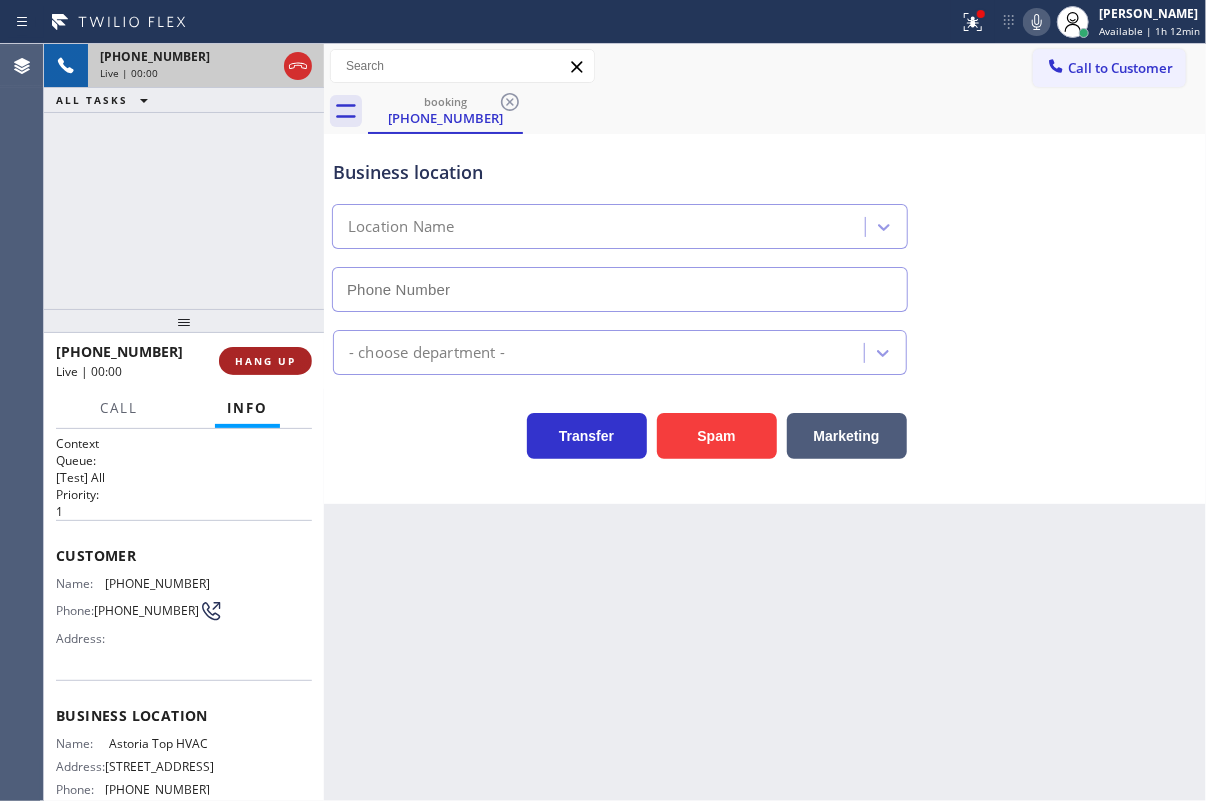 type on "(347) 836-6461" 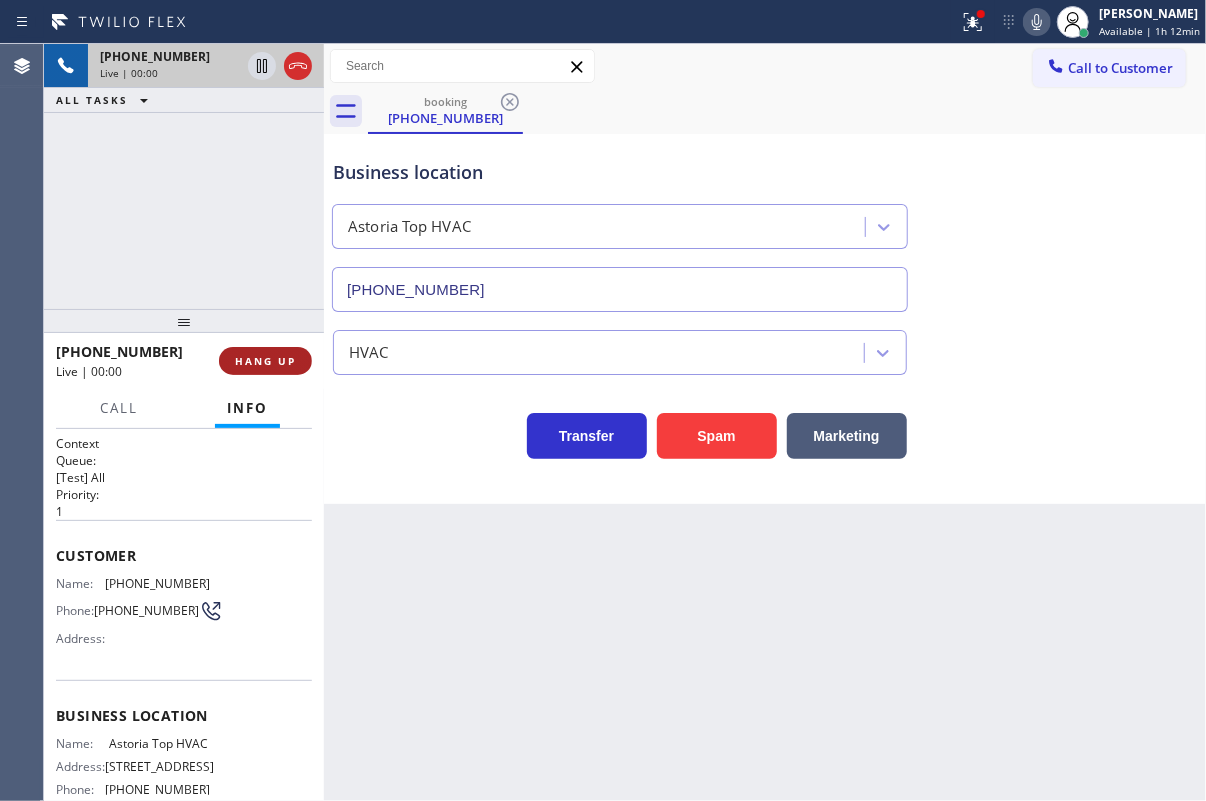 click on "HANG UP" at bounding box center [265, 361] 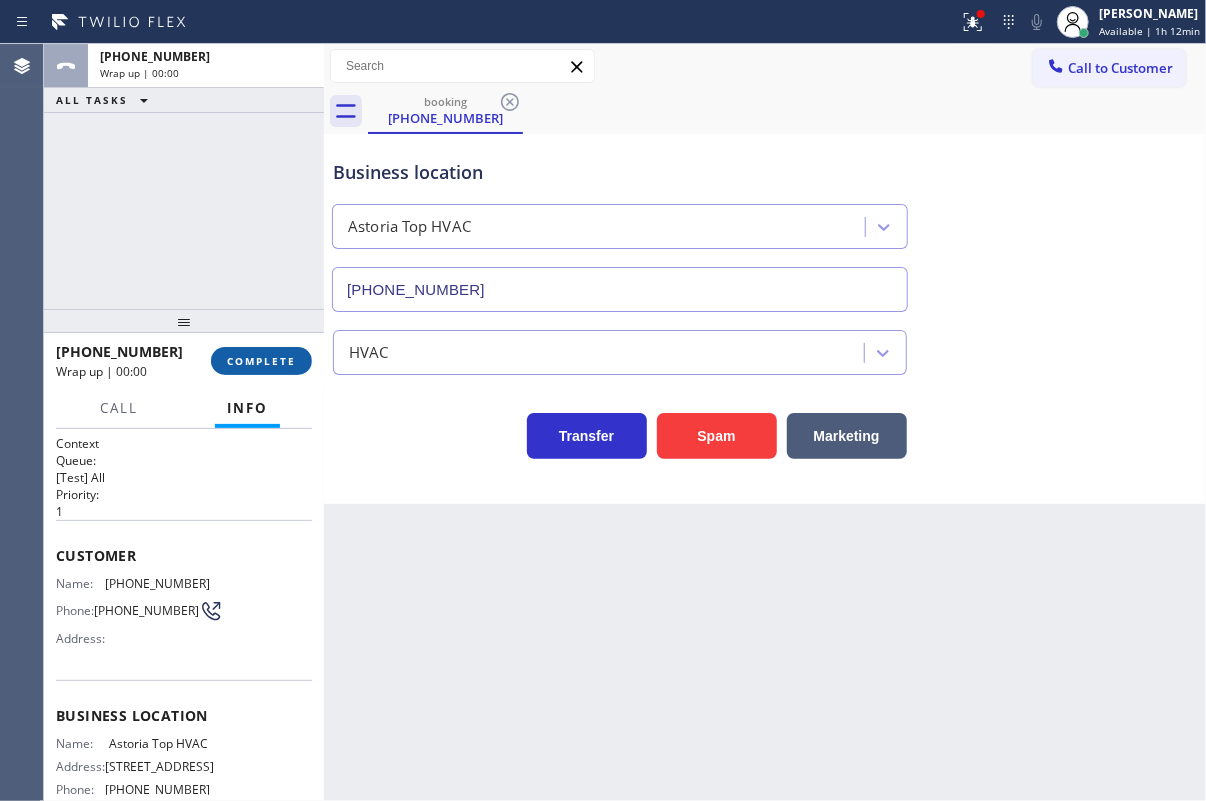 click on "COMPLETE" at bounding box center [261, 361] 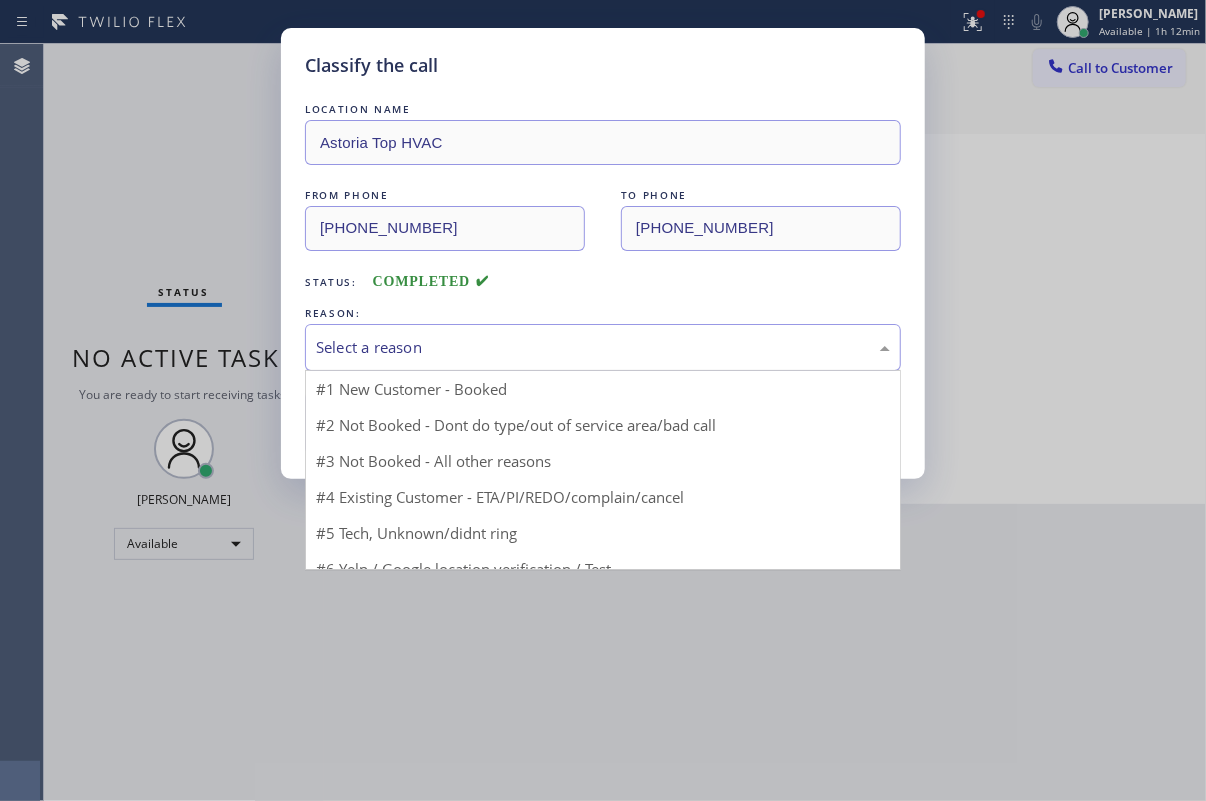 click on "Select a reason" at bounding box center (603, 347) 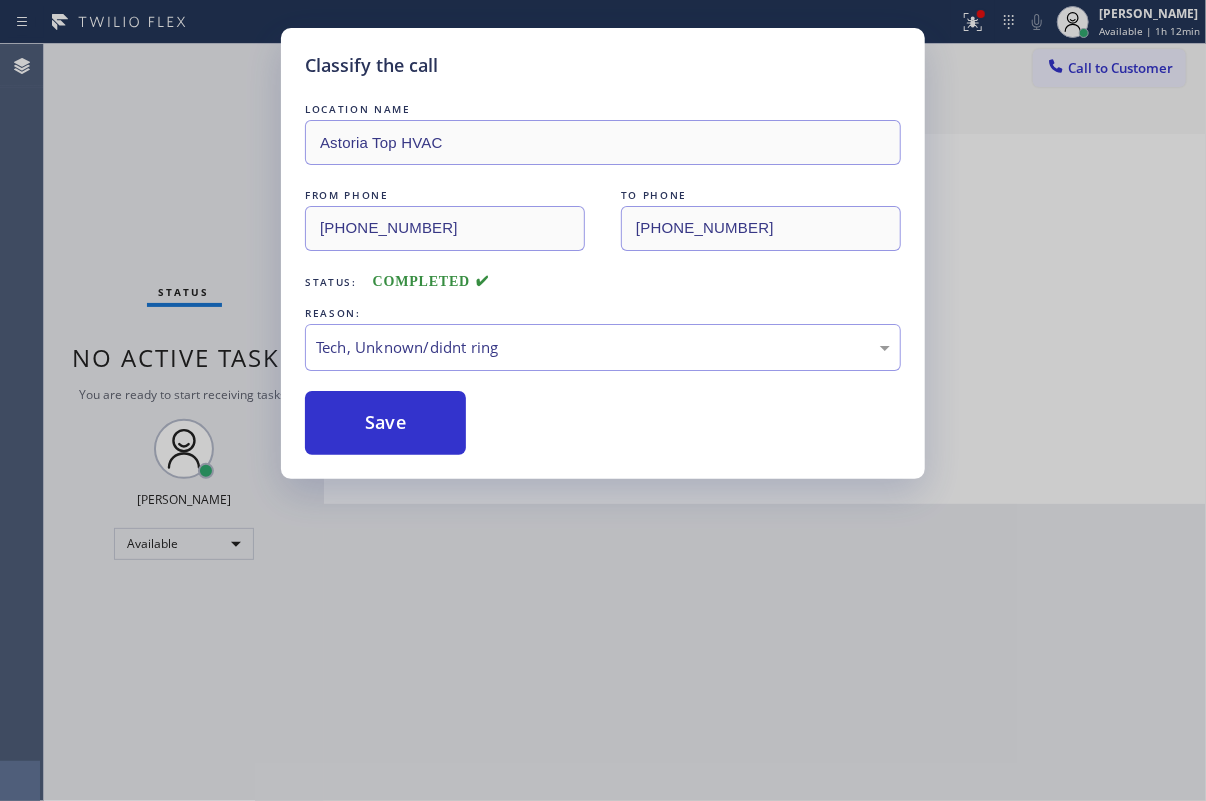 click on "Save" at bounding box center [385, 423] 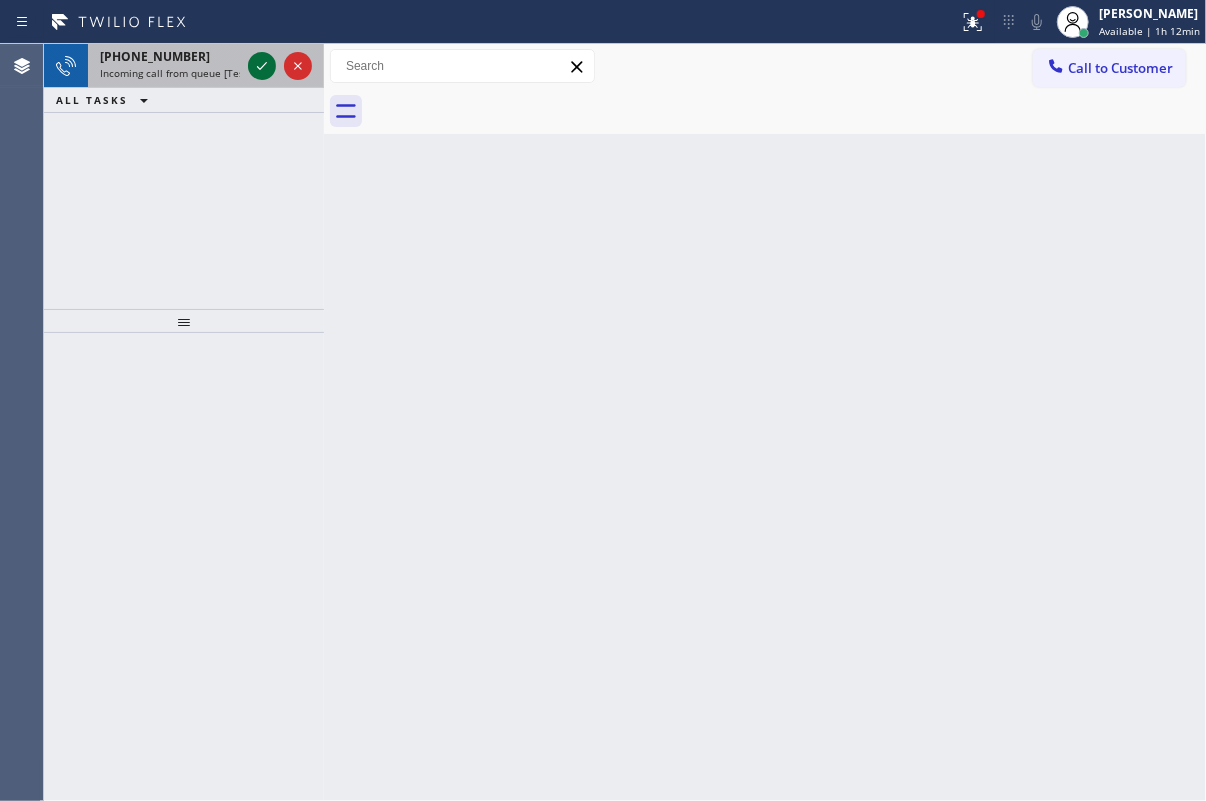 click 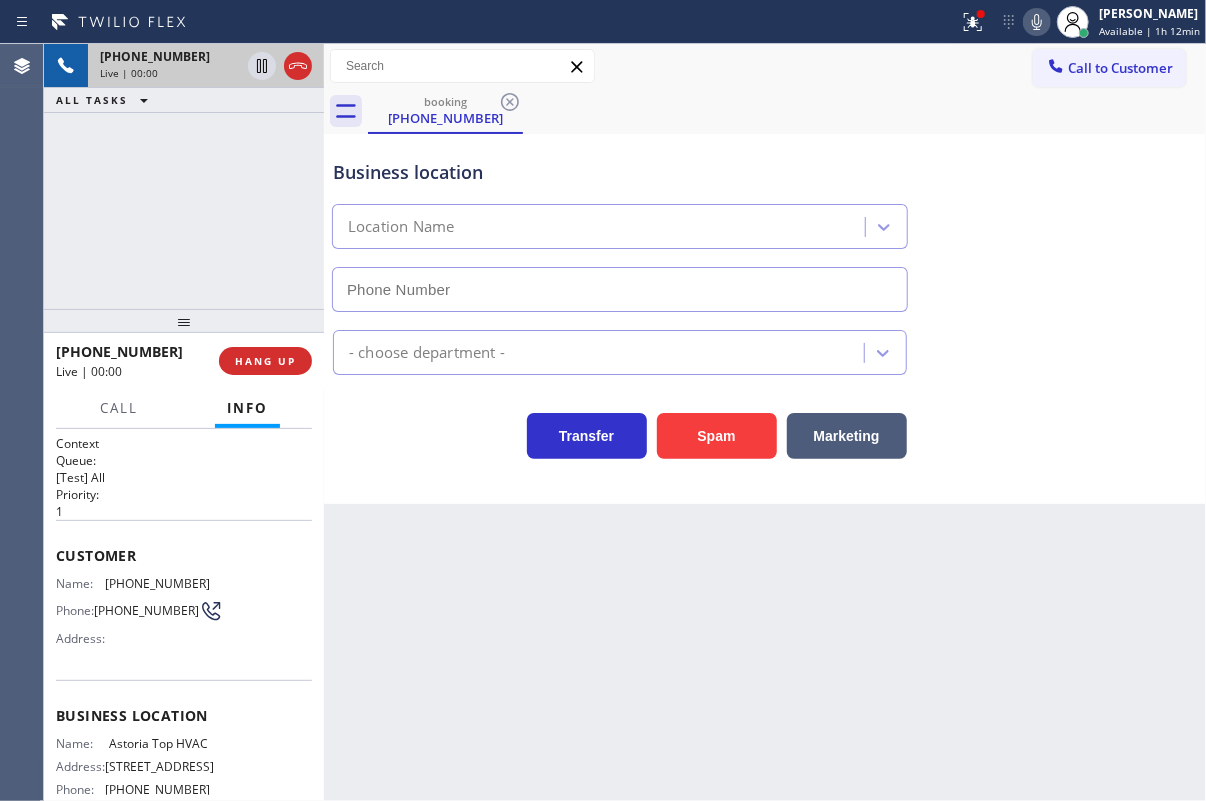 type on "(347) 836-6461" 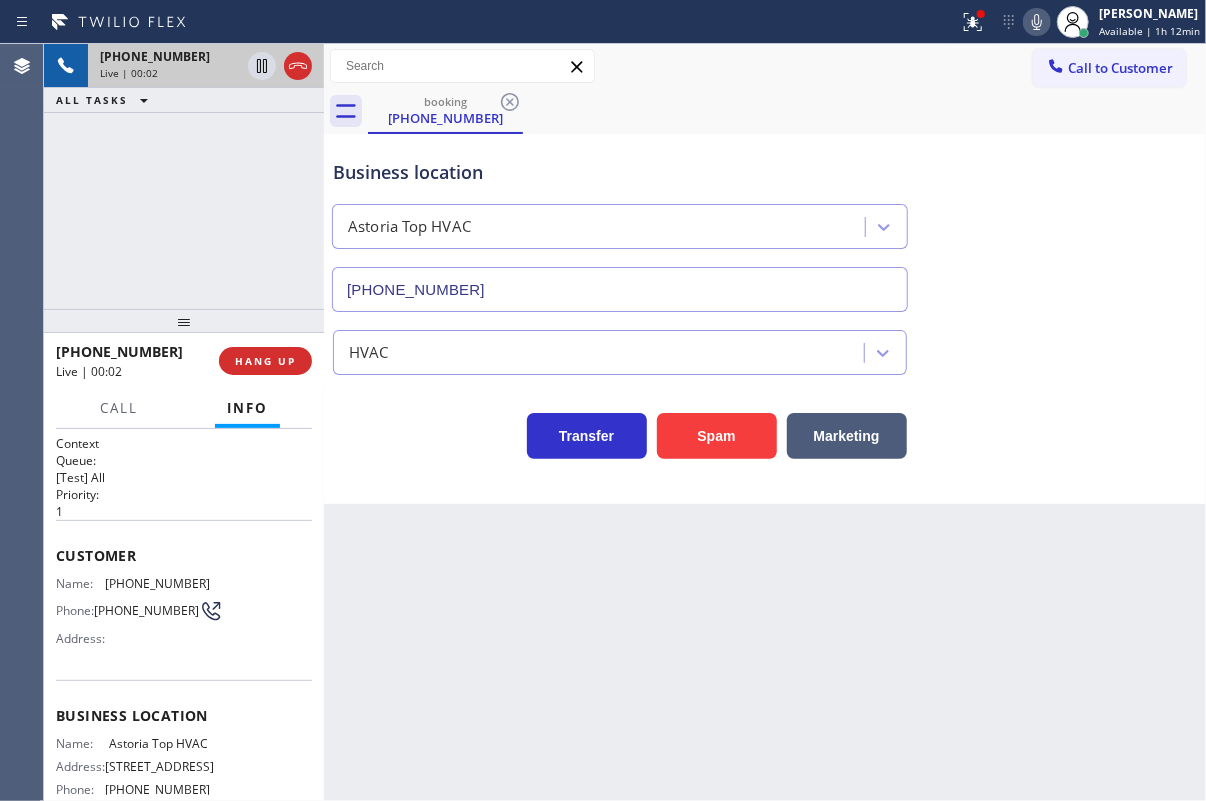 click on "Astoria Top HVAC" at bounding box center [159, 743] 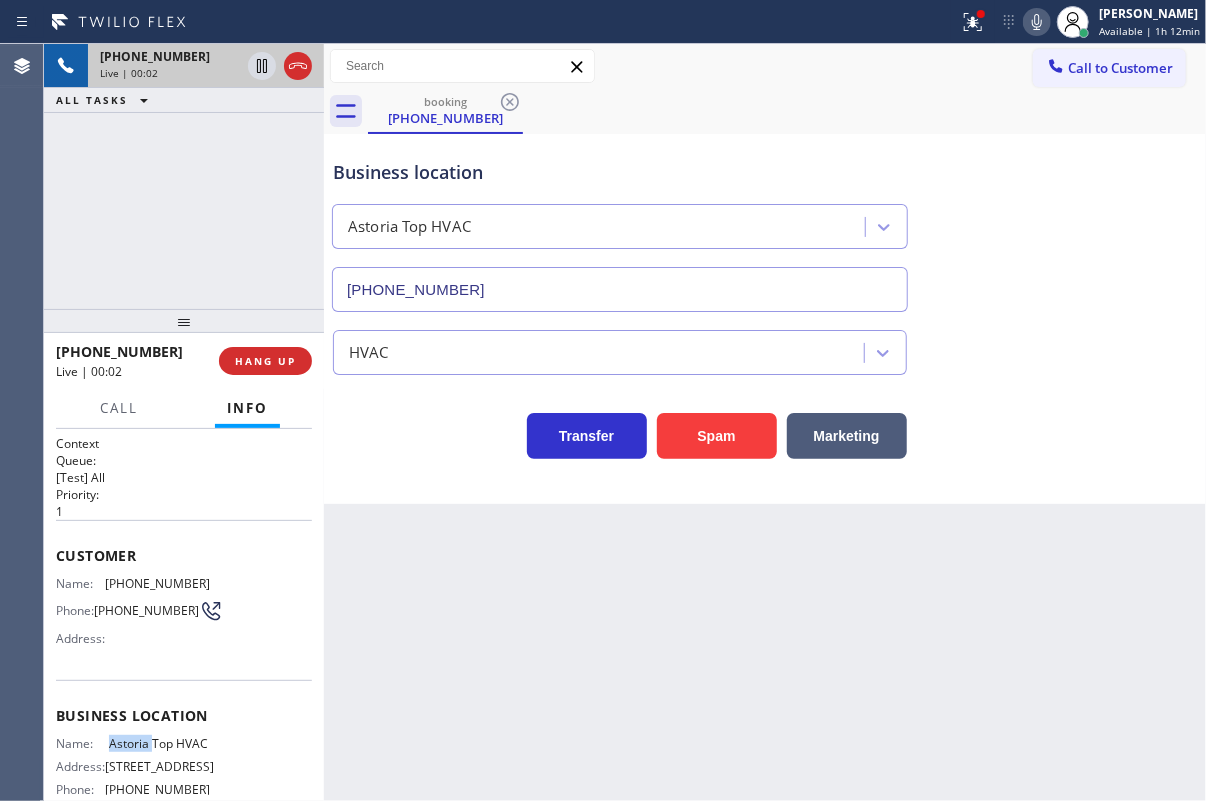 click on "Astoria Top HVAC" at bounding box center [159, 743] 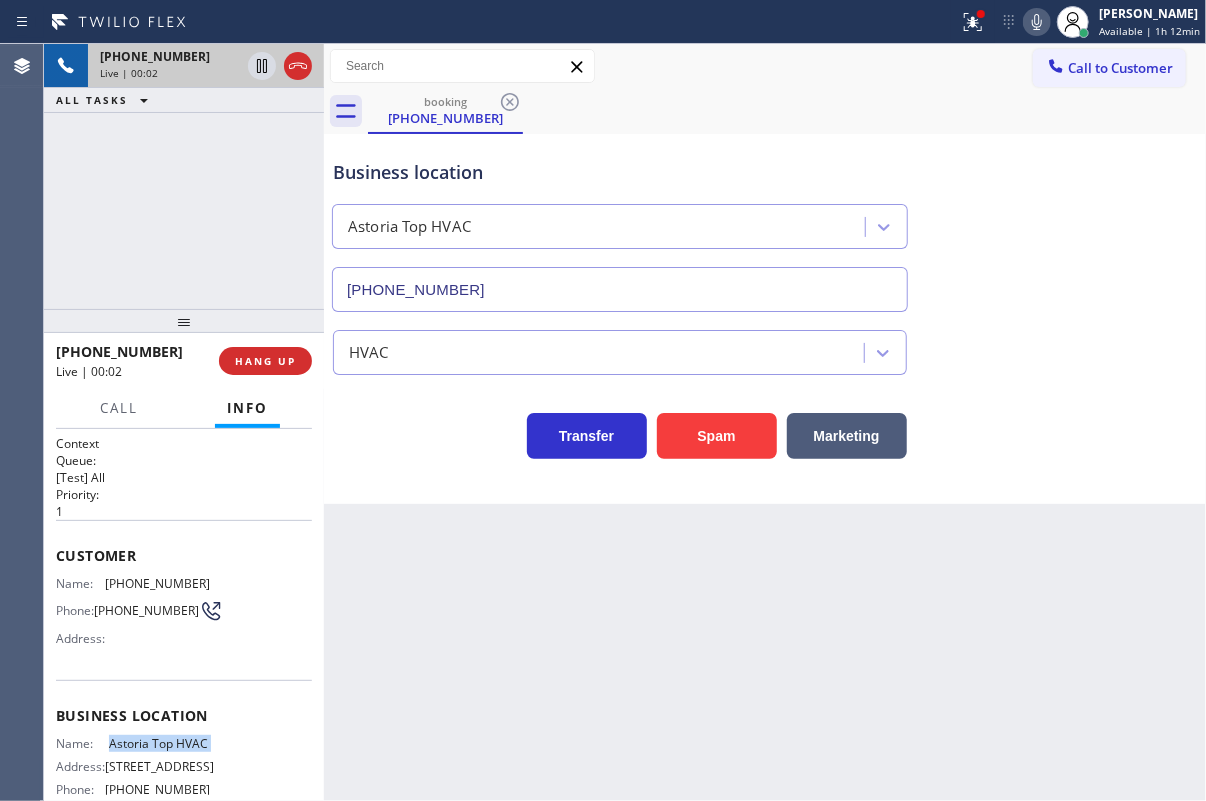 click on "Astoria Top HVAC" at bounding box center (159, 743) 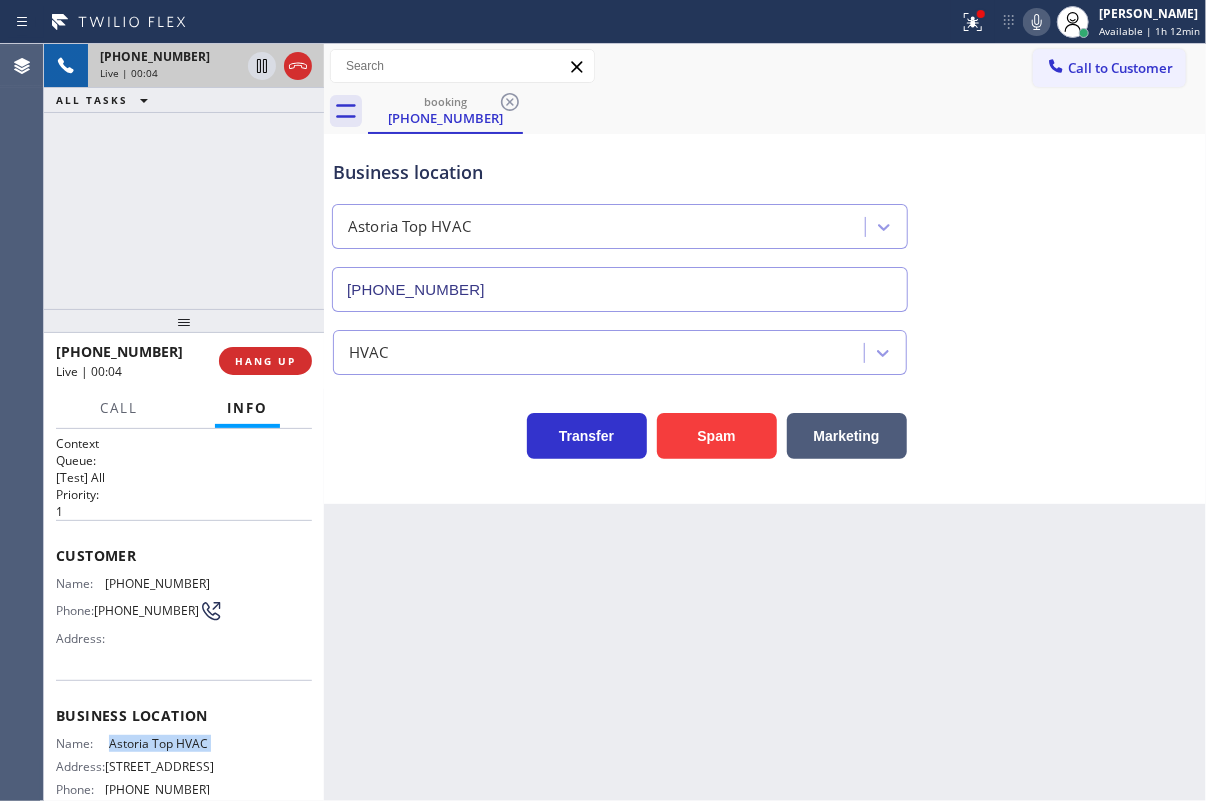 click on "(347) 836-6461" at bounding box center (620, 289) 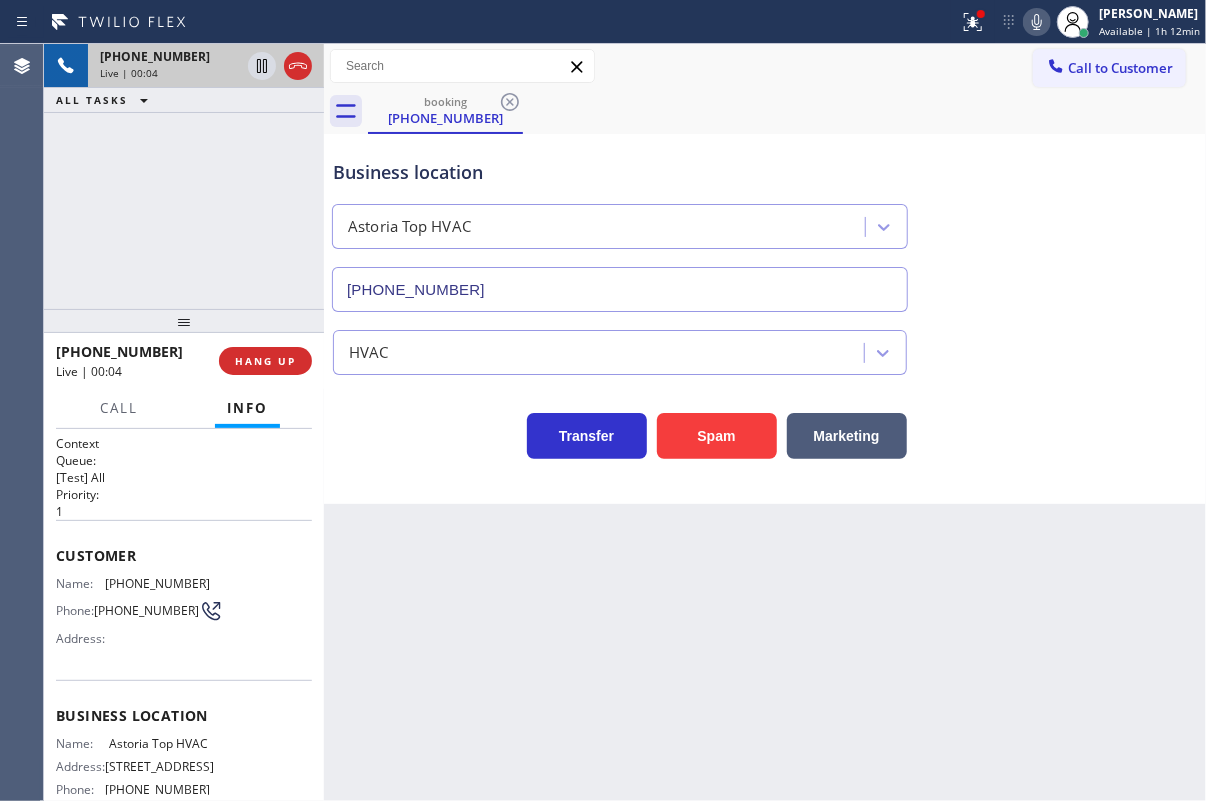 click on "(347) 836-6461" at bounding box center [620, 289] 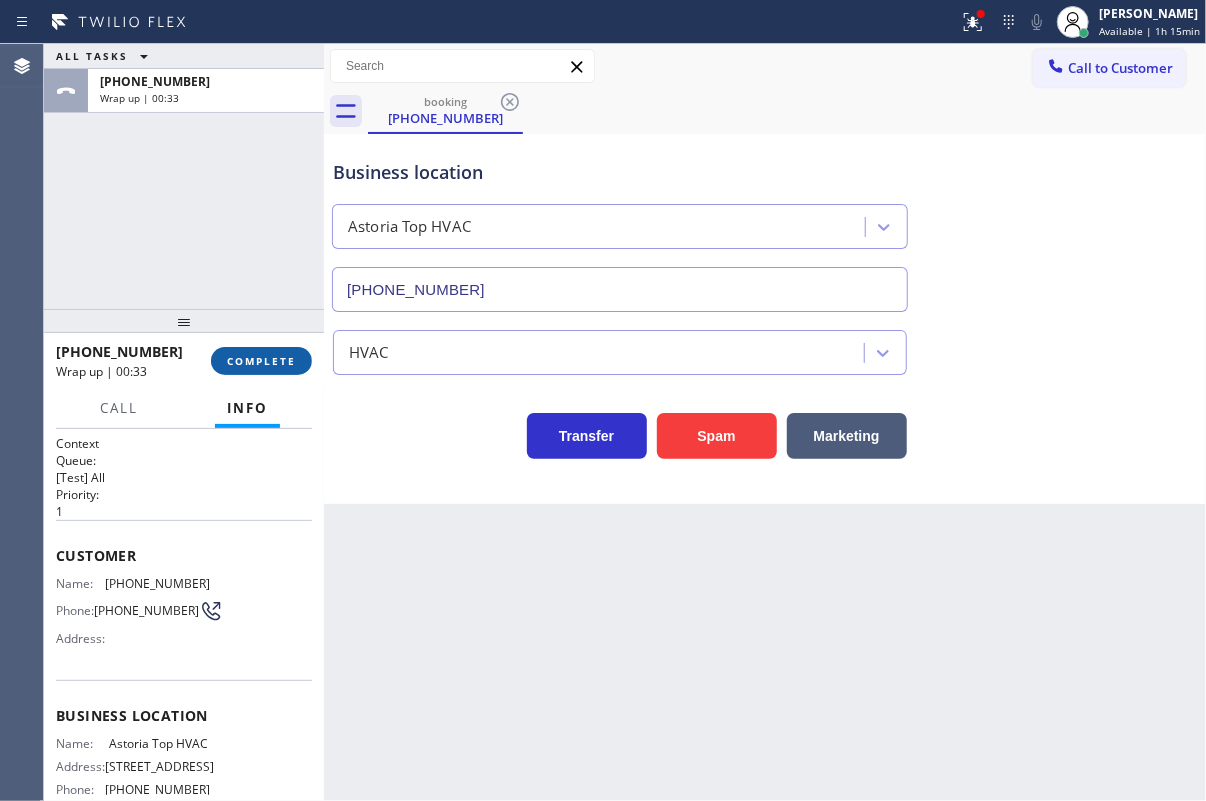 drag, startPoint x: 292, startPoint y: 343, endPoint x: 287, endPoint y: 355, distance: 13 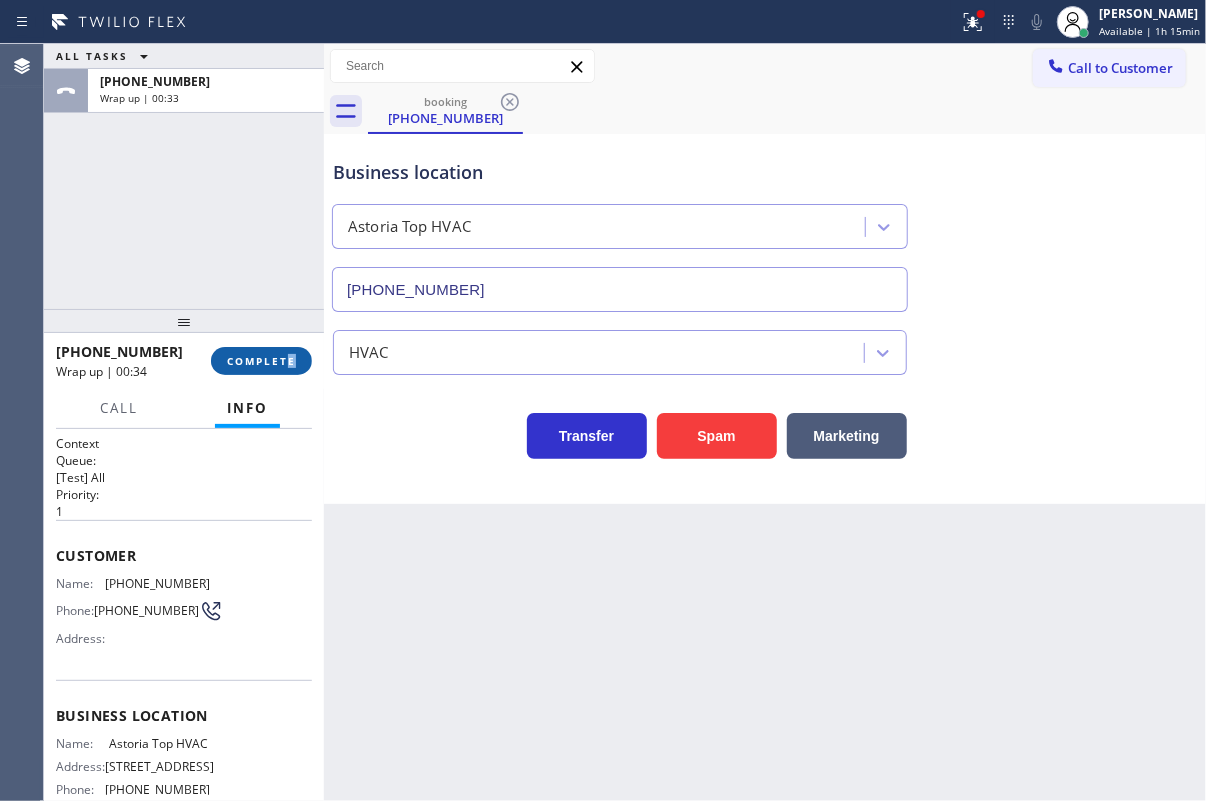 click on "COMPLETE" at bounding box center (261, 361) 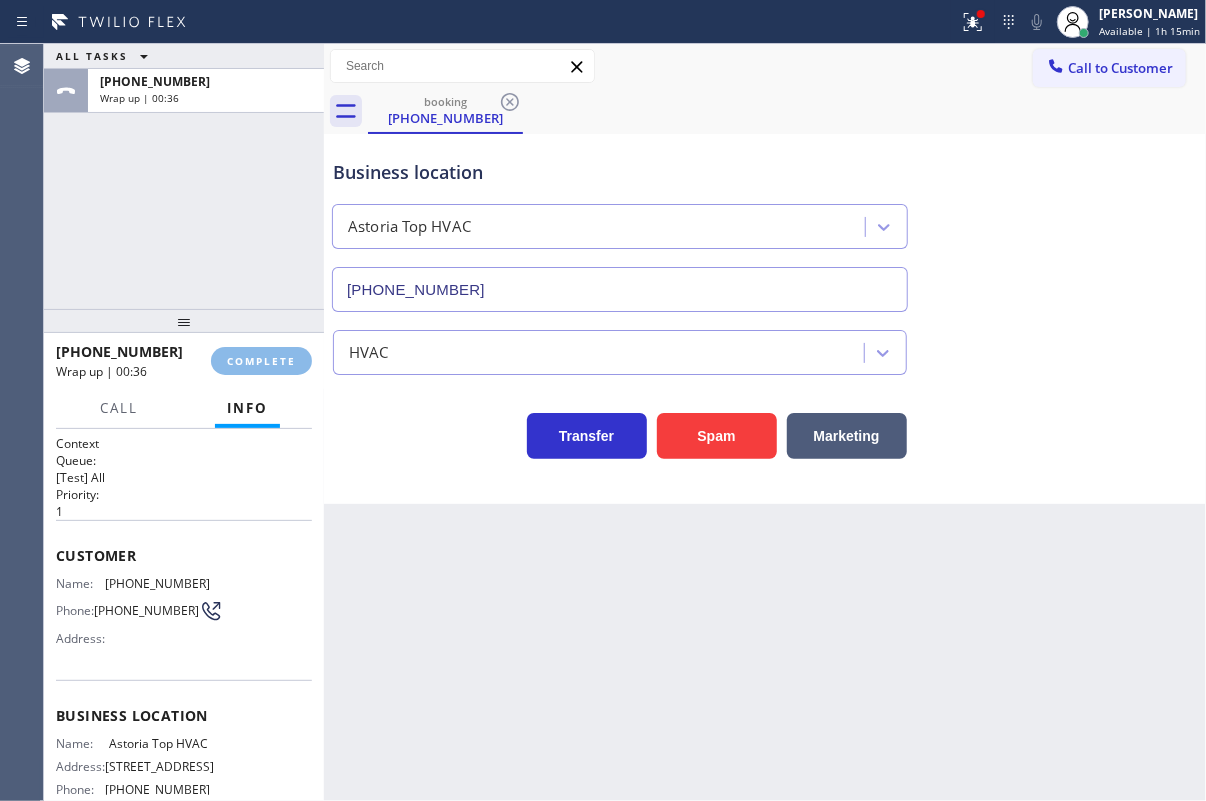 drag, startPoint x: 430, startPoint y: 500, endPoint x: 200, endPoint y: 366, distance: 266.1879 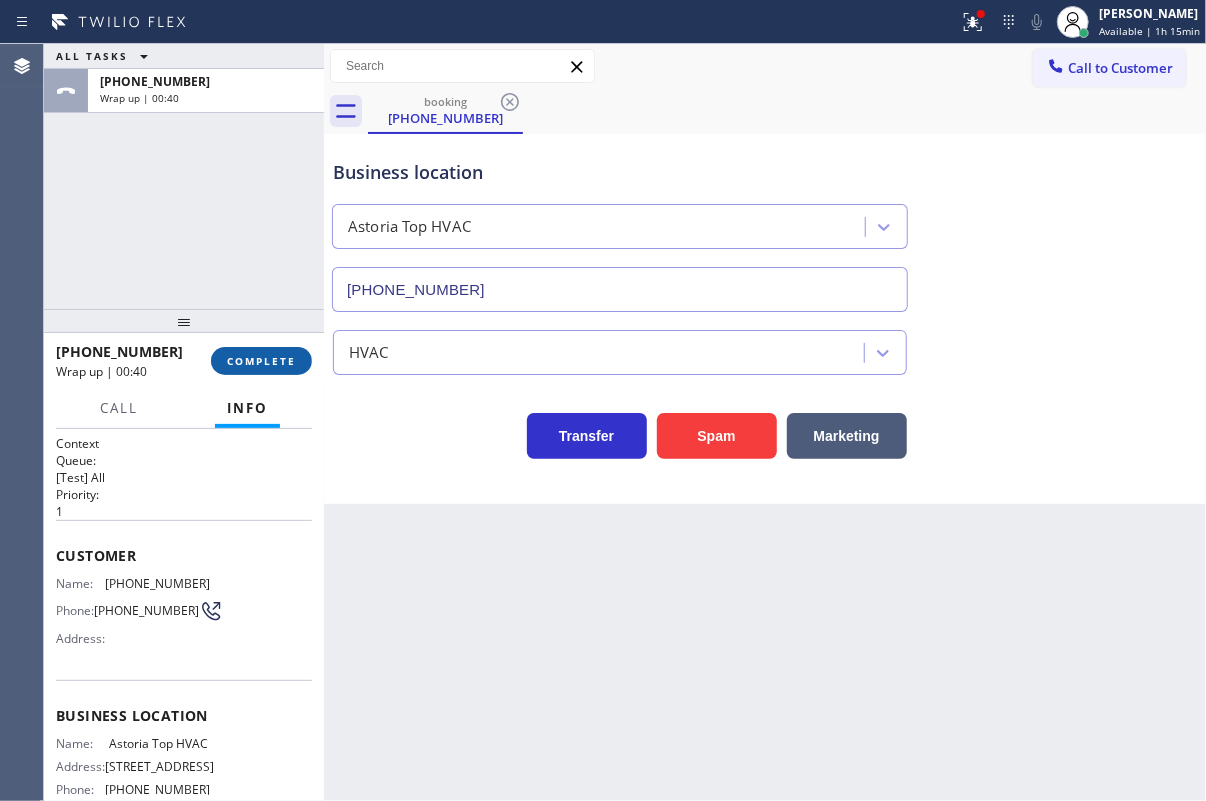 click on "COMPLETE" at bounding box center (261, 361) 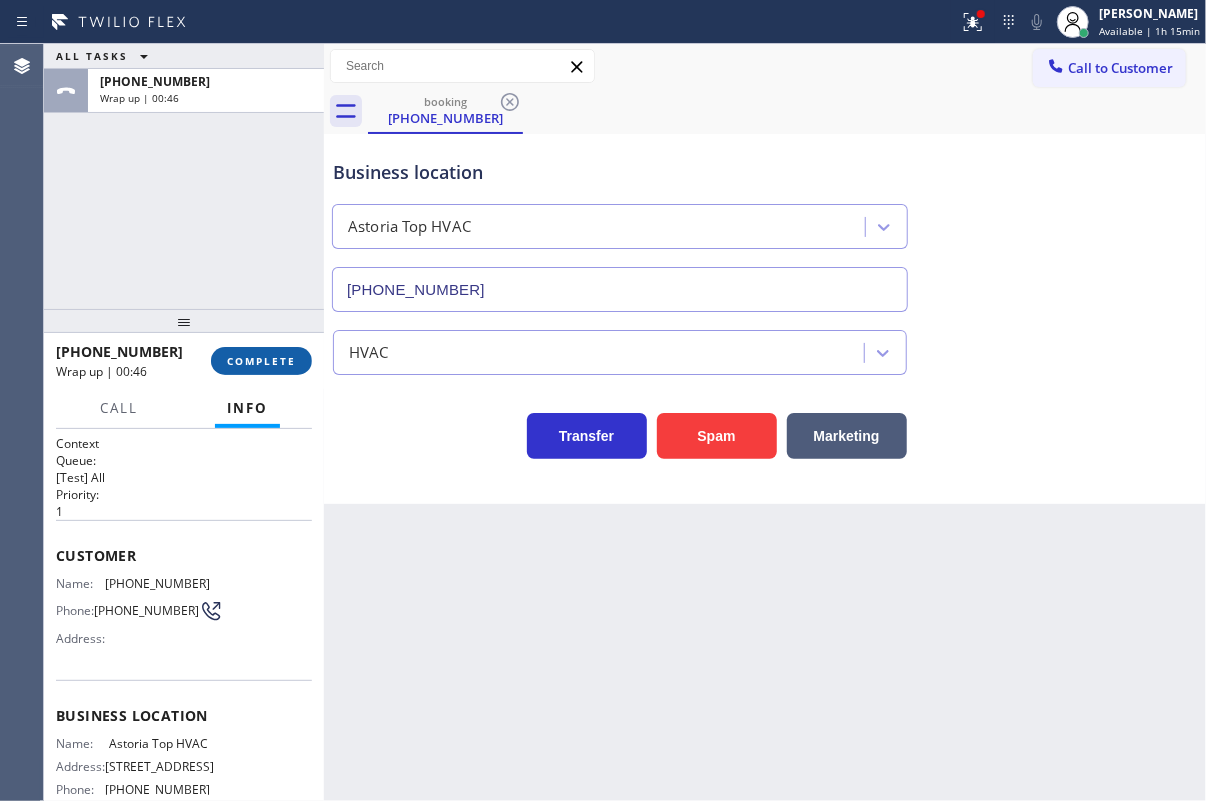 click on "COMPLETE" at bounding box center (261, 361) 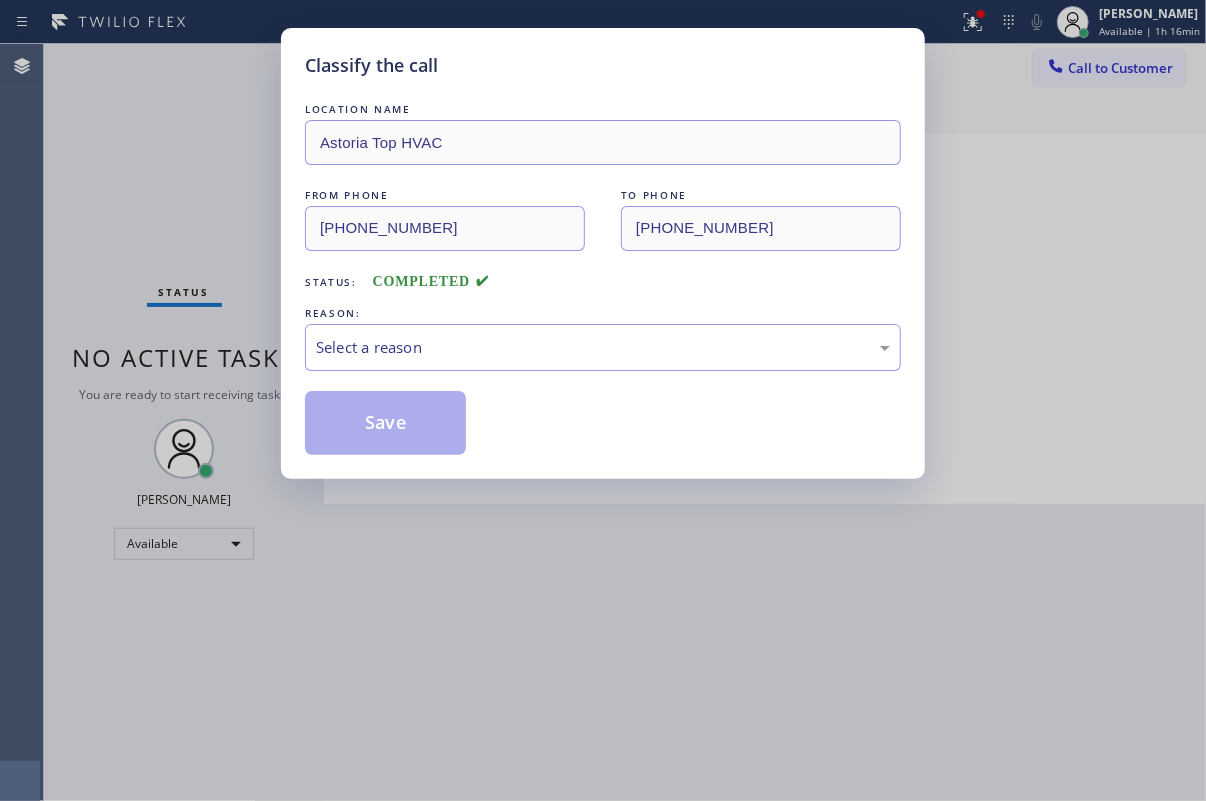 drag, startPoint x: 1180, startPoint y: 354, endPoint x: 1119, endPoint y: 356, distance: 61.03278 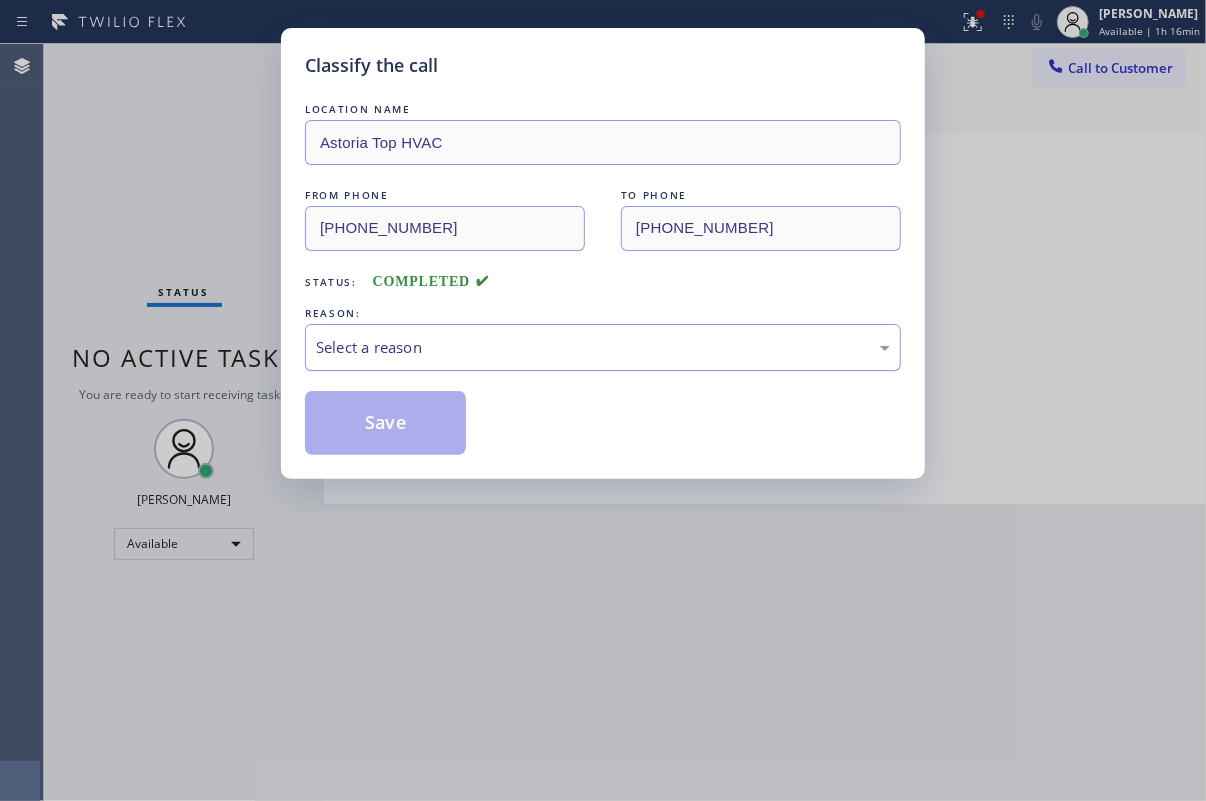 click on "Select a reason" at bounding box center (603, 347) 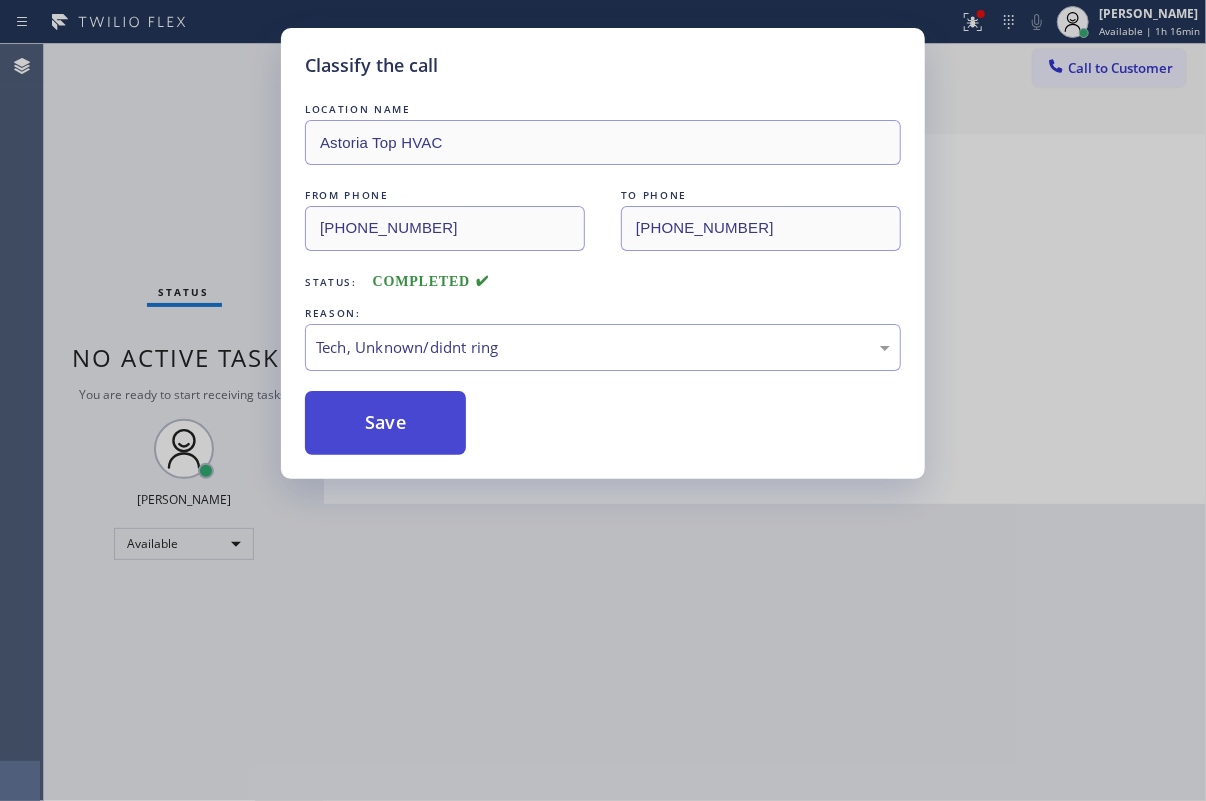 click on "Save" at bounding box center [385, 423] 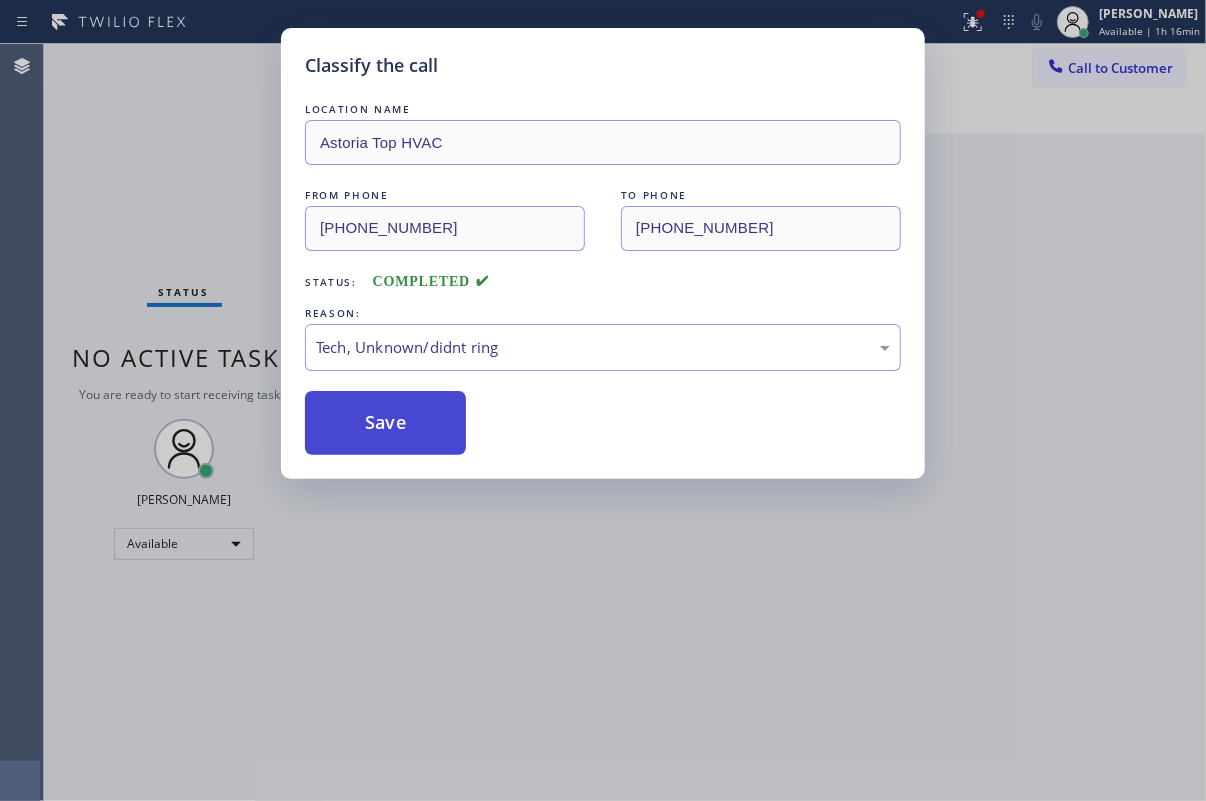 click on "Save" at bounding box center [385, 423] 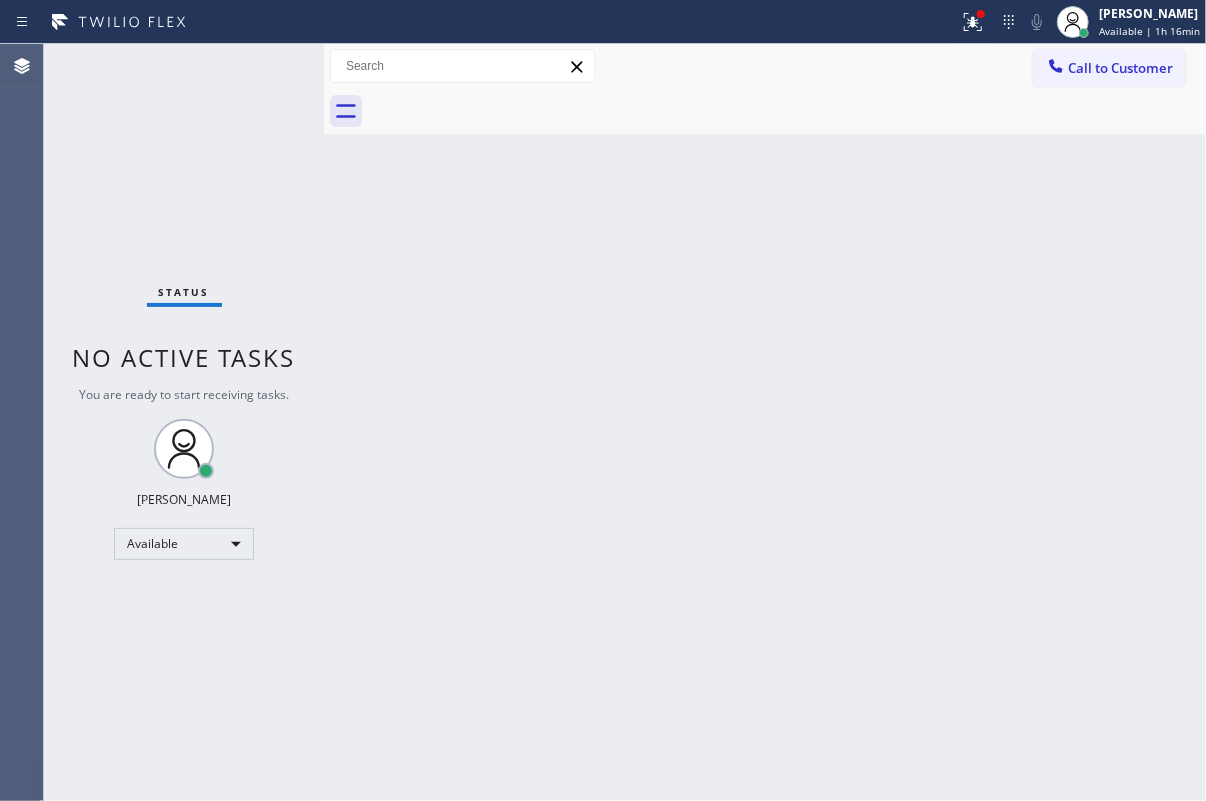 click on "Back to Dashboard Change Sender ID Customers Technicians Select a contact Outbound call Technician Search Technician Your caller id phone number Your caller id phone number Call Technician info Name   Phone none Address none Change Sender ID HVAC [PHONE_NUMBER] 5 Star Appliance [PHONE_NUMBER] Appliance Repair [PHONE_NUMBER] Plumbing [PHONE_NUMBER] Air Duct Cleaning [PHONE_NUMBER]  Electricians [PHONE_NUMBER] Cancel Change Check personal SMS Reset Change No tabs Call to Customer Outbound call Location Search location Your caller id phone number Customer number Call Outbound call Technician Search Technician Your caller id phone number Your caller id phone number Call" at bounding box center (765, 422) 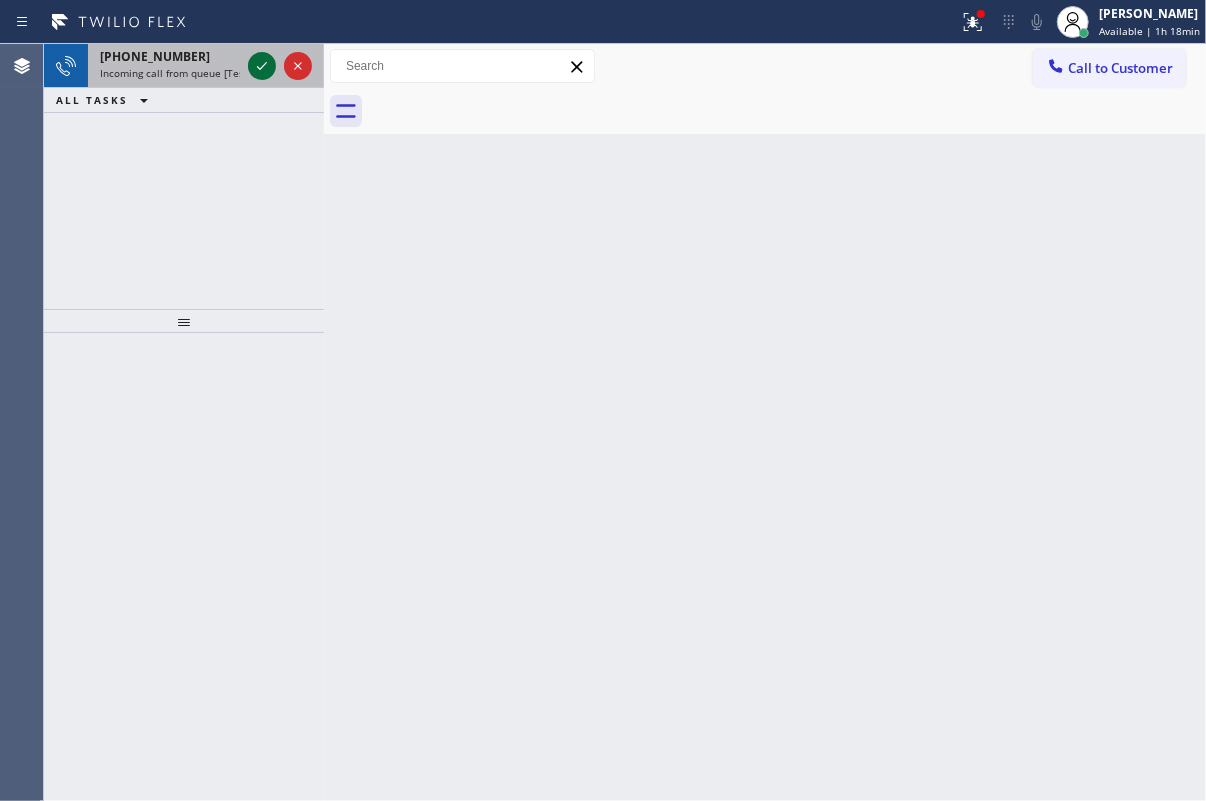 click 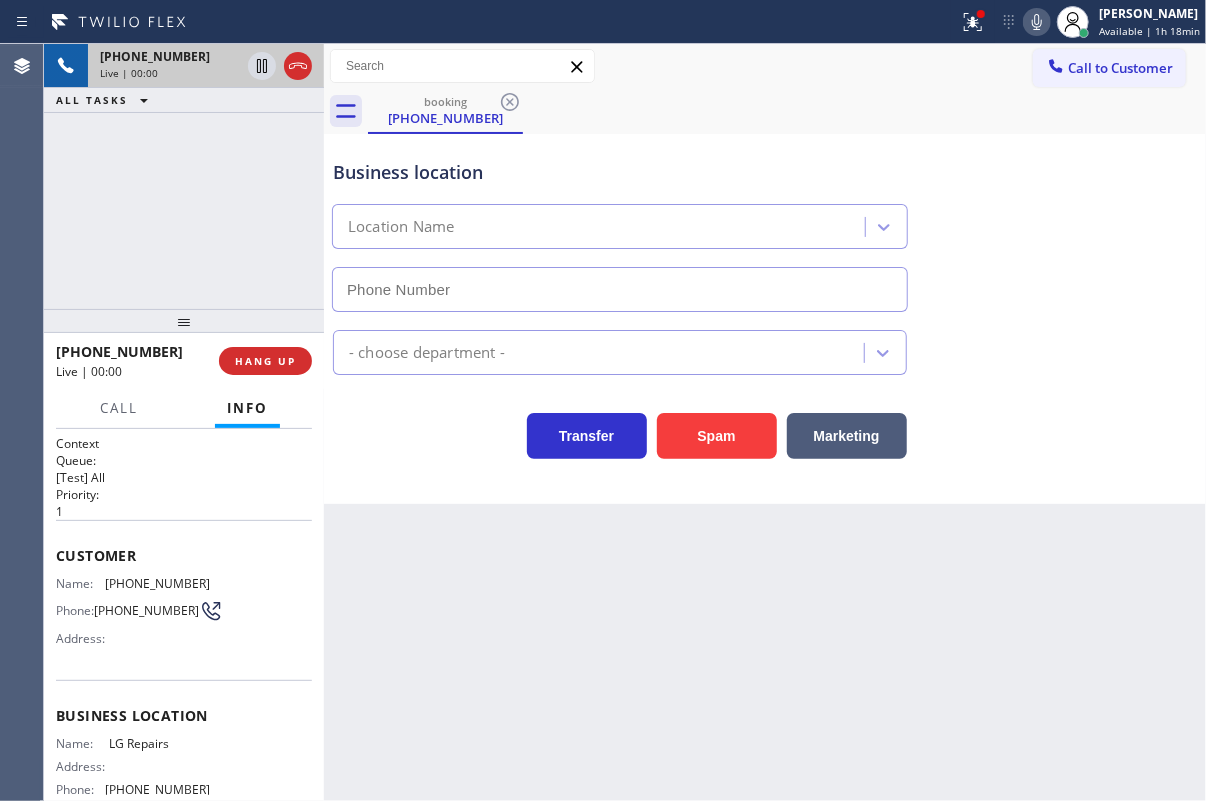 type on "(877) 748-5179" 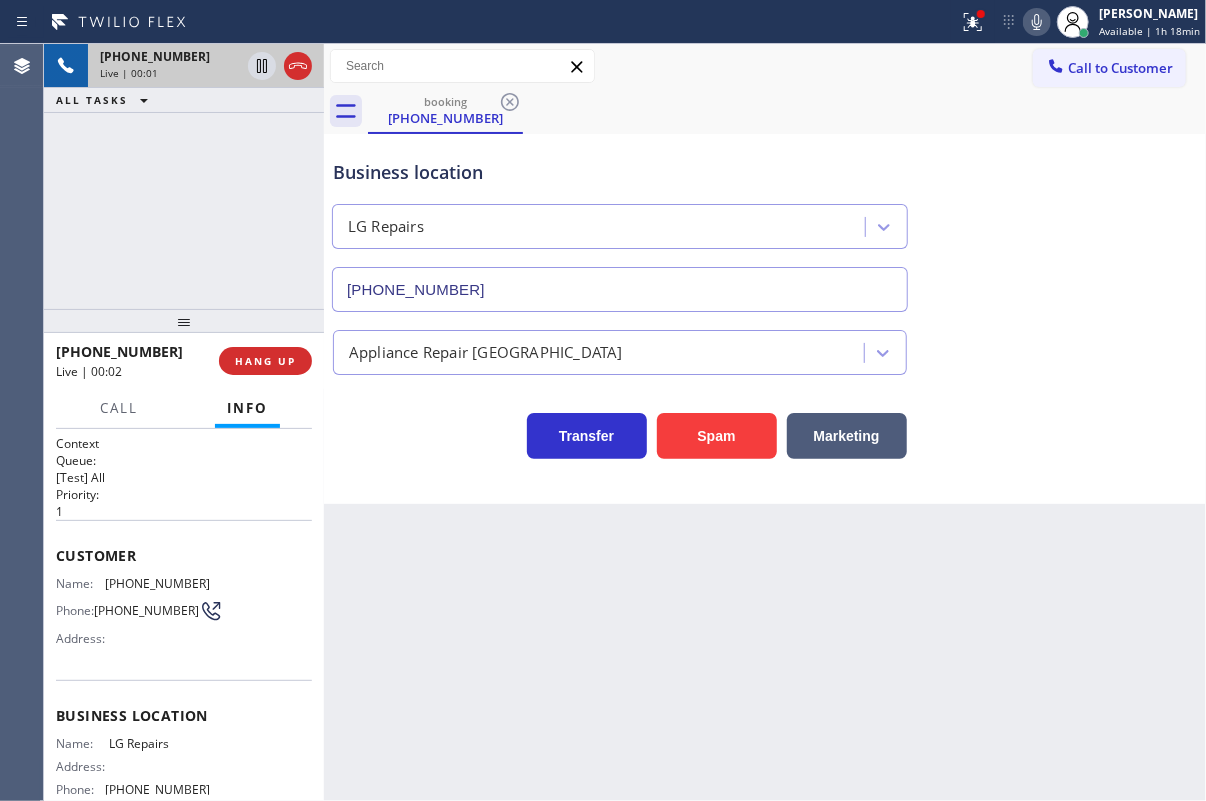 click on "LG Repairs" at bounding box center (159, 743) 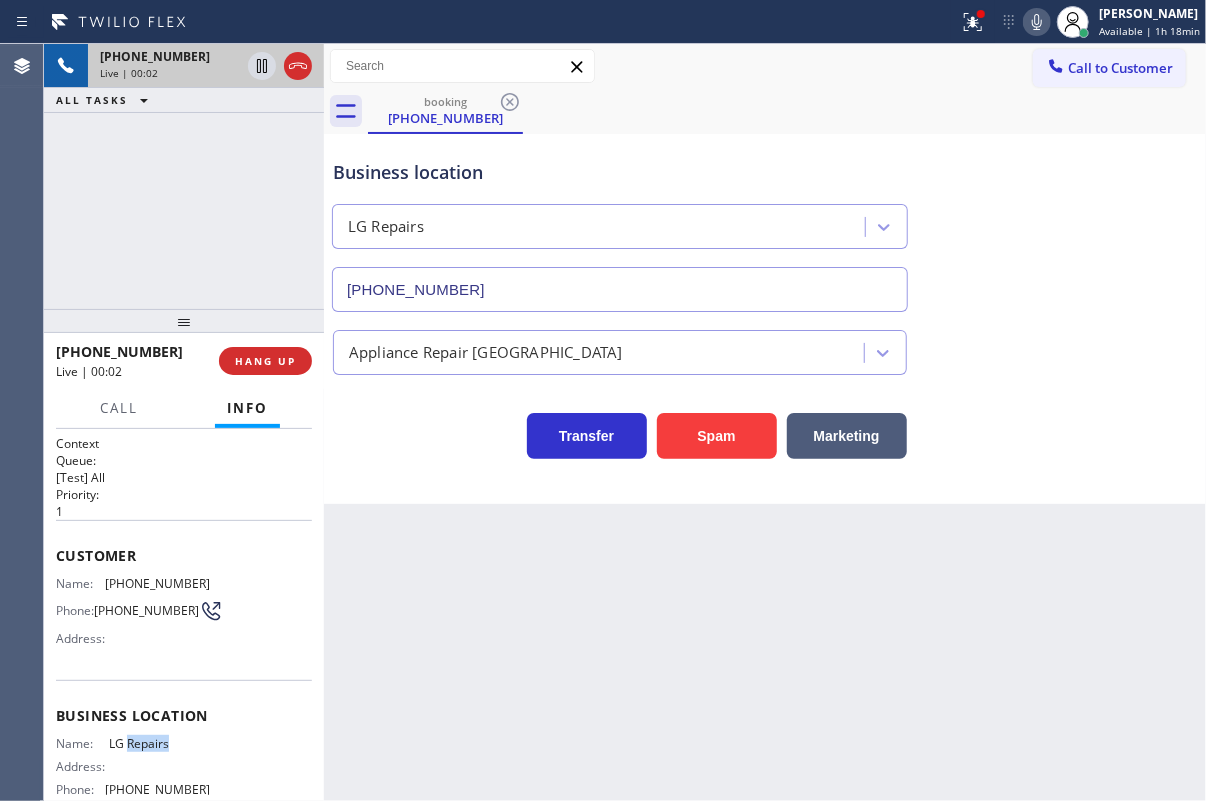 click on "LG Repairs" at bounding box center [159, 743] 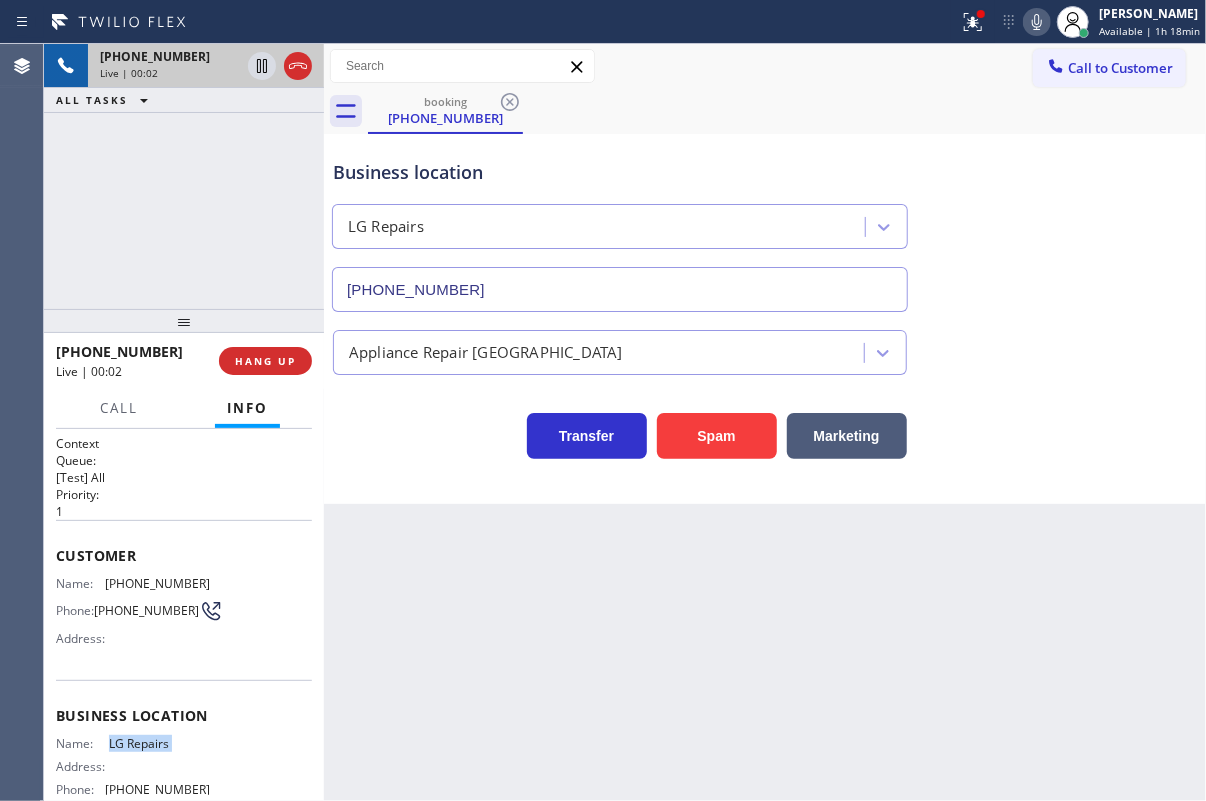 click on "LG Repairs" at bounding box center (159, 743) 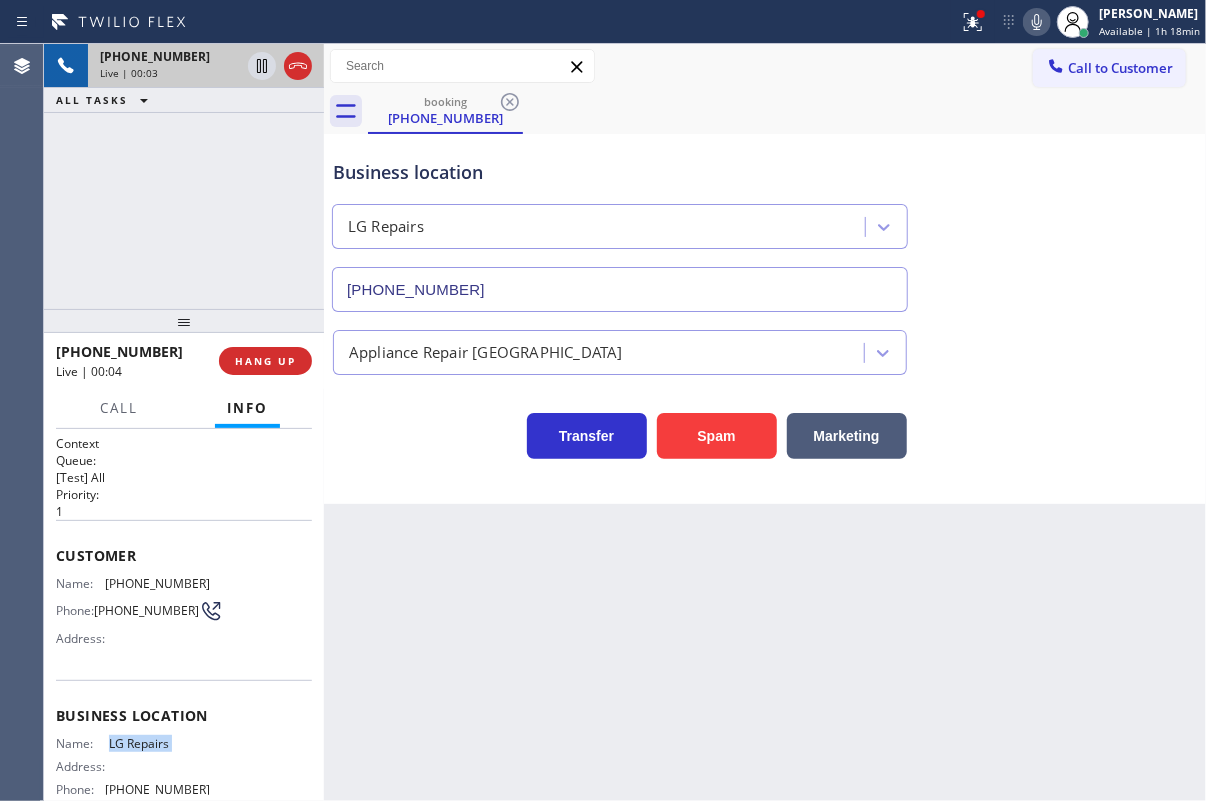 click on "(877) 748-5179" at bounding box center [620, 289] 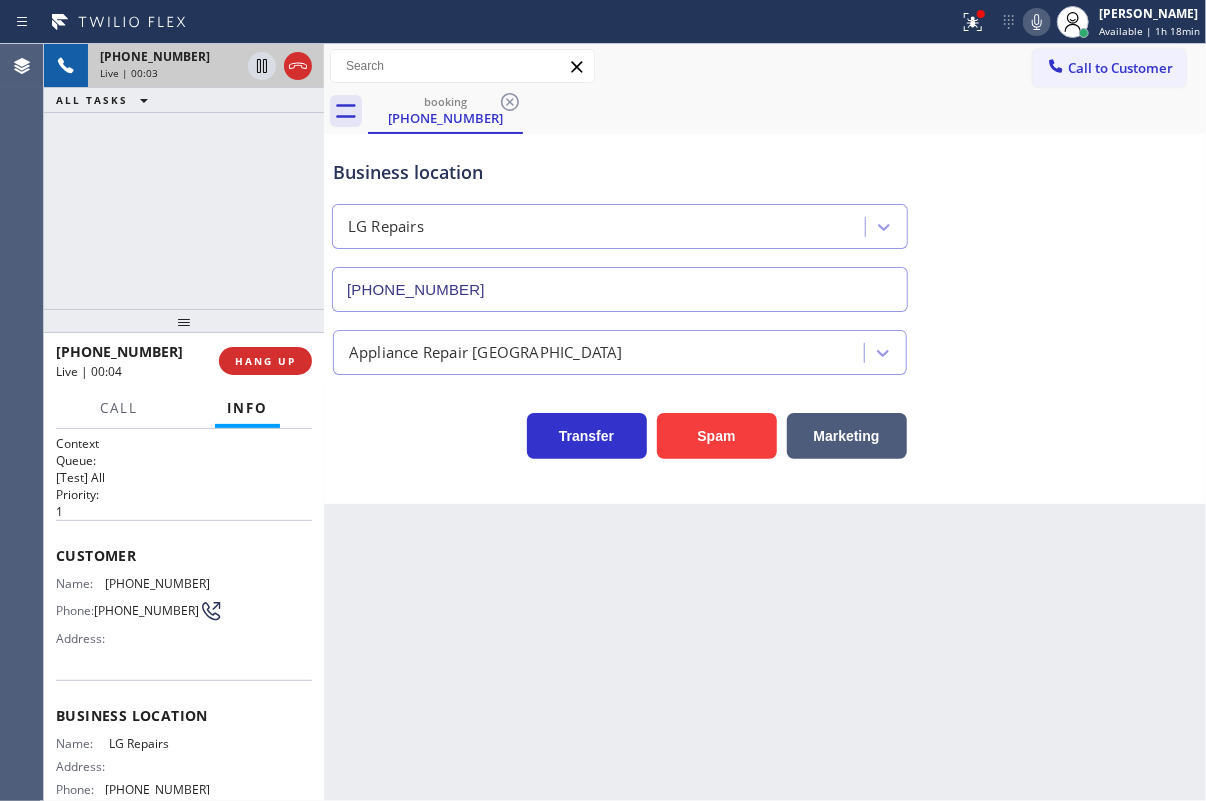 click on "(877) 748-5179" at bounding box center (620, 289) 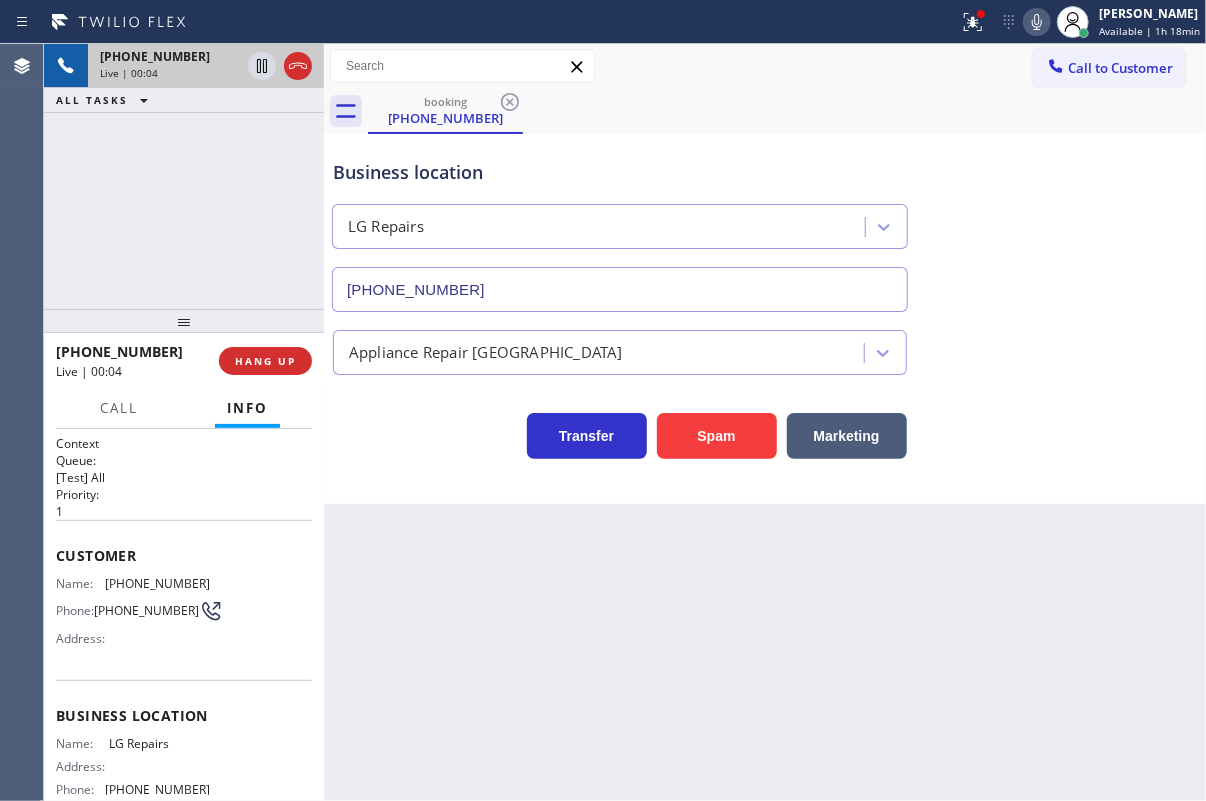 click on "(877) 748-5179" at bounding box center [620, 289] 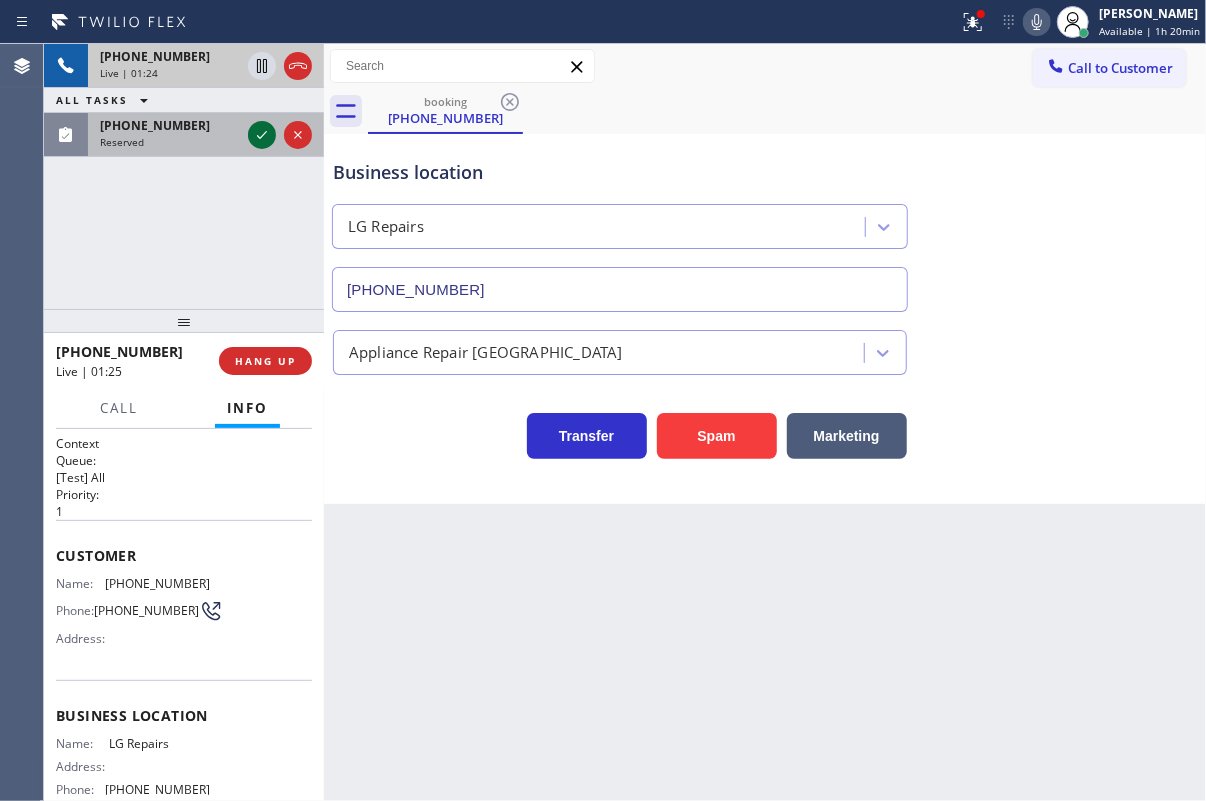 click 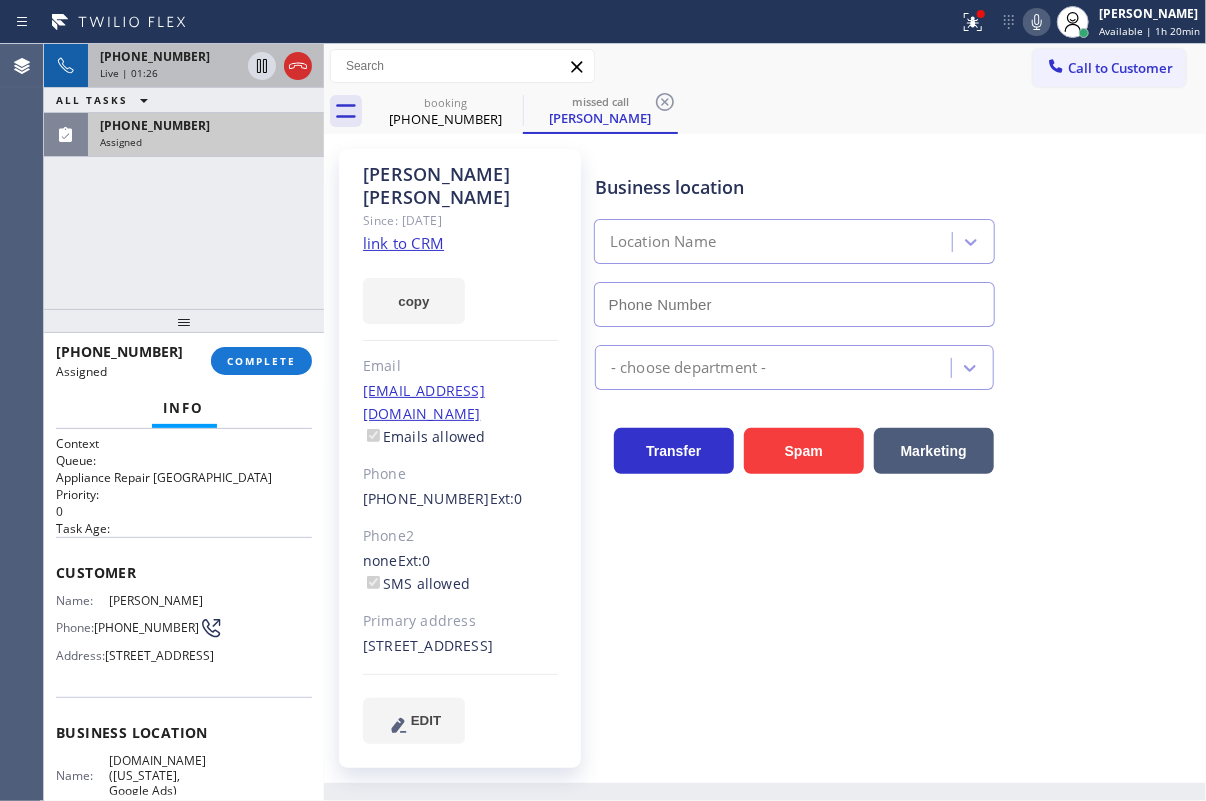 click on "Name:" at bounding box center [82, 600] 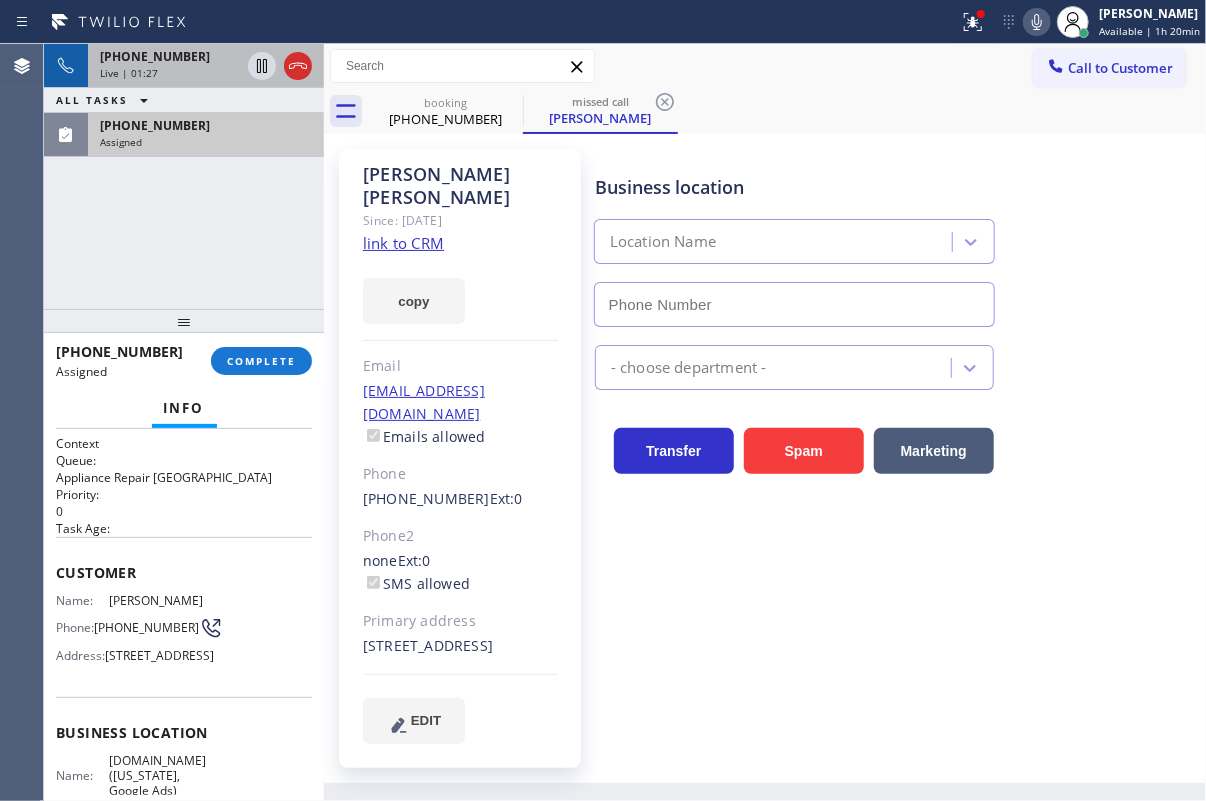type on "(315) 687-8976" 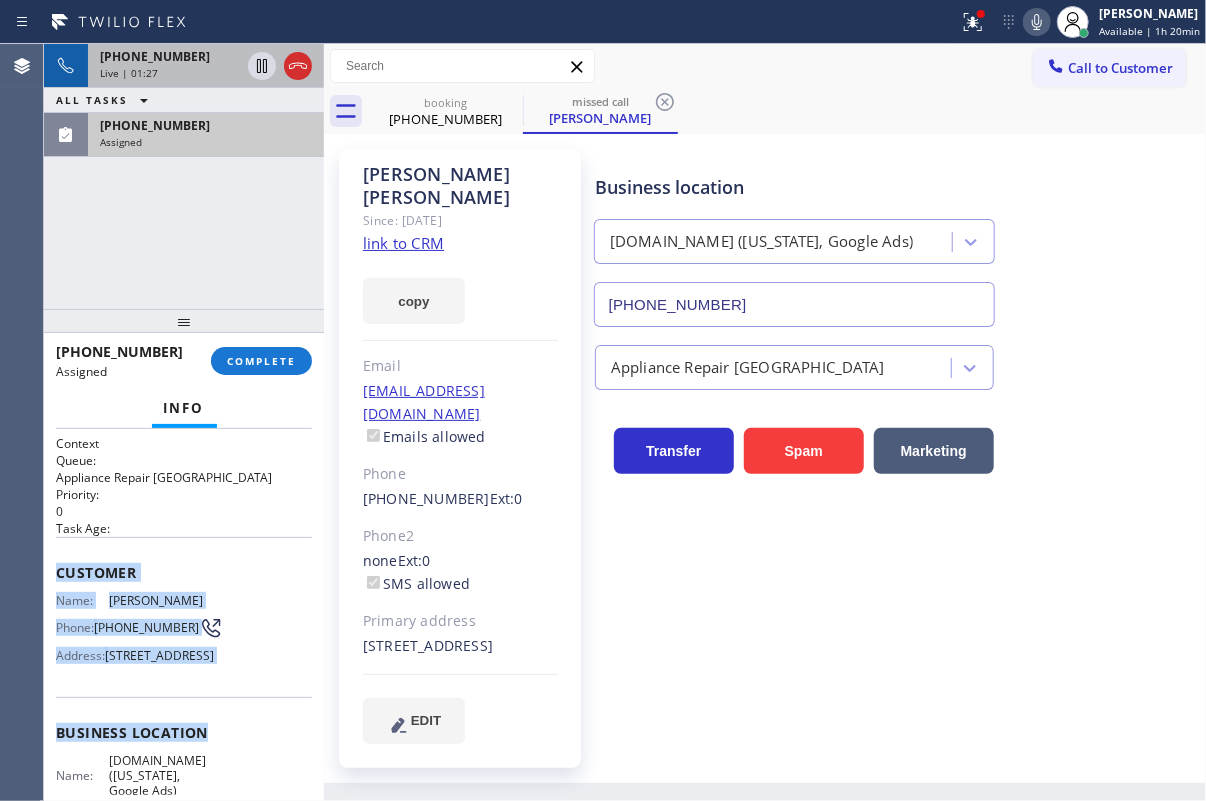 scroll, scrollTop: 269, scrollLeft: 0, axis: vertical 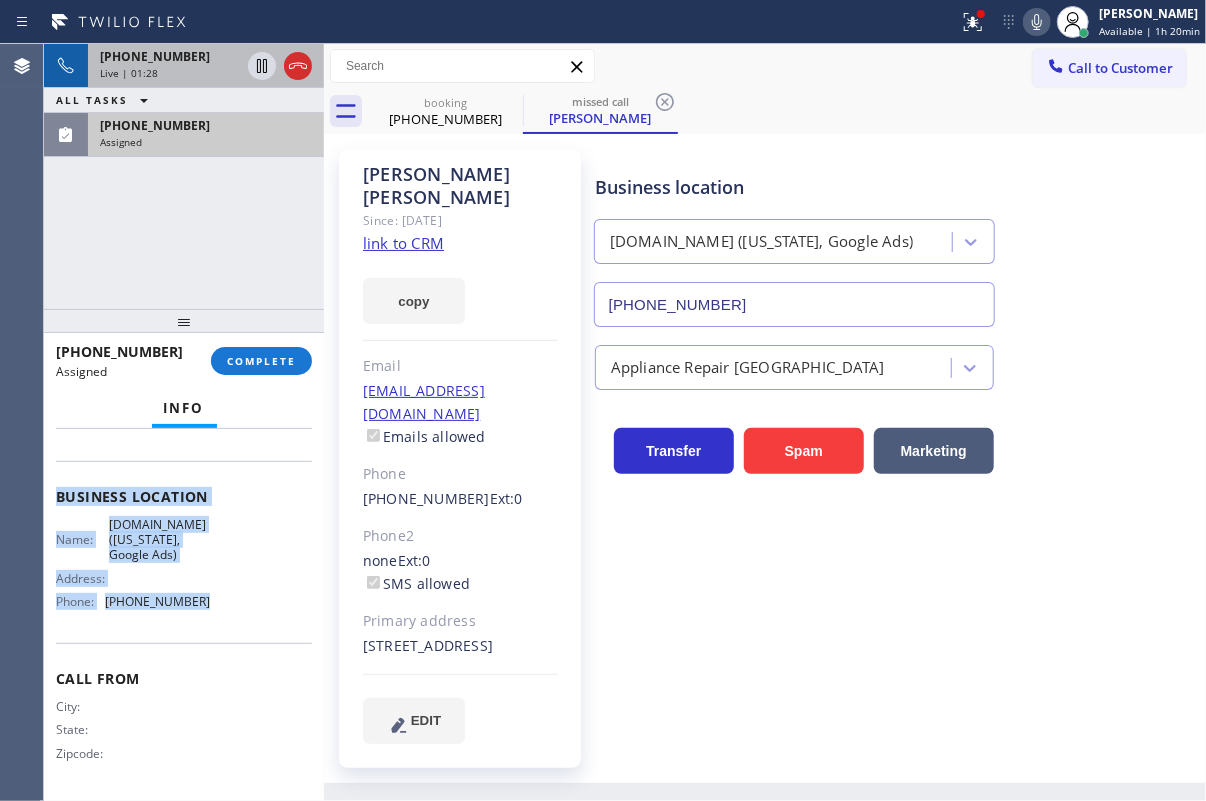 drag, startPoint x: 103, startPoint y: 617, endPoint x: 263, endPoint y: 621, distance: 160.04999 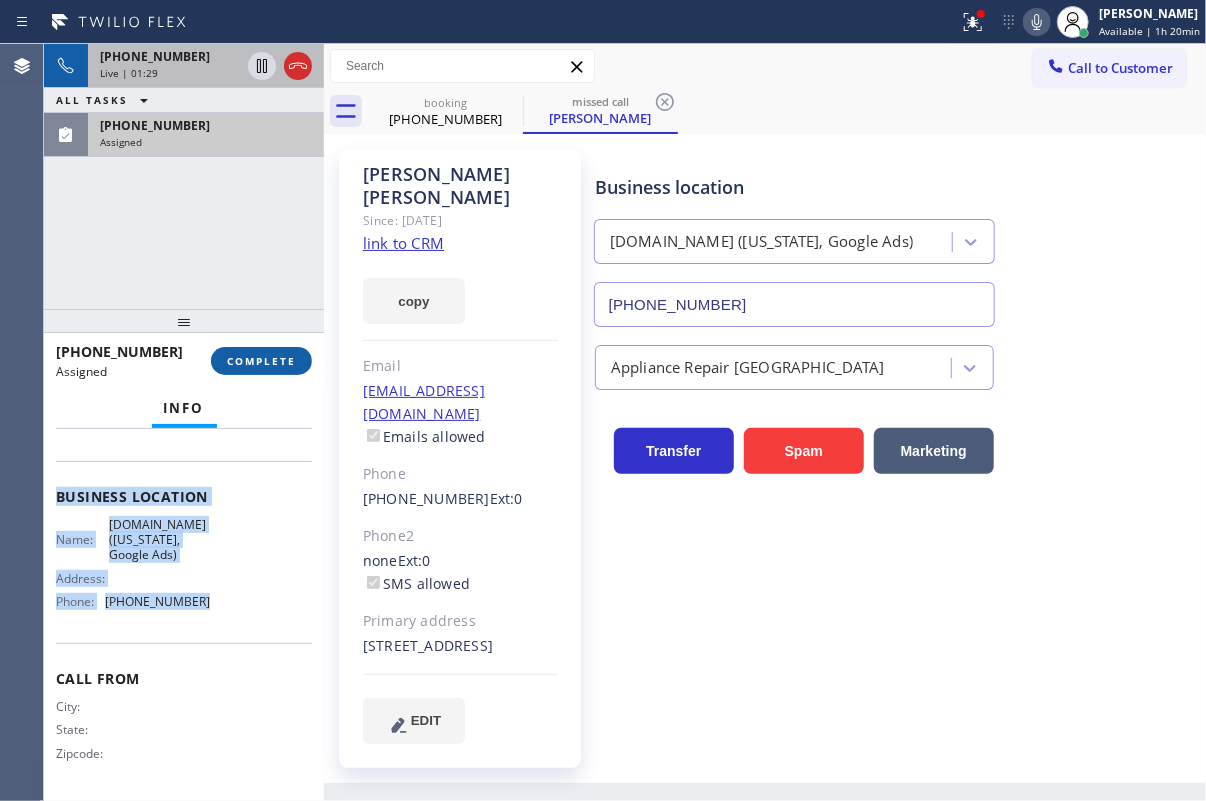 click on "COMPLETE" at bounding box center (261, 361) 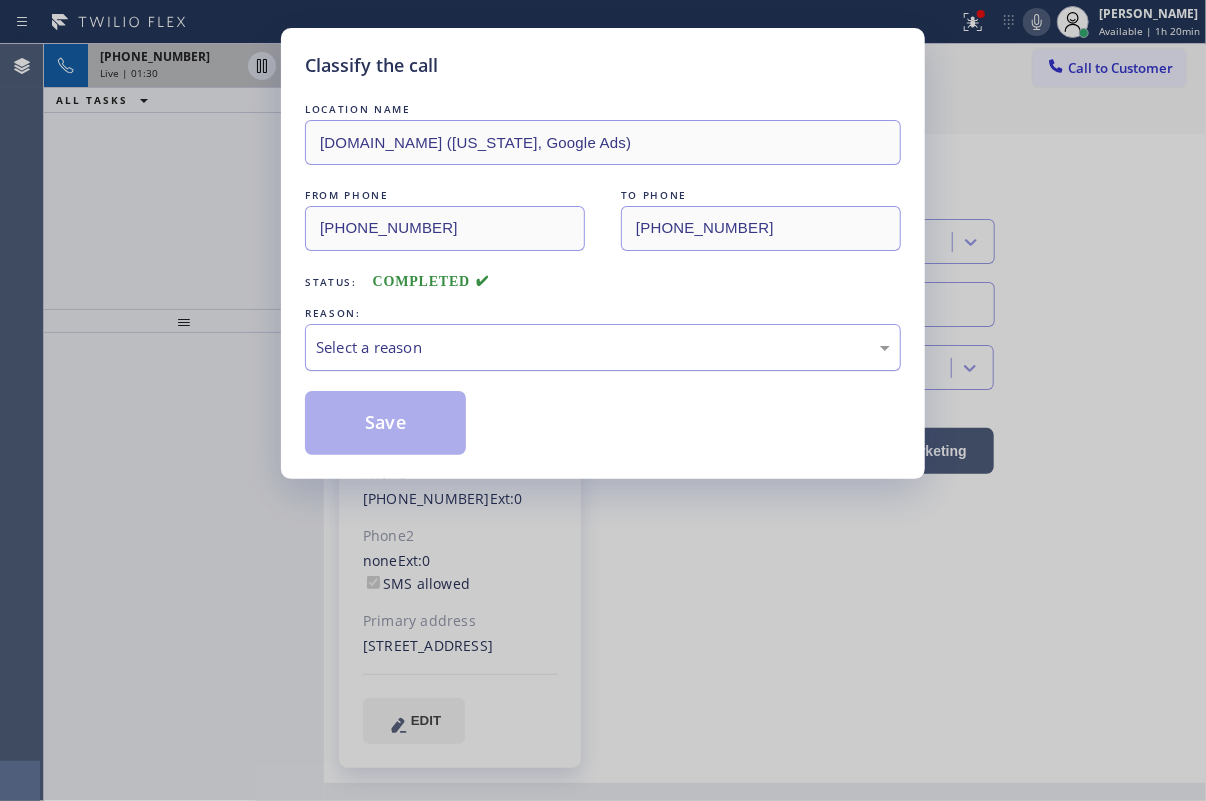 click on "Select a reason" at bounding box center (603, 347) 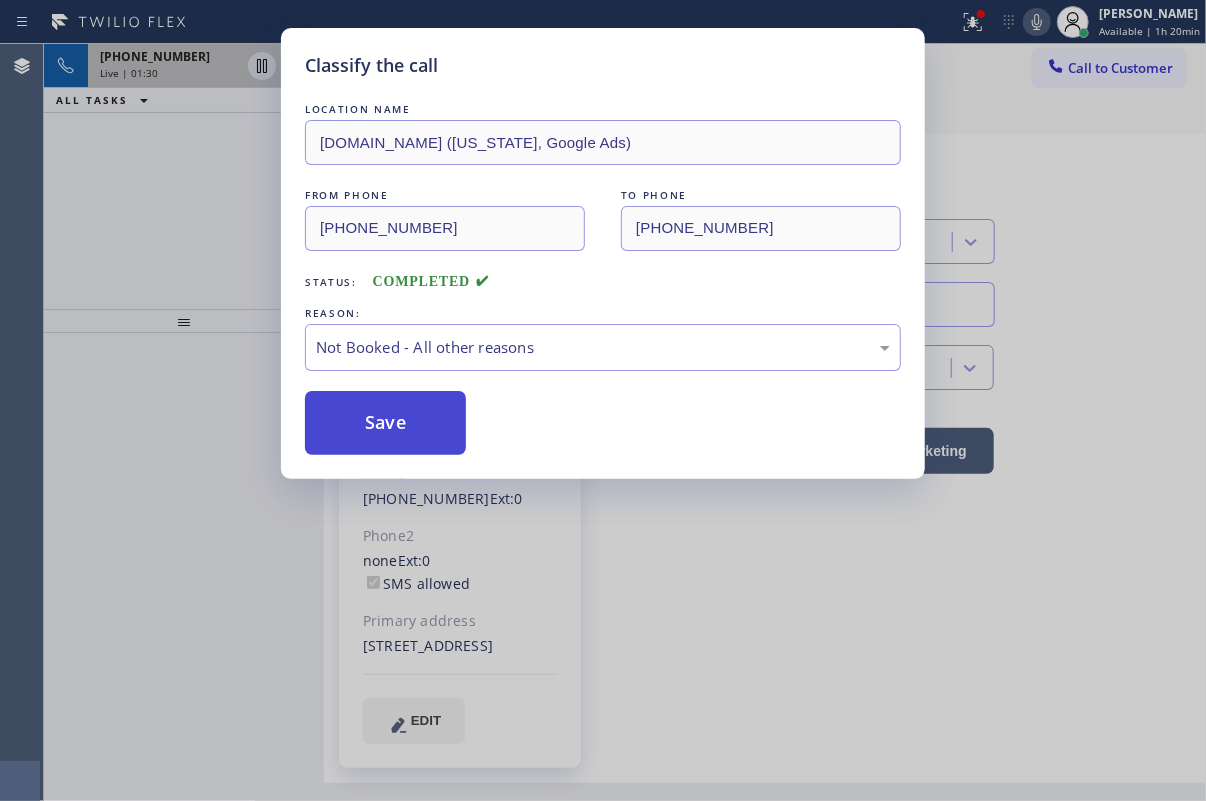 click on "Save" at bounding box center [385, 423] 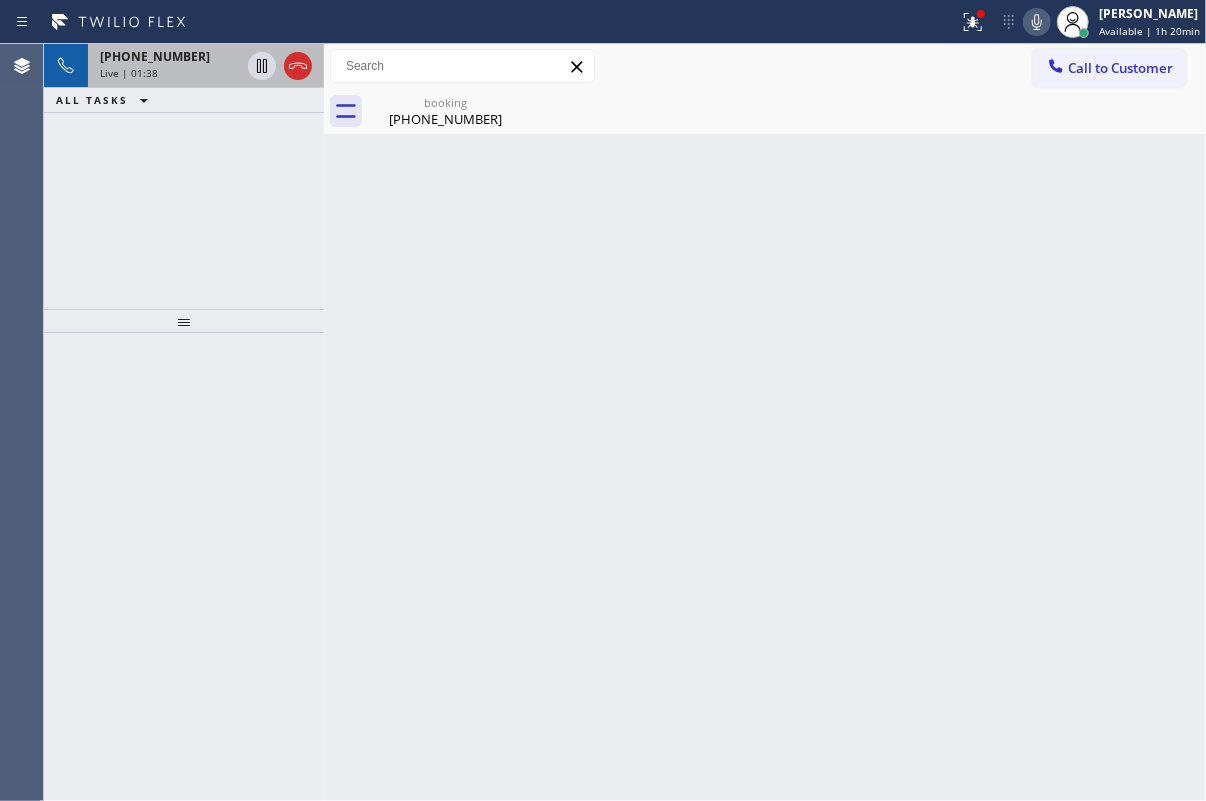 click on "Live | 01:38" at bounding box center [129, 73] 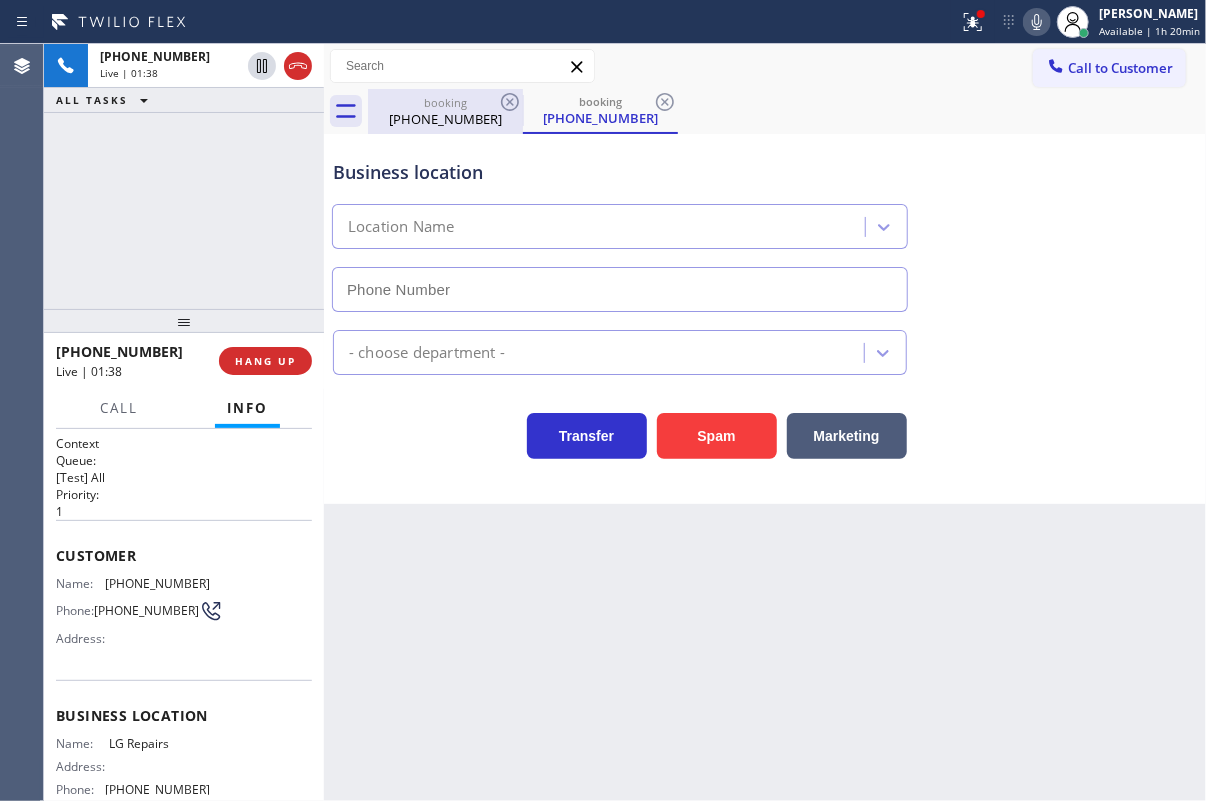 click on "(805) 206-9663" at bounding box center (445, 119) 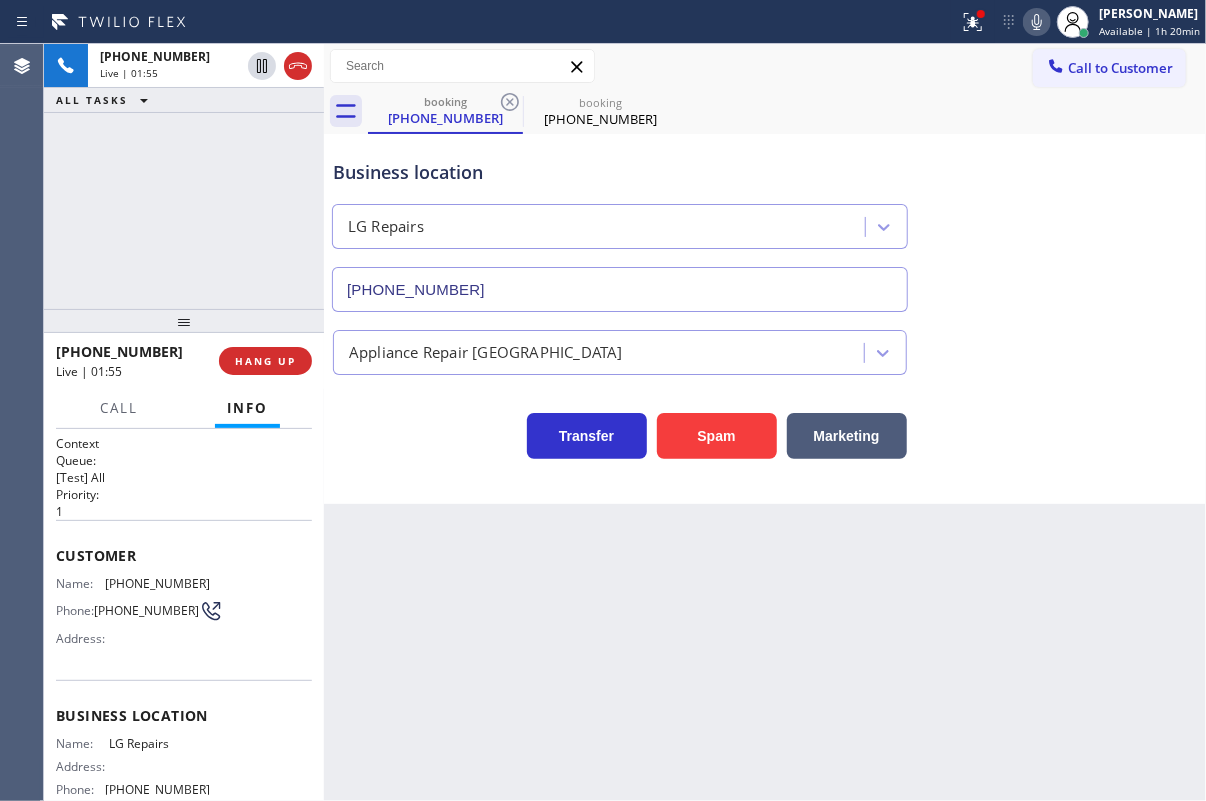 click on "(805) 206-9663" at bounding box center [157, 583] 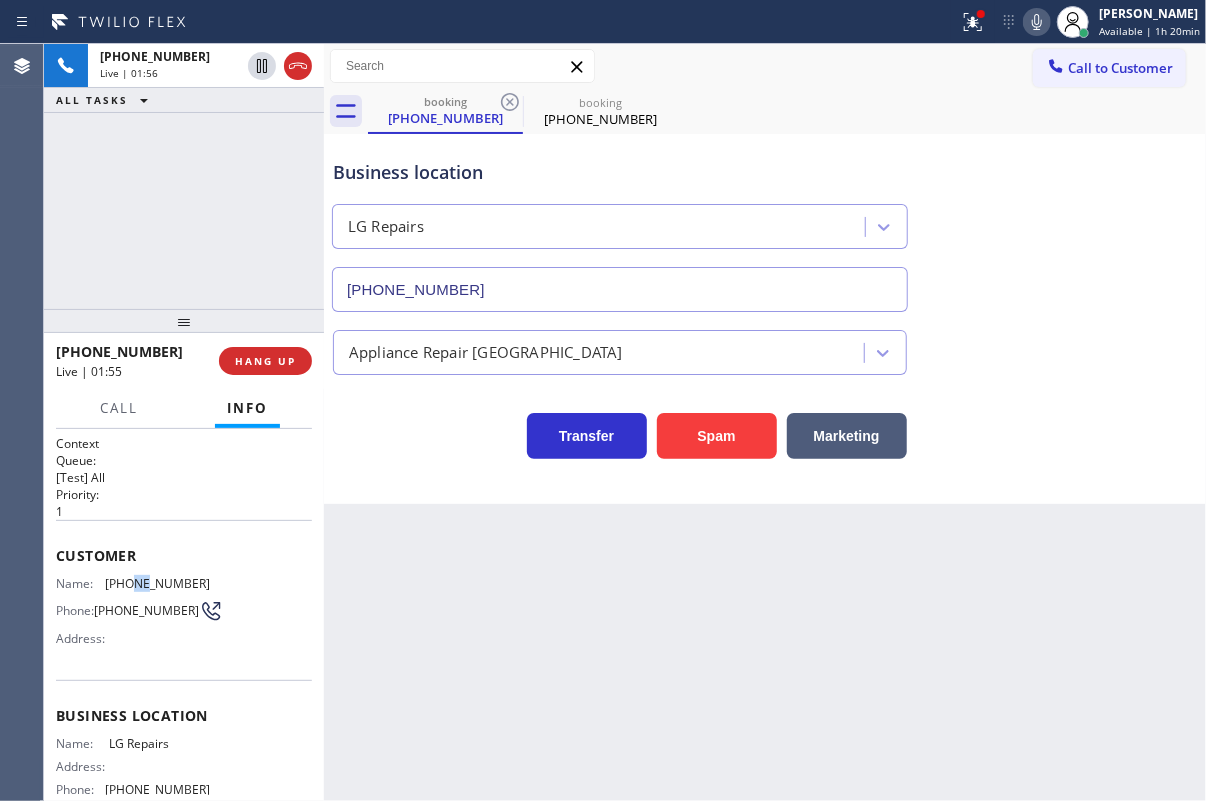 click on "(805) 206-9663" at bounding box center [157, 583] 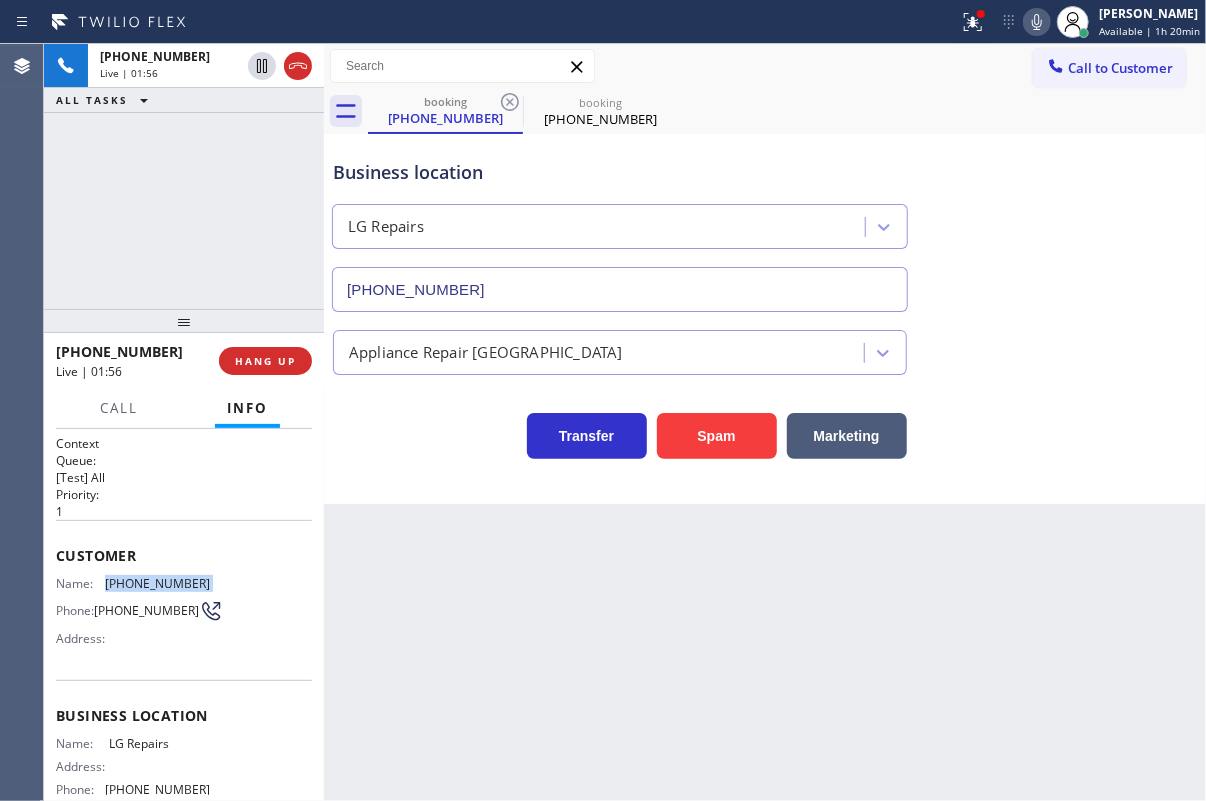 click on "(805) 206-9663" at bounding box center [157, 583] 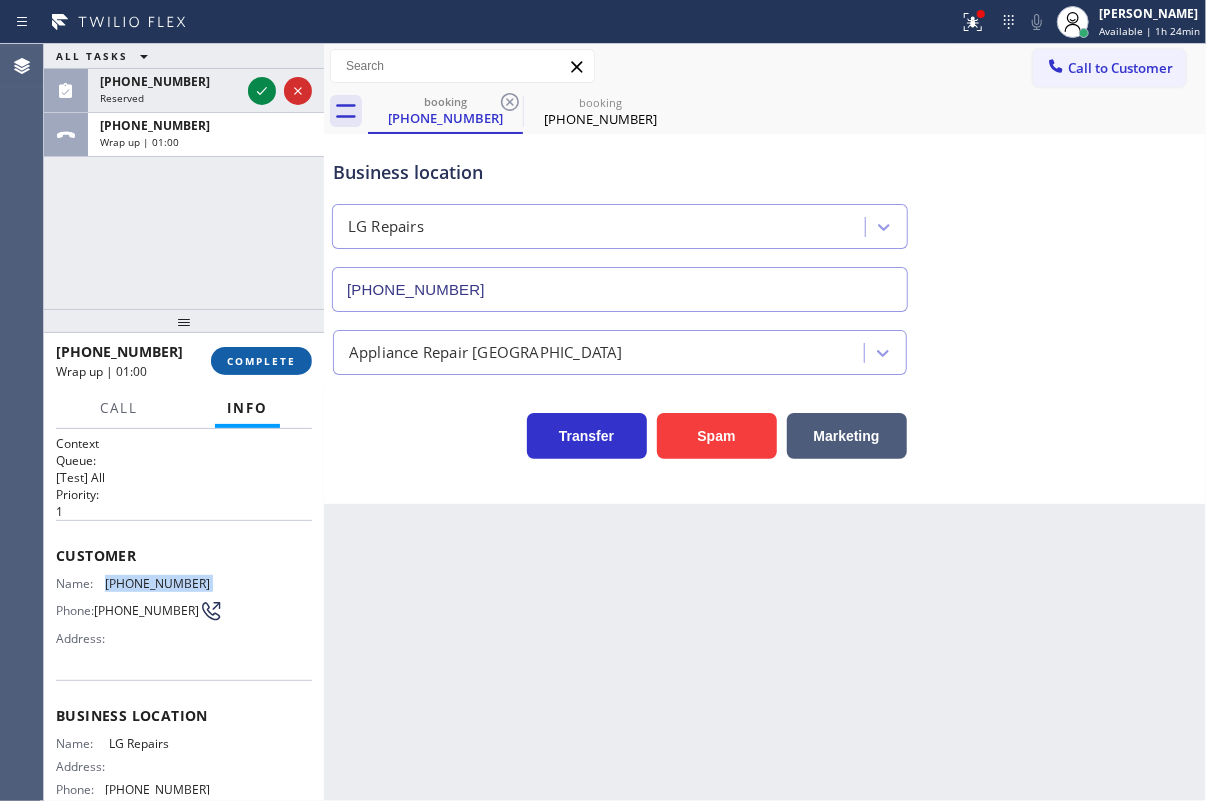 click on "COMPLETE" at bounding box center [261, 361] 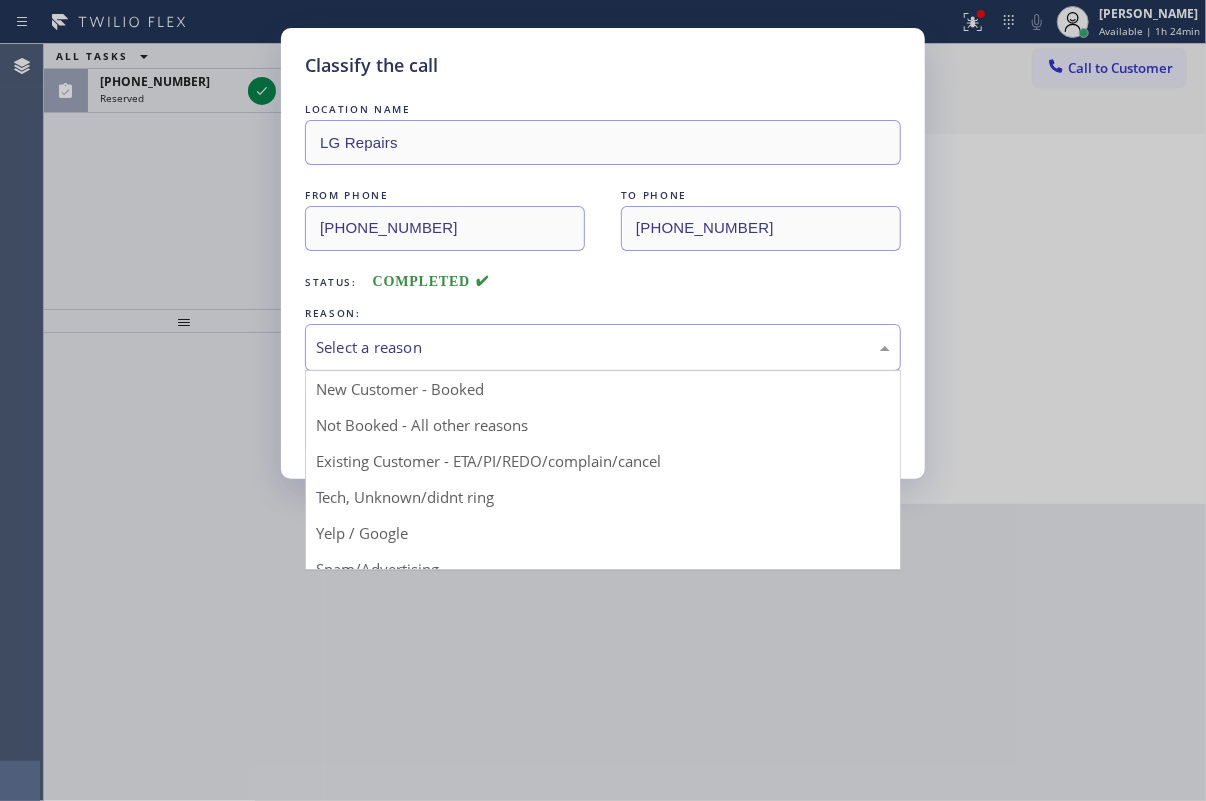 click on "Select a reason" at bounding box center (603, 347) 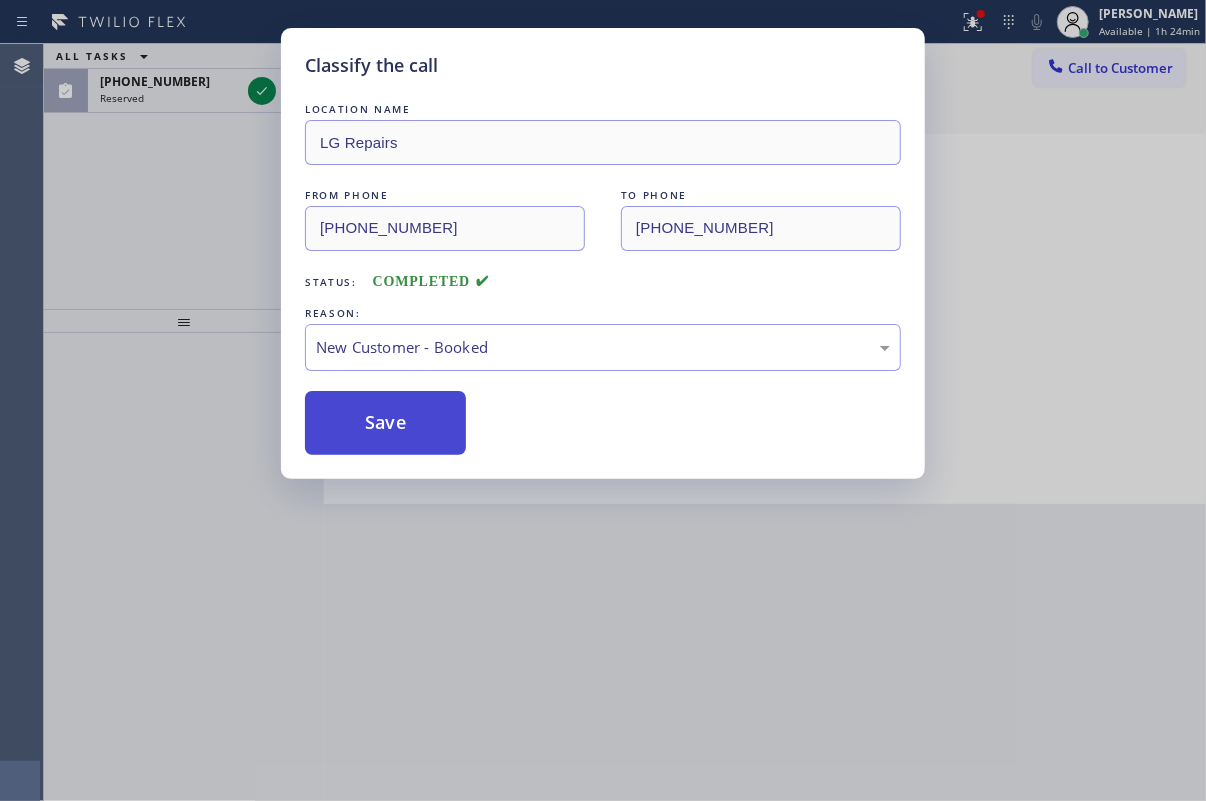 click on "Save" at bounding box center (385, 423) 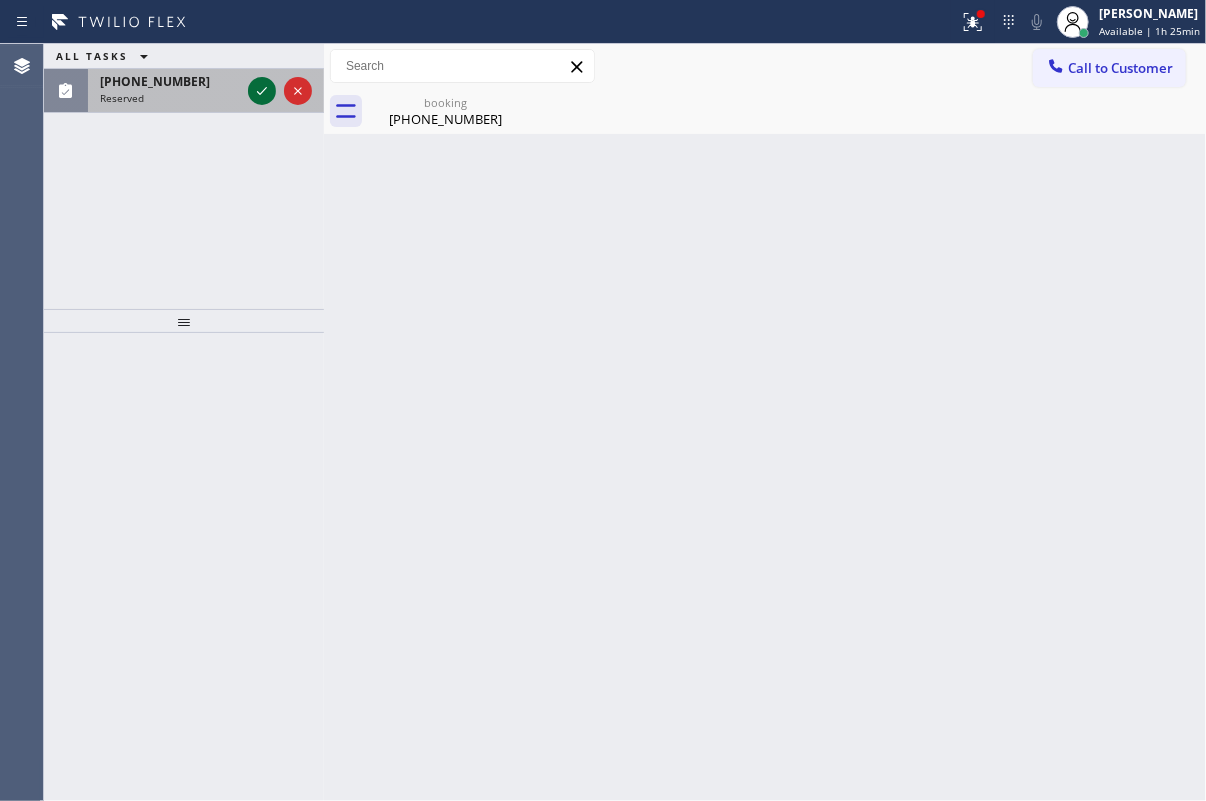 click 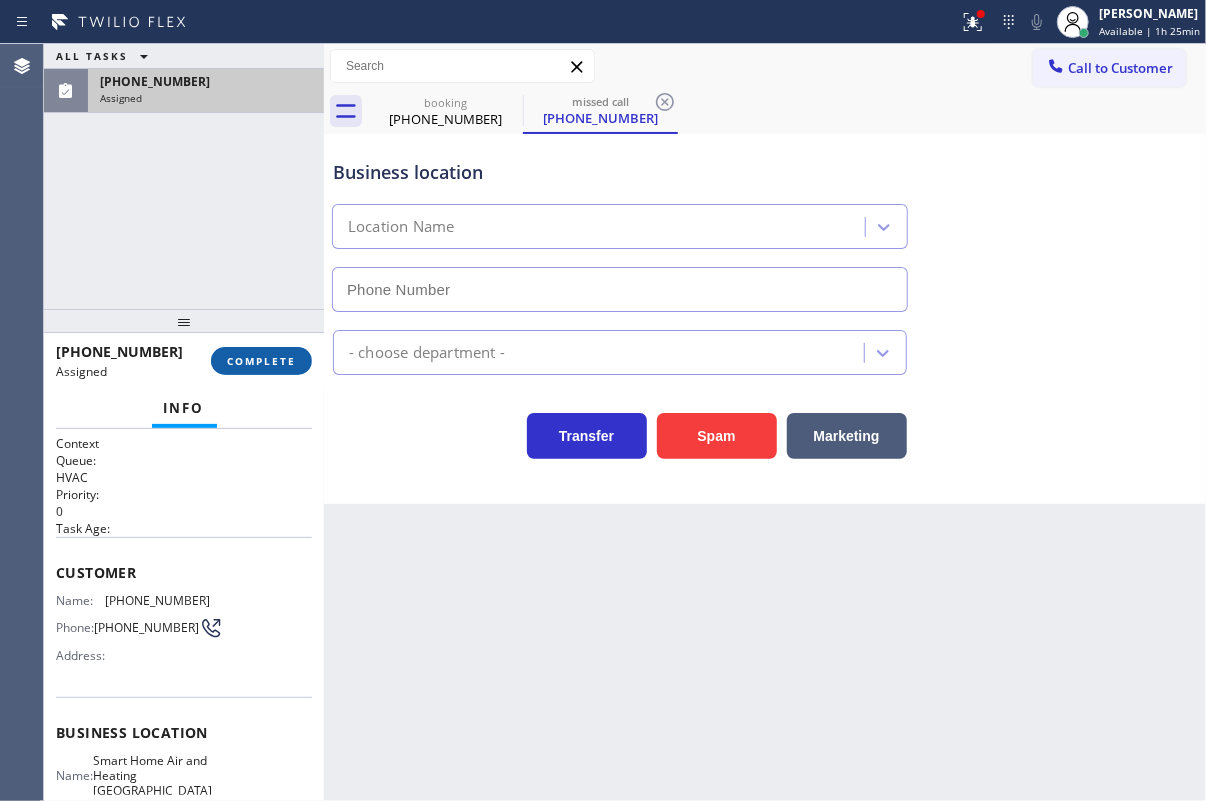 type on "(626) 416-4074" 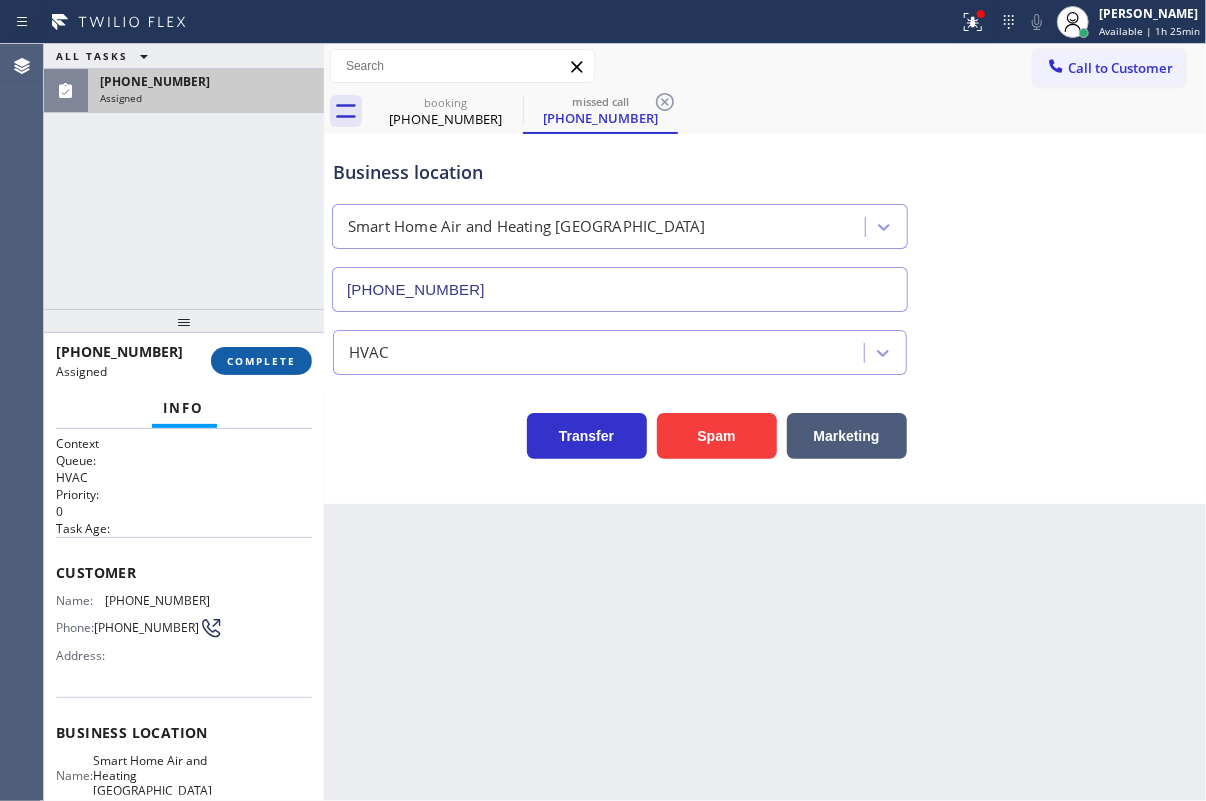 click on "COMPLETE" at bounding box center [261, 361] 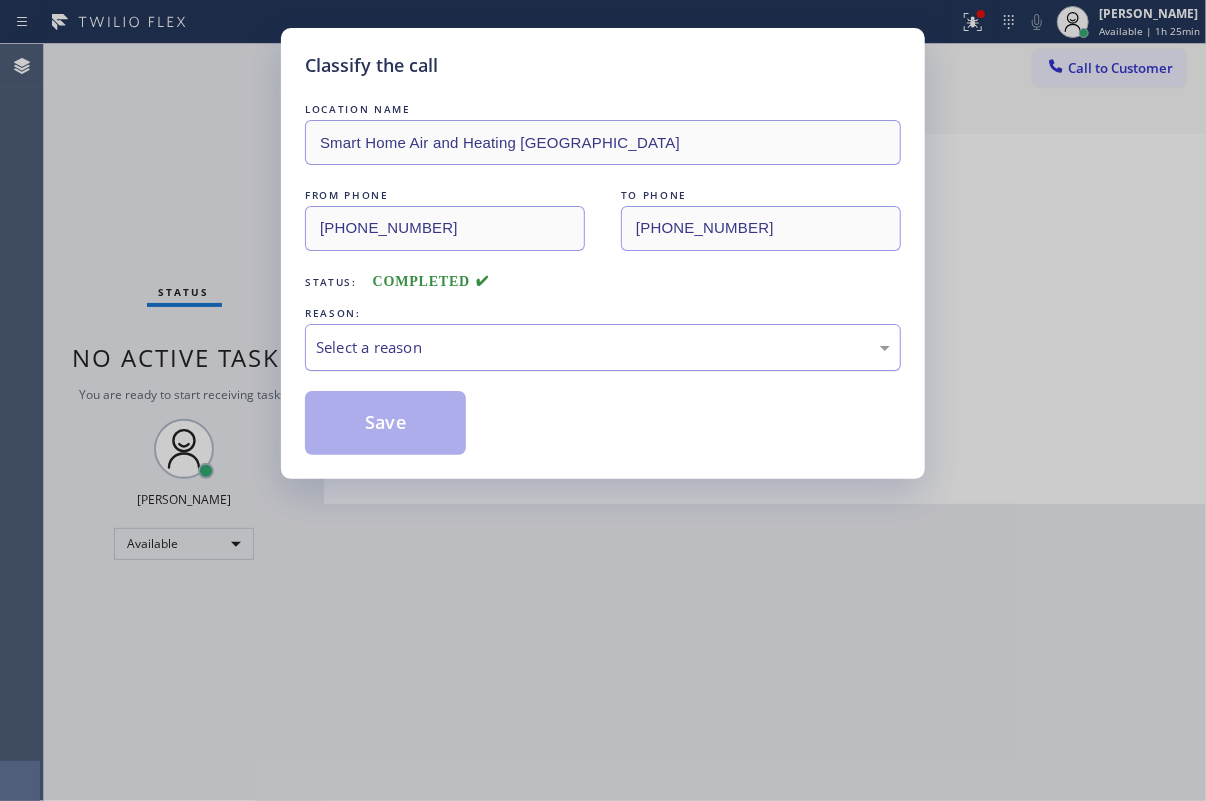 click on "Select a reason" at bounding box center (603, 347) 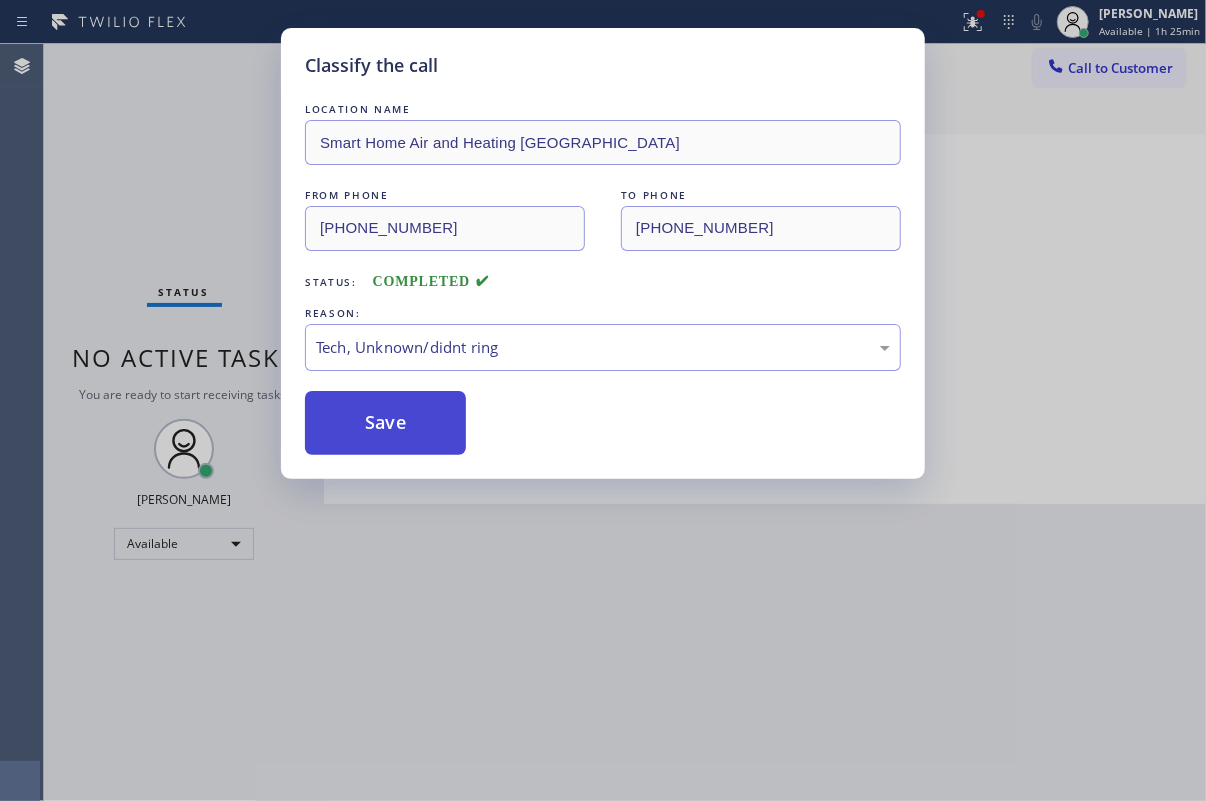 drag, startPoint x: 381, startPoint y: 433, endPoint x: 813, endPoint y: 27, distance: 592.84064 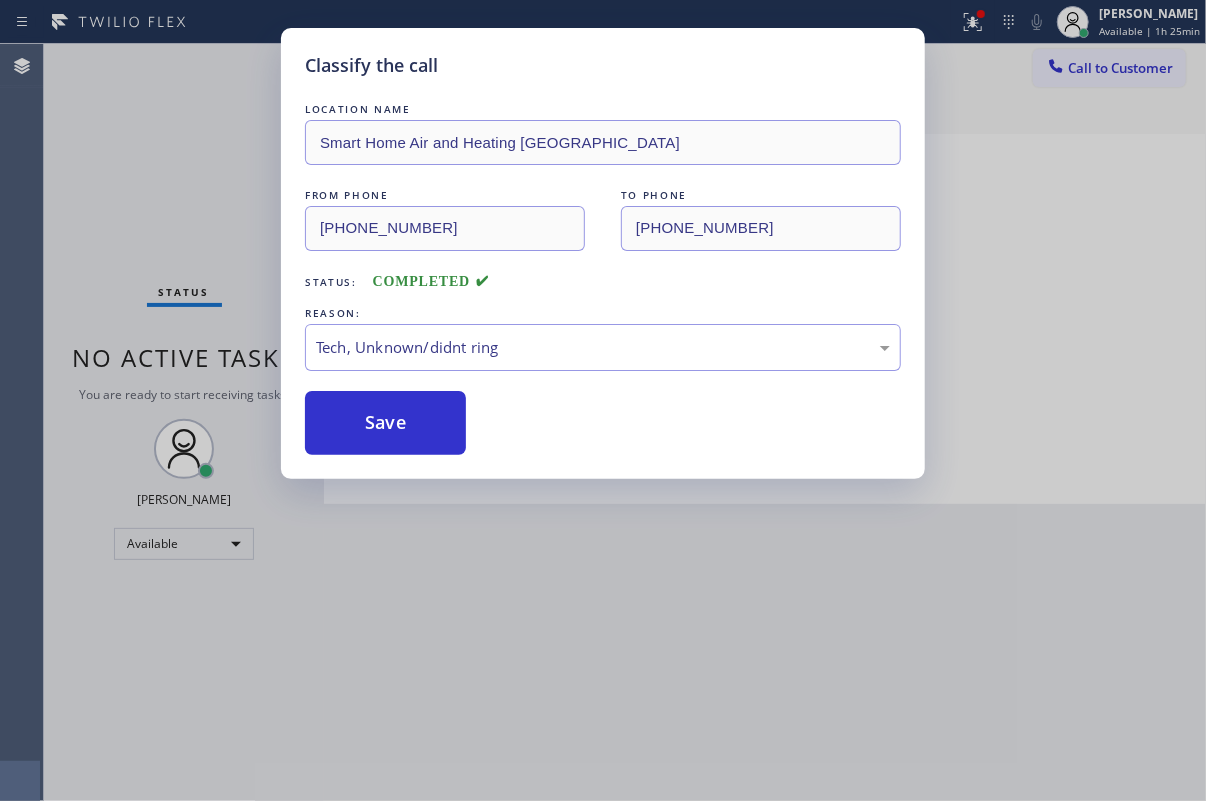 click on "Save" at bounding box center [385, 423] 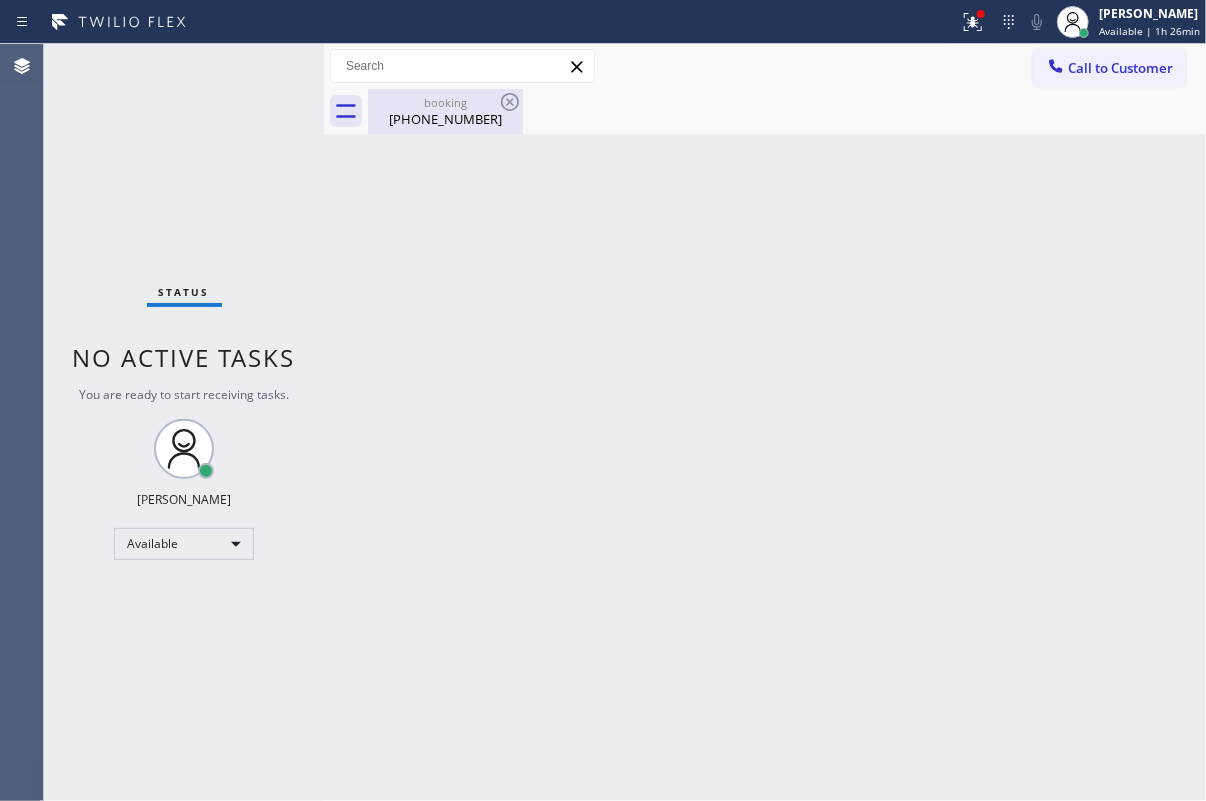 click on "booking" at bounding box center [445, 102] 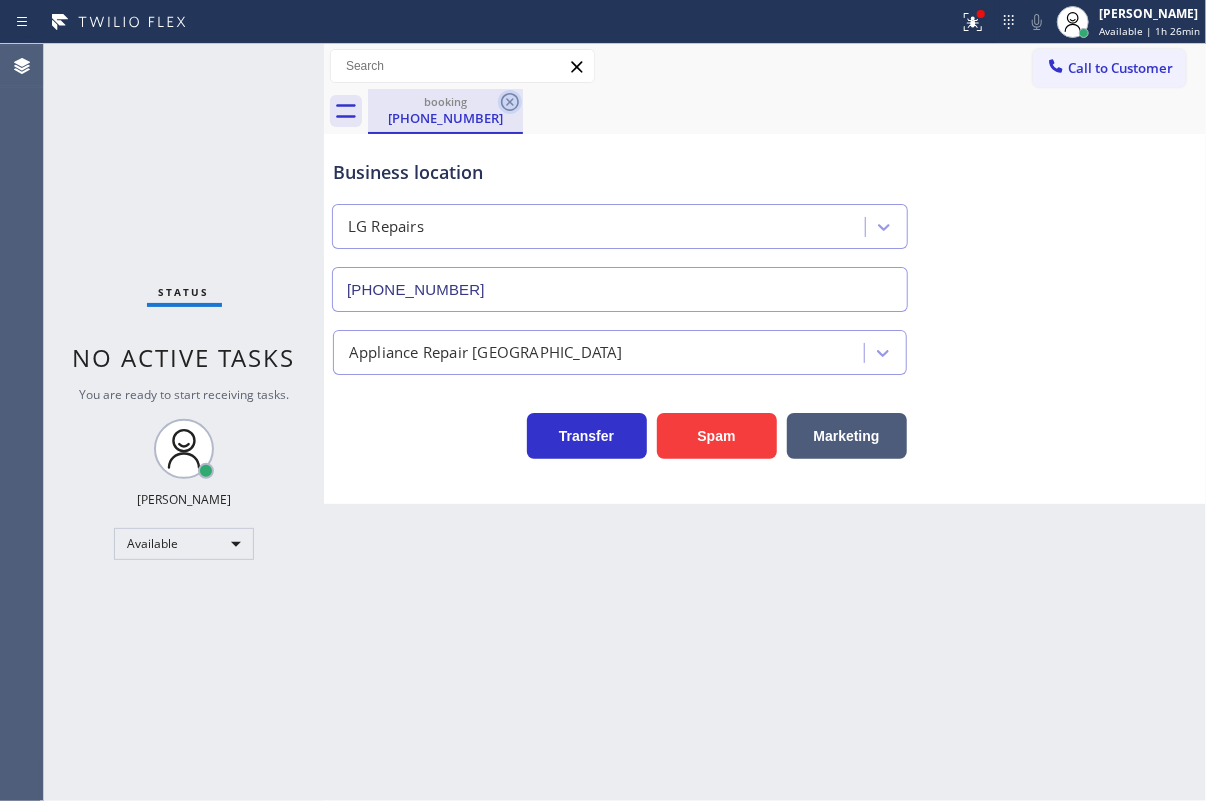click 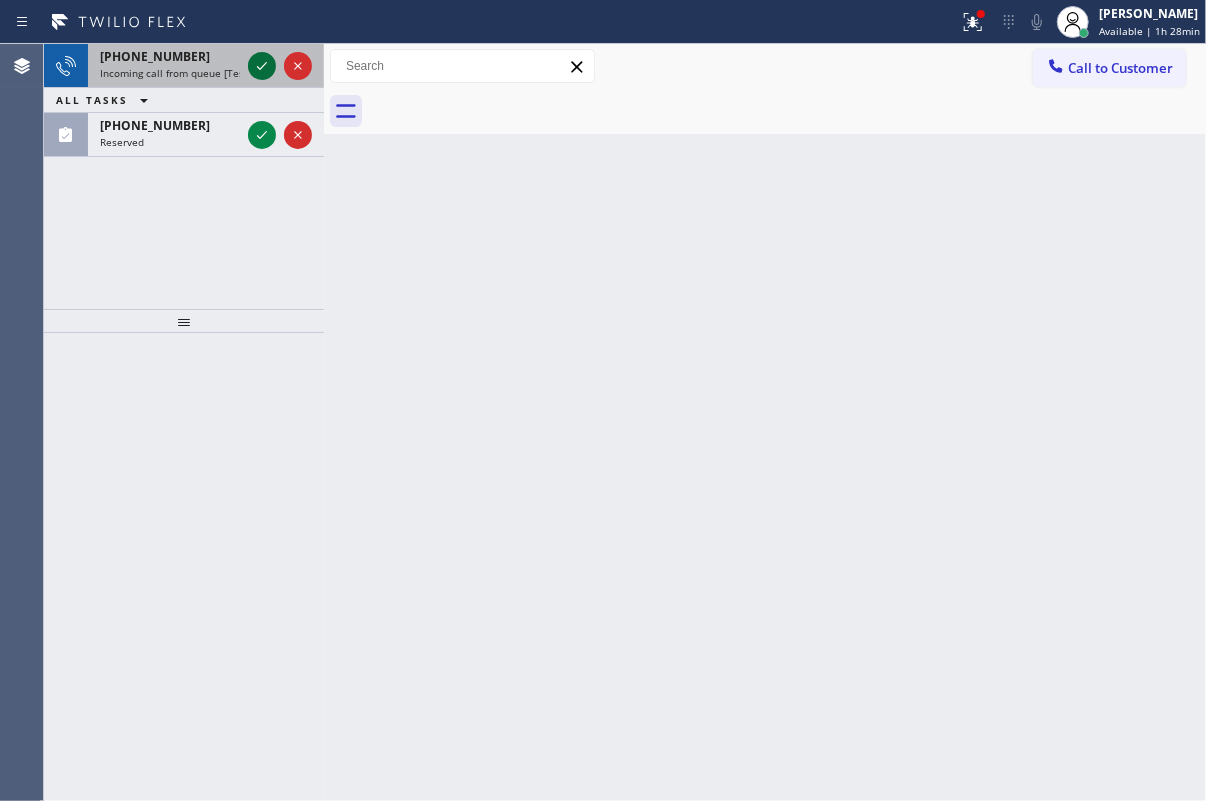 click 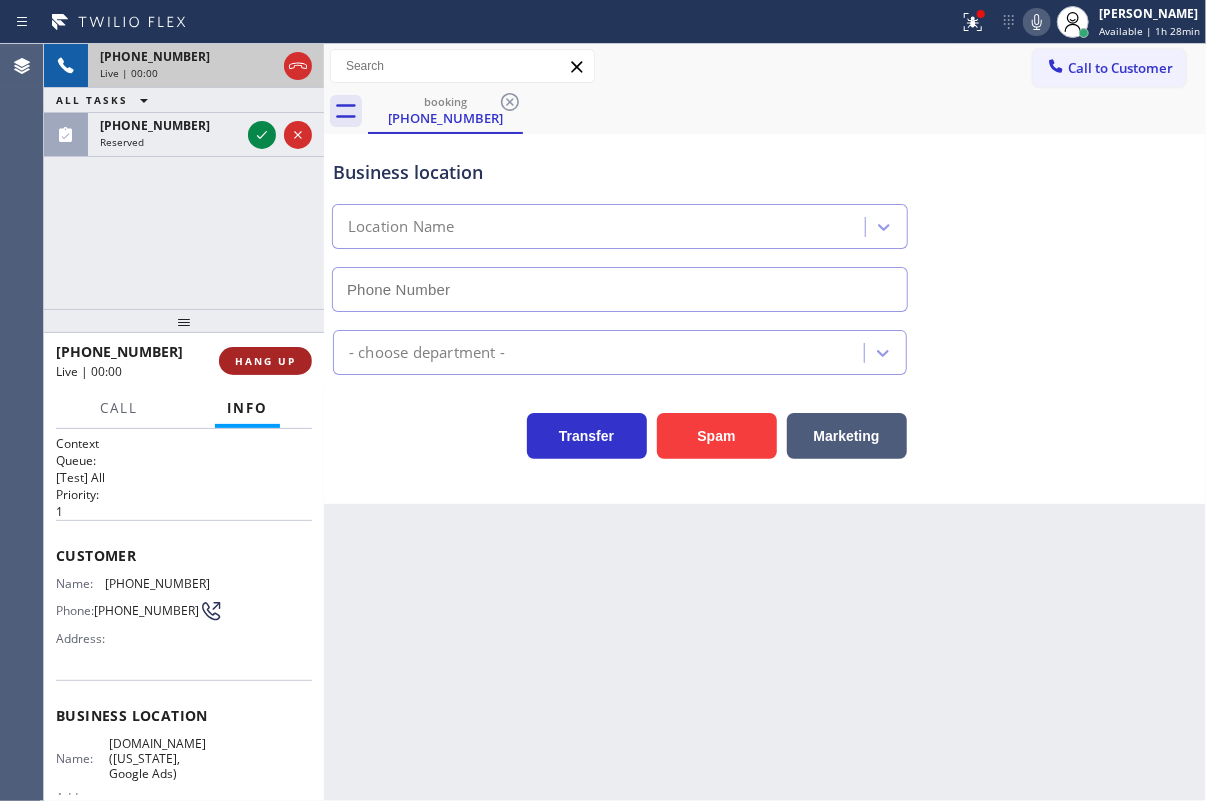 type on "(315) 284-2925" 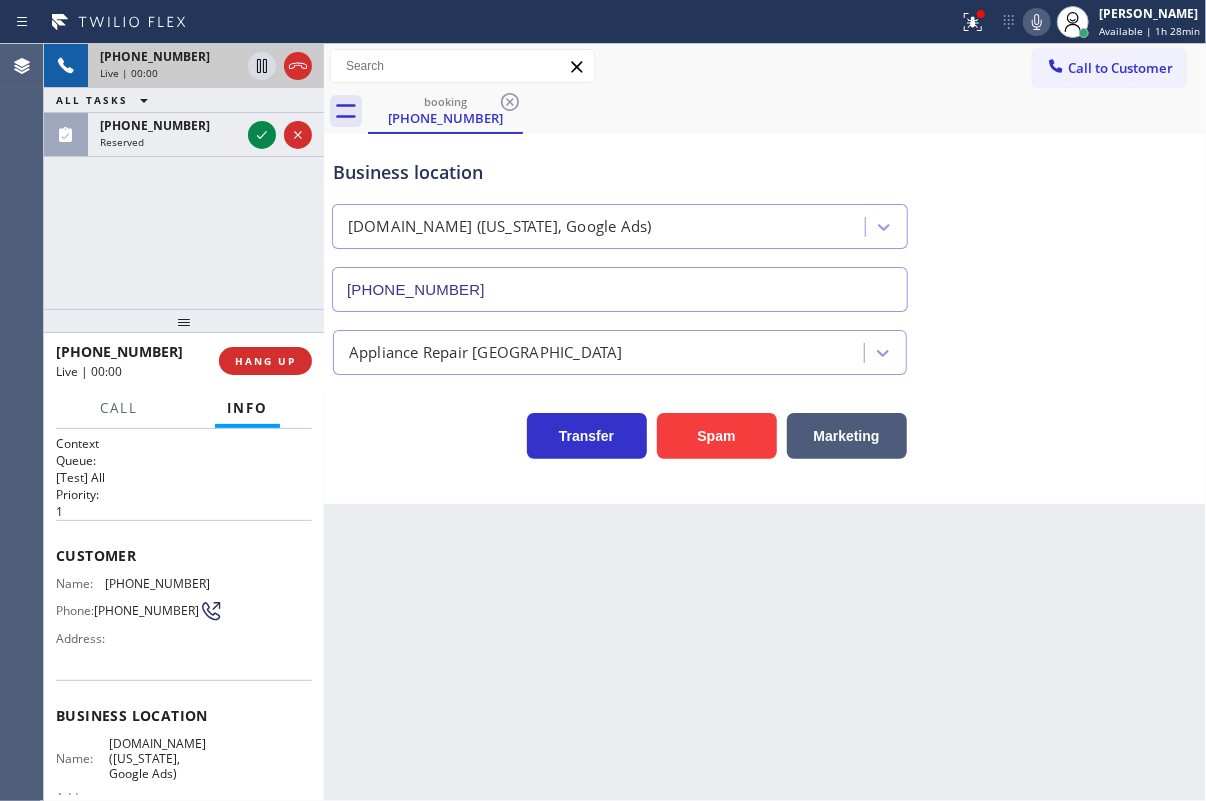 click on "HANG UP" at bounding box center [265, 361] 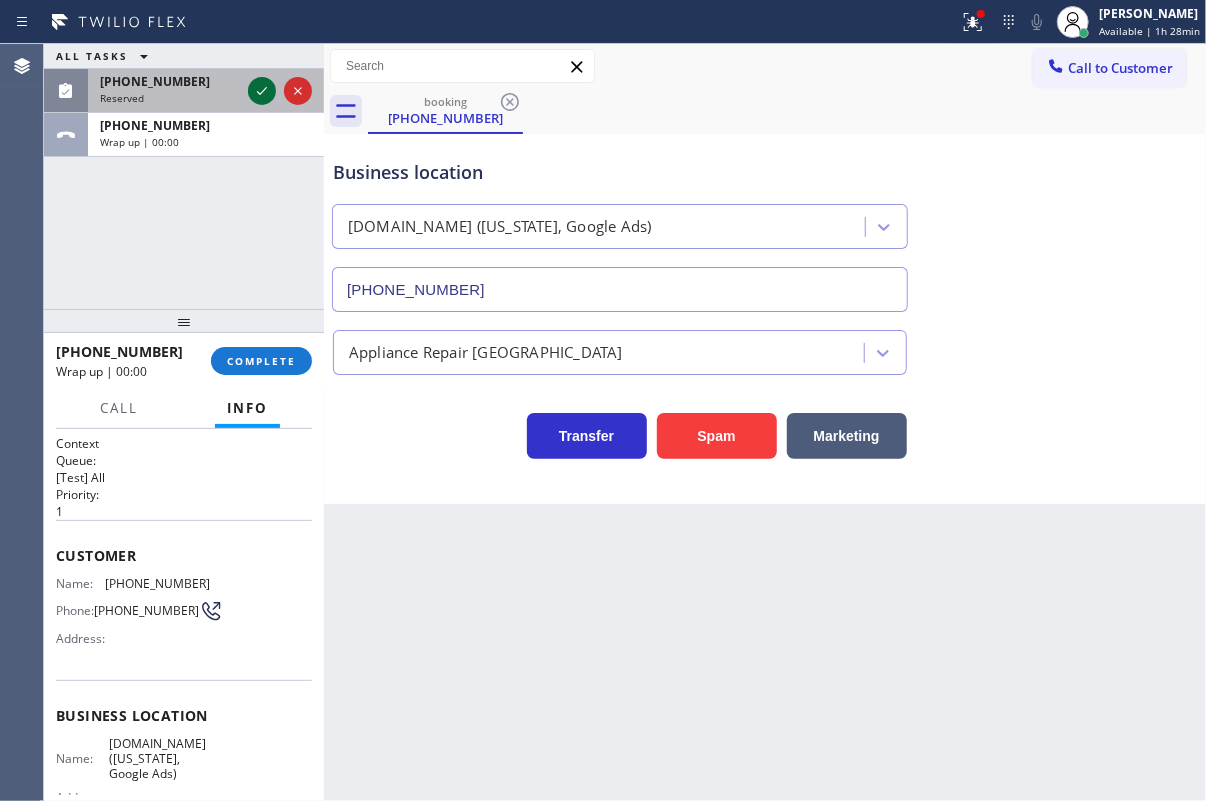 click 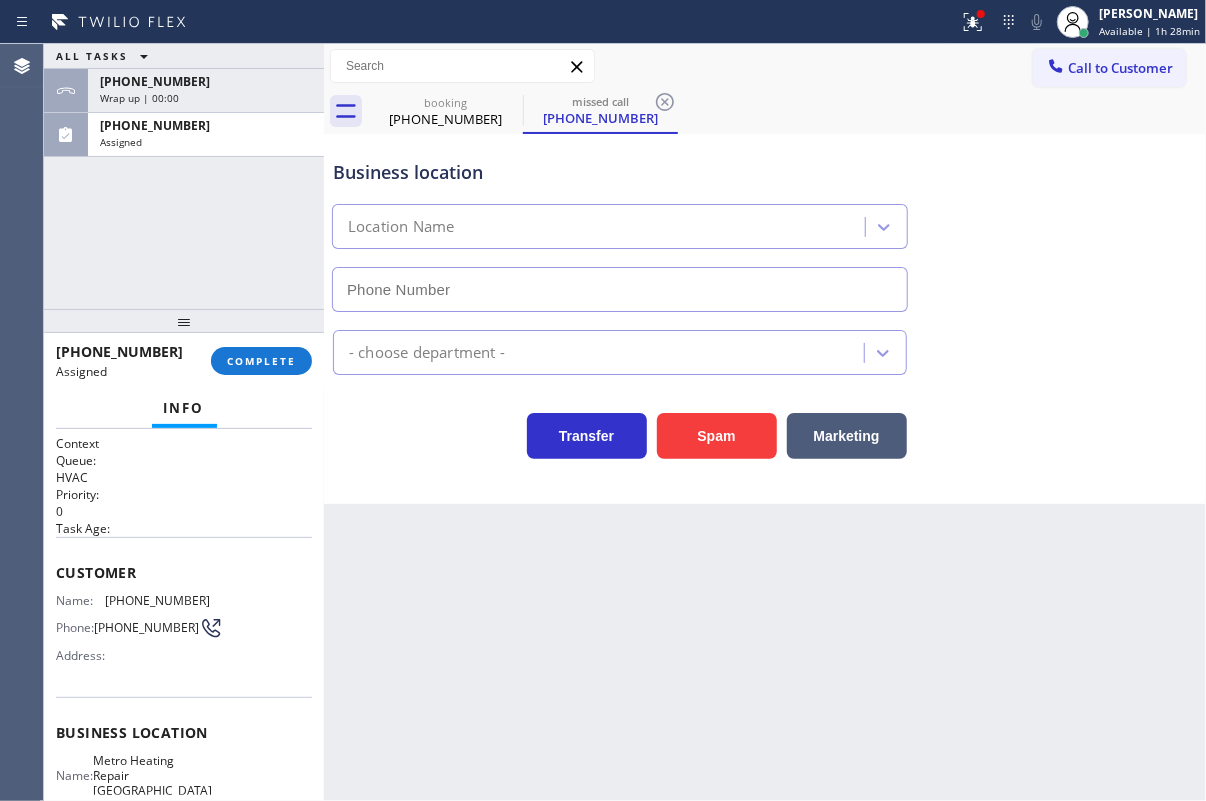type on "(669) 247-4666" 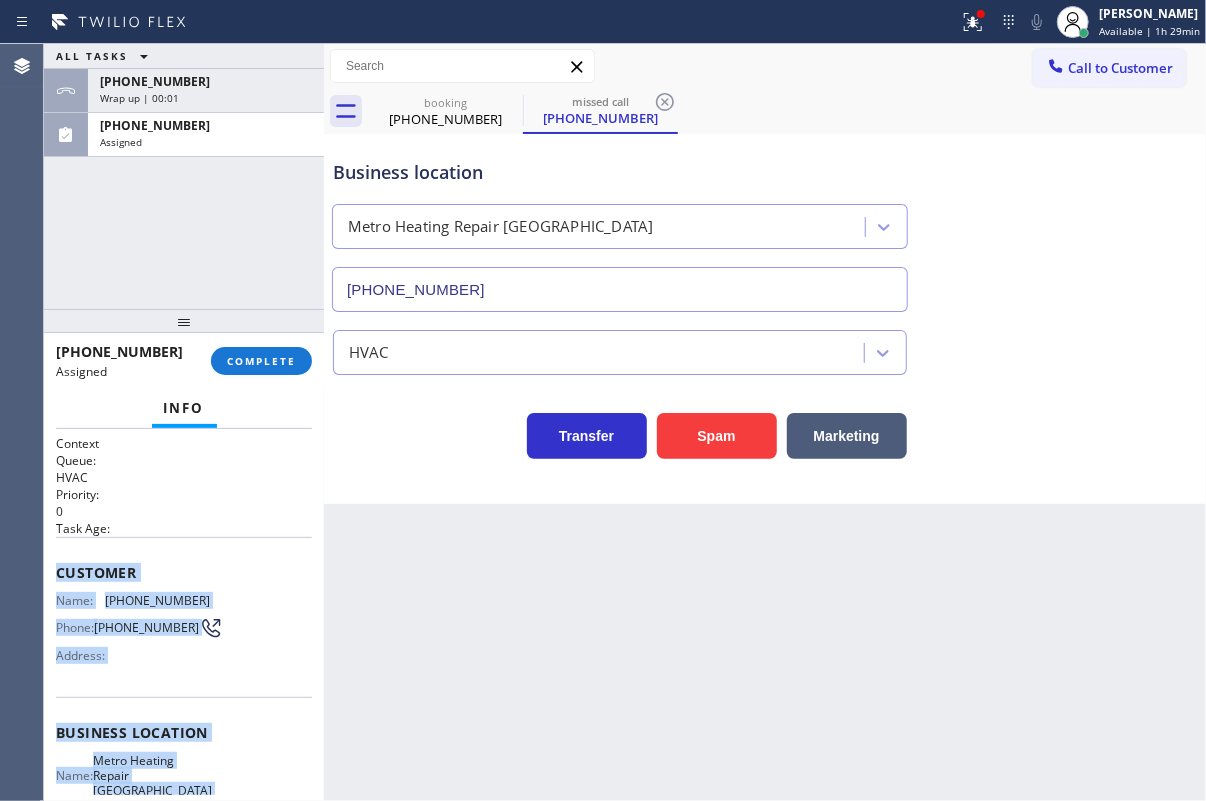 scroll, scrollTop: 222, scrollLeft: 0, axis: vertical 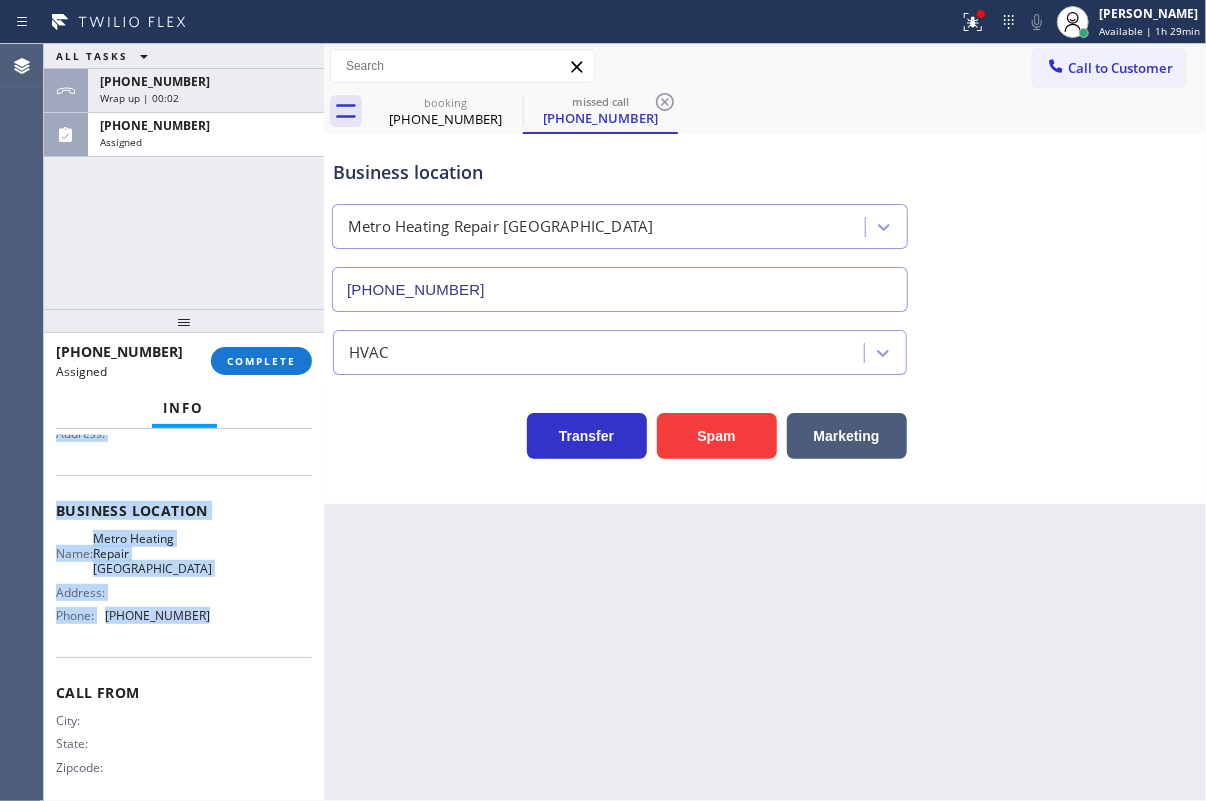 drag, startPoint x: 59, startPoint y: 569, endPoint x: 263, endPoint y: 617, distance: 209.57098 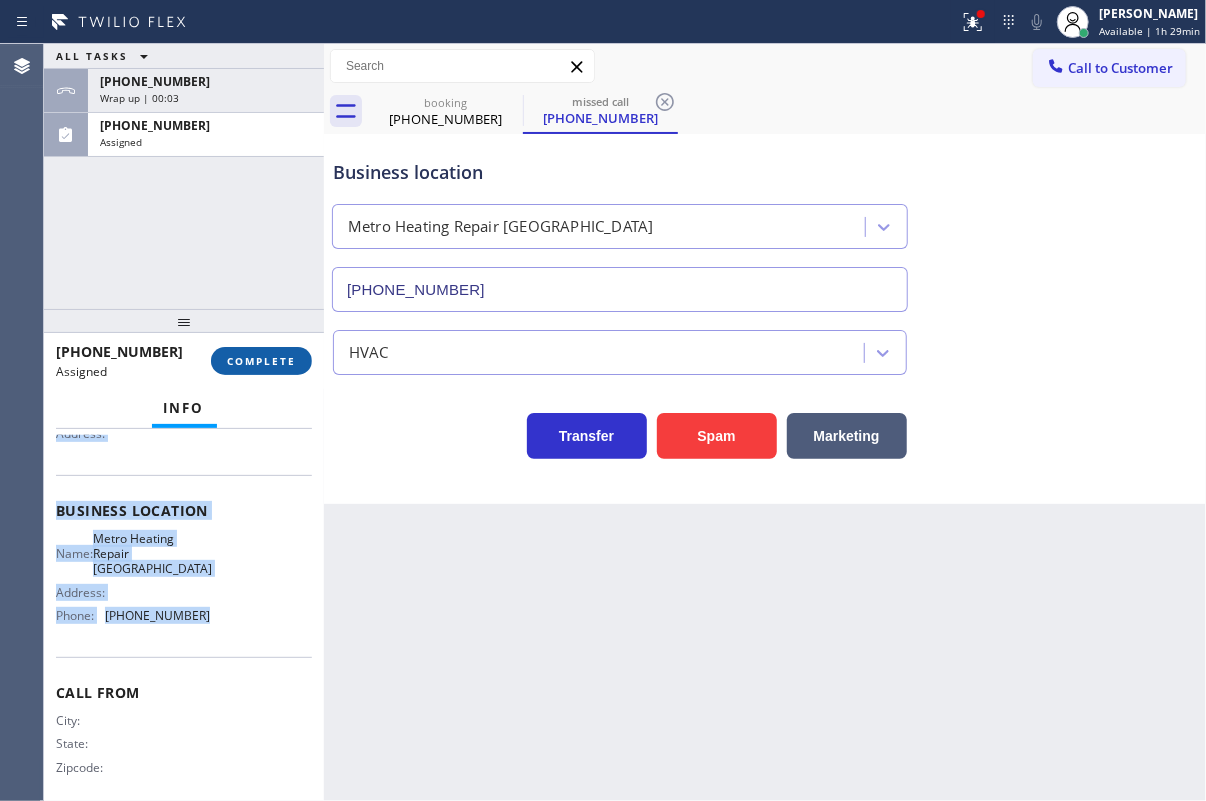 click on "COMPLETE" at bounding box center (261, 361) 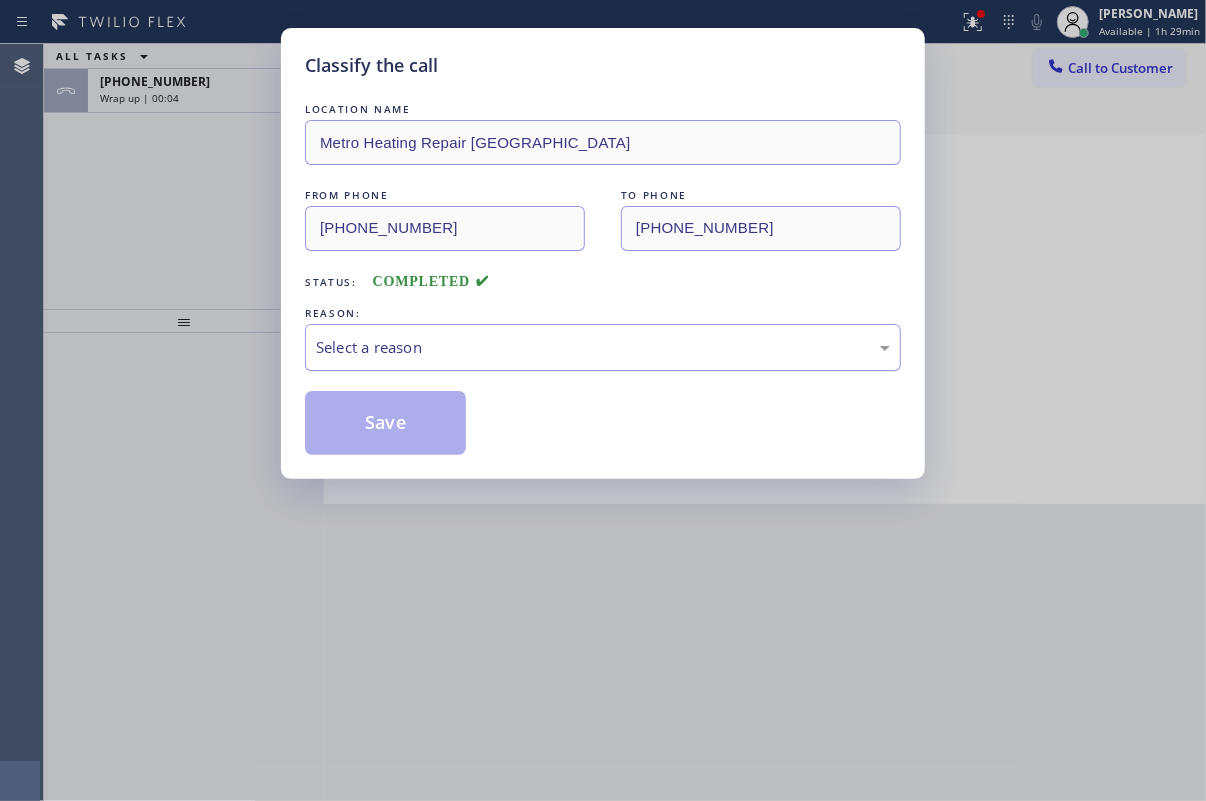 click on "Select a reason" at bounding box center [603, 347] 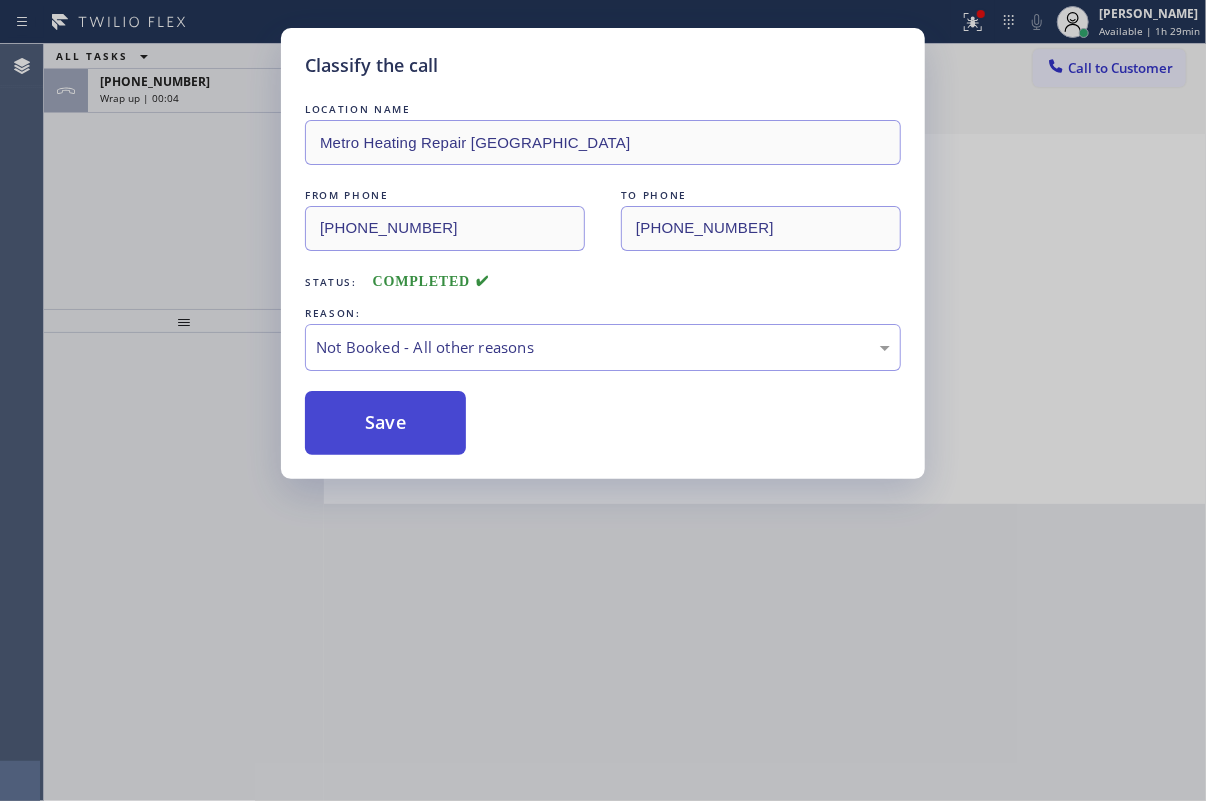 click on "Save" at bounding box center (385, 423) 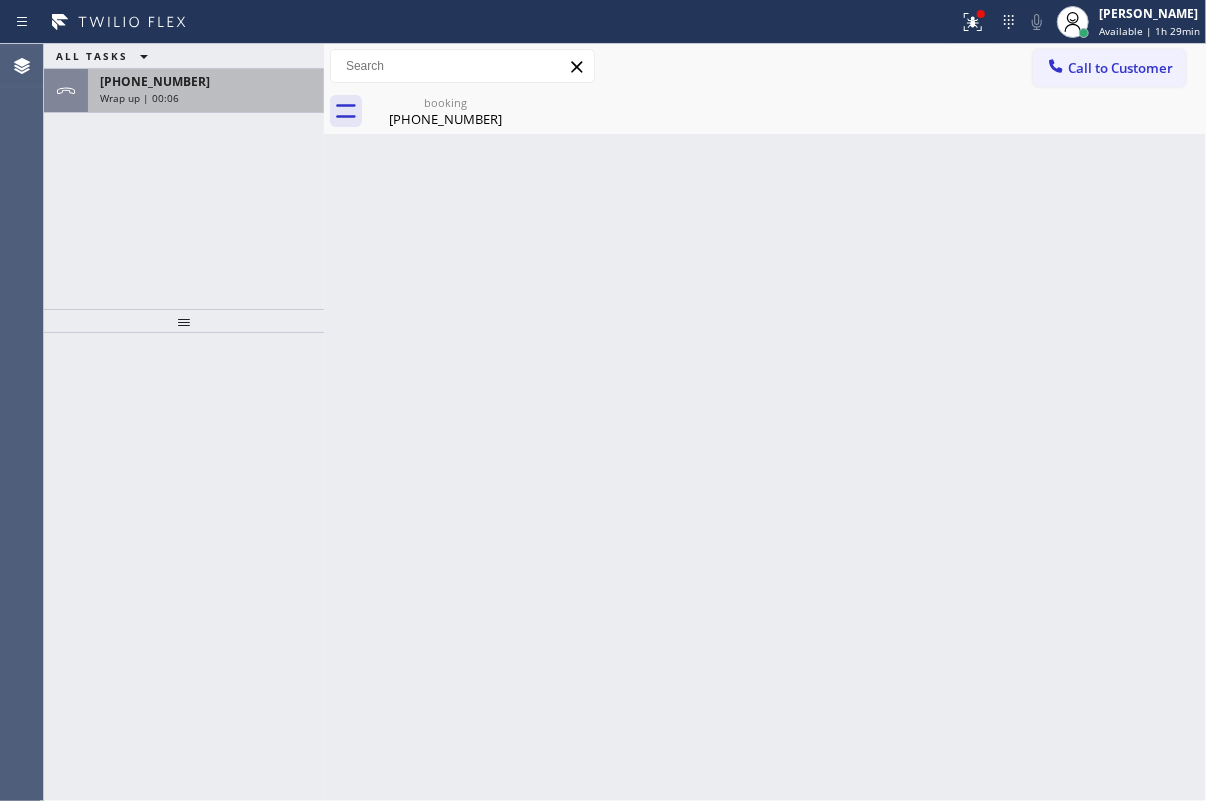 click on "+19293276668" at bounding box center (206, 81) 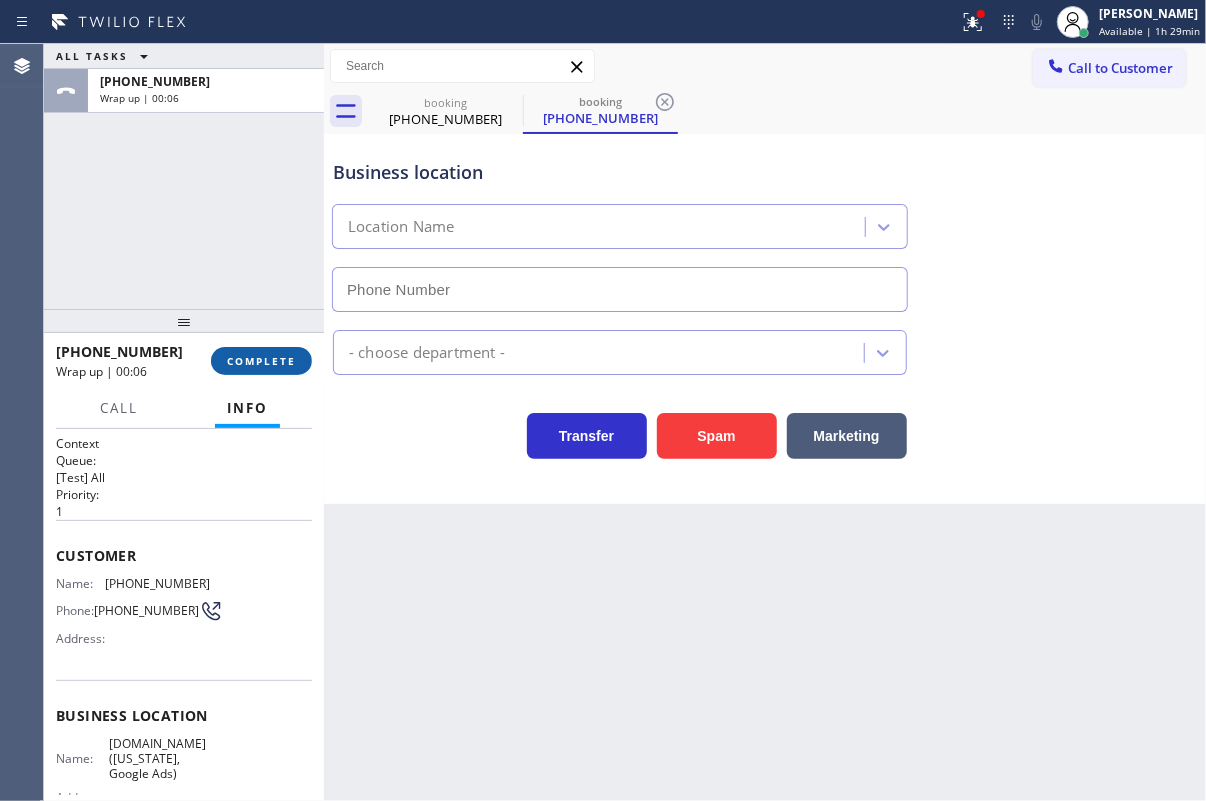 type on "(315) 284-2925" 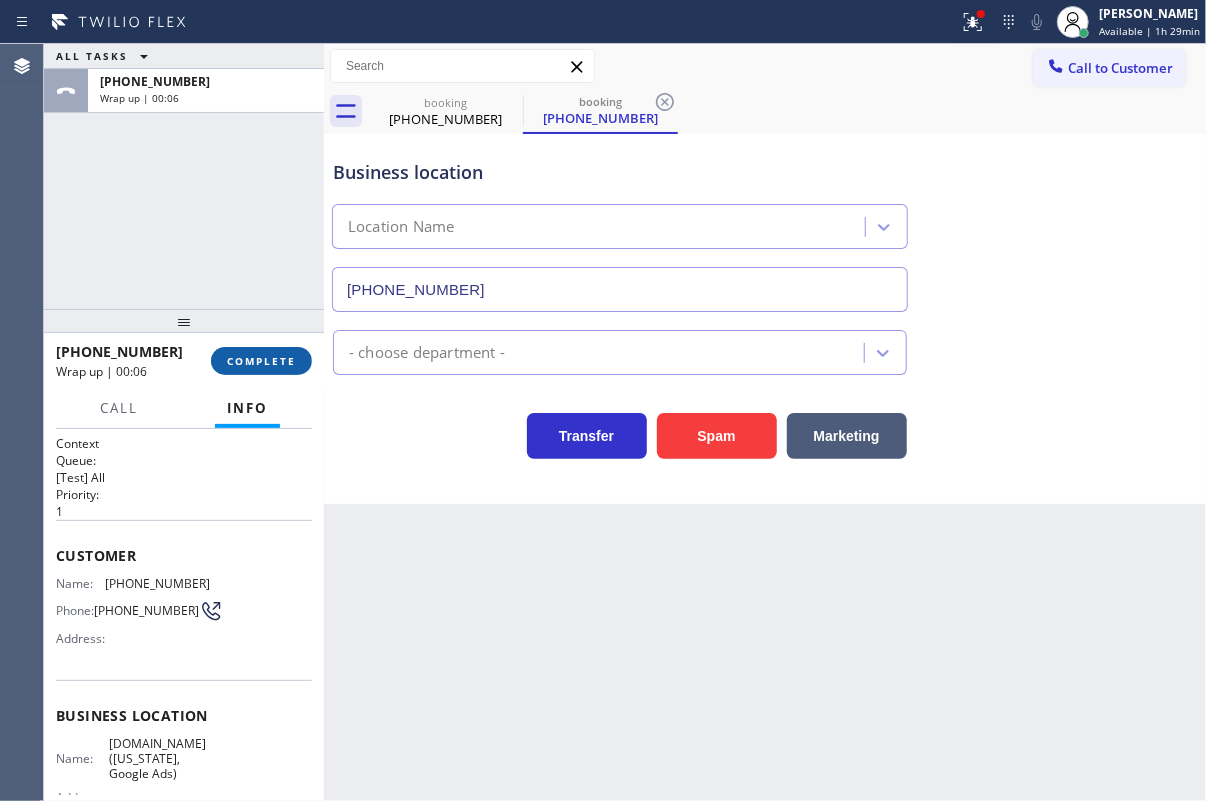 click on "COMPLETE" at bounding box center (261, 361) 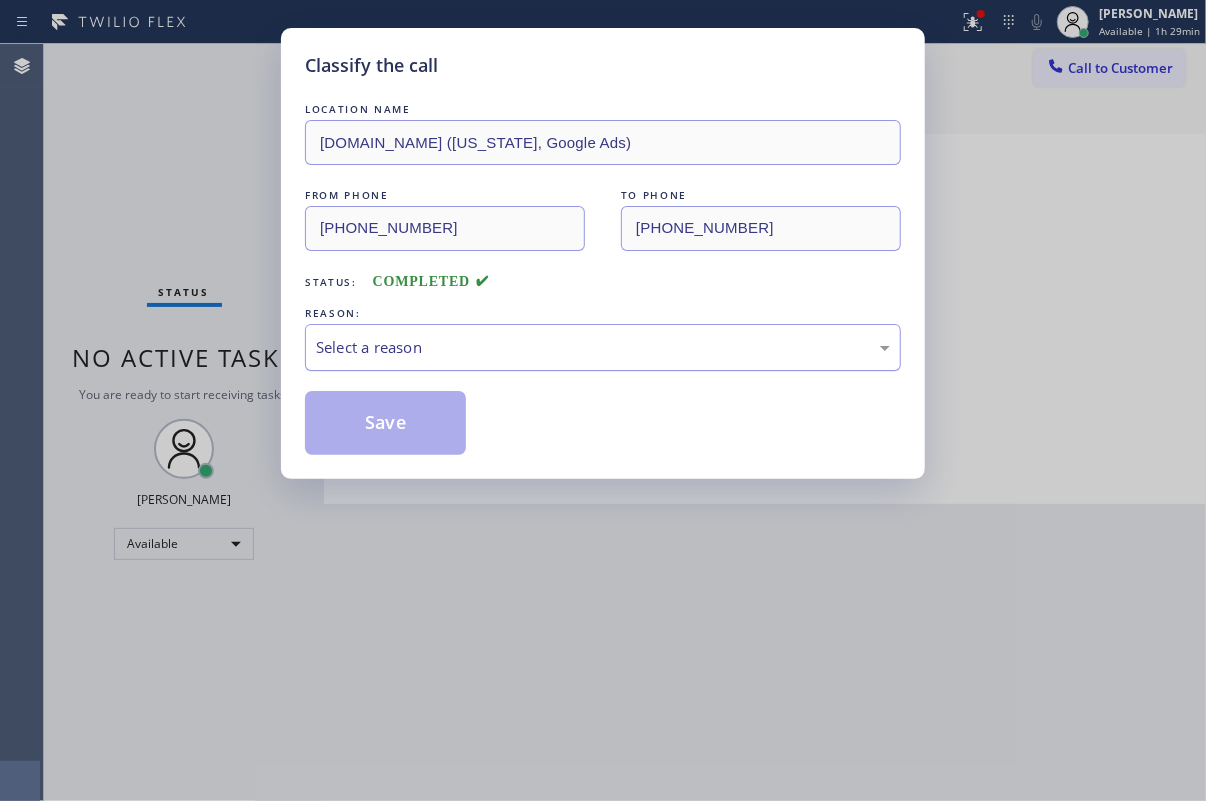 click on "Select a reason" at bounding box center [603, 347] 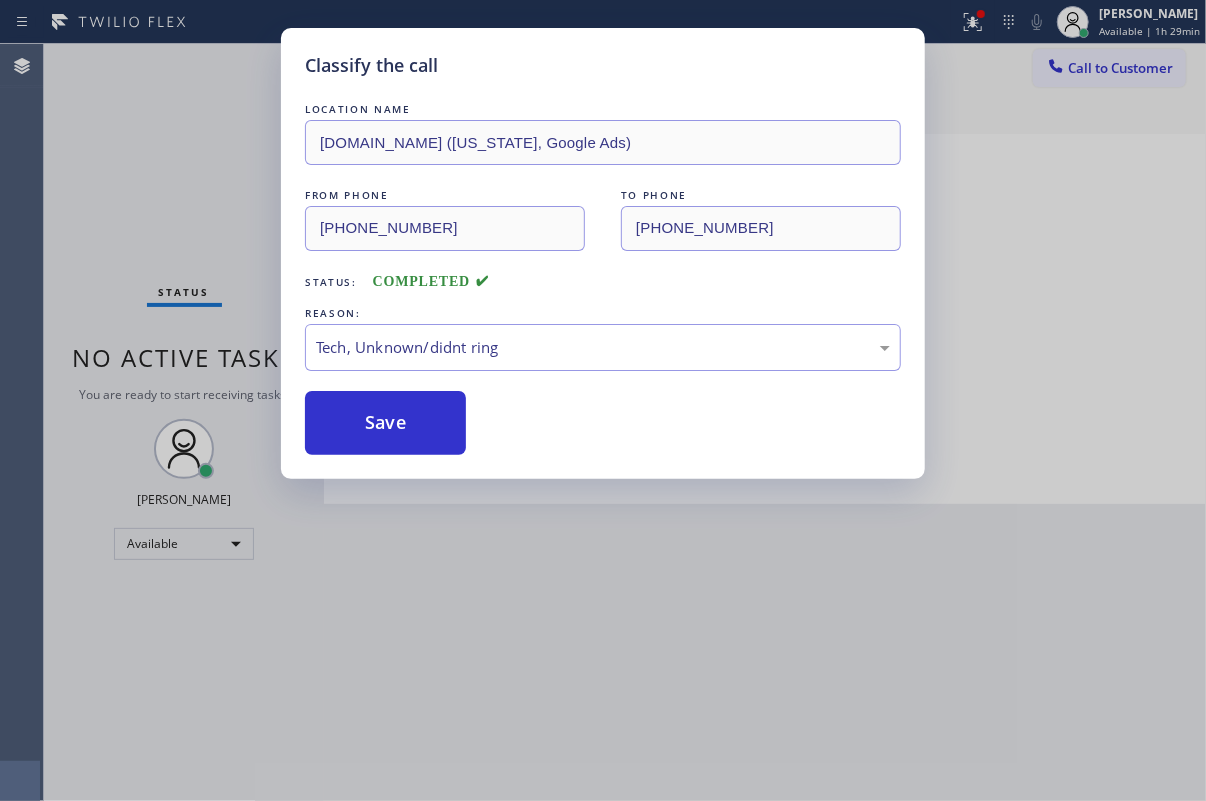 click on "Save" at bounding box center [385, 423] 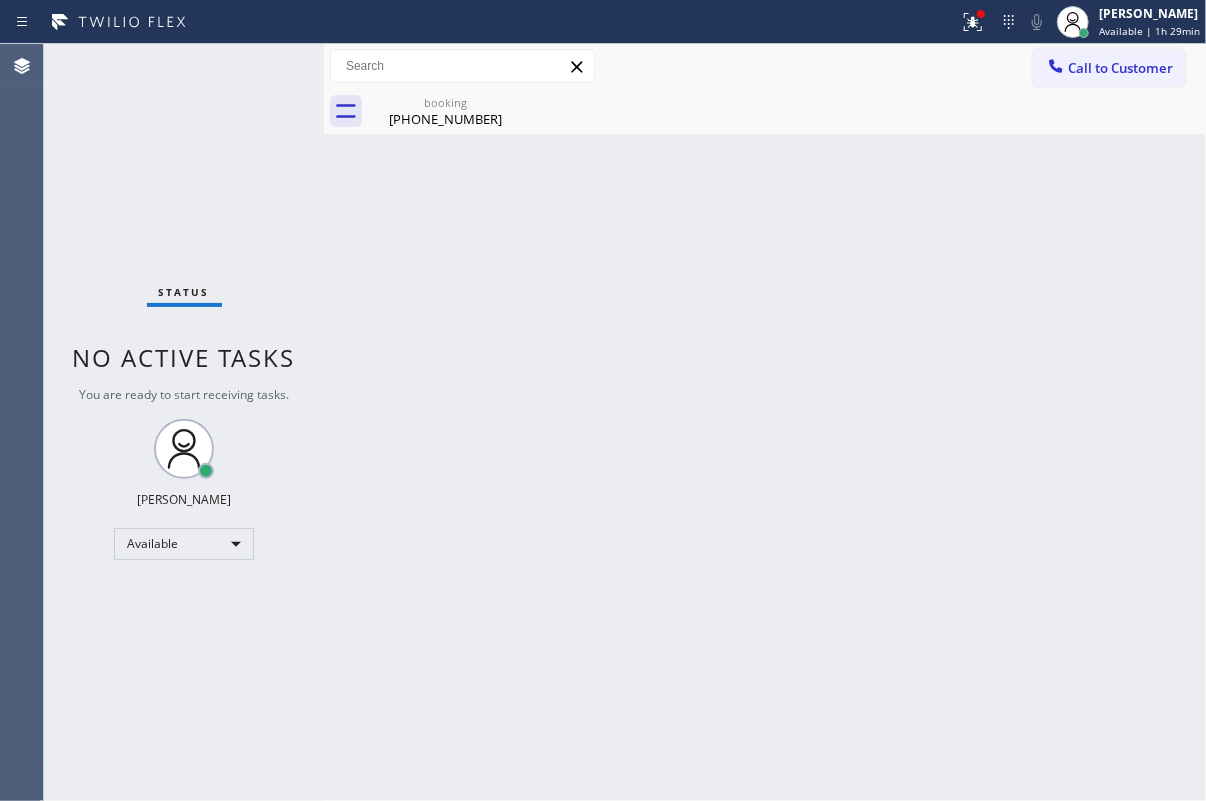 click on "Back to Dashboard Change Sender ID Customers Technicians Select a contact Outbound call Technician Search Technician Your caller id phone number Your caller id phone number Call Technician info Name   Phone none Address none Change Sender ID HVAC +18559994417 5 Star Appliance +18557314952 Appliance Repair +18554611149 Plumbing +18889090120 Air Duct Cleaning +18006865038  Electricians +18005688664 Cancel Change Check personal SMS Reset Change booking (929) 327-6668 Call to Customer Outbound call Location Search location Your caller id phone number Customer number Call Outbound call Technician Search Technician Your caller id phone number Your caller id phone number Call booking (929) 327-6668 Business location SubzeroExperts.online (New York, Google Ads) (315) 284-2925 Appliance Repair High End Transfer Spam Marketing" at bounding box center (765, 422) 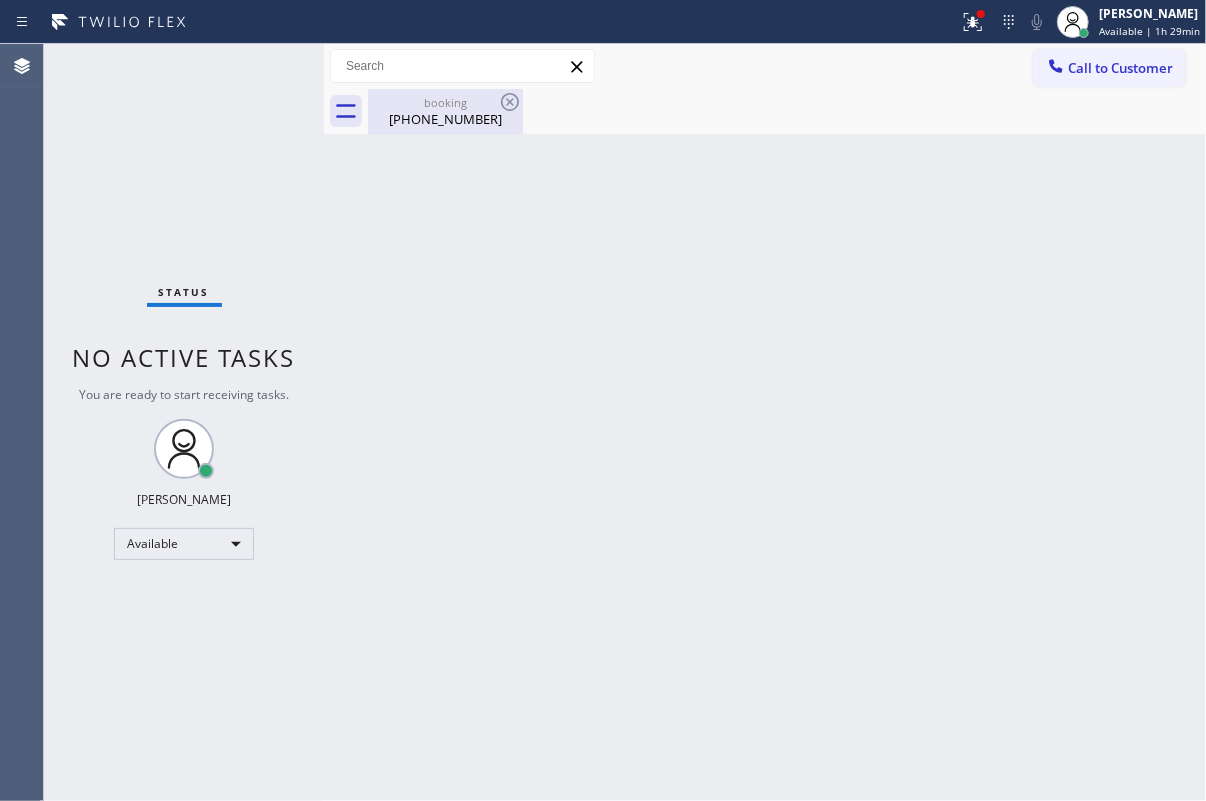 click on "booking" at bounding box center (445, 102) 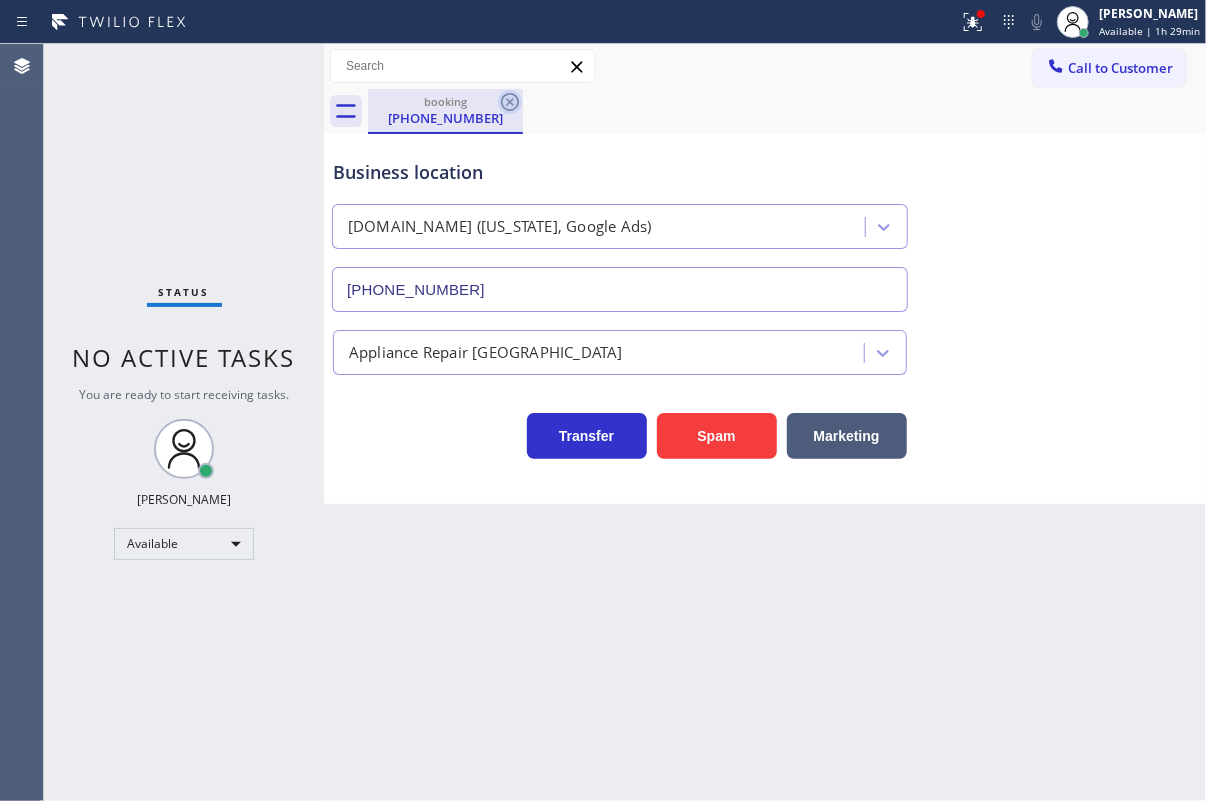 click 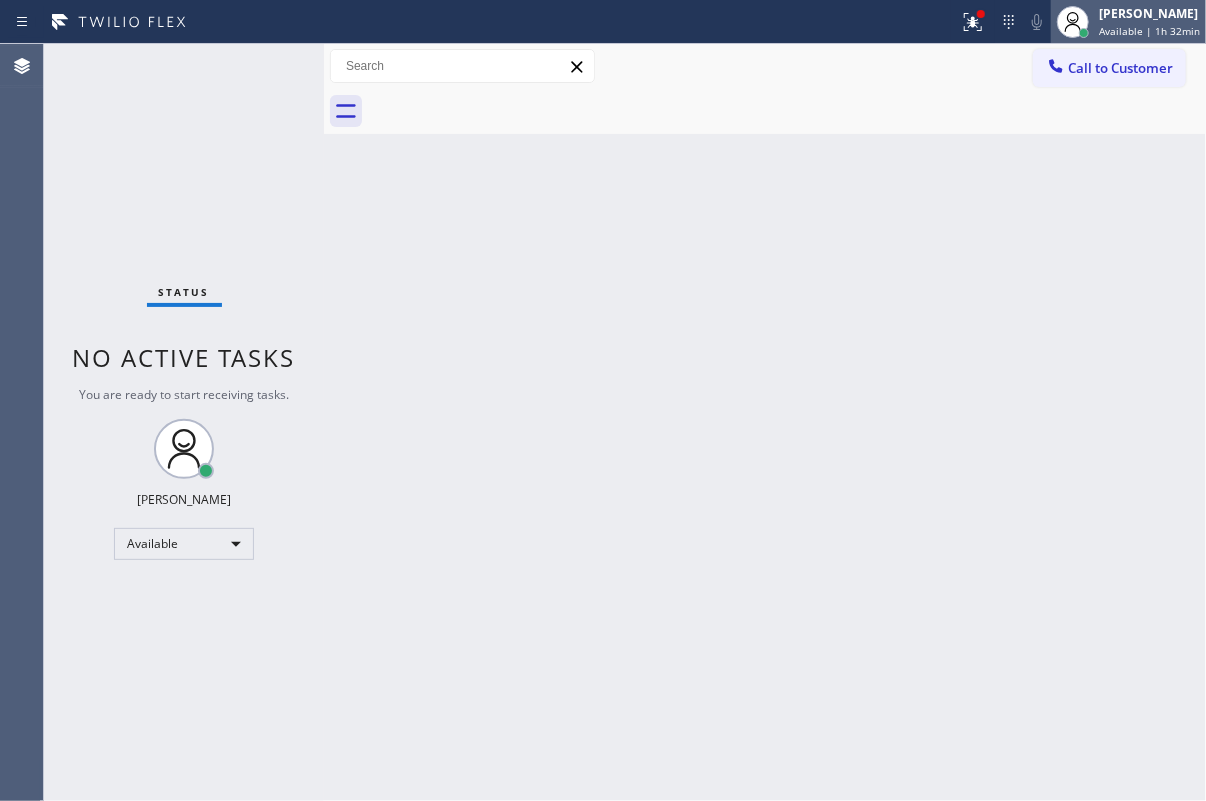 click on "[PERSON_NAME]" at bounding box center [1149, 13] 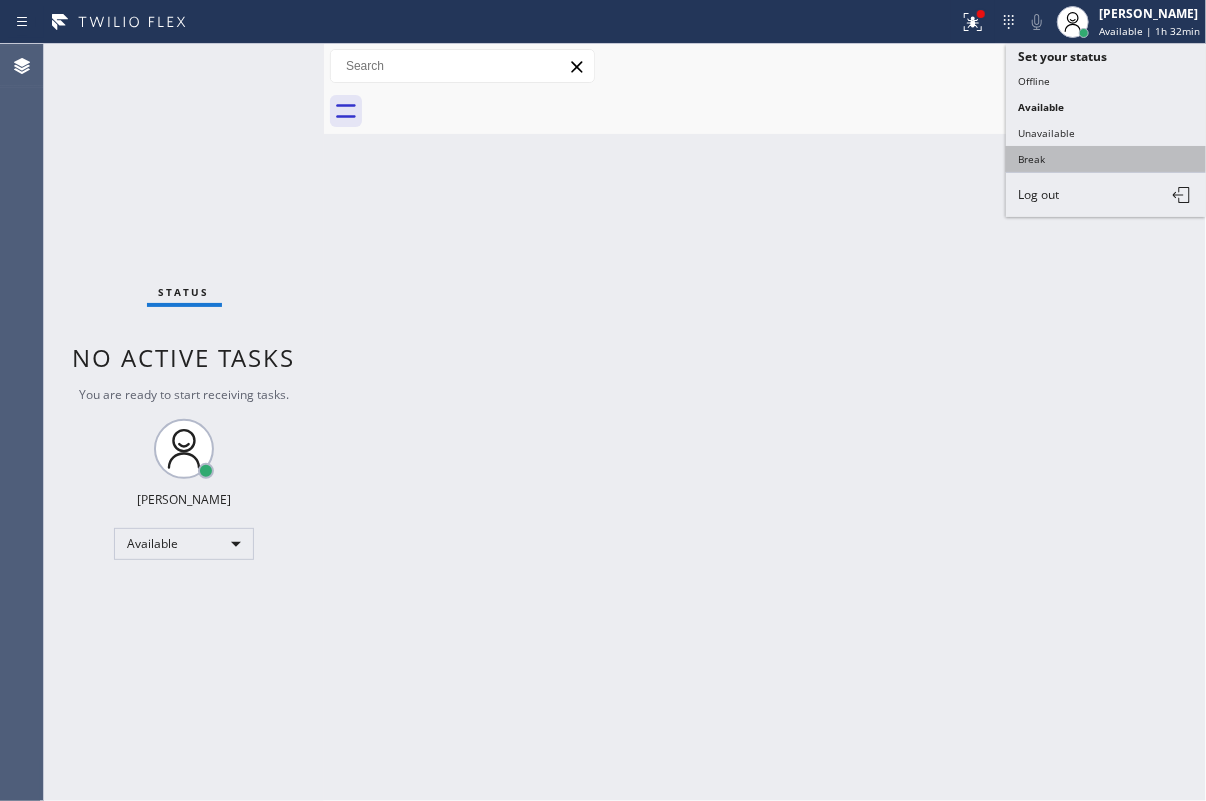 click on "Break" at bounding box center [1106, 159] 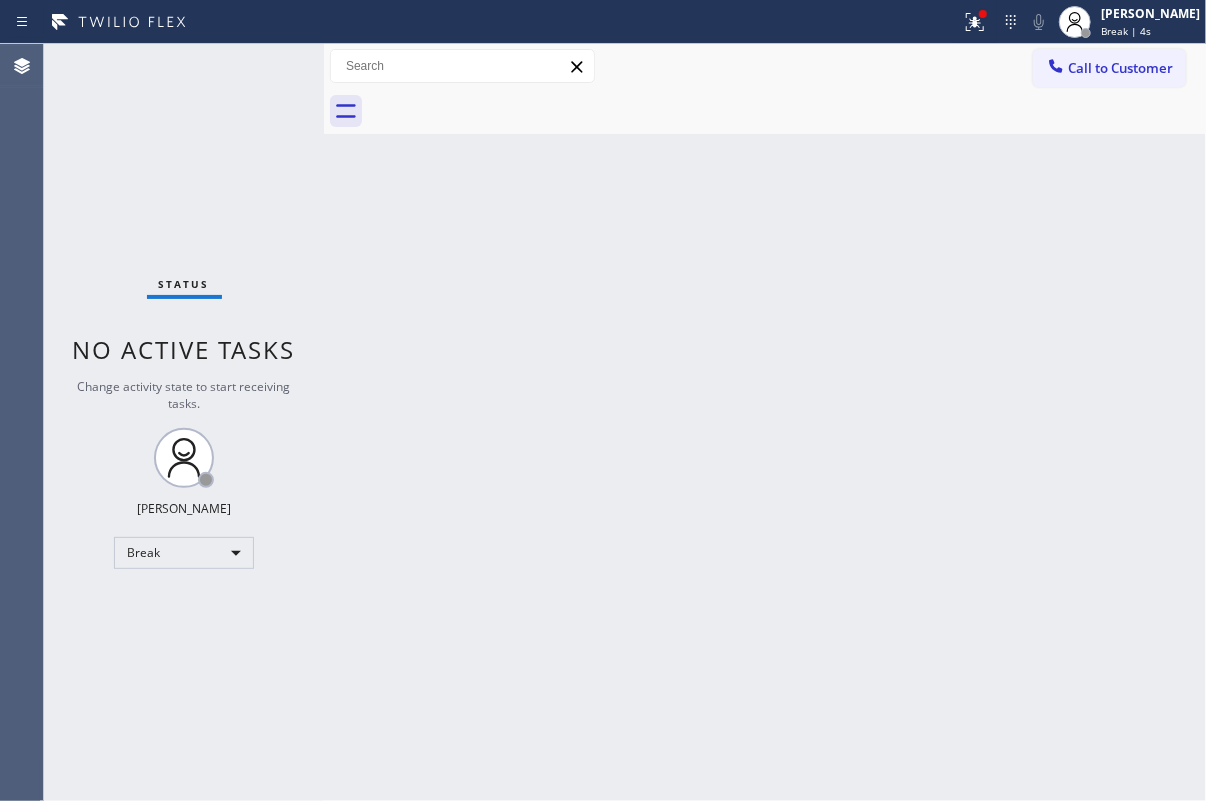 click on "Back to Dashboard Change Sender ID Customers Technicians Select a contact Outbound call Technician Search Technician Your caller id phone number Your caller id phone number Call Technician info Name   Phone none Address none Change Sender ID HVAC [PHONE_NUMBER] 5 Star Appliance [PHONE_NUMBER] Appliance Repair [PHONE_NUMBER] Plumbing [PHONE_NUMBER] Air Duct Cleaning [PHONE_NUMBER]  Electricians [PHONE_NUMBER] Cancel Change Check personal SMS Reset Change No tabs Call to Customer Outbound call Location Search location Your caller id phone number Customer number Call Outbound call Technician Search Technician Your caller id phone number Your caller id phone number Call" at bounding box center [765, 422] 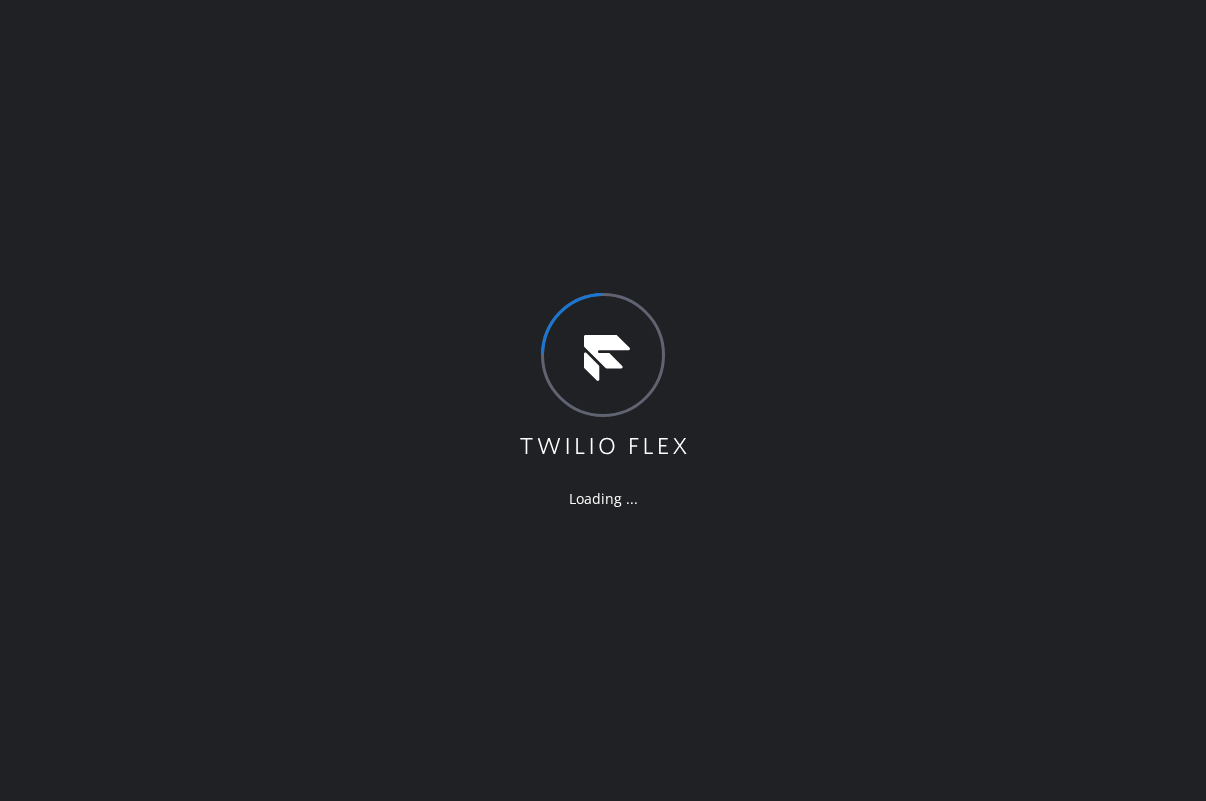 scroll, scrollTop: 0, scrollLeft: 0, axis: both 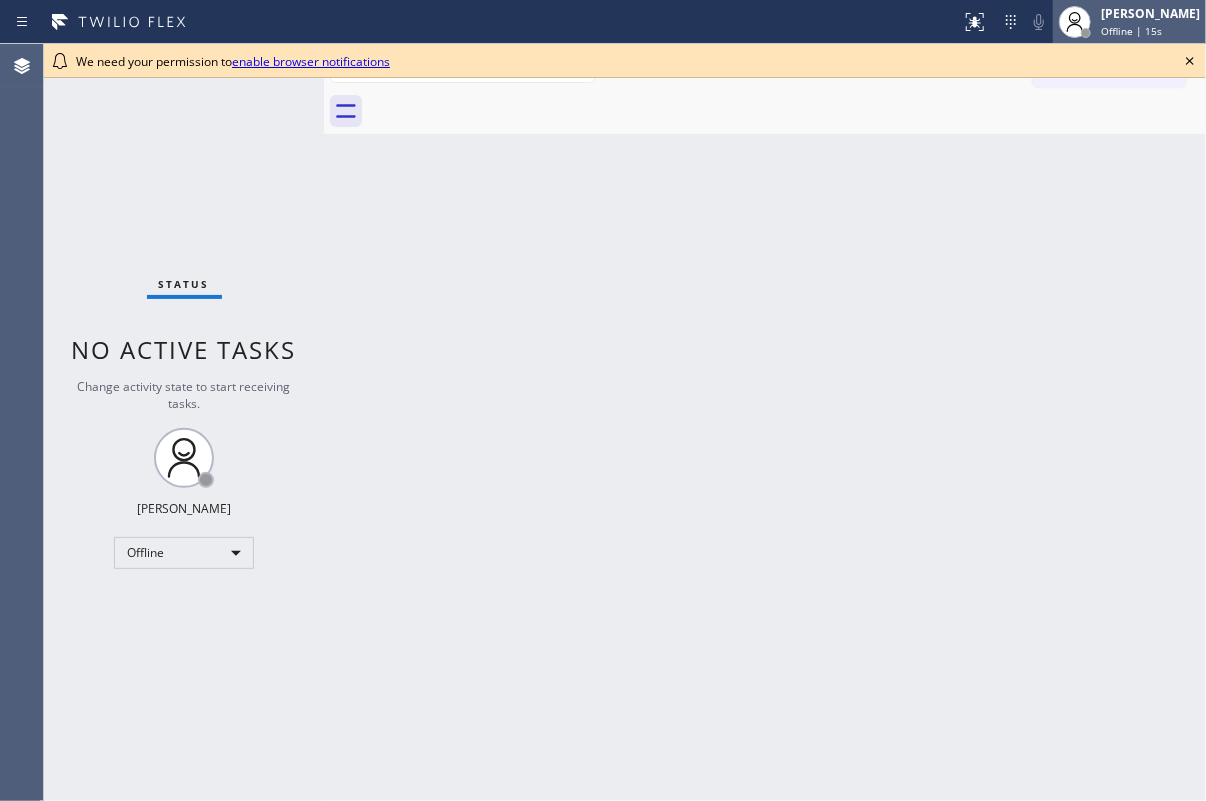 click on "Offline | 15s" at bounding box center (1131, 31) 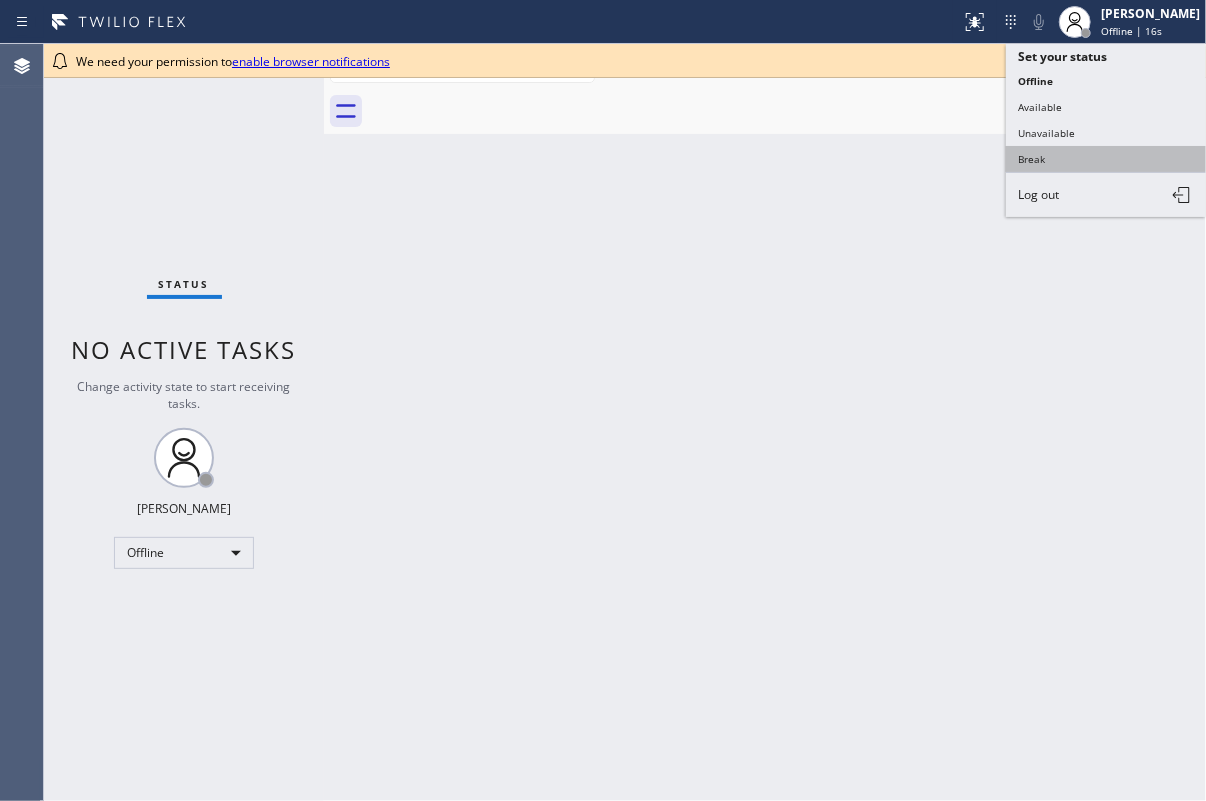 click on "Break" at bounding box center (1106, 159) 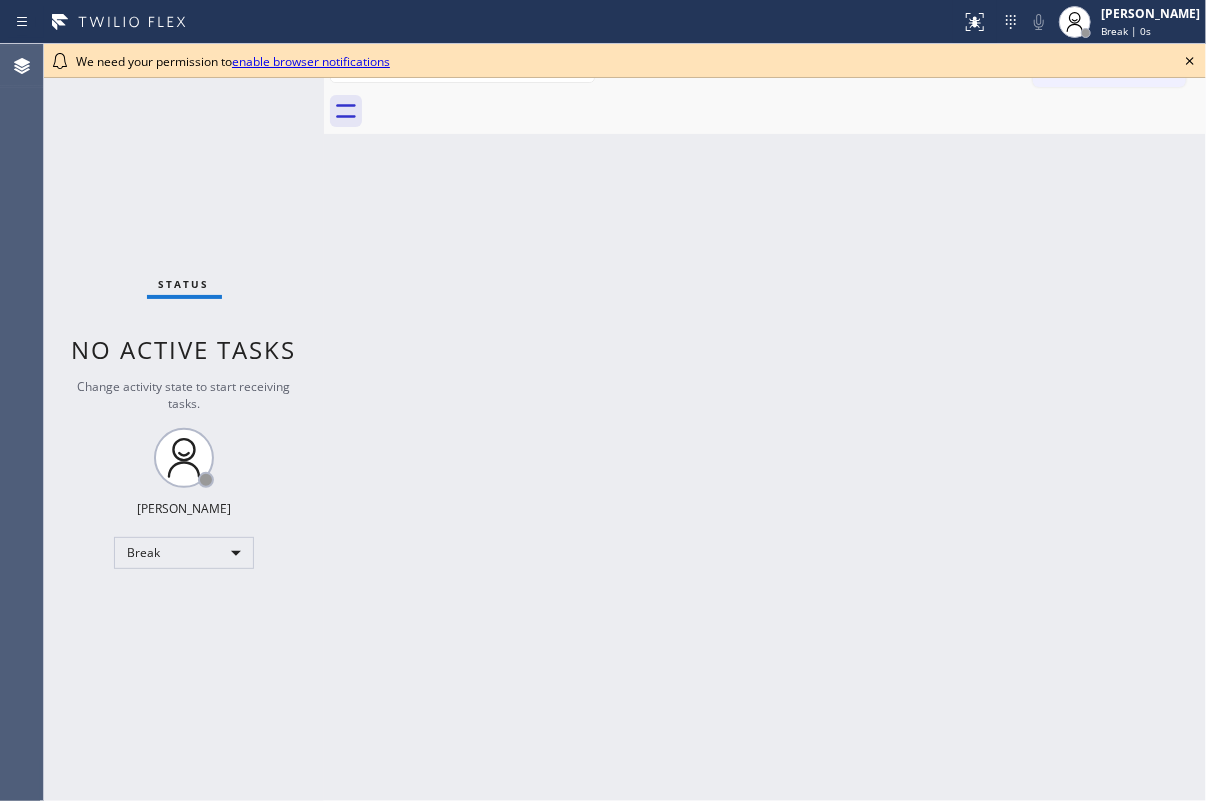 click 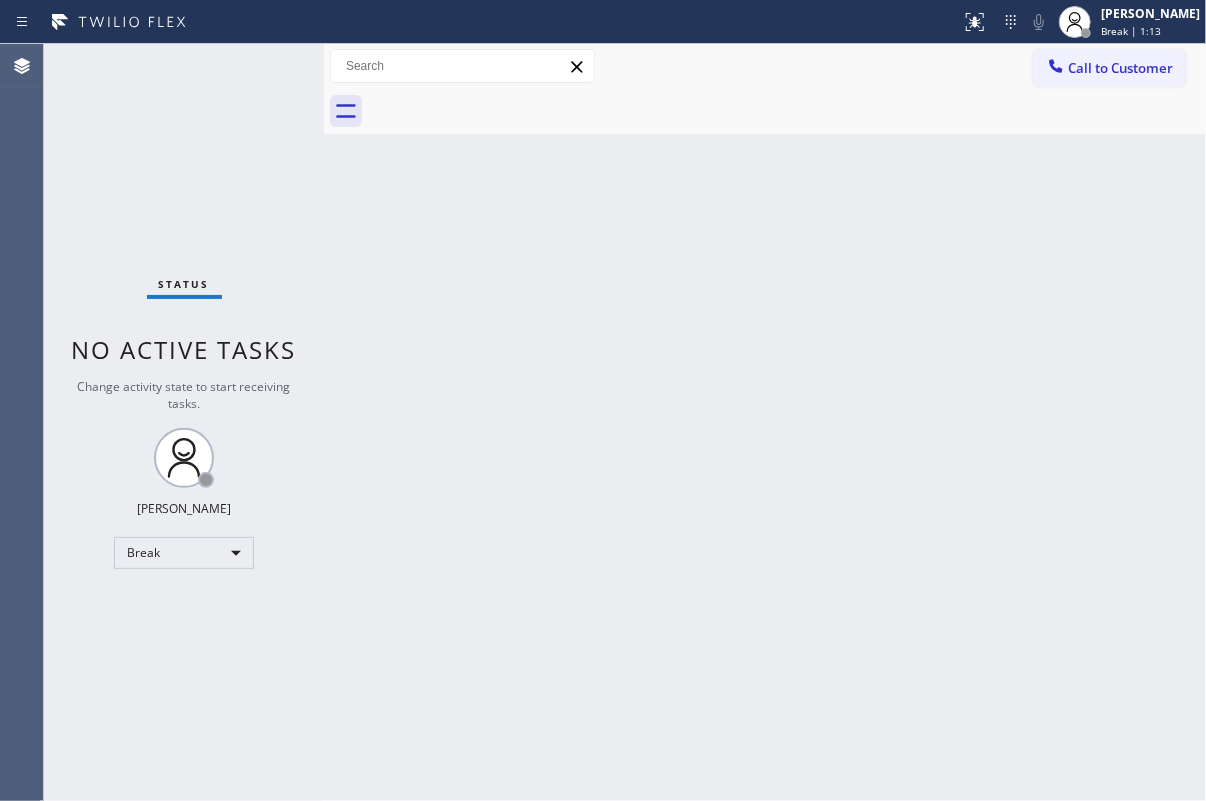 click on "Back to Dashboard Change Sender ID Customers Technicians Select a contact Outbound call Technician Search Technician Your caller id phone number Your caller id phone number Call Technician info Name   Phone none Address none Change Sender ID HVAC [PHONE_NUMBER] 5 Star Appliance [PHONE_NUMBER] Appliance Repair [PHONE_NUMBER] Plumbing [PHONE_NUMBER] Air Duct Cleaning [PHONE_NUMBER]  Electricians [PHONE_NUMBER] Cancel Change Check personal SMS Reset Change No tabs Call to Customer Outbound call Location Search location Your caller id phone number Customer number Call Outbound call Technician Search Technician Your caller id phone number Your caller id phone number Call" at bounding box center (765, 422) 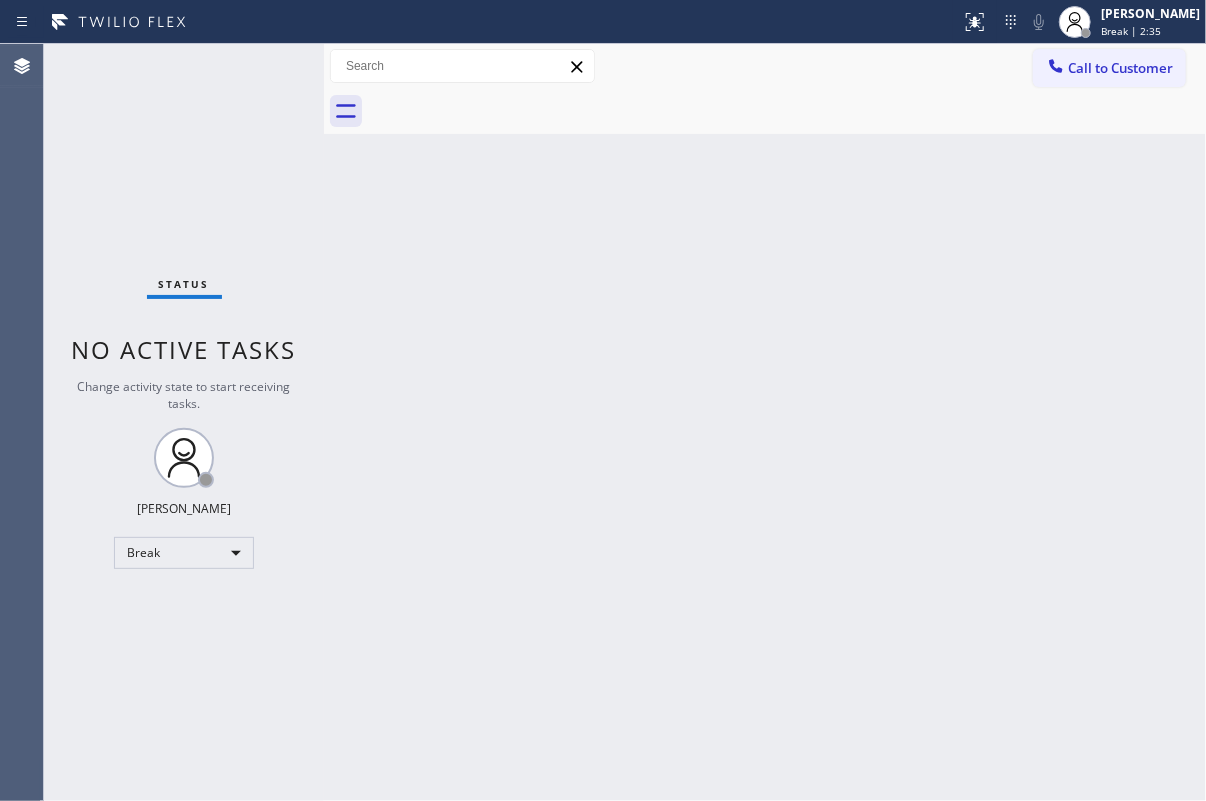 click on "Back to Dashboard Change Sender ID Customers Technicians Select a contact Outbound call Technician Search Technician Your caller id phone number Your caller id phone number Call Technician info Name   Phone none Address none Change Sender ID HVAC [PHONE_NUMBER] 5 Star Appliance [PHONE_NUMBER] Appliance Repair [PHONE_NUMBER] Plumbing [PHONE_NUMBER] Air Duct Cleaning [PHONE_NUMBER]  Electricians [PHONE_NUMBER] Cancel Change Check personal SMS Reset Change No tabs Call to Customer Outbound call Location Search location Your caller id phone number Customer number Call Outbound call Technician Search Technician Your caller id phone number Your caller id phone number Call" at bounding box center [765, 422] 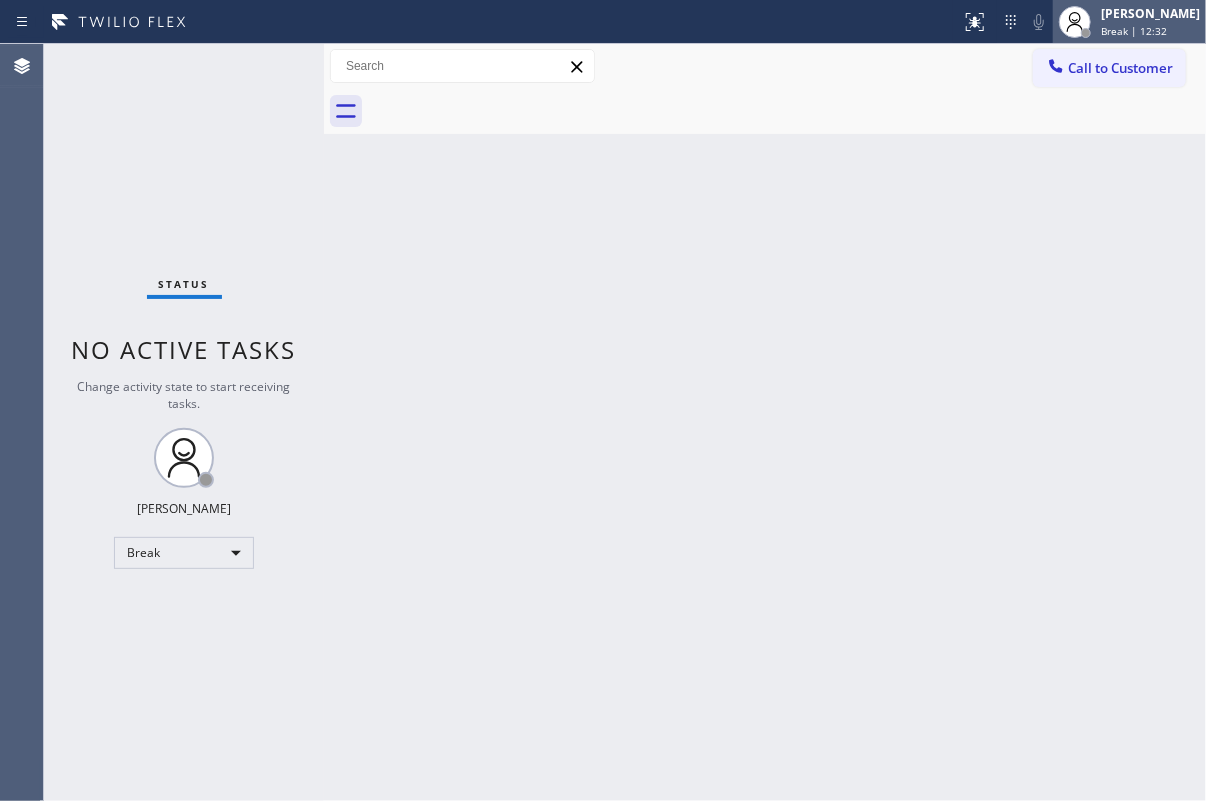click on "[PERSON_NAME]" at bounding box center (1150, 13) 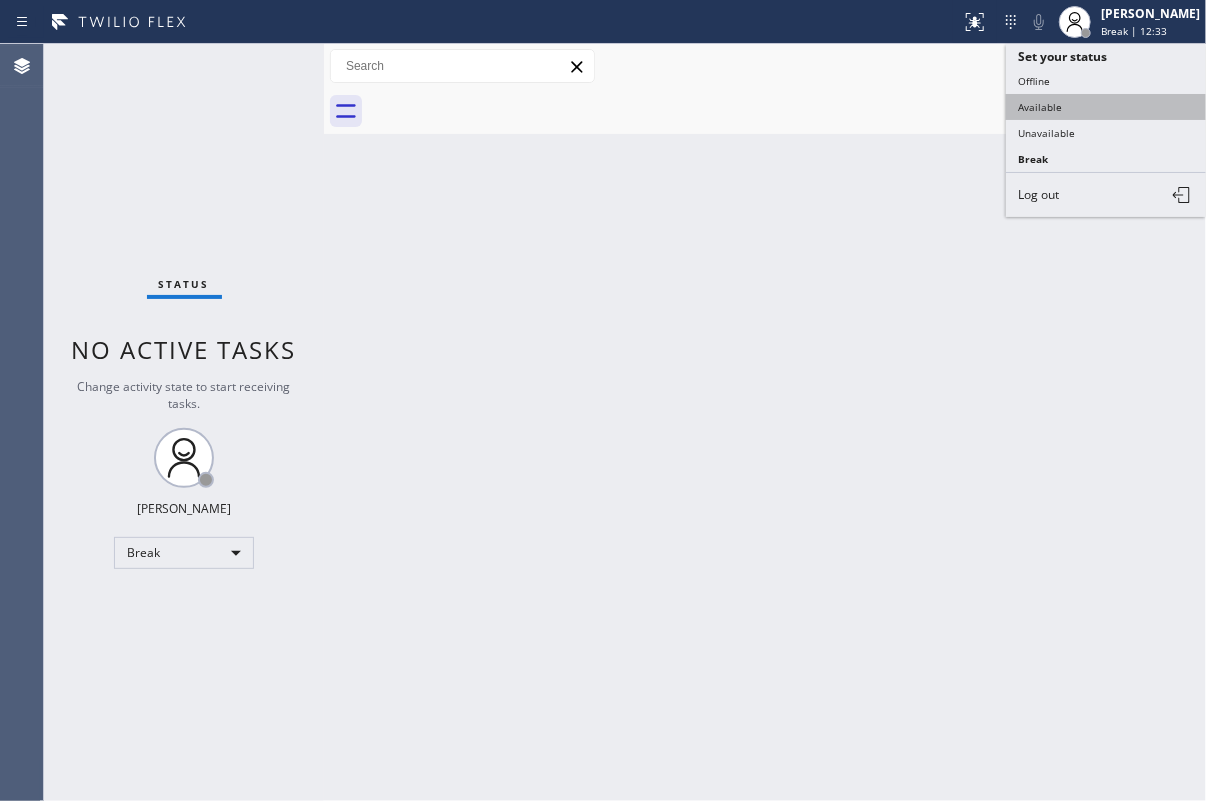 click on "Available" at bounding box center [1106, 107] 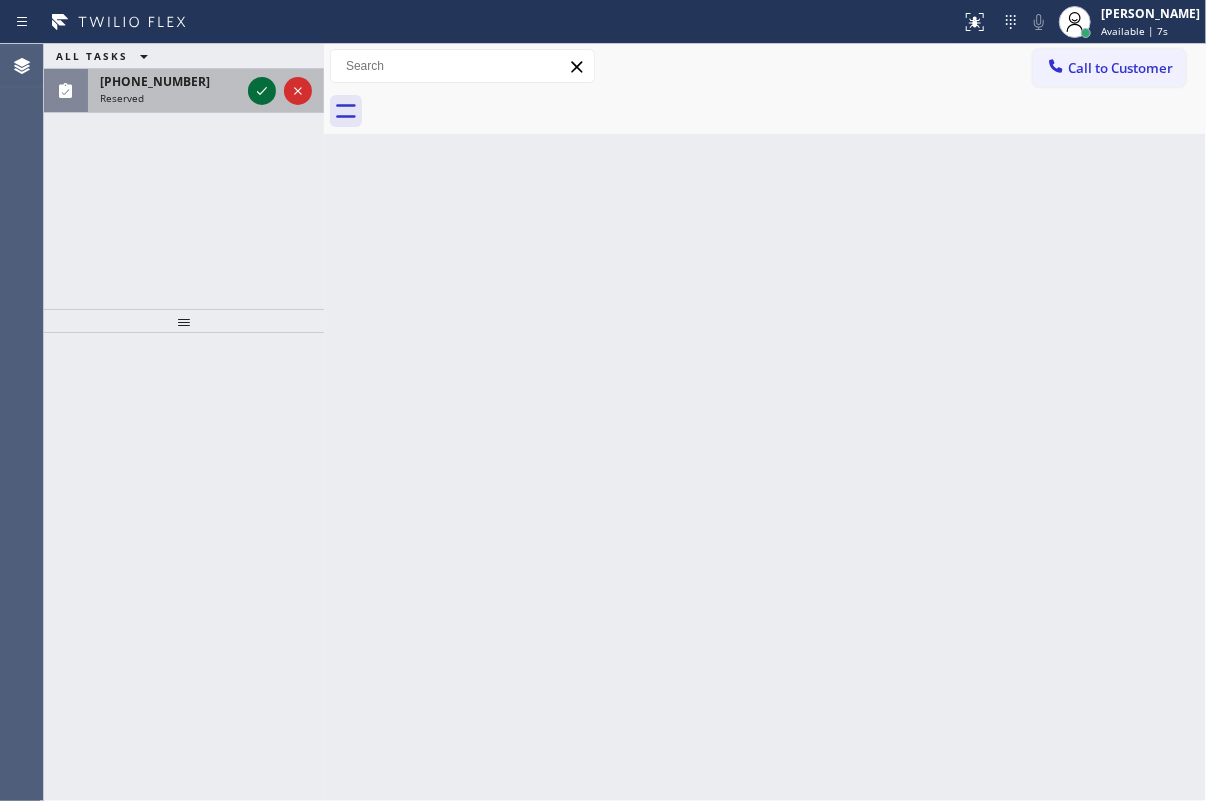 click 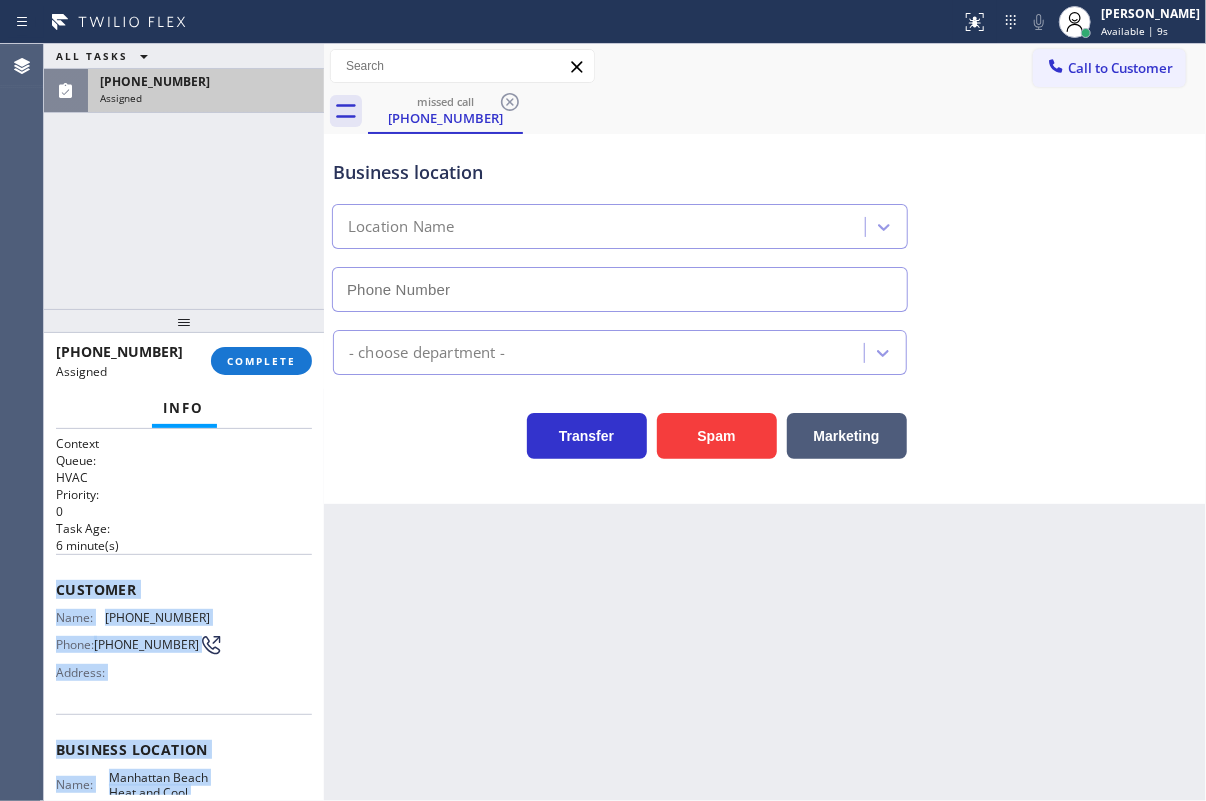 scroll, scrollTop: 254, scrollLeft: 0, axis: vertical 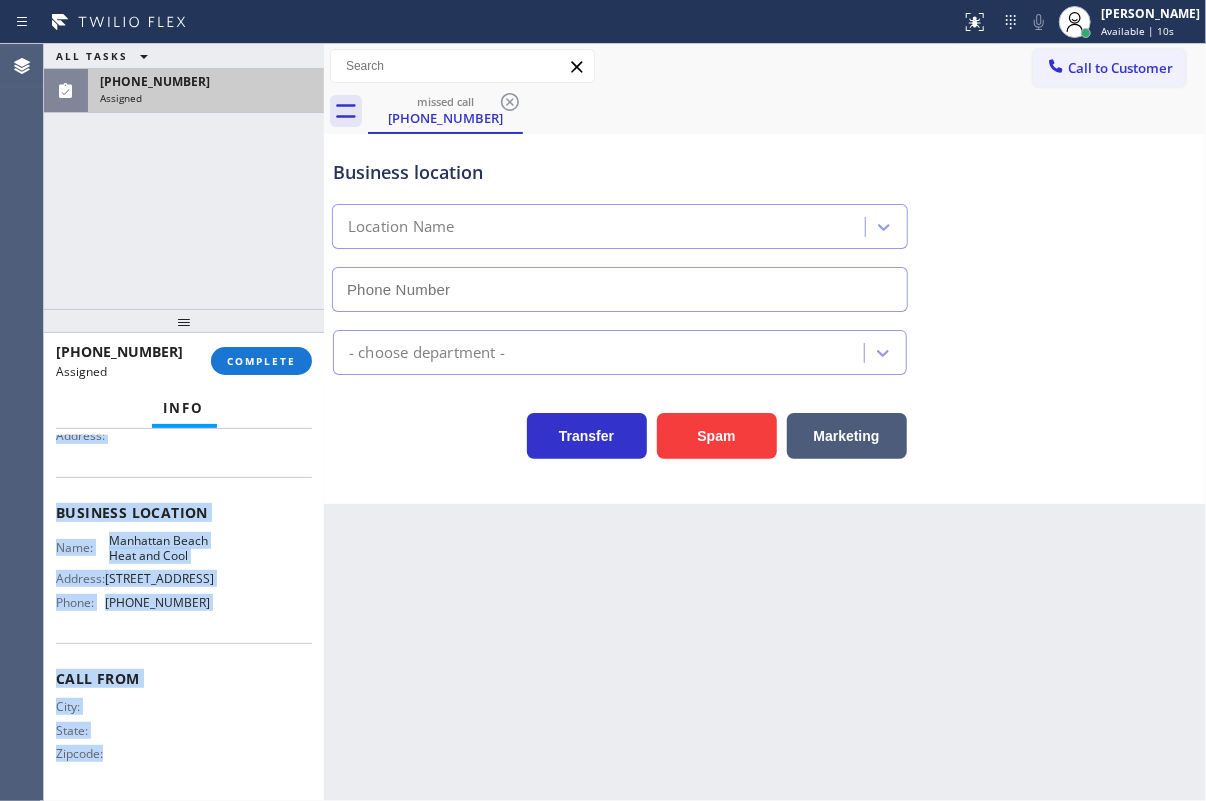 type on "[PHONE_NUMBER]" 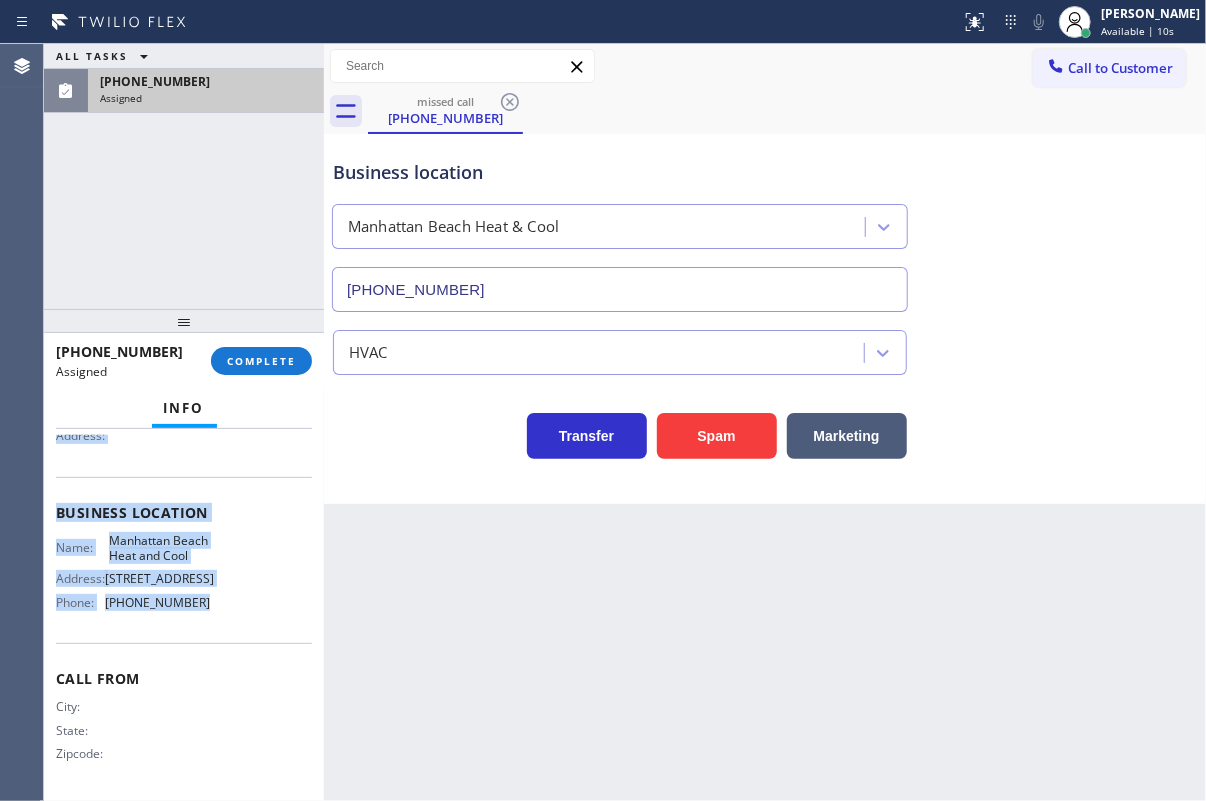 drag, startPoint x: 53, startPoint y: 583, endPoint x: 244, endPoint y: 633, distance: 197.43607 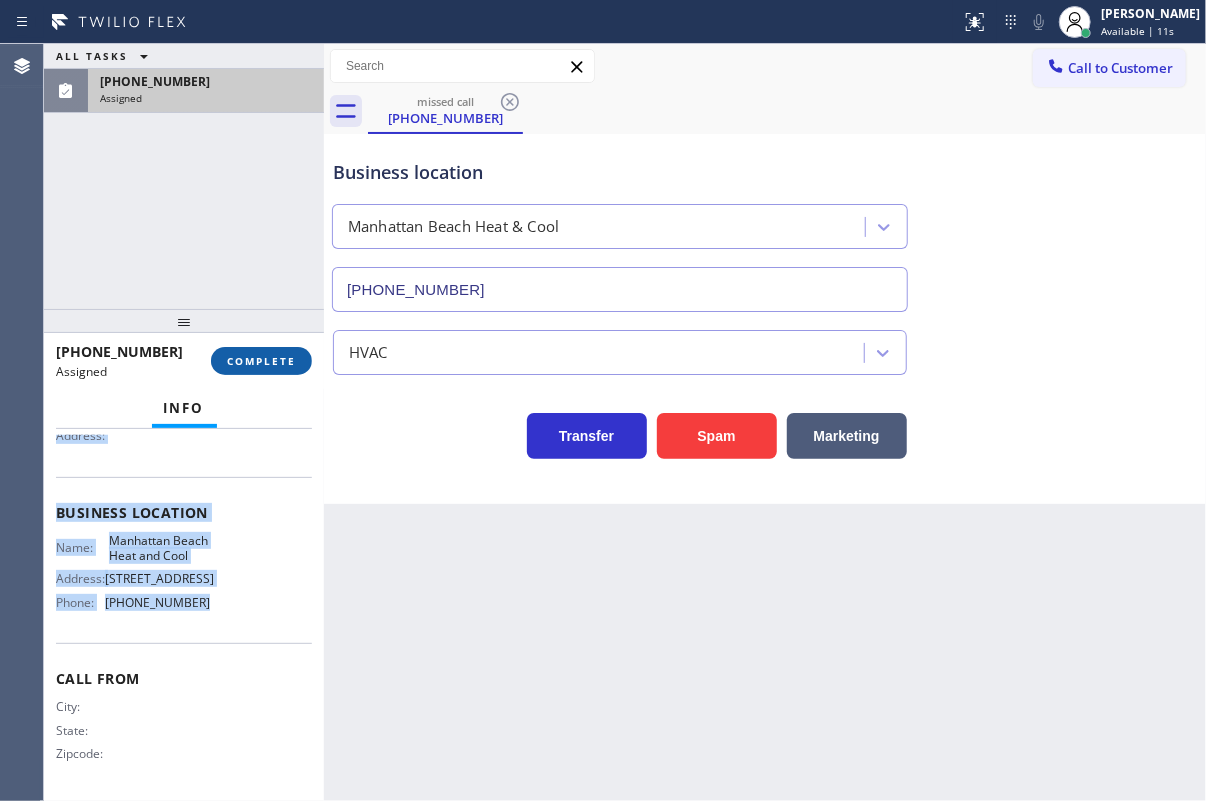 click on "COMPLETE" at bounding box center (261, 361) 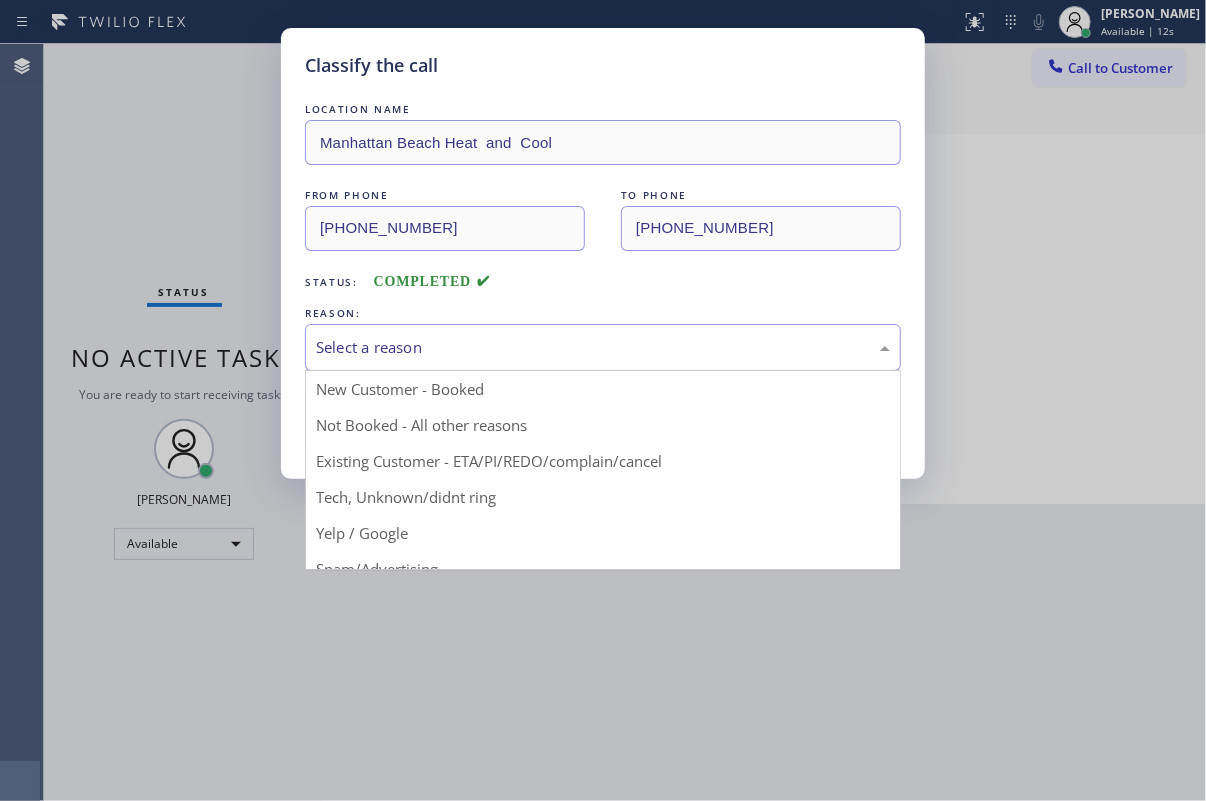 click on "Select a reason" at bounding box center [603, 347] 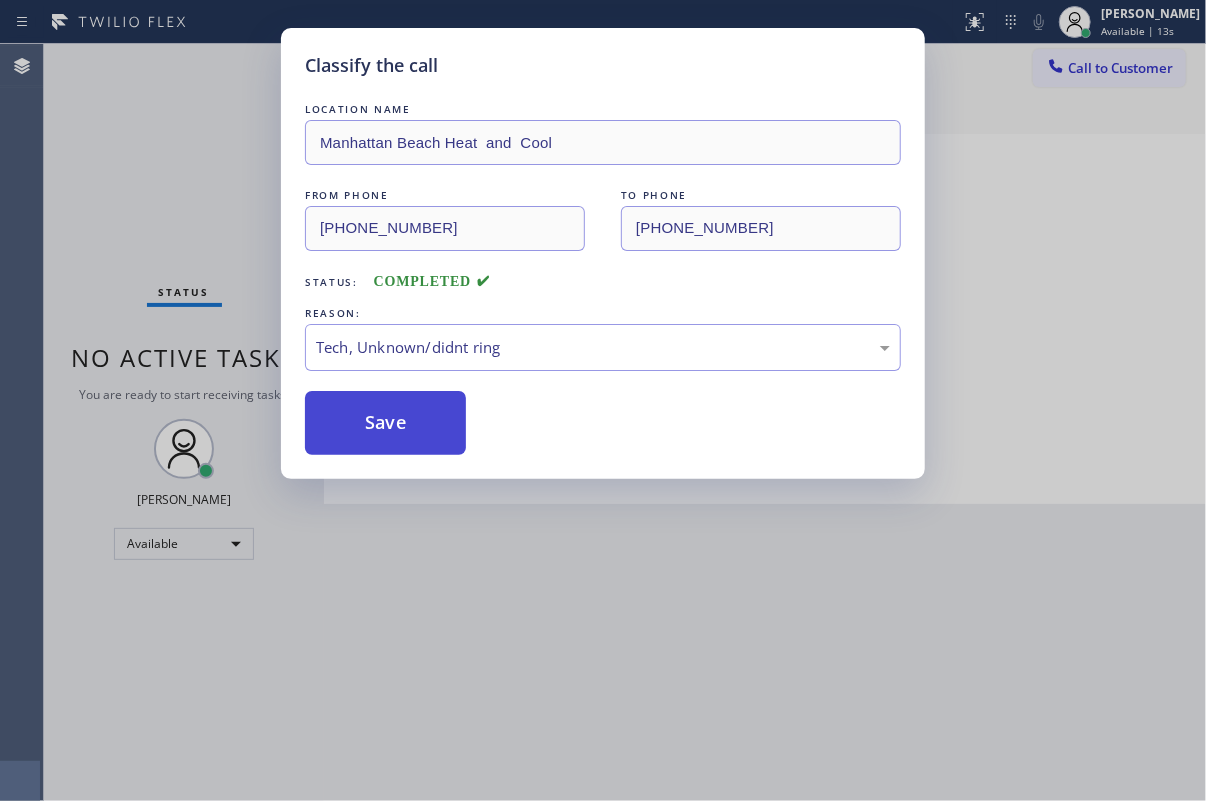 click on "Save" at bounding box center [385, 423] 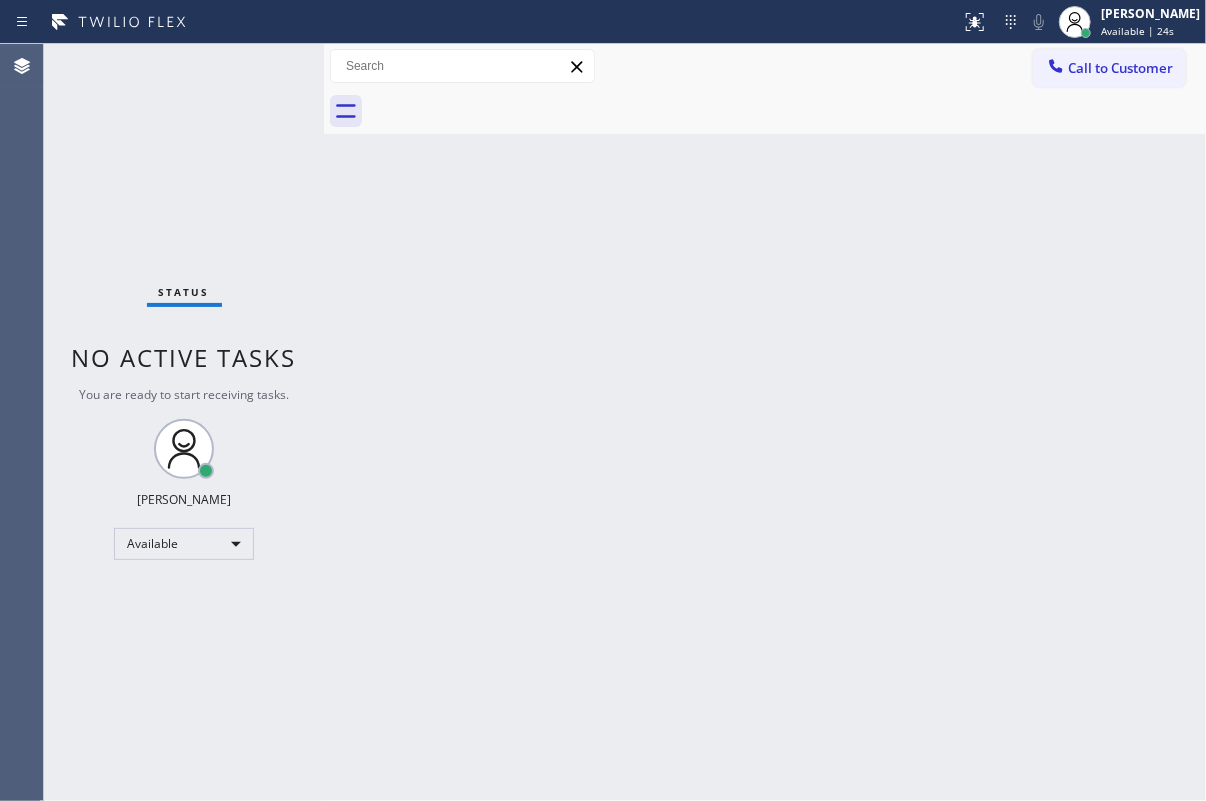 click on "Back to Dashboard Change Sender ID Customers Technicians Select a contact Outbound call Technician Search Technician Your caller id phone number Your caller id phone number Call Technician info Name   Phone none Address none Change Sender ID HVAC [PHONE_NUMBER] 5 Star Appliance [PHONE_NUMBER] Appliance Repair [PHONE_NUMBER] Plumbing [PHONE_NUMBER] Air Duct Cleaning [PHONE_NUMBER]  Electricians [PHONE_NUMBER] Cancel Change Check personal SMS Reset Change No tabs Call to Customer Outbound call Location Search location Your caller id phone number Customer number Call Outbound call Technician Search Technician Your caller id phone number Your caller id phone number Call" at bounding box center [765, 422] 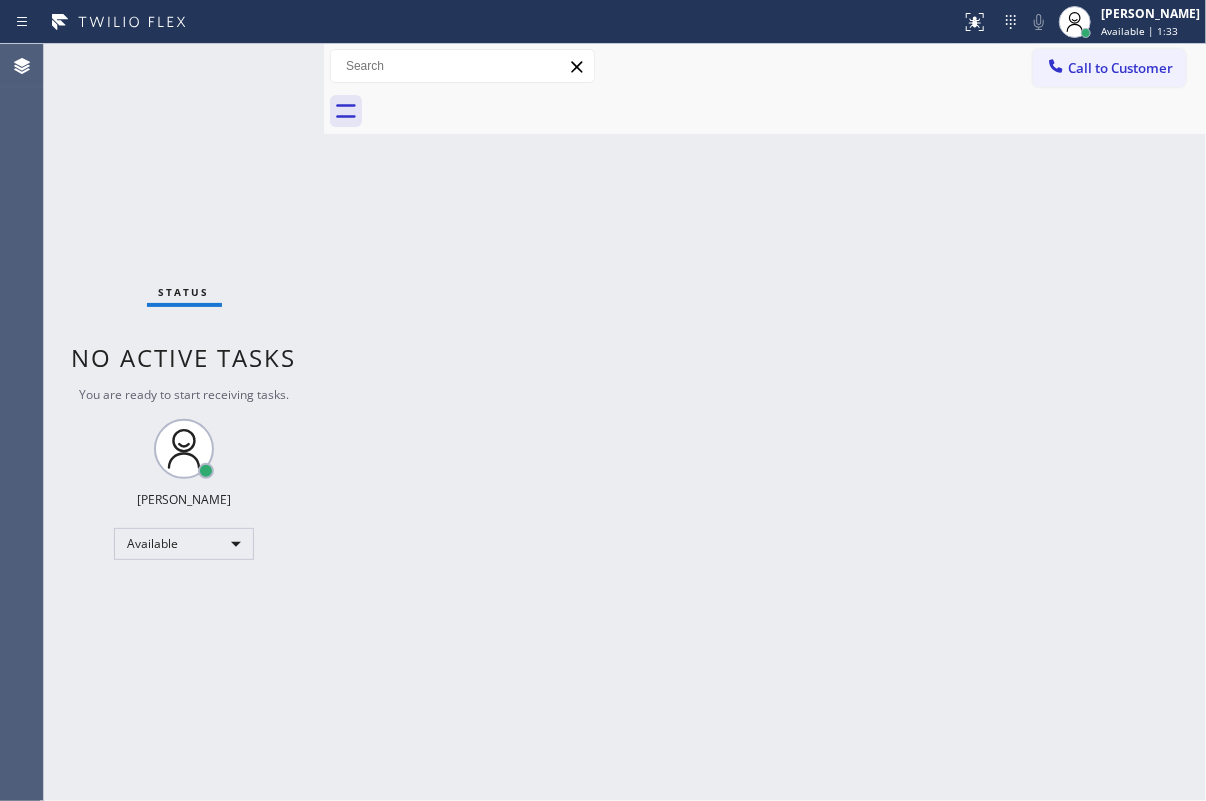 click on "Back to Dashboard Change Sender ID Customers Technicians Select a contact Outbound call Technician Search Technician Your caller id phone number Your caller id phone number Call Technician info Name   Phone none Address none Change Sender ID HVAC [PHONE_NUMBER] 5 Star Appliance [PHONE_NUMBER] Appliance Repair [PHONE_NUMBER] Plumbing [PHONE_NUMBER] Air Duct Cleaning [PHONE_NUMBER]  Electricians [PHONE_NUMBER] Cancel Change Check personal SMS Reset Change No tabs Call to Customer Outbound call Location Search location Your caller id phone number Customer number Call Outbound call Technician Search Technician Your caller id phone number Your caller id phone number Call" at bounding box center (765, 422) 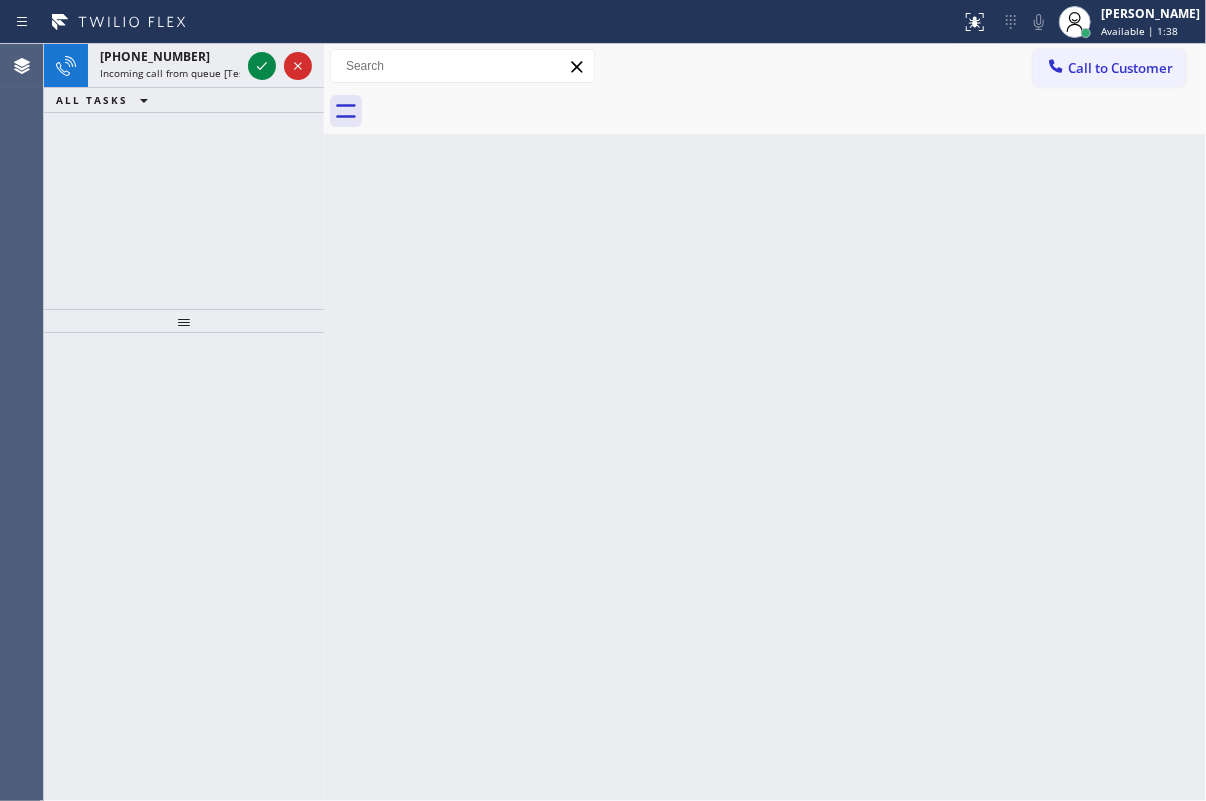 click on "Back to Dashboard Change Sender ID Customers Technicians Select a contact Outbound call Technician Search Technician Your caller id phone number Your caller id phone number Call Technician info Name   Phone none Address none Change Sender ID HVAC [PHONE_NUMBER] 5 Star Appliance [PHONE_NUMBER] Appliance Repair [PHONE_NUMBER] Plumbing [PHONE_NUMBER] Air Duct Cleaning [PHONE_NUMBER]  Electricians [PHONE_NUMBER] Cancel Change Check personal SMS Reset Change No tabs Call to Customer Outbound call Location Search location Your caller id phone number Customer number Call Outbound call Technician Search Technician Your caller id phone number Your caller id phone number Call" at bounding box center (765, 422) 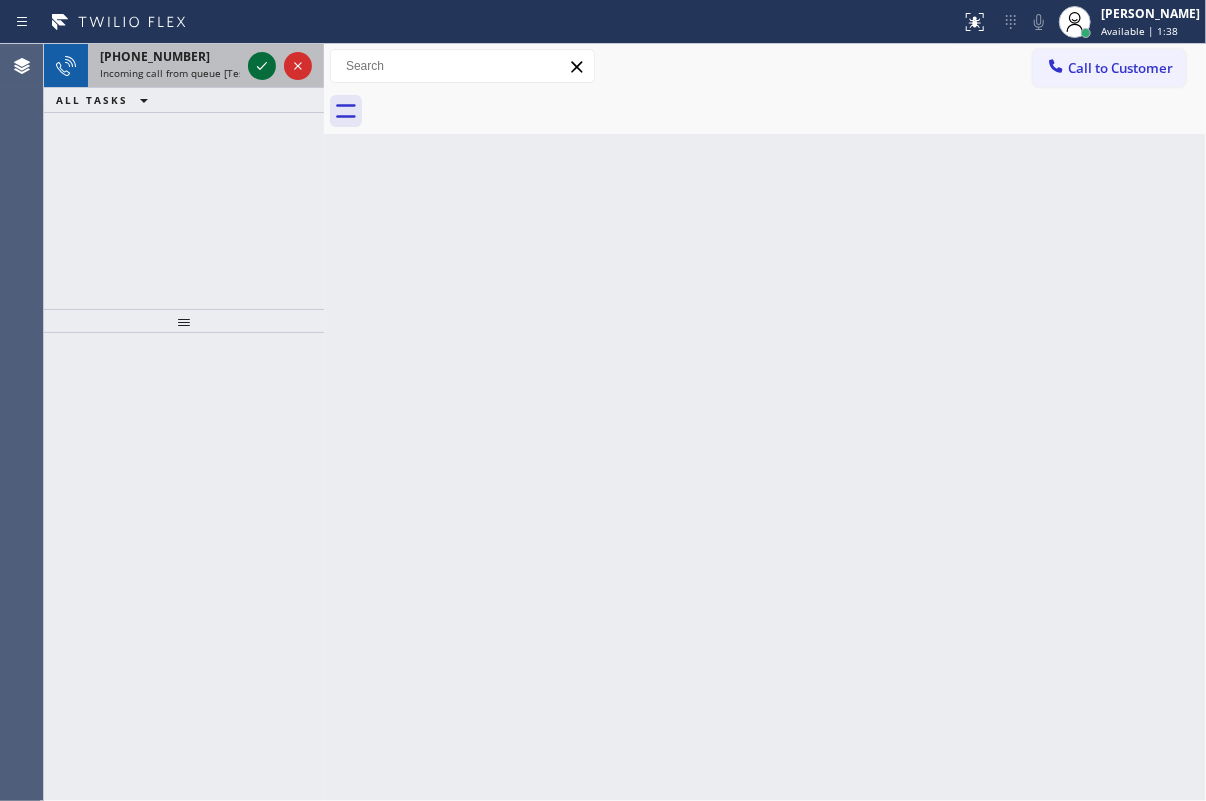 click 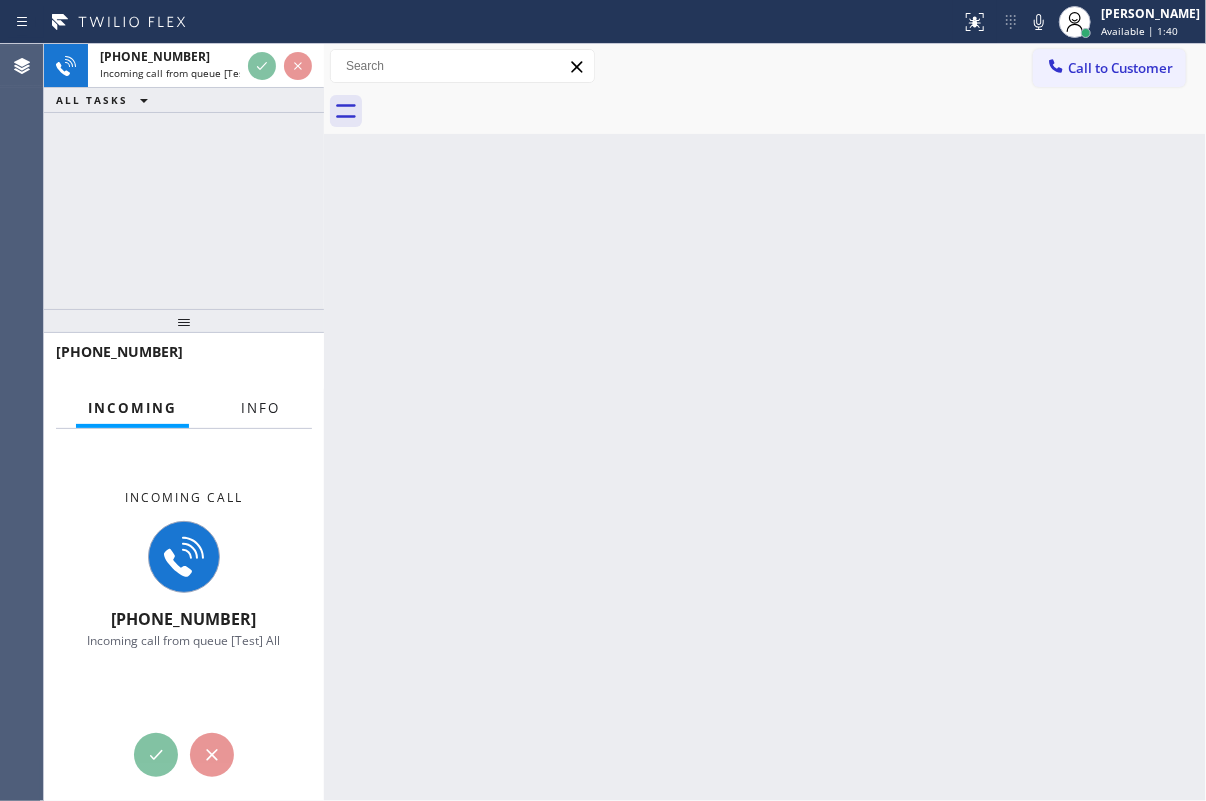 drag, startPoint x: 279, startPoint y: 412, endPoint x: 268, endPoint y: 411, distance: 11.045361 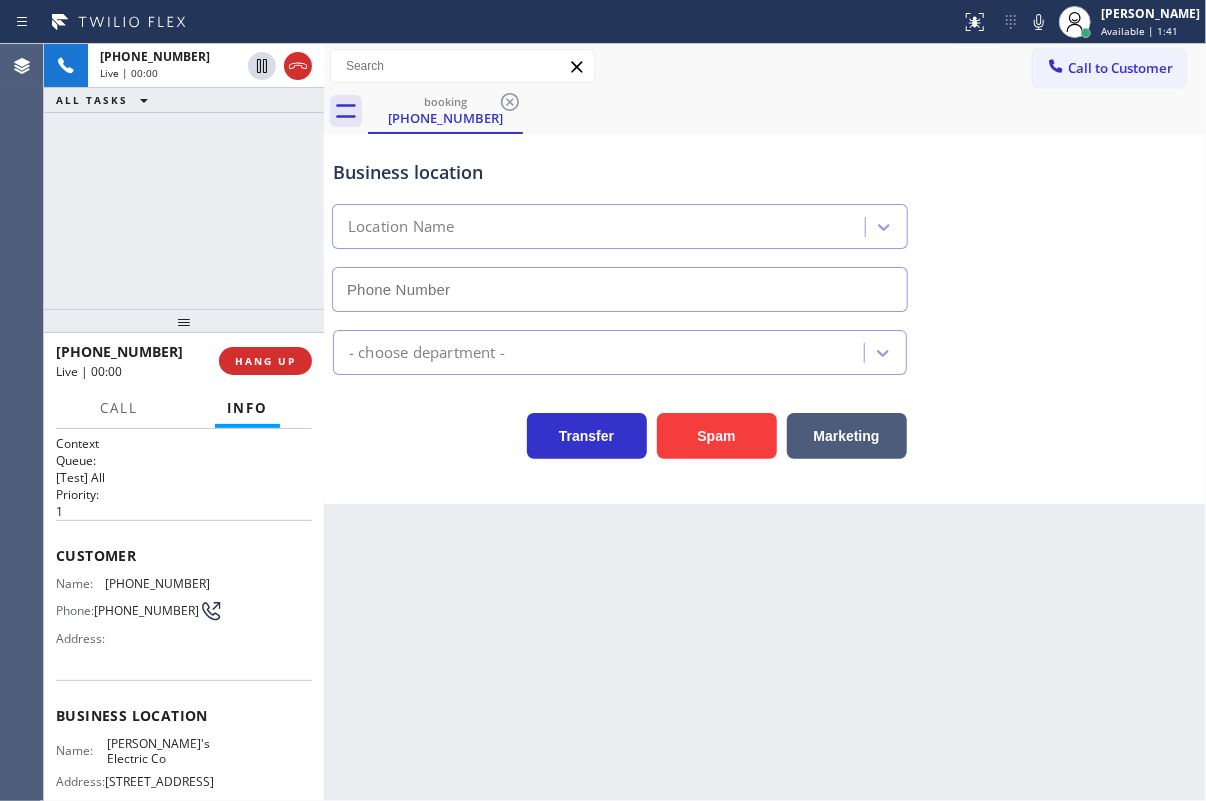 type on "[PHONE_NUMBER]" 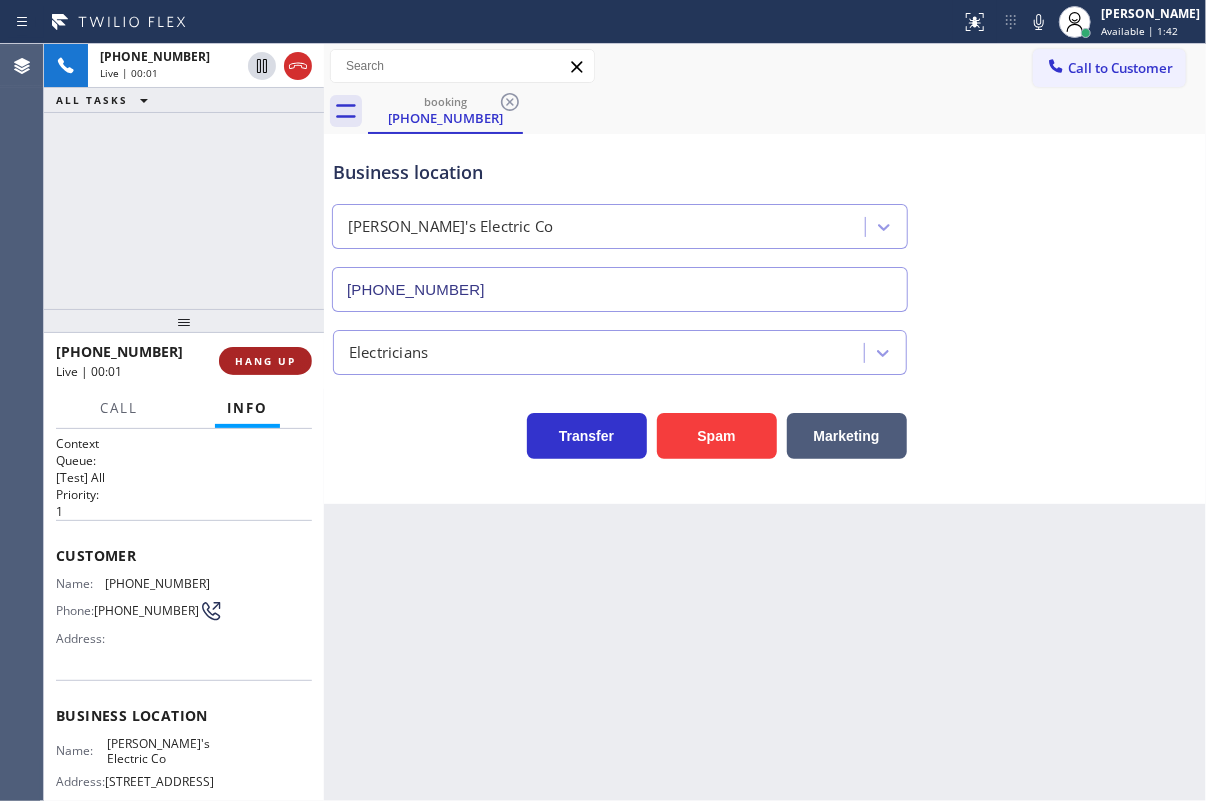 click on "HANG UP" at bounding box center [265, 361] 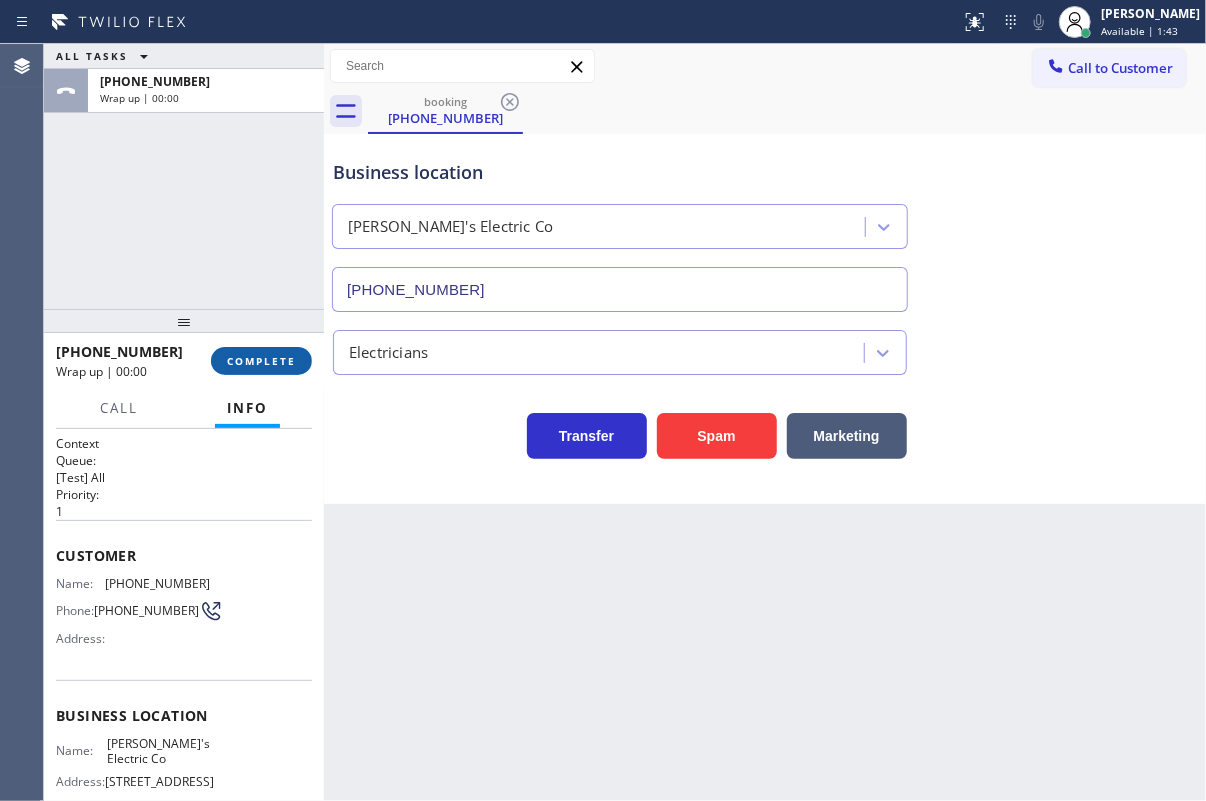 click on "COMPLETE" at bounding box center [261, 361] 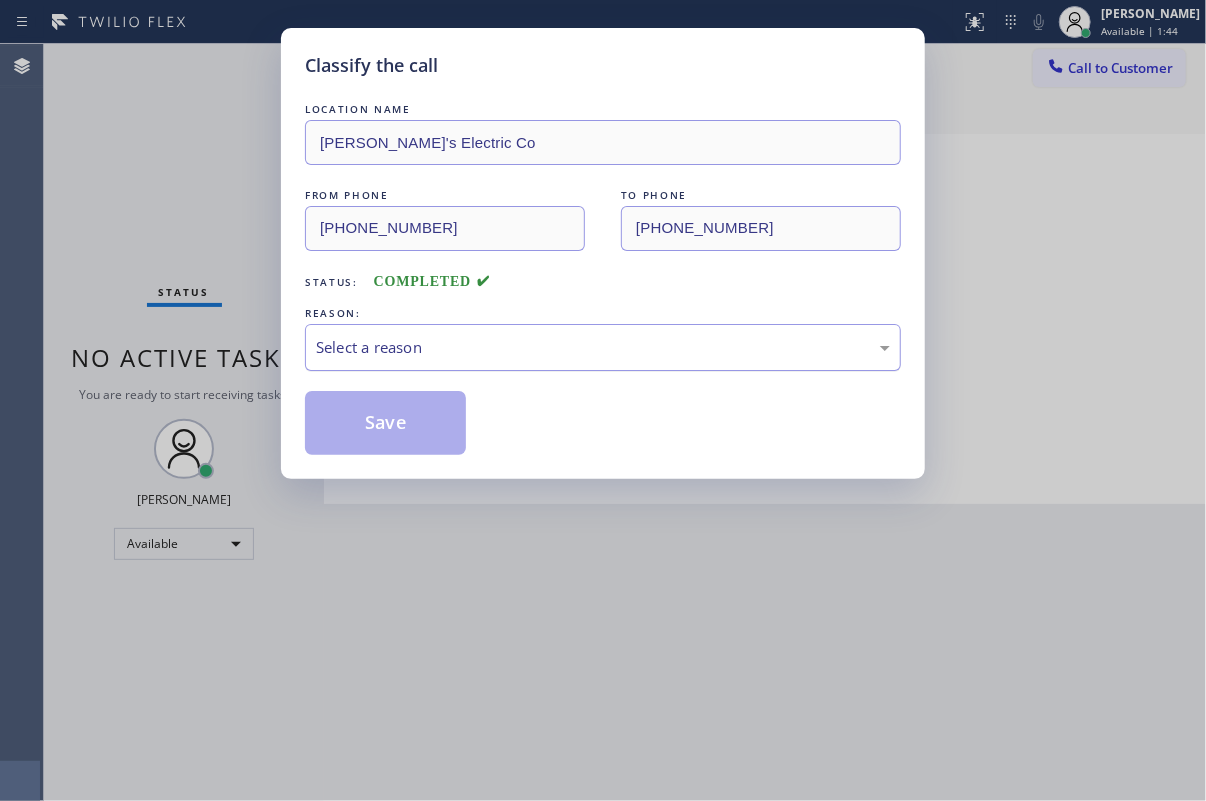 click on "Select a reason" at bounding box center (603, 347) 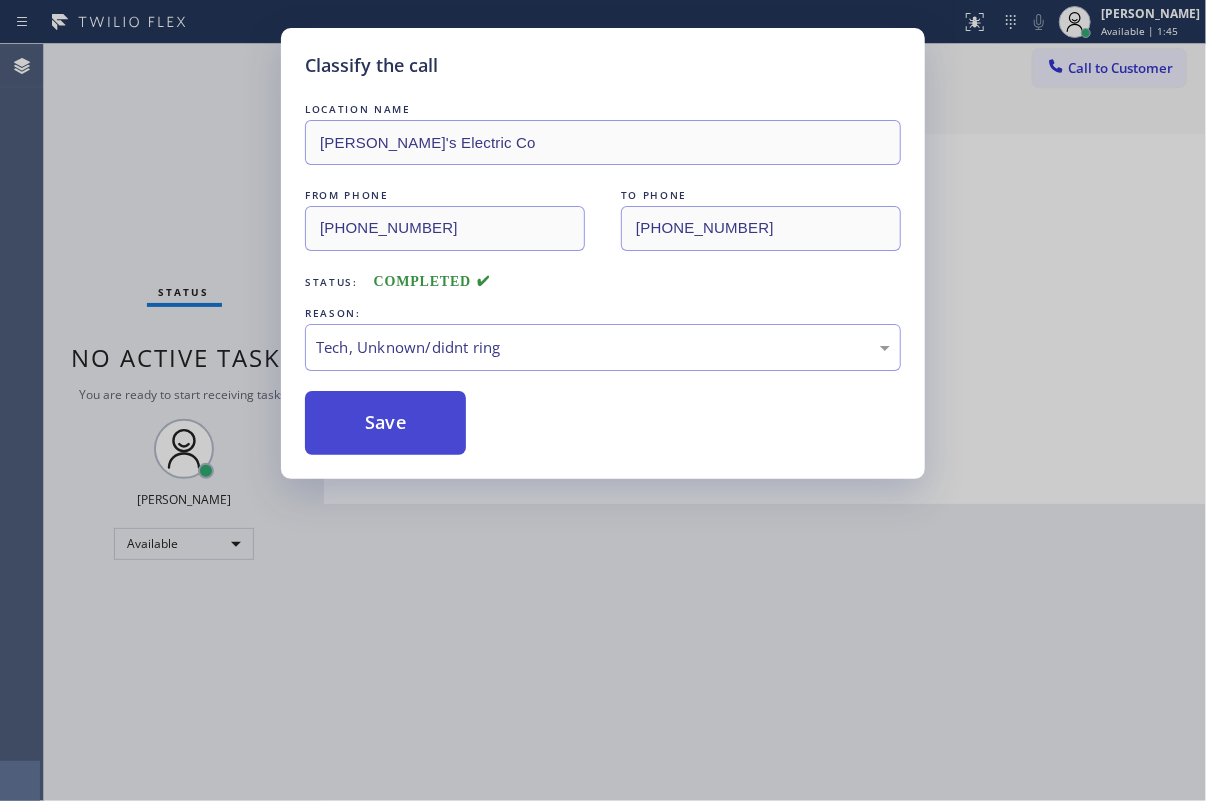 click on "Save" at bounding box center (385, 423) 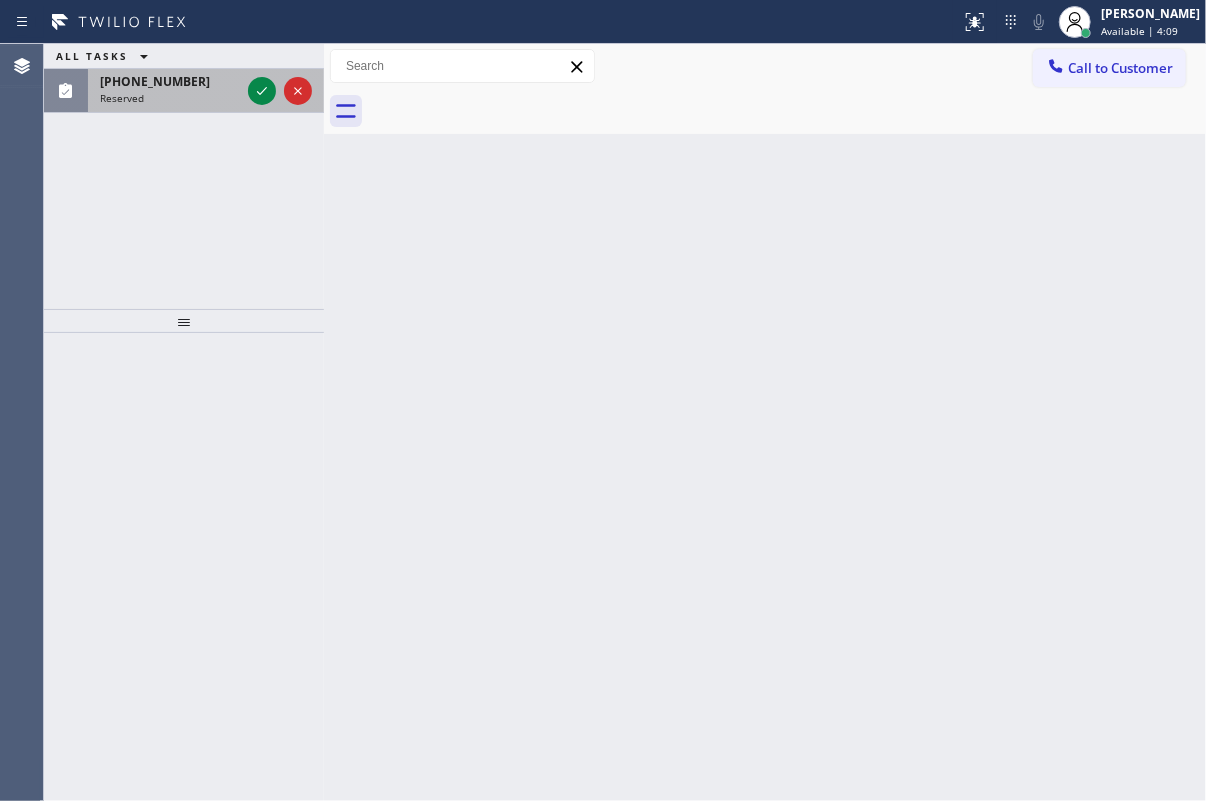 click at bounding box center (280, 91) 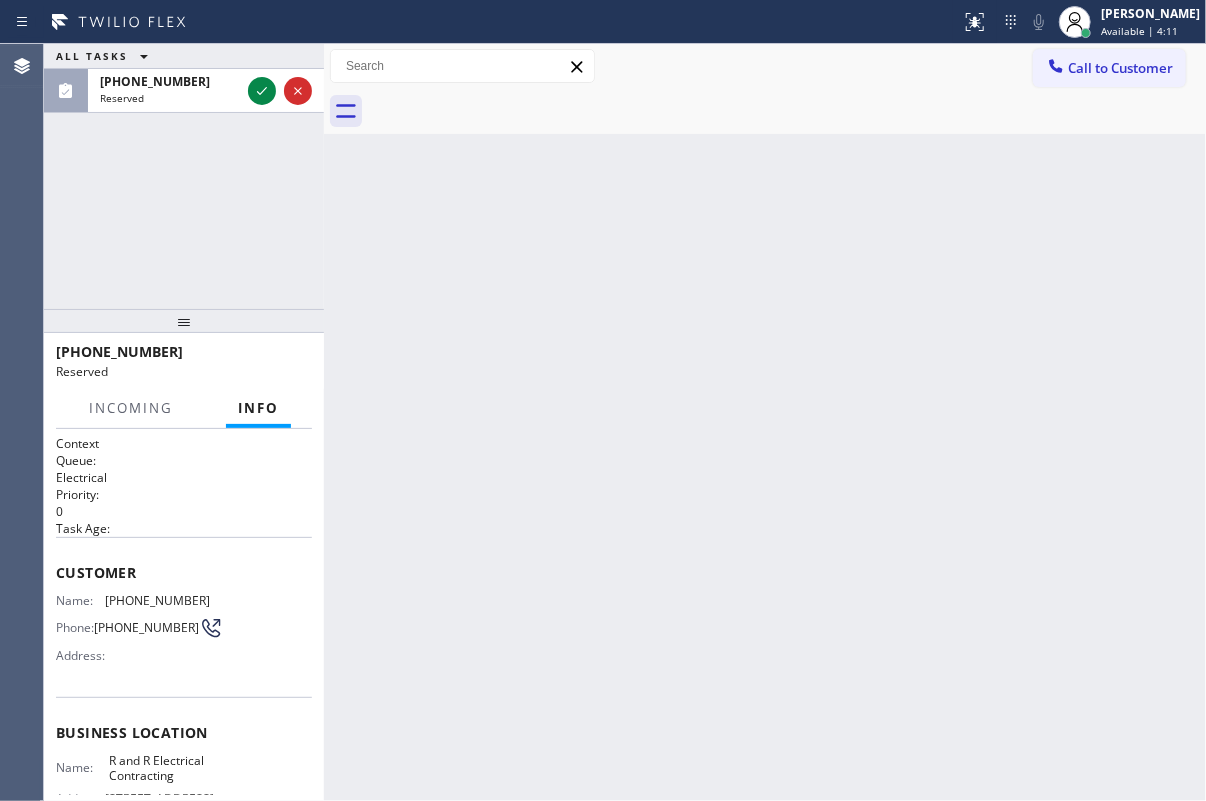 click on "Customer Name: [PHONE_NUMBER] Phone: [PHONE_NUMBER] Address:" at bounding box center (184, 617) 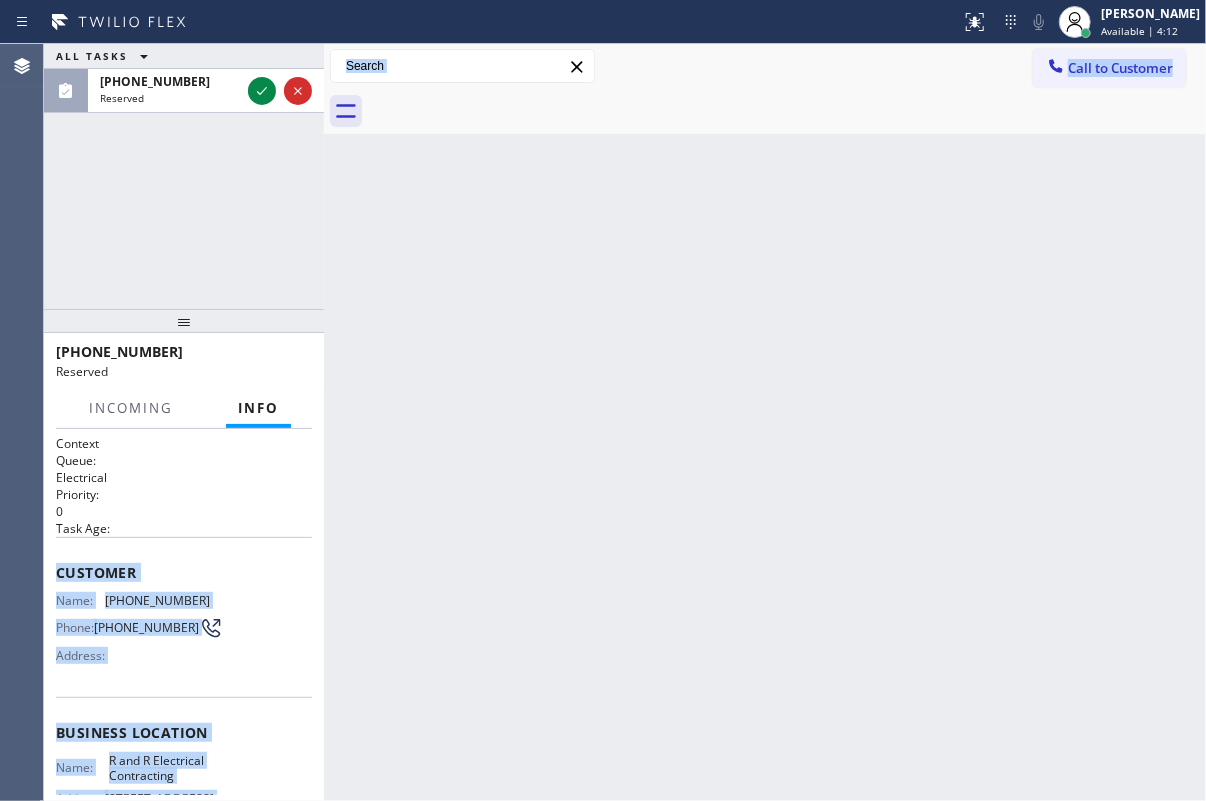 scroll, scrollTop: 284, scrollLeft: 0, axis: vertical 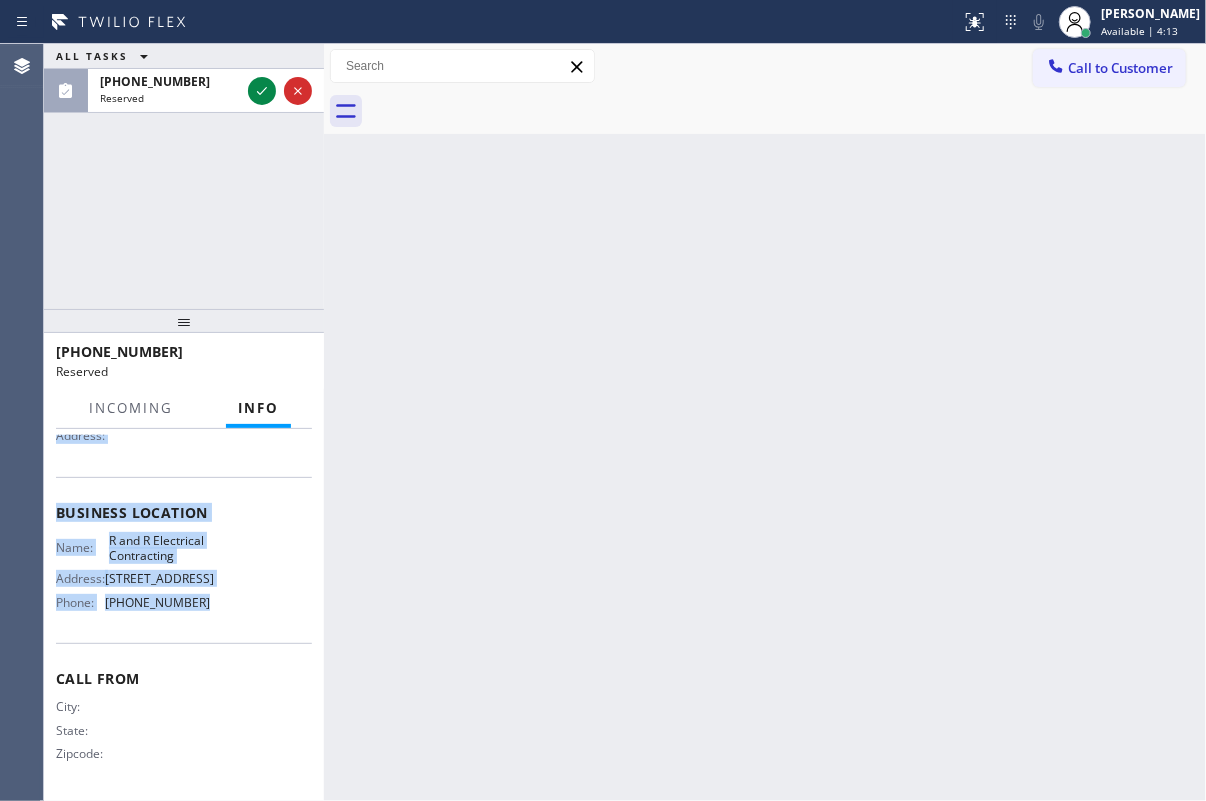 drag, startPoint x: 53, startPoint y: 567, endPoint x: 272, endPoint y: 607, distance: 222.623 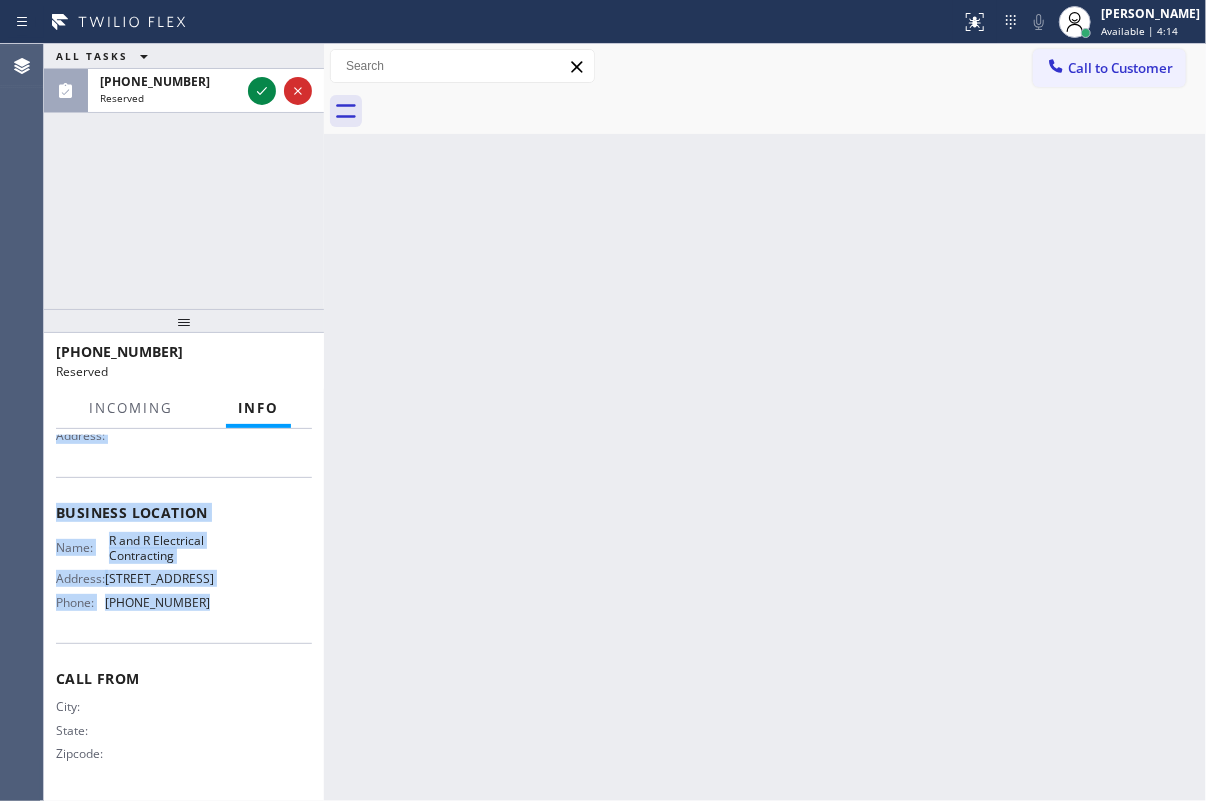 copy on "Customer Name: [PHONE_NUMBER] Phone: [PHONE_NUMBER] Address: Business location Name: R and R Electrical Contracting Address: [STREET_ADDRESS]  Phone: [PHONE_NUMBER]" 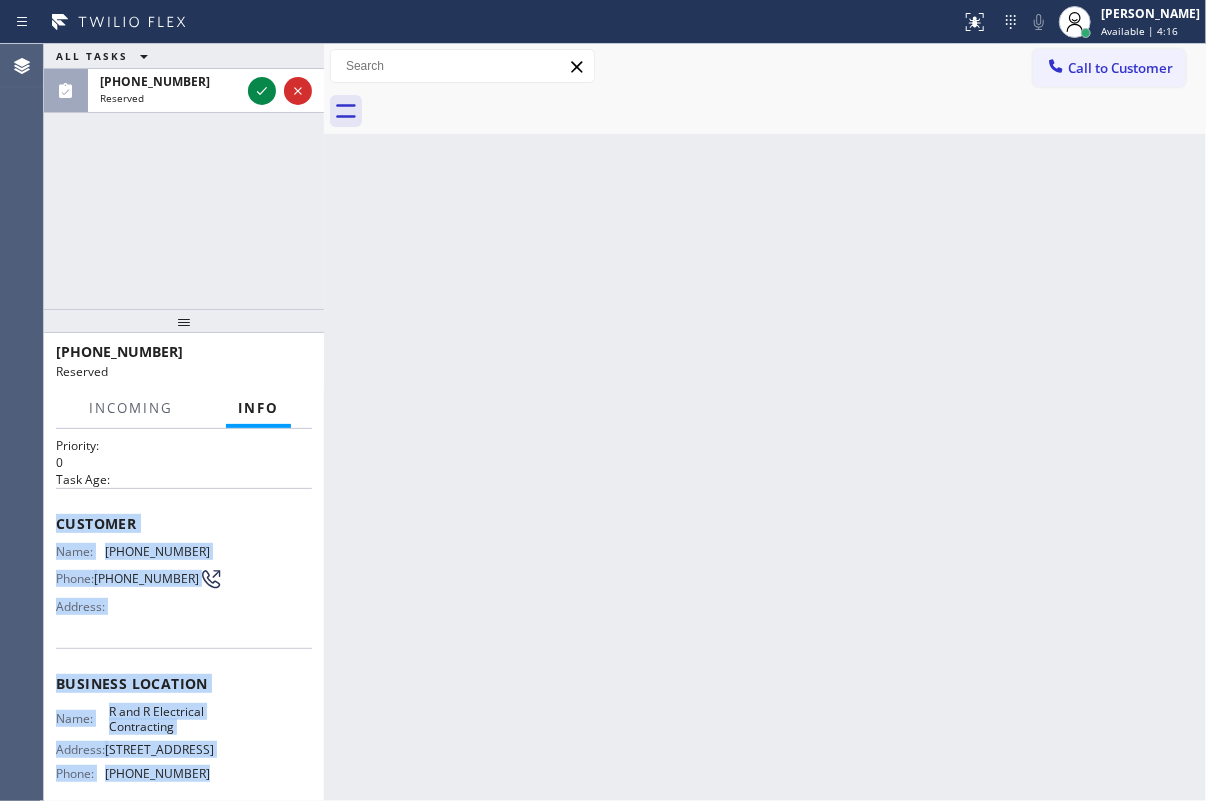 scroll, scrollTop: 0, scrollLeft: 0, axis: both 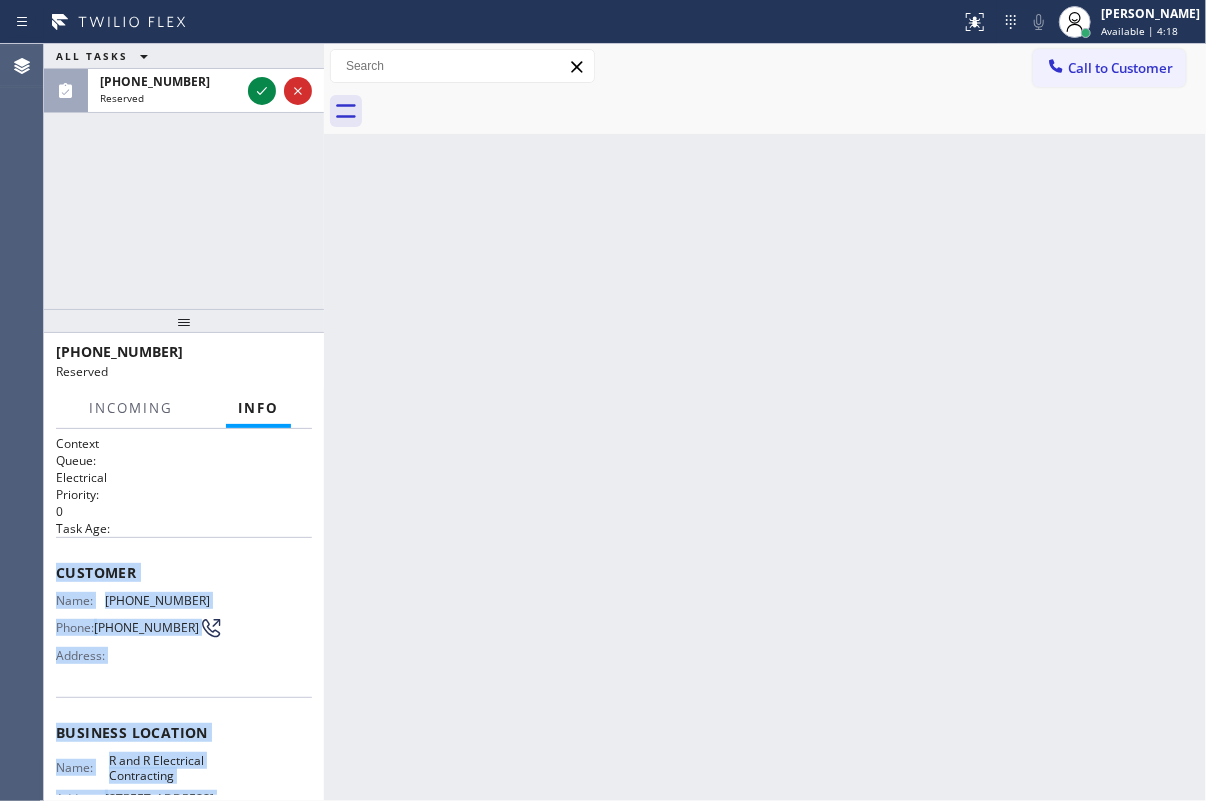 copy on "Customer Name: [PHONE_NUMBER] Phone: [PHONE_NUMBER] Address: Business location Name: R and R Electrical Contracting Address: [STREET_ADDRESS]  Phone: [PHONE_NUMBER]" 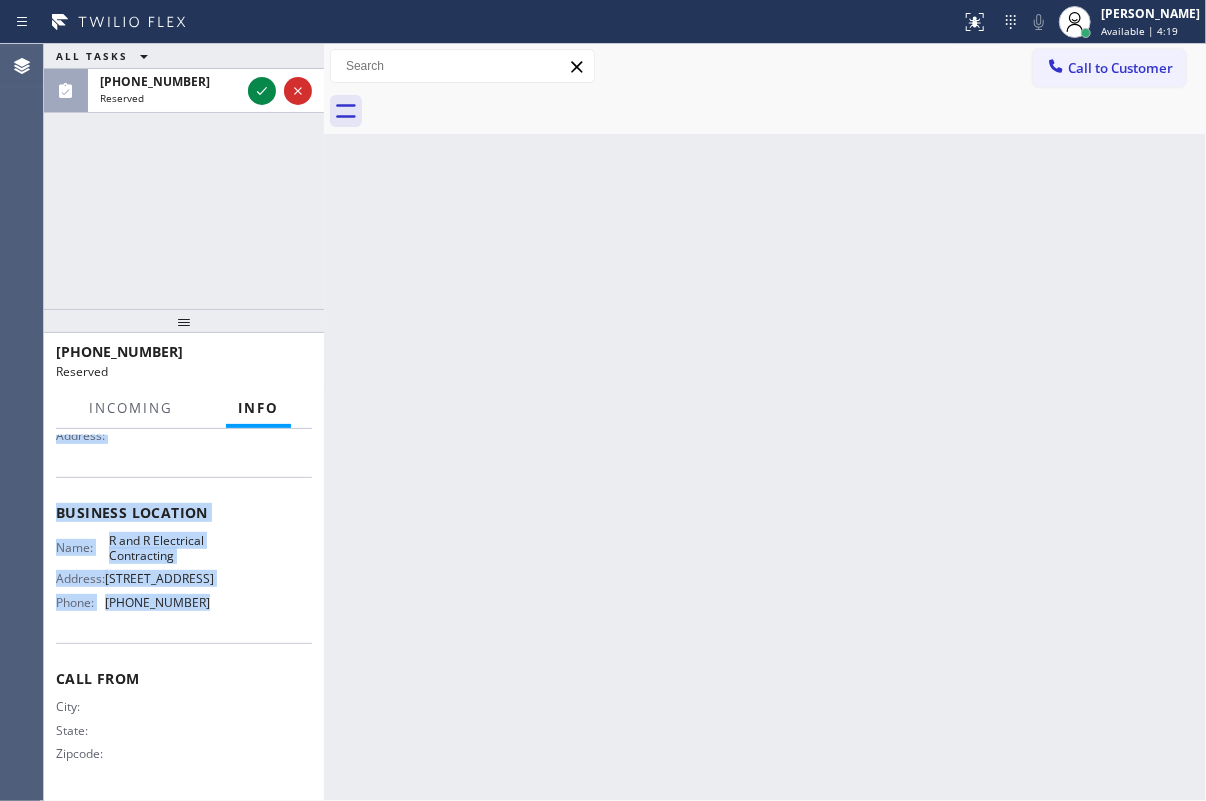 scroll, scrollTop: 284, scrollLeft: 0, axis: vertical 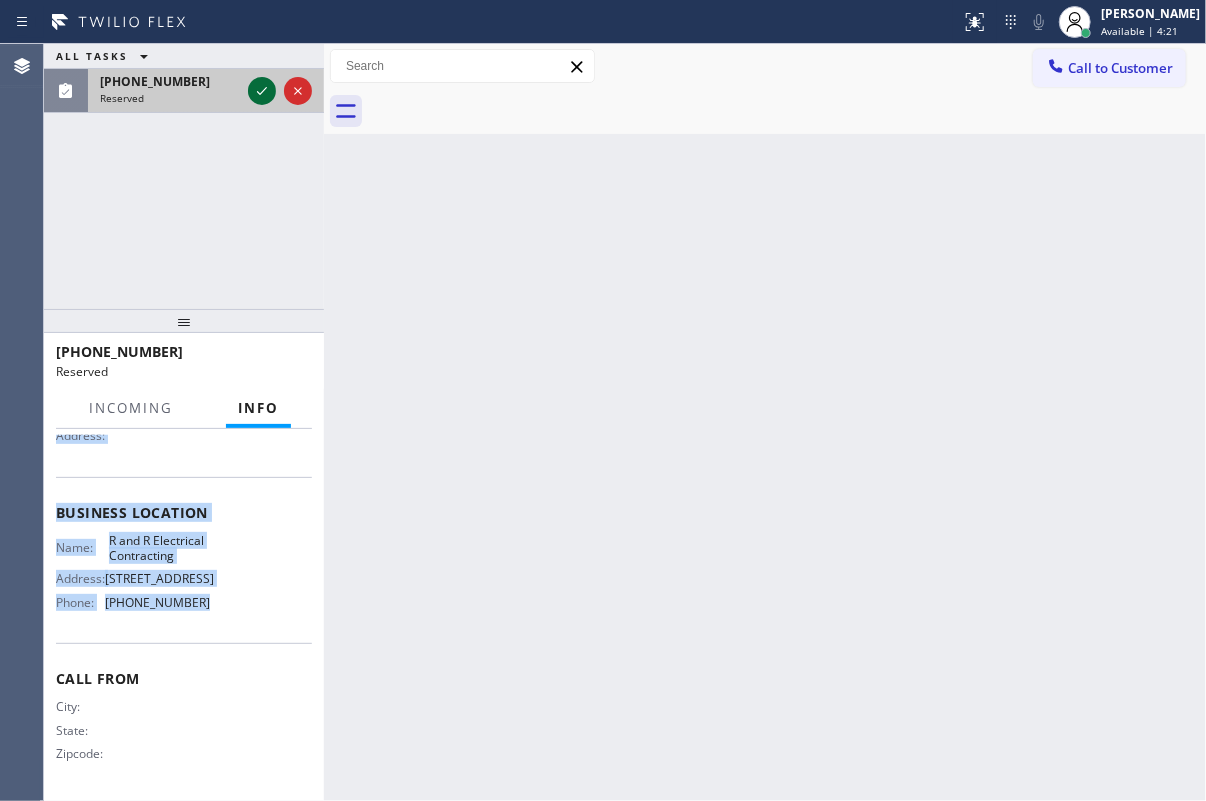 click 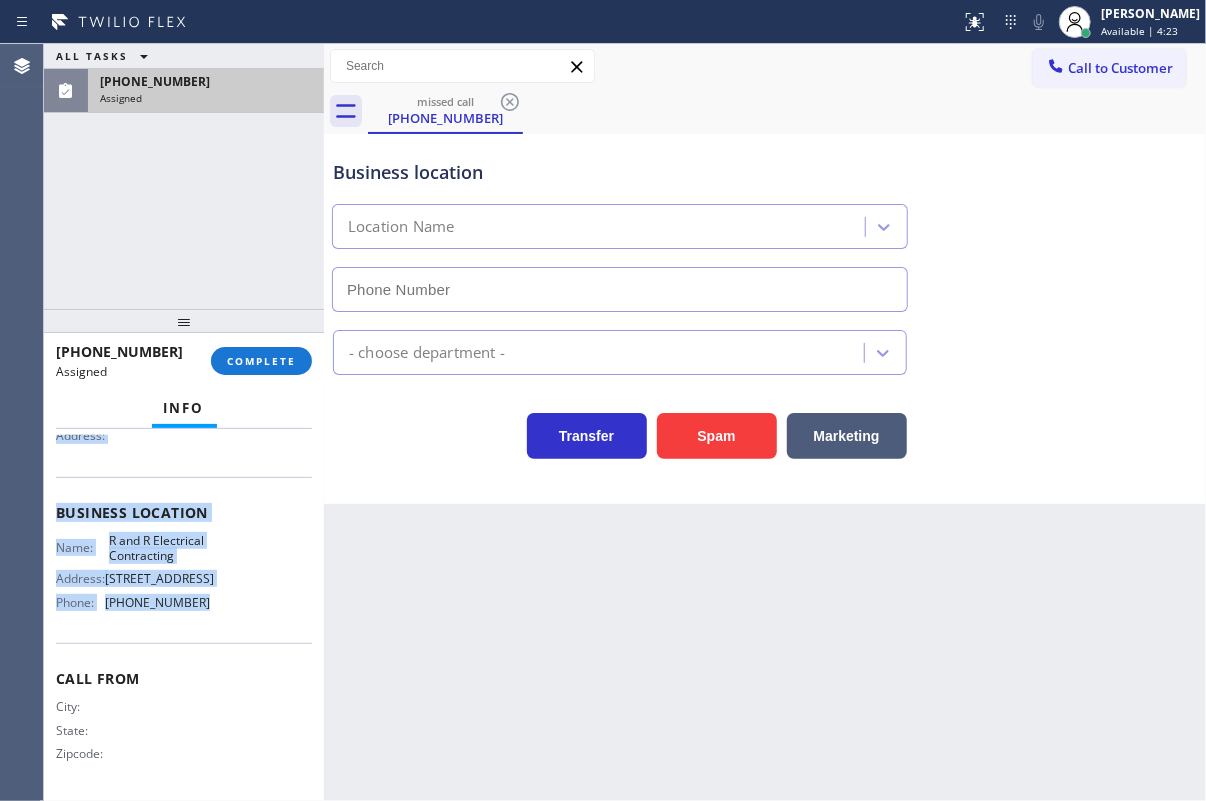 type on "[PHONE_NUMBER]" 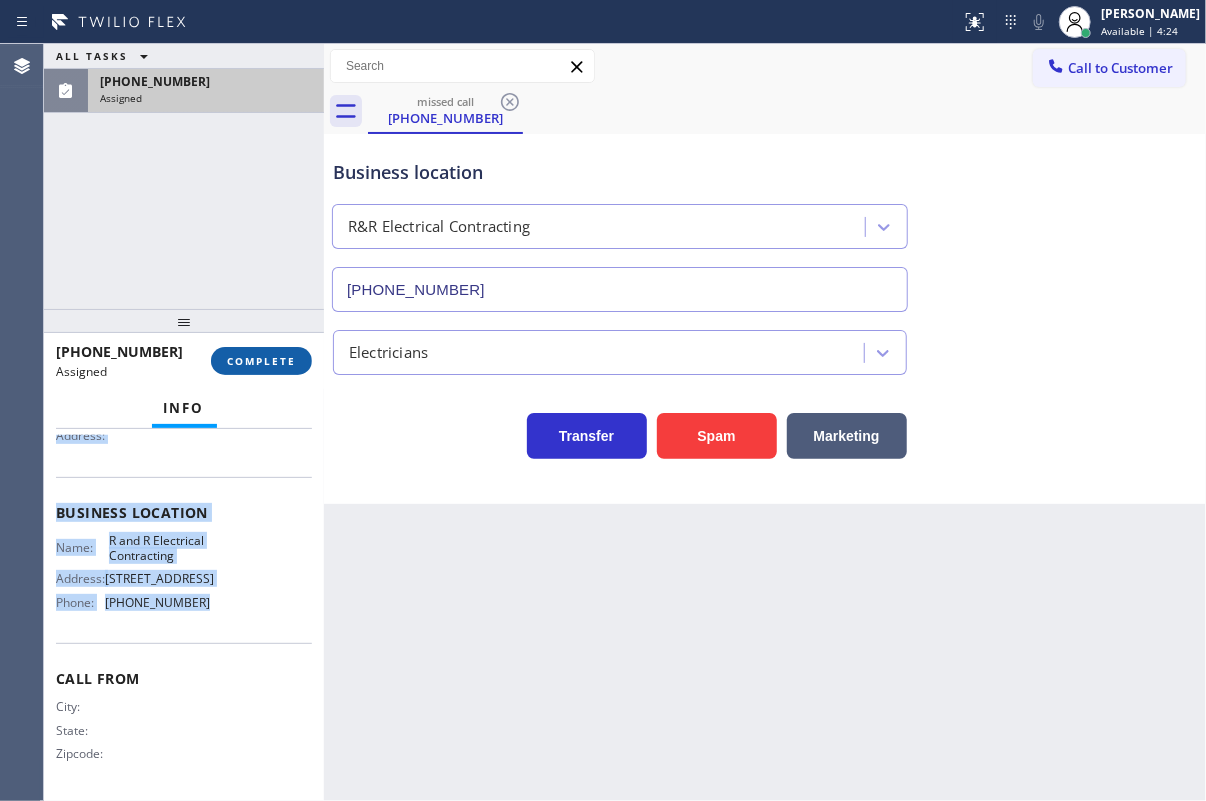 click on "COMPLETE" at bounding box center (261, 361) 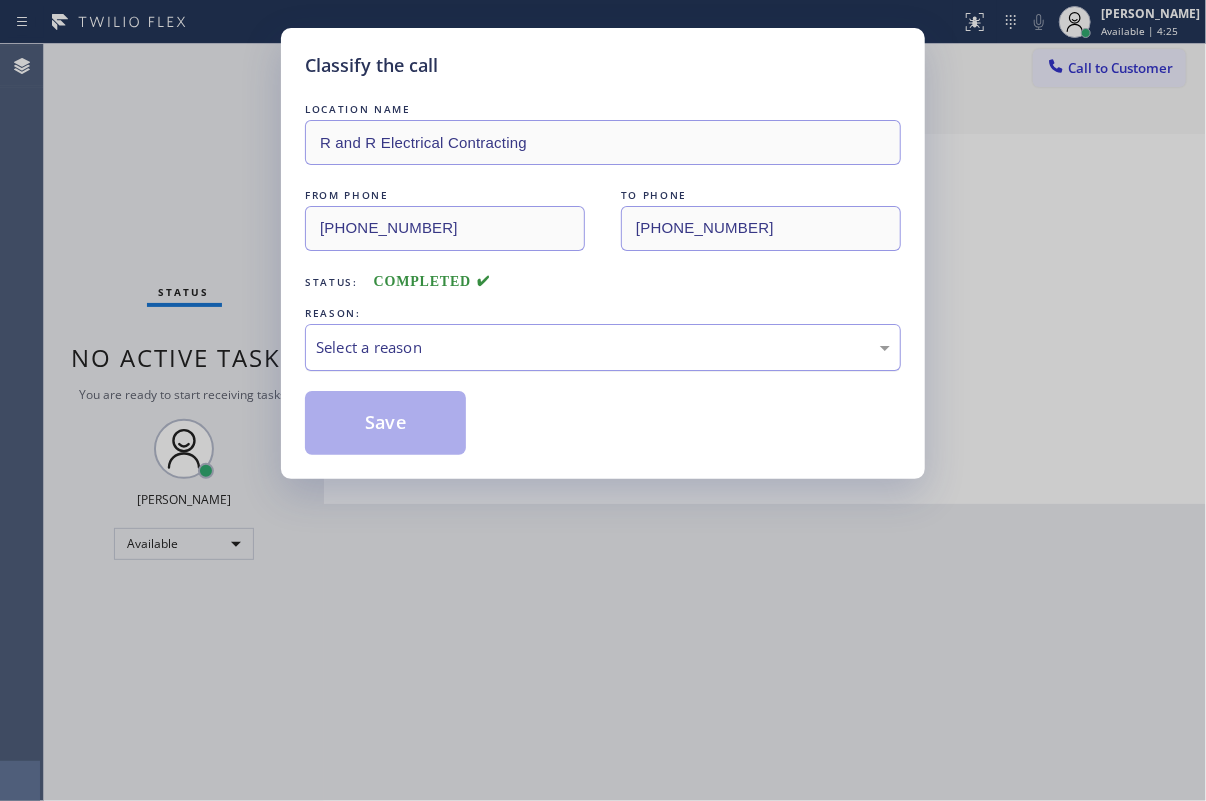 click on "Select a reason" at bounding box center (603, 347) 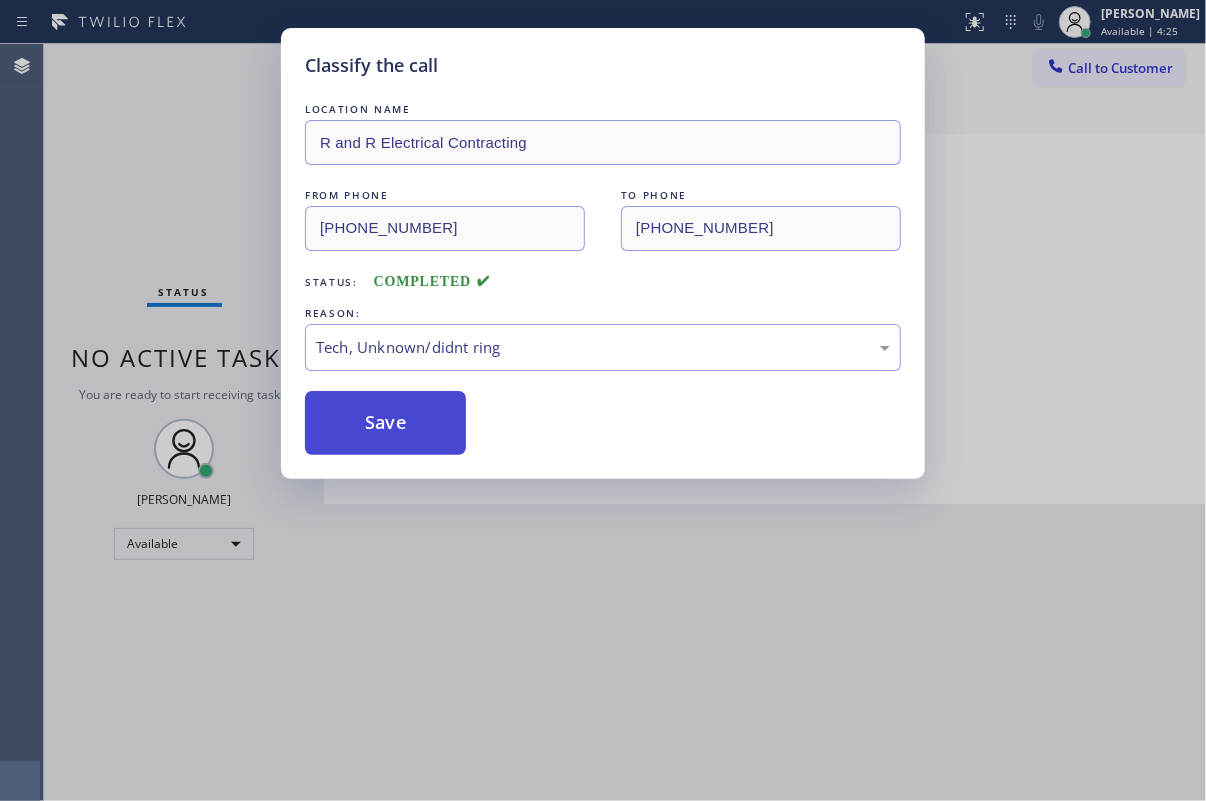 click on "Save" at bounding box center (385, 423) 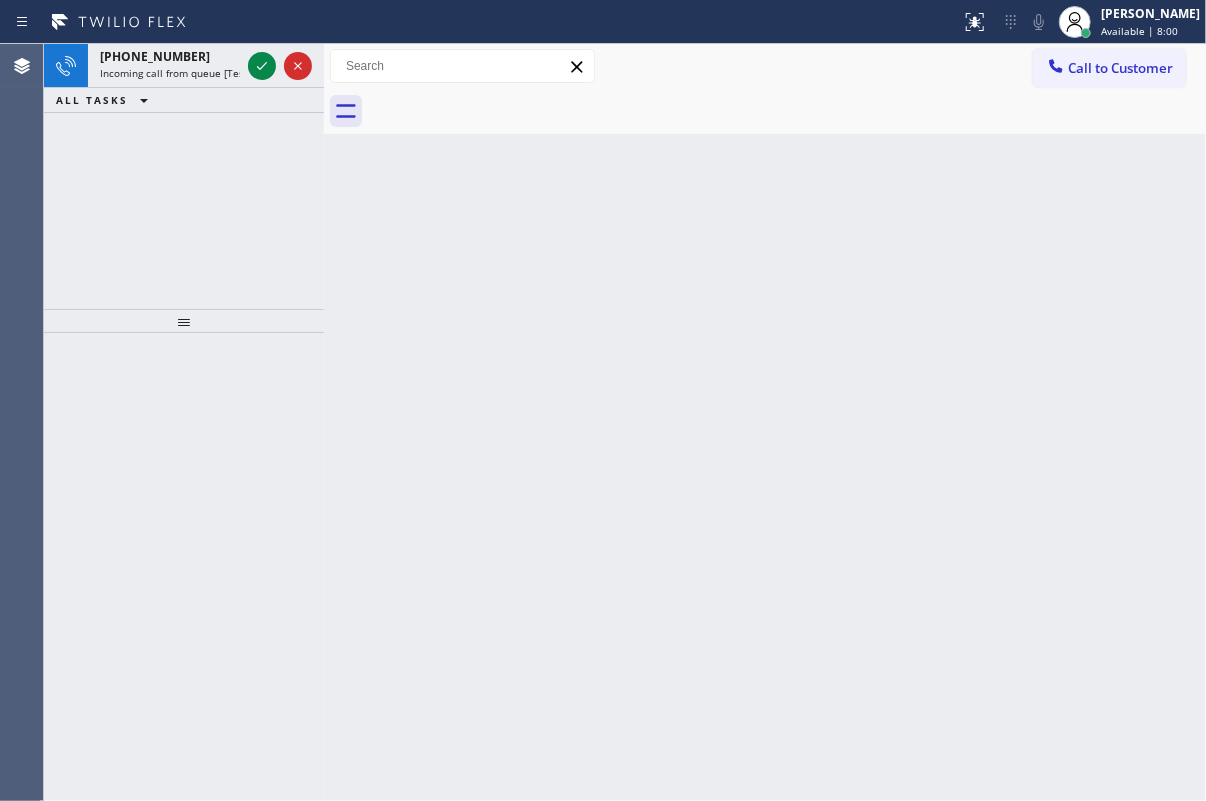 click on "Back to Dashboard Change Sender ID Customers Technicians Select a contact Outbound call Technician Search Technician Your caller id phone number Your caller id phone number Call Technician info Name   Phone none Address none Change Sender ID HVAC [PHONE_NUMBER] 5 Star Appliance [PHONE_NUMBER] Appliance Repair [PHONE_NUMBER] Plumbing [PHONE_NUMBER] Air Duct Cleaning [PHONE_NUMBER]  Electricians [PHONE_NUMBER] Cancel Change Check personal SMS Reset Change No tabs Call to Customer Outbound call Location Search location Your caller id phone number Customer number Call Outbound call Technician Search Technician Your caller id phone number Your caller id phone number Call" at bounding box center [765, 422] 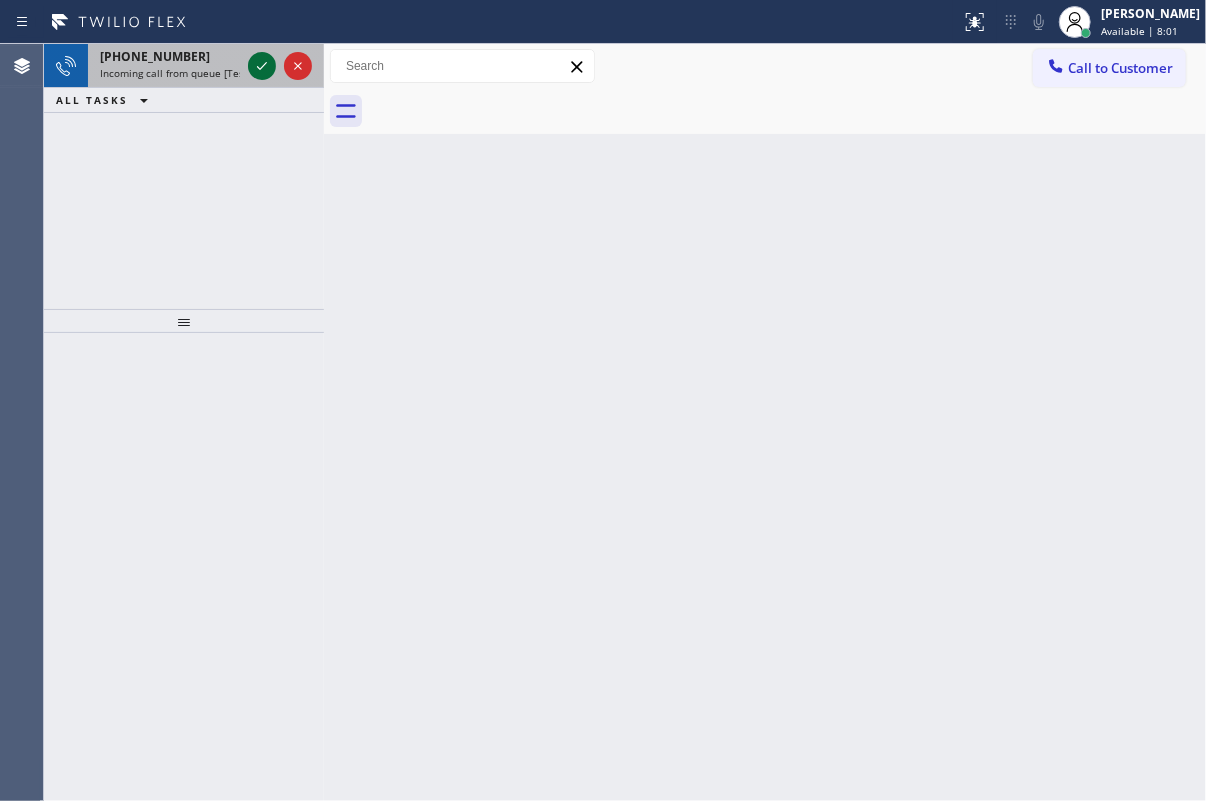 click at bounding box center (262, 66) 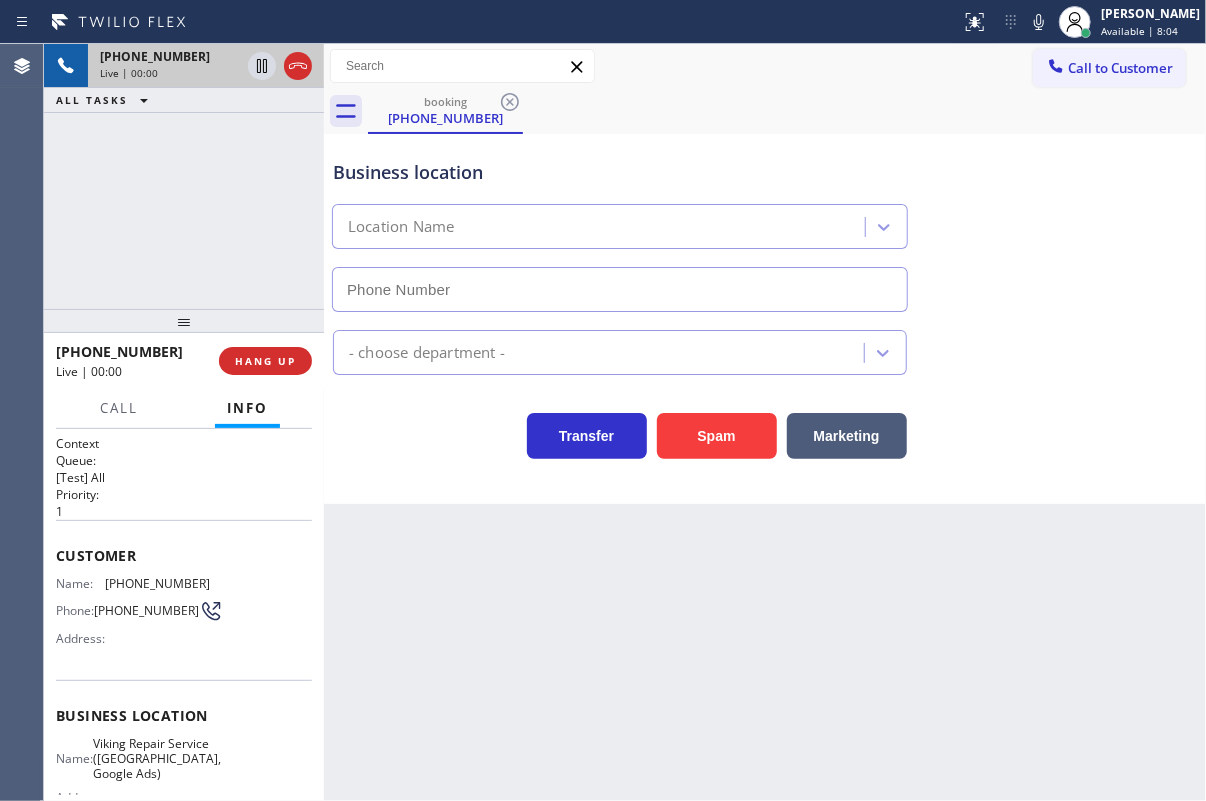 type on "[PHONE_NUMBER]" 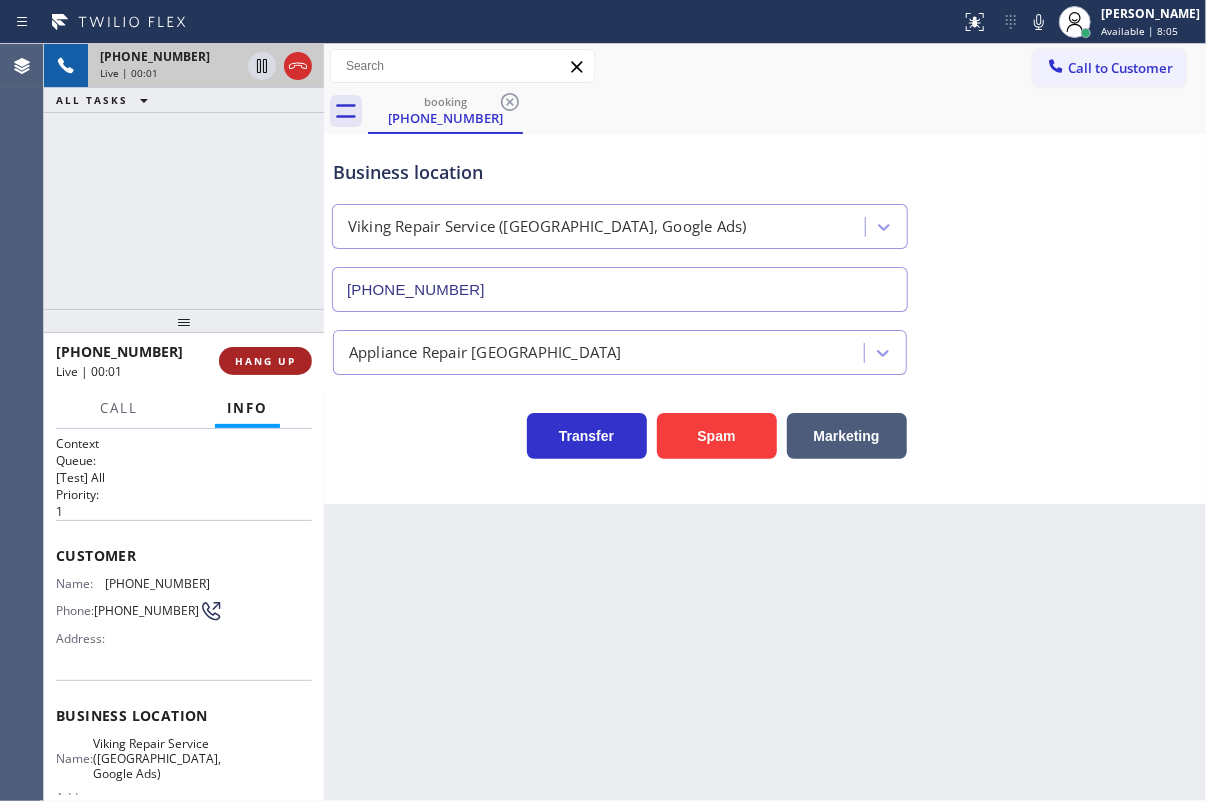 click on "HANG UP" at bounding box center [265, 361] 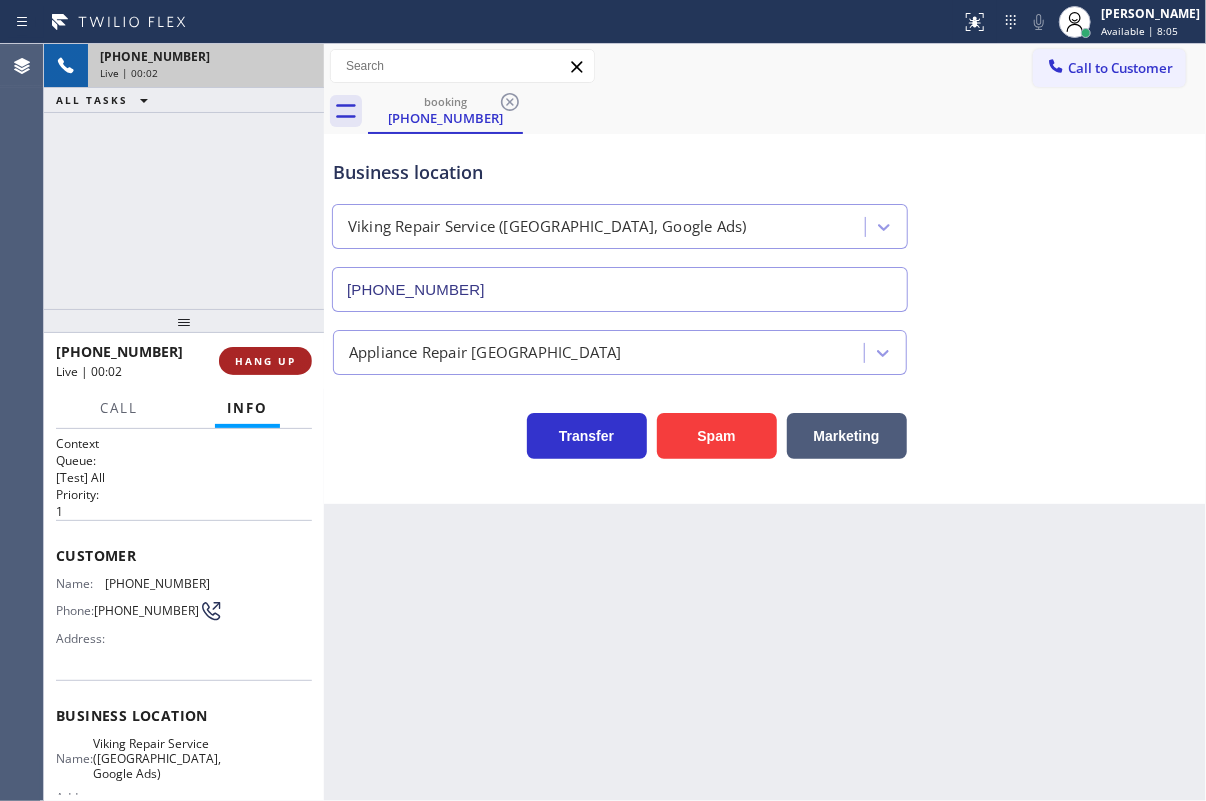 click on "HANG UP" at bounding box center [265, 361] 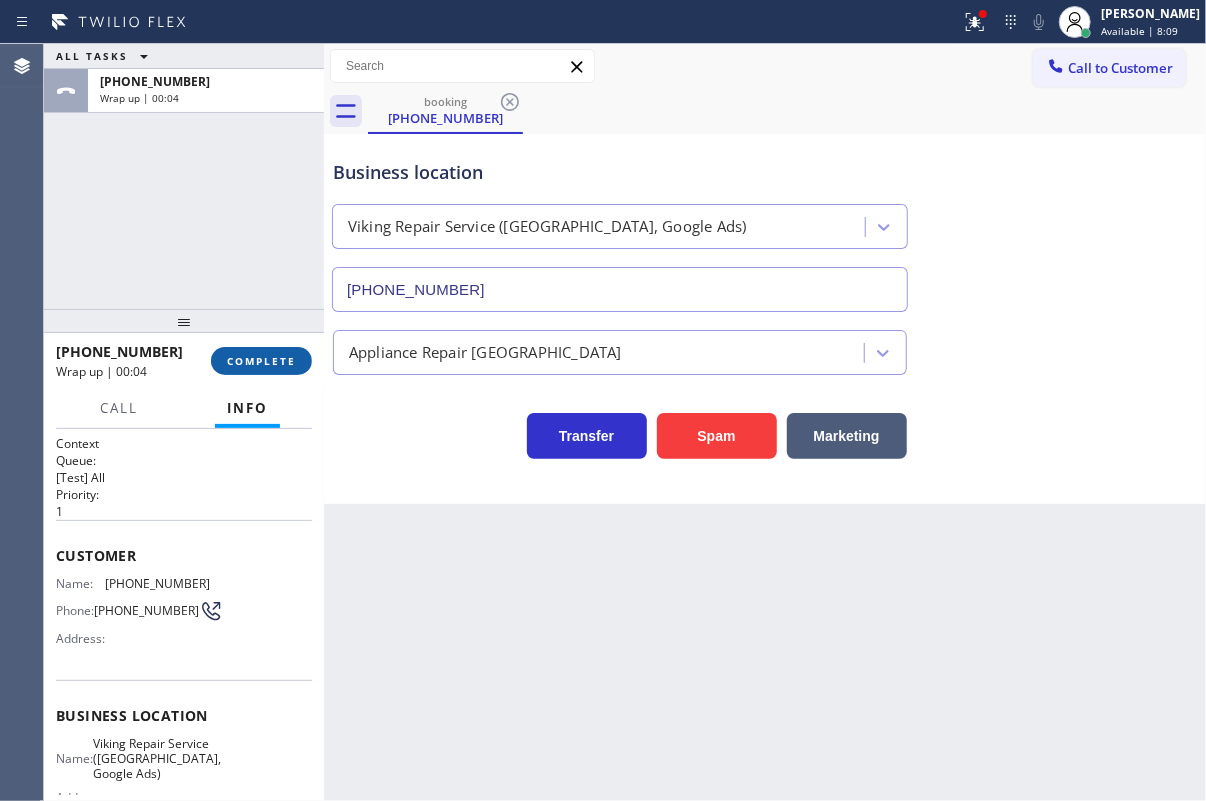 click on "COMPLETE" at bounding box center (261, 361) 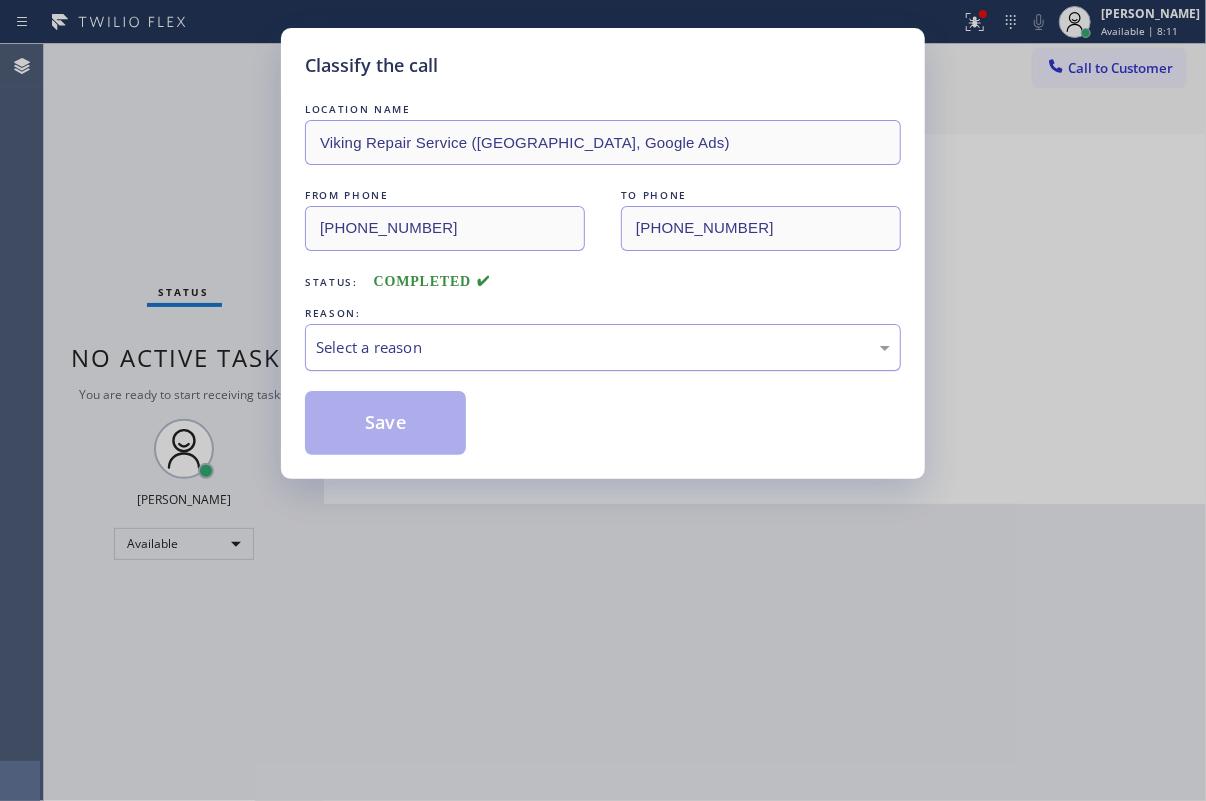 click on "Select a reason" at bounding box center [603, 347] 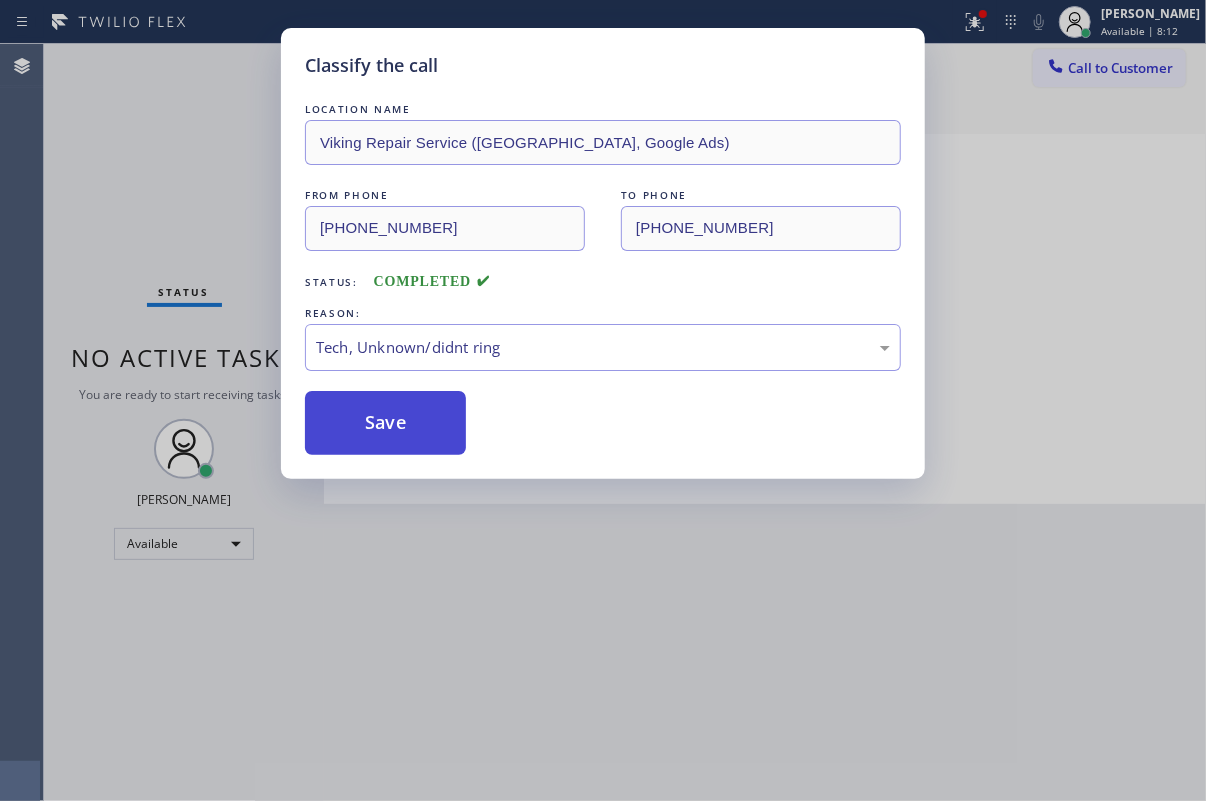 click on "Save" at bounding box center (385, 423) 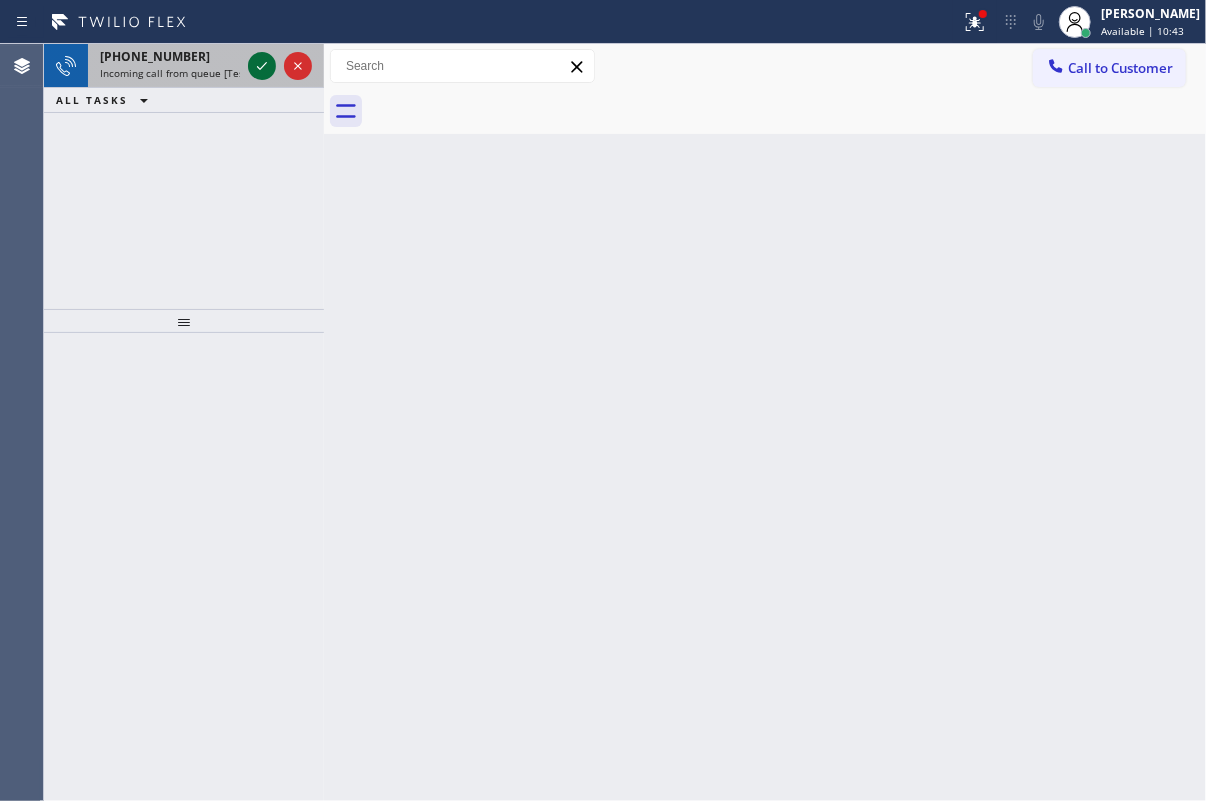 click 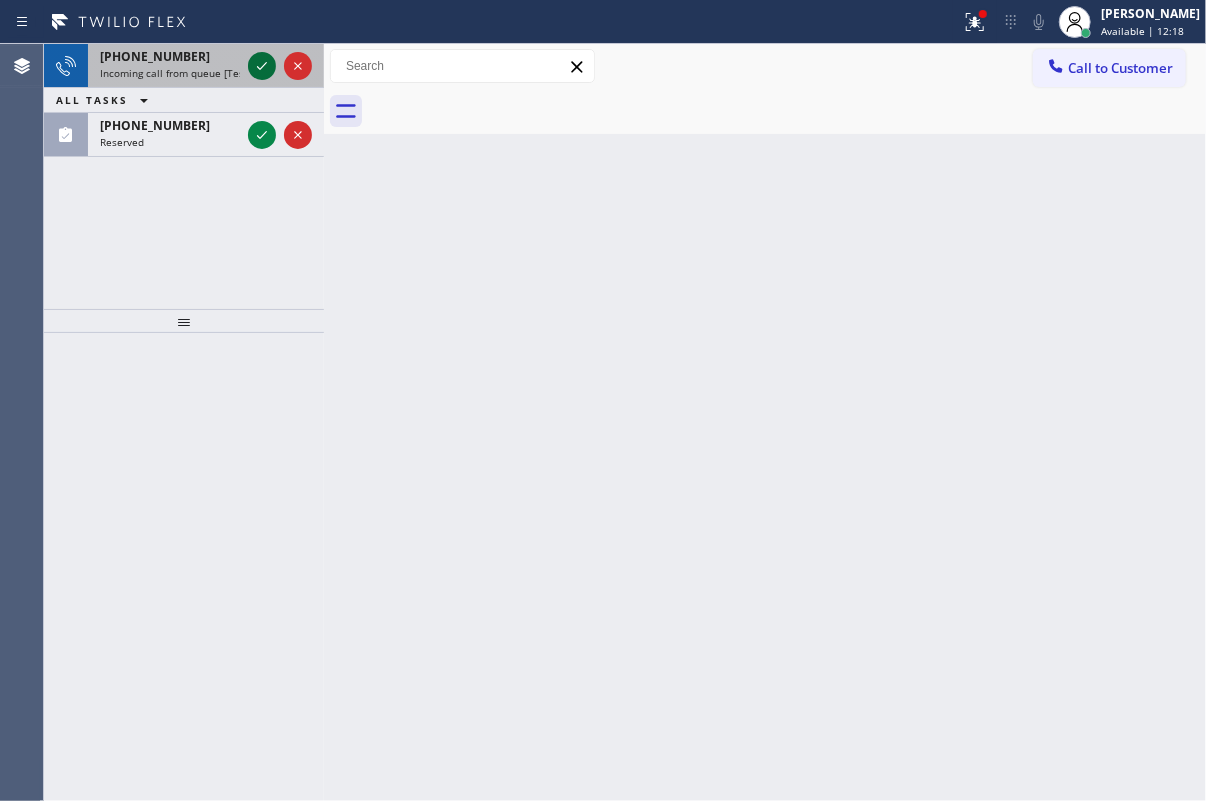 click at bounding box center [262, 66] 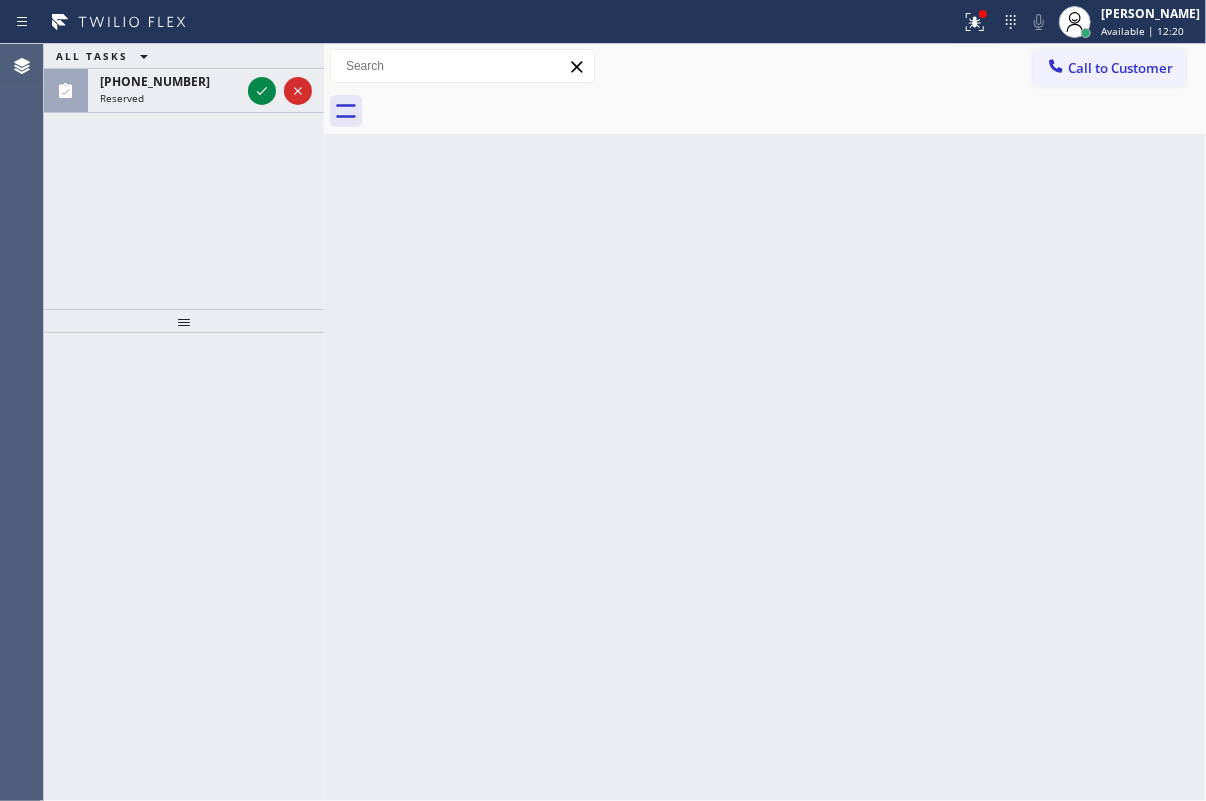 click on "ALL TASKS ALL TASKS ACTIVE TASKS TASKS IN WRAP UP [PHONE_NUMBER] Reserved" at bounding box center (184, 78) 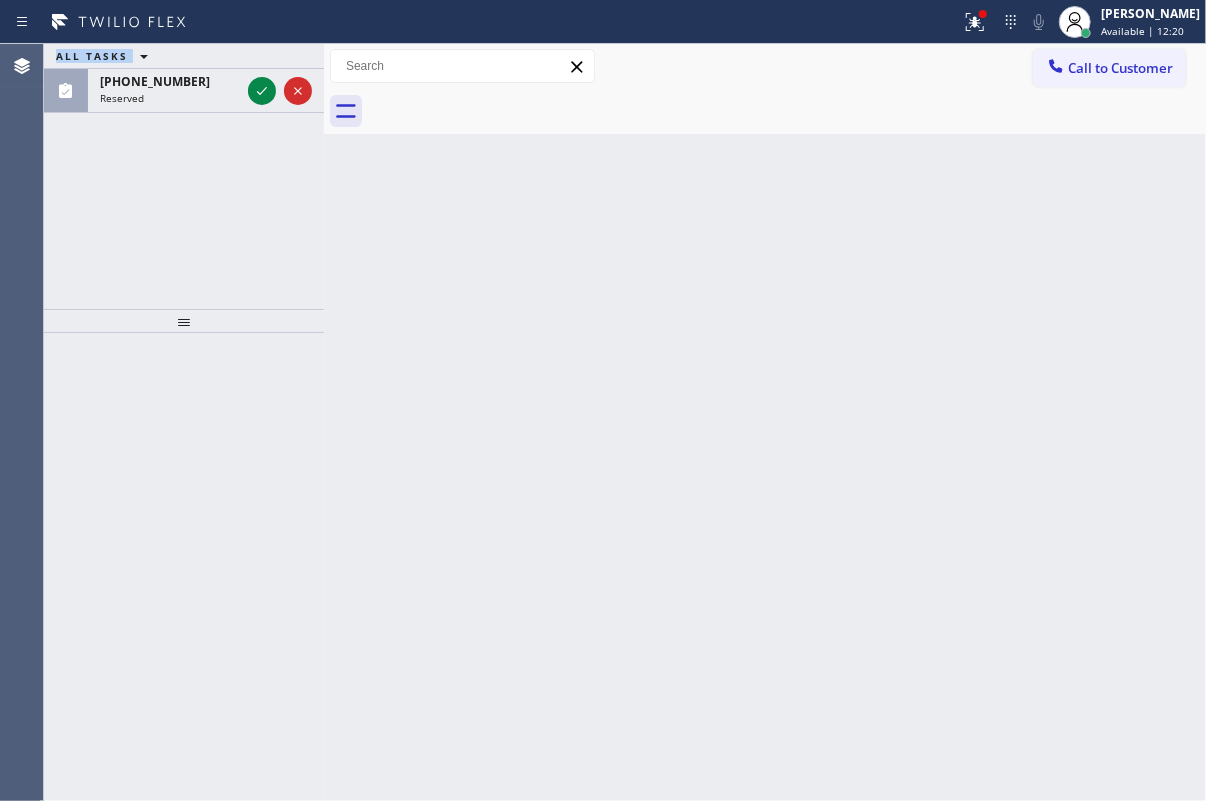 click on "ALL TASKS ALL TASKS ACTIVE TASKS TASKS IN WRAP UP [PHONE_NUMBER] Reserved" at bounding box center [184, 78] 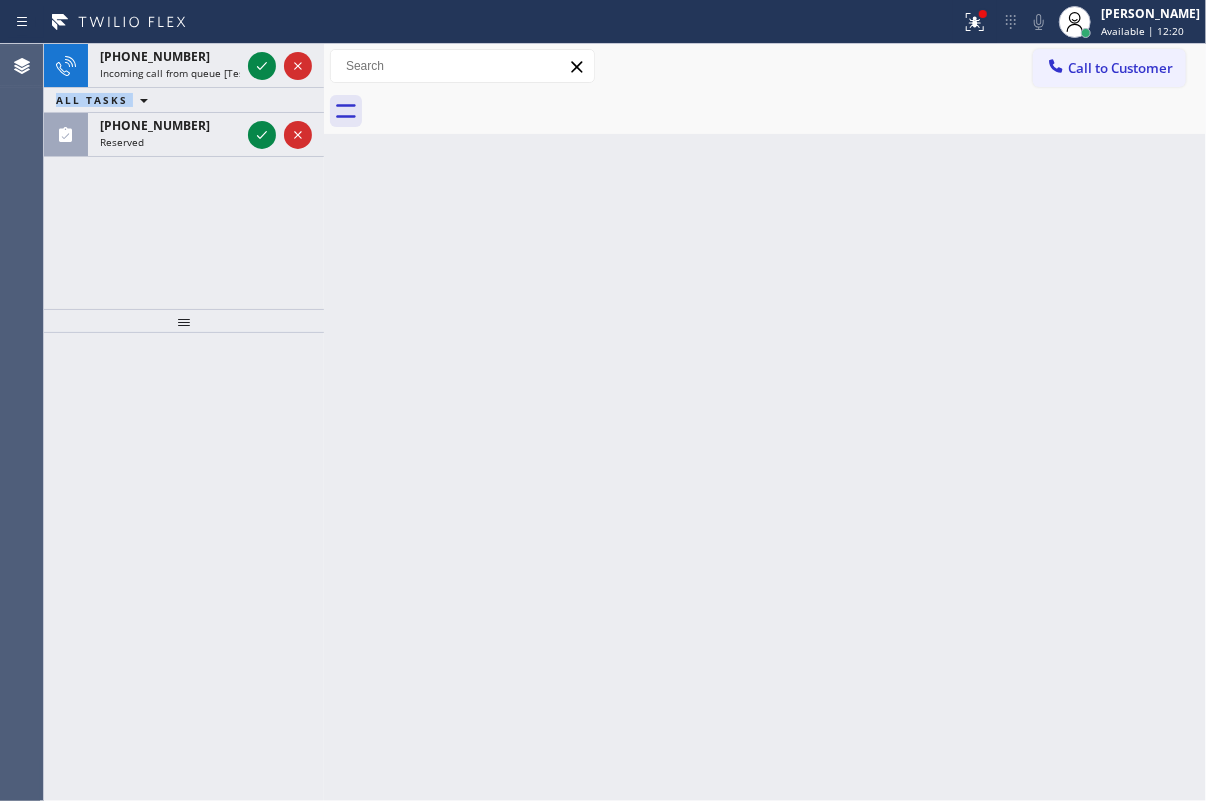 click on "[PHONE_NUMBER] Incoming call from queue [Test] All ALL TASKS ALL TASKS ACTIVE TASKS TASKS IN WRAP UP [PHONE_NUMBER] Reserved" at bounding box center [184, 100] 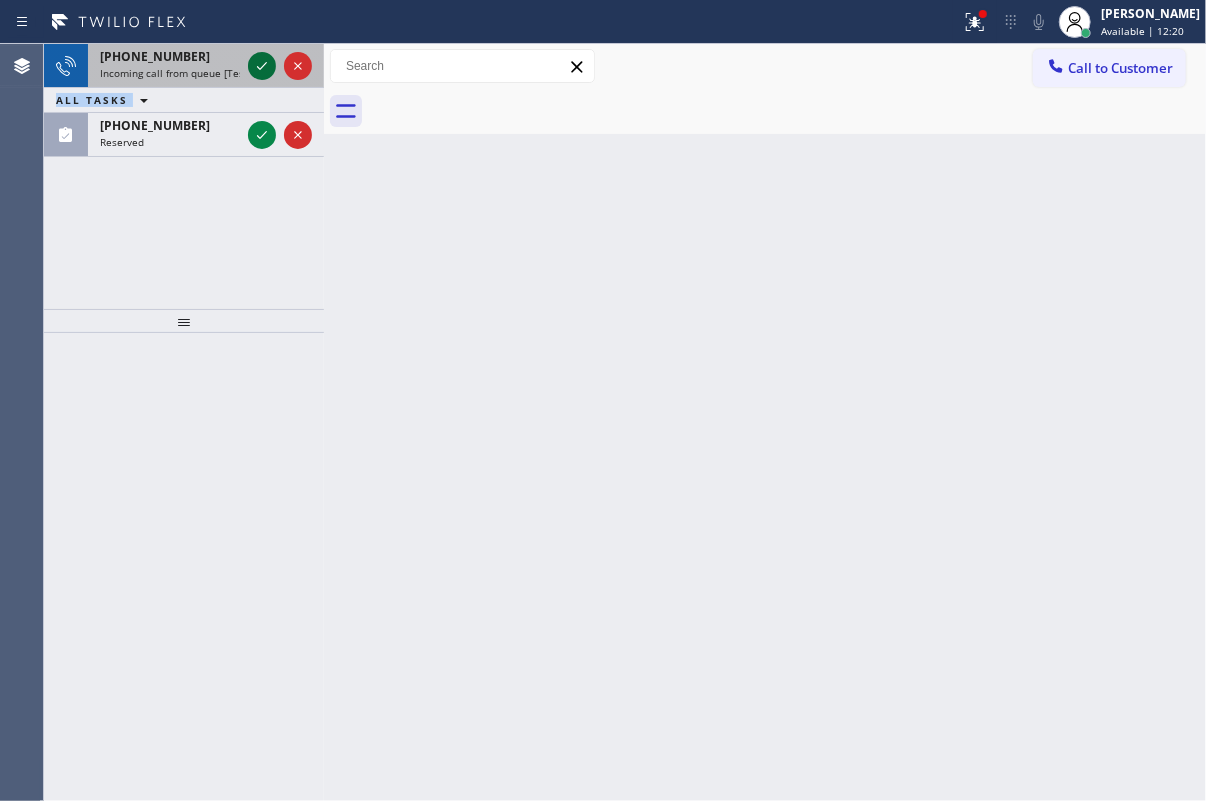 click 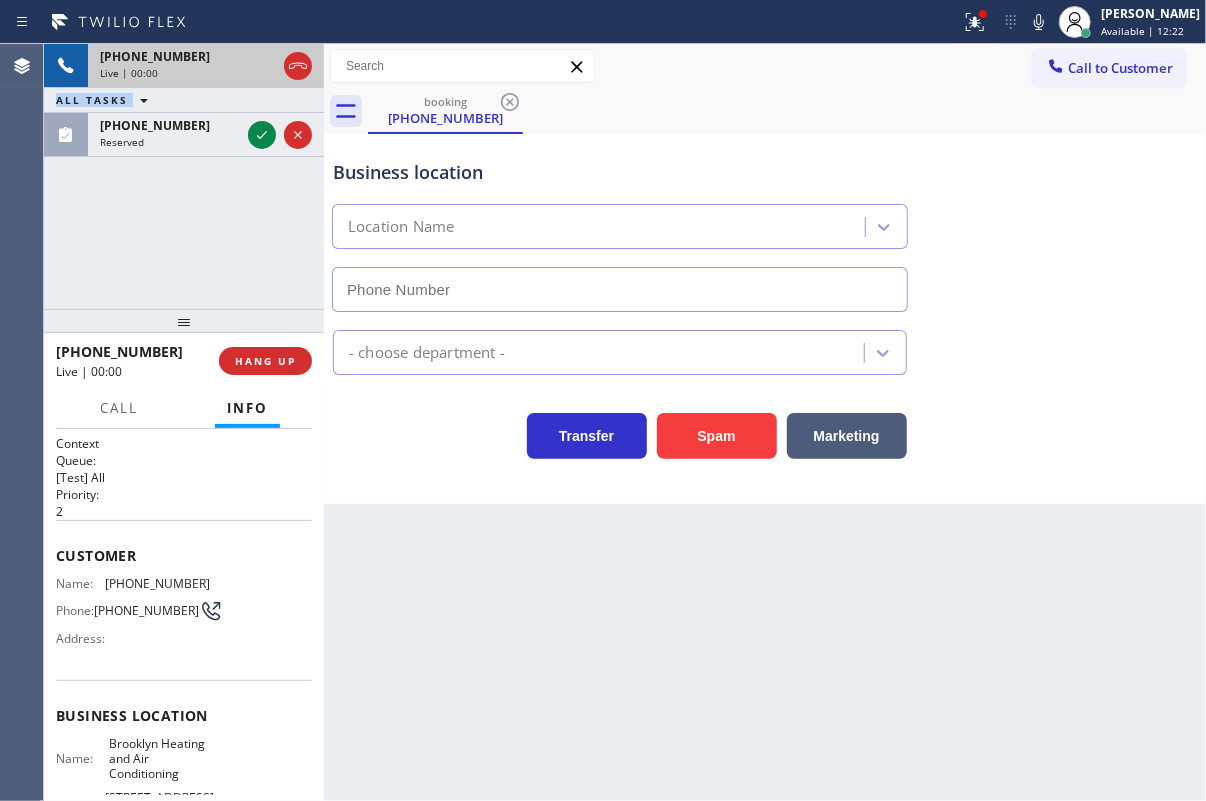 type on "[PHONE_NUMBER]" 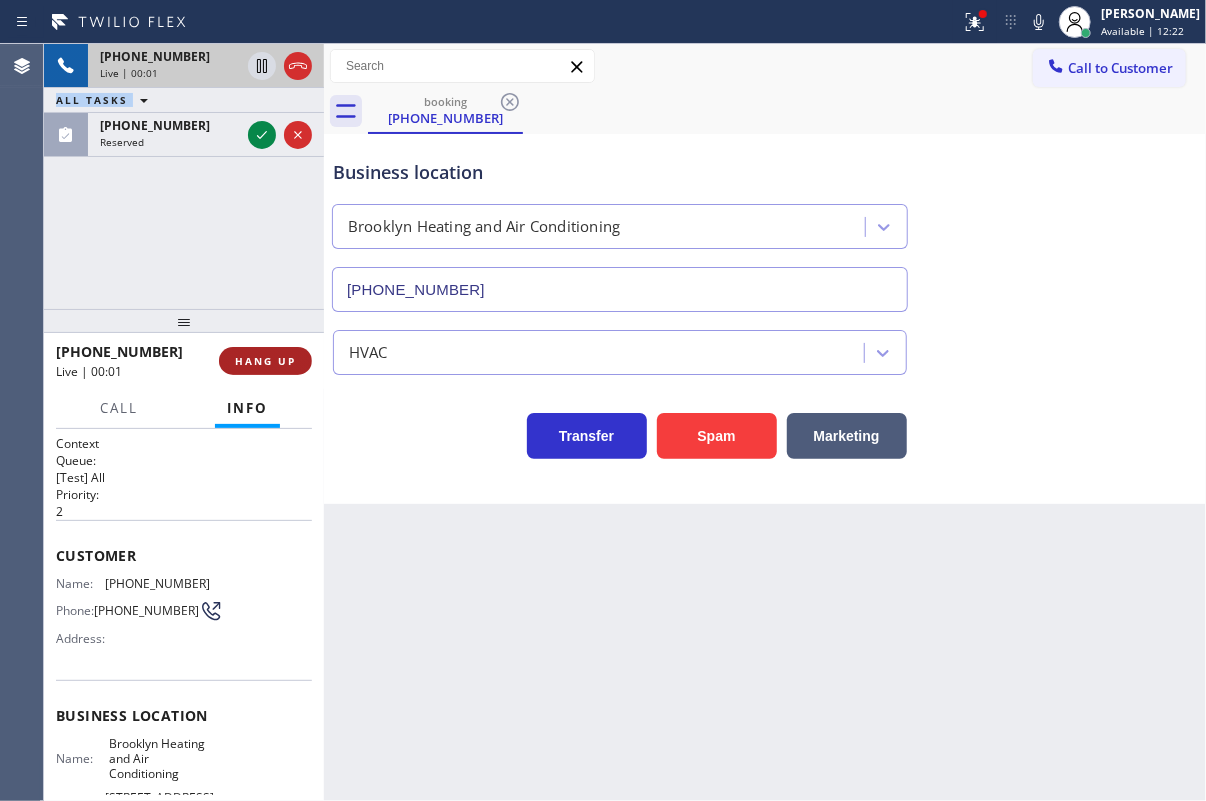 click on "HANG UP" at bounding box center [265, 361] 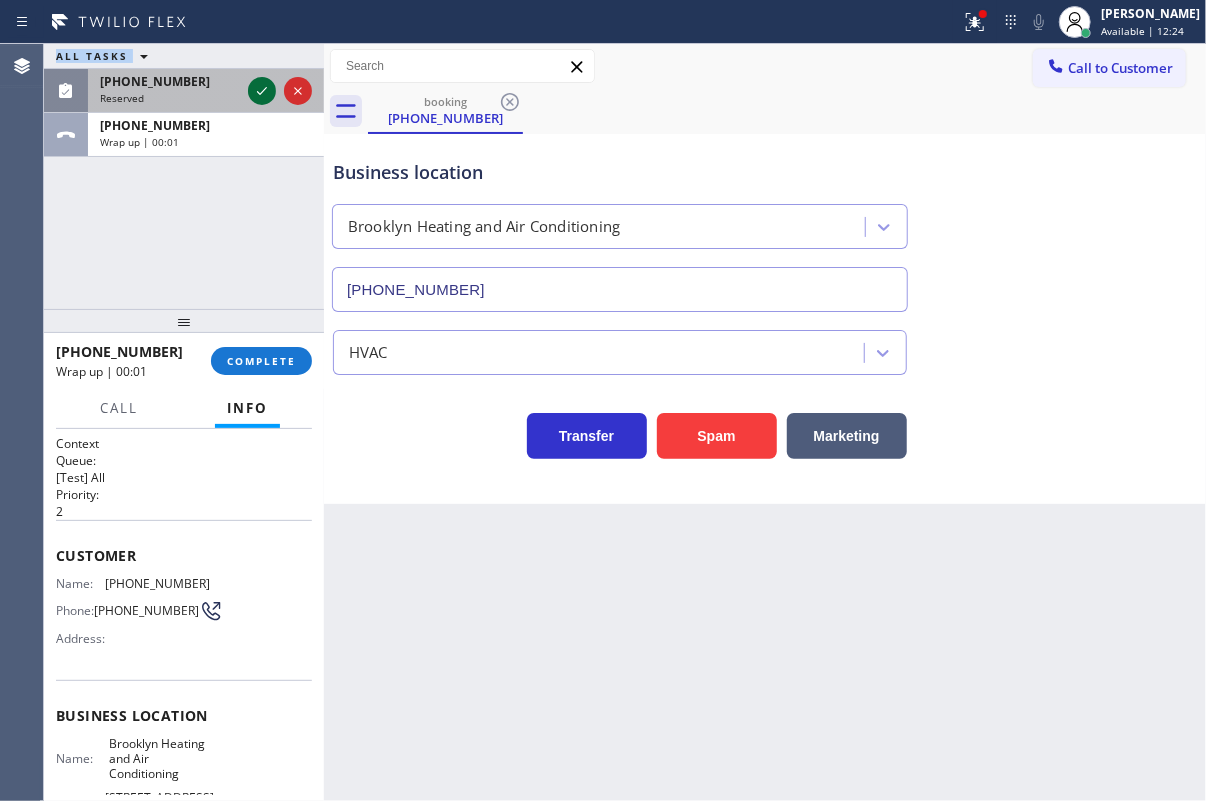 click 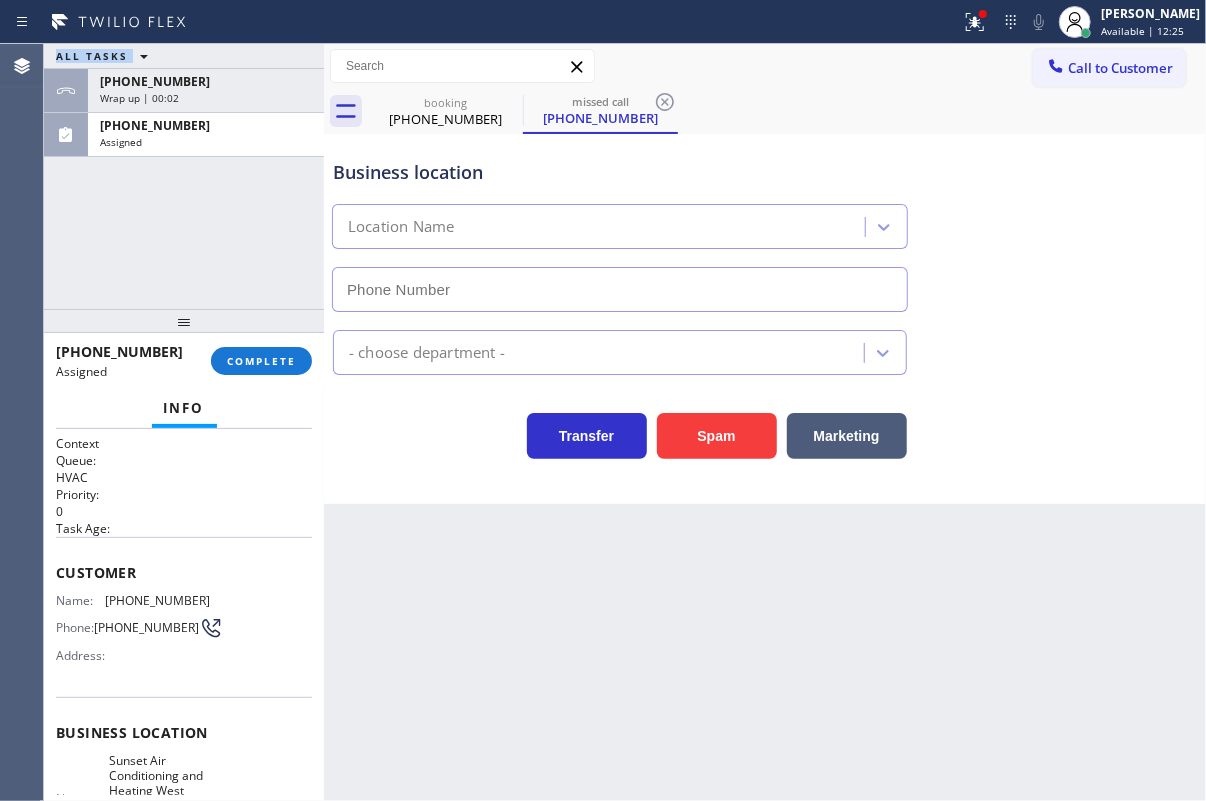type on "[PHONE_NUMBER]" 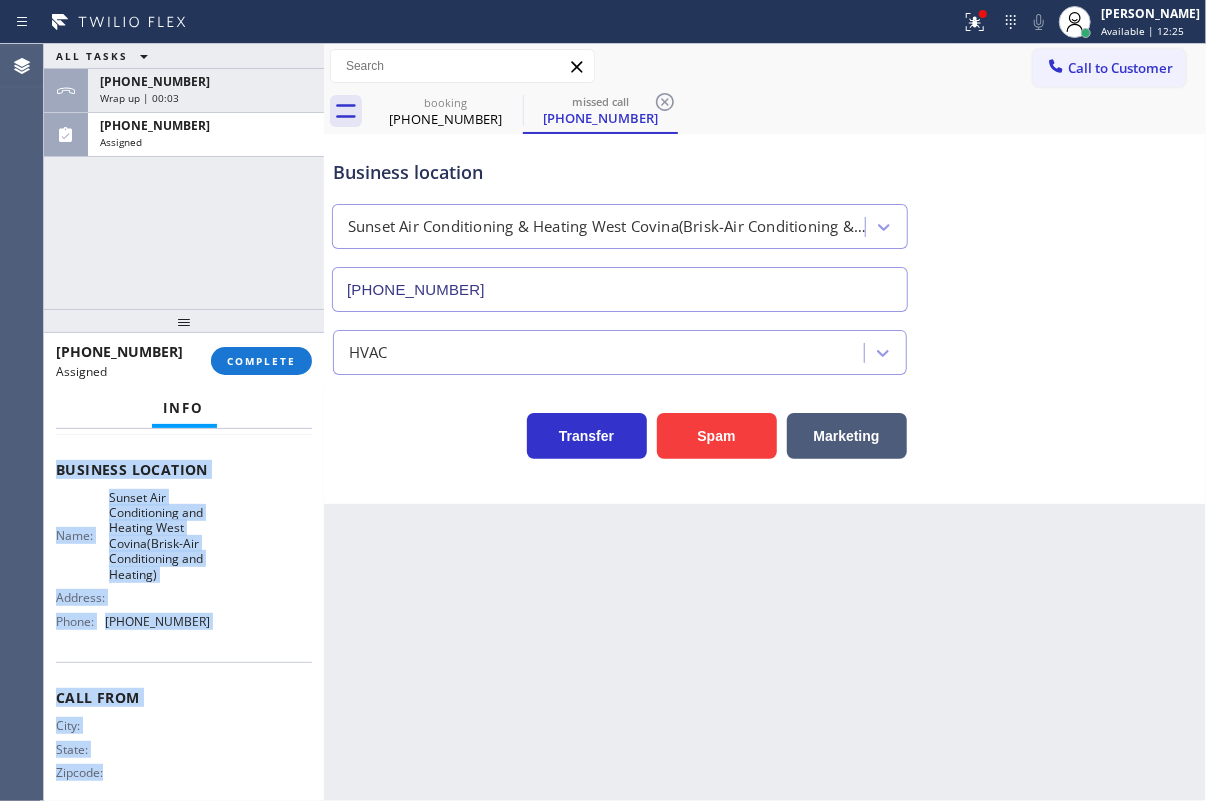 scroll, scrollTop: 300, scrollLeft: 0, axis: vertical 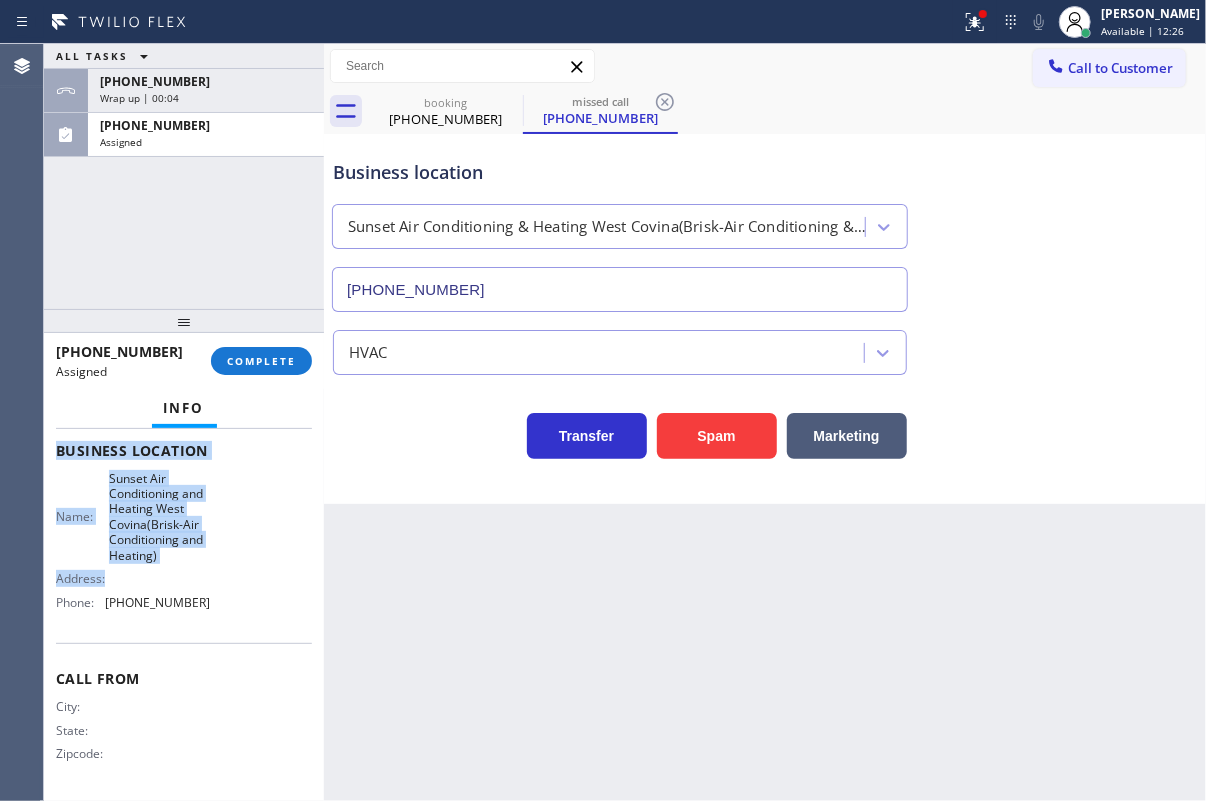 drag, startPoint x: 52, startPoint y: 564, endPoint x: 232, endPoint y: 587, distance: 181.4635 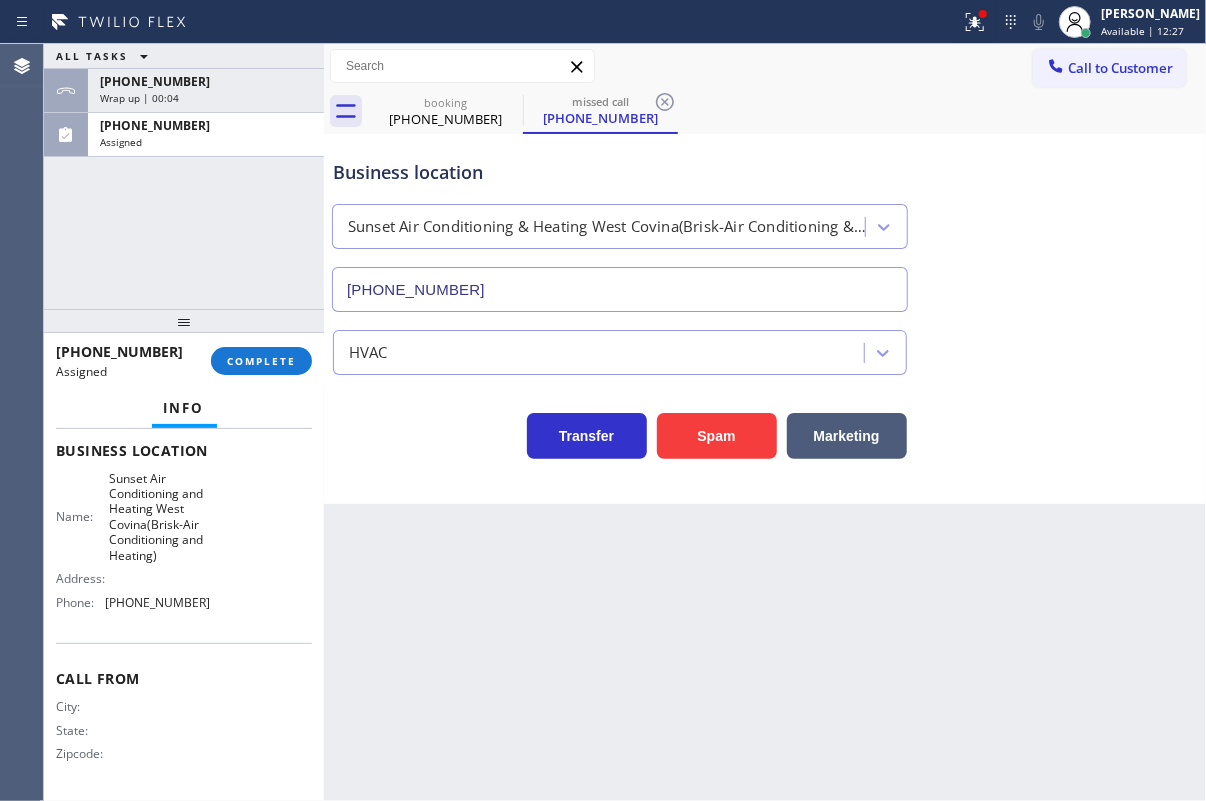click on "Name: Sunset Air Conditioning  and  Heating West Covina(Brisk-Air Conditioning  and  Heating) Address:   Phone: [PHONE_NUMBER]" at bounding box center [184, 545] 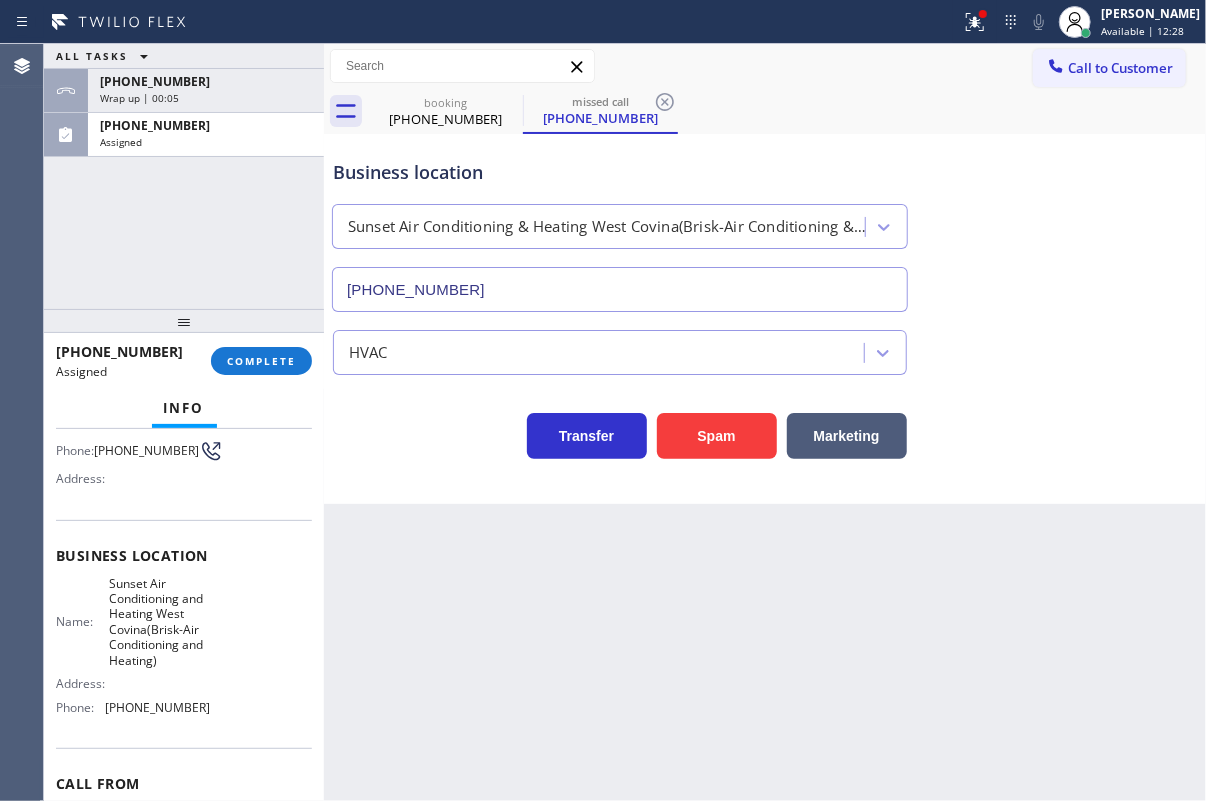 scroll, scrollTop: 27, scrollLeft: 0, axis: vertical 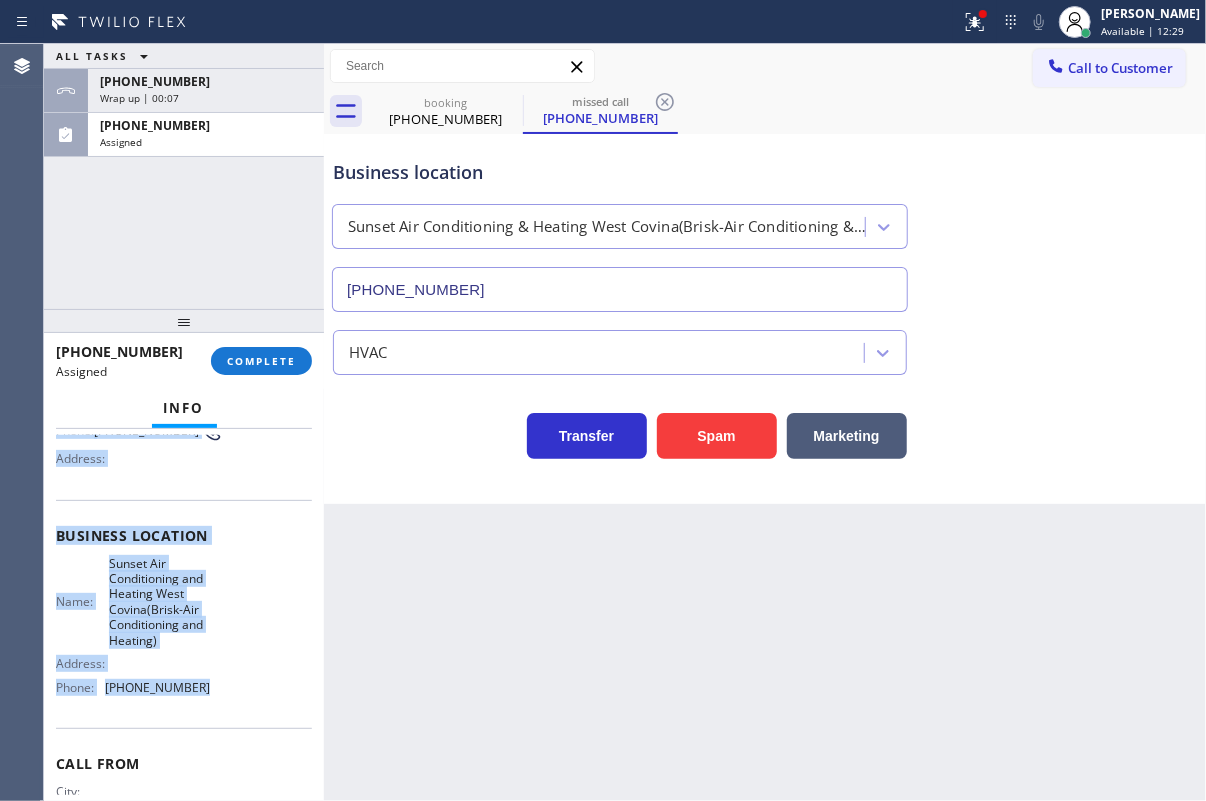 drag, startPoint x: 54, startPoint y: 531, endPoint x: 266, endPoint y: 713, distance: 279.40652 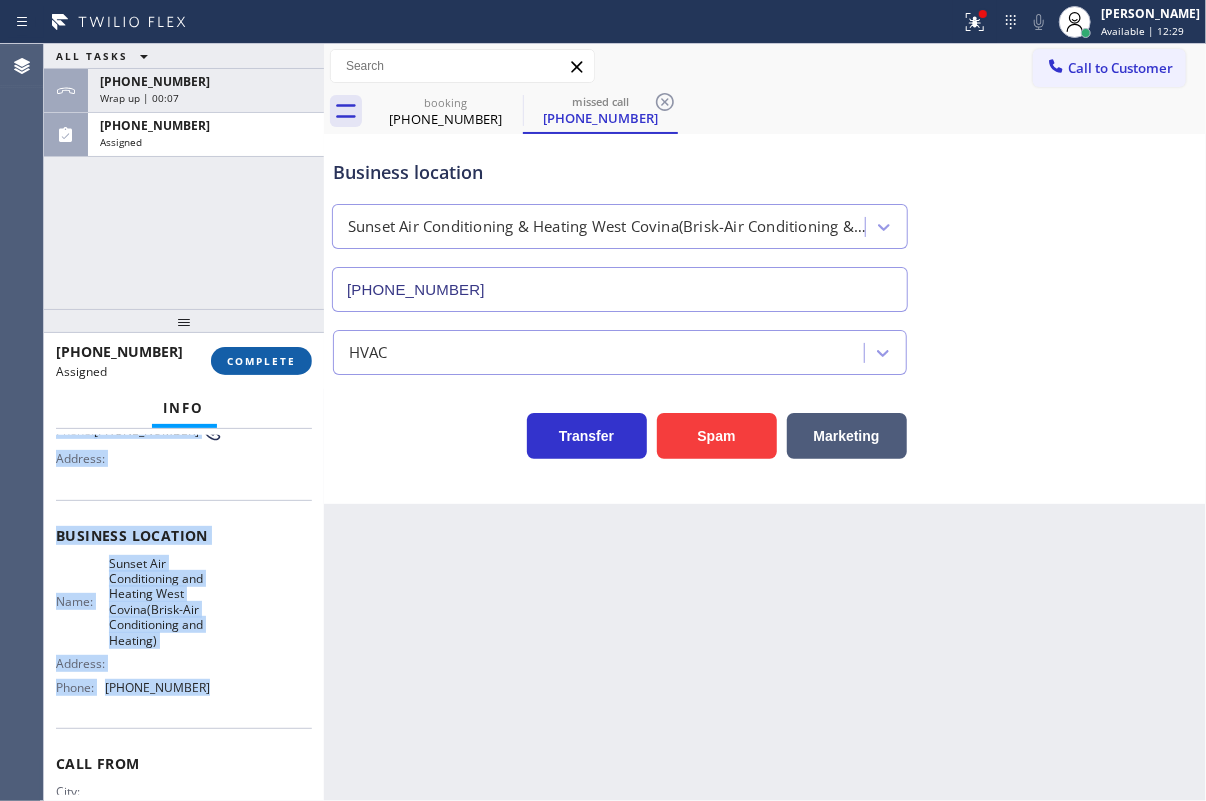 copy on "Customer Name: [PHONE_NUMBER] Phone: [PHONE_NUMBER] Address: Business location Name: Sunset Air Conditioning  and  Heating [GEOGRAPHIC_DATA](Brisk-Air Conditioning  and  Heating) Address:   Phone: [PHONE_NUMBER]" 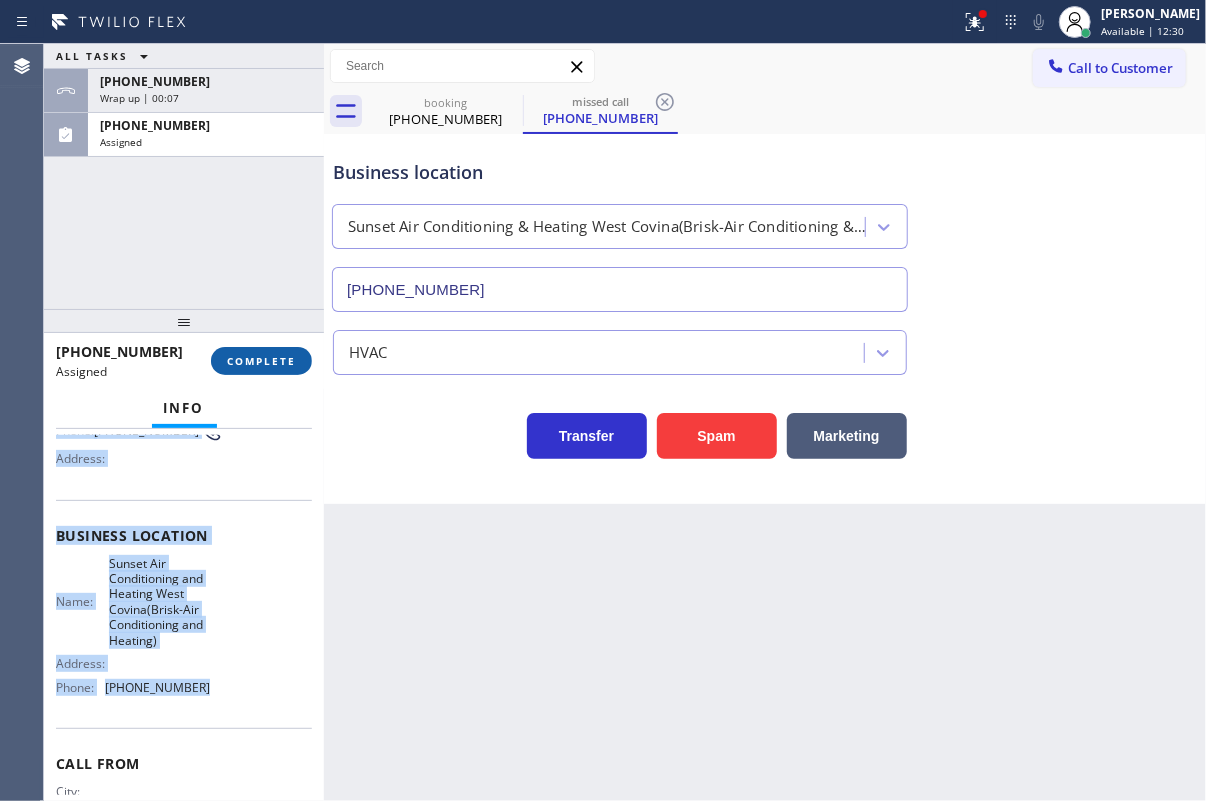 click on "COMPLETE" at bounding box center [261, 361] 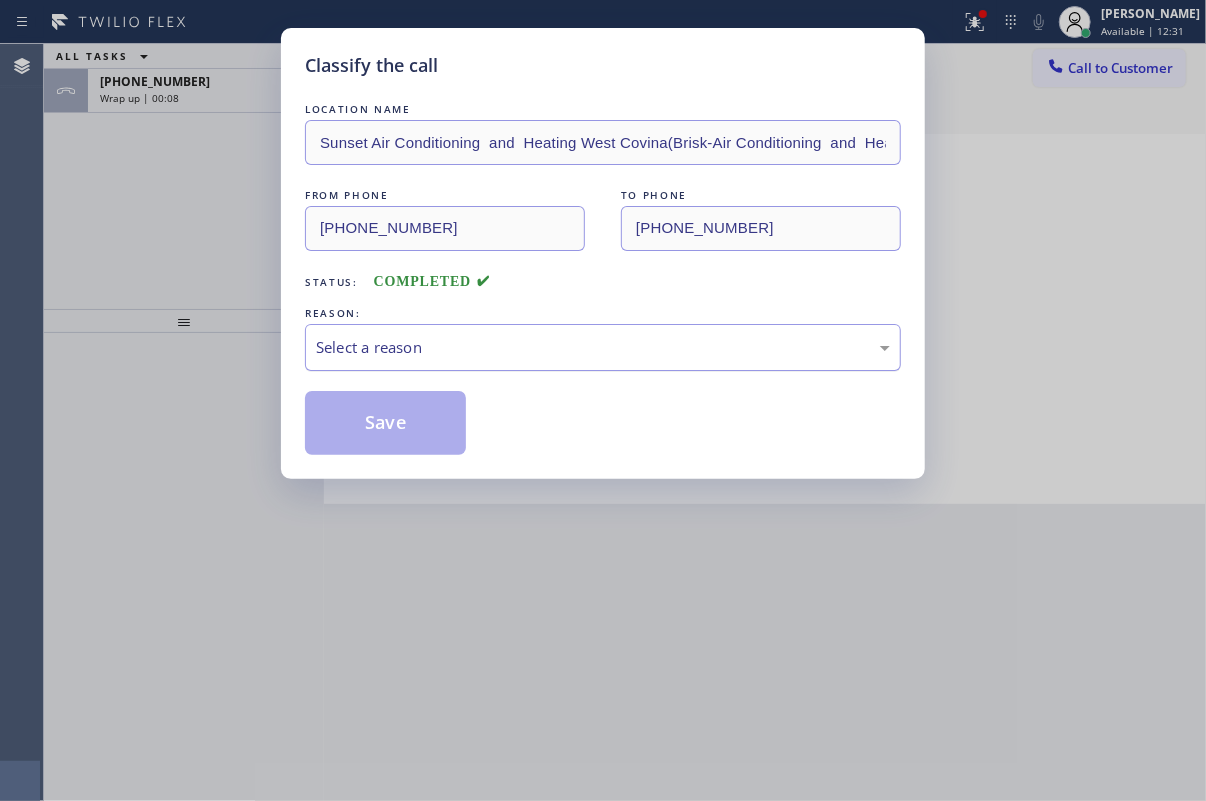 click on "Select a reason" at bounding box center [603, 347] 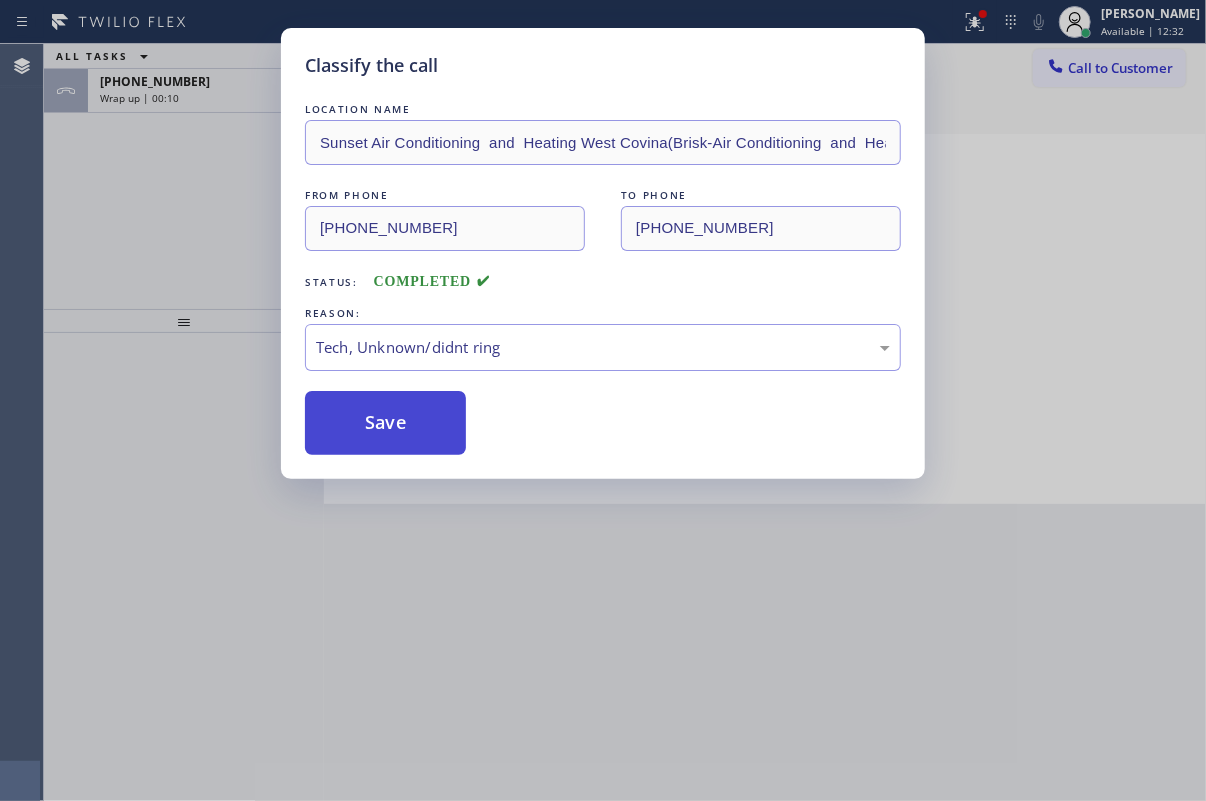 drag, startPoint x: 372, startPoint y: 429, endPoint x: 159, endPoint y: 135, distance: 363.0496 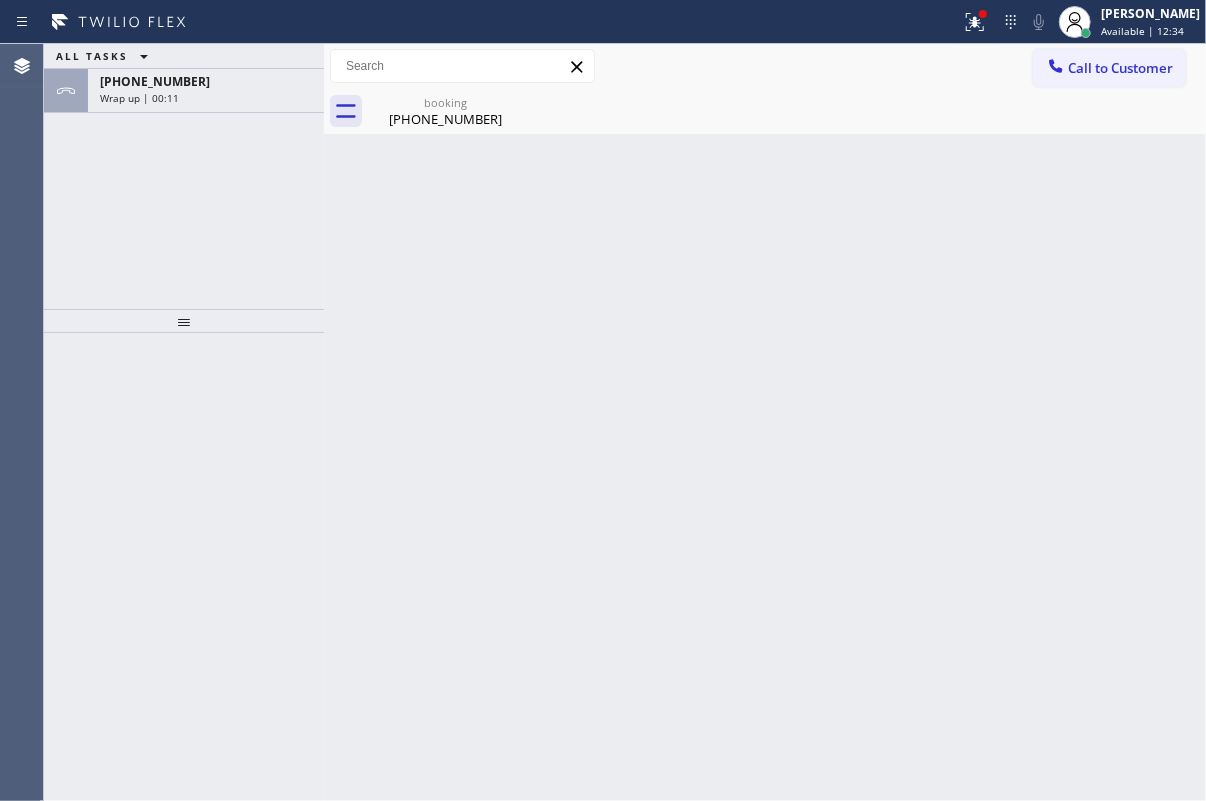 click on "Wrap up | 00:11" at bounding box center (139, 98) 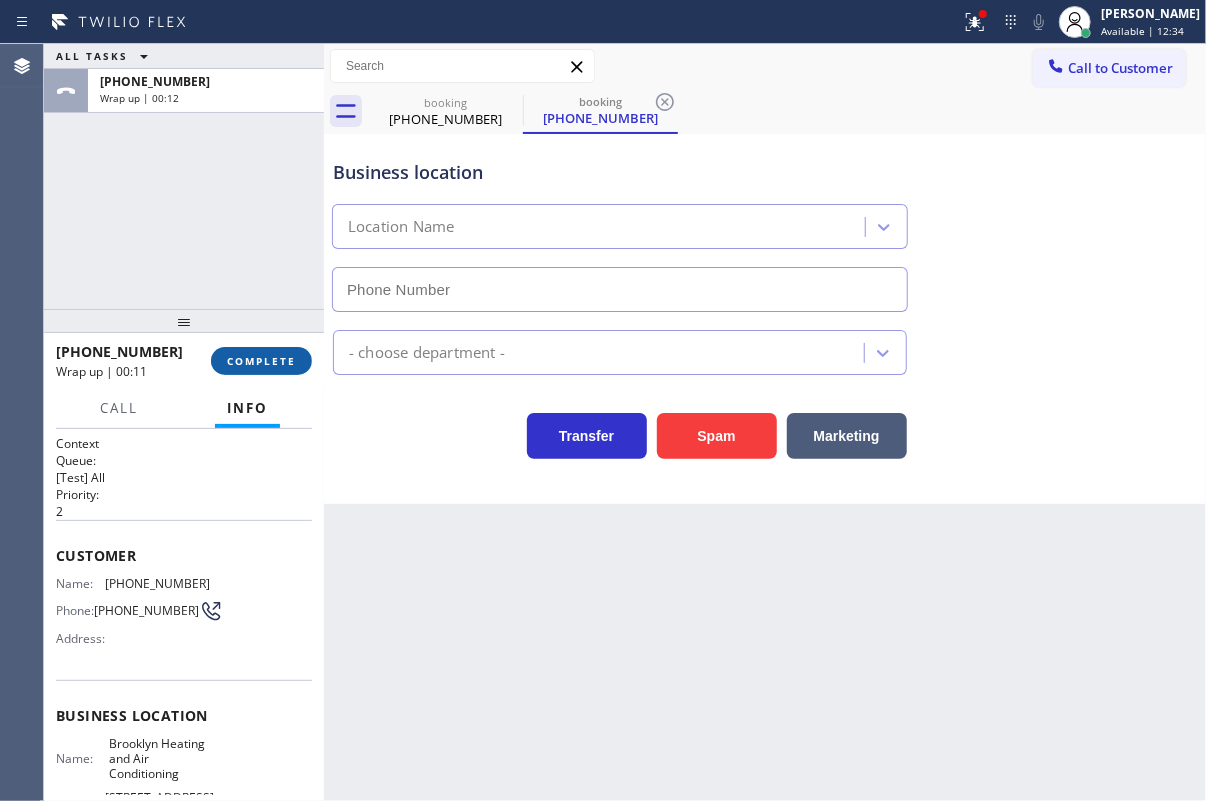 click on "COMPLETE" at bounding box center [261, 361] 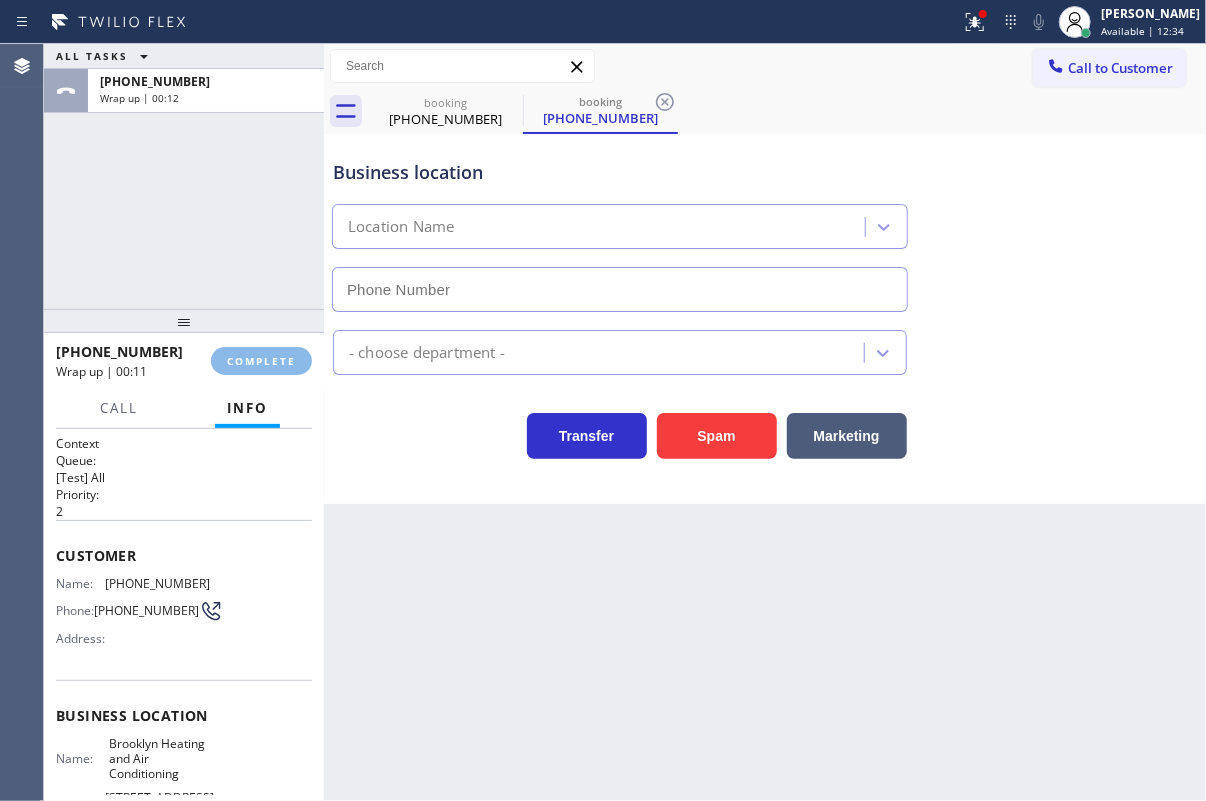 type on "[PHONE_NUMBER]" 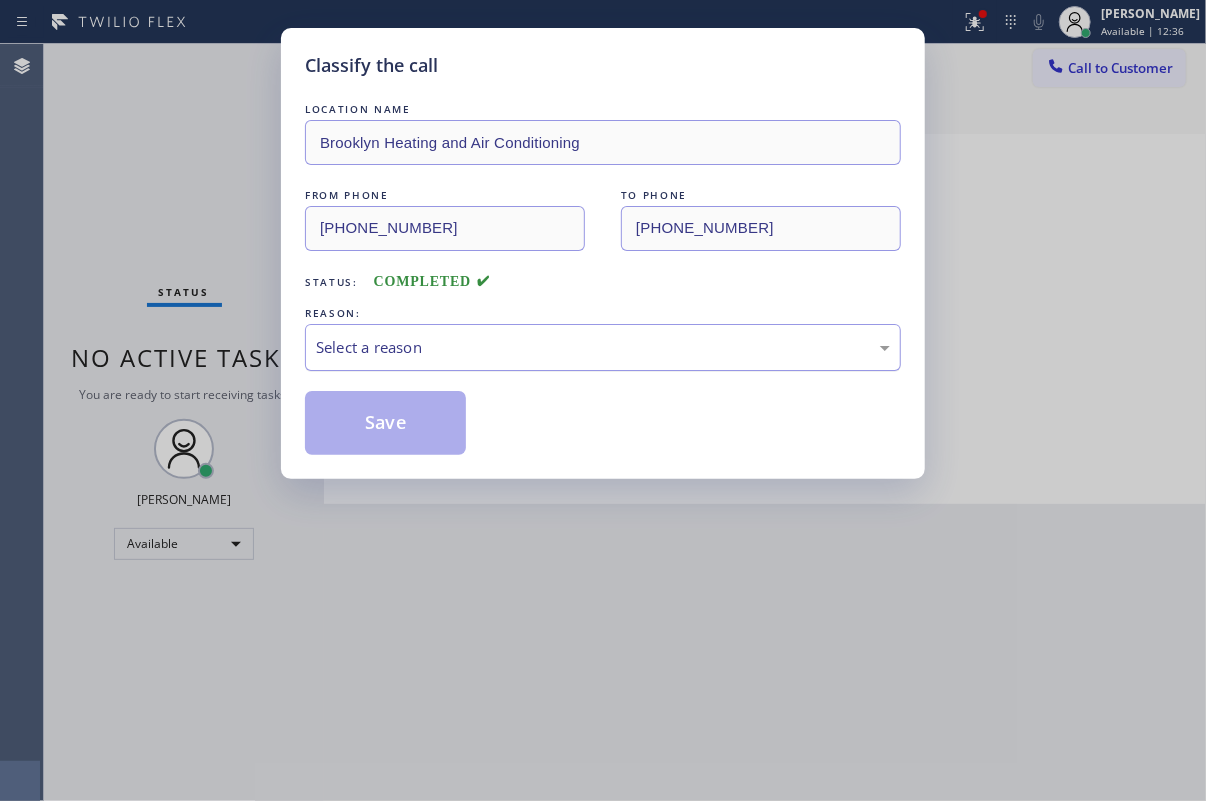 click on "Select a reason" at bounding box center (603, 347) 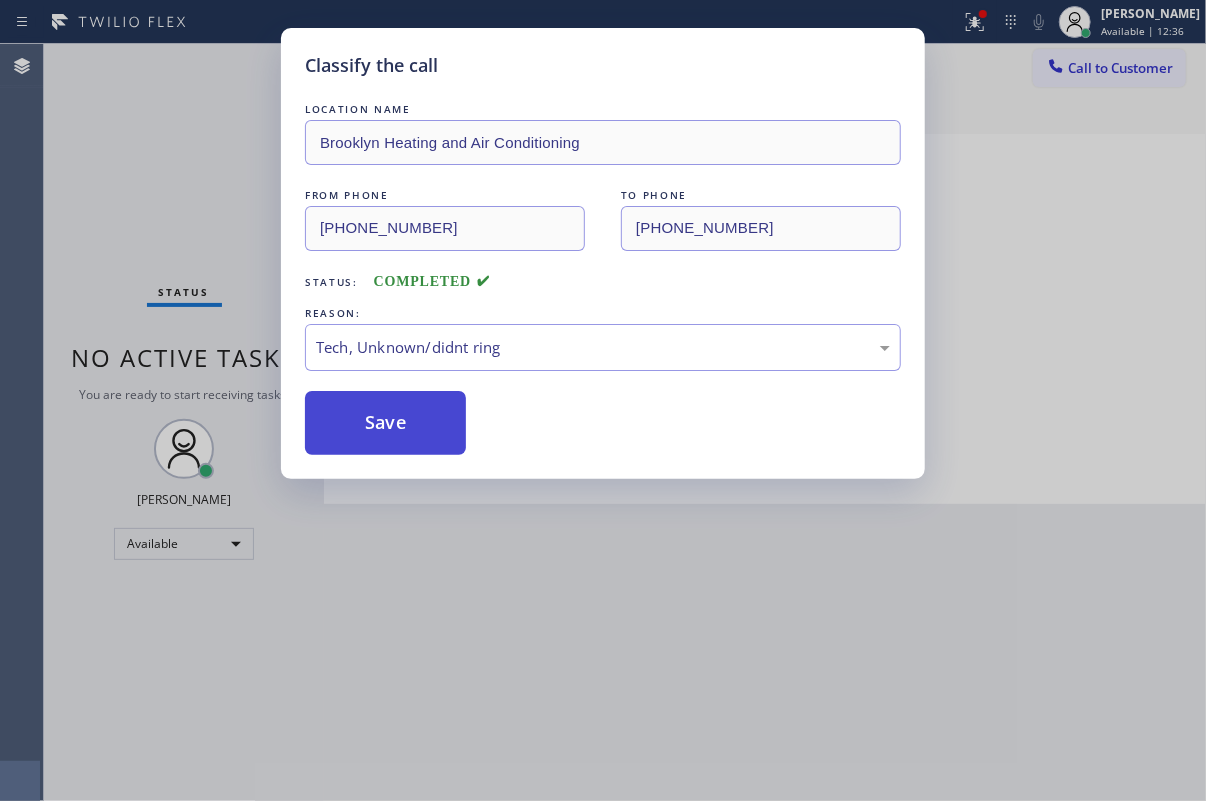 click on "Save" at bounding box center [385, 423] 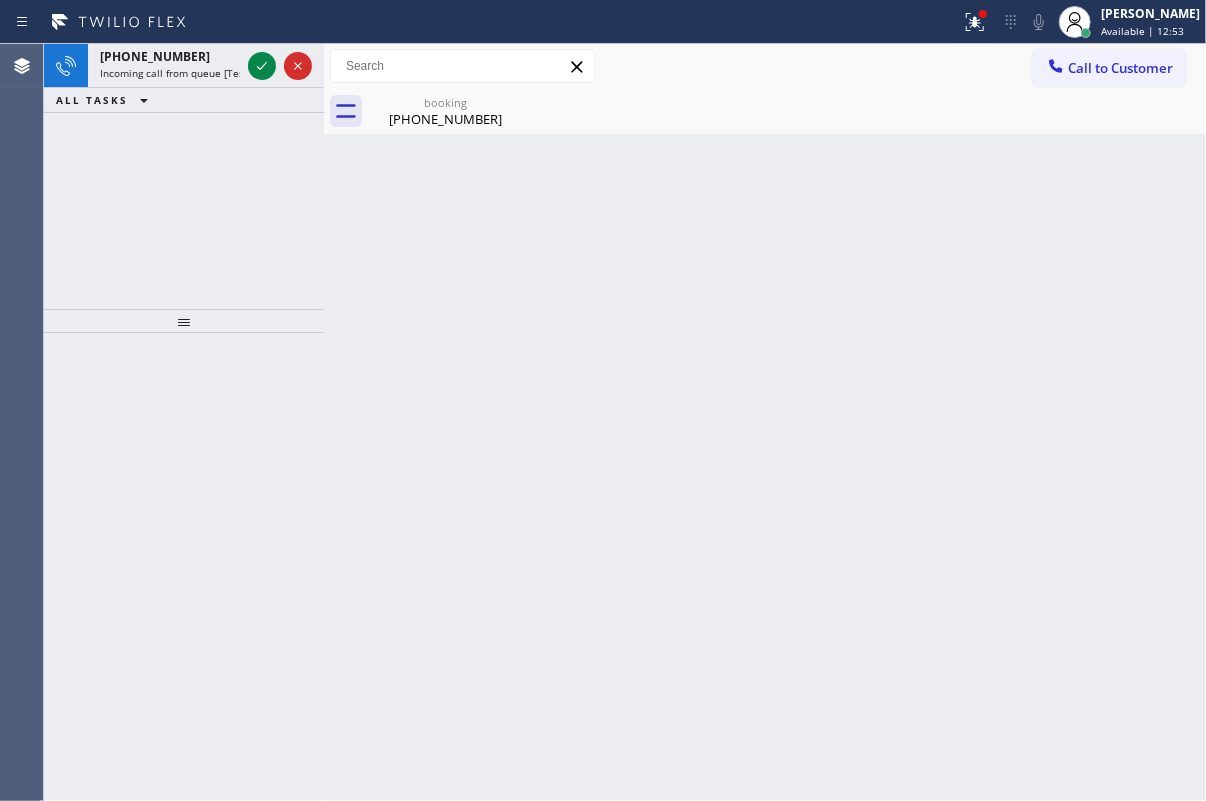 click on "Back to Dashboard Change Sender ID Customers Technicians Select a contact Outbound call Technician Search Technician Your caller id phone number Your caller id phone number Call Technician info Name   Phone none Address none Change Sender ID HVAC [PHONE_NUMBER] 5 Star Appliance [PHONE_NUMBER] Appliance Repair [PHONE_NUMBER] Plumbing [PHONE_NUMBER] Air Duct Cleaning [PHONE_NUMBER]  Electricians [PHONE_NUMBER] Cancel Change Check personal SMS Reset Change booking [PHONE_NUMBER] Call to Customer Outbound call Location Search location Your caller id phone number Customer number Call Outbound call Technician Search Technician Your caller id phone number Your caller id phone number Call booking [PHONE_NUMBER] Business location [GEOGRAPHIC_DATA] Heating and Air Conditioning [PHONE_NUMBER] HVAC Transfer Spam Marketing" at bounding box center (765, 422) 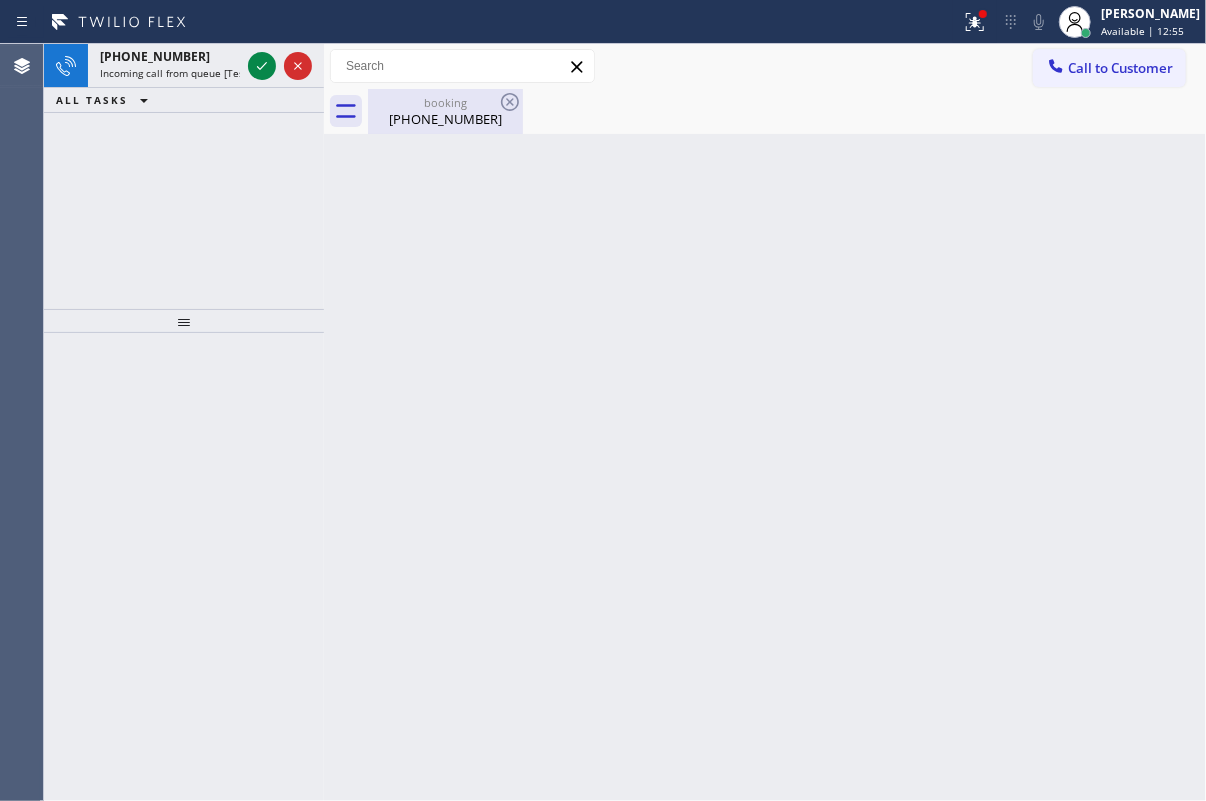 click on "[PHONE_NUMBER]" at bounding box center (445, 119) 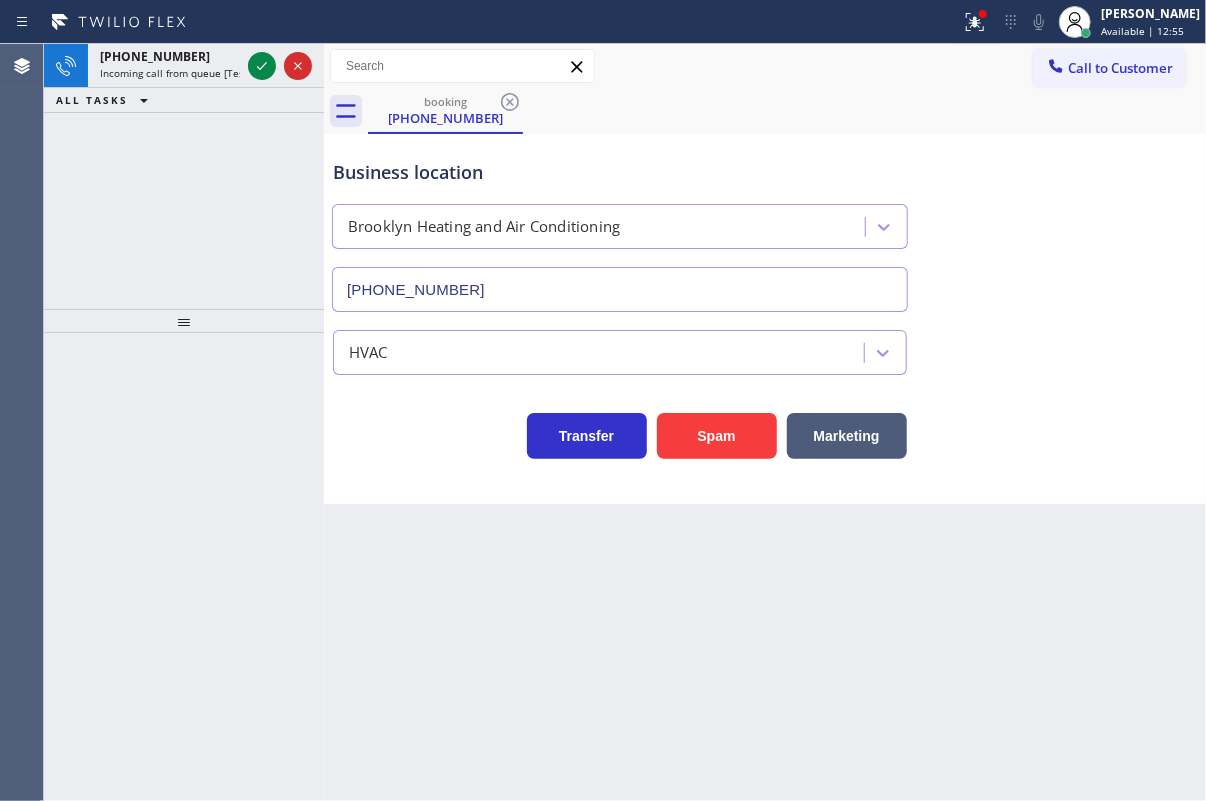 click 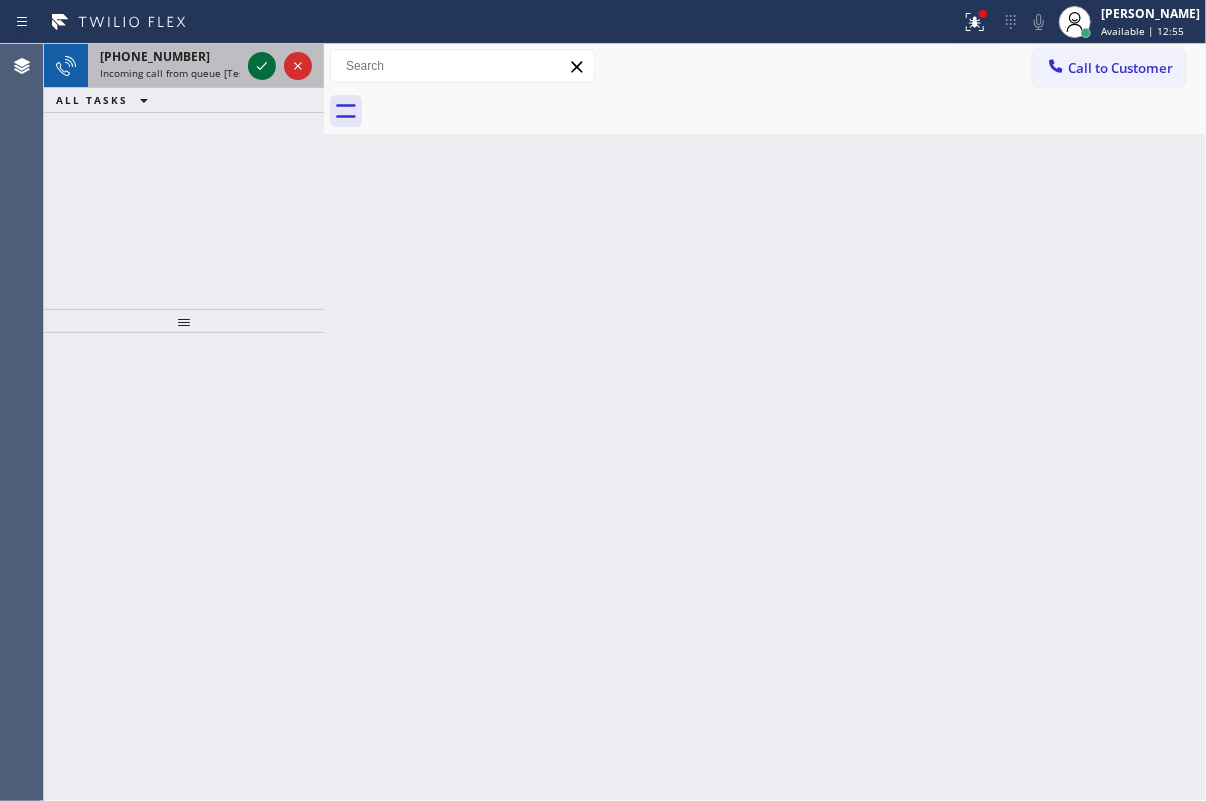 click 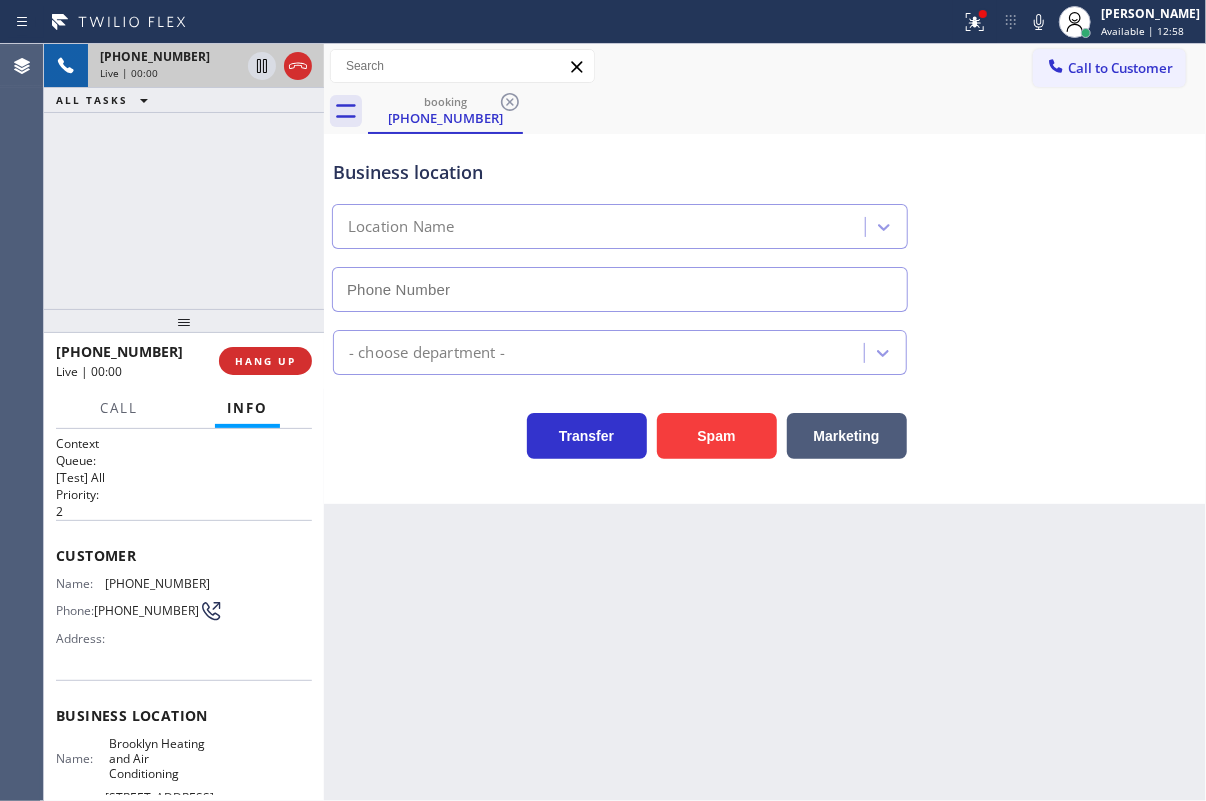 type on "[PHONE_NUMBER]" 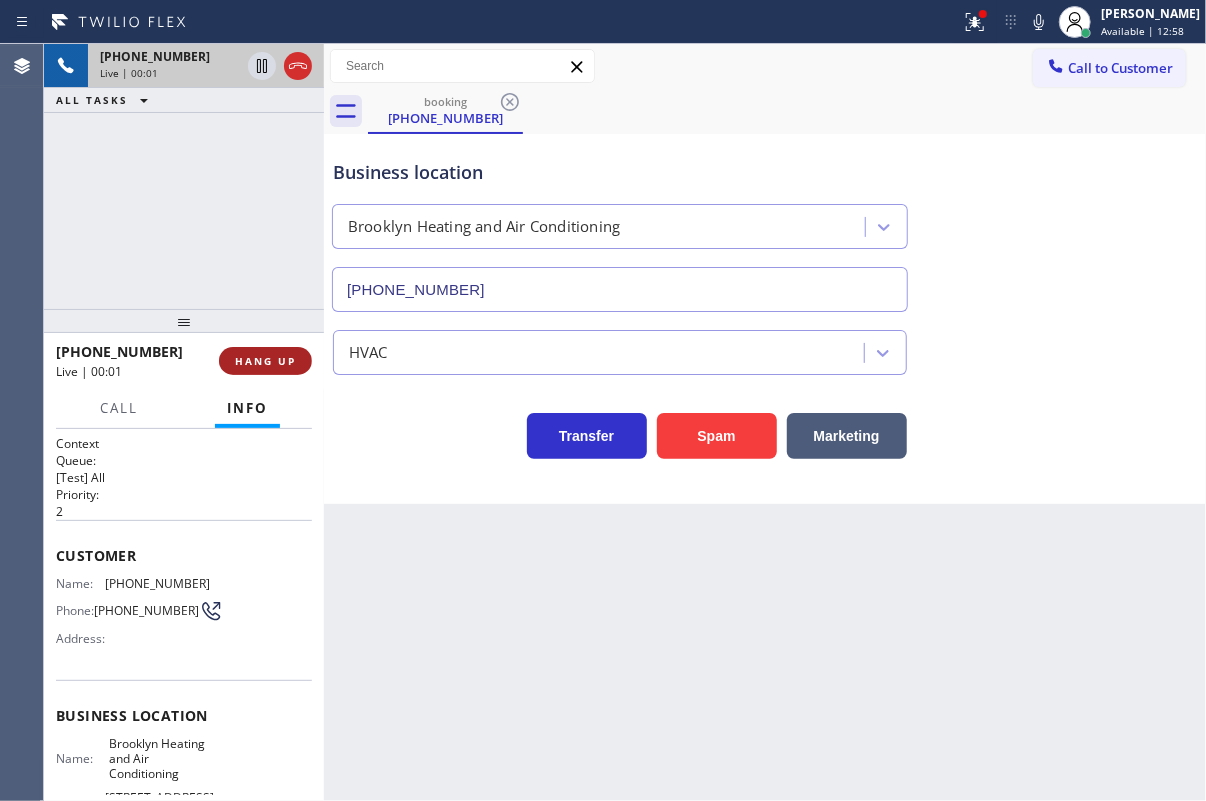 click on "HANG UP" at bounding box center [265, 361] 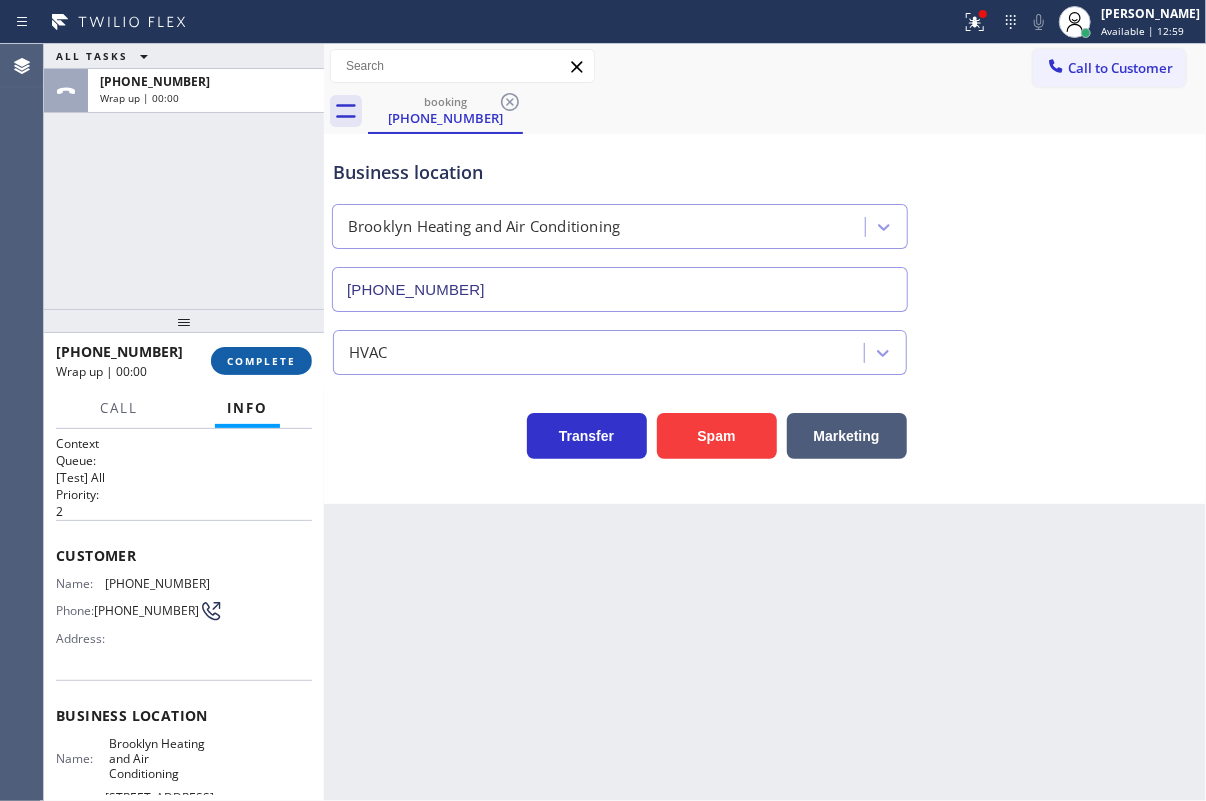 click on "COMPLETE" at bounding box center (261, 361) 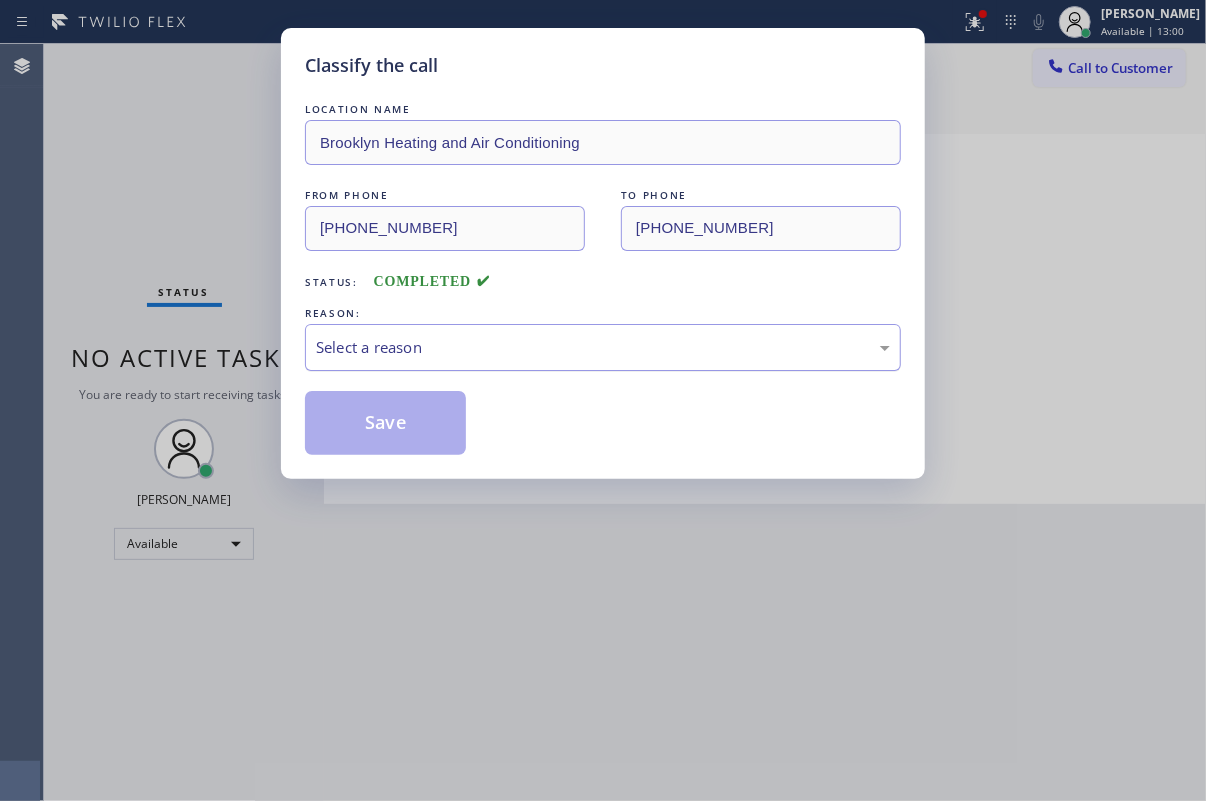 click on "Select a reason" at bounding box center (603, 347) 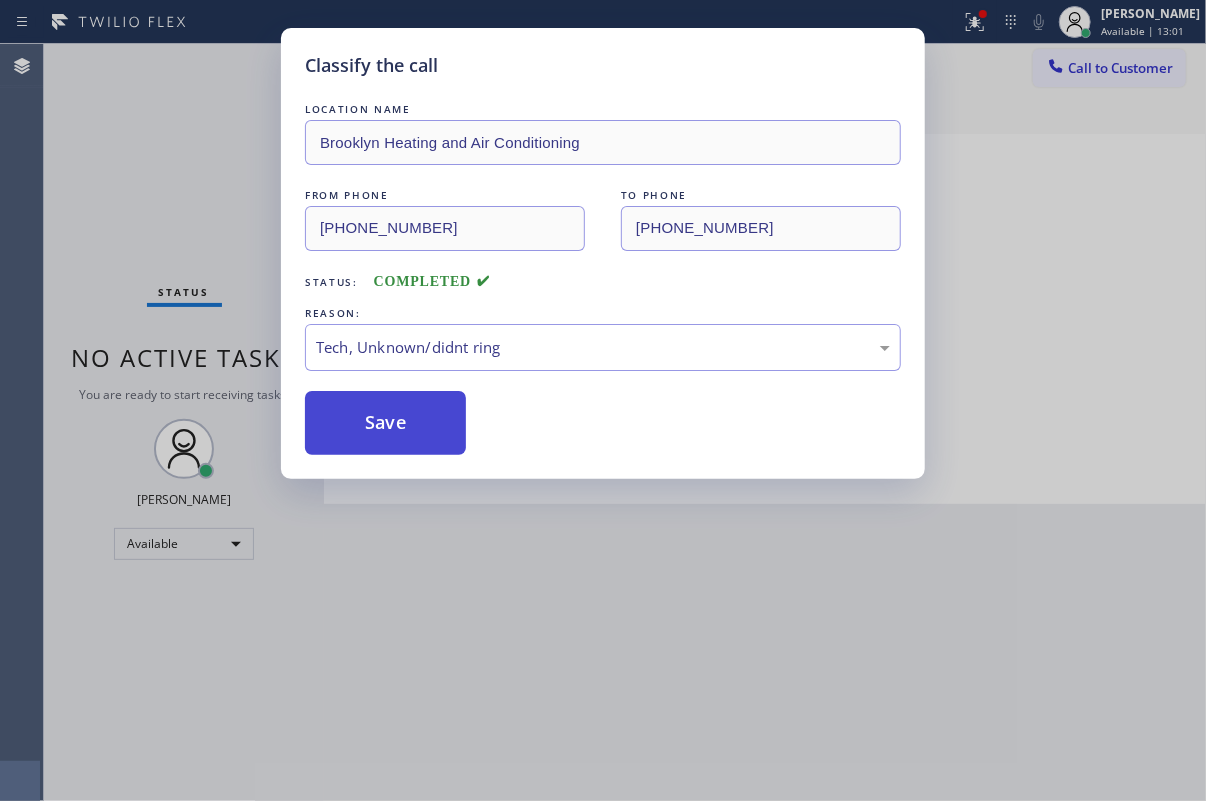 click on "Save" at bounding box center [385, 423] 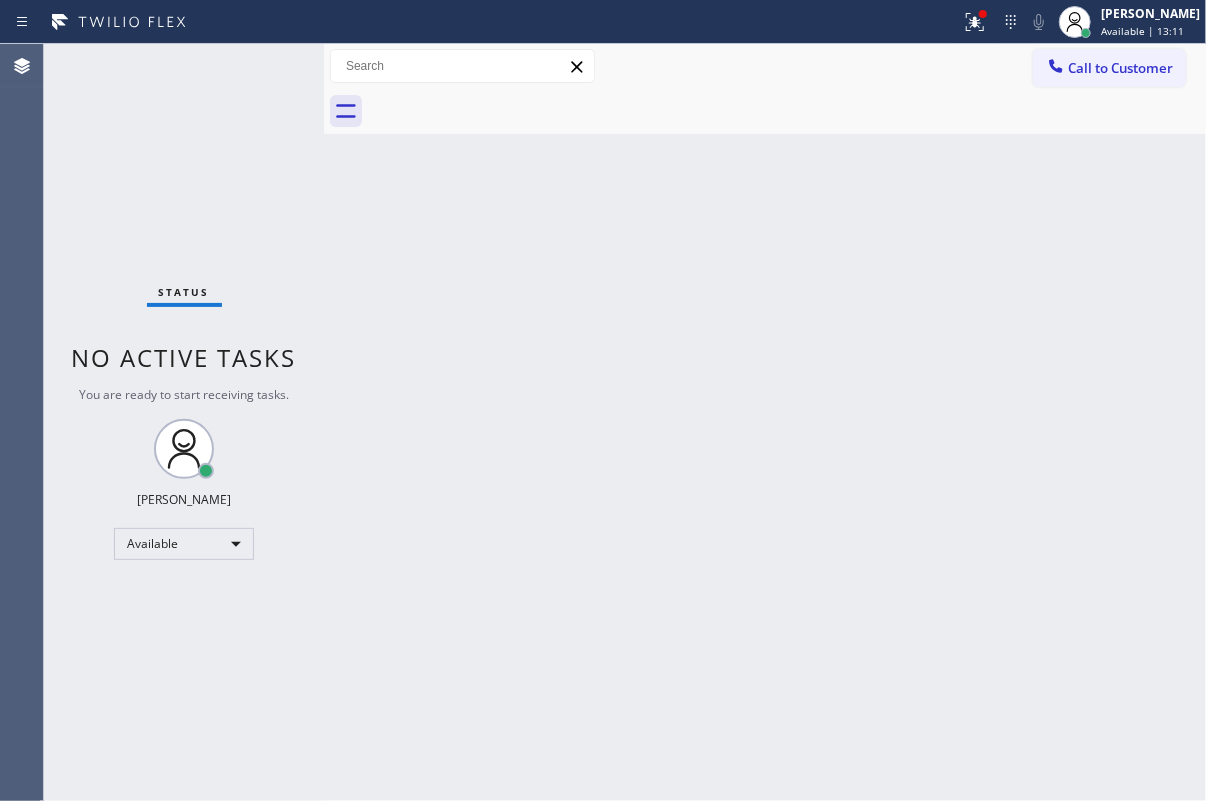click on "Back to Dashboard Change Sender ID Customers Technicians Select a contact Outbound call Technician Search Technician Your caller id phone number Your caller id phone number Call Technician info Name   Phone none Address none Change Sender ID HVAC [PHONE_NUMBER] 5 Star Appliance [PHONE_NUMBER] Appliance Repair [PHONE_NUMBER] Plumbing [PHONE_NUMBER] Air Duct Cleaning [PHONE_NUMBER]  Electricians [PHONE_NUMBER] Cancel Change Check personal SMS Reset Change No tabs Call to Customer Outbound call Location Search location Your caller id phone number Customer number Call Outbound call Technician Search Technician Your caller id phone number Your caller id phone number Call" at bounding box center (765, 422) 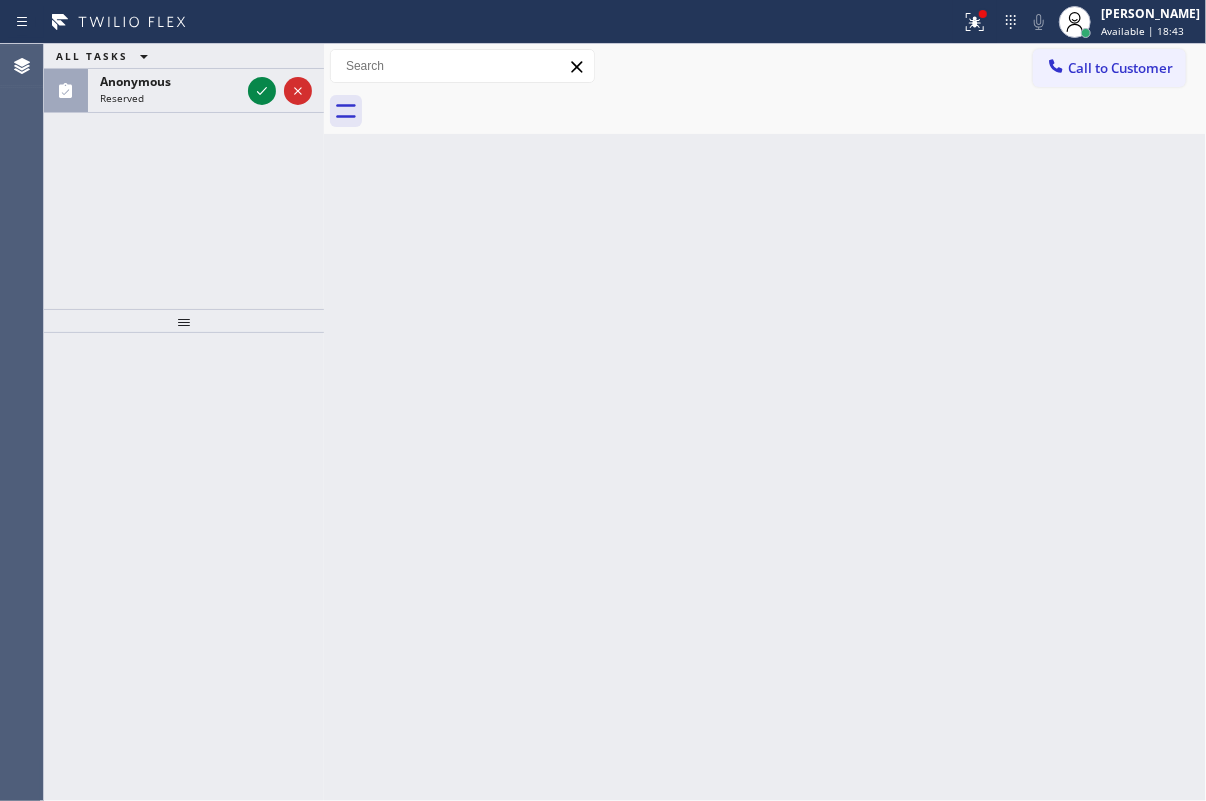 drag, startPoint x: 1119, startPoint y: 431, endPoint x: 1086, endPoint y: 427, distance: 33.24154 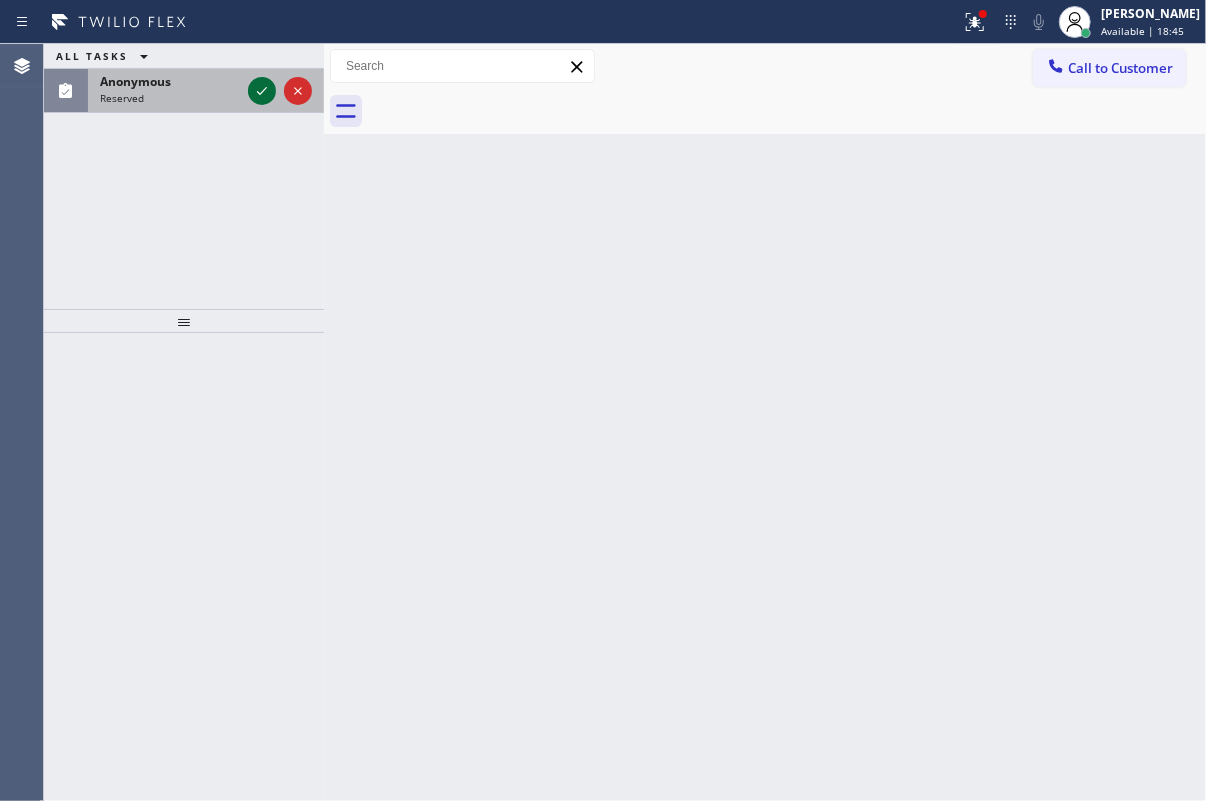 click 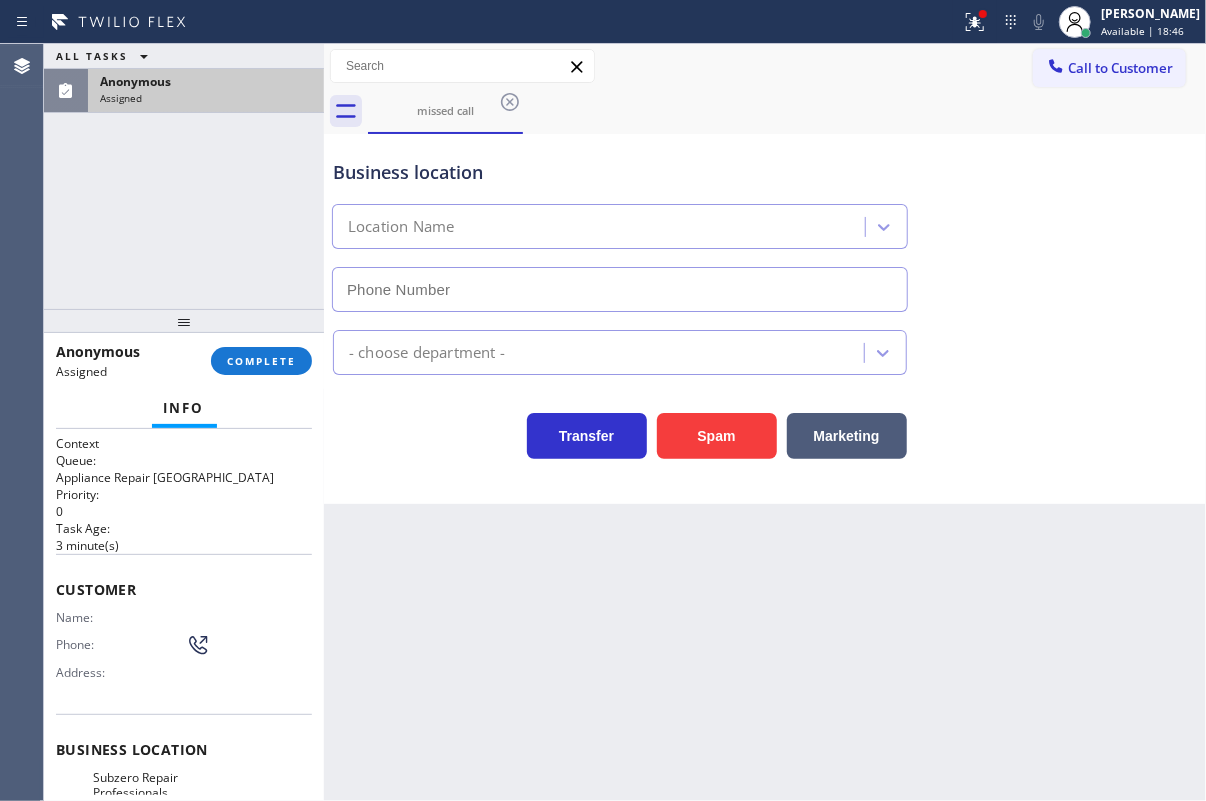 type on "[PHONE_NUMBER]" 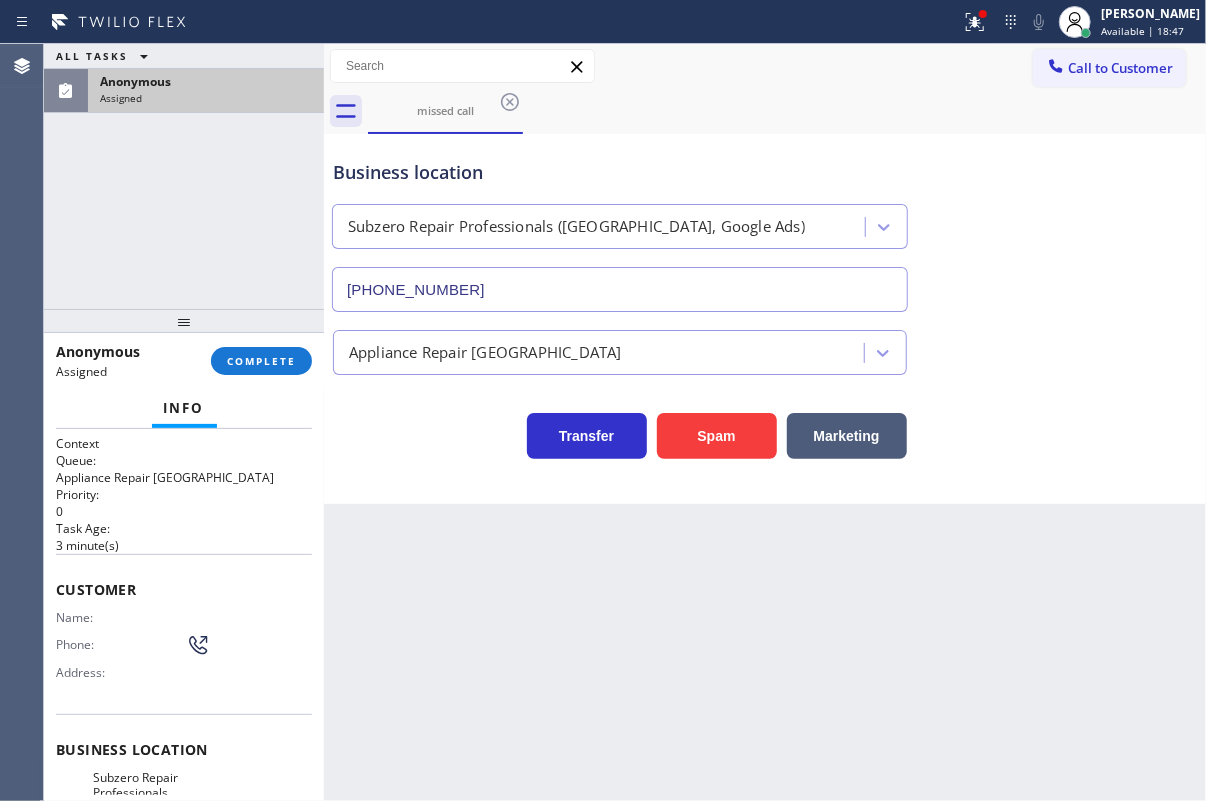 click on "Customer" at bounding box center (184, 589) 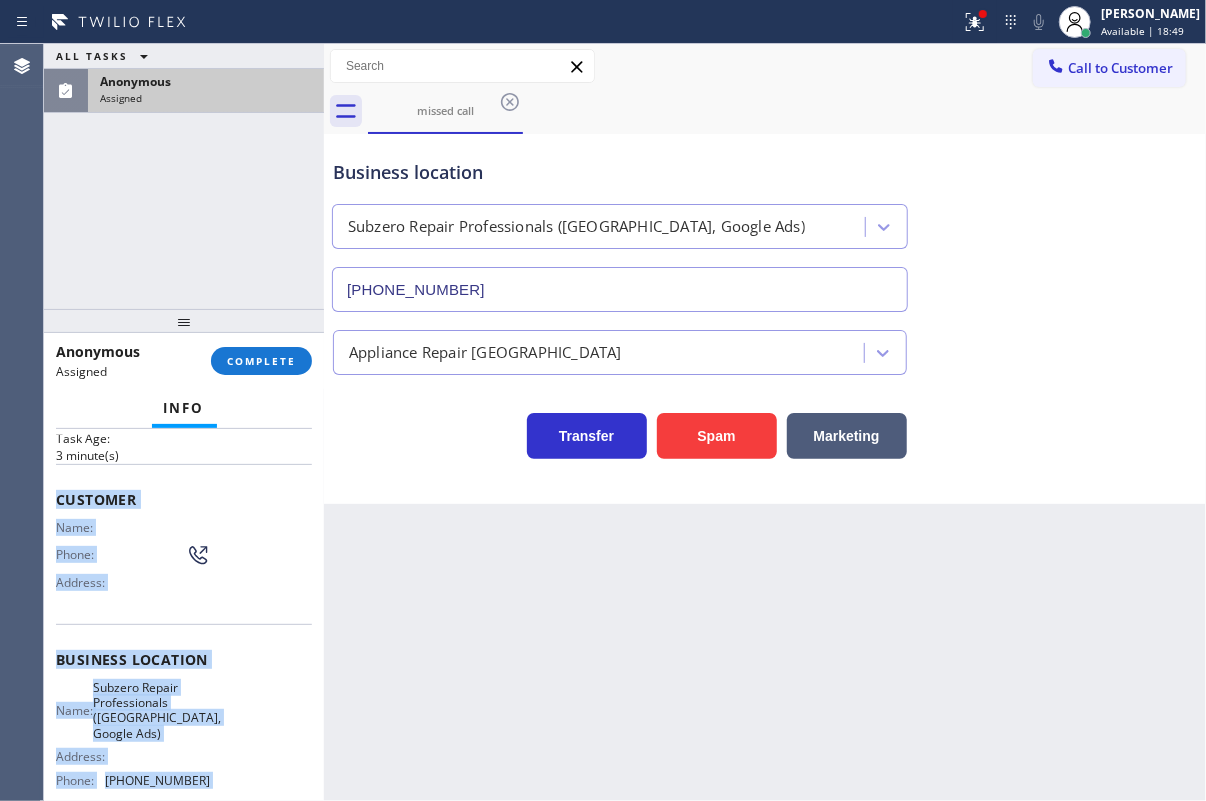 scroll, scrollTop: 278, scrollLeft: 0, axis: vertical 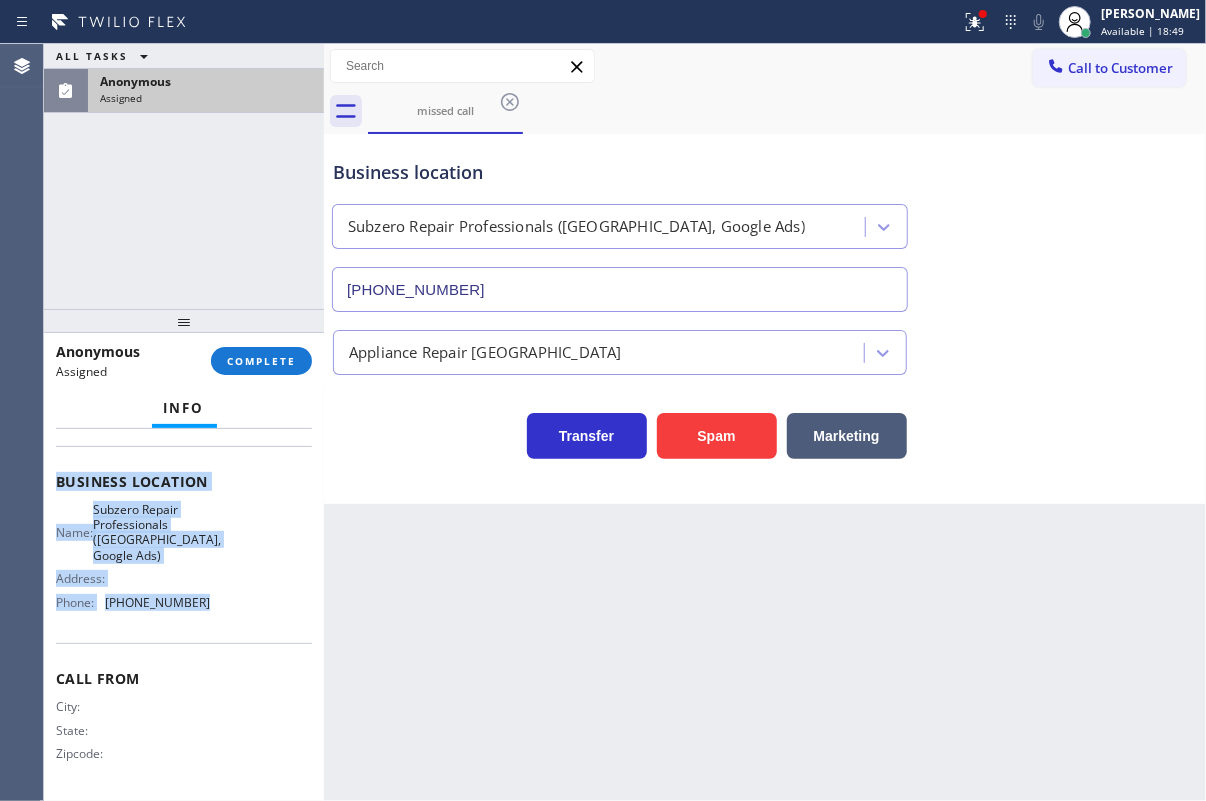 drag, startPoint x: 51, startPoint y: 580, endPoint x: 268, endPoint y: 631, distance: 222.91254 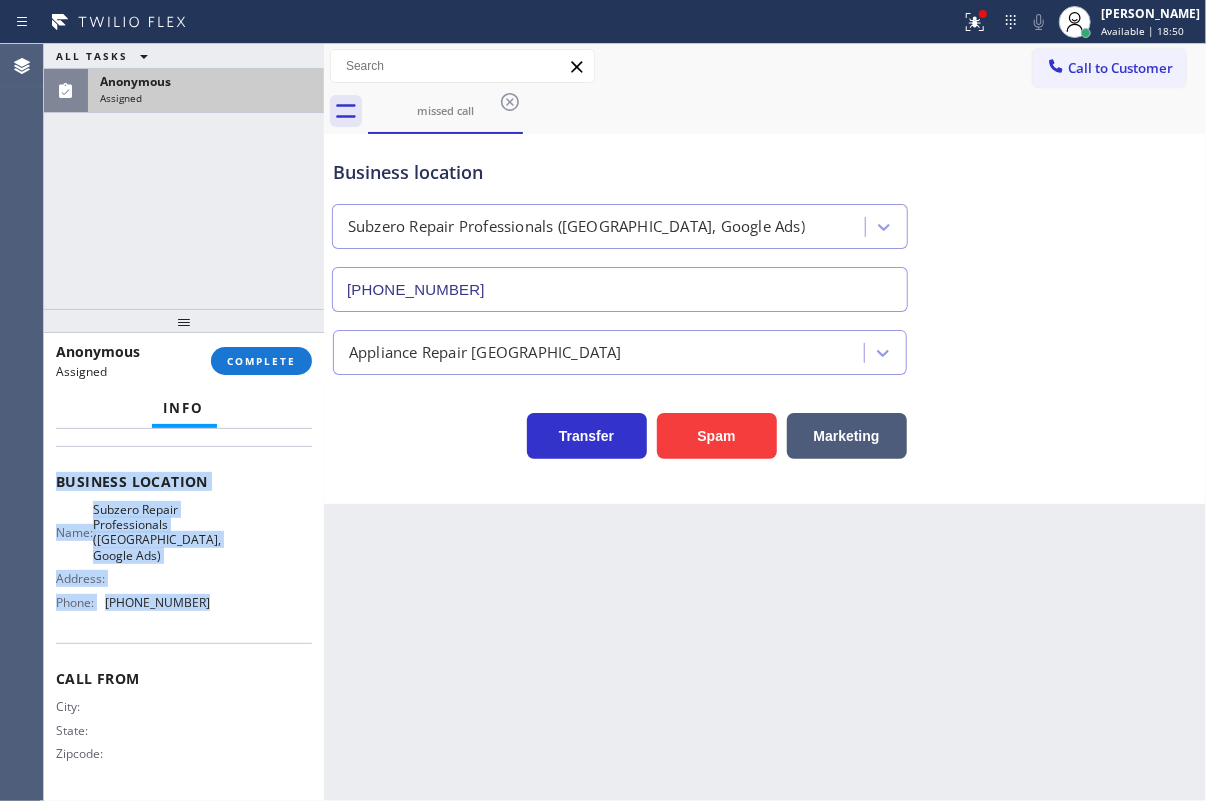 copy on "Customer Name: Phone: Address: Business location Name: Subzero Repair Professionals ([GEOGRAPHIC_DATA], Google Ads) Address:   Phone: [PHONE_NUMBER]" 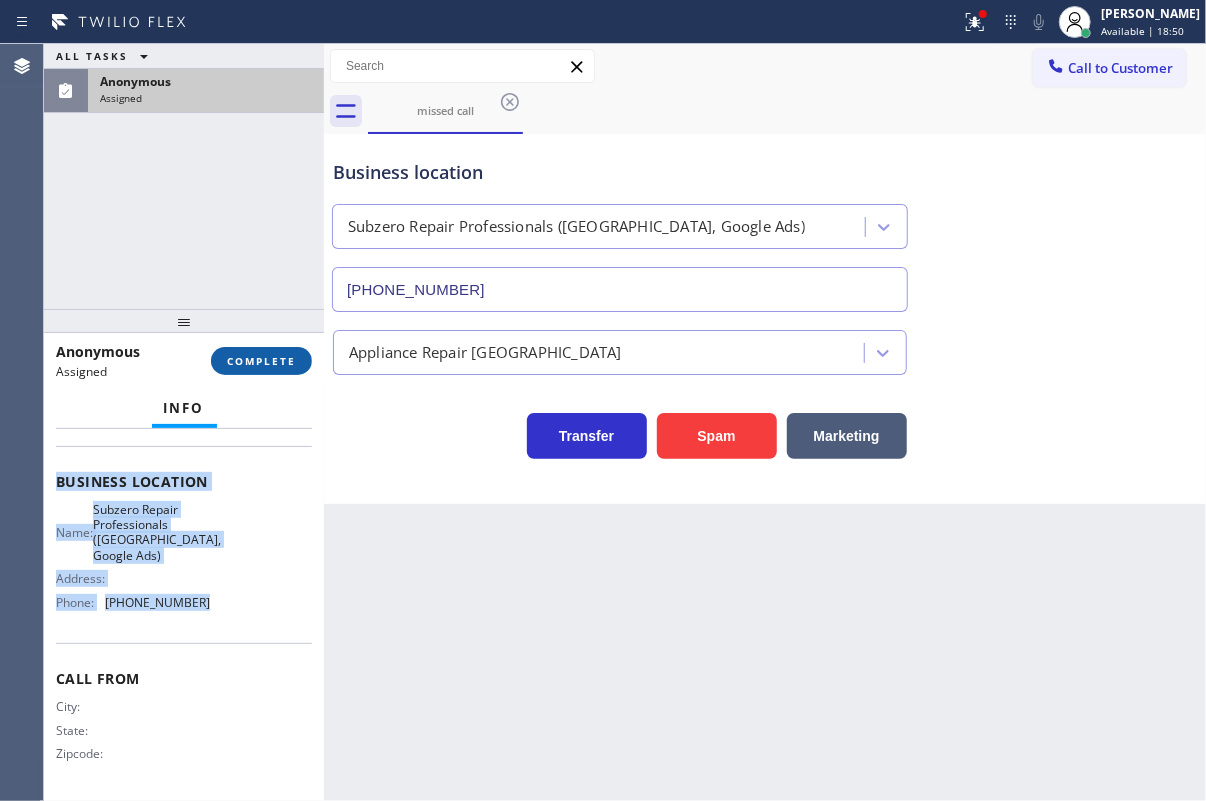 click on "COMPLETE" at bounding box center (261, 361) 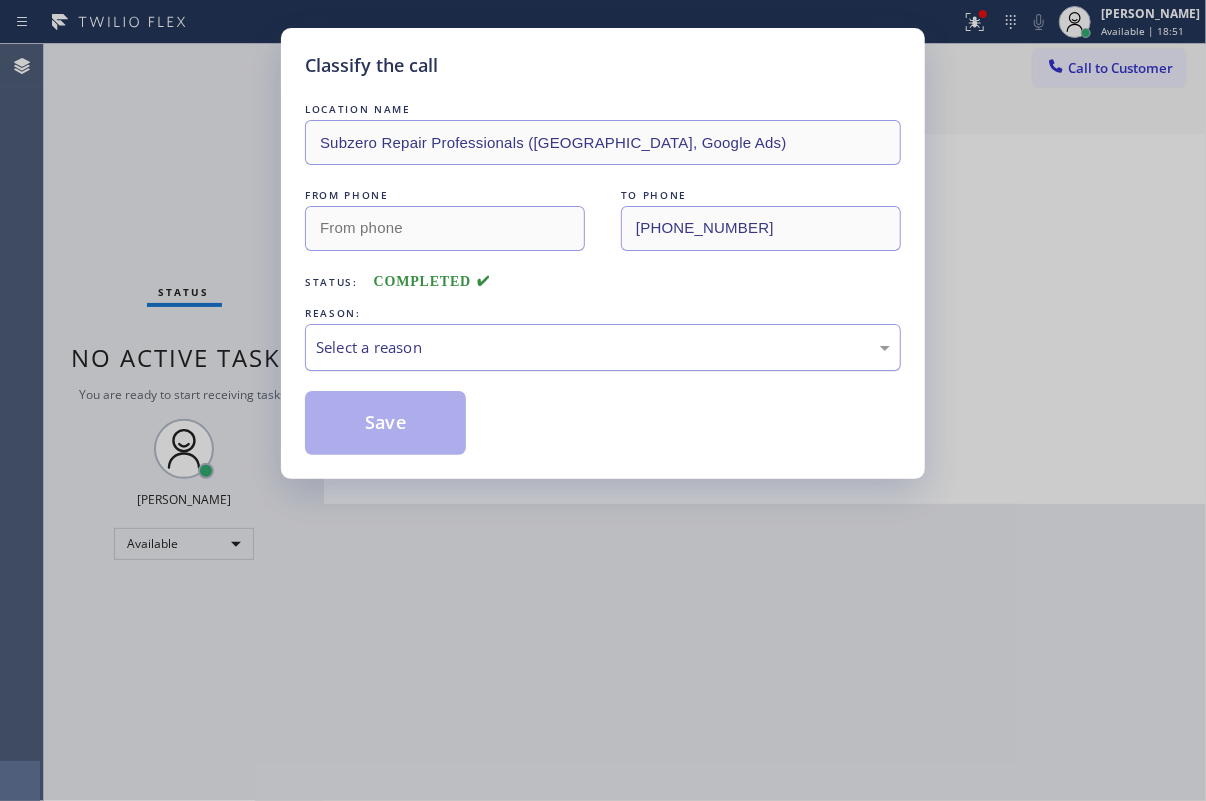 click on "Select a reason" at bounding box center (603, 347) 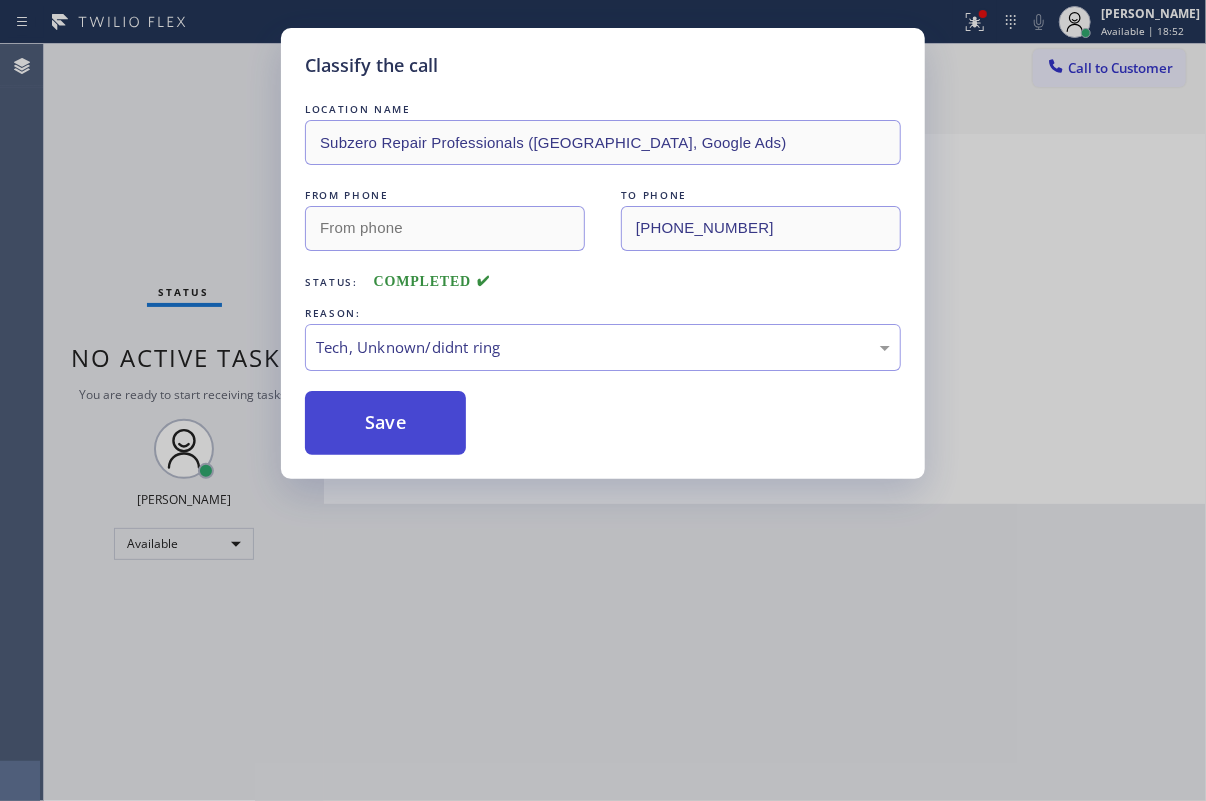 click on "Save" at bounding box center [385, 423] 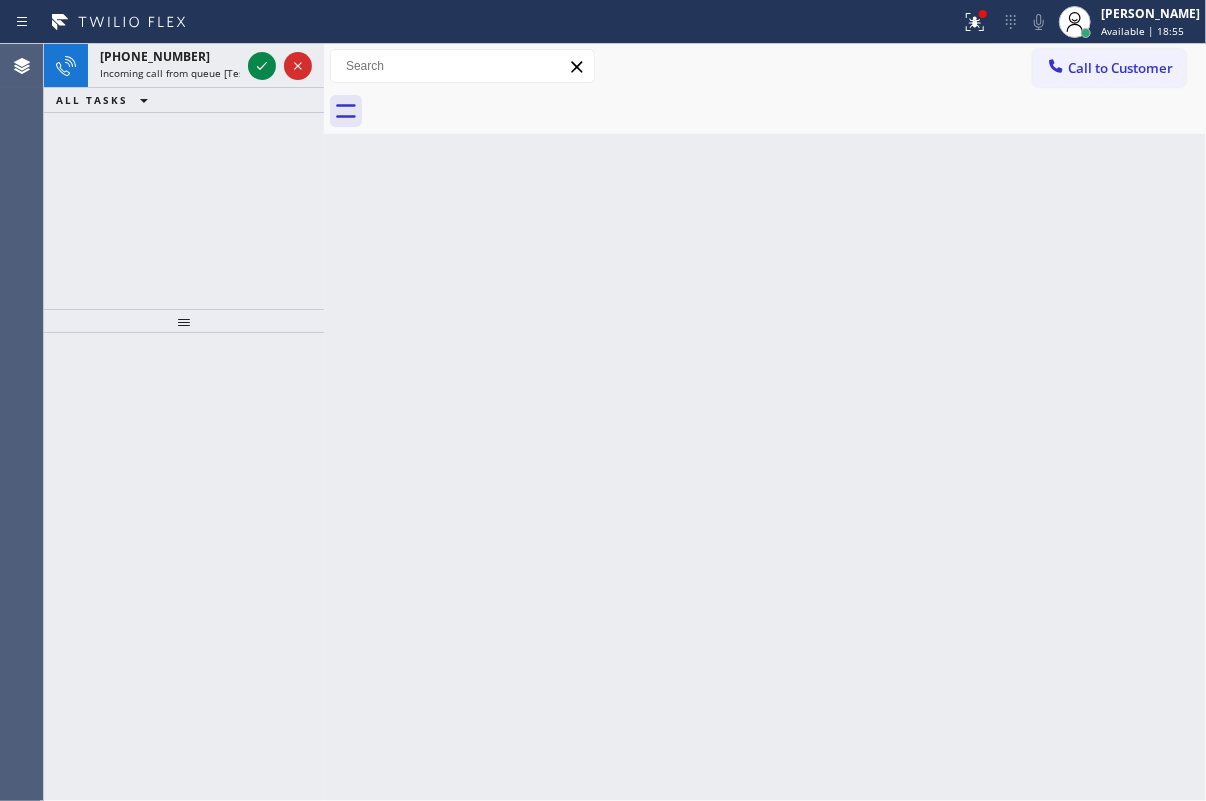 drag, startPoint x: 1148, startPoint y: 299, endPoint x: 836, endPoint y: 279, distance: 312.64038 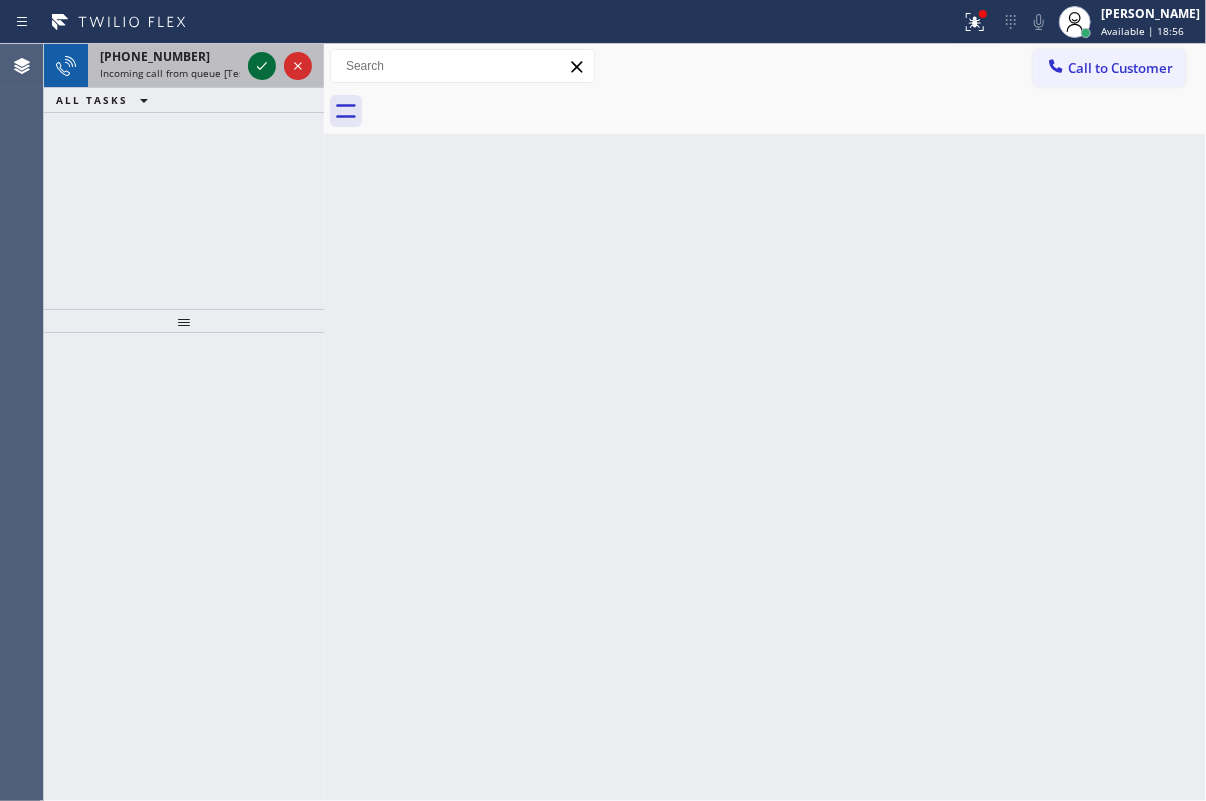 click 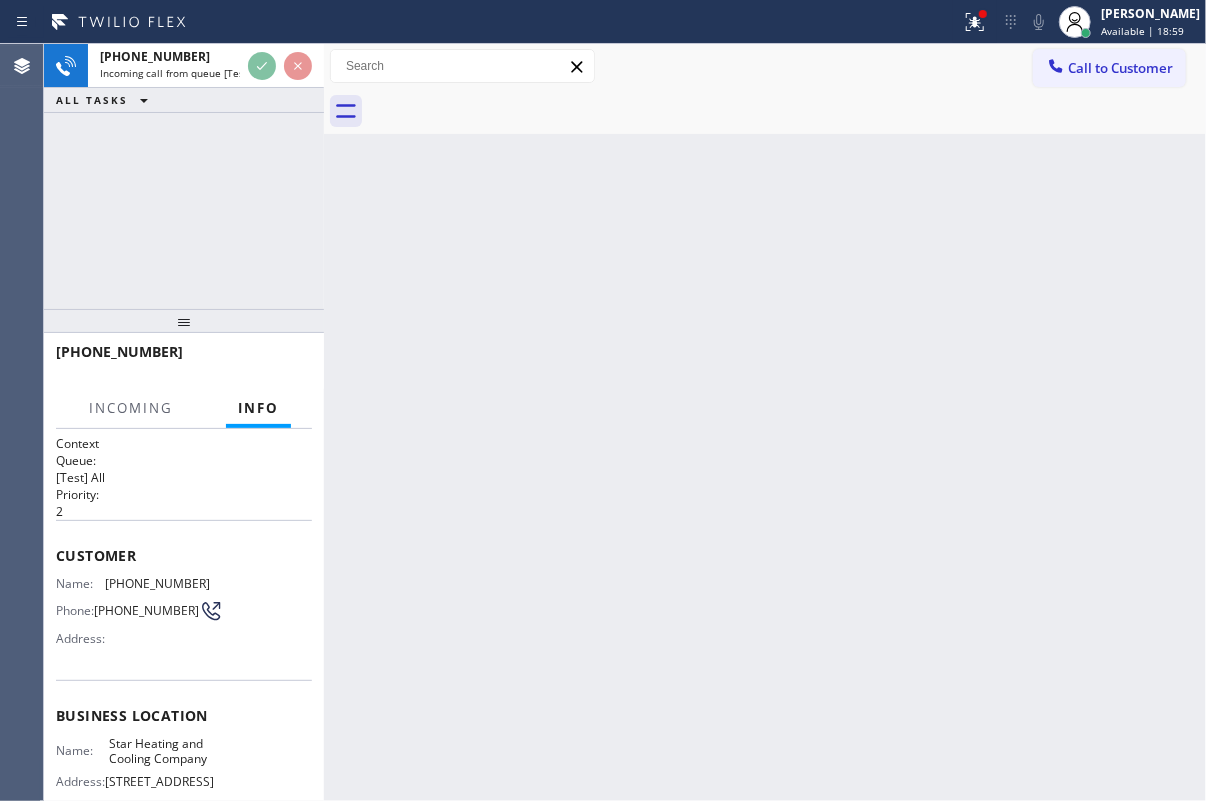 drag, startPoint x: 523, startPoint y: 285, endPoint x: 337, endPoint y: 113, distance: 253.33772 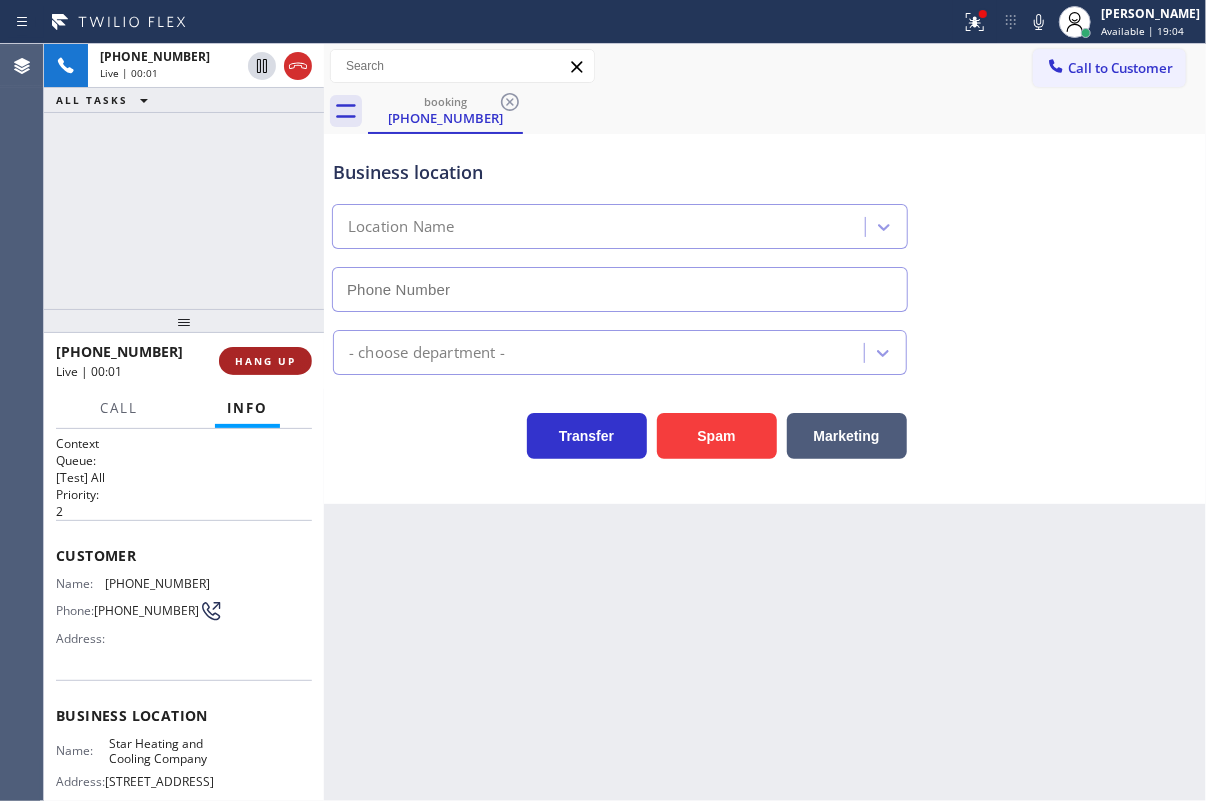 type on "[PHONE_NUMBER]" 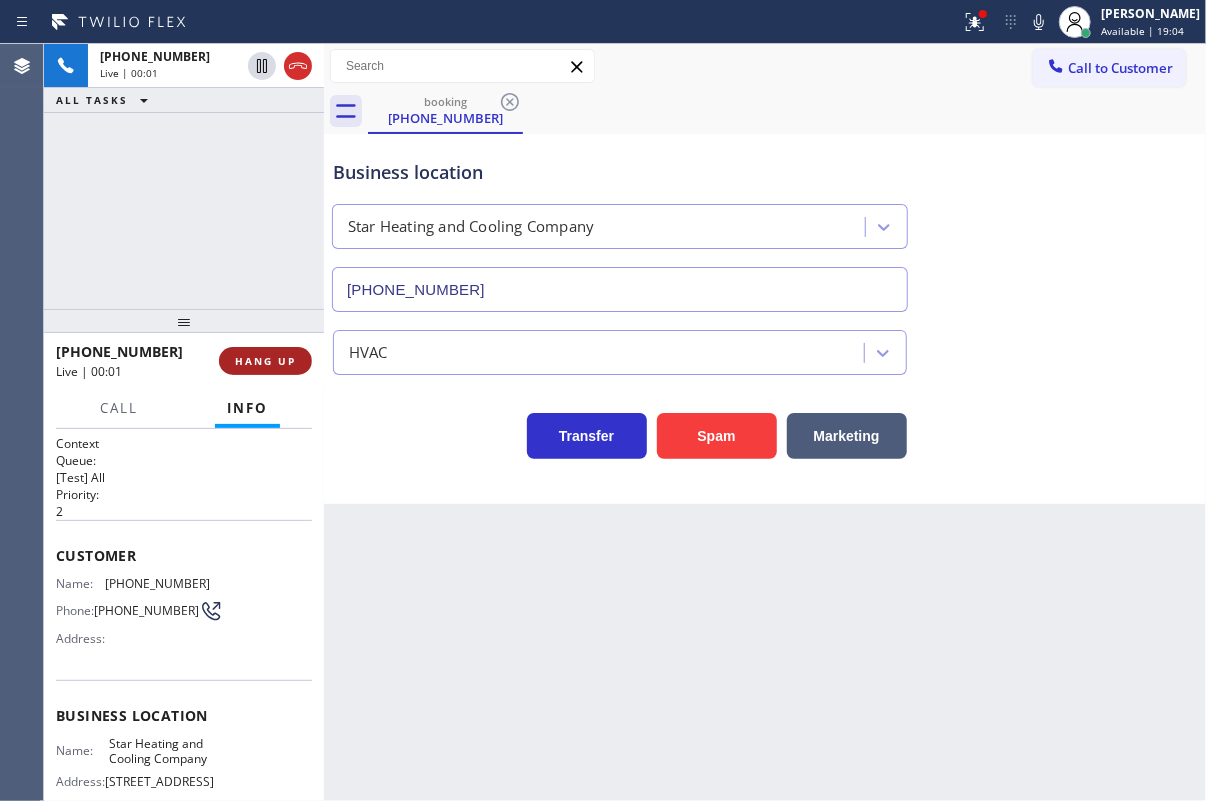 click on "HANG UP" at bounding box center [265, 361] 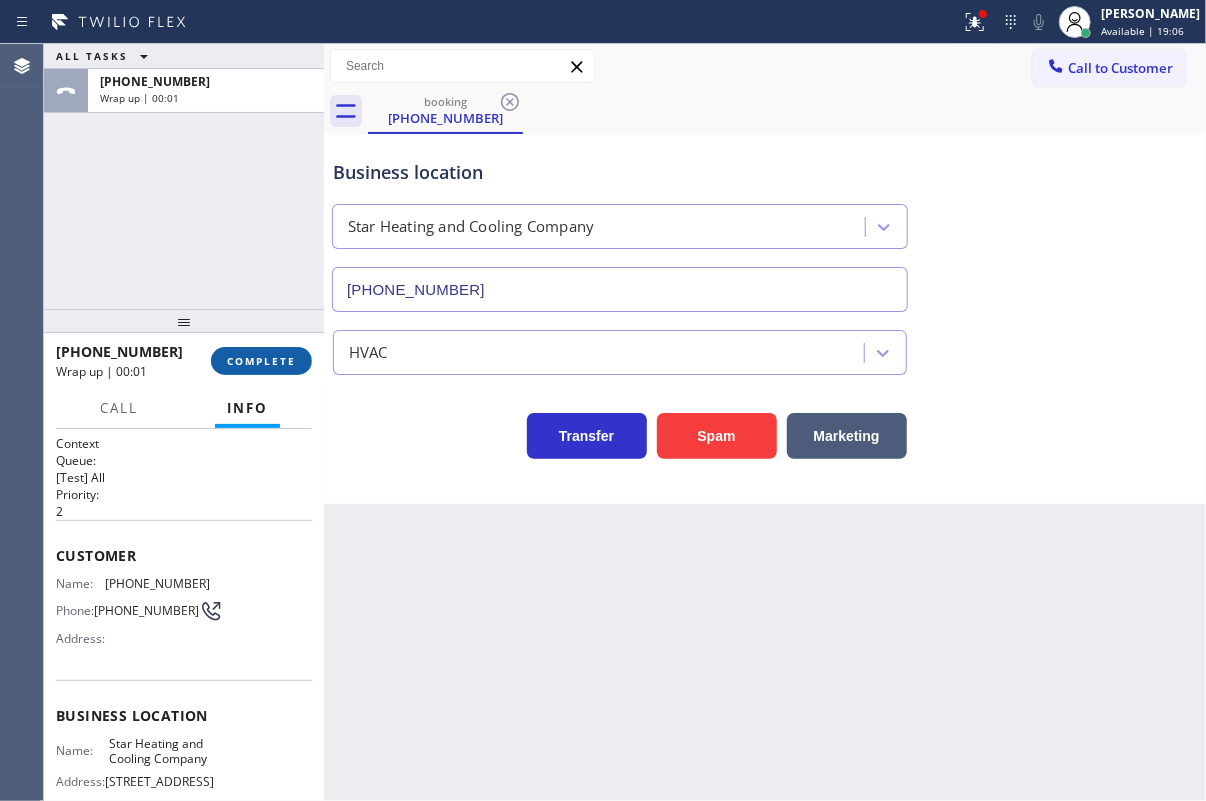 click on "COMPLETE" at bounding box center [261, 361] 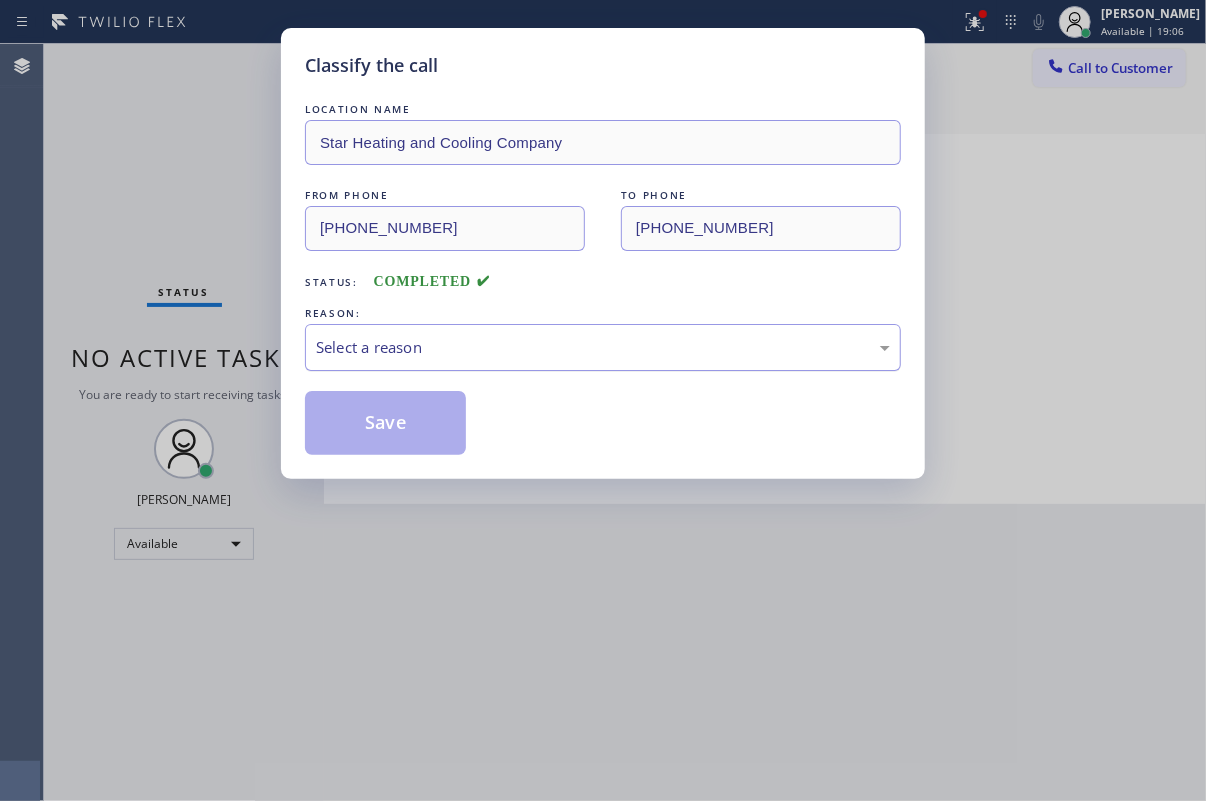 click on "Select a reason" at bounding box center (603, 347) 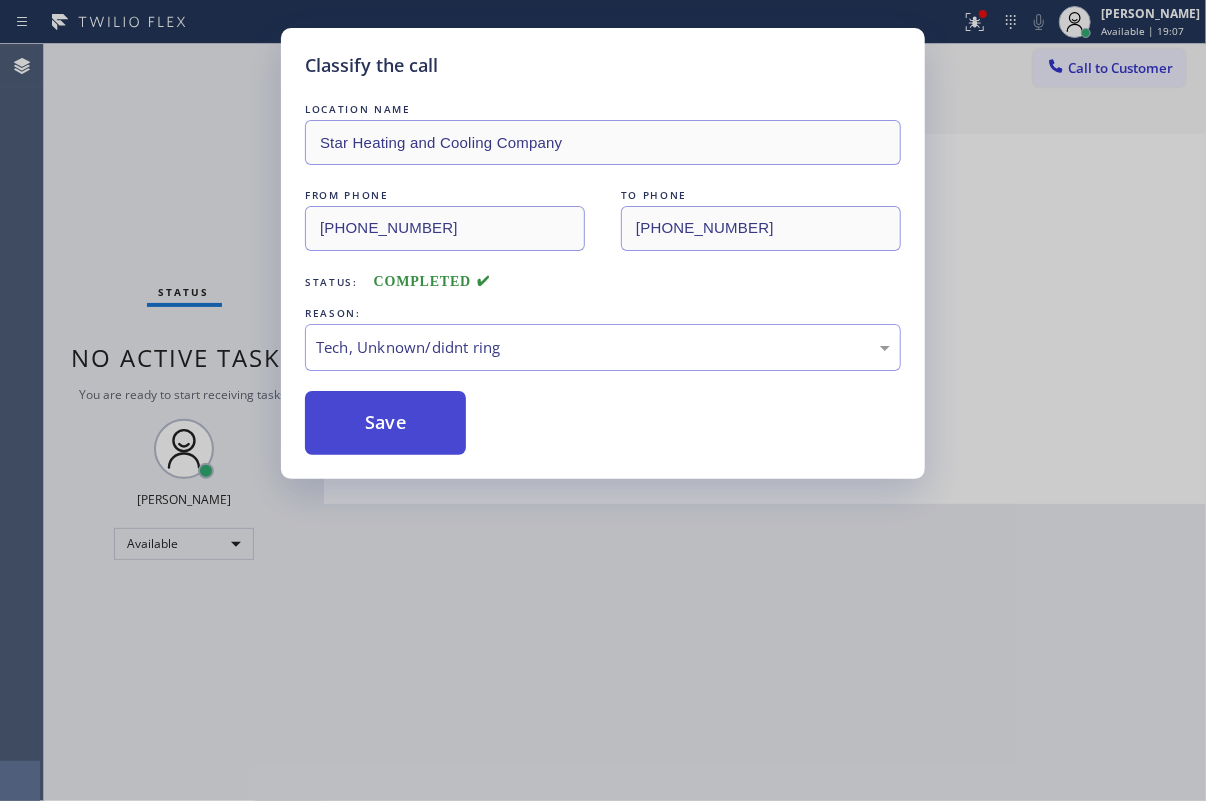 click on "Save" at bounding box center [385, 423] 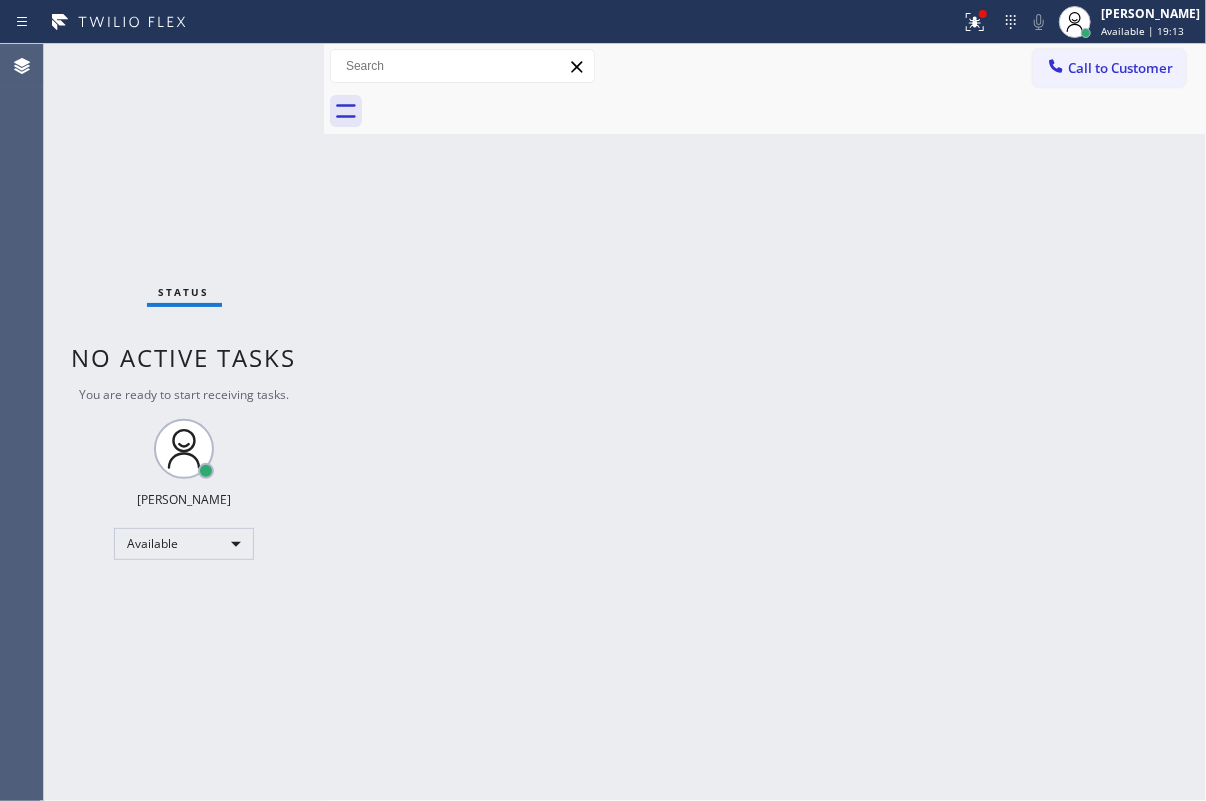 drag, startPoint x: 1135, startPoint y: 423, endPoint x: 1114, endPoint y: 418, distance: 21.587032 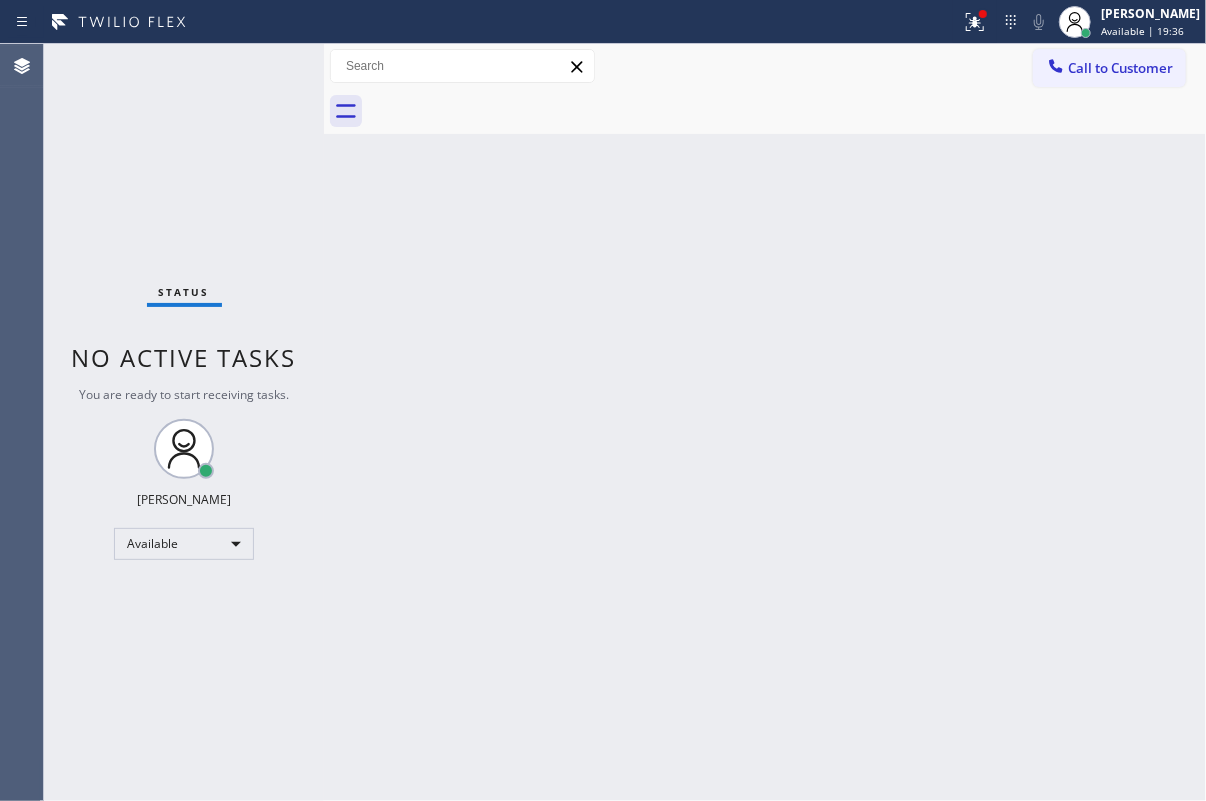 click on "Back to Dashboard Change Sender ID Customers Technicians Select a contact Outbound call Technician Search Technician Your caller id phone number Your caller id phone number Call Technician info Name   Phone none Address none Change Sender ID HVAC [PHONE_NUMBER] 5 Star Appliance [PHONE_NUMBER] Appliance Repair [PHONE_NUMBER] Plumbing [PHONE_NUMBER] Air Duct Cleaning [PHONE_NUMBER]  Electricians [PHONE_NUMBER] Cancel Change Check personal SMS Reset Change No tabs Call to Customer Outbound call Location Search location Your caller id phone number Customer number Call Outbound call Technician Search Technician Your caller id phone number Your caller id phone number Call" at bounding box center (765, 422) 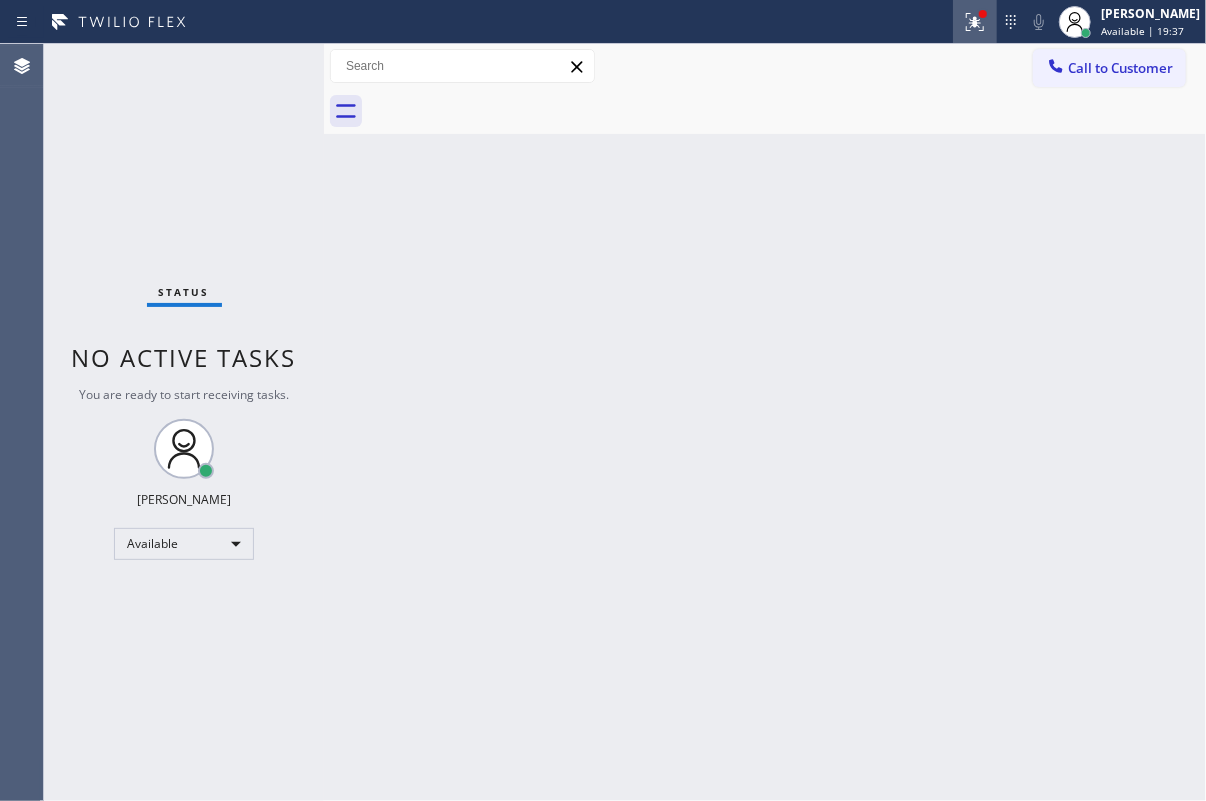 click 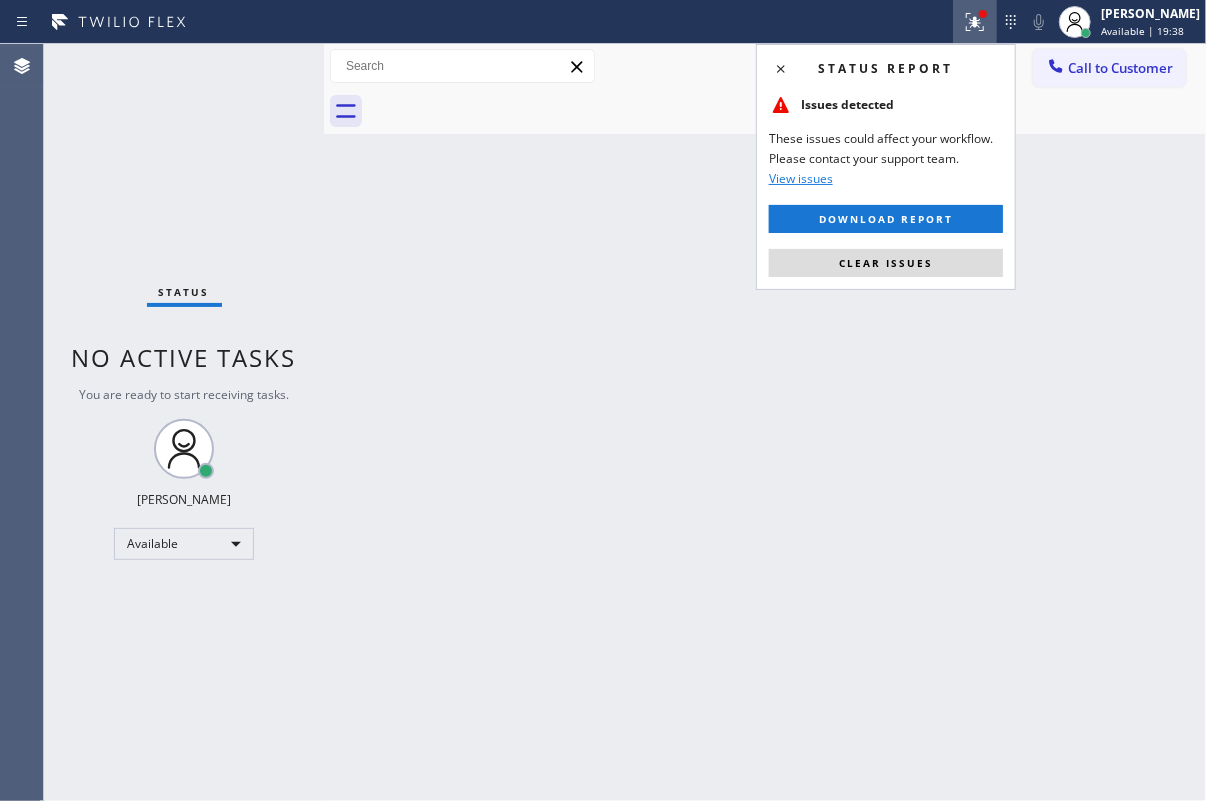 drag, startPoint x: 895, startPoint y: 270, endPoint x: 905, endPoint y: 285, distance: 18.027756 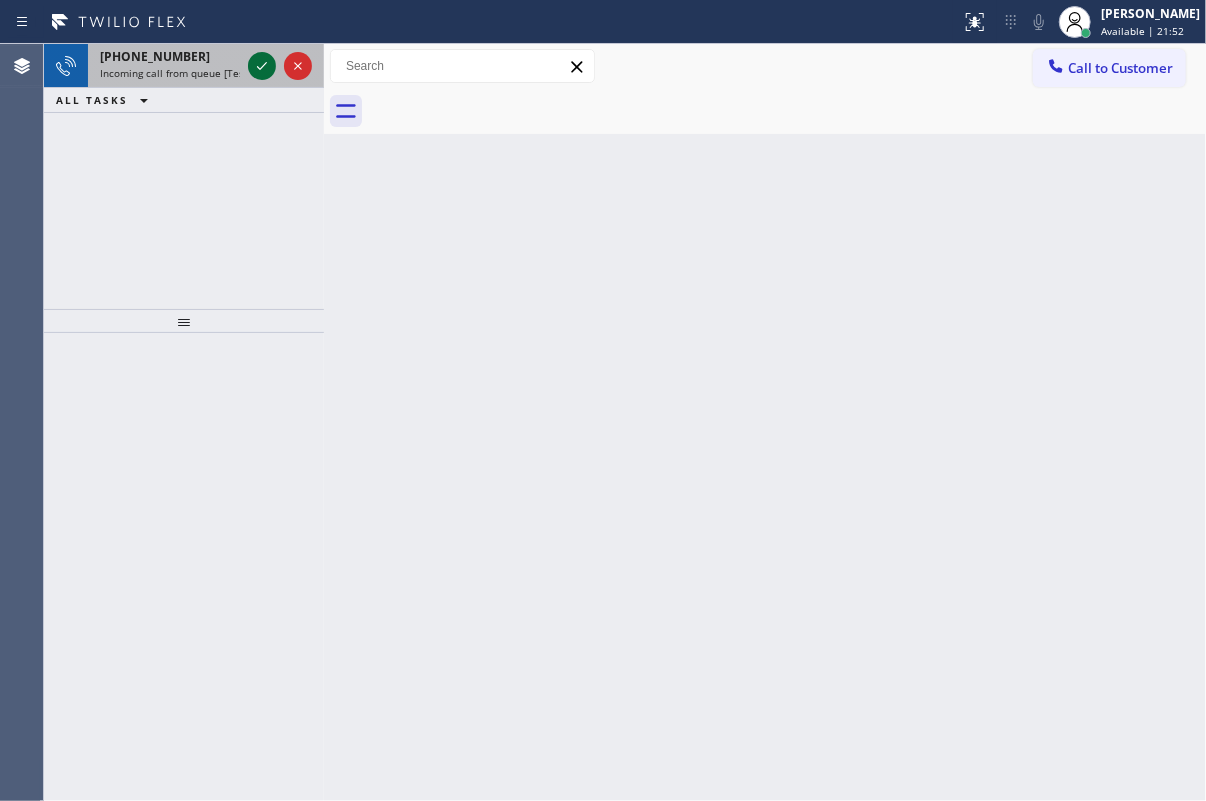click 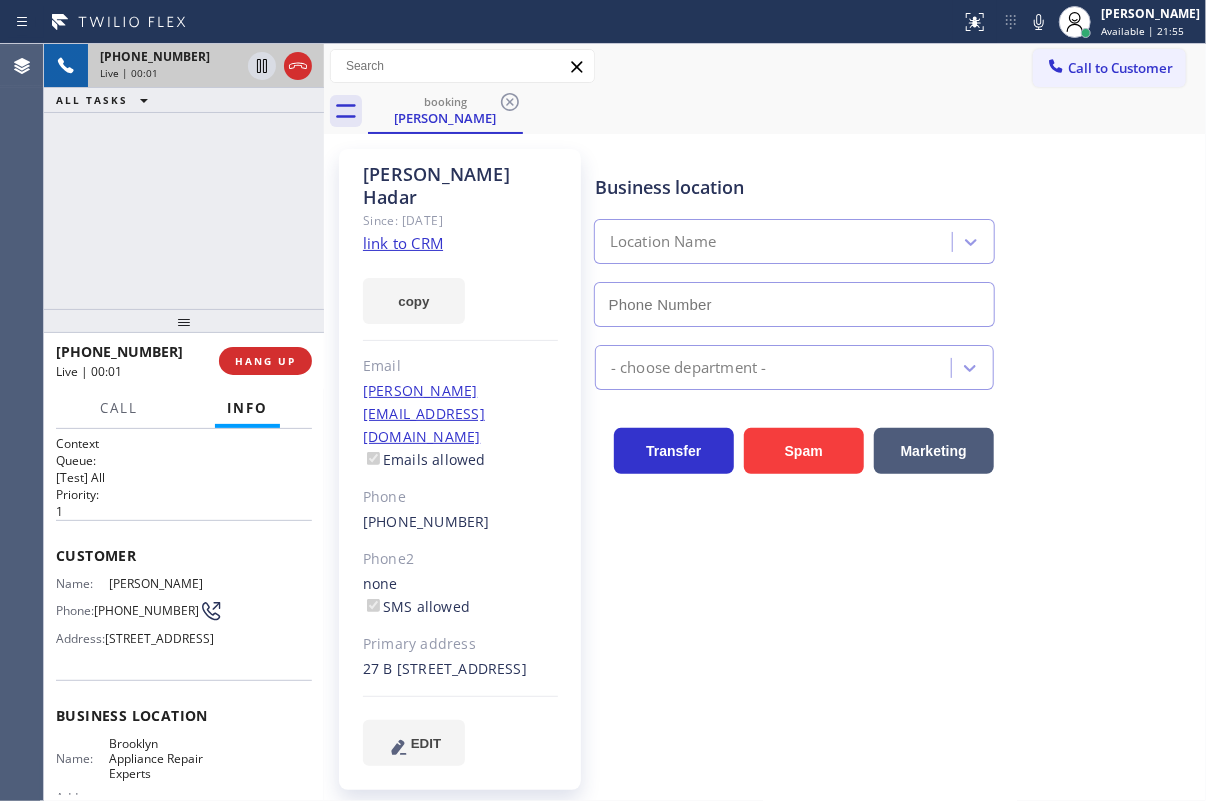 type on "[PHONE_NUMBER]" 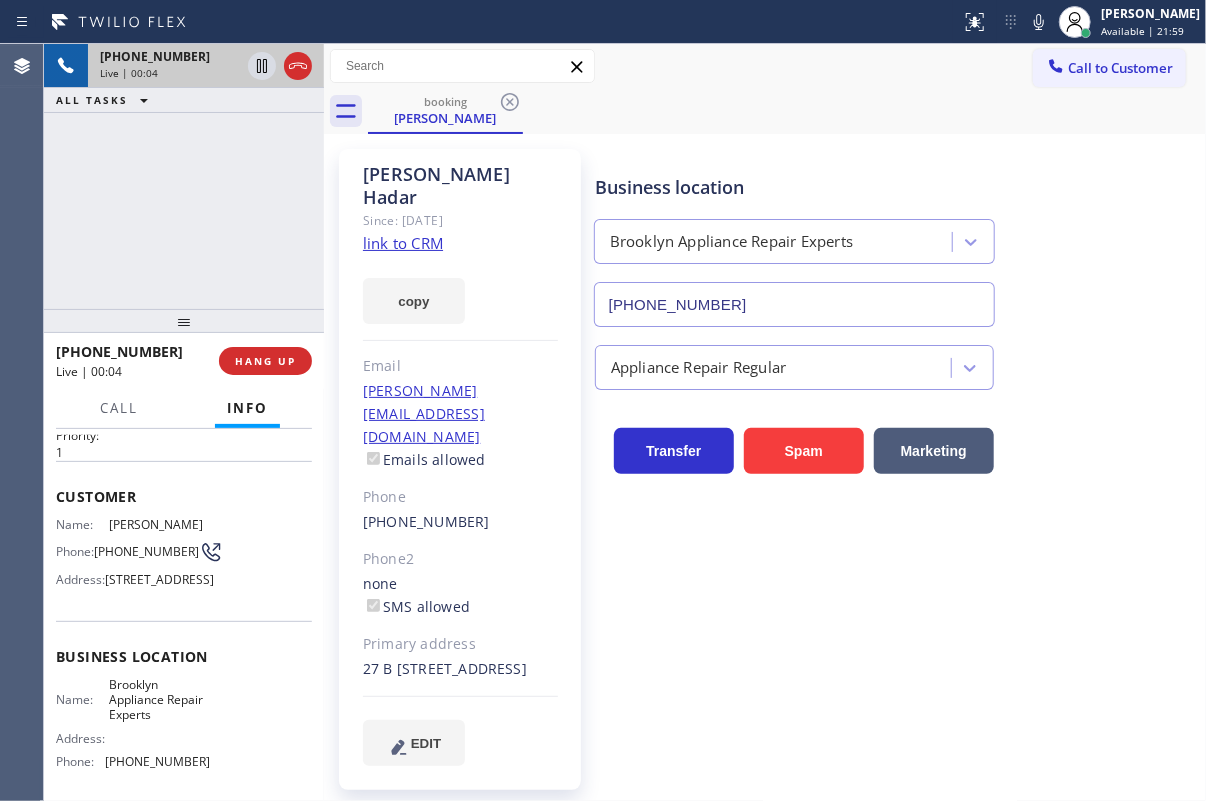 scroll, scrollTop: 90, scrollLeft: 0, axis: vertical 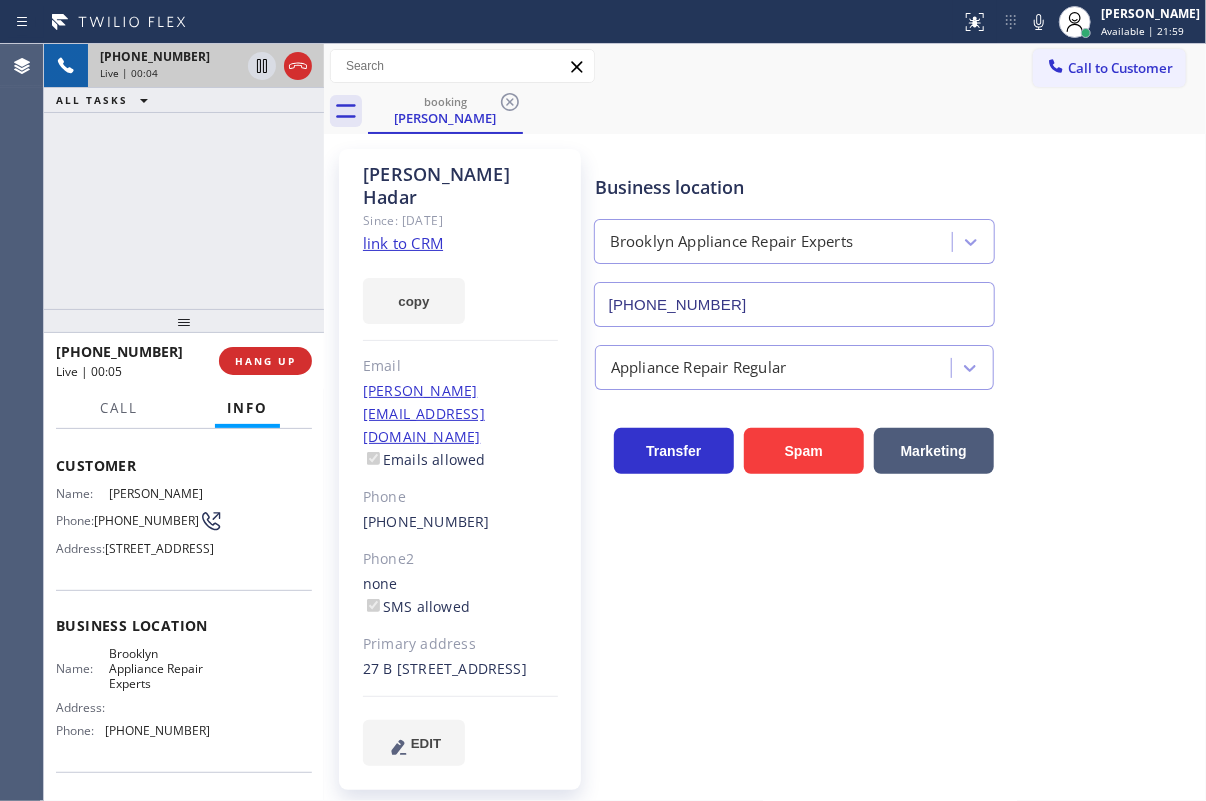 click on "Brooklyn Appliance Repair Experts" at bounding box center [159, 669] 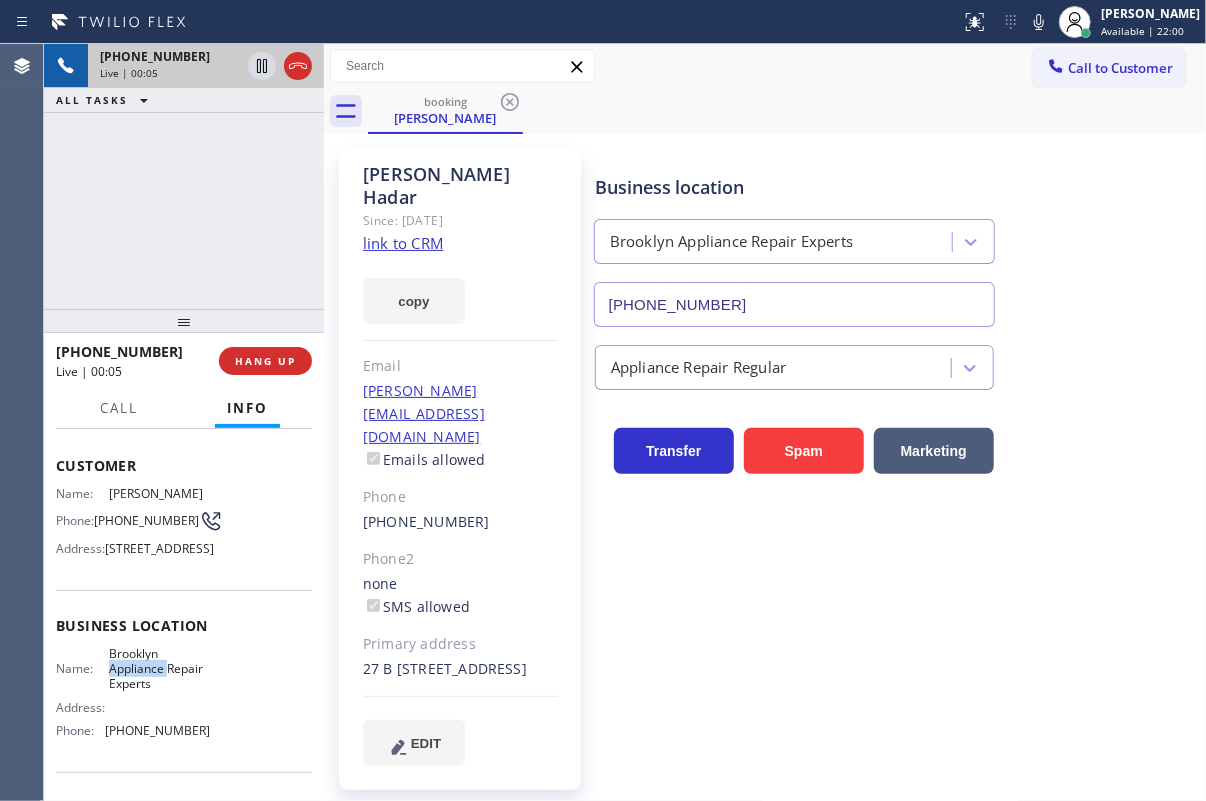 click on "Brooklyn Appliance Repair Experts" at bounding box center [159, 669] 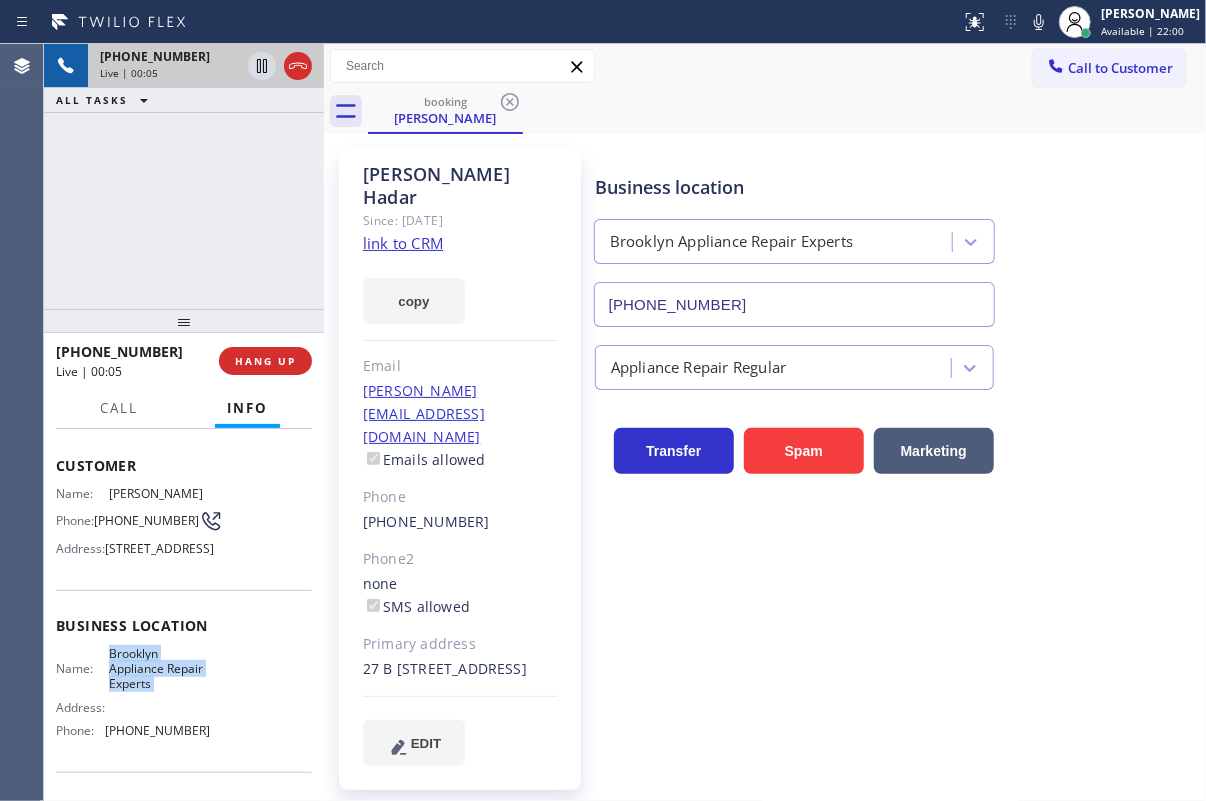 click on "Brooklyn Appliance Repair Experts" at bounding box center (159, 669) 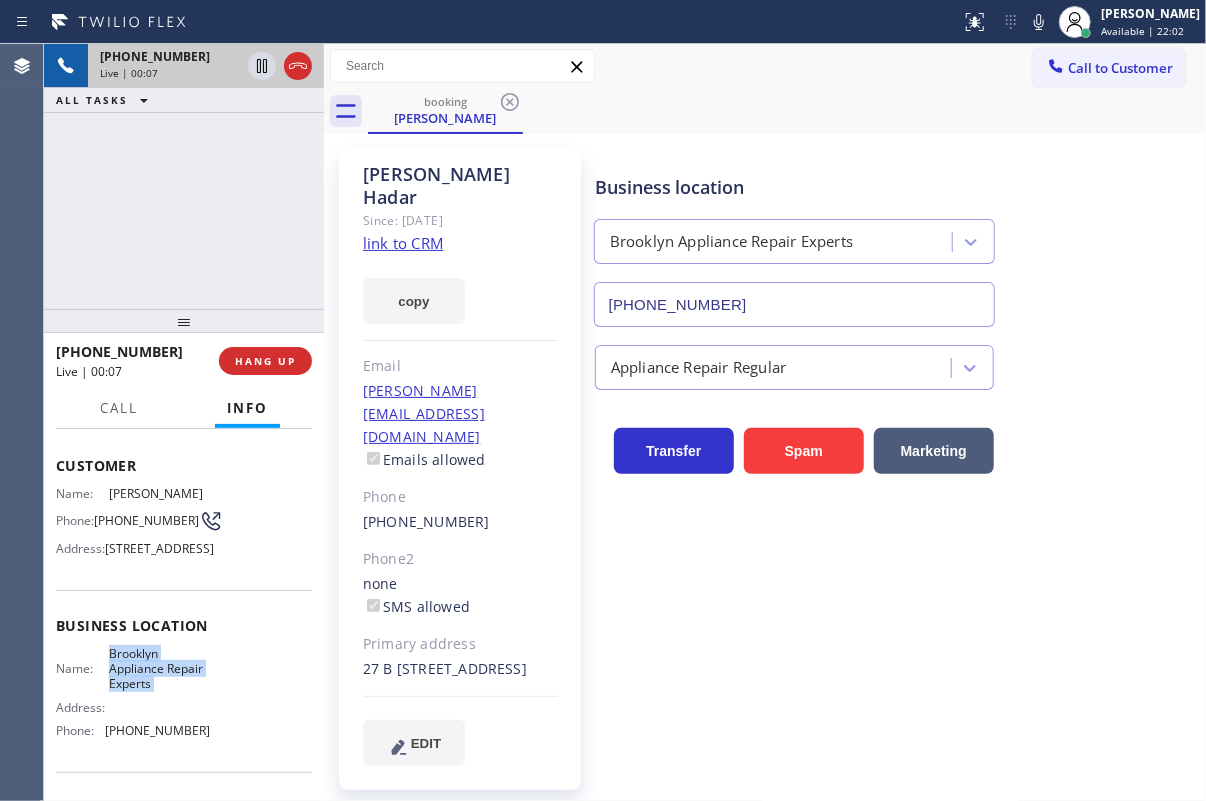 click on "[PHONE_NUMBER]" at bounding box center (794, 304) 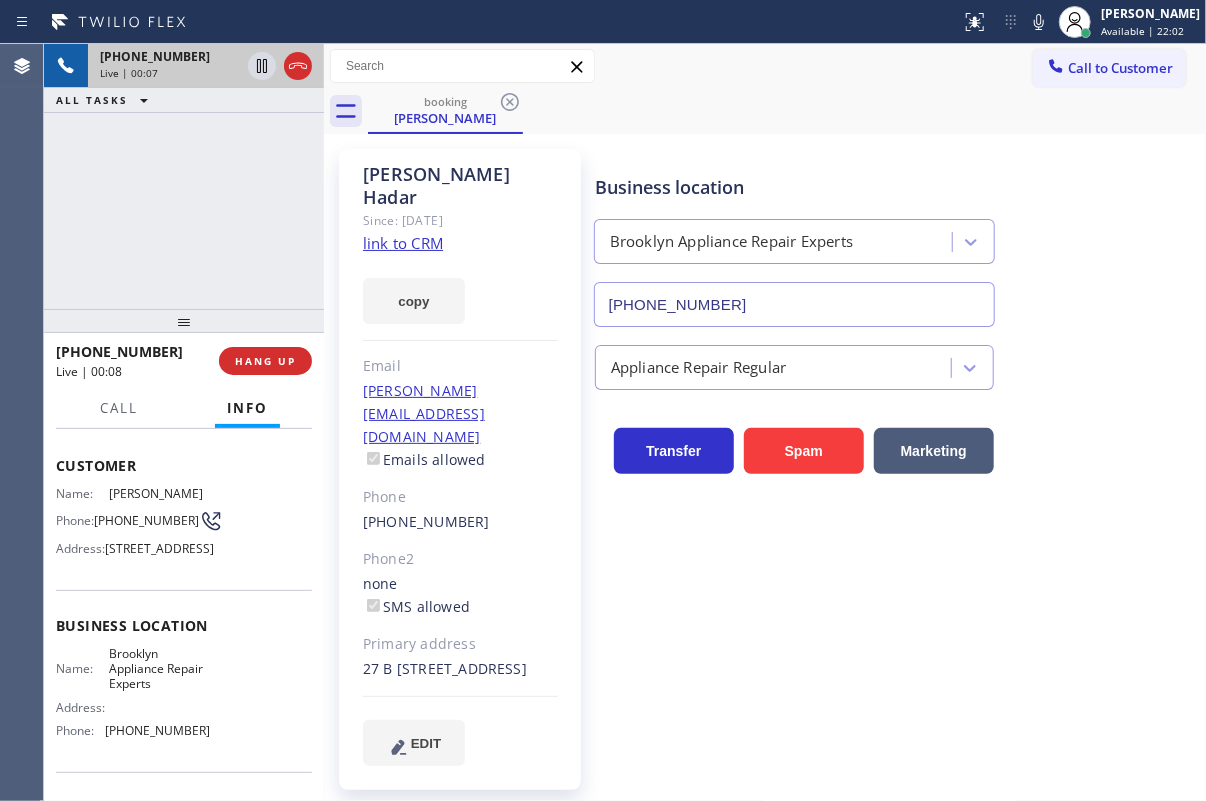 click on "[PHONE_NUMBER]" at bounding box center [794, 304] 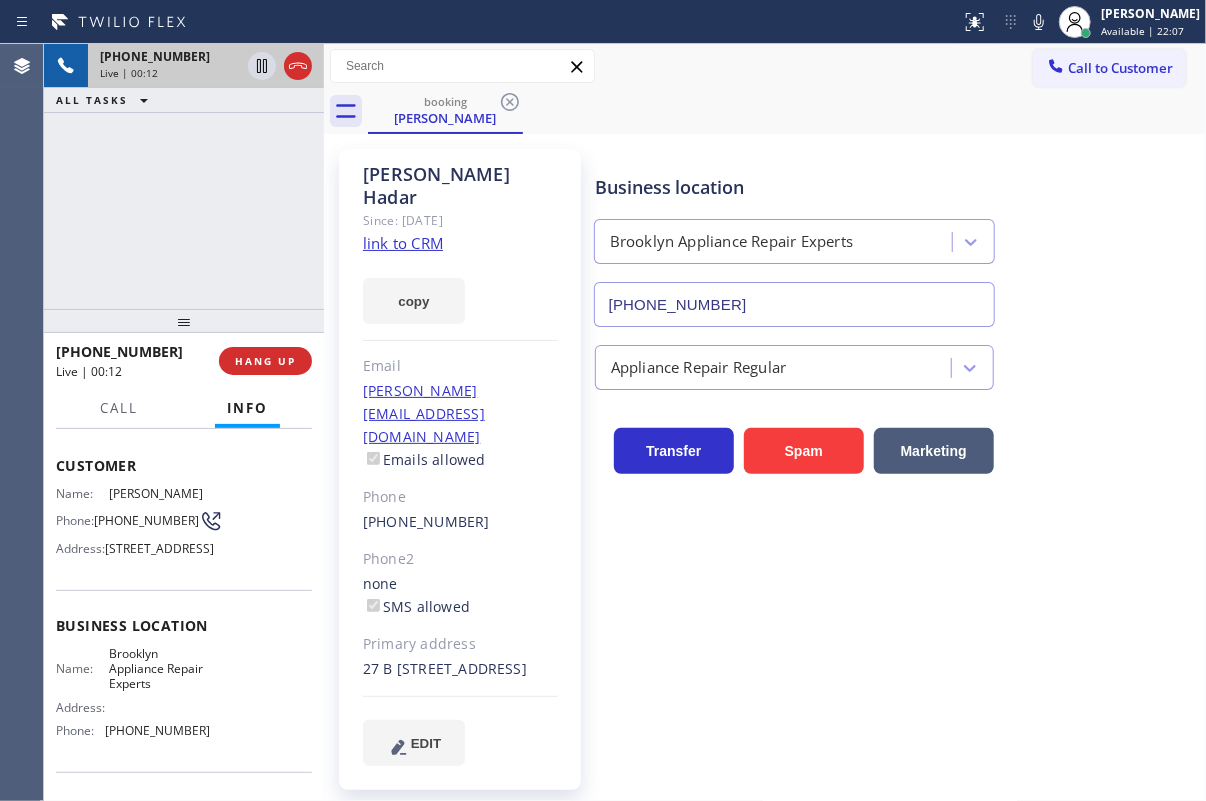 click on "link to CRM" 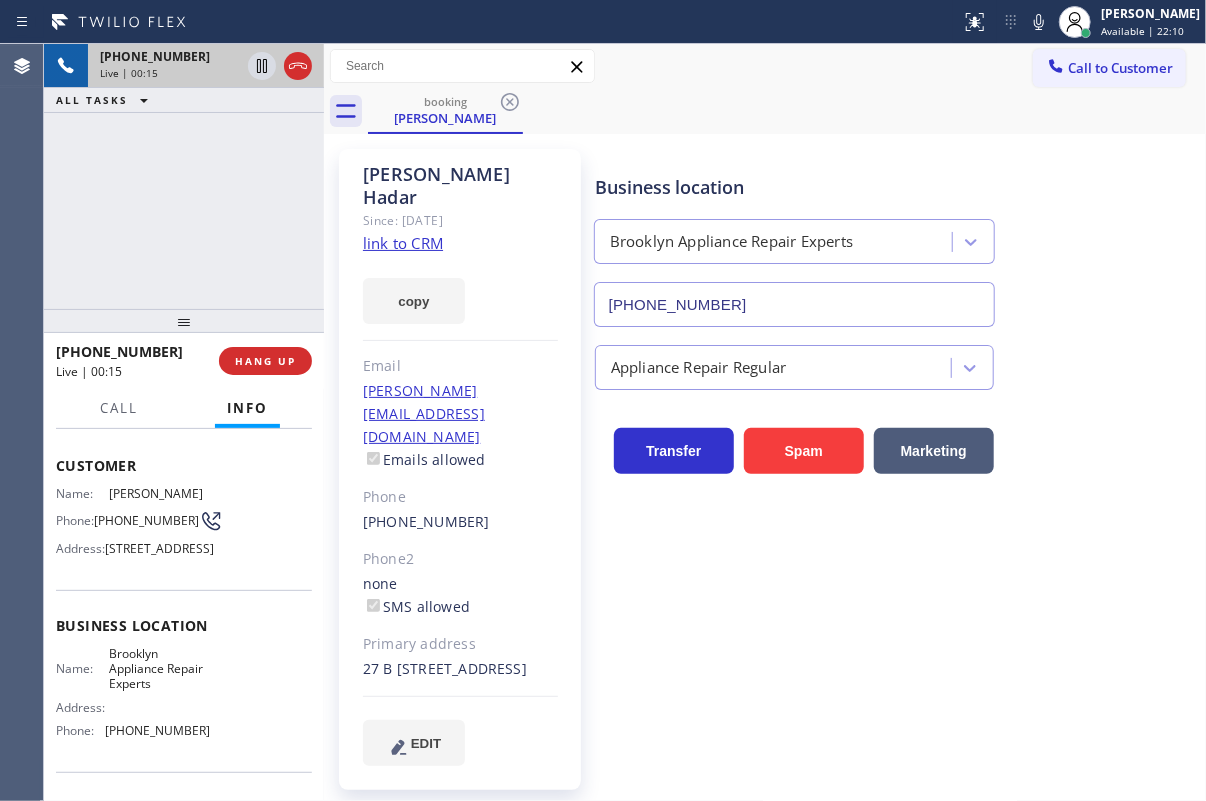 click on "[PERSON_NAME]" 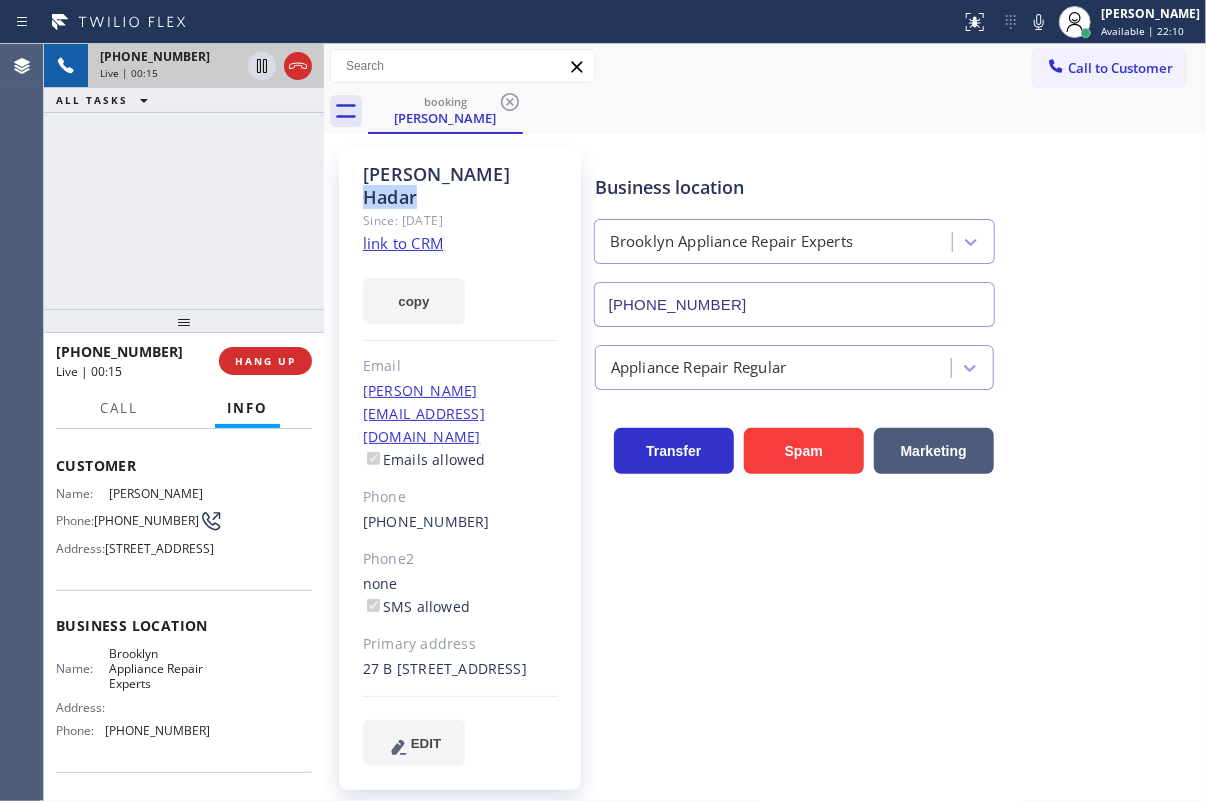 click on "[PERSON_NAME]" 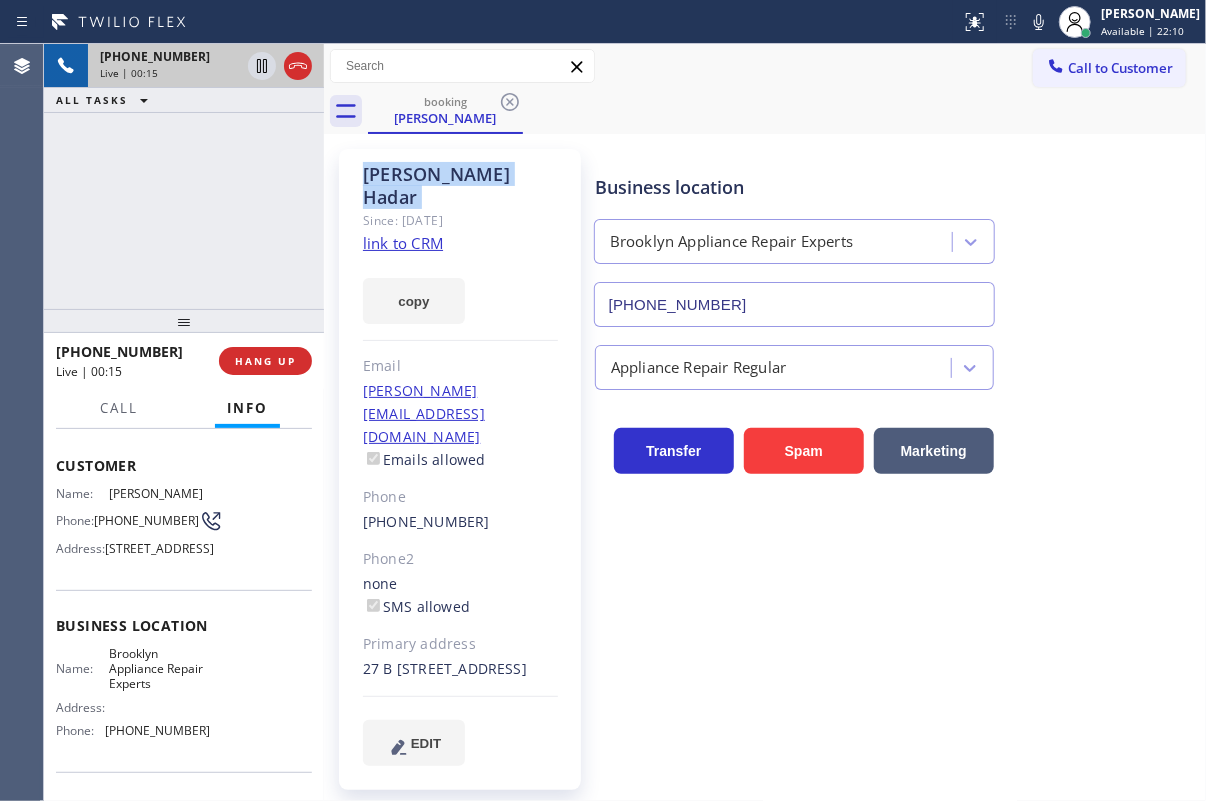 click on "[PERSON_NAME]" 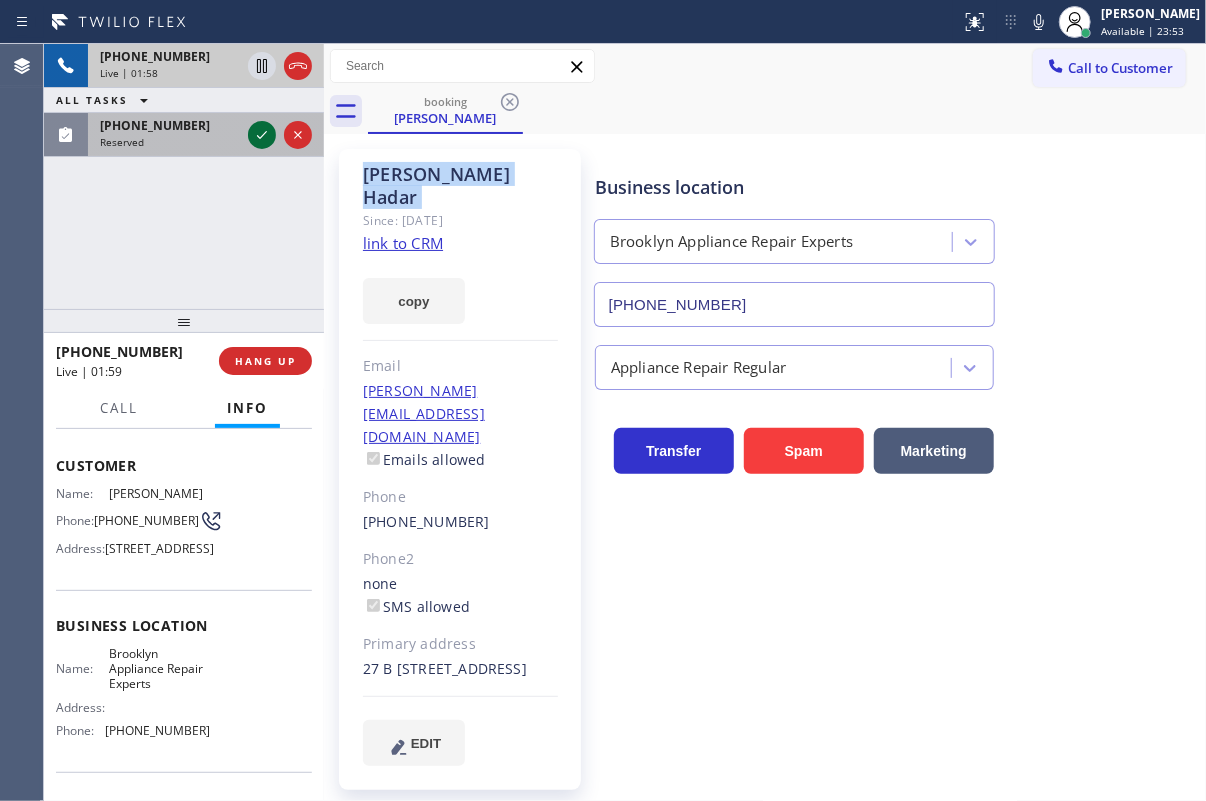 click 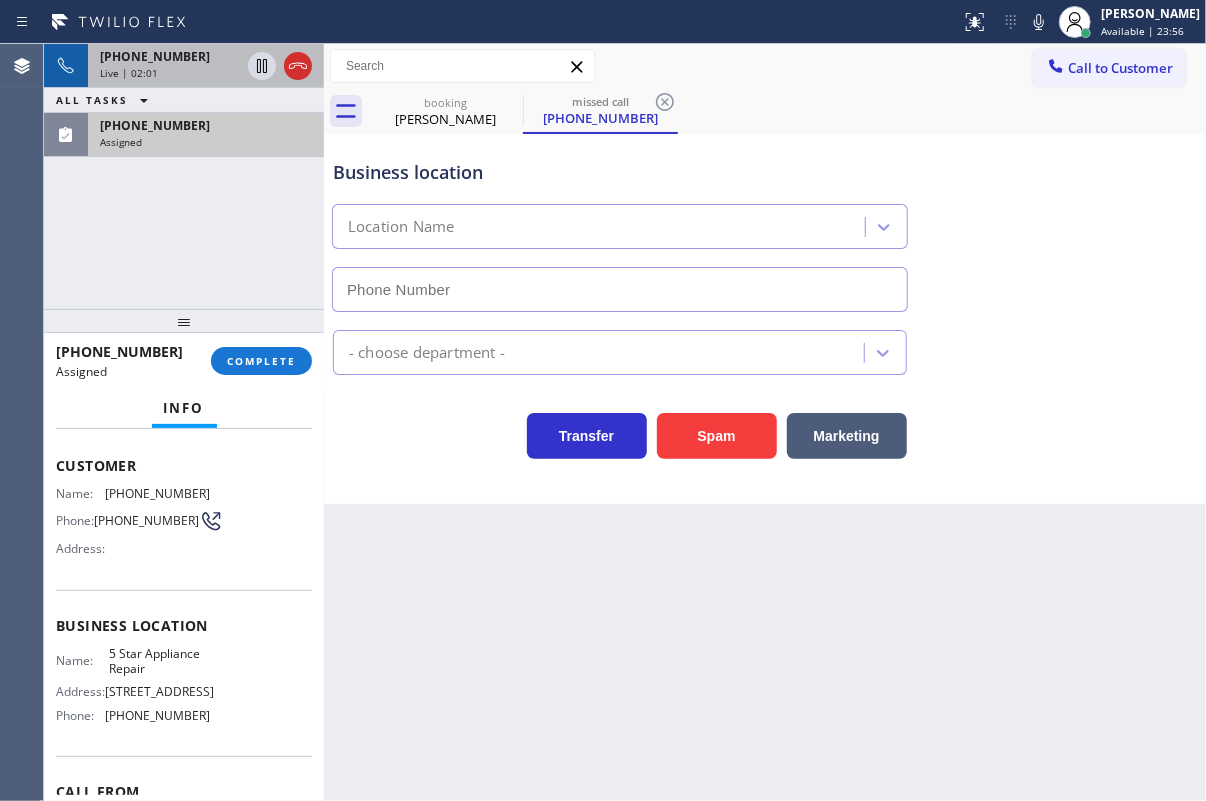 scroll, scrollTop: 0, scrollLeft: 0, axis: both 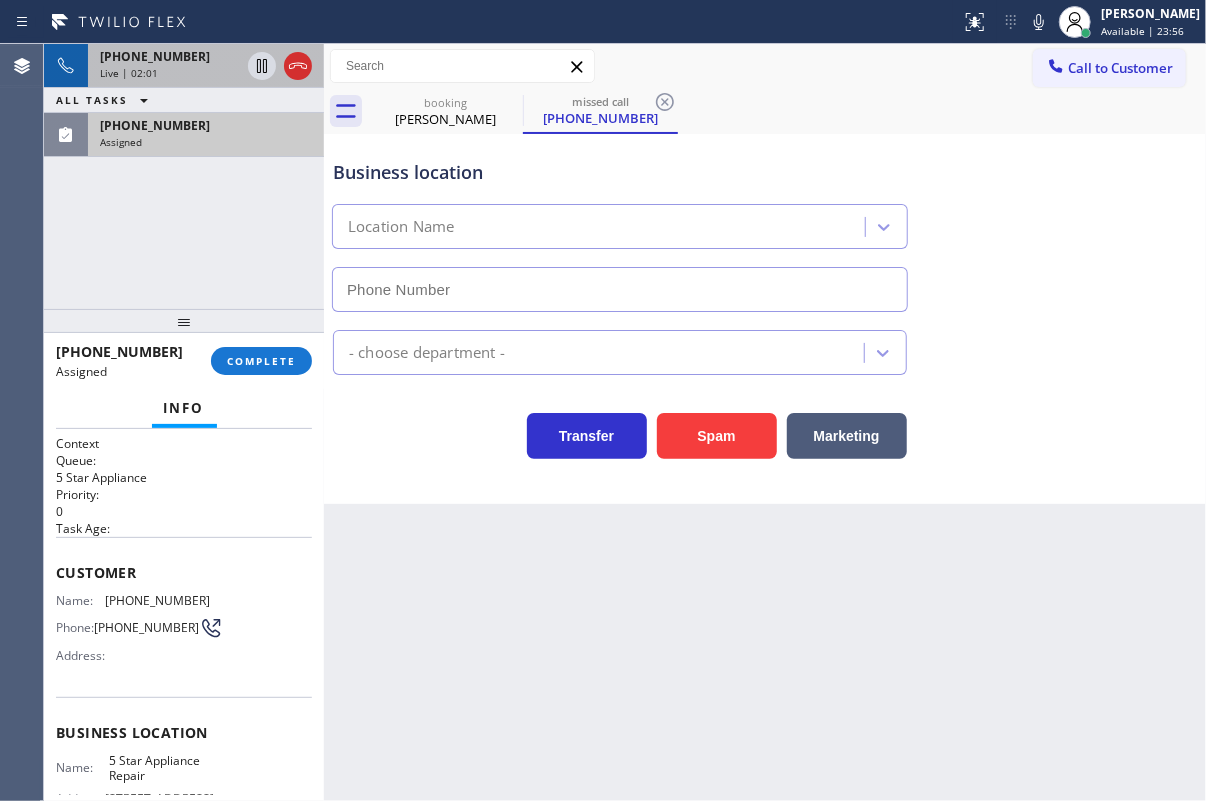 type on "[PHONE_NUMBER]" 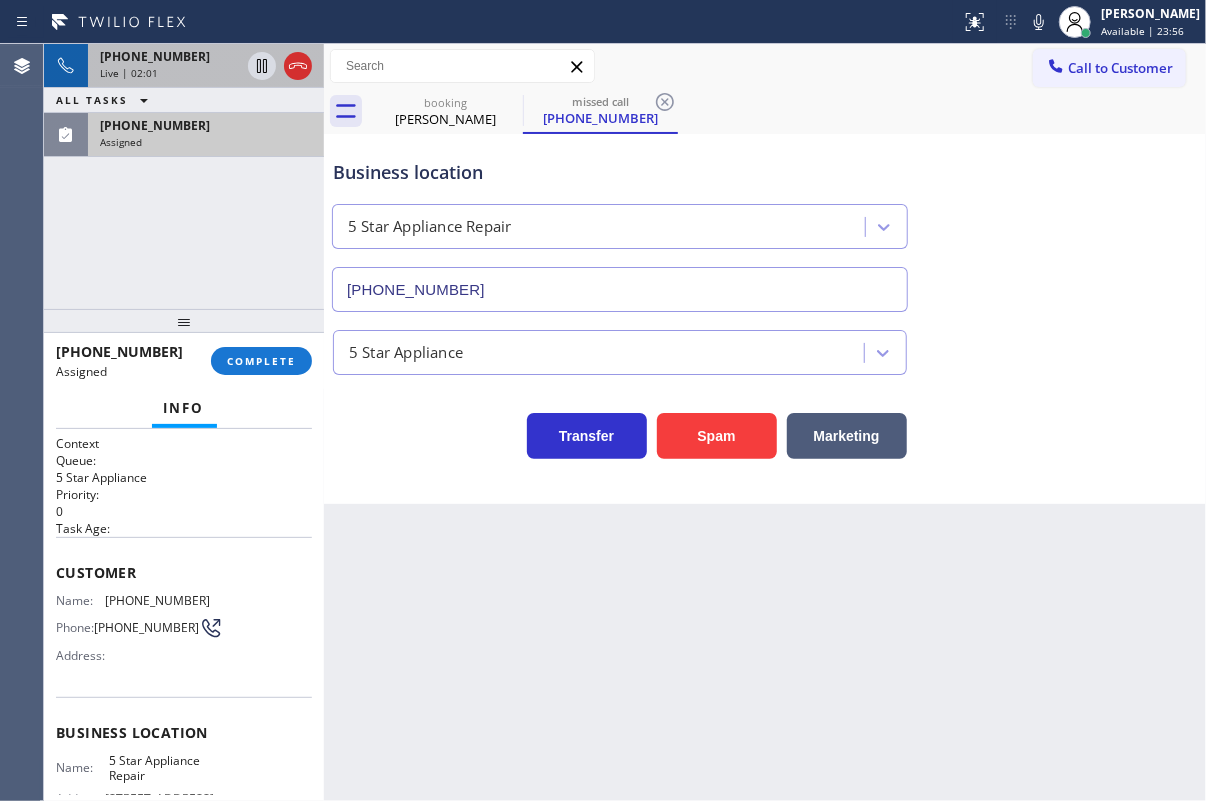 click on "Name:" at bounding box center (80, 600) 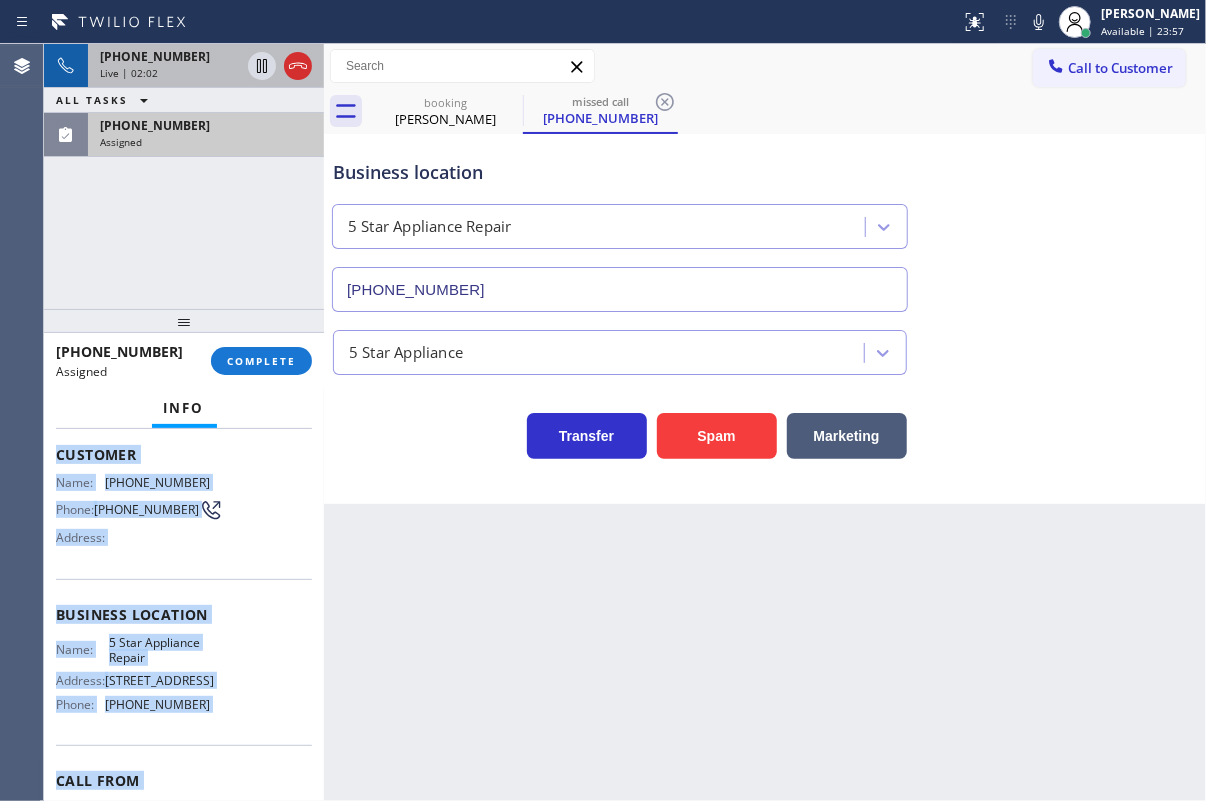 scroll, scrollTop: 222, scrollLeft: 0, axis: vertical 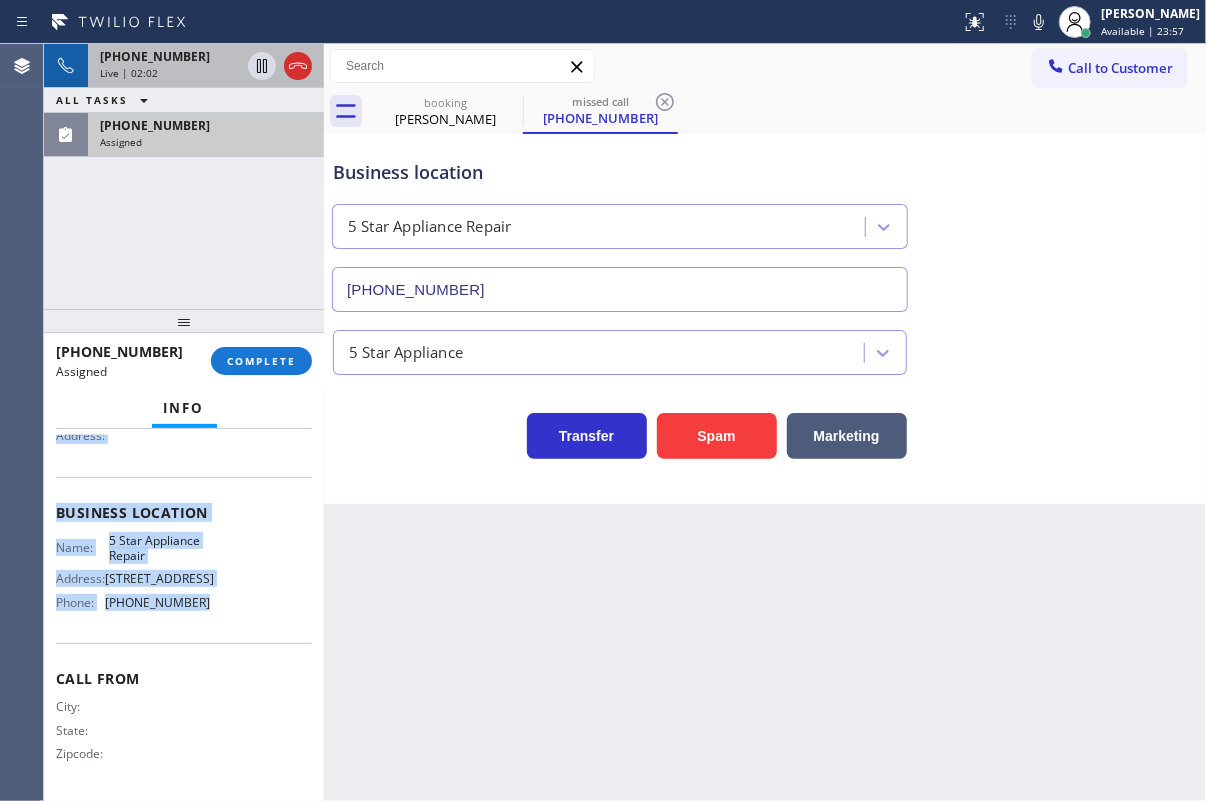 drag, startPoint x: 51, startPoint y: 565, endPoint x: 229, endPoint y: 617, distance: 185.44002 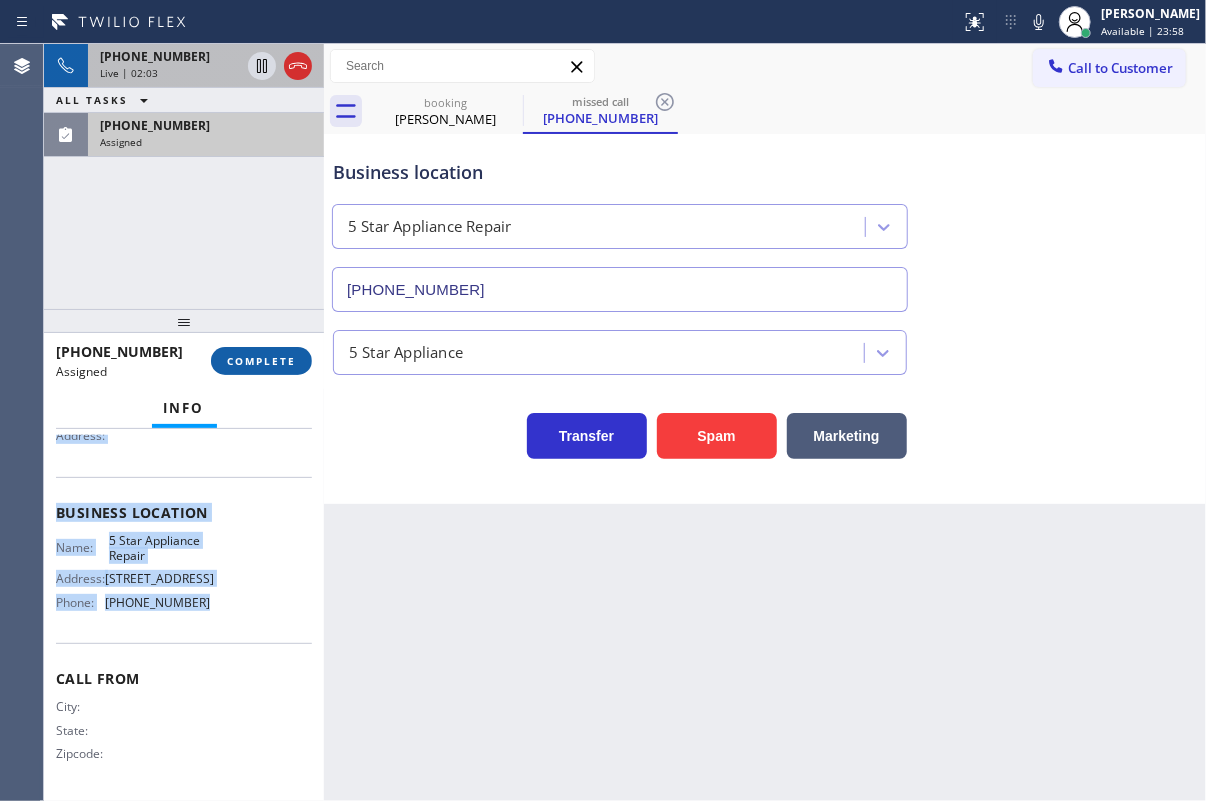 click on "COMPLETE" at bounding box center [261, 361] 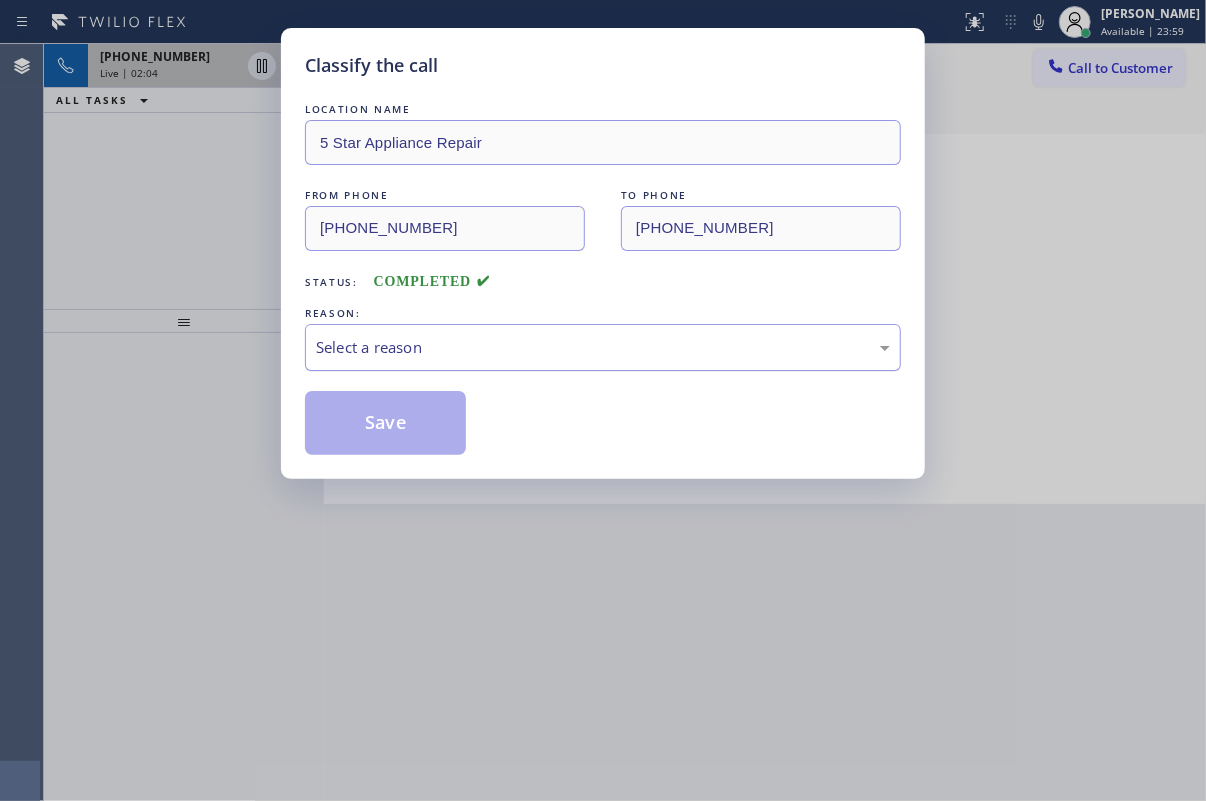 click on "Select a reason" at bounding box center [603, 347] 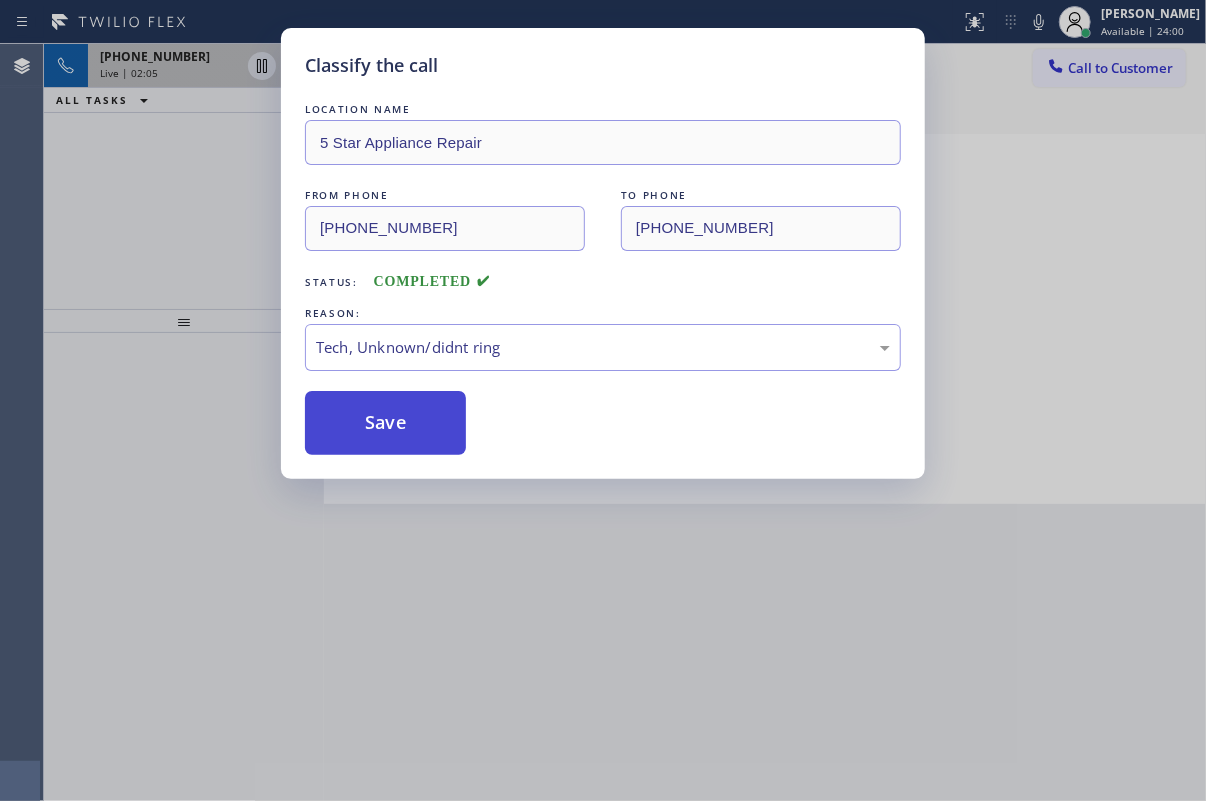click on "Save" at bounding box center (385, 423) 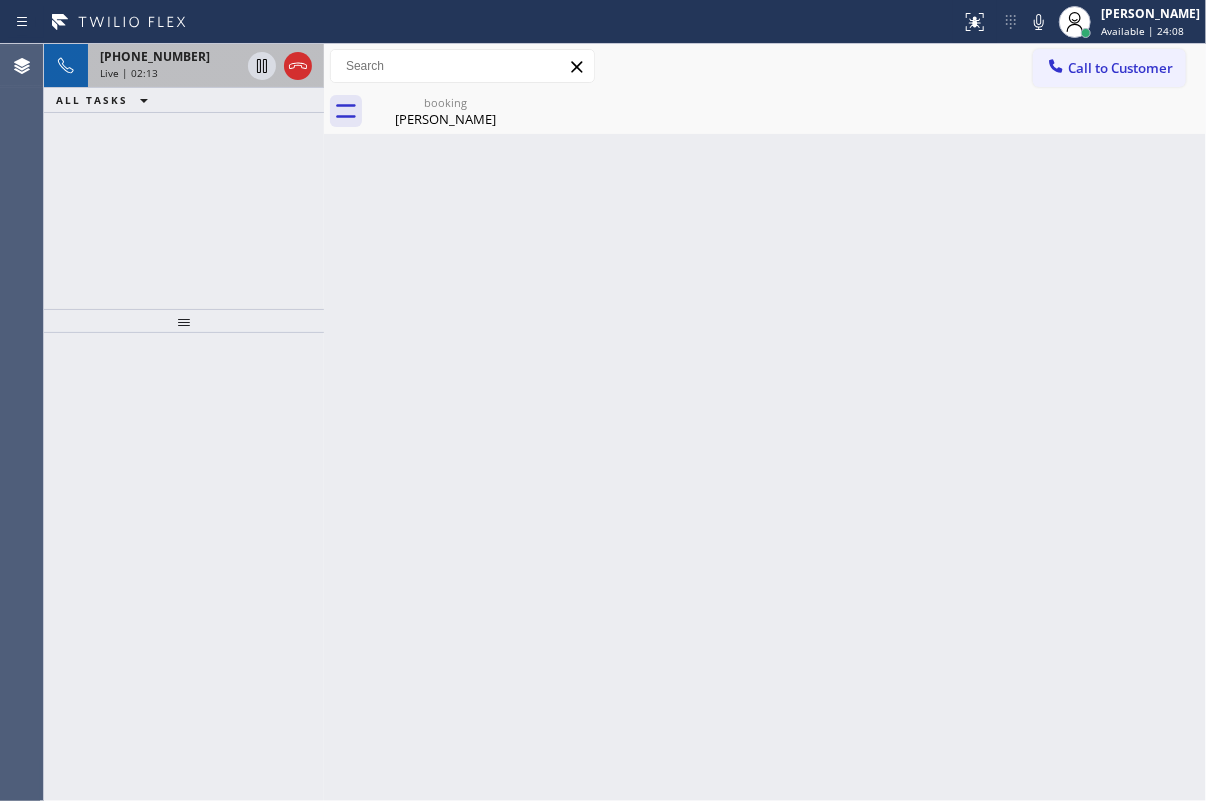 click on "Back to Dashboard Change Sender ID Customers Technicians Select a contact Outbound call Technician Search Technician Your caller id phone number Your caller id phone number Call Technician info Name   Phone none Address none Change Sender ID HVAC [PHONE_NUMBER] 5 Star Appliance [PHONE_NUMBER] Appliance Repair [PHONE_NUMBER] Plumbing [PHONE_NUMBER] Air Duct Cleaning [PHONE_NUMBER]  Electricians [PHONE_NUMBER] Cancel Change Check personal SMS Reset Change booking [PERSON_NAME] Call to Customer Outbound call Location Search location Your caller id phone number Customer number Call Outbound call Technician Search Technician Your caller id phone number Your caller id phone number Call booking [PERSON_NAME] [PERSON_NAME] Since: [DATE] link to CRM copy Email [PERSON_NAME][EMAIL_ADDRESS][DOMAIN_NAME]  Emails allowed Phone [PHONE_NUMBER] Phone2 none  SMS allowed Primary address [STREET_ADDRESS] EDIT Outbound call Location [GEOGRAPHIC_DATA] Appliance Repair Experts Your caller id phone number [PHONE_NUMBER] Customer number Call Transfer" at bounding box center [765, 422] 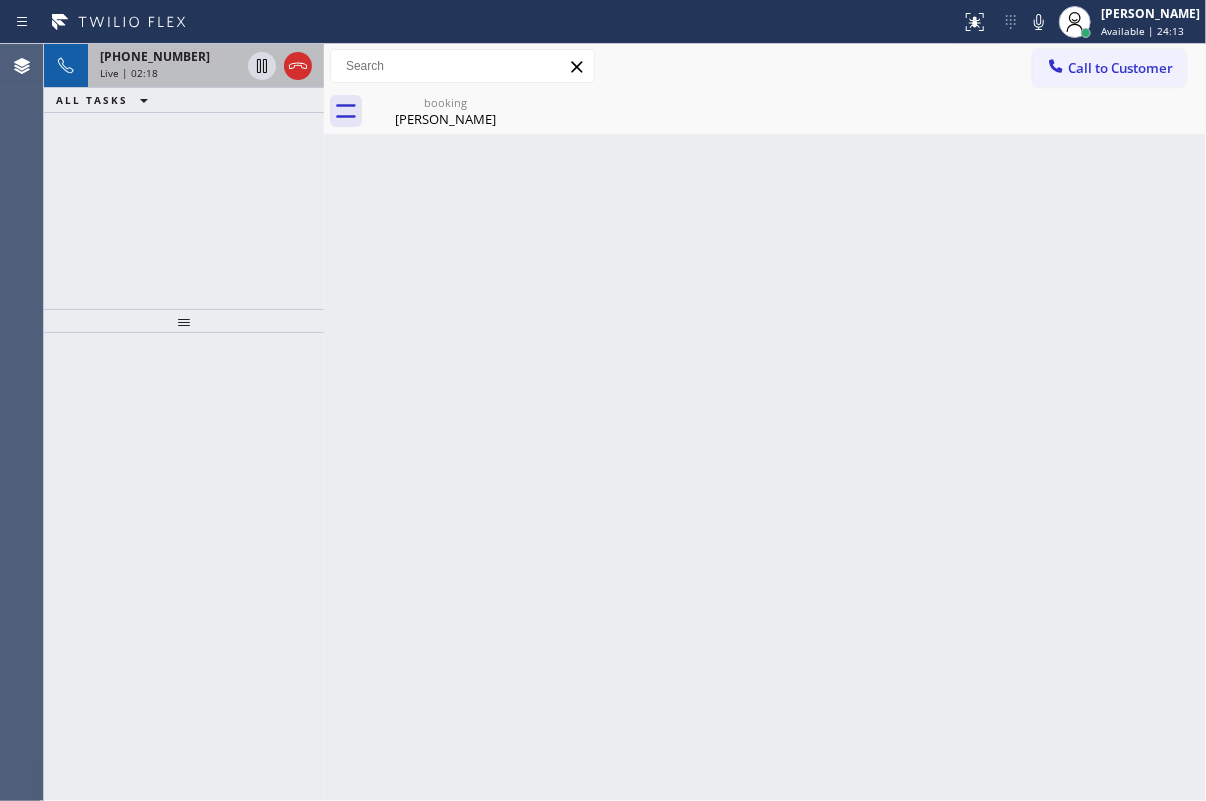 drag, startPoint x: 1132, startPoint y: 293, endPoint x: 674, endPoint y: 1, distance: 543.1648 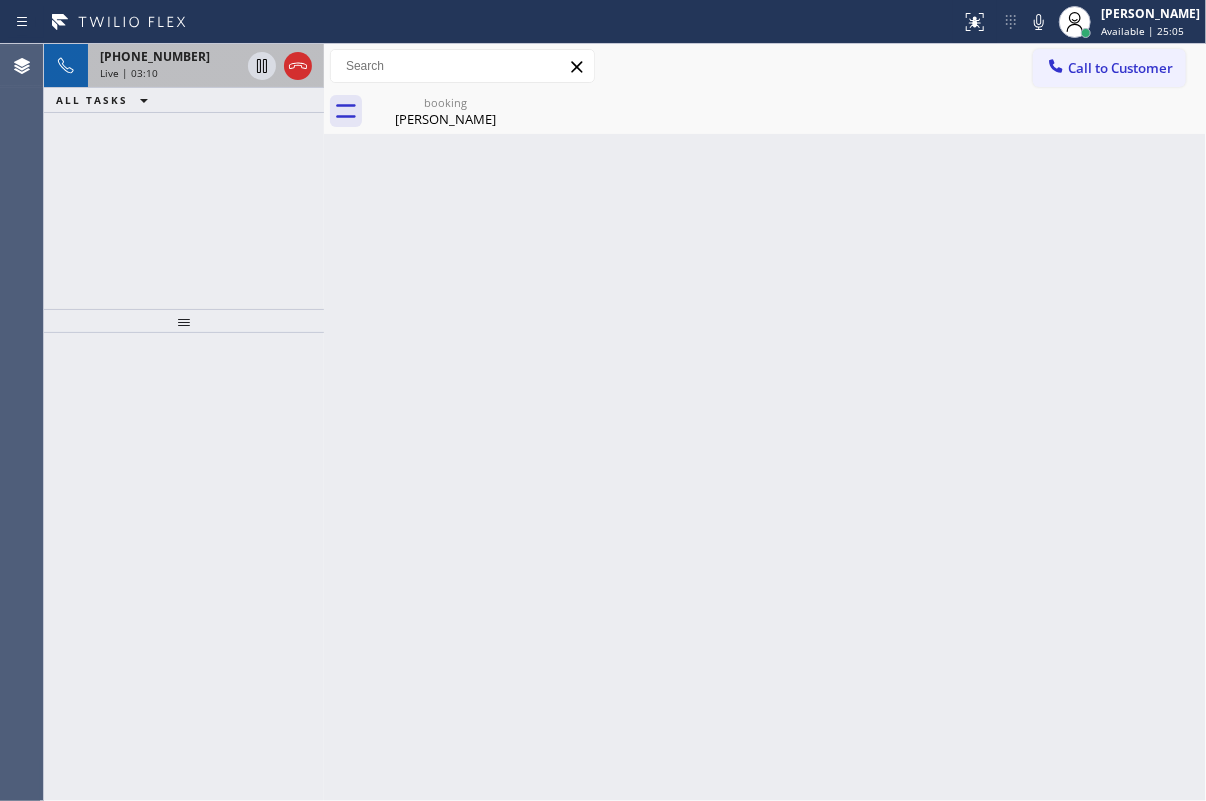 click on "[PHONE_NUMBER] Live | 03:10" at bounding box center [166, 66] 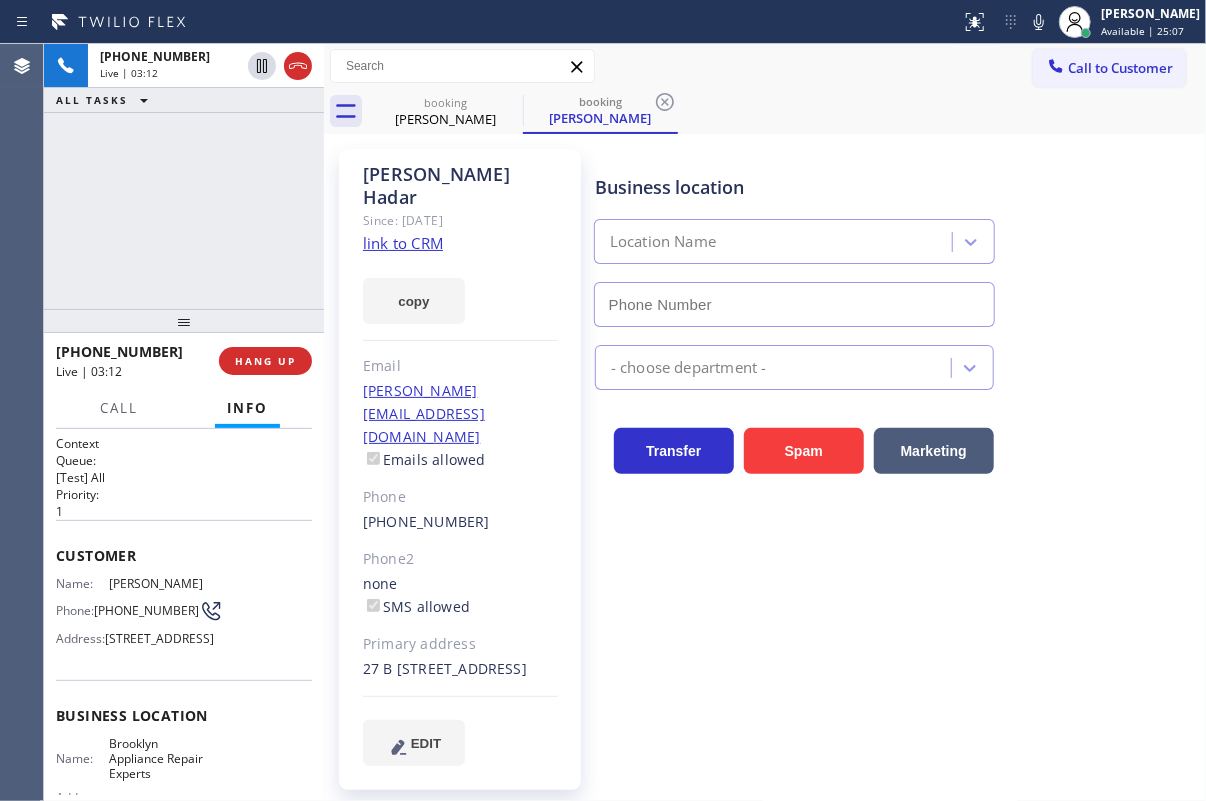 type on "[PHONE_NUMBER]" 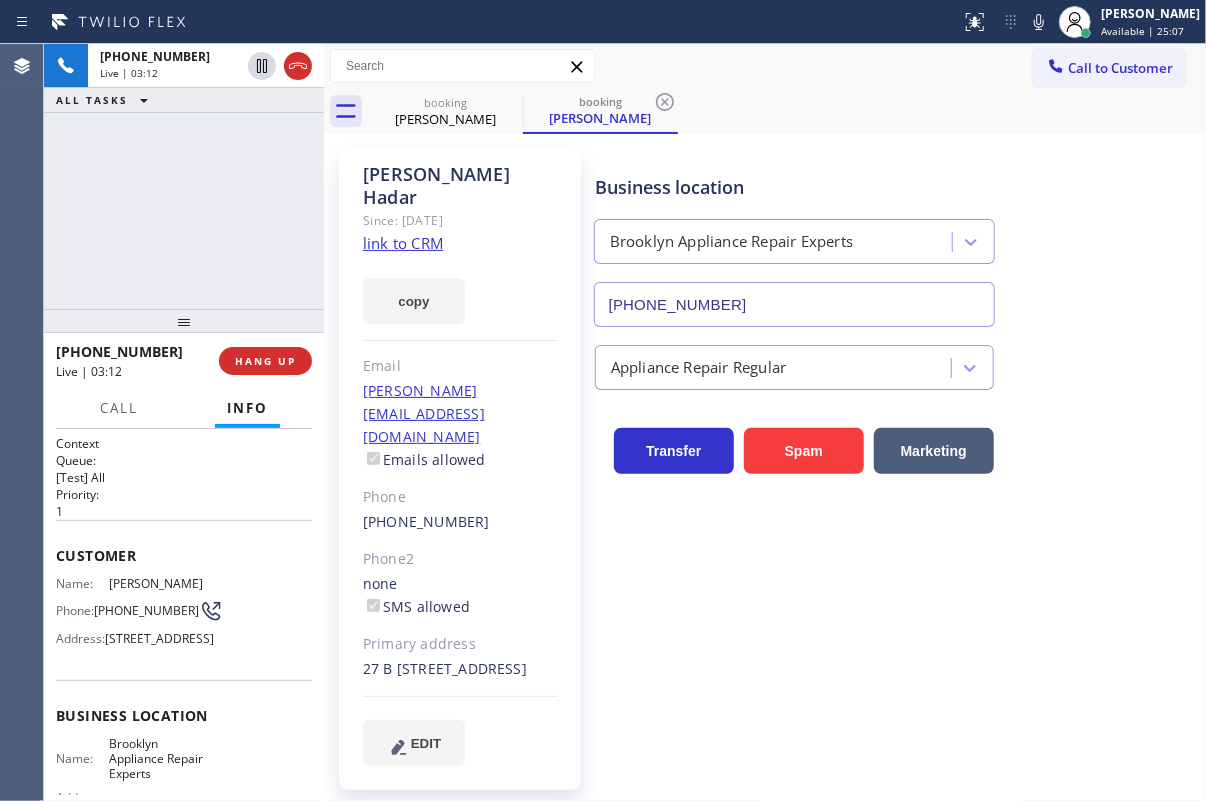 click on "link to CRM" 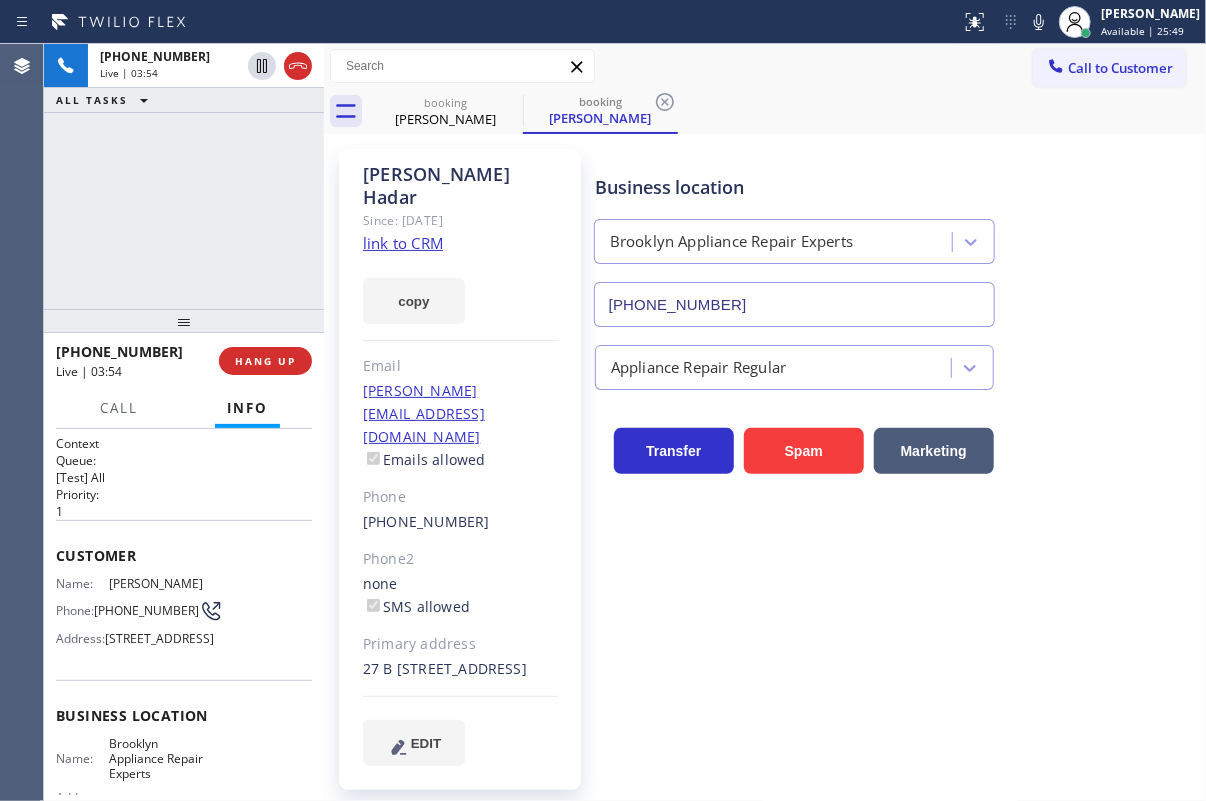click on "Transfer Spam Marketing" at bounding box center (896, 432) 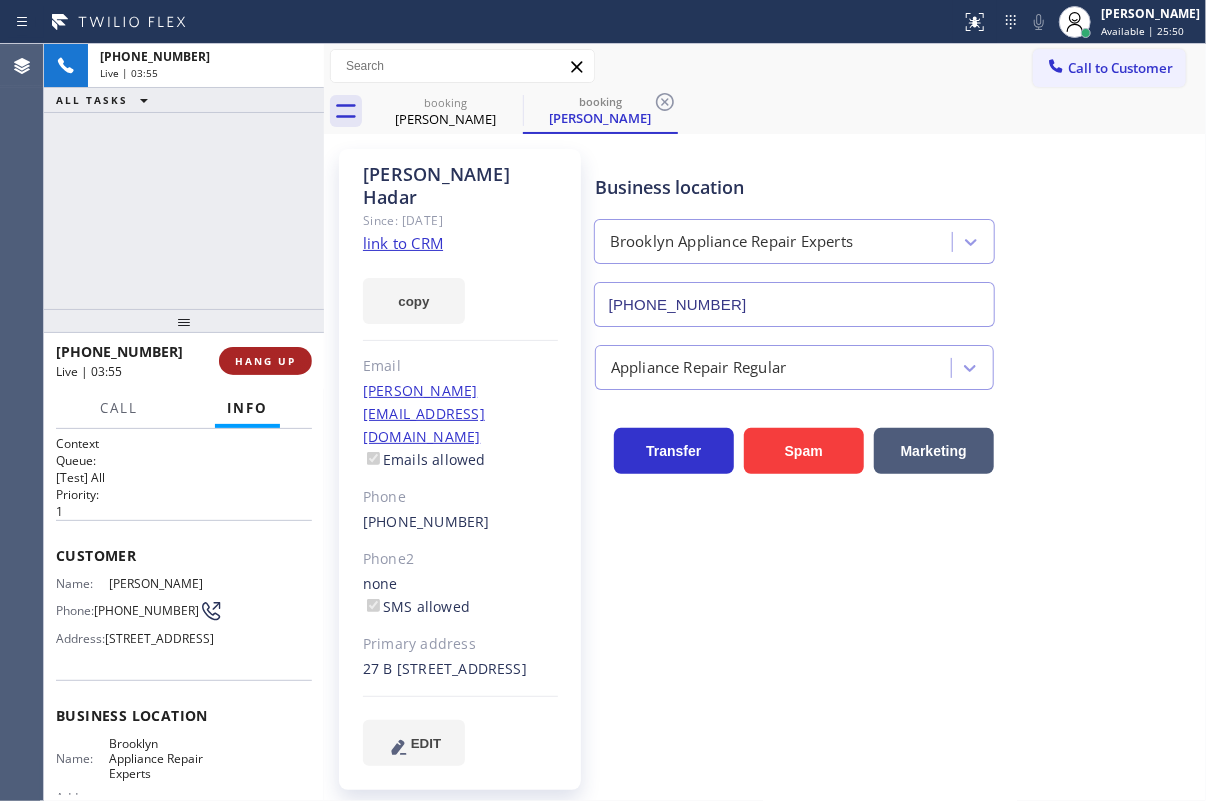 click on "HANG UP" at bounding box center (265, 361) 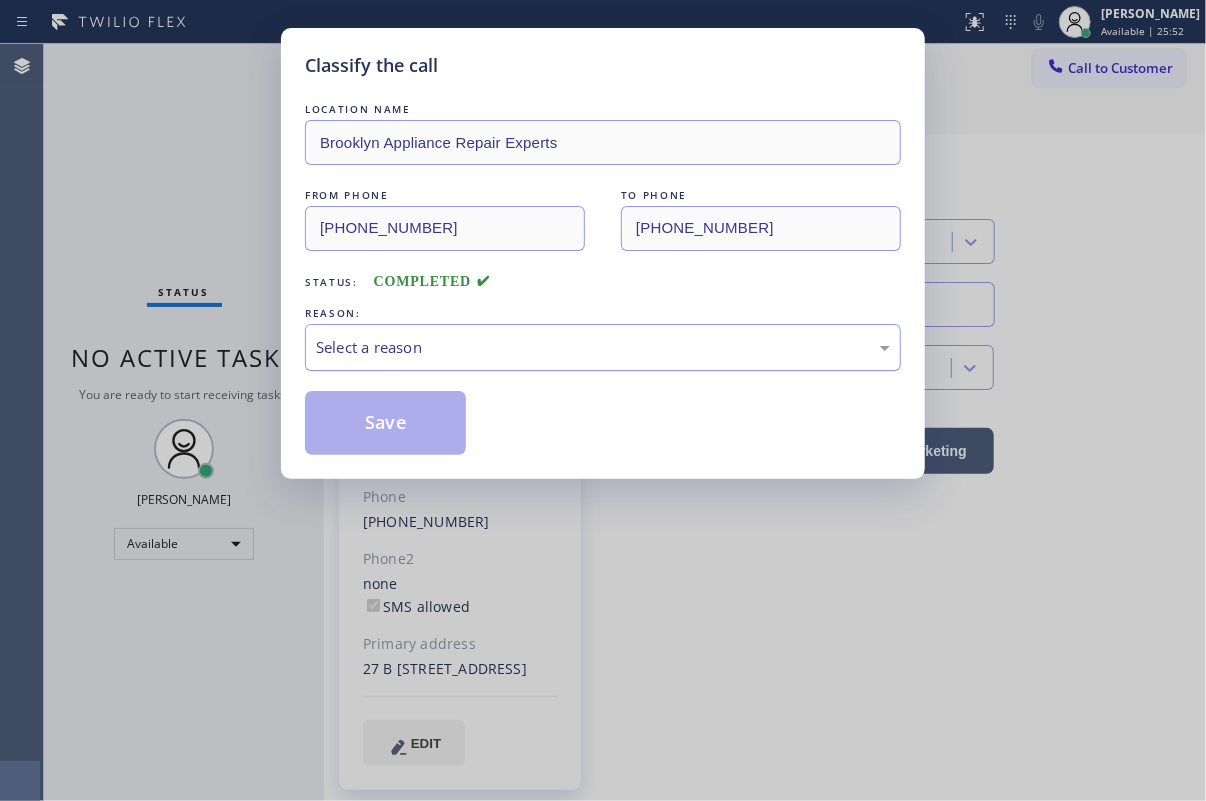 click on "Select a reason" at bounding box center [603, 347] 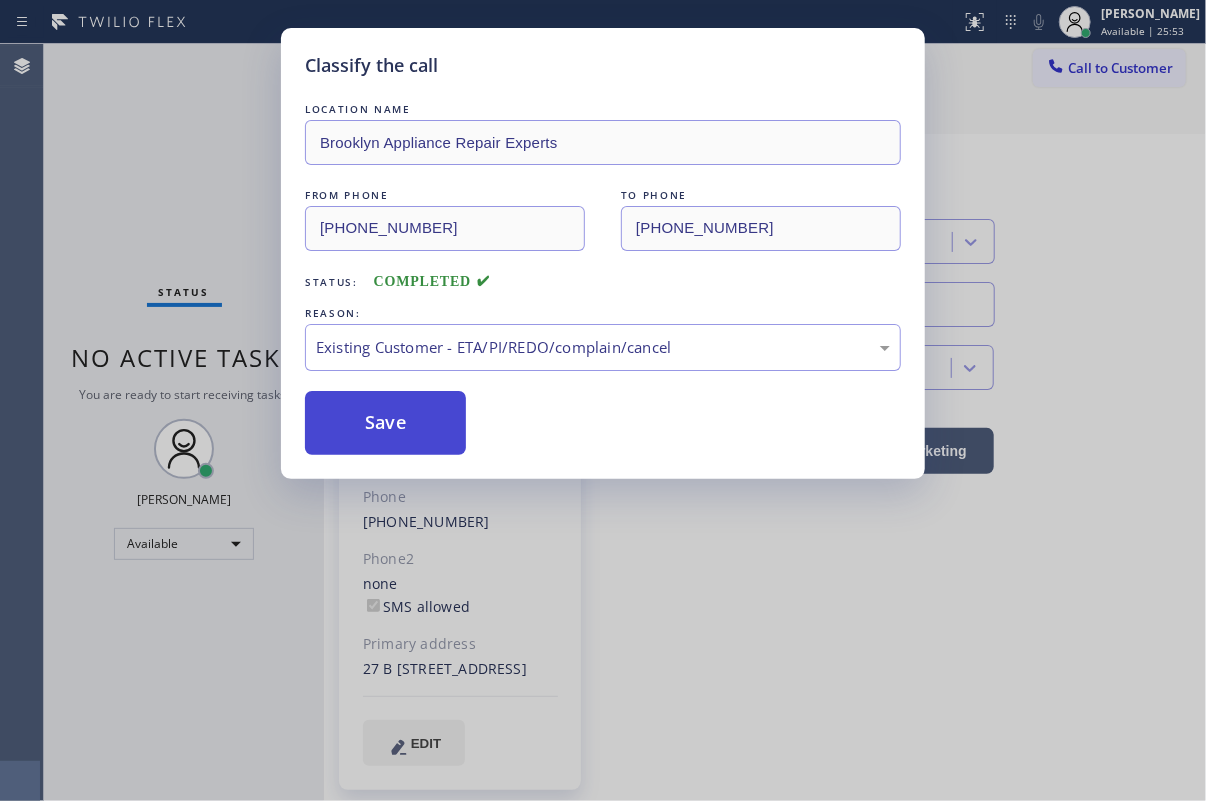 click on "Save" at bounding box center [385, 423] 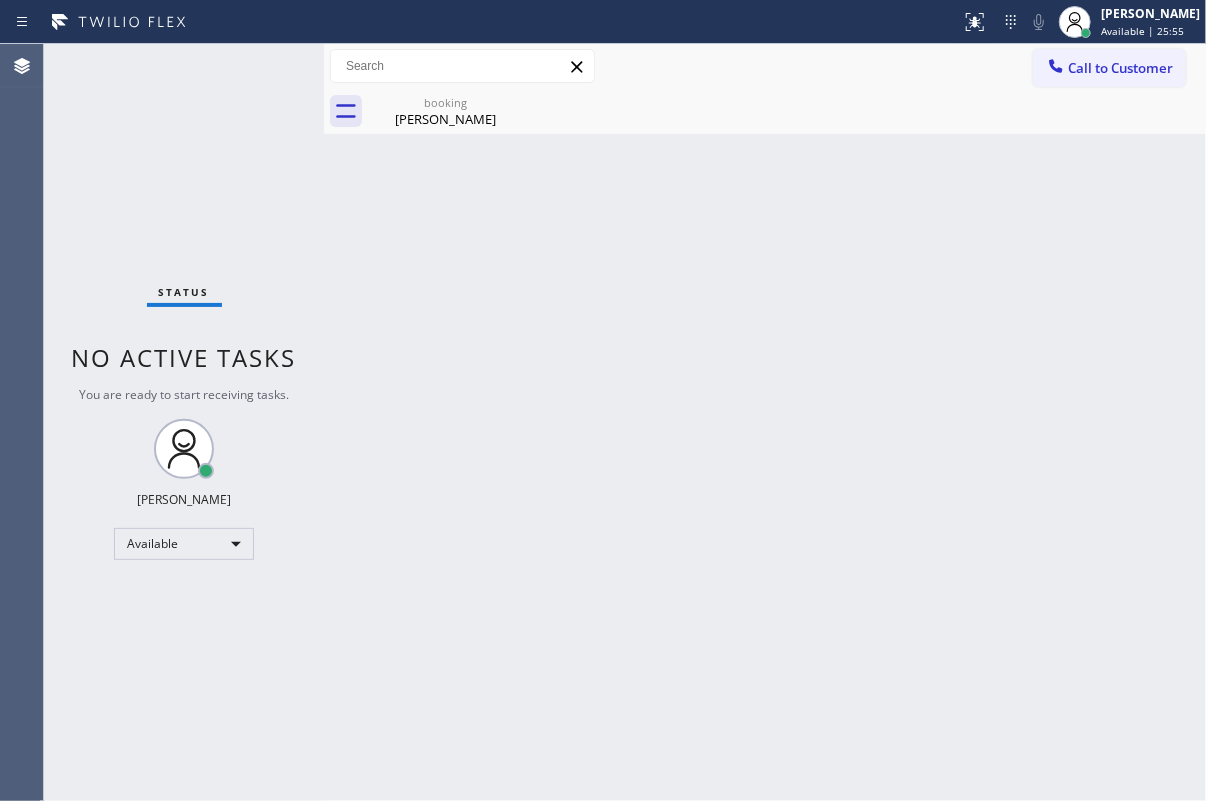 drag, startPoint x: 434, startPoint y: 111, endPoint x: 526, endPoint y: 114, distance: 92.0489 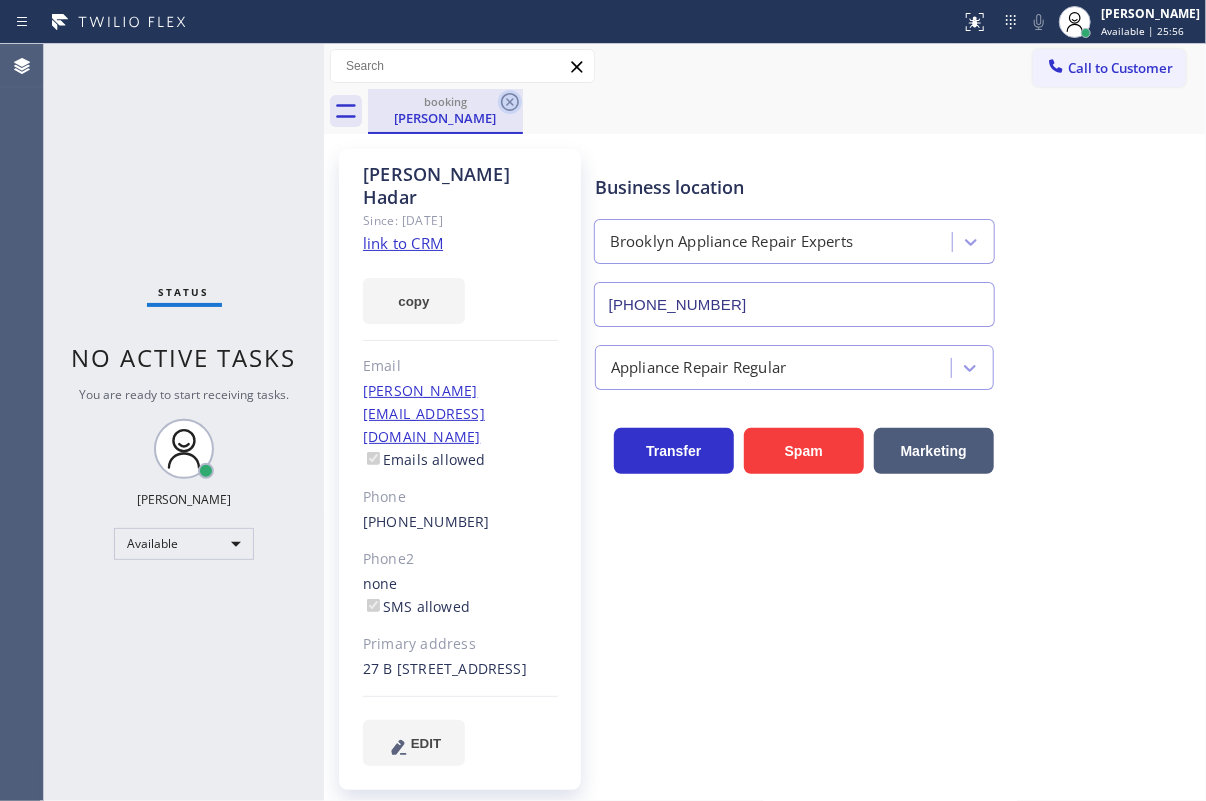 click 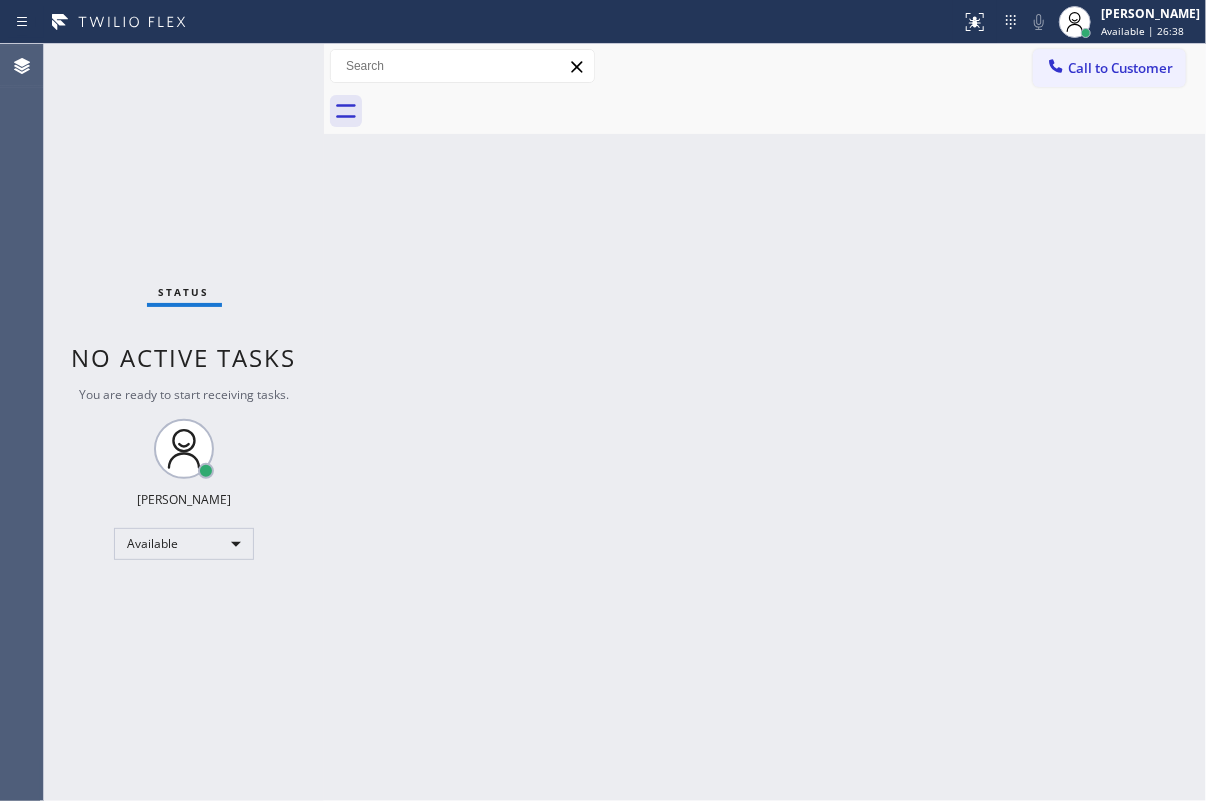 click on "Back to Dashboard Change Sender ID Customers Technicians Select a contact Outbound call Technician Search Technician Your caller id phone number Your caller id phone number Call Technician info Name   Phone none Address none Change Sender ID HVAC [PHONE_NUMBER] 5 Star Appliance [PHONE_NUMBER] Appliance Repair [PHONE_NUMBER] Plumbing [PHONE_NUMBER] Air Duct Cleaning [PHONE_NUMBER]  Electricians [PHONE_NUMBER] Cancel Change Check personal SMS Reset Change No tabs Call to Customer Outbound call Location Search location Your caller id phone number Customer number Call Outbound call Technician Search Technician Your caller id phone number Your caller id phone number Call" at bounding box center [765, 422] 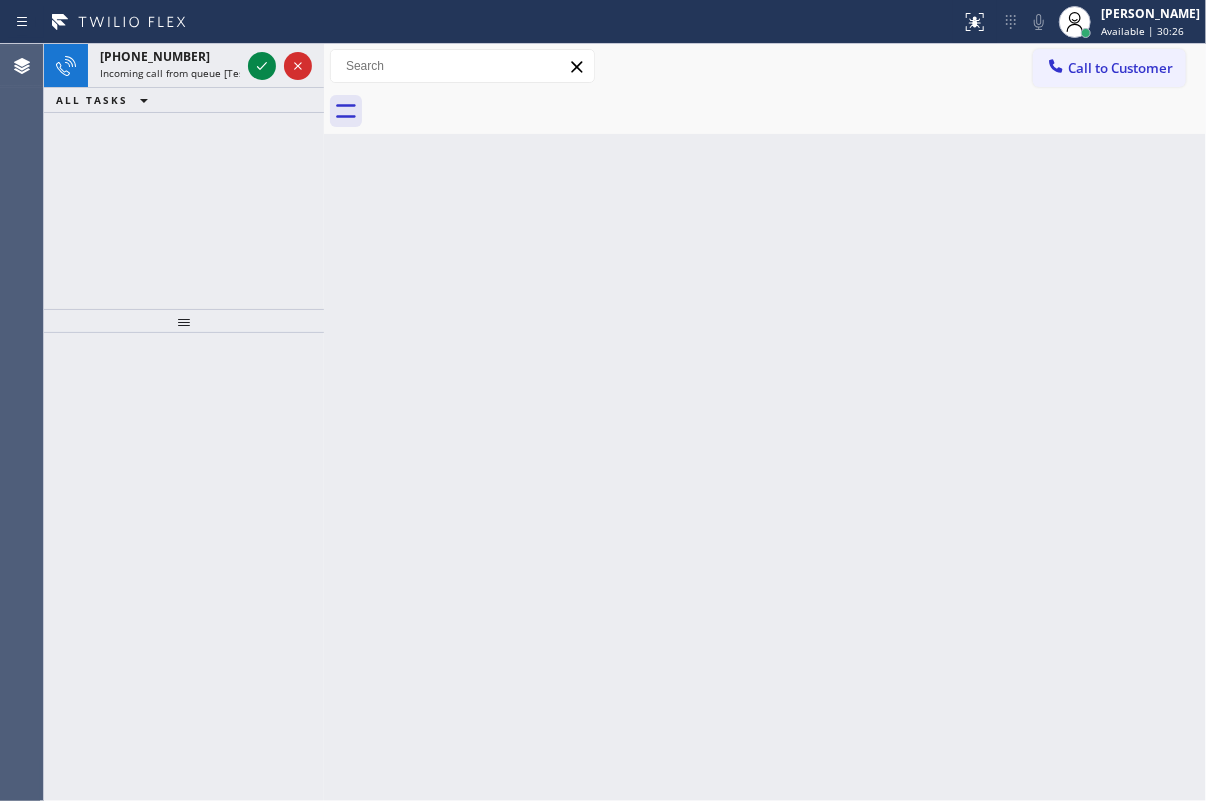 click on "Back to Dashboard Change Sender ID Customers Technicians Select a contact Outbound call Technician Search Technician Your caller id phone number Your caller id phone number Call Technician info Name   Phone none Address none Change Sender ID HVAC [PHONE_NUMBER] 5 Star Appliance [PHONE_NUMBER] Appliance Repair [PHONE_NUMBER] Plumbing [PHONE_NUMBER] Air Duct Cleaning [PHONE_NUMBER]  Electricians [PHONE_NUMBER] Cancel Change Check personal SMS Reset Change No tabs Call to Customer Outbound call Location Search location Your caller id phone number Customer number Call Outbound call Technician Search Technician Your caller id phone number Your caller id phone number Call" at bounding box center (765, 422) 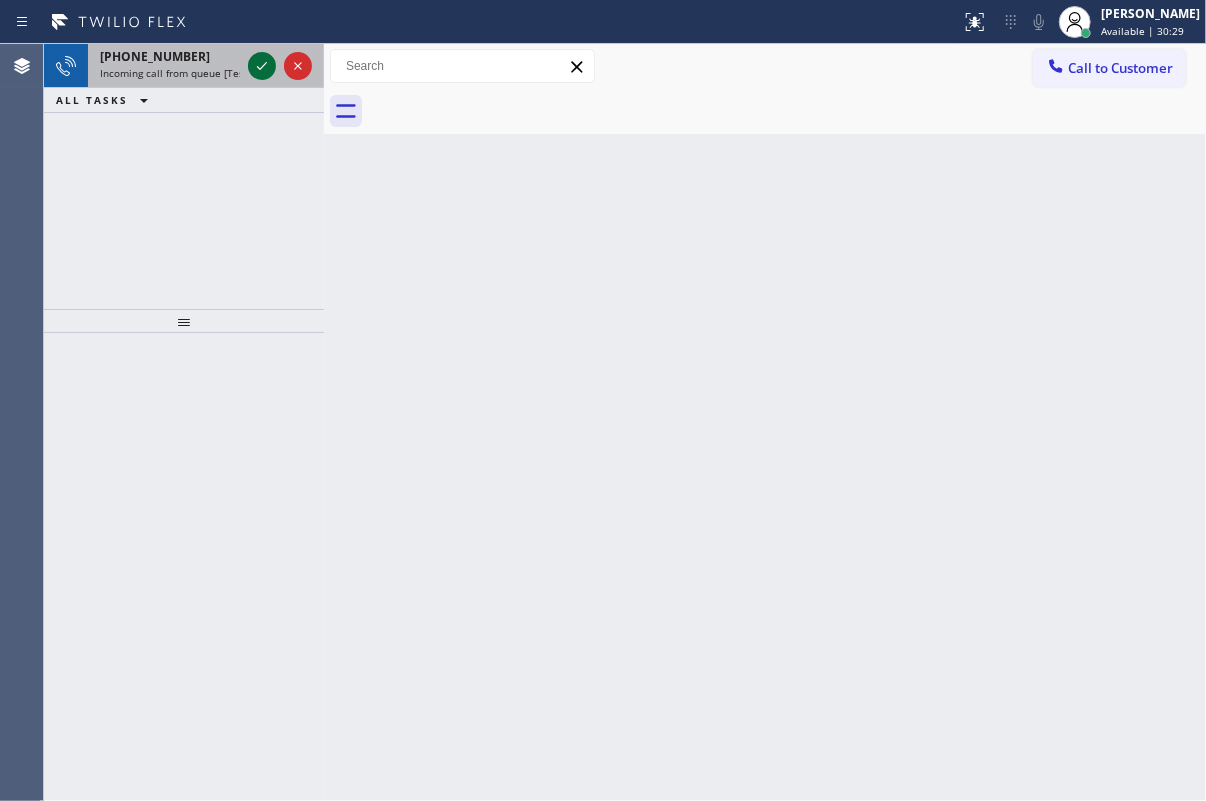 click 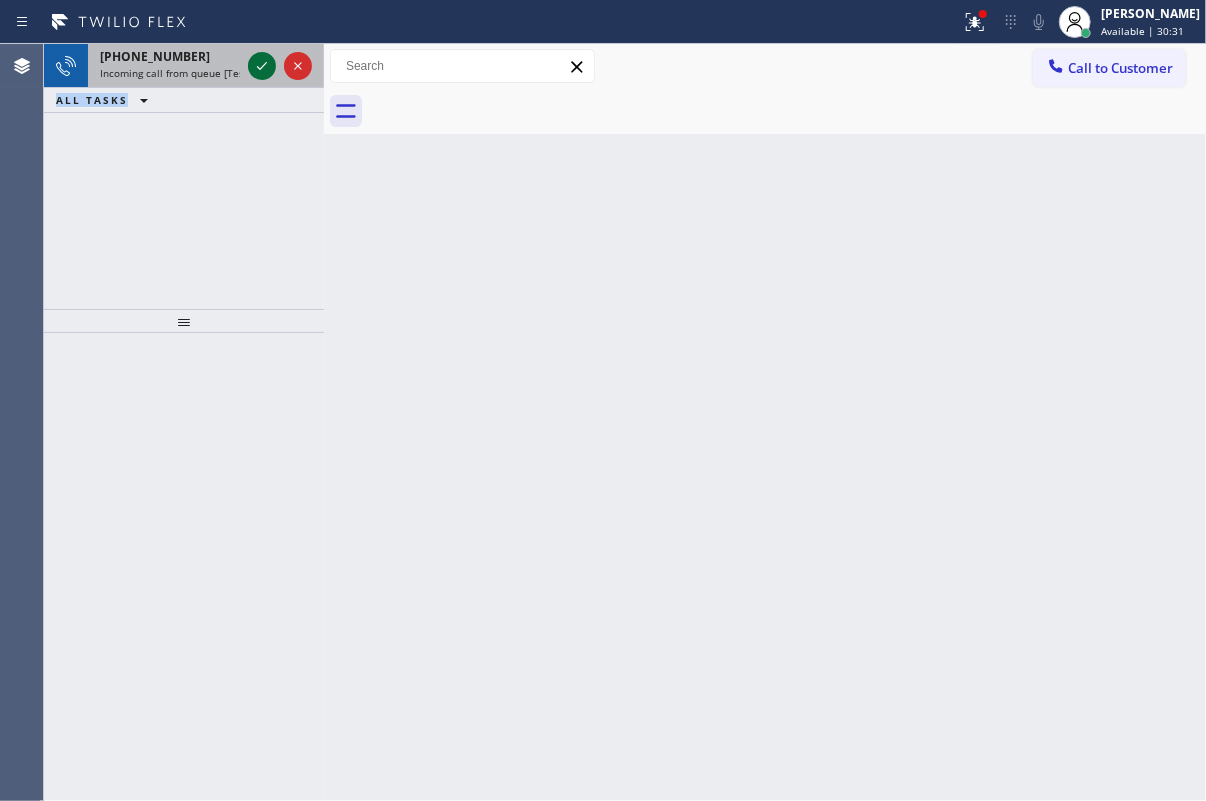 click 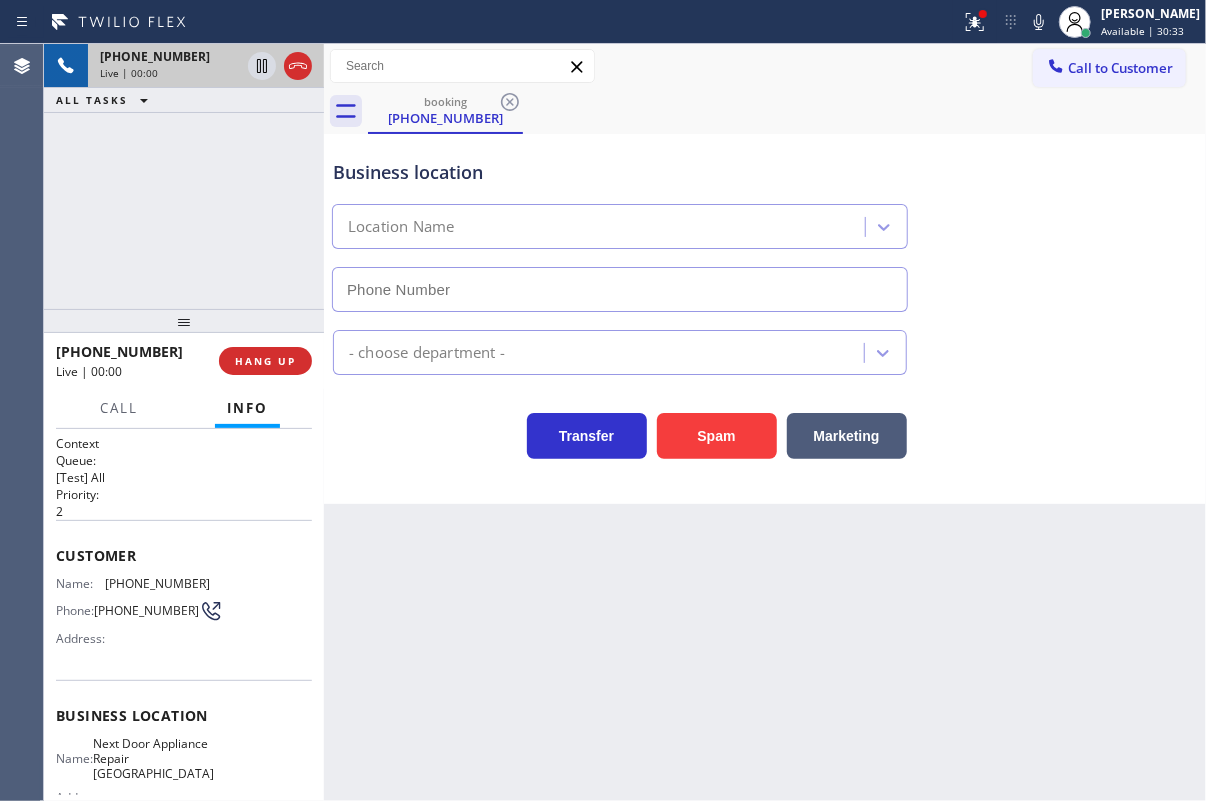 type on "[PHONE_NUMBER]" 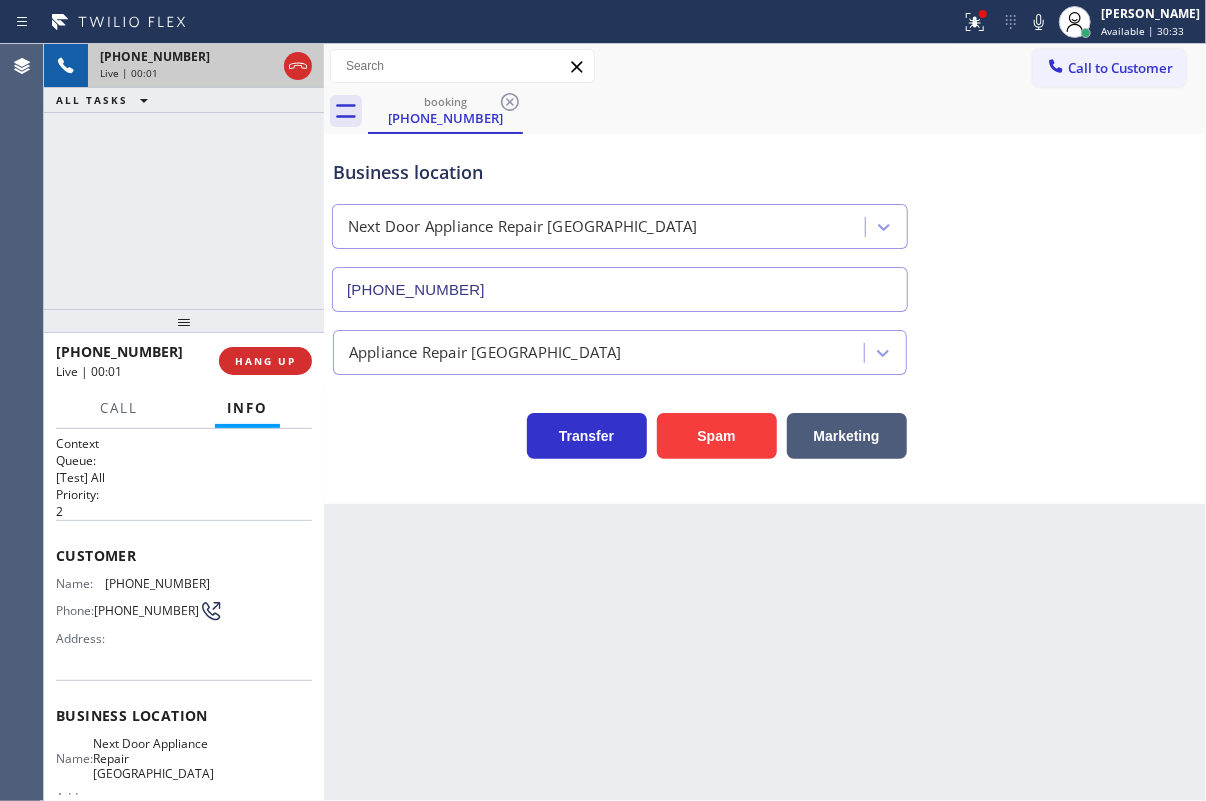 click on "[PHONE_NUMBER] Live | 00:01 HANG UP" at bounding box center [184, 361] 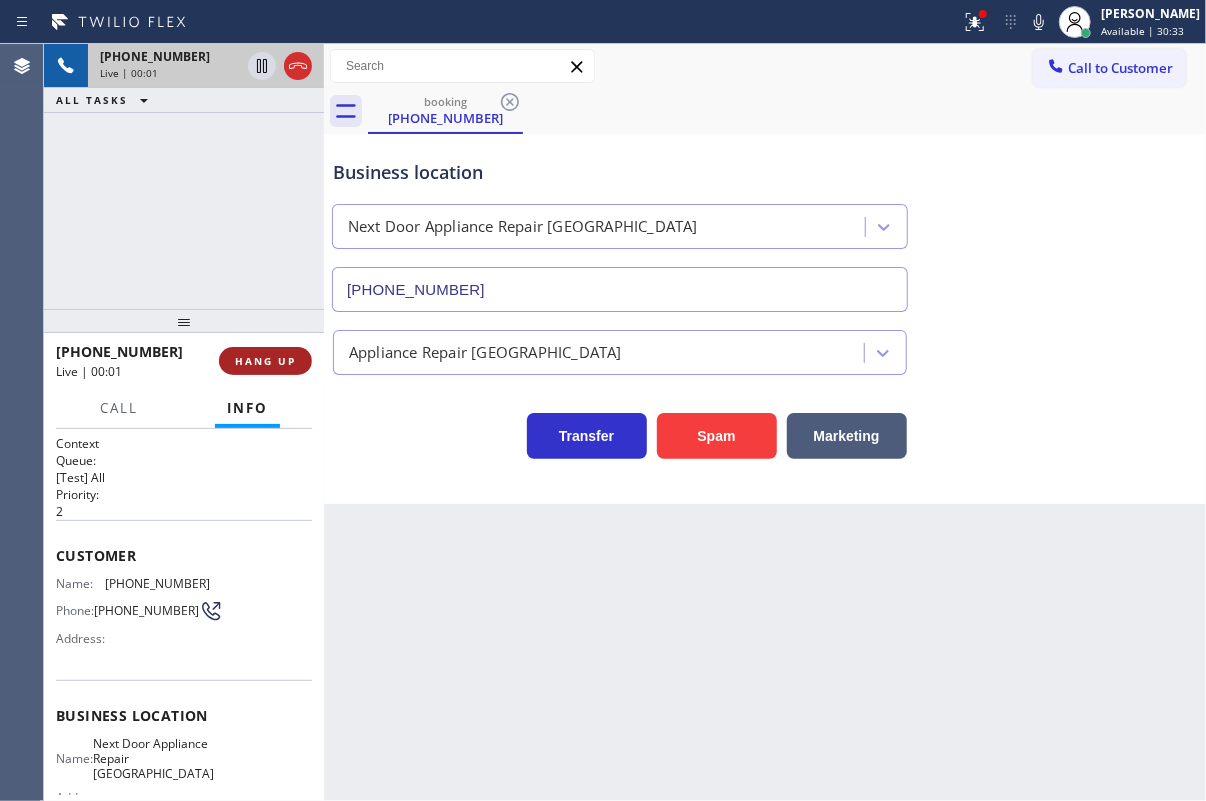click on "HANG UP" at bounding box center (265, 361) 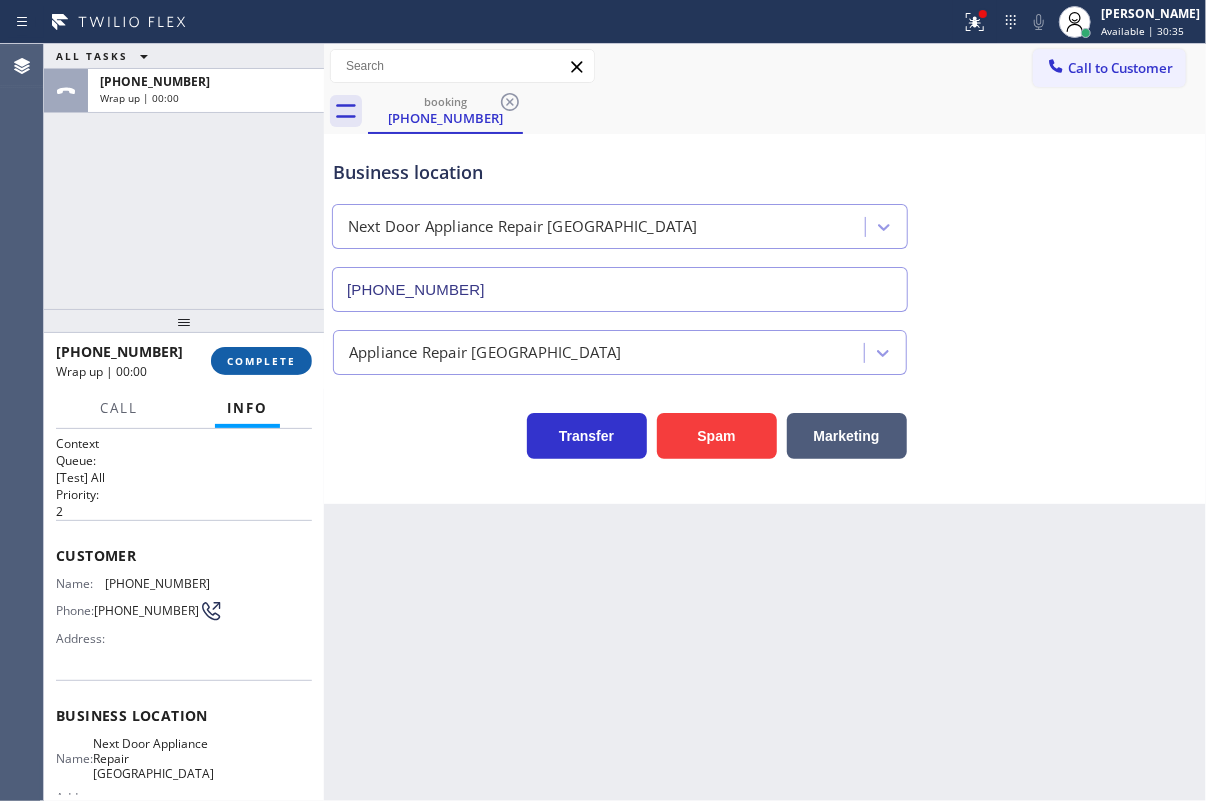 click on "COMPLETE" at bounding box center (261, 361) 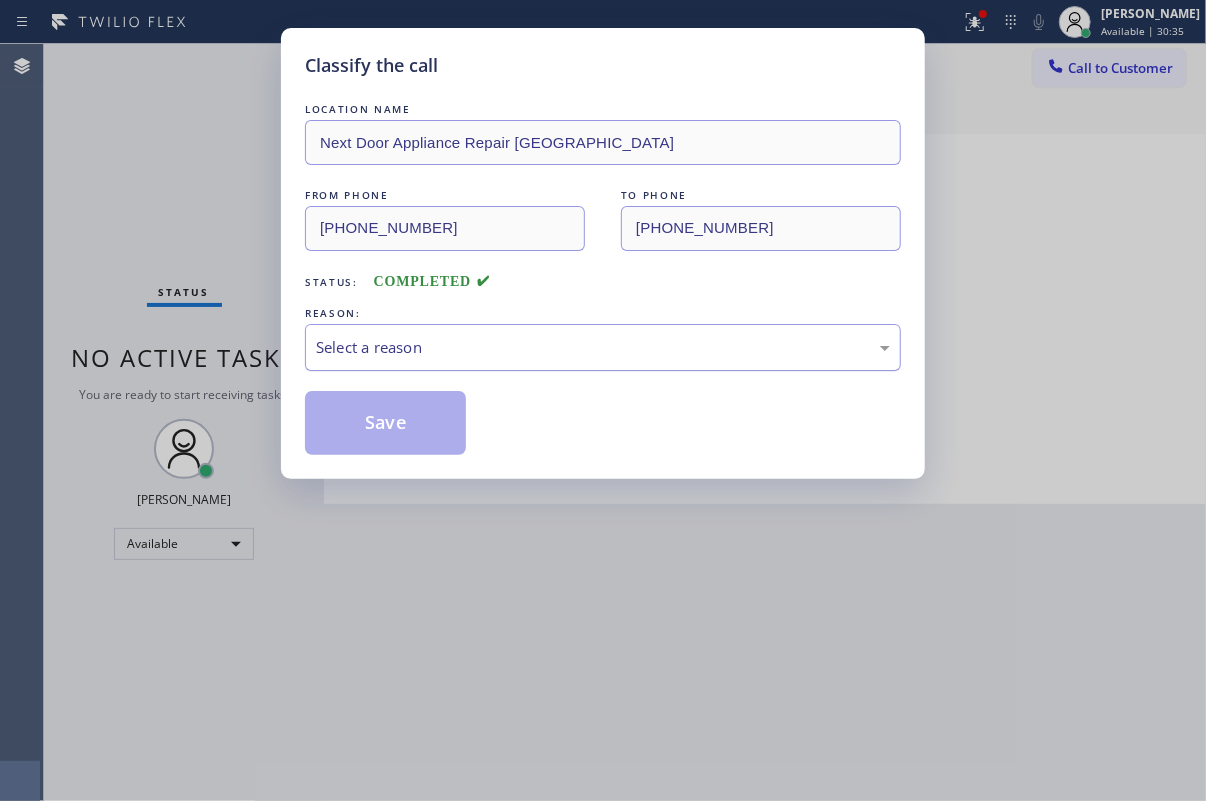 click on "Select a reason" at bounding box center (603, 347) 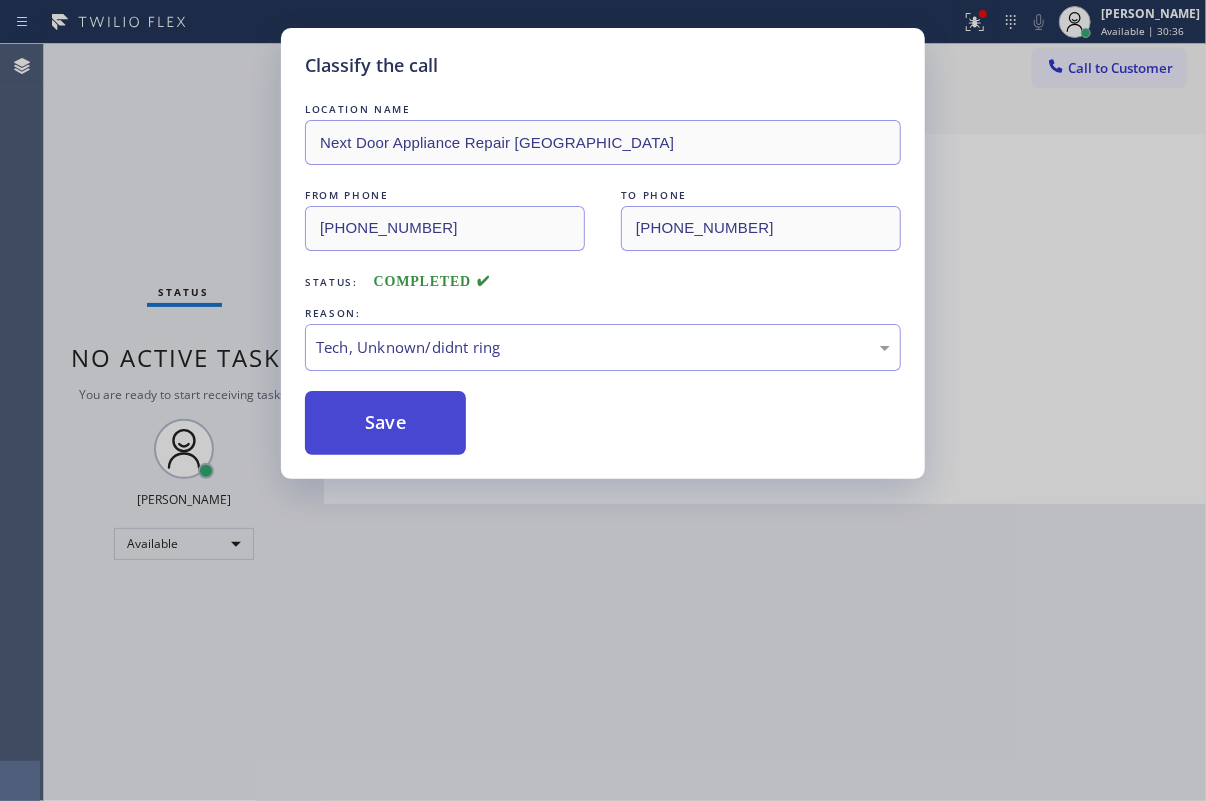 click on "Save" at bounding box center (385, 423) 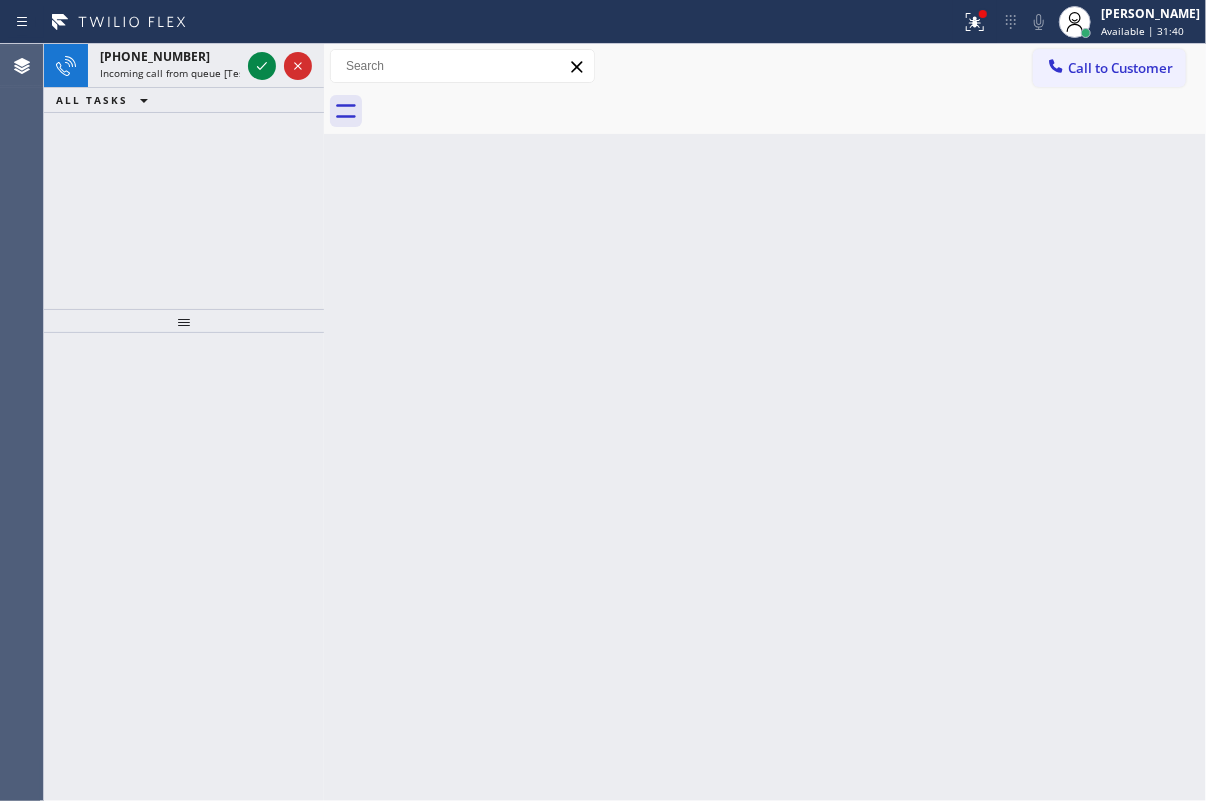 click on "Back to Dashboard Change Sender ID Customers Technicians Select a contact Outbound call Technician Search Technician Your caller id phone number Your caller id phone number Call Technician info Name   Phone none Address none Change Sender ID HVAC [PHONE_NUMBER] 5 Star Appliance [PHONE_NUMBER] Appliance Repair [PHONE_NUMBER] Plumbing [PHONE_NUMBER] Air Duct Cleaning [PHONE_NUMBER]  Electricians [PHONE_NUMBER] Cancel Change Check personal SMS Reset Change No tabs Call to Customer Outbound call Location Search location Your caller id phone number Customer number Call Outbound call Technician Search Technician Your caller id phone number Your caller id phone number Call" at bounding box center (765, 422) 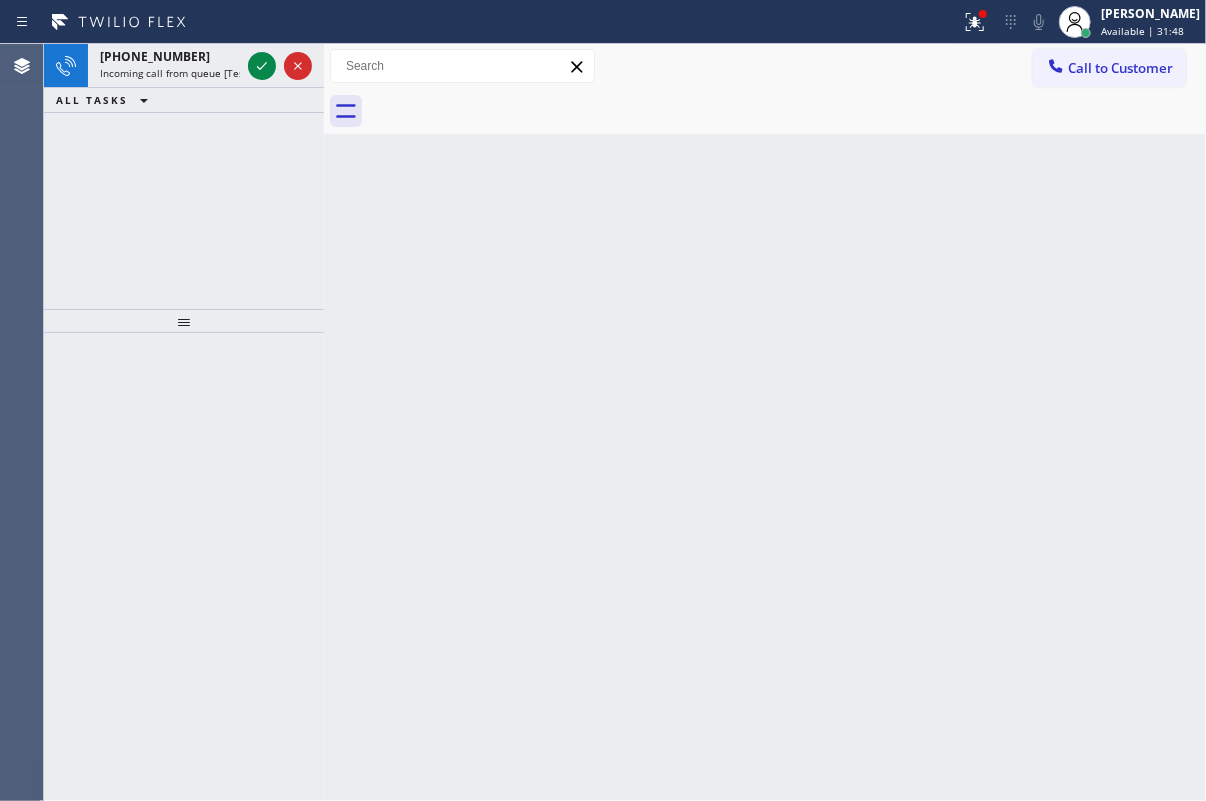 drag, startPoint x: 1107, startPoint y: 456, endPoint x: 781, endPoint y: 274, distance: 373.3631 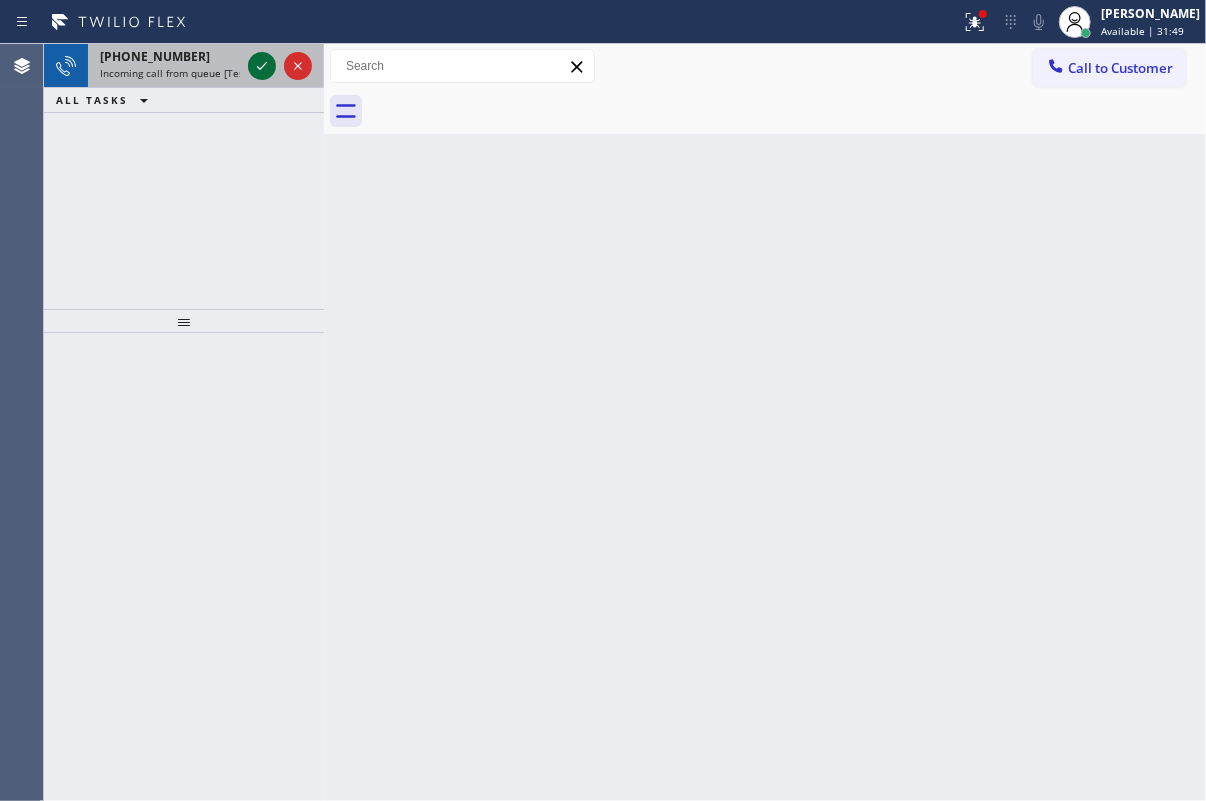 click 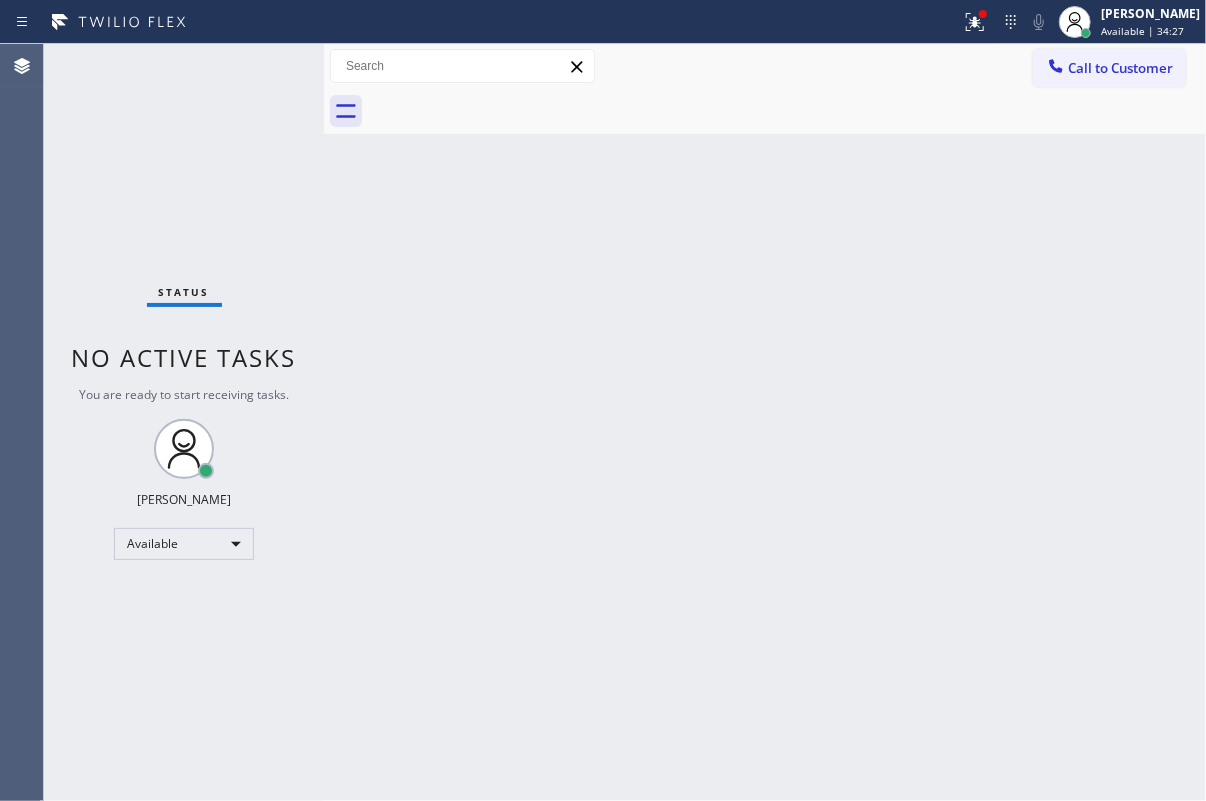 click on "Back to Dashboard Change Sender ID Customers Technicians Select a contact Outbound call Technician Search Technician Your caller id phone number Your caller id phone number Call Technician info Name   Phone none Address none Change Sender ID HVAC [PHONE_NUMBER] 5 Star Appliance [PHONE_NUMBER] Appliance Repair [PHONE_NUMBER] Plumbing [PHONE_NUMBER] Air Duct Cleaning [PHONE_NUMBER]  Electricians [PHONE_NUMBER] Cancel Change Check personal SMS Reset Change No tabs Call to Customer Outbound call Location Search location Your caller id phone number Customer number Call Outbound call Technician Search Technician Your caller id phone number Your caller id phone number Call" at bounding box center (765, 422) 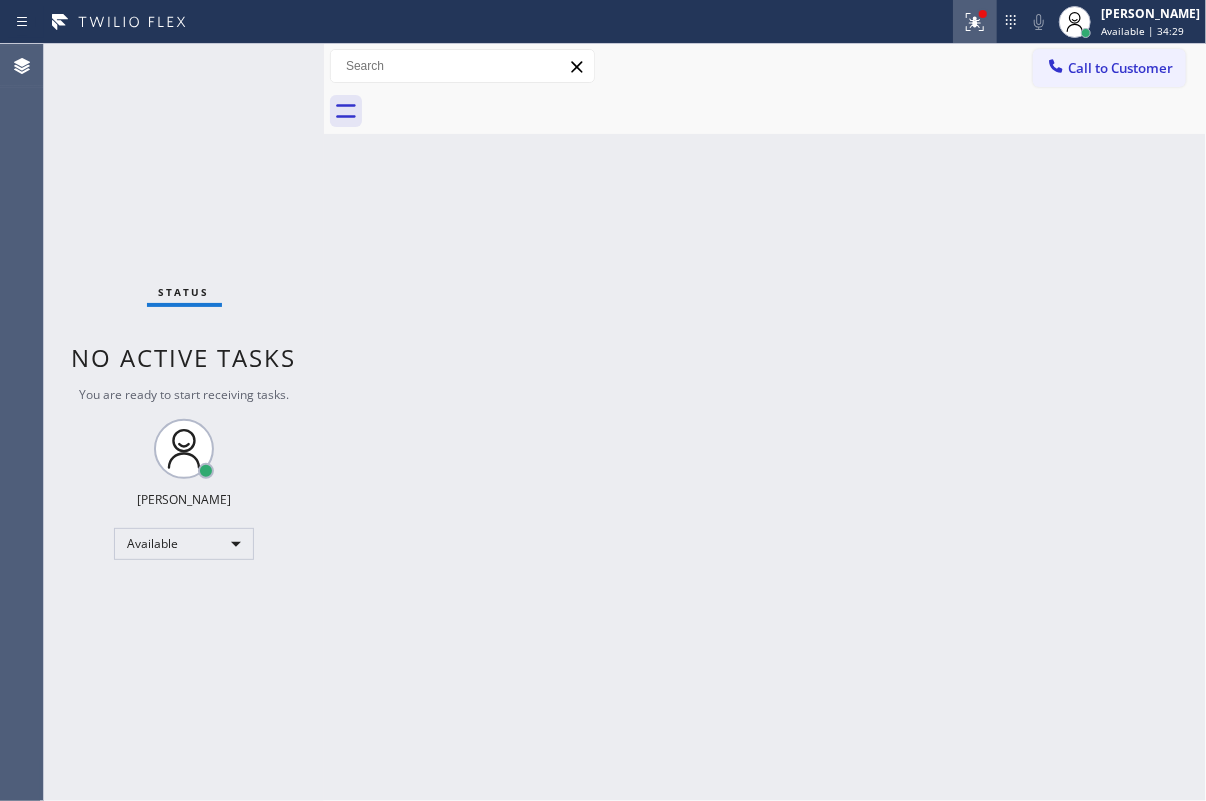 click at bounding box center (975, 22) 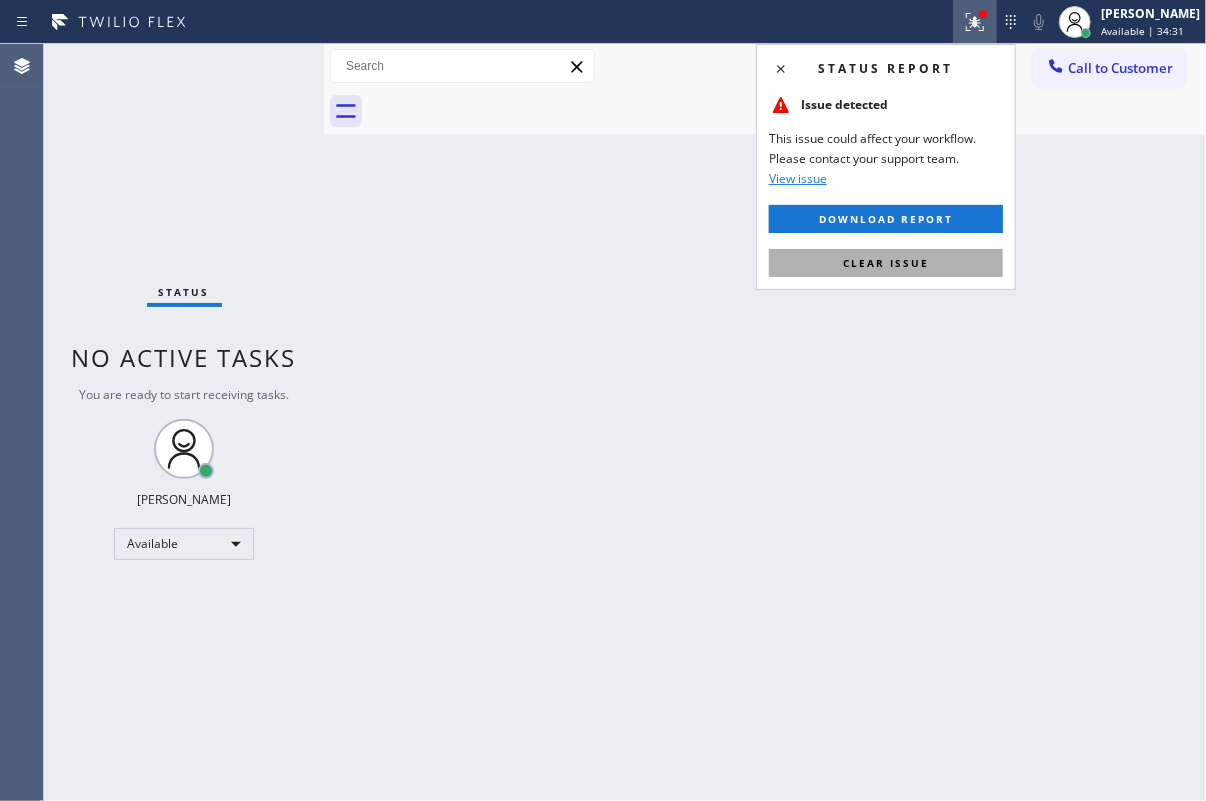 click on "Clear issue" at bounding box center [886, 263] 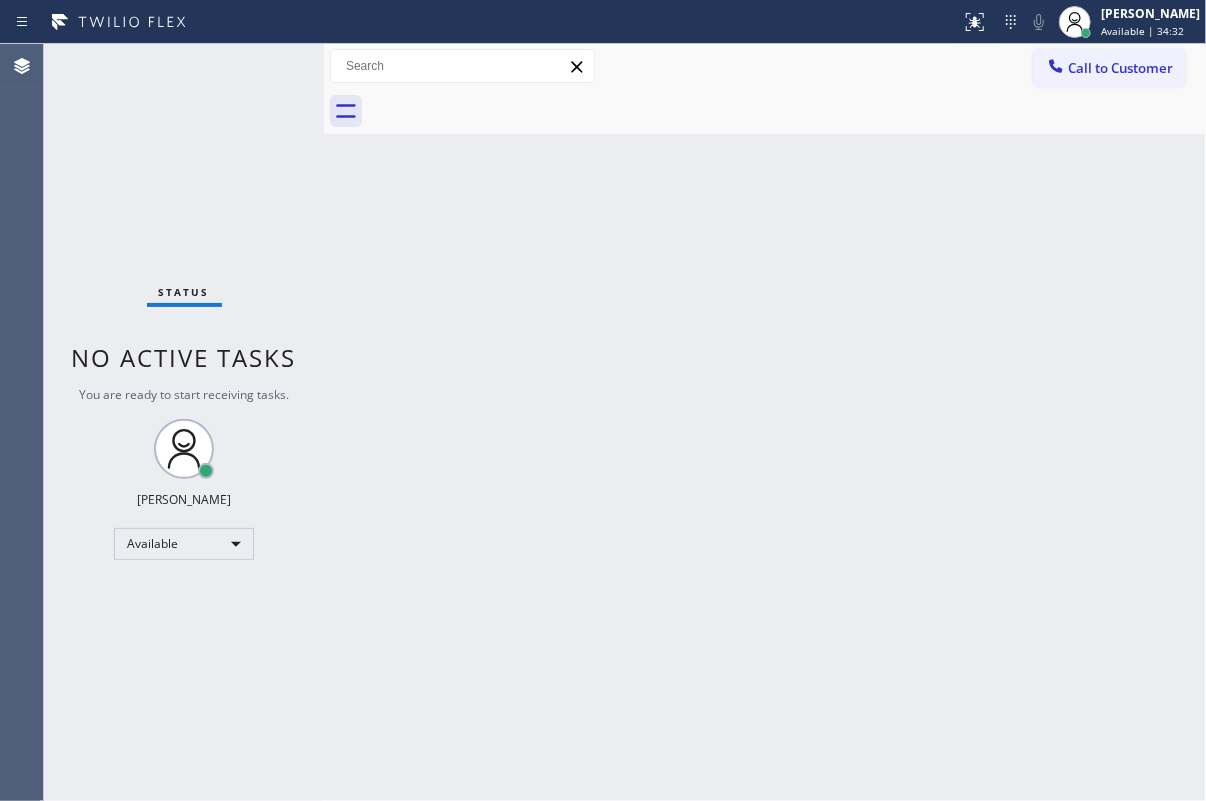 click on "Back to Dashboard Change Sender ID Customers Technicians Select a contact Outbound call Technician Search Technician Your caller id phone number Your caller id phone number Call Technician info Name   Phone none Address none Change Sender ID HVAC [PHONE_NUMBER] 5 Star Appliance [PHONE_NUMBER] Appliance Repair [PHONE_NUMBER] Plumbing [PHONE_NUMBER] Air Duct Cleaning [PHONE_NUMBER]  Electricians [PHONE_NUMBER] Cancel Change Check personal SMS Reset Change No tabs Call to Customer Outbound call Location Search location Your caller id phone number Customer number Call Outbound call Technician Search Technician Your caller id phone number Your caller id phone number Call" at bounding box center [765, 422] 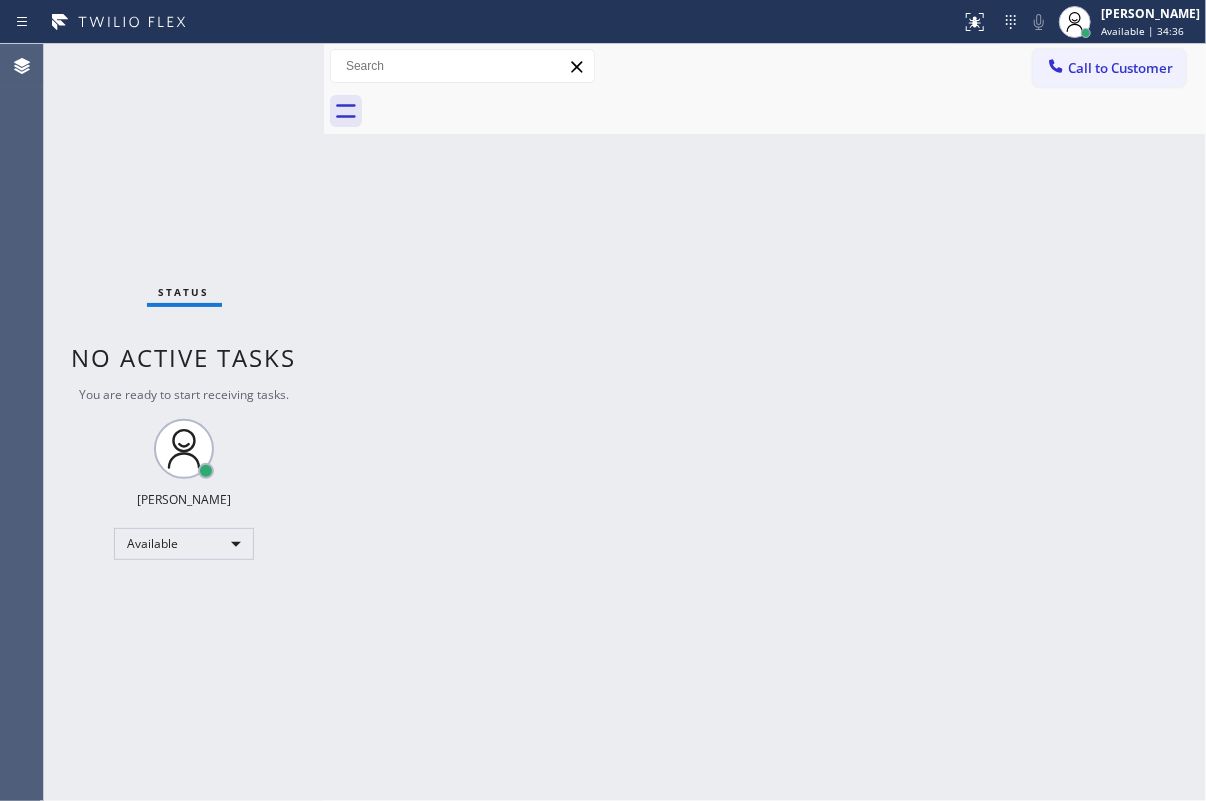 click on "Back to Dashboard Change Sender ID Customers Technicians Select a contact Outbound call Technician Search Technician Your caller id phone number Your caller id phone number Call Technician info Name   Phone none Address none Change Sender ID HVAC [PHONE_NUMBER] 5 Star Appliance [PHONE_NUMBER] Appliance Repair [PHONE_NUMBER] Plumbing [PHONE_NUMBER] Air Duct Cleaning [PHONE_NUMBER]  Electricians [PHONE_NUMBER] Cancel Change Check personal SMS Reset Change No tabs Call to Customer Outbound call Location Search location Your caller id phone number Customer number Call Outbound call Technician Search Technician Your caller id phone number Your caller id phone number Call" at bounding box center (765, 422) 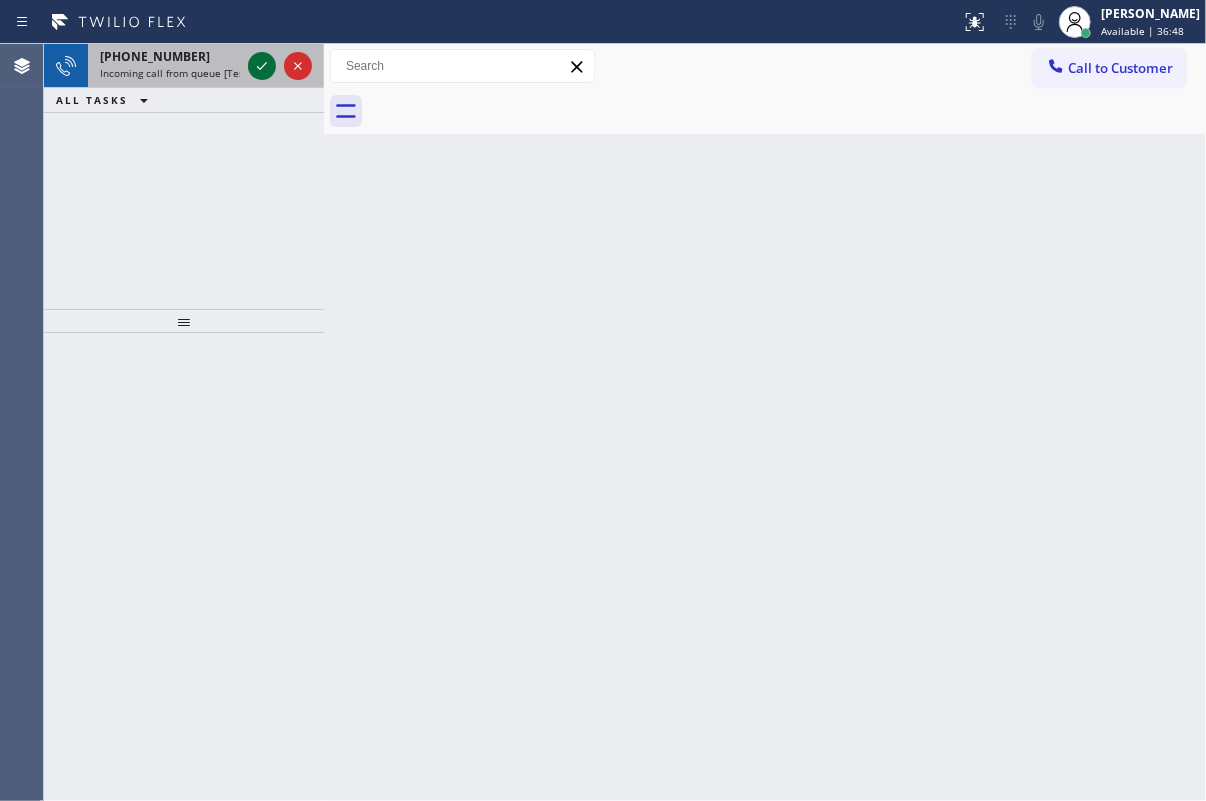 click 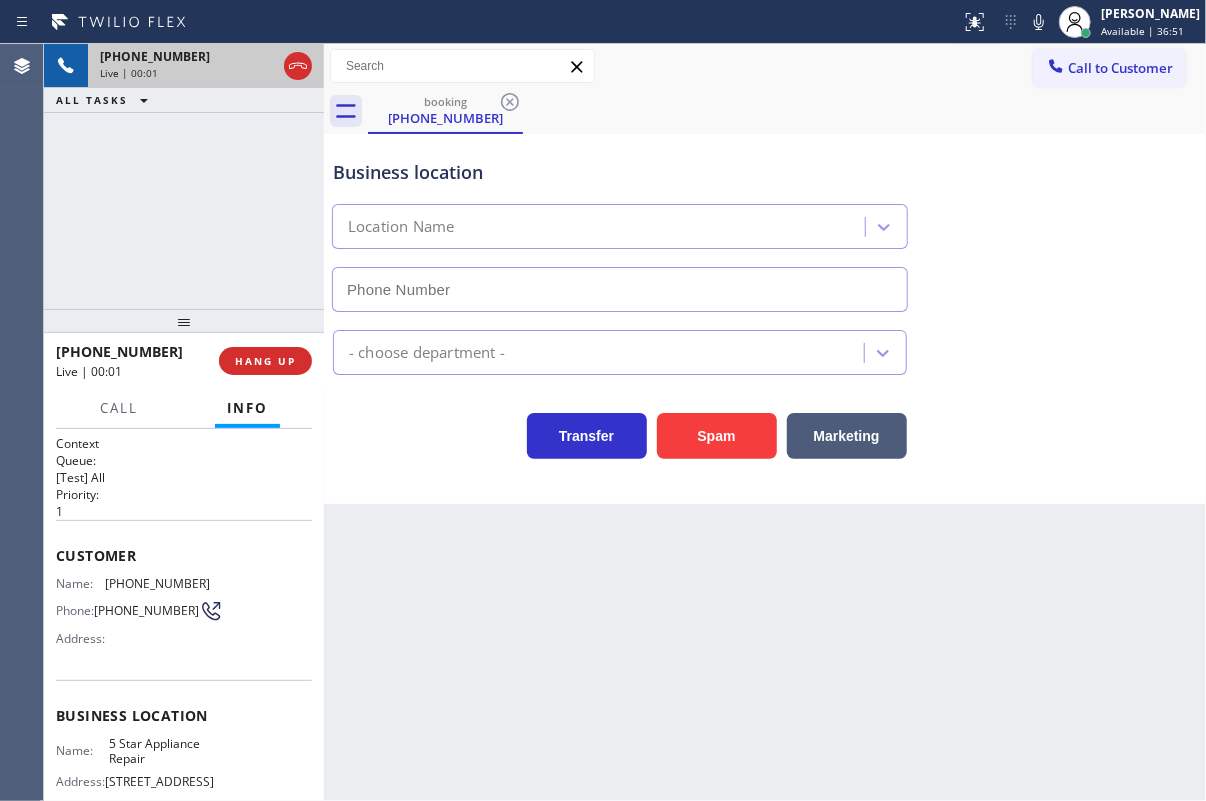 type on "[PHONE_NUMBER]" 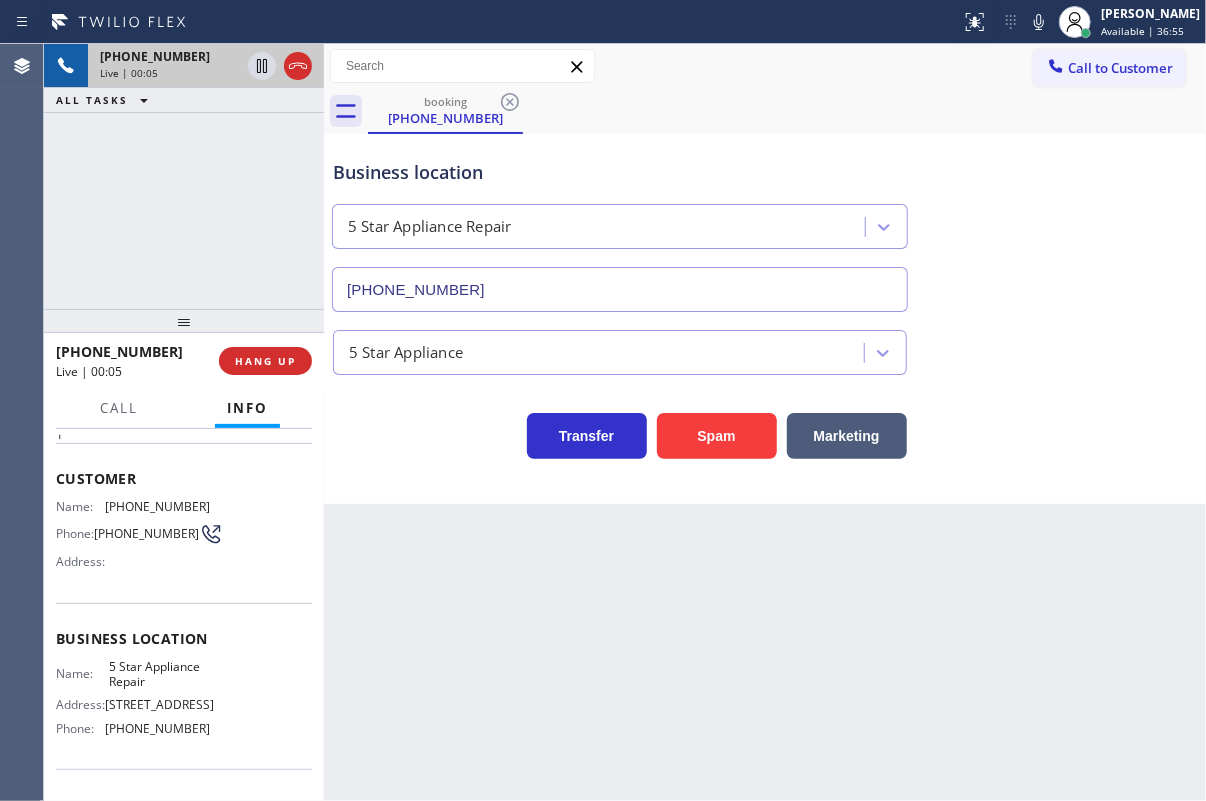 scroll, scrollTop: 181, scrollLeft: 0, axis: vertical 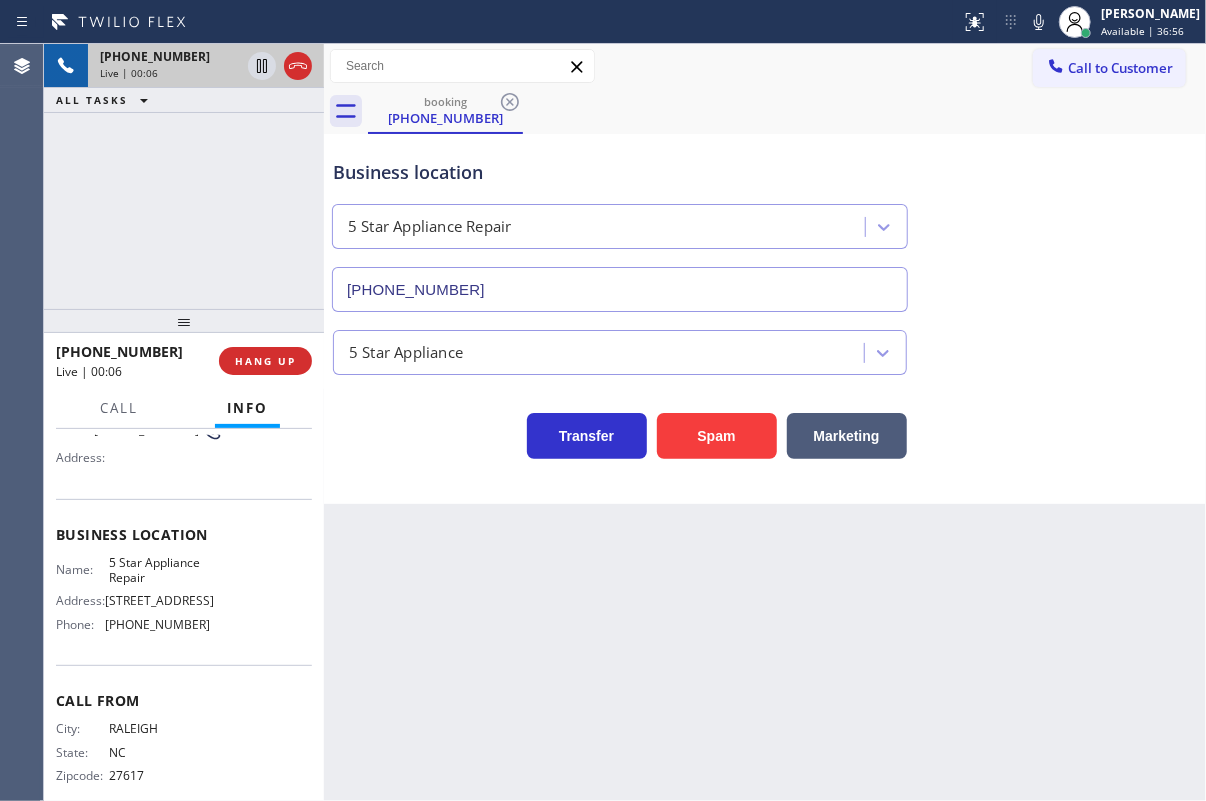 click on "5 Star Appliance Repair" at bounding box center [159, 570] 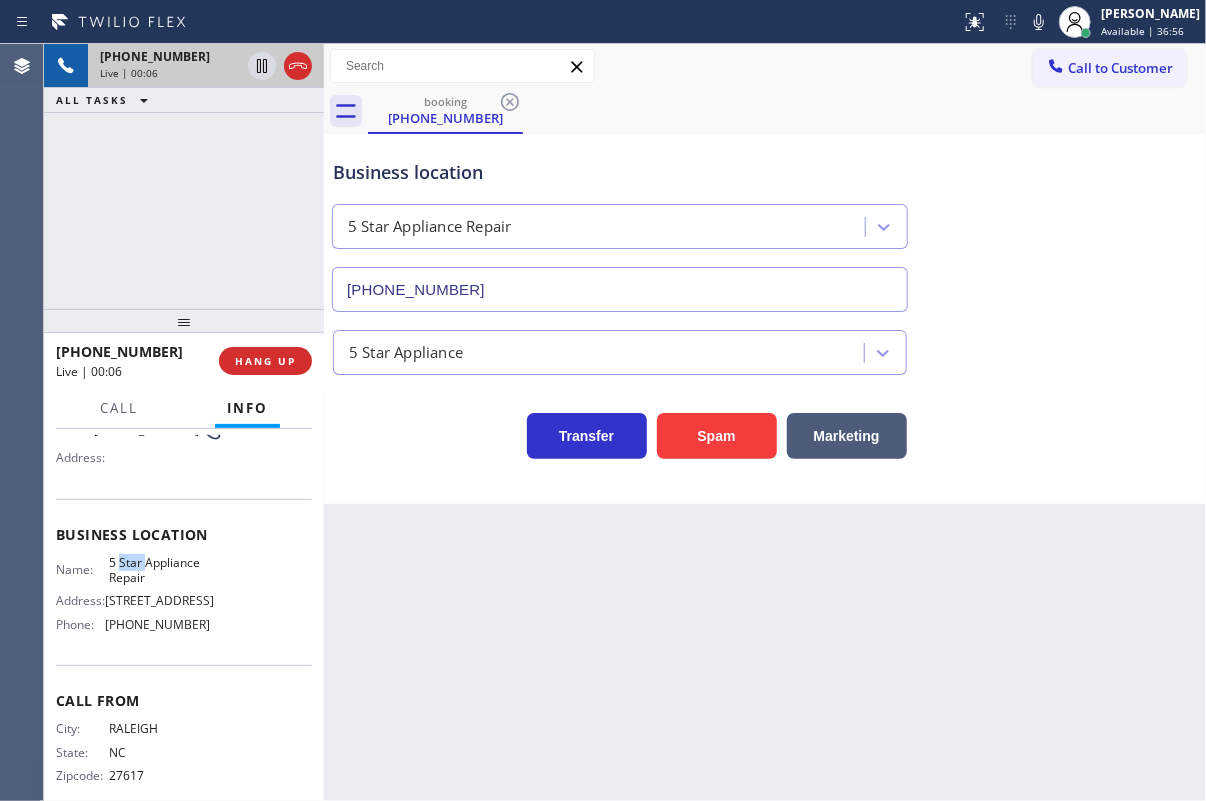 click on "5 Star Appliance Repair" at bounding box center [159, 570] 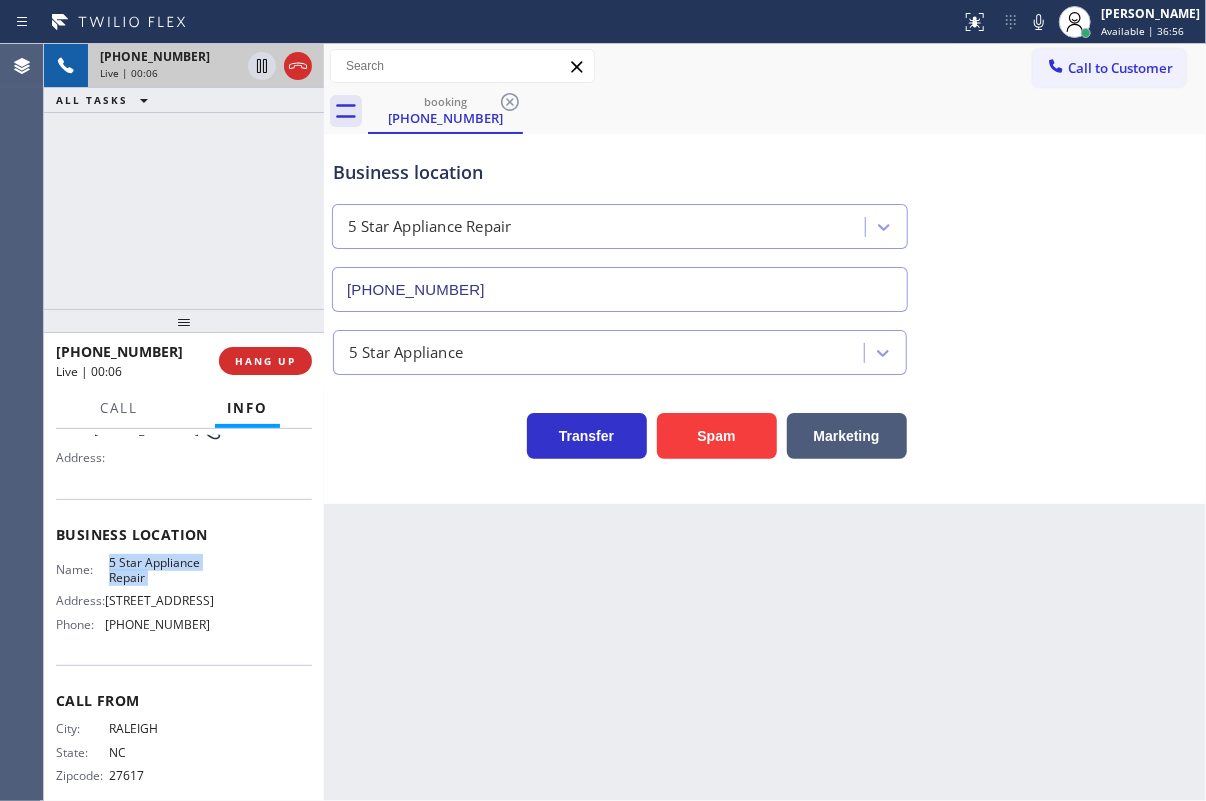click on "5 Star Appliance Repair" at bounding box center [159, 570] 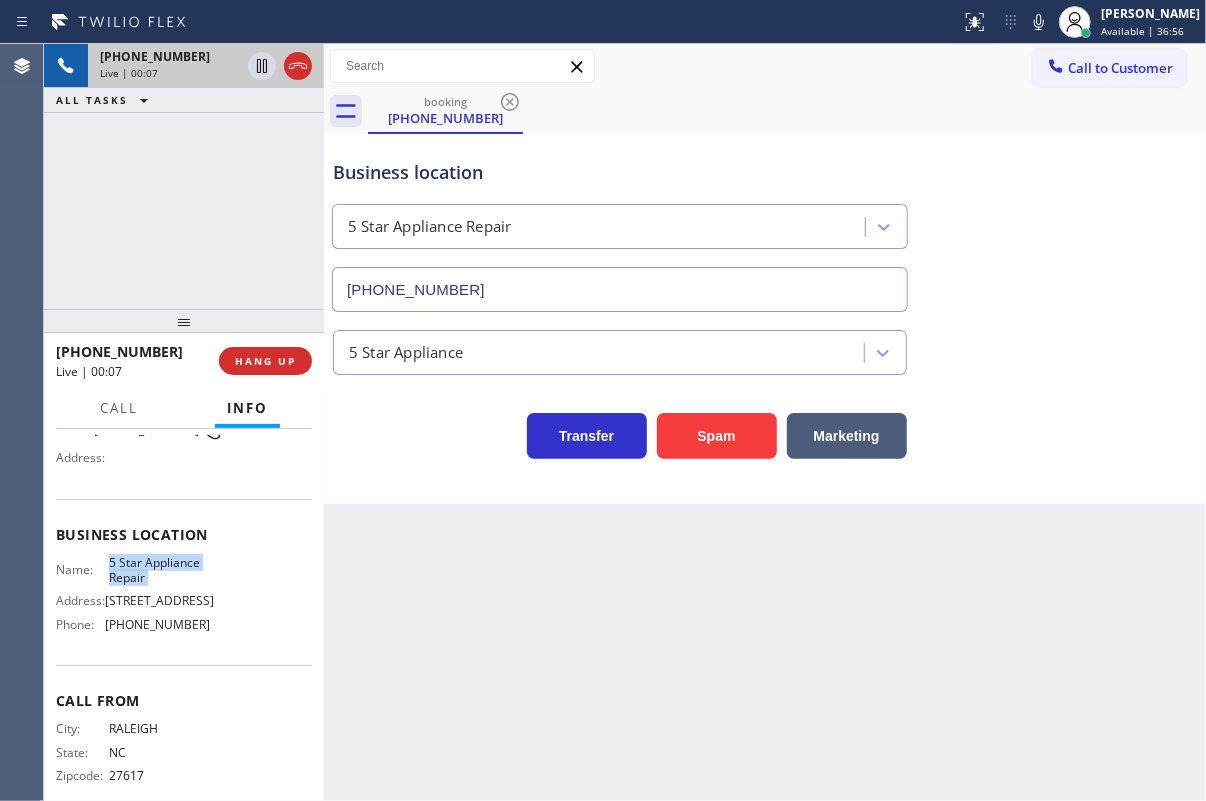 copy on "5 Star Appliance Repair" 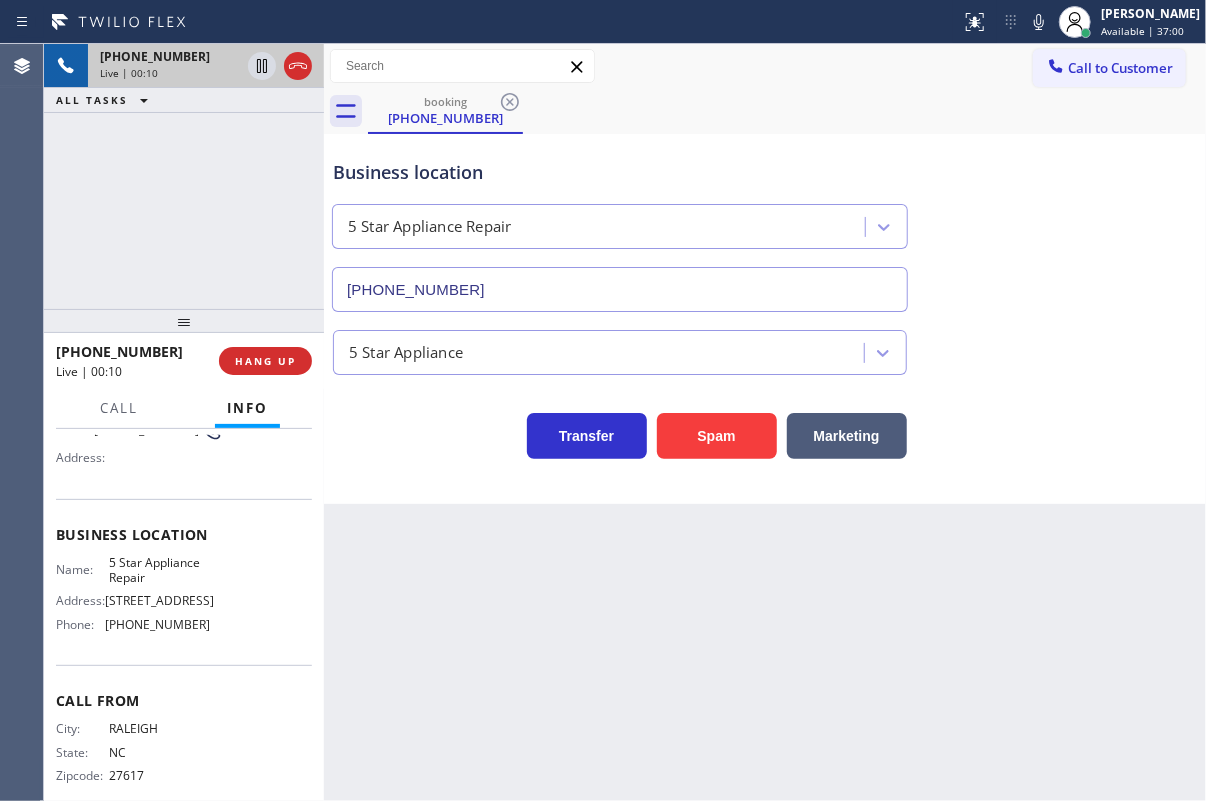 click on "[PHONE_NUMBER]" at bounding box center (157, 624) 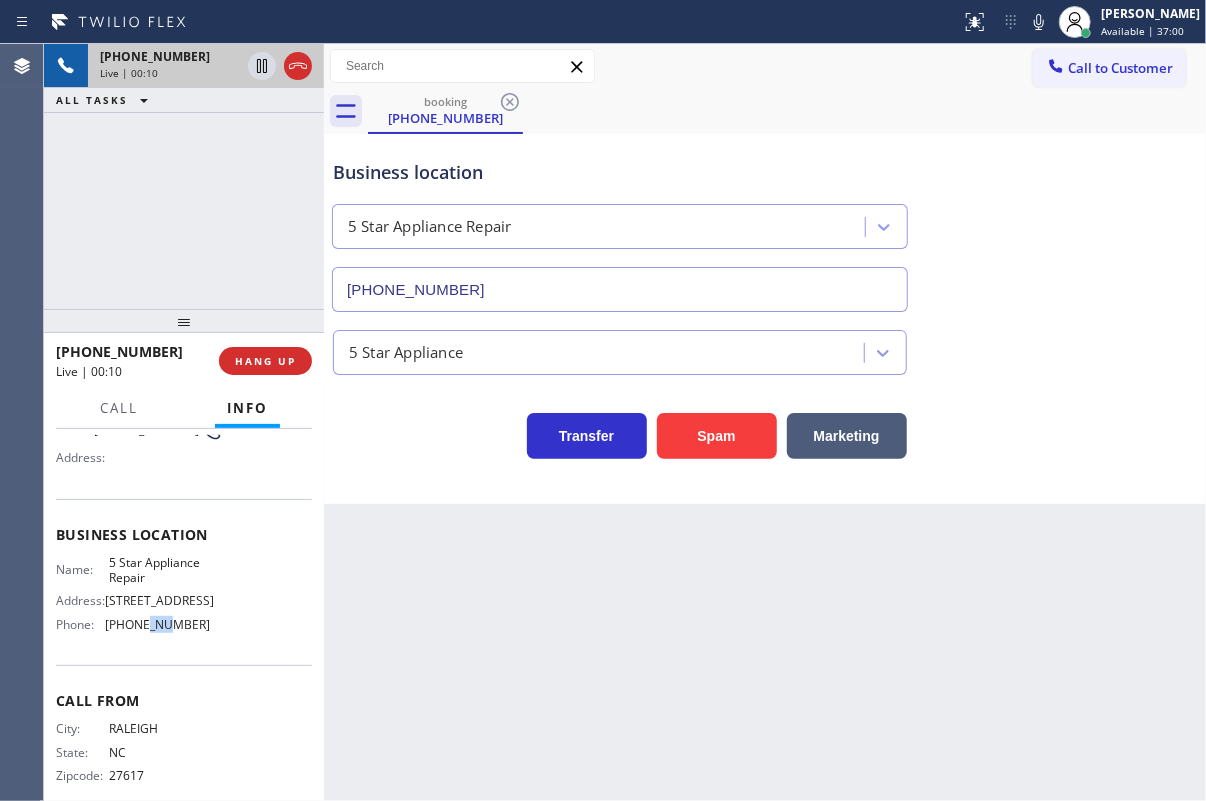 click on "[PHONE_NUMBER]" at bounding box center [157, 624] 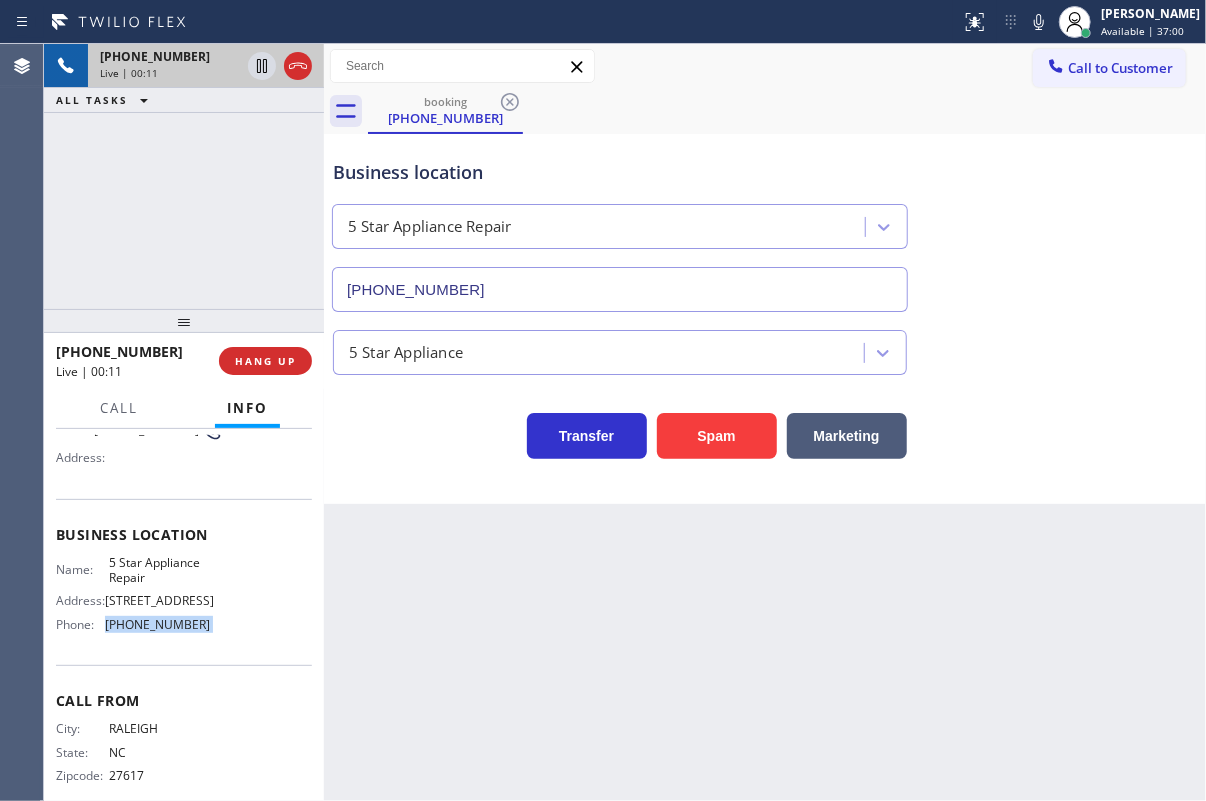 click on "[PHONE_NUMBER]" at bounding box center (157, 624) 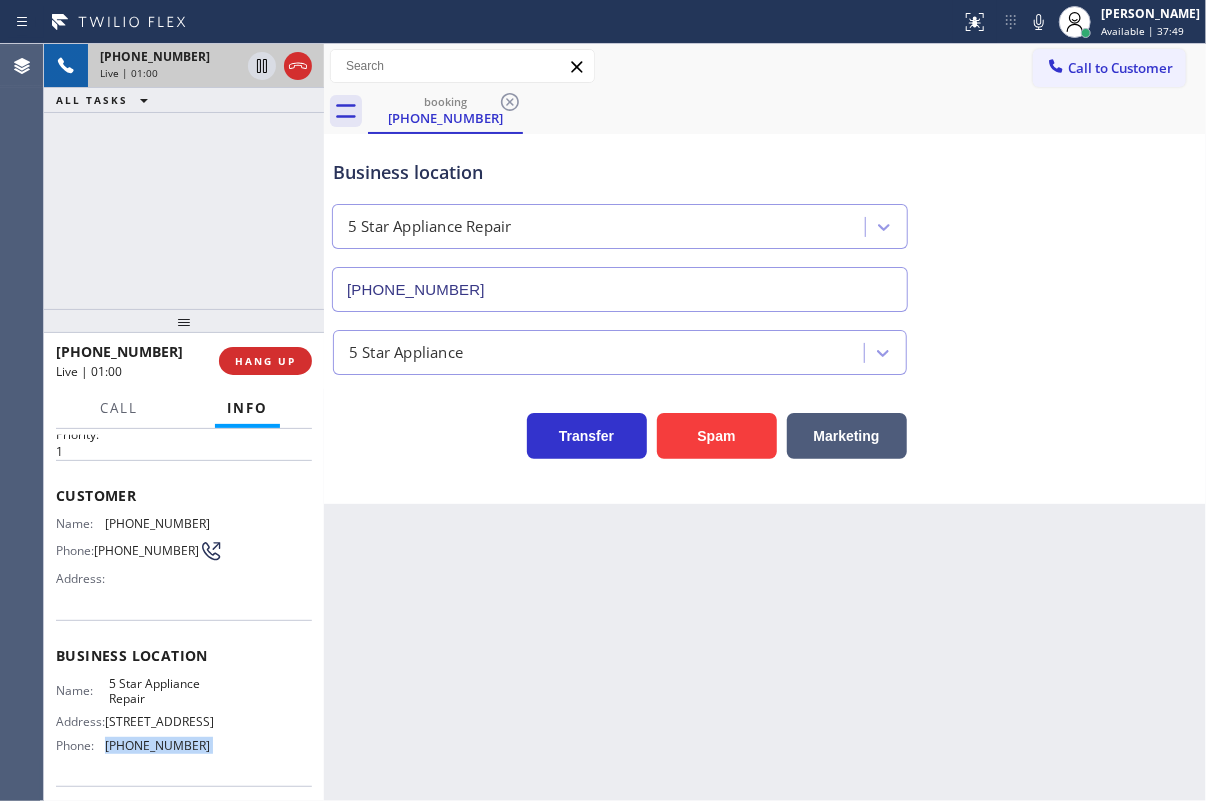 scroll, scrollTop: 0, scrollLeft: 0, axis: both 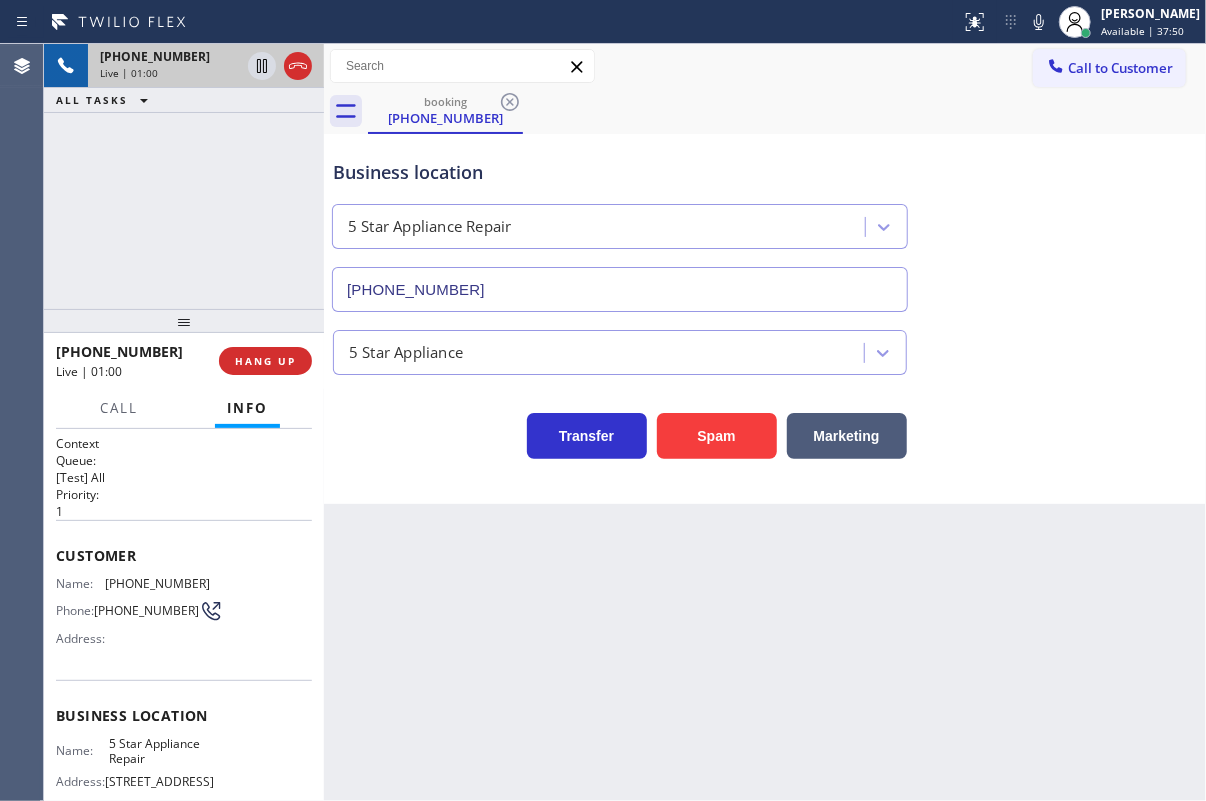 click on "[PHONE_NUMBER]" at bounding box center (157, 583) 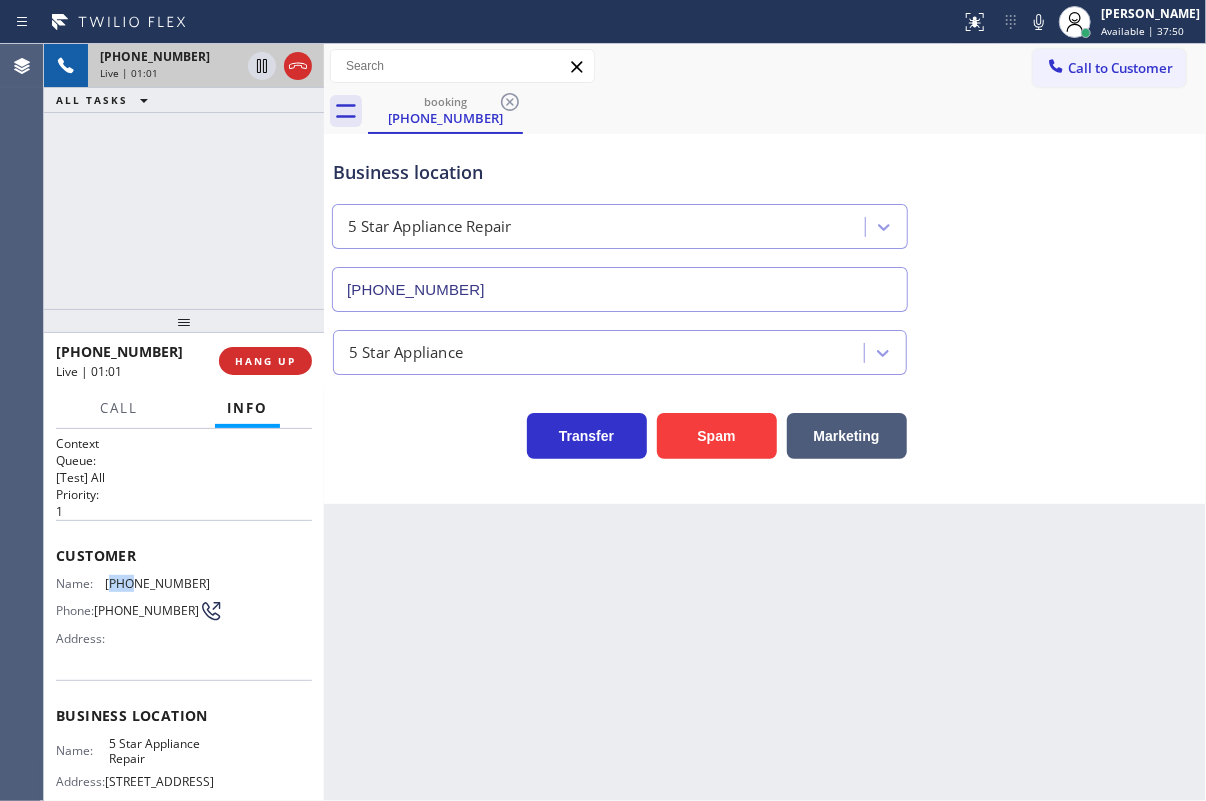 click on "[PHONE_NUMBER]" at bounding box center (157, 583) 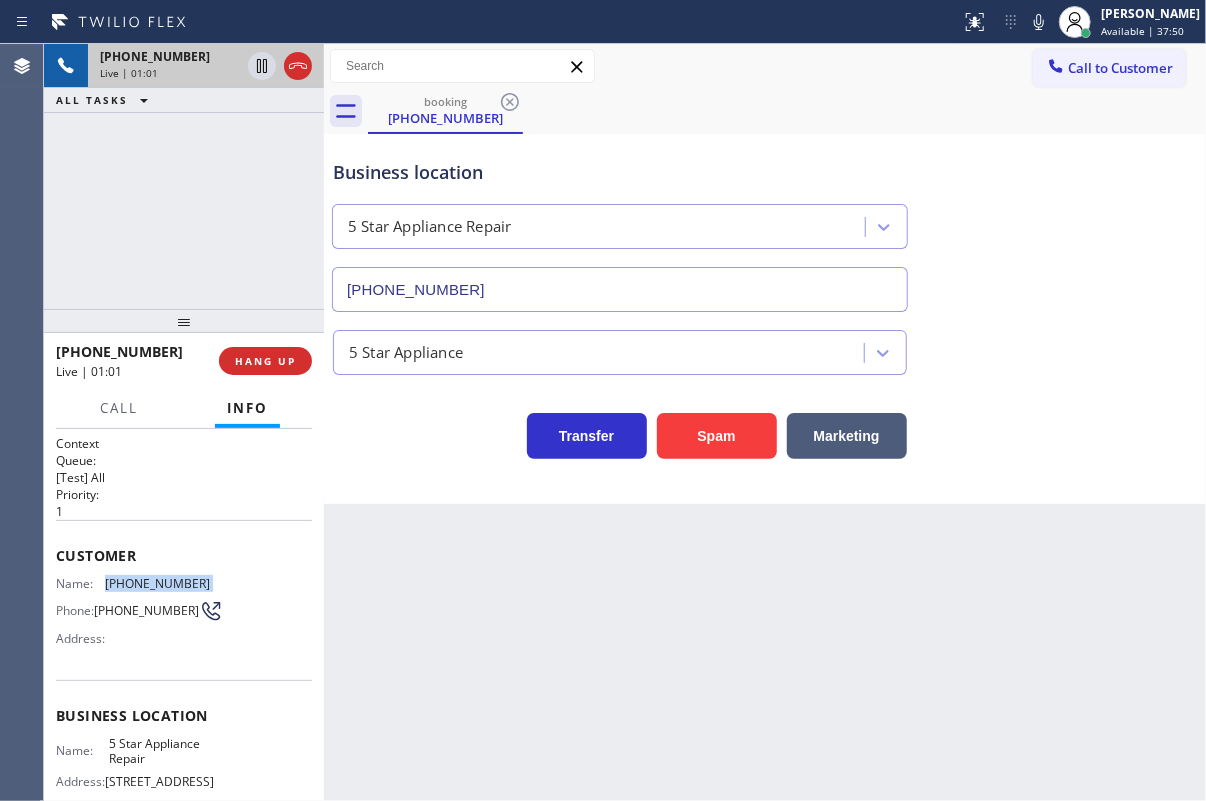 click on "[PHONE_NUMBER]" at bounding box center [157, 583] 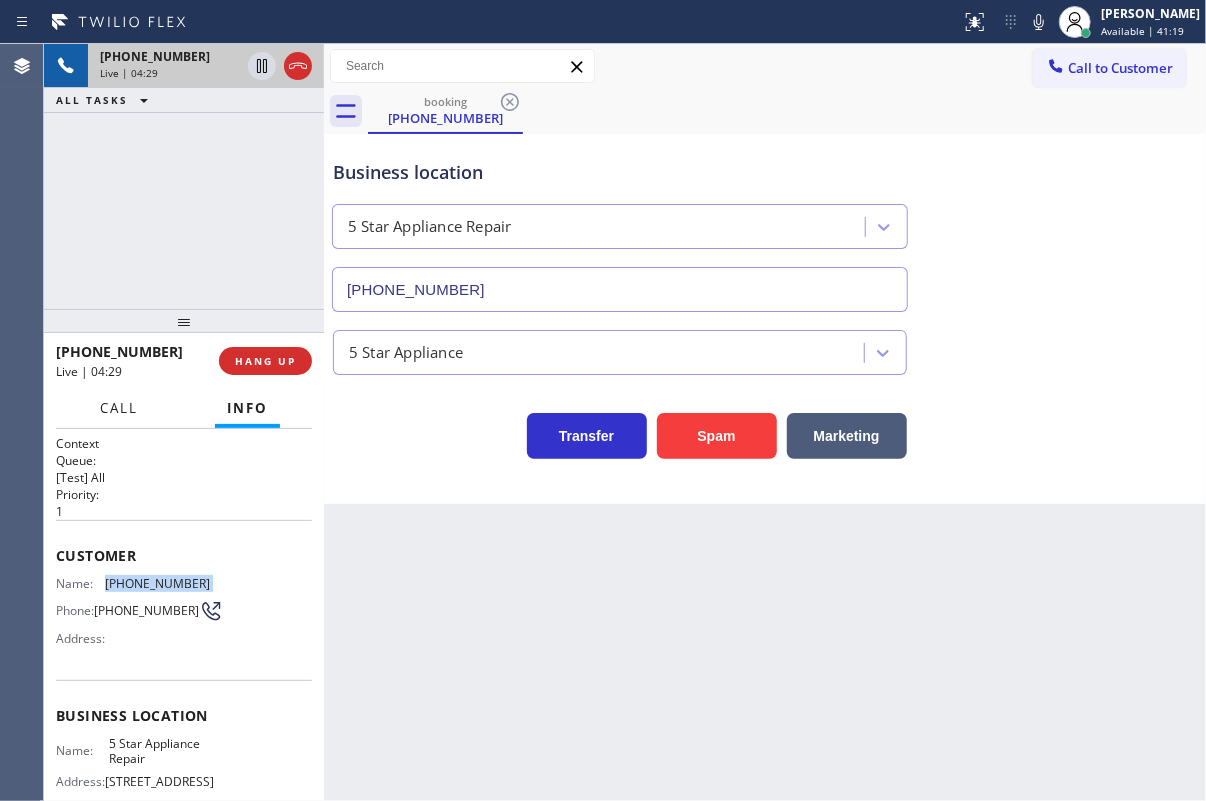 click on "Call" at bounding box center [119, 408] 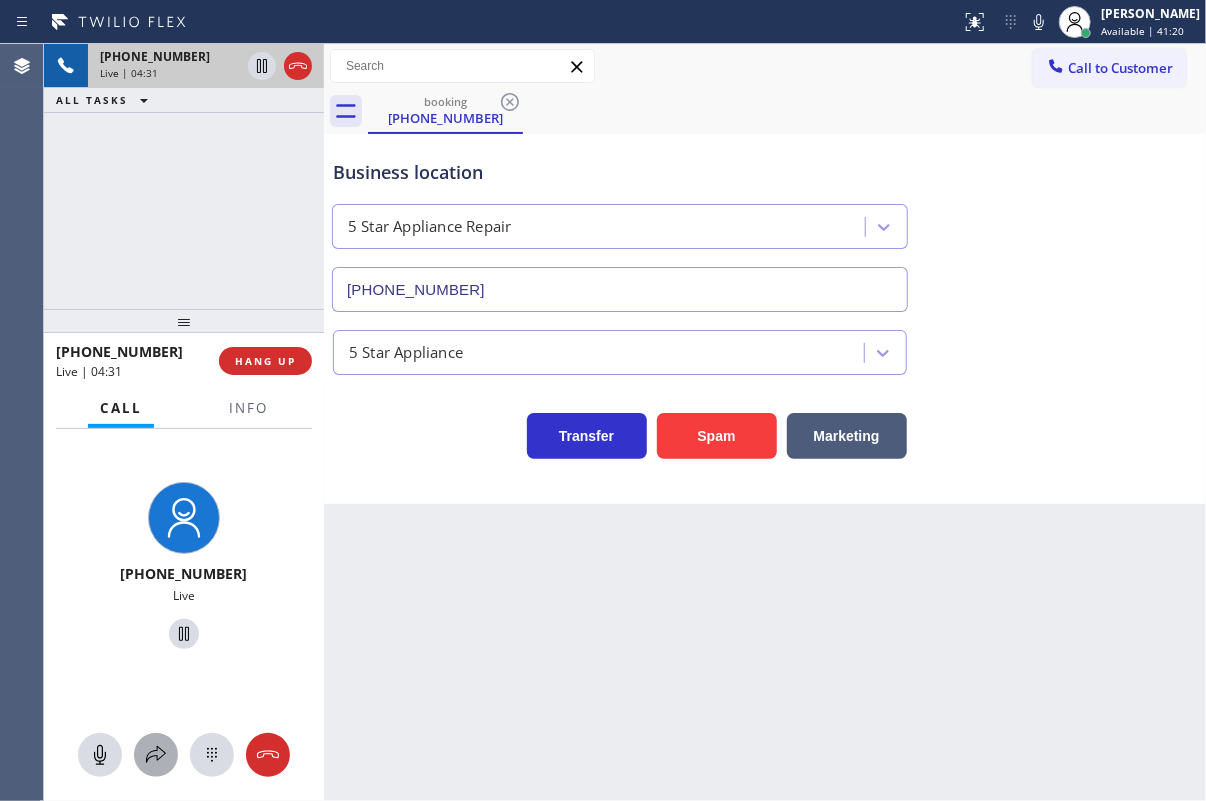 click at bounding box center (156, 755) 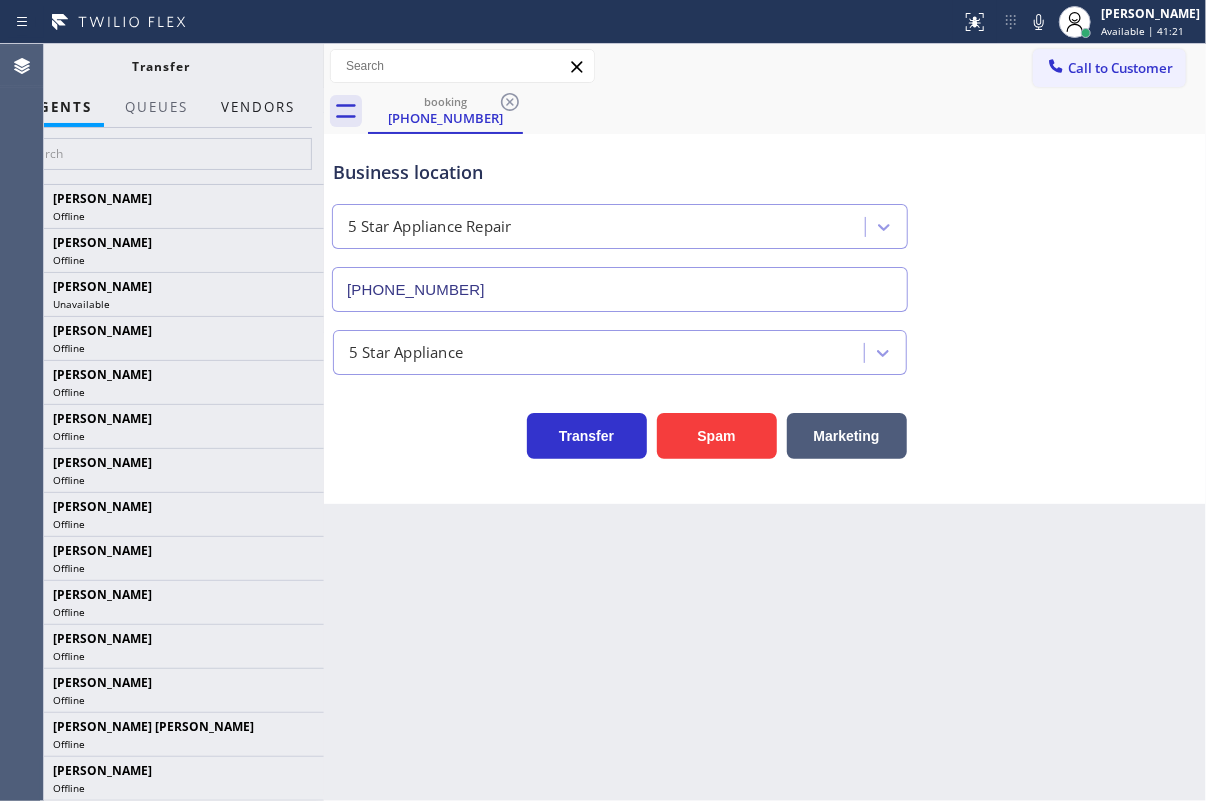 click on "Vendors" at bounding box center (258, 107) 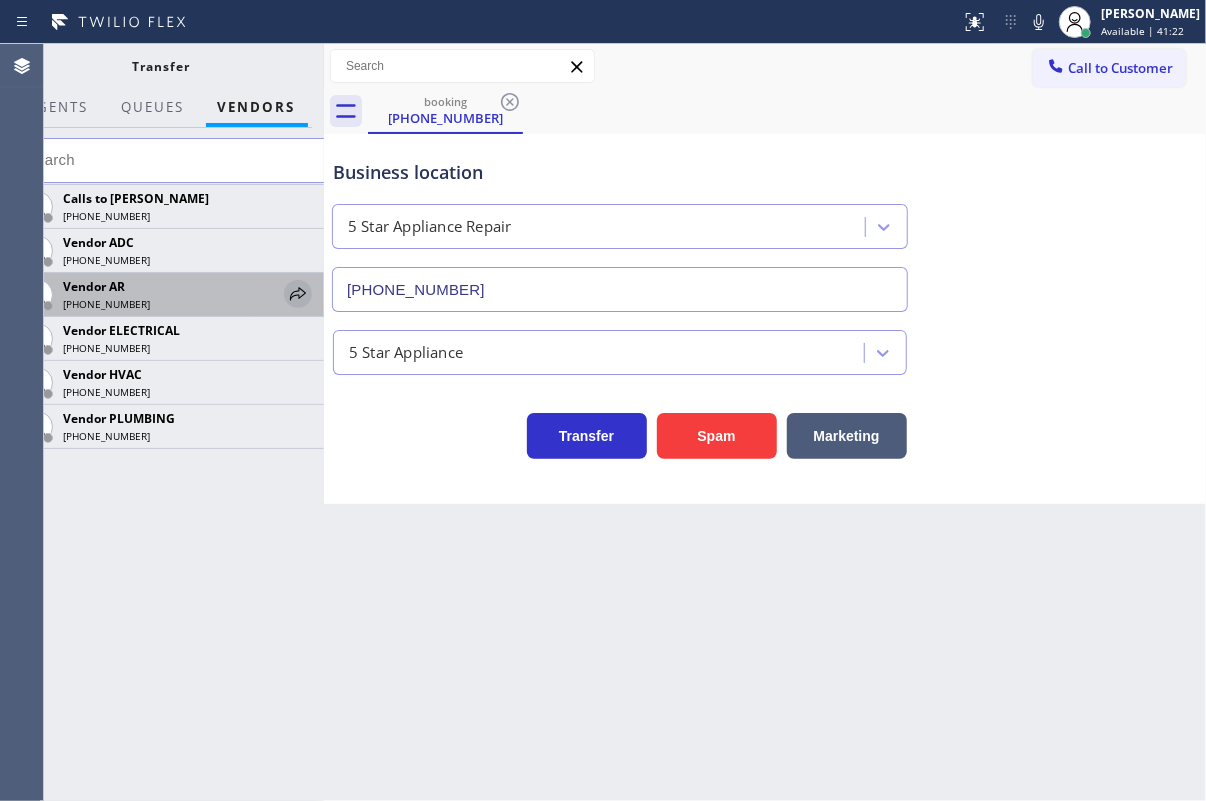 click 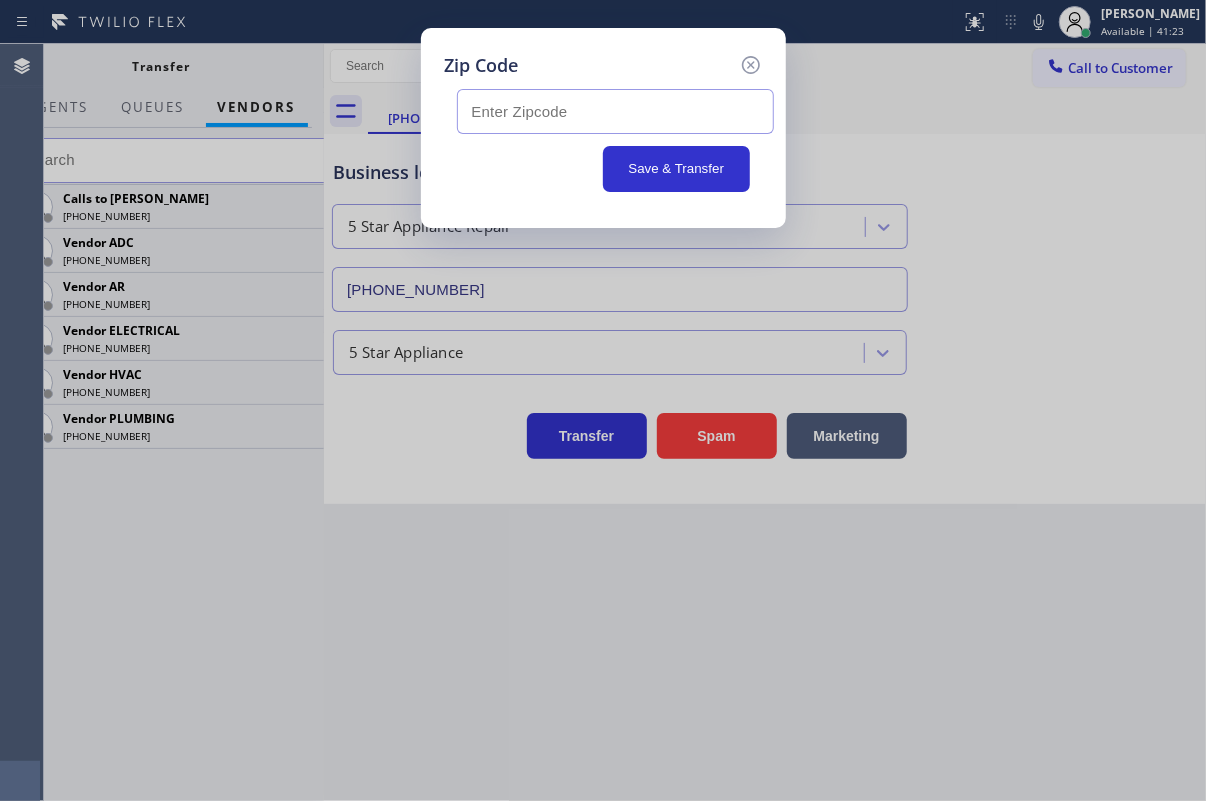 click at bounding box center (615, 111) 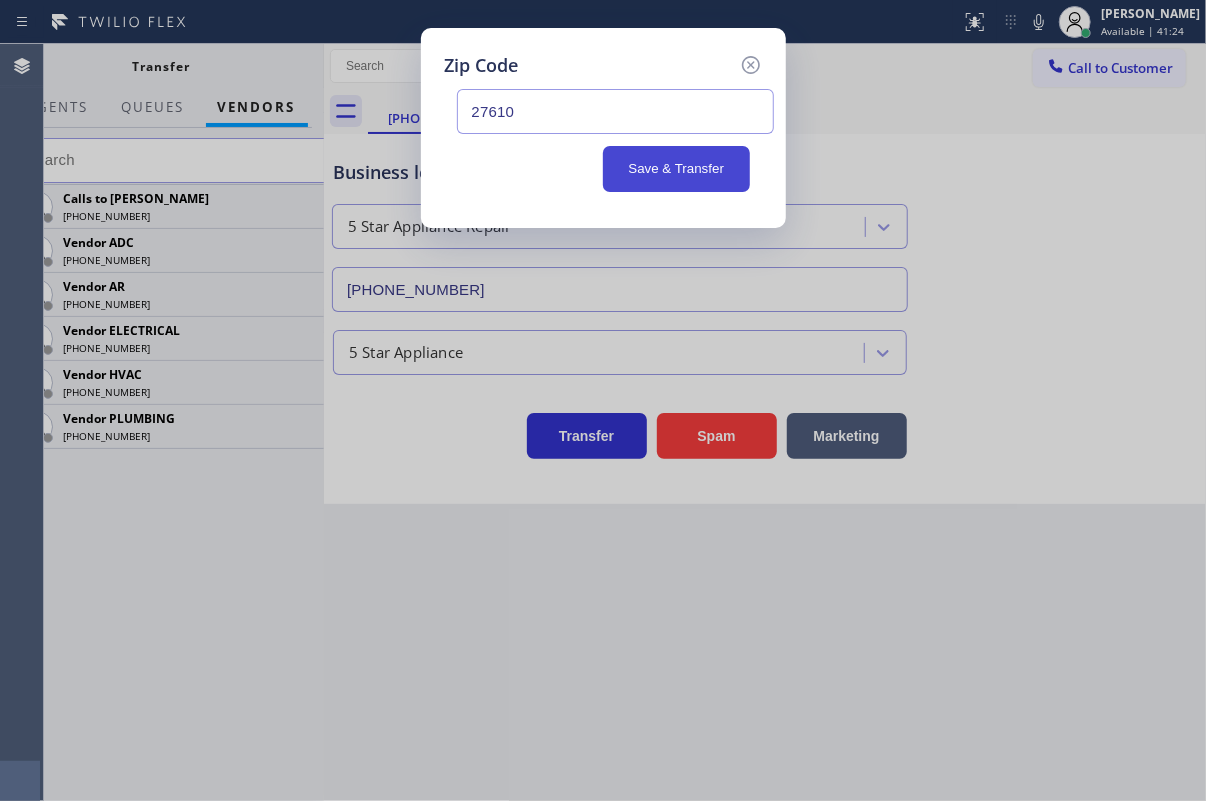 type on "27610" 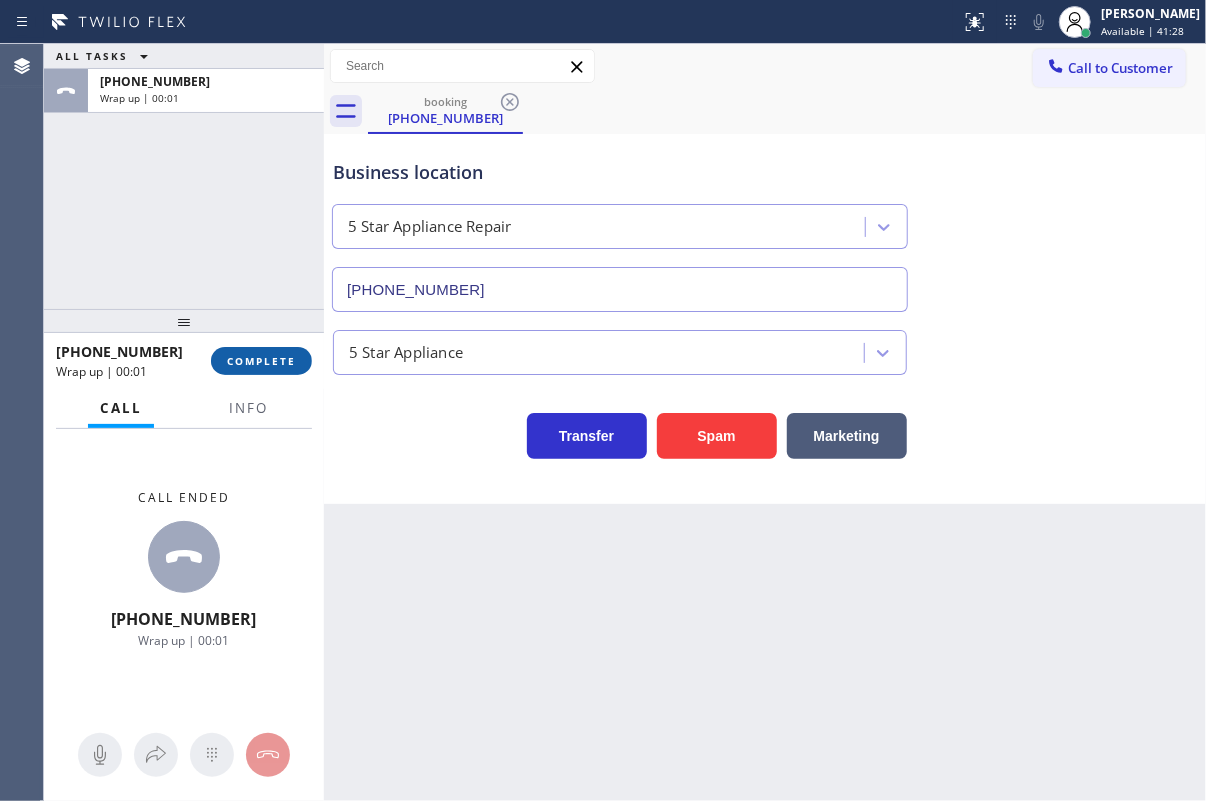 click on "COMPLETE" at bounding box center [261, 361] 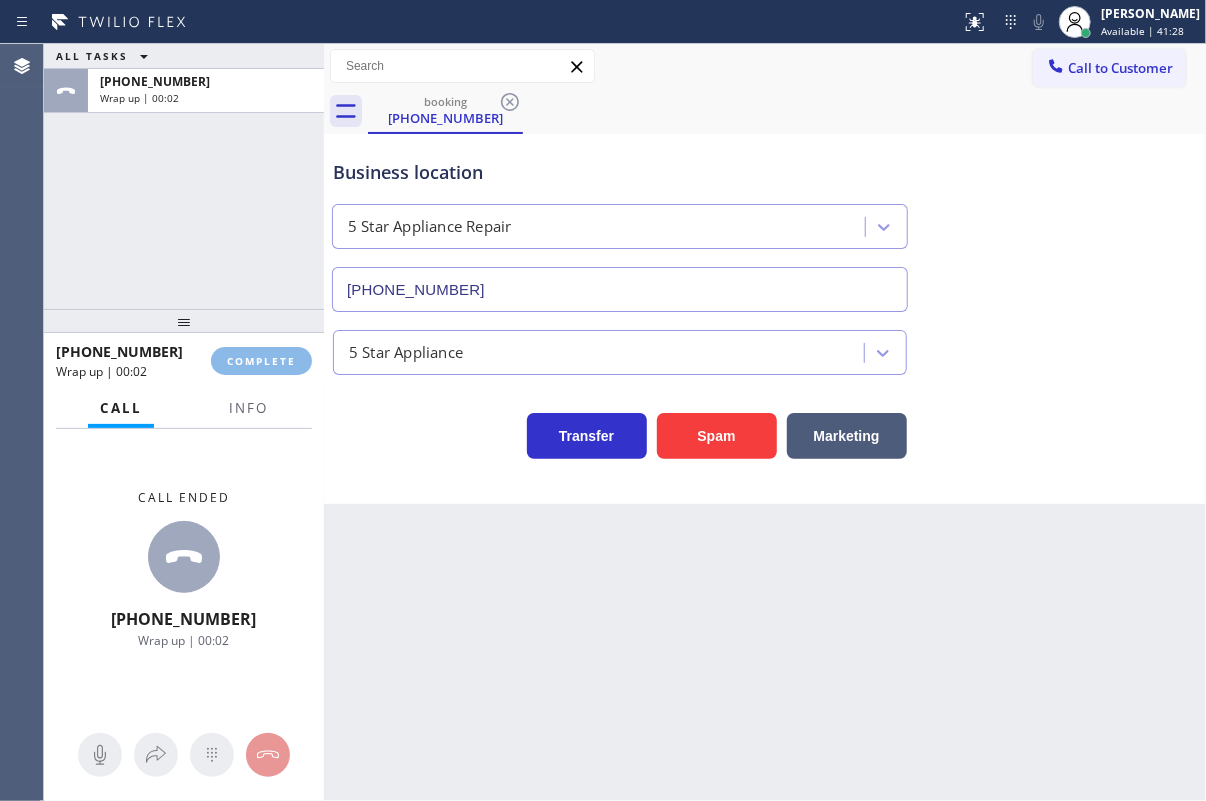 click on "[PHONE_NUMBER] Wrap up | 00:02 COMPLETE" at bounding box center [184, 361] 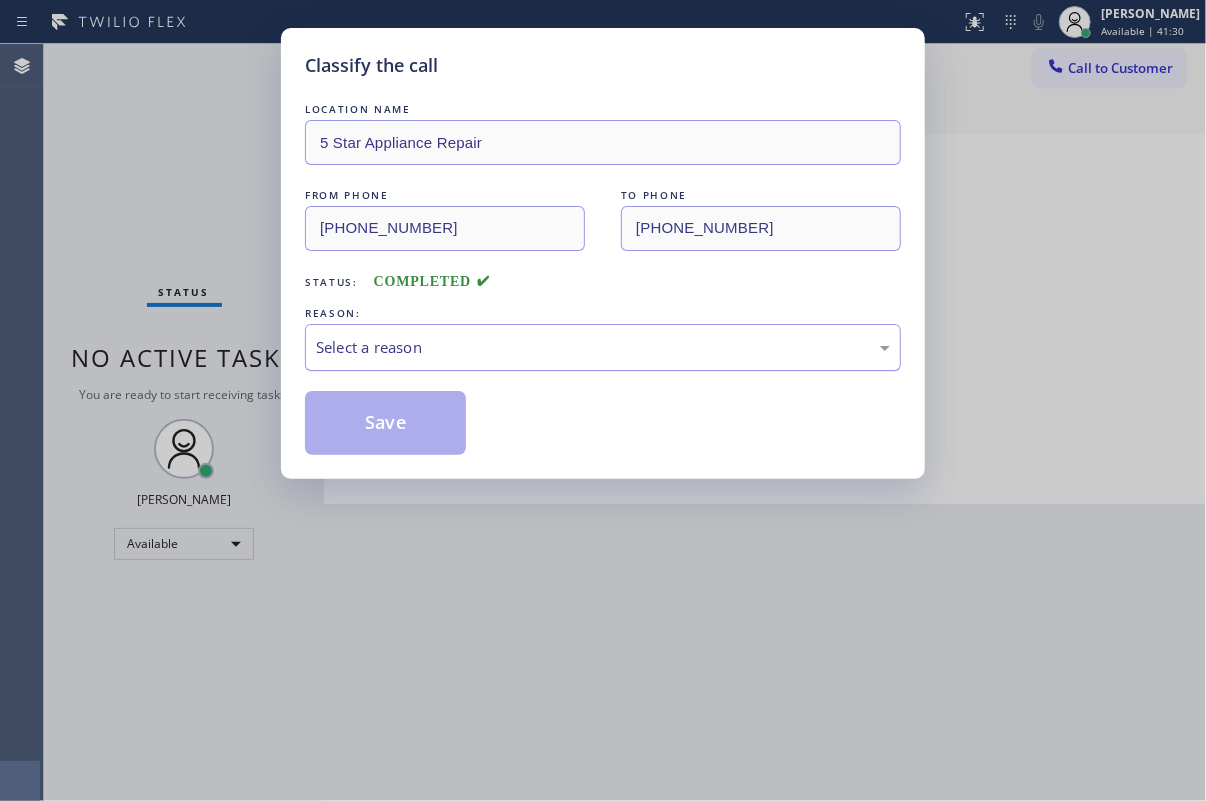 drag, startPoint x: 272, startPoint y: 340, endPoint x: 702, endPoint y: 360, distance: 430.46487 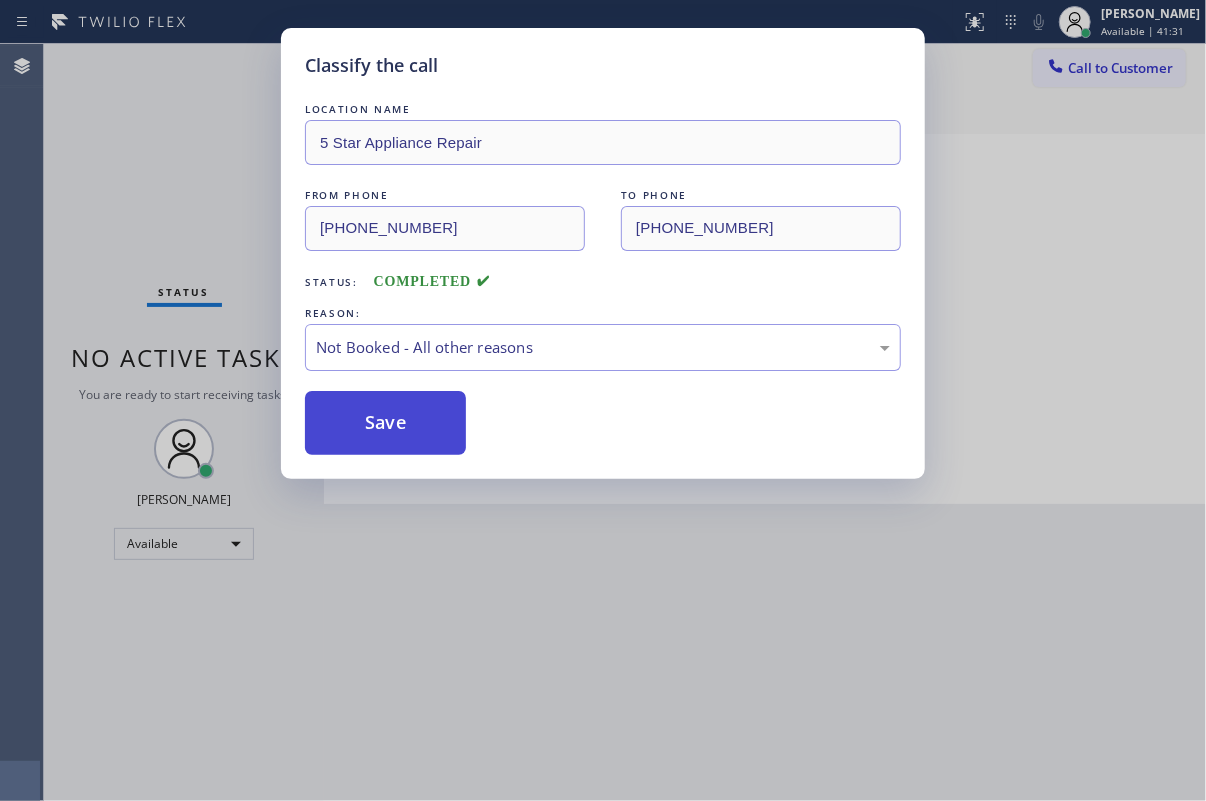 click on "Save" at bounding box center [385, 423] 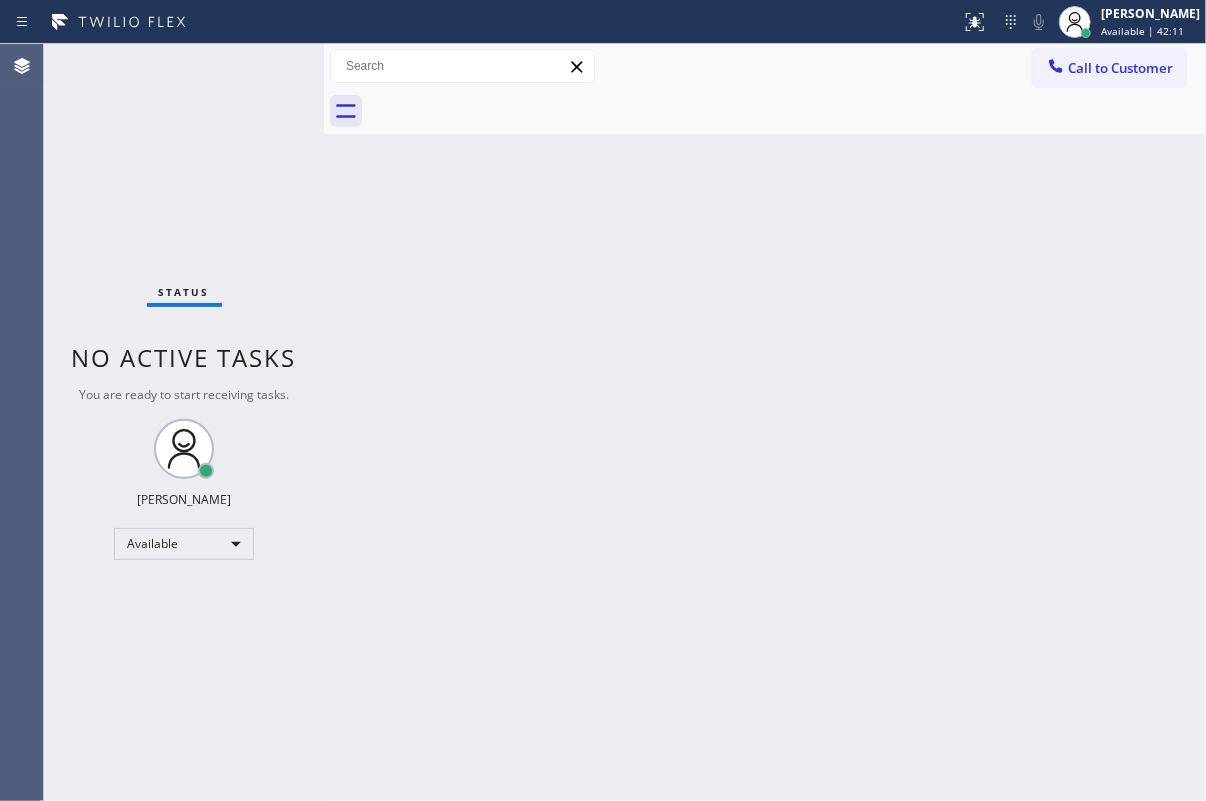 click on "Back to Dashboard Change Sender ID Customers Technicians Select a contact Outbound call Technician Search Technician Your caller id phone number Your caller id phone number Call Technician info Name   Phone none Address none Change Sender ID HVAC [PHONE_NUMBER] 5 Star Appliance [PHONE_NUMBER] Appliance Repair [PHONE_NUMBER] Plumbing [PHONE_NUMBER] Air Duct Cleaning [PHONE_NUMBER]  Electricians [PHONE_NUMBER] Cancel Change Check personal SMS Reset Change No tabs Call to Customer Outbound call Location Search location Your caller id phone number Customer number Call Outbound call Technician Search Technician Your caller id phone number Your caller id phone number Call" at bounding box center [765, 422] 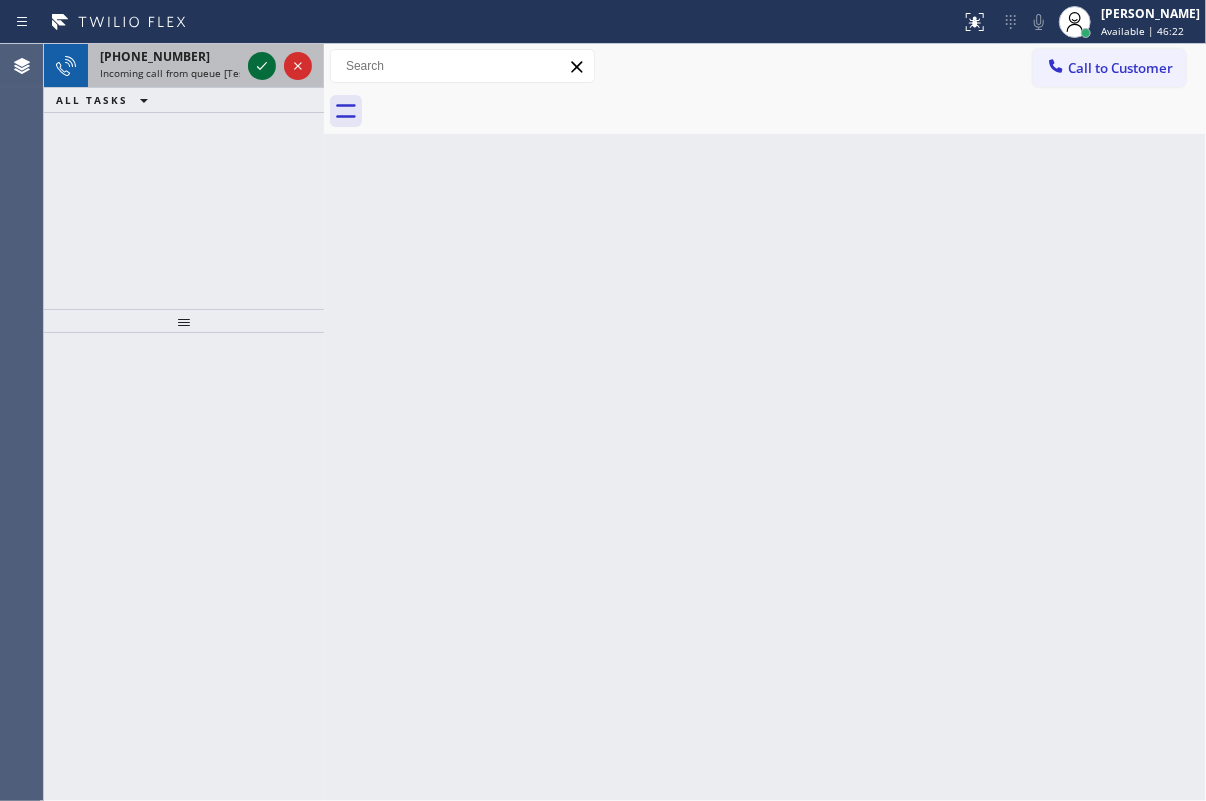 click 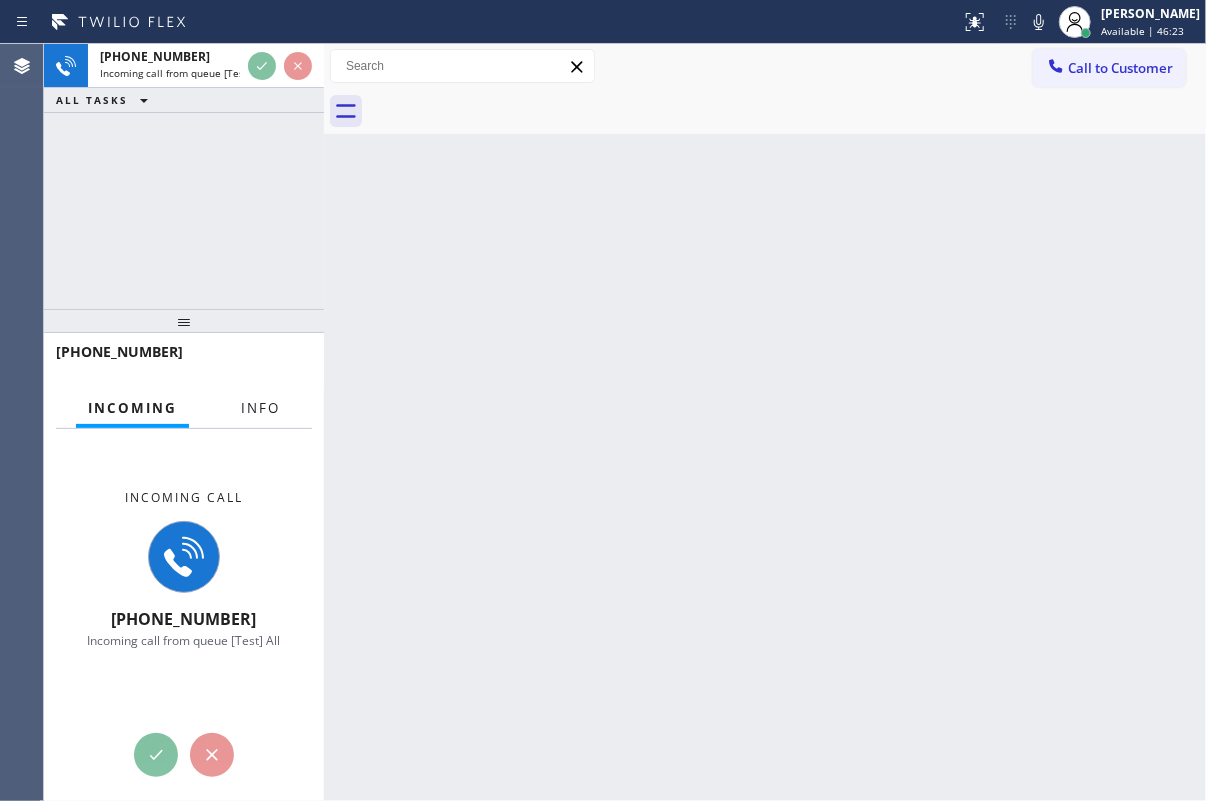 click on "Info" at bounding box center (260, 408) 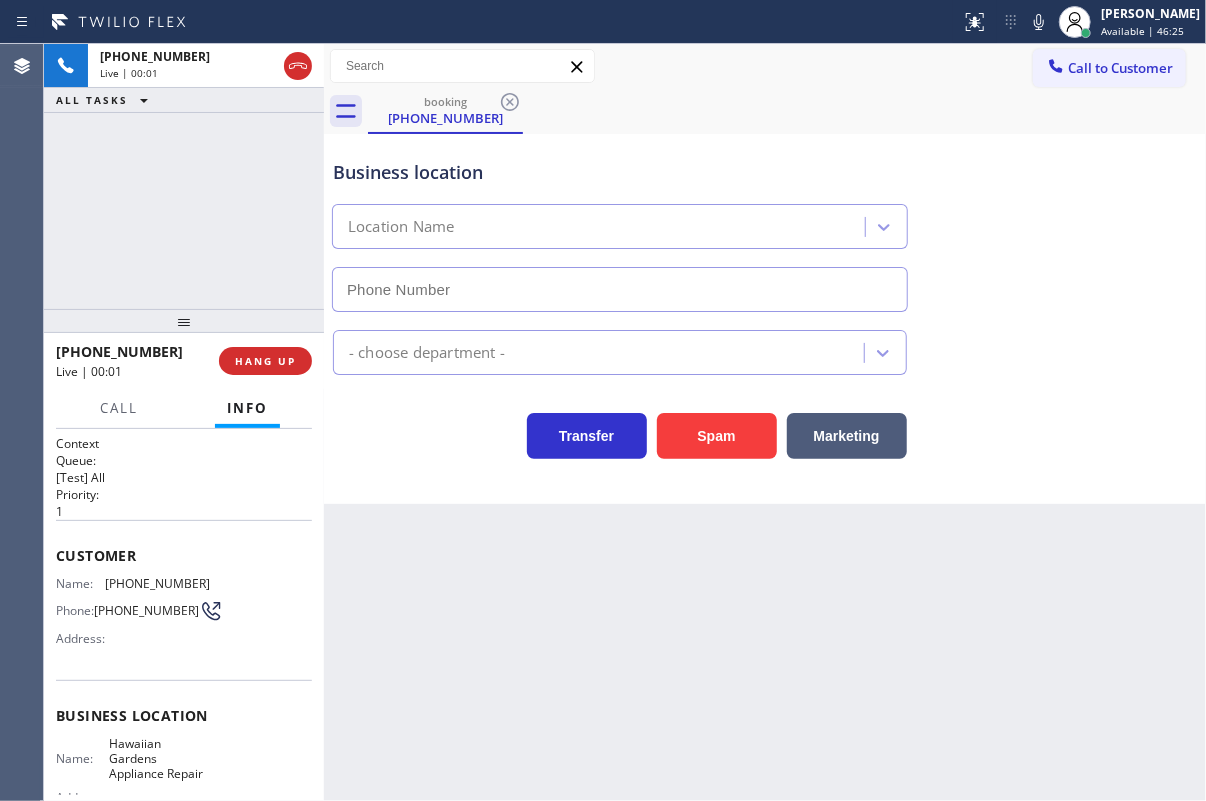type on "[PHONE_NUMBER]" 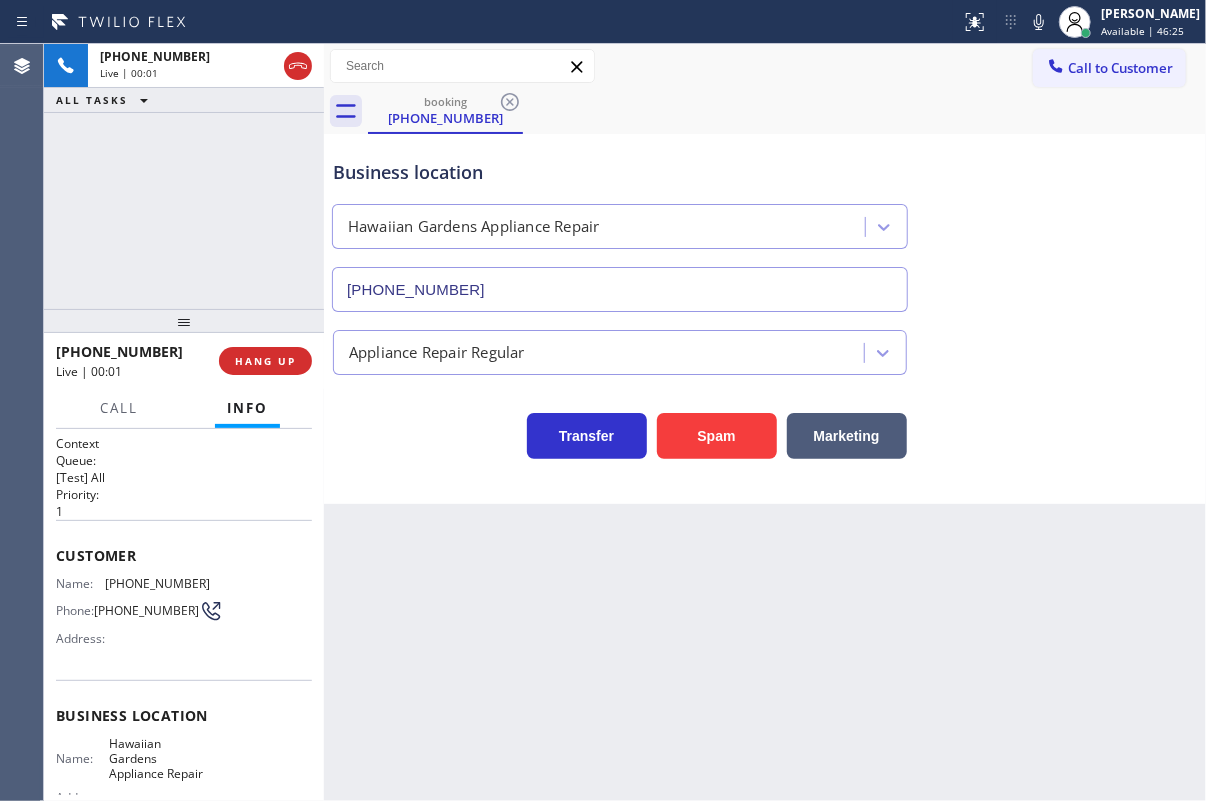 scroll, scrollTop: 221, scrollLeft: 0, axis: vertical 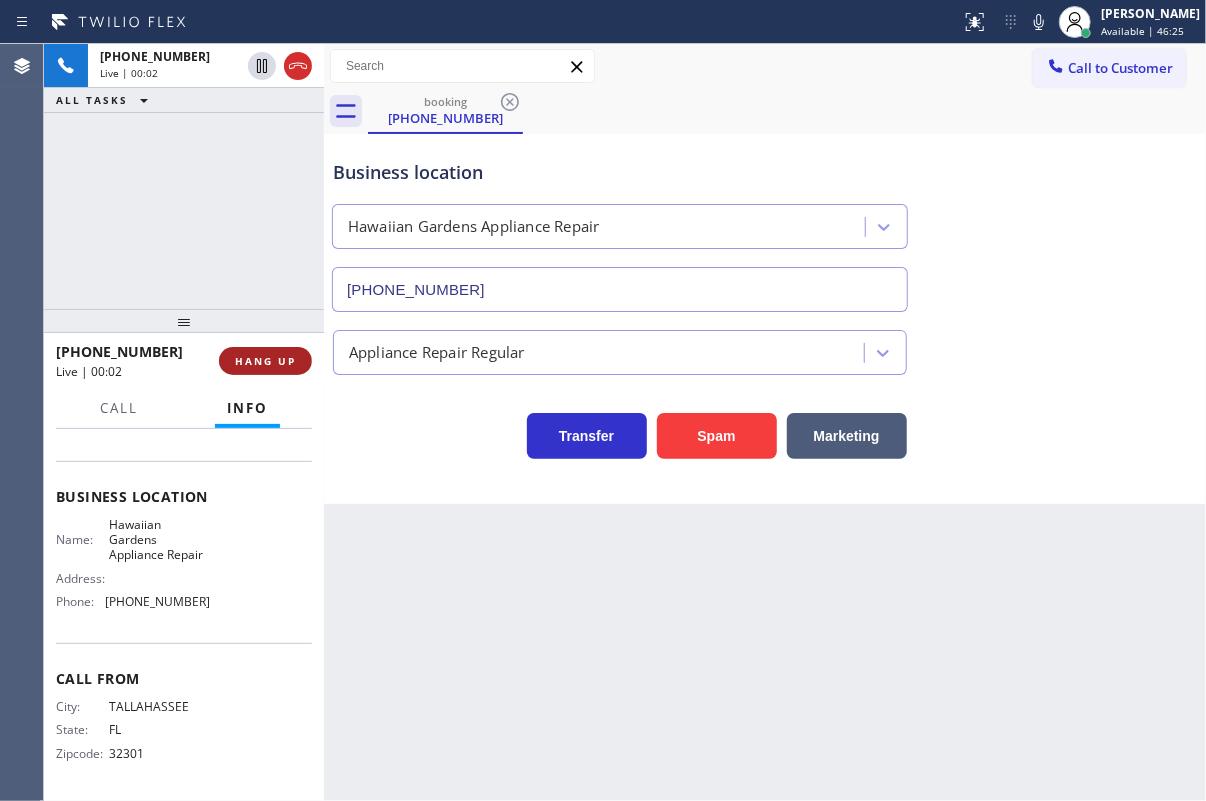 click on "HANG UP" at bounding box center [265, 361] 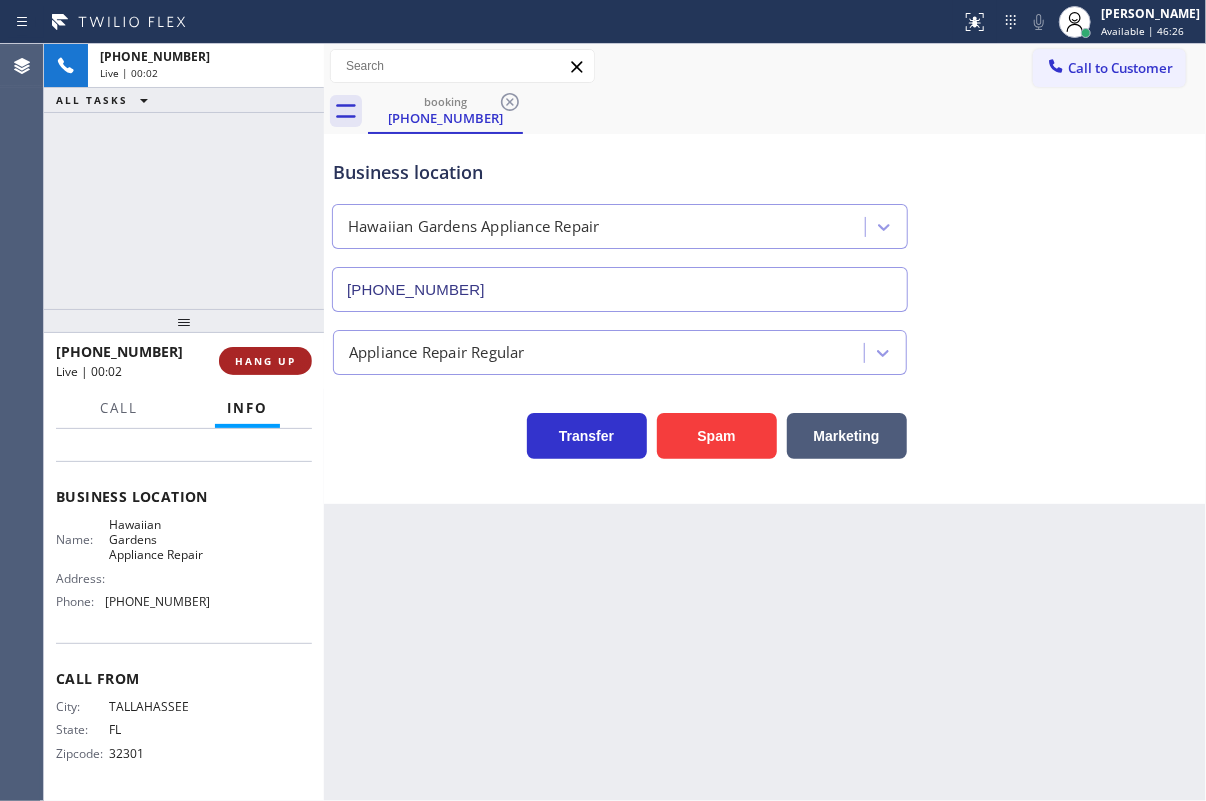click on "HANG UP" at bounding box center (265, 361) 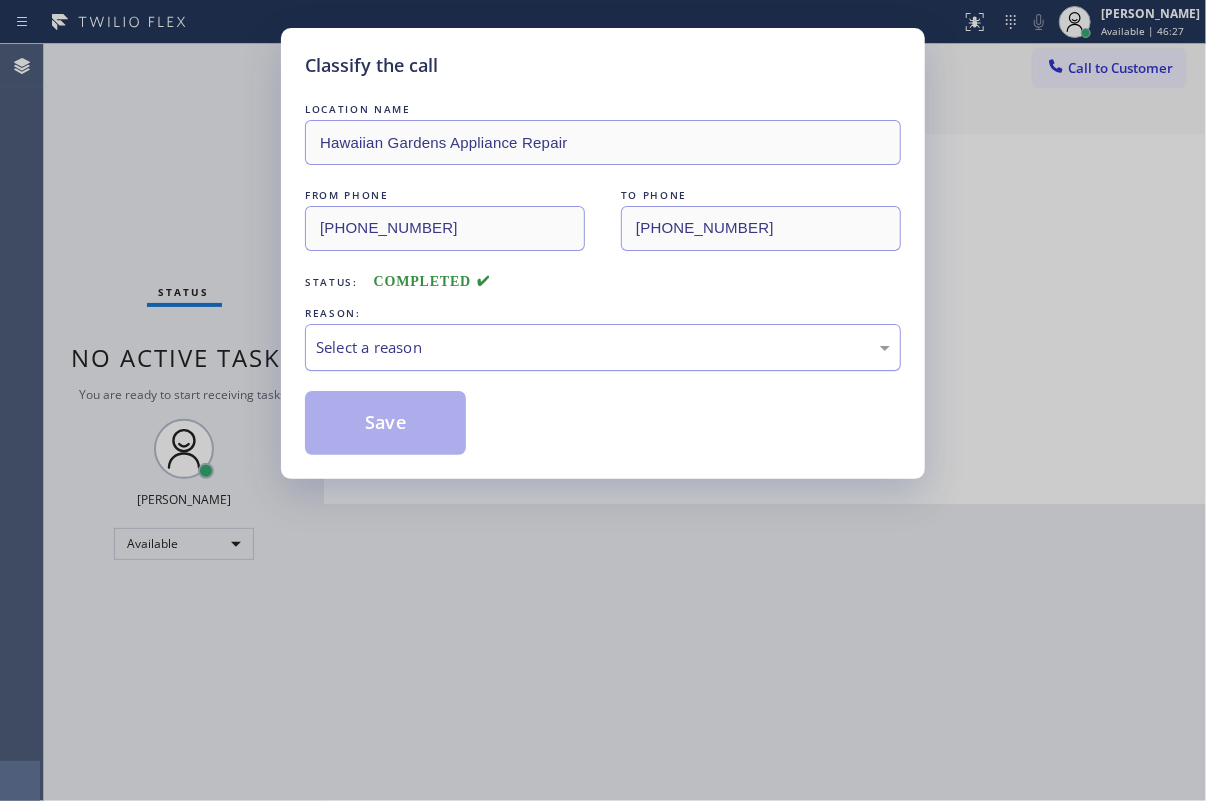 click on "Select a reason" at bounding box center (603, 347) 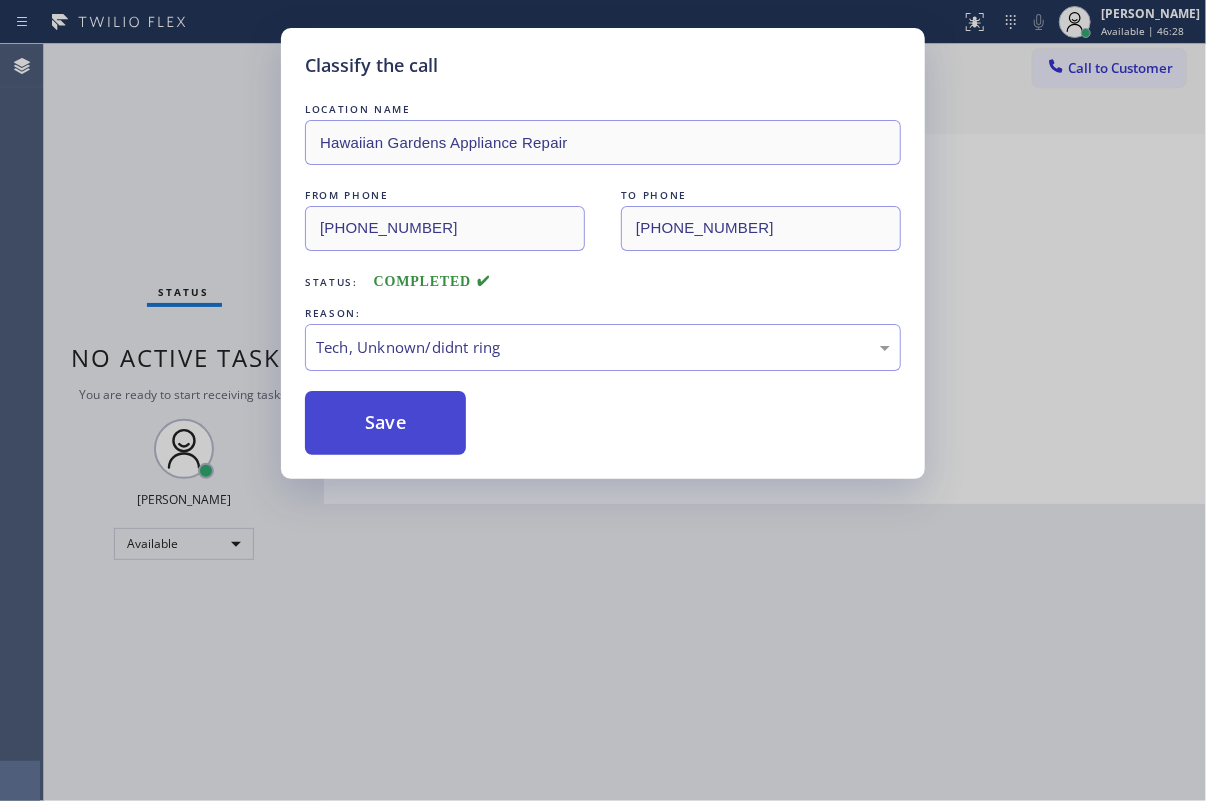 click on "Save" at bounding box center (385, 423) 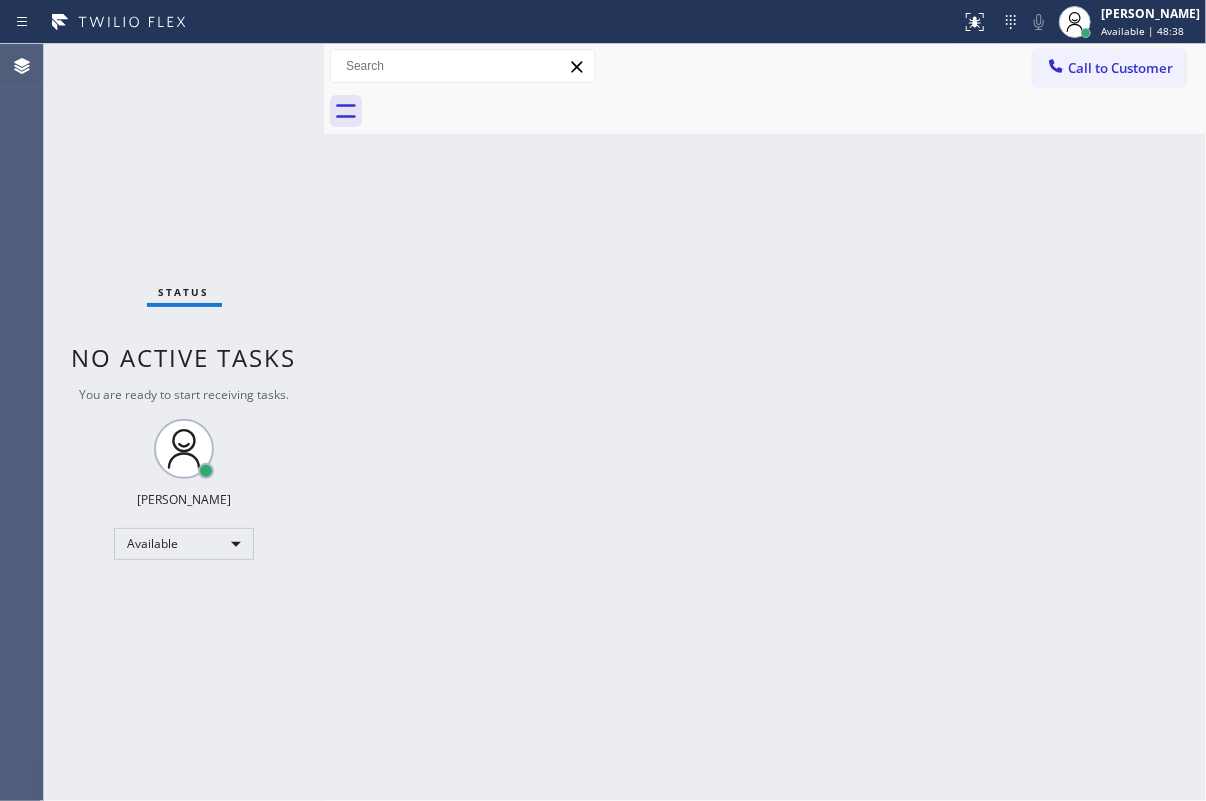 click on "Back to Dashboard Change Sender ID Customers Technicians Select a contact Outbound call Technician Search Technician Your caller id phone number Your caller id phone number Call Technician info Name   Phone none Address none Change Sender ID HVAC [PHONE_NUMBER] 5 Star Appliance [PHONE_NUMBER] Appliance Repair [PHONE_NUMBER] Plumbing [PHONE_NUMBER] Air Duct Cleaning [PHONE_NUMBER]  Electricians [PHONE_NUMBER] Cancel Change Check personal SMS Reset Change No tabs Call to Customer Outbound call Location Search location Your caller id phone number Customer number Call Outbound call Technician Search Technician Your caller id phone number Your caller id phone number Call" at bounding box center [765, 422] 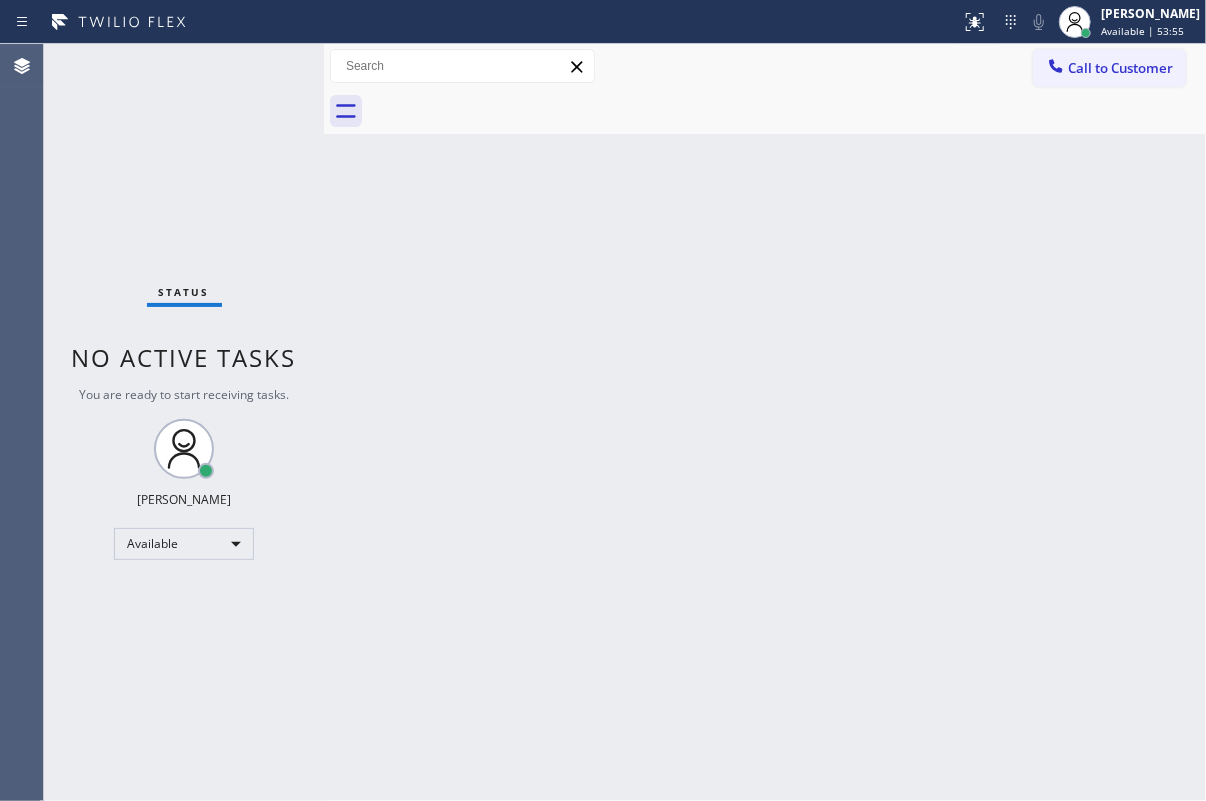 click on "Status   No active tasks     You are ready to start receiving tasks.   [PERSON_NAME] Available" at bounding box center (184, 422) 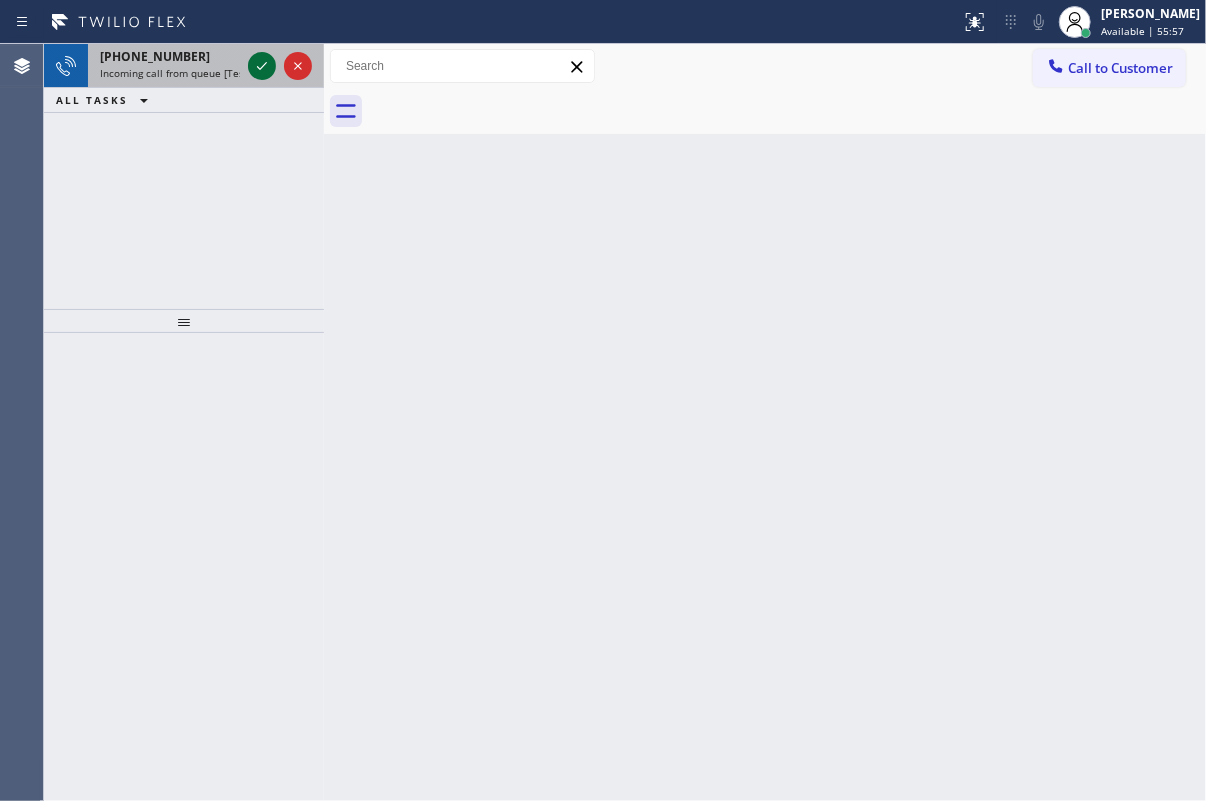 click 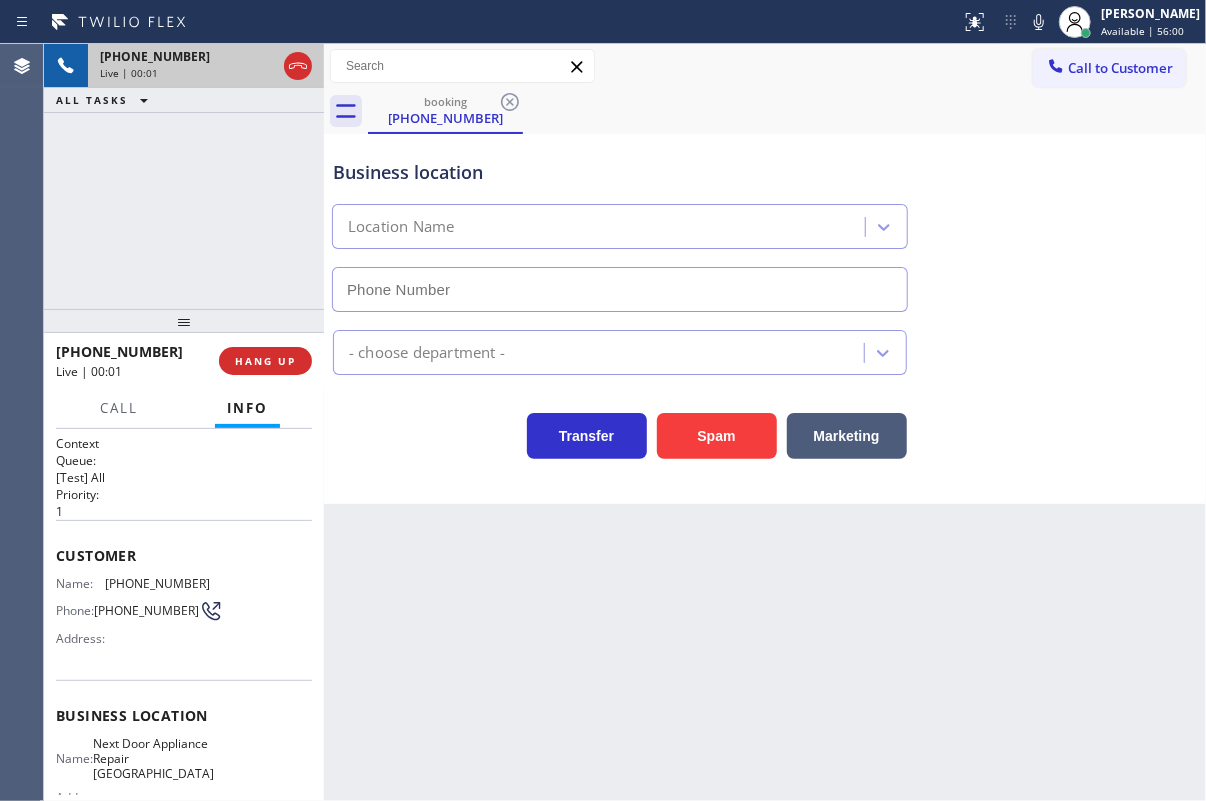 type on "[PHONE_NUMBER]" 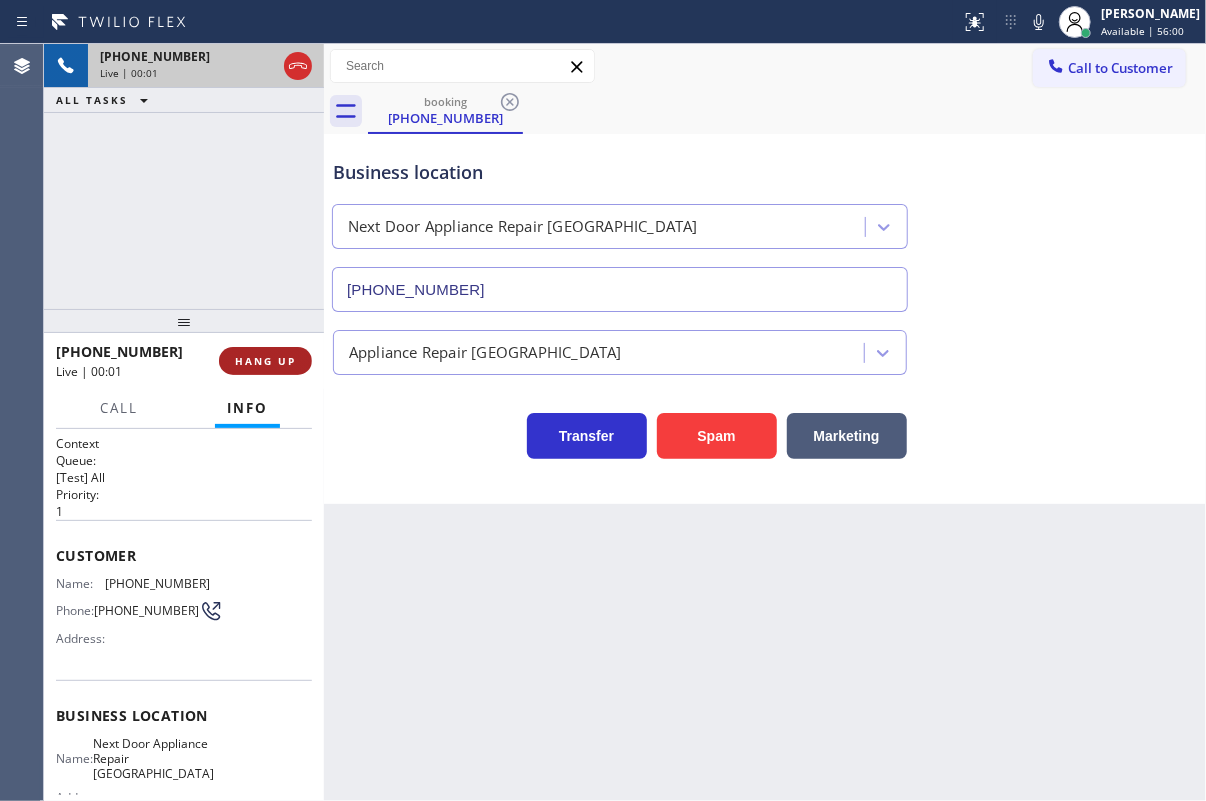 click on "HANG UP" at bounding box center (265, 361) 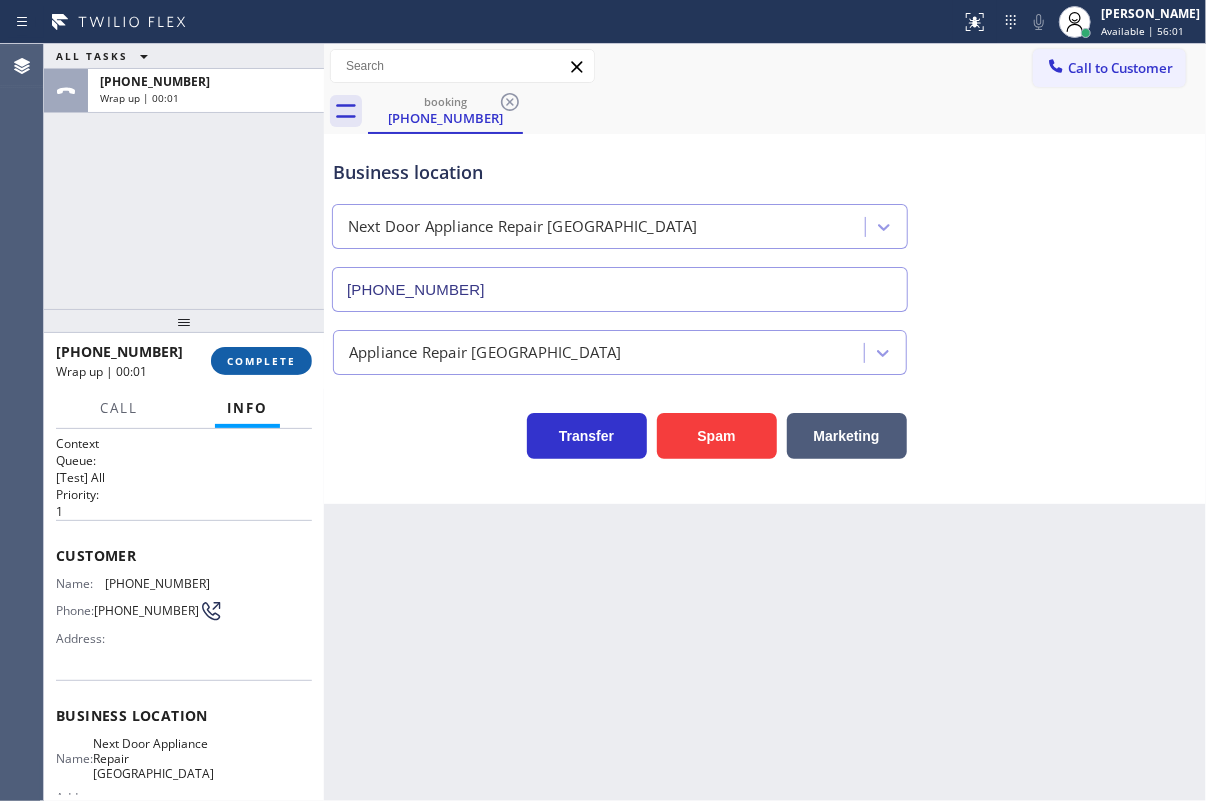 click on "COMPLETE" at bounding box center (261, 361) 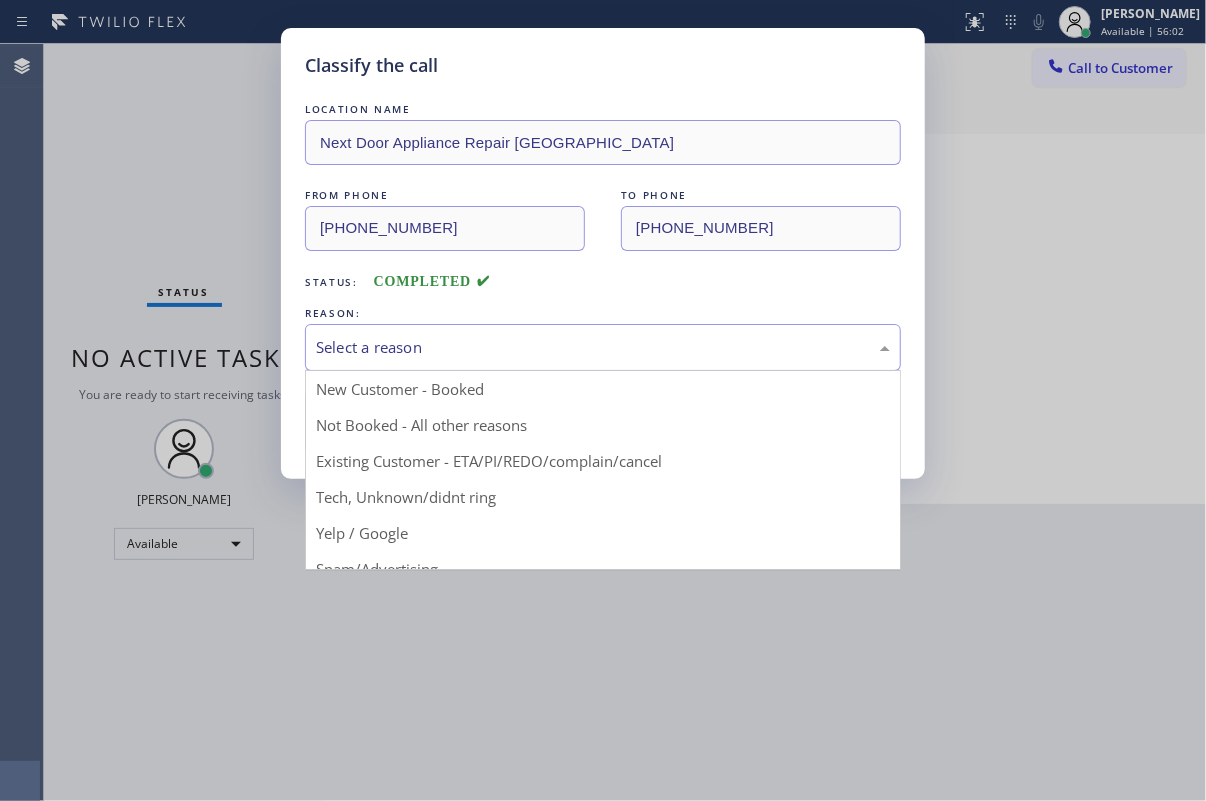 click on "Select a reason" at bounding box center [603, 347] 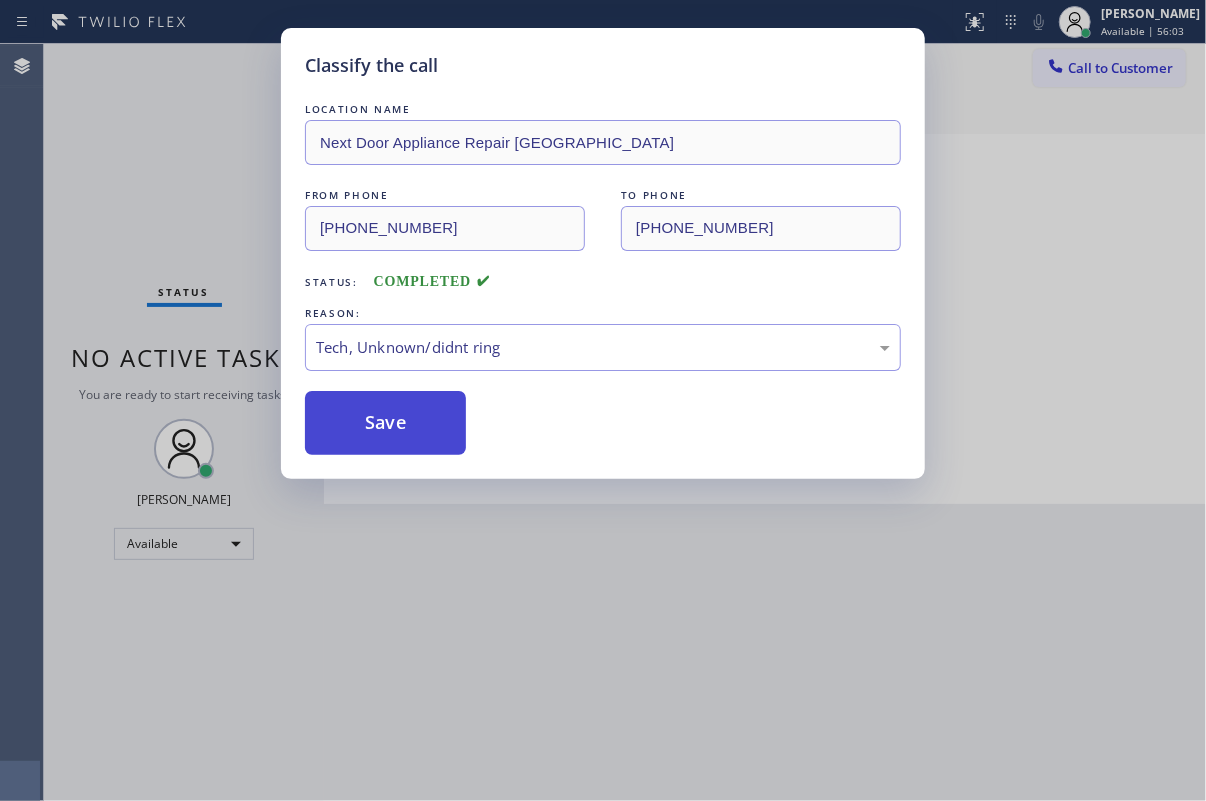 click on "Save" at bounding box center (385, 423) 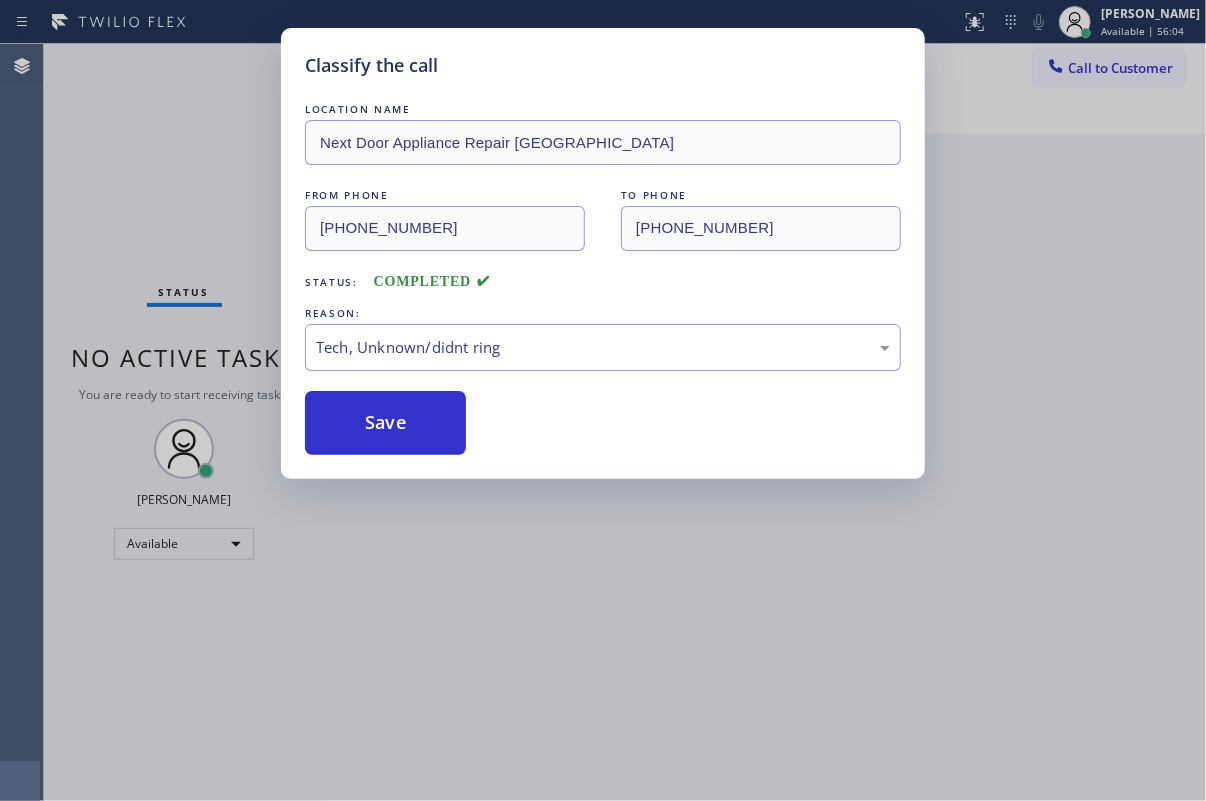 click on "Classify the call LOCATION NAME Next Door Appliance Repair [GEOGRAPHIC_DATA] FROM PHONE [PHONE_NUMBER] TO PHONE [PHONE_NUMBER] Status: COMPLETED REASON: Tech, Unknown/didnt ring Save" at bounding box center [603, 400] 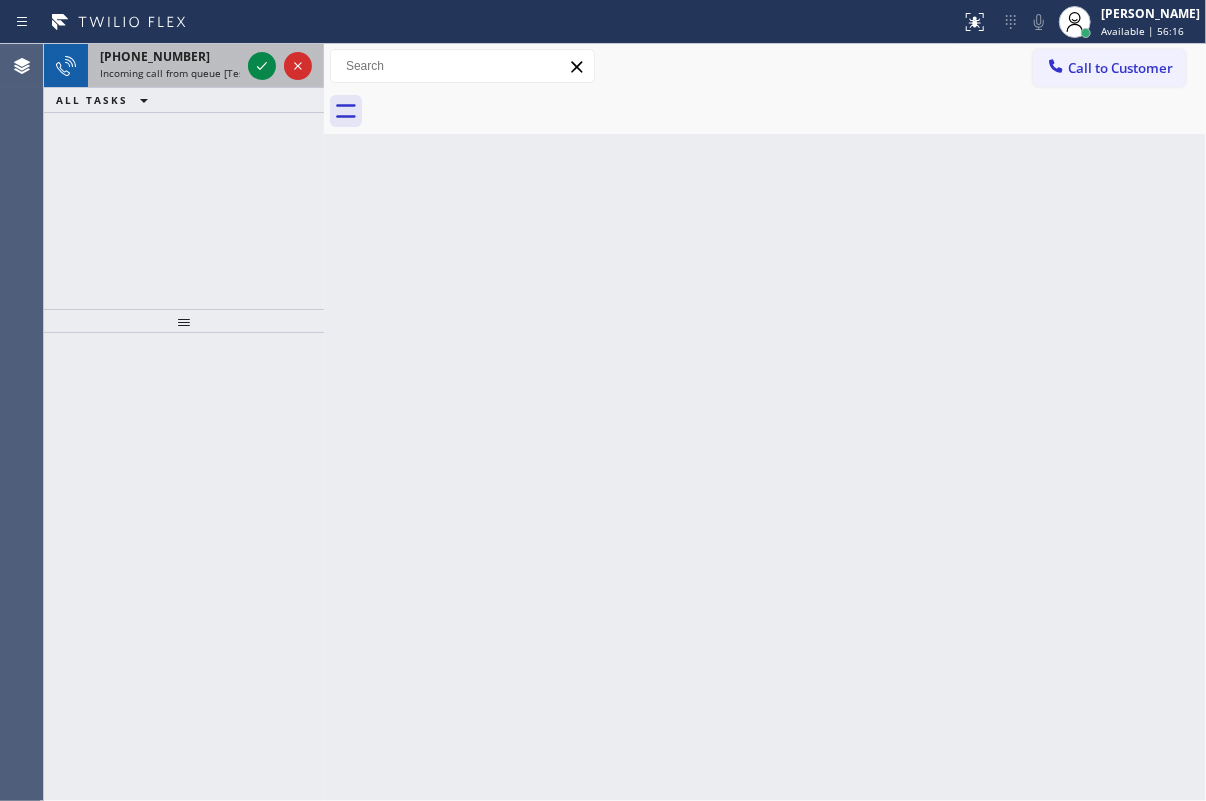 click on "Incoming call from queue [Test] All" at bounding box center [183, 73] 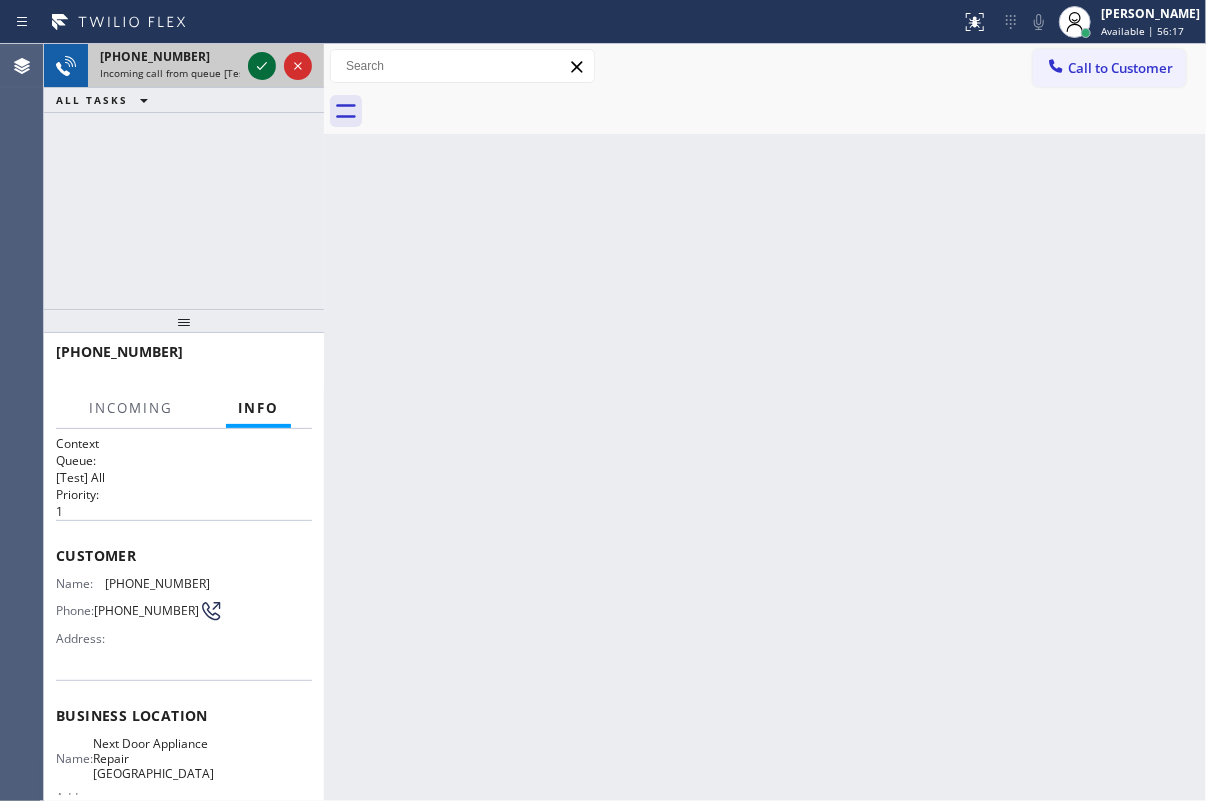 click 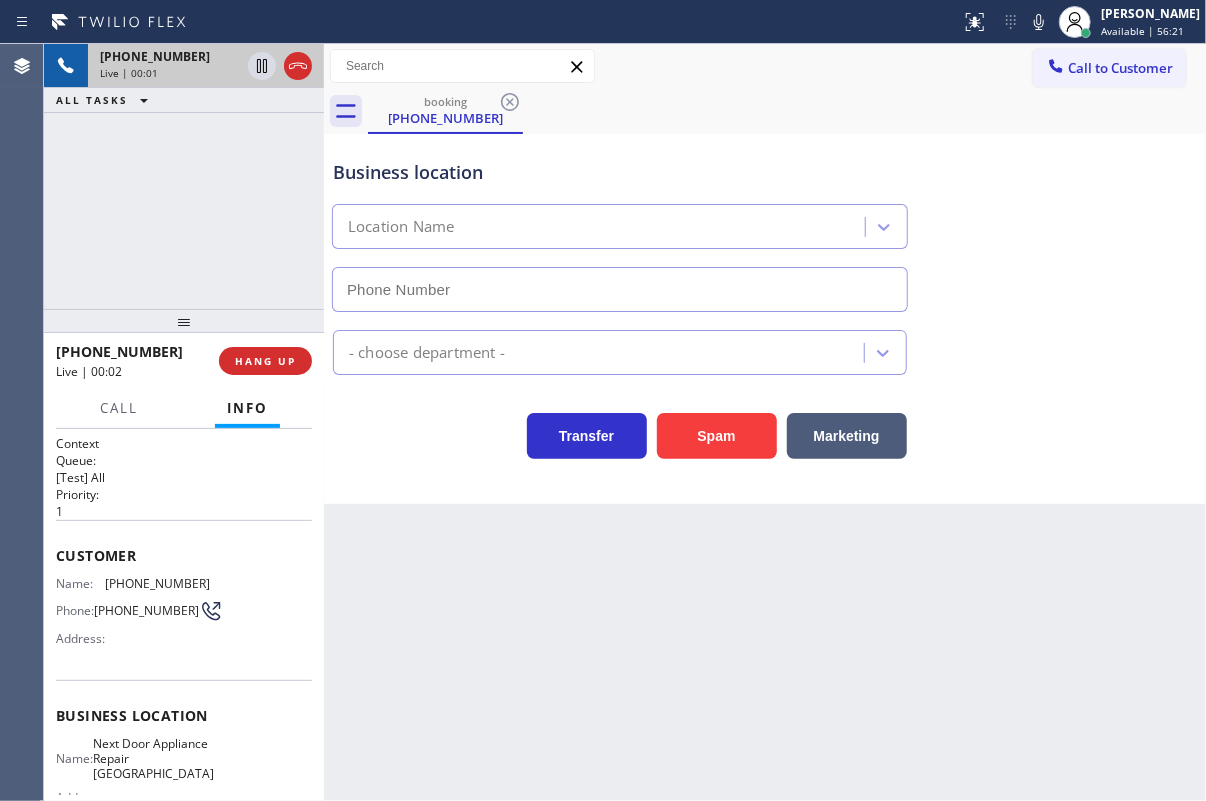 type on "[PHONE_NUMBER]" 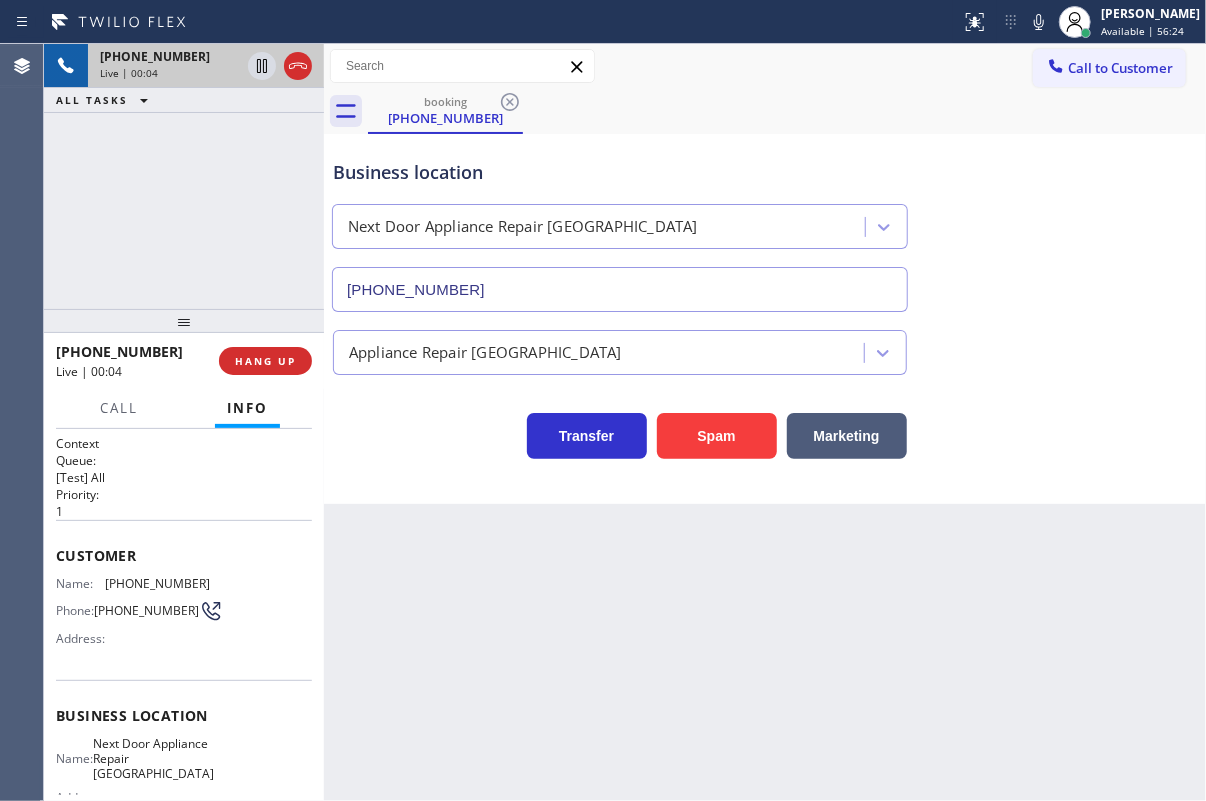 click on "Next Door Appliance Repair [GEOGRAPHIC_DATA]" at bounding box center (153, 759) 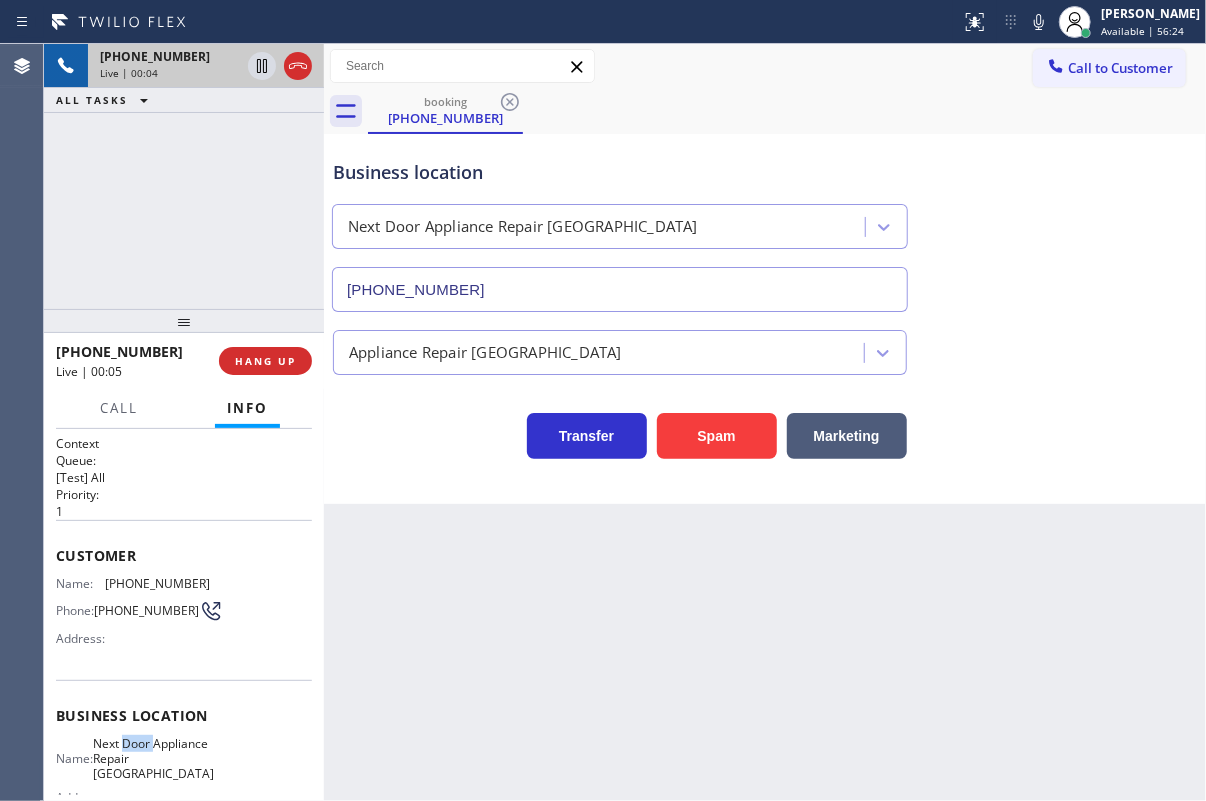 click on "Next Door Appliance Repair [GEOGRAPHIC_DATA]" at bounding box center [153, 759] 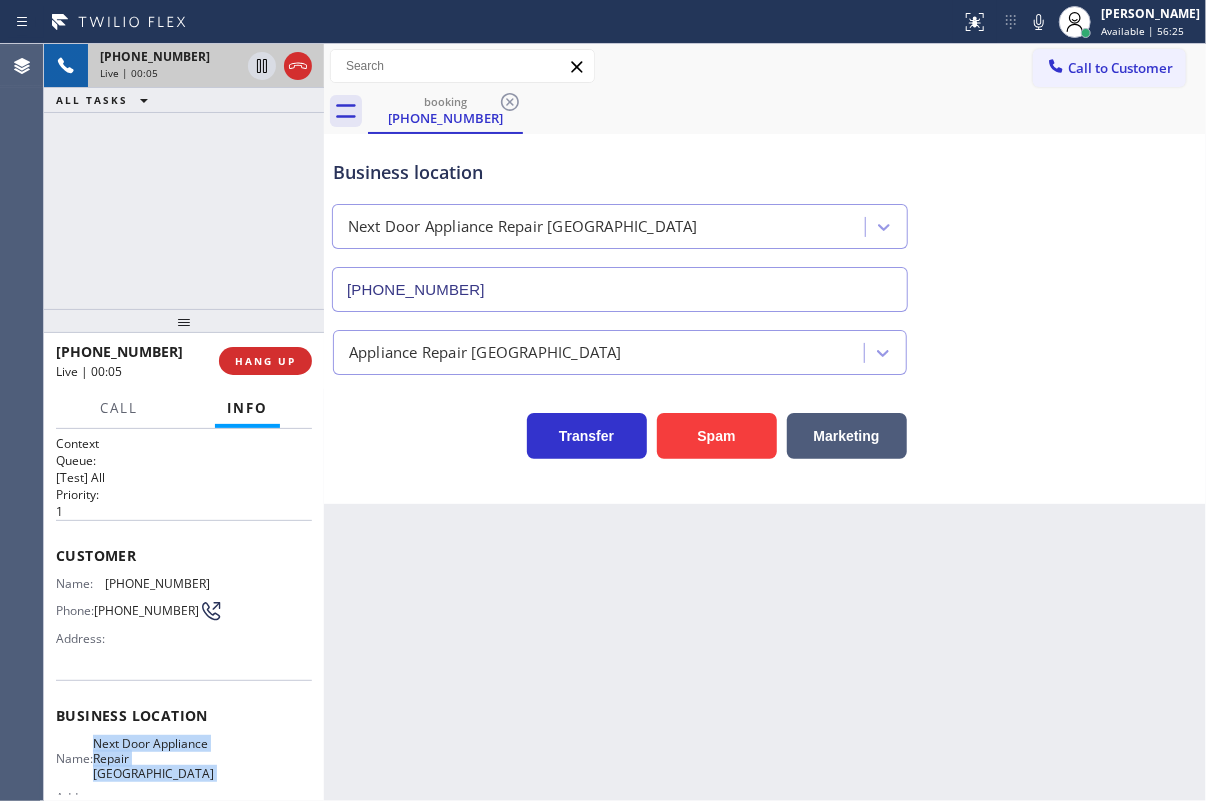 click on "Next Door Appliance Repair [GEOGRAPHIC_DATA]" at bounding box center [153, 759] 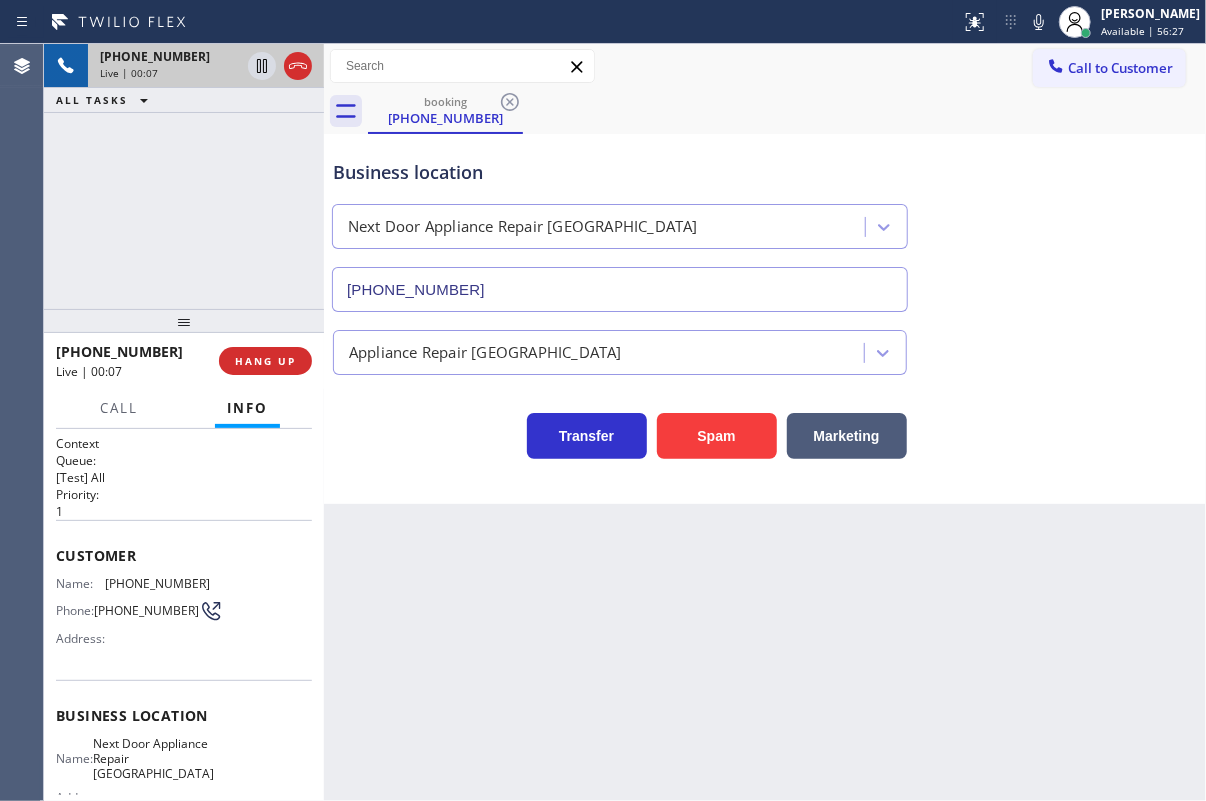 click on "[PHONE_NUMBER]" at bounding box center (620, 289) 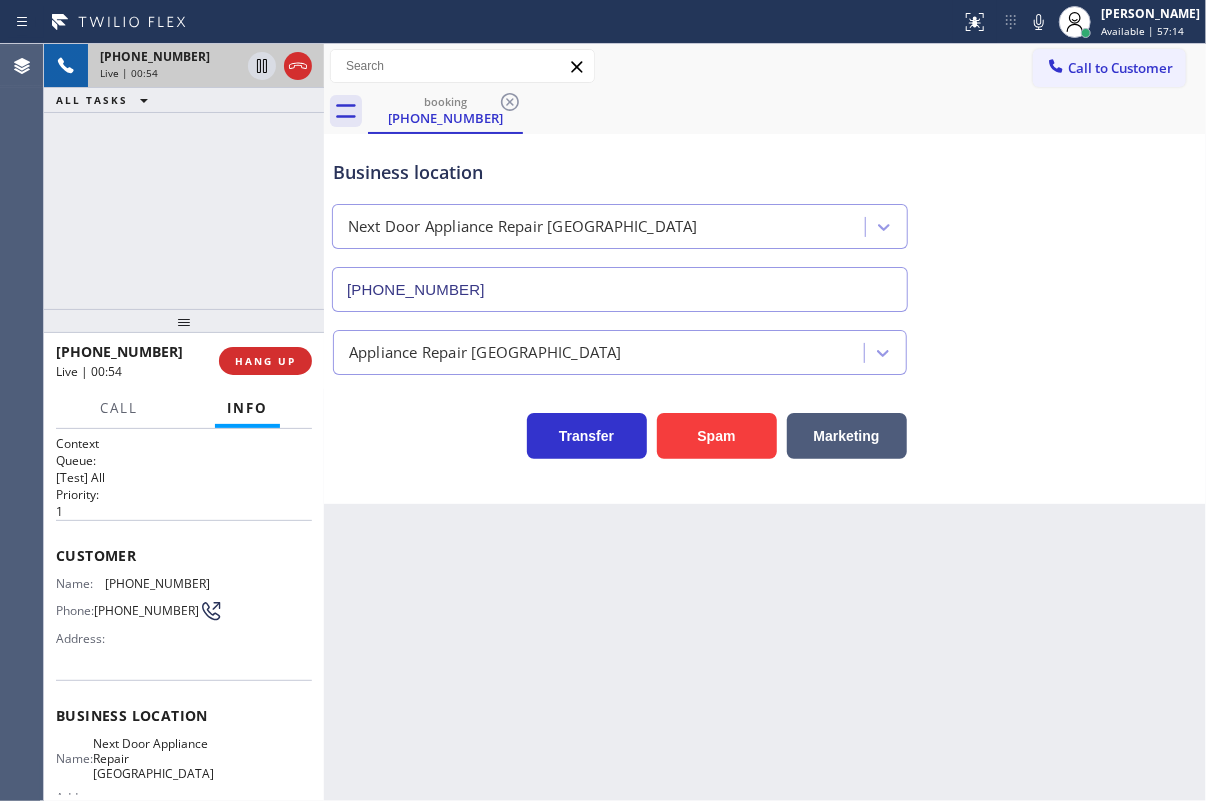 click on "[PHONE_NUMBER]" at bounding box center [157, 583] 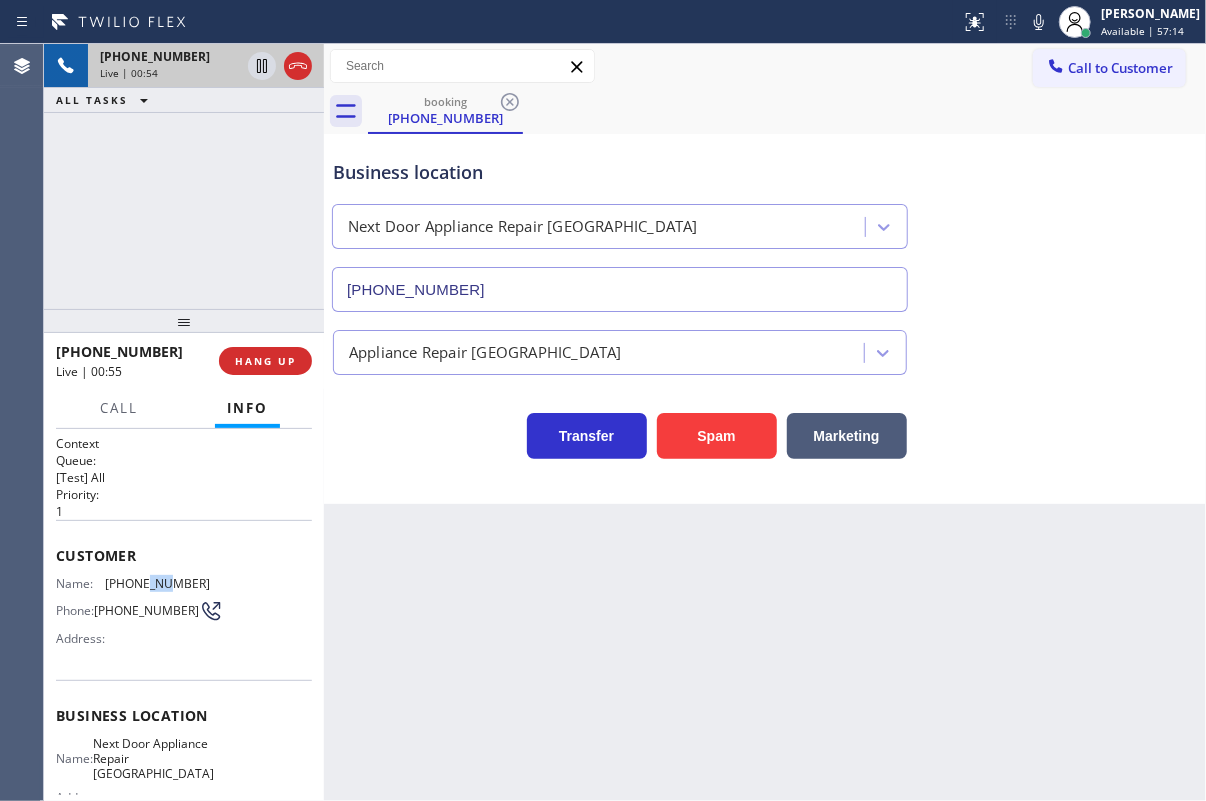 click on "[PHONE_NUMBER]" at bounding box center (157, 583) 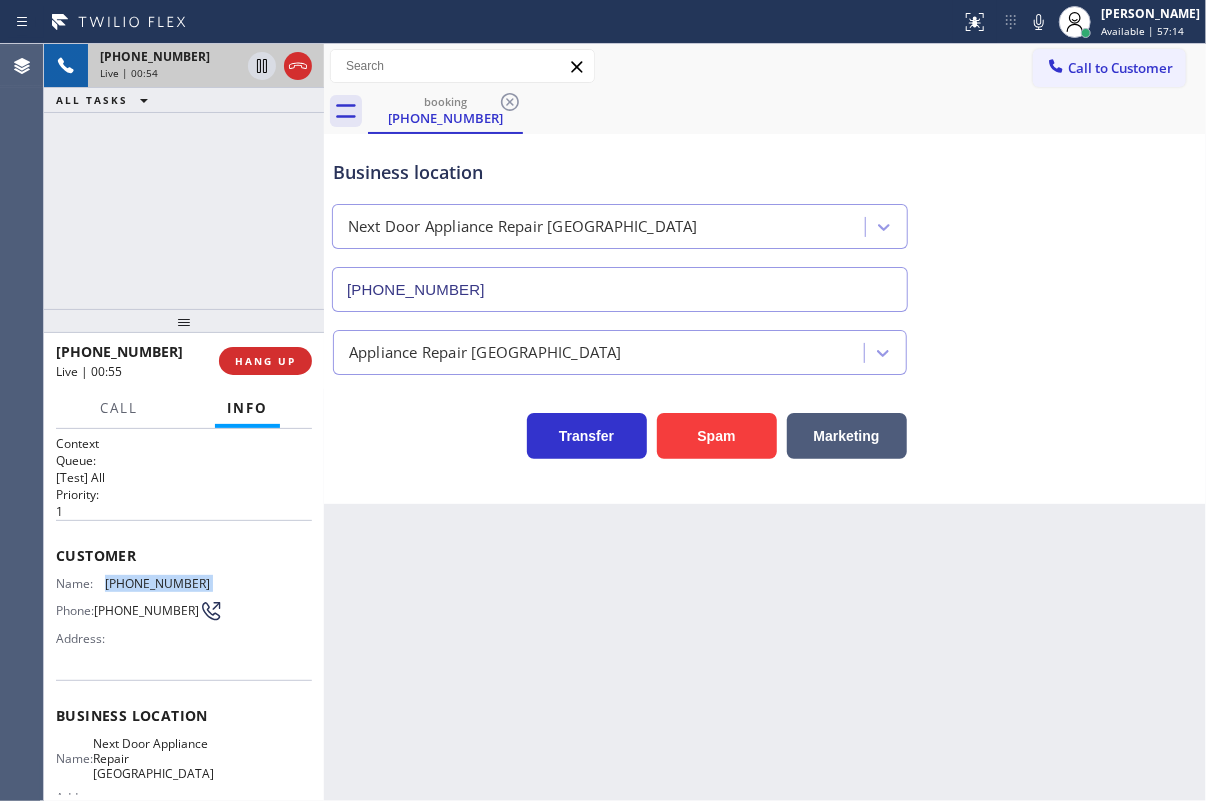 click on "[PHONE_NUMBER]" at bounding box center [157, 583] 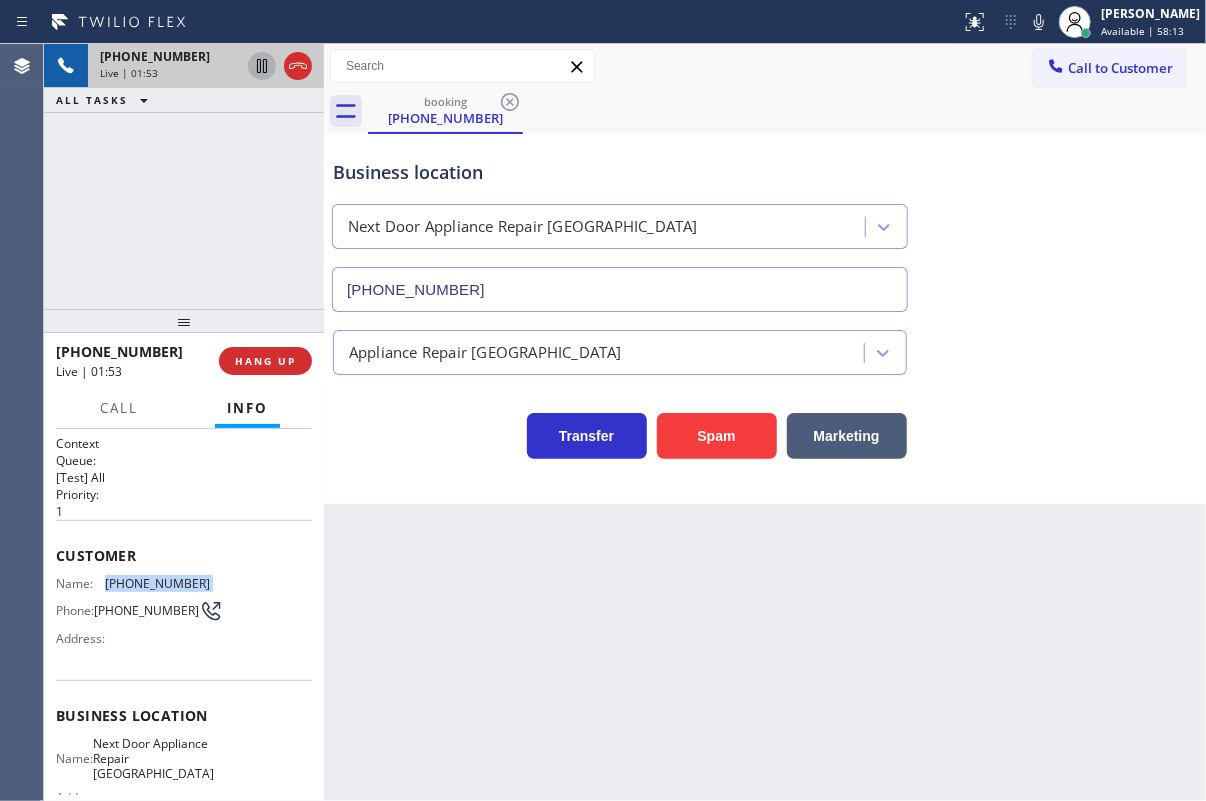 drag, startPoint x: 254, startPoint y: 68, endPoint x: 1136, endPoint y: 58, distance: 882.0567 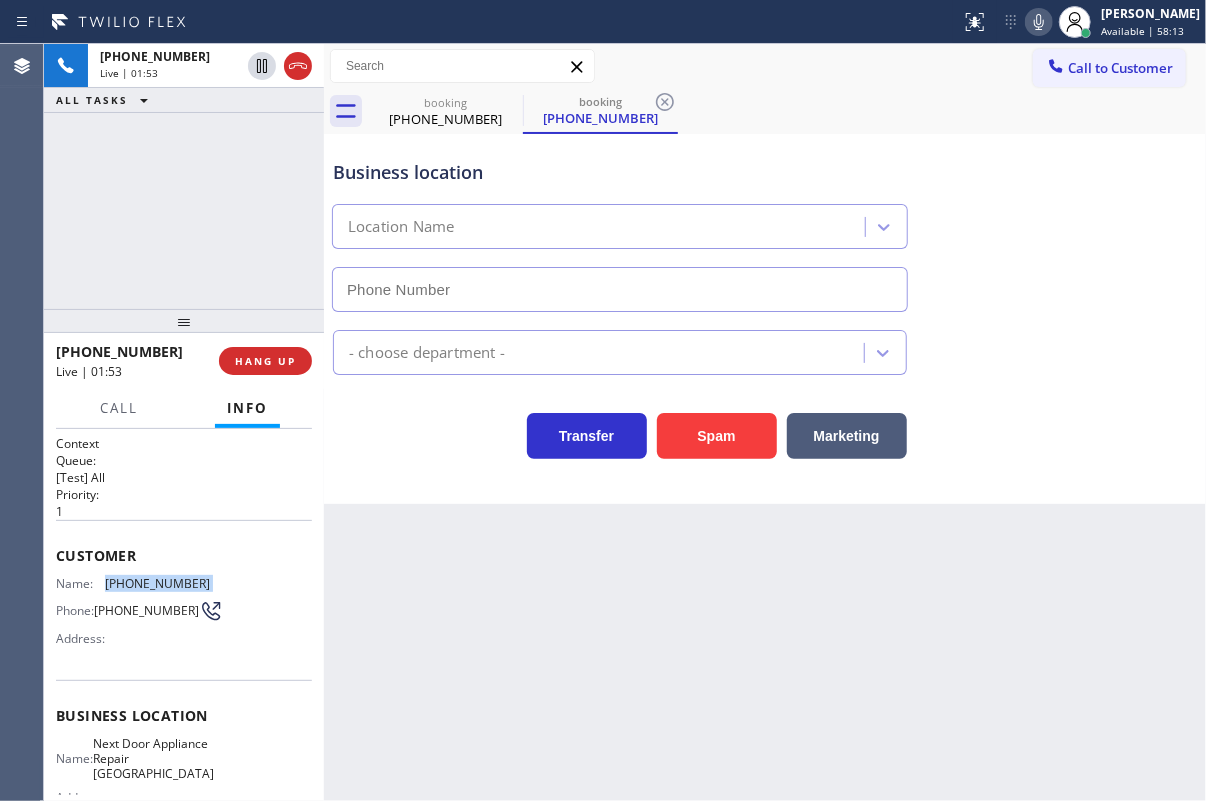 type on "[PHONE_NUMBER]" 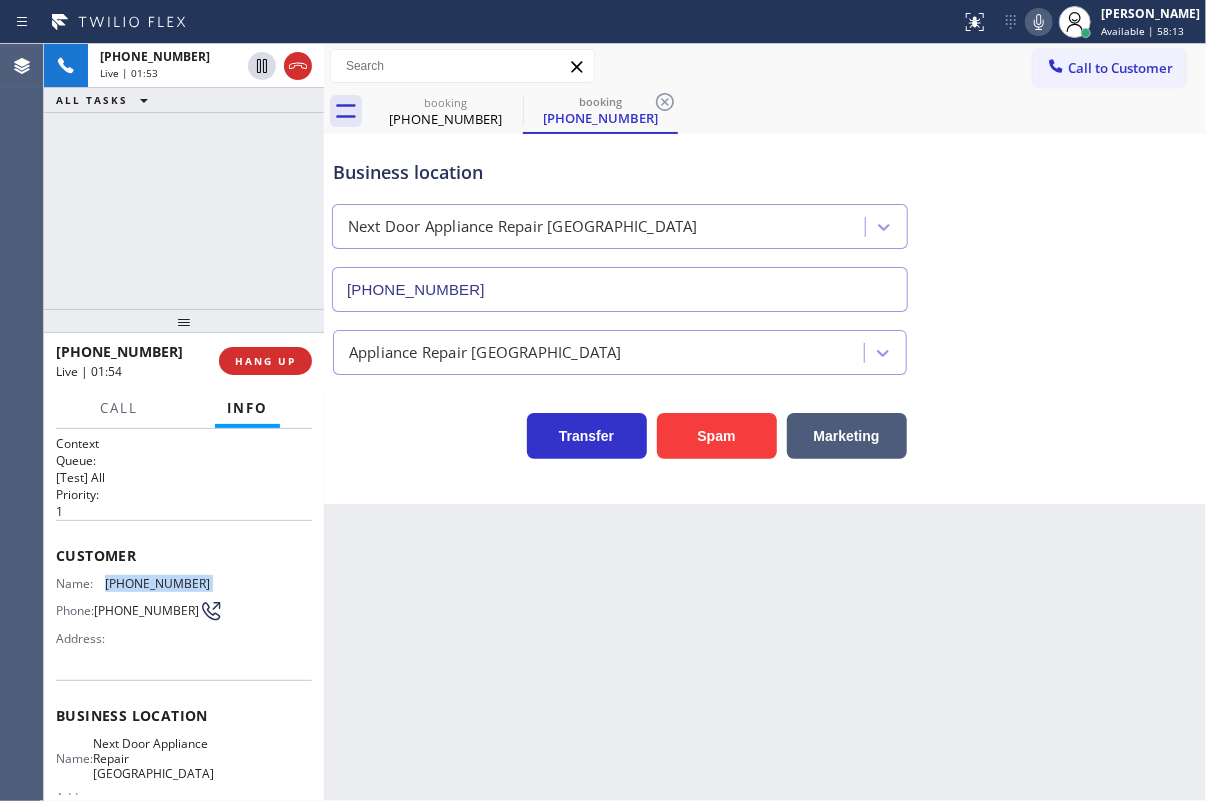 click 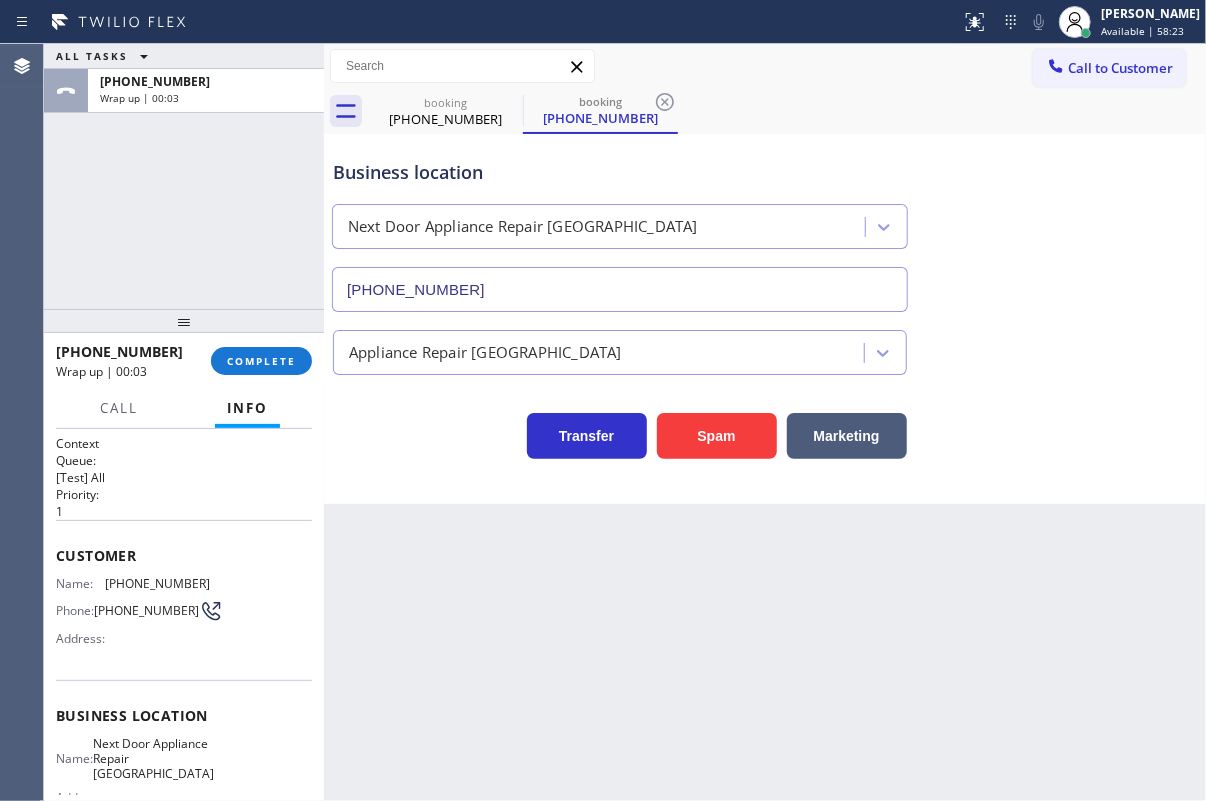 click on "Business location Next Door Appliance Repair [GEOGRAPHIC_DATA] [PHONE_NUMBER]" at bounding box center (765, 221) 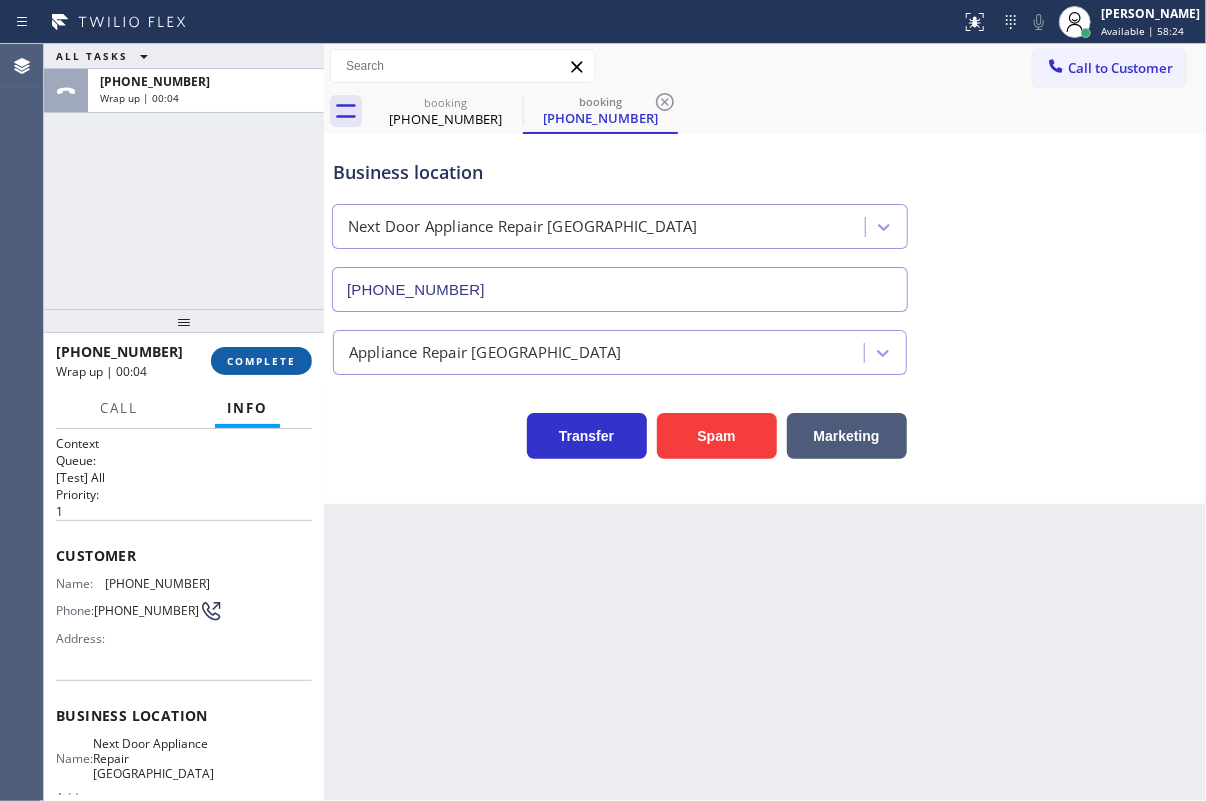 click on "COMPLETE" at bounding box center (261, 361) 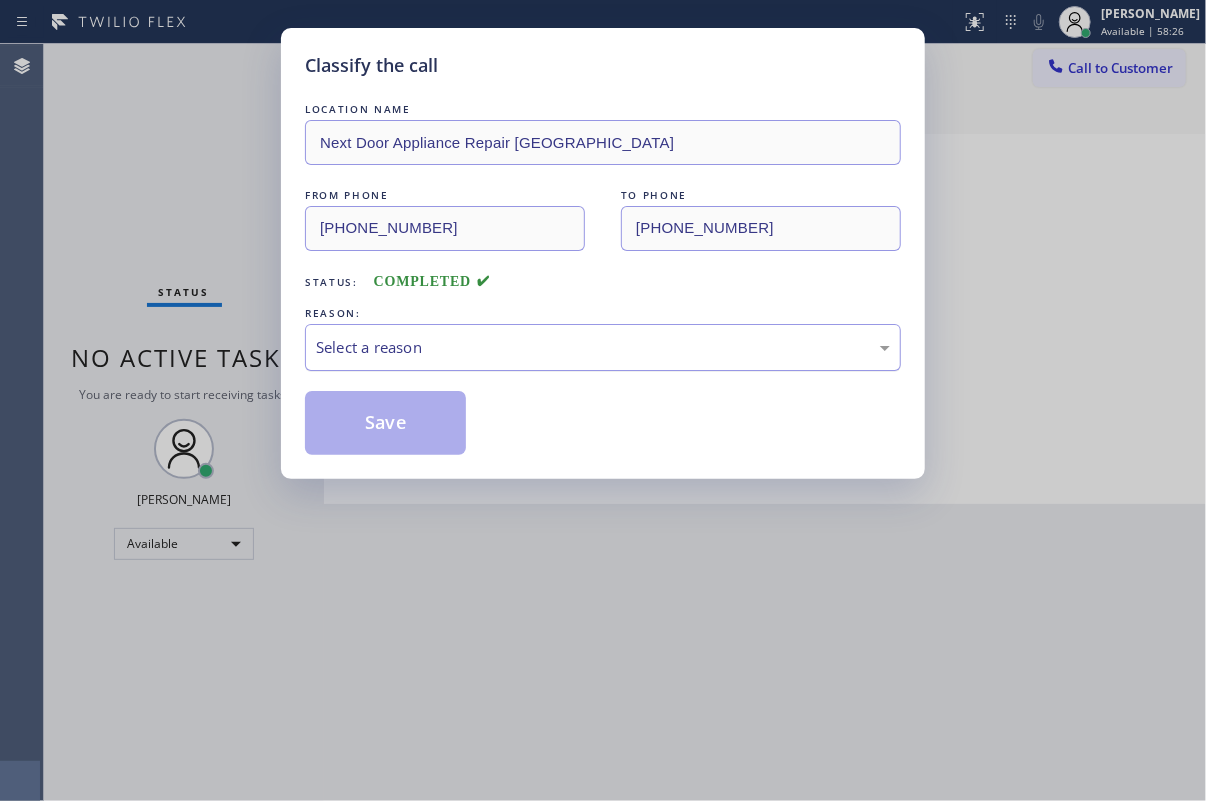 click on "Select a reason" at bounding box center [603, 347] 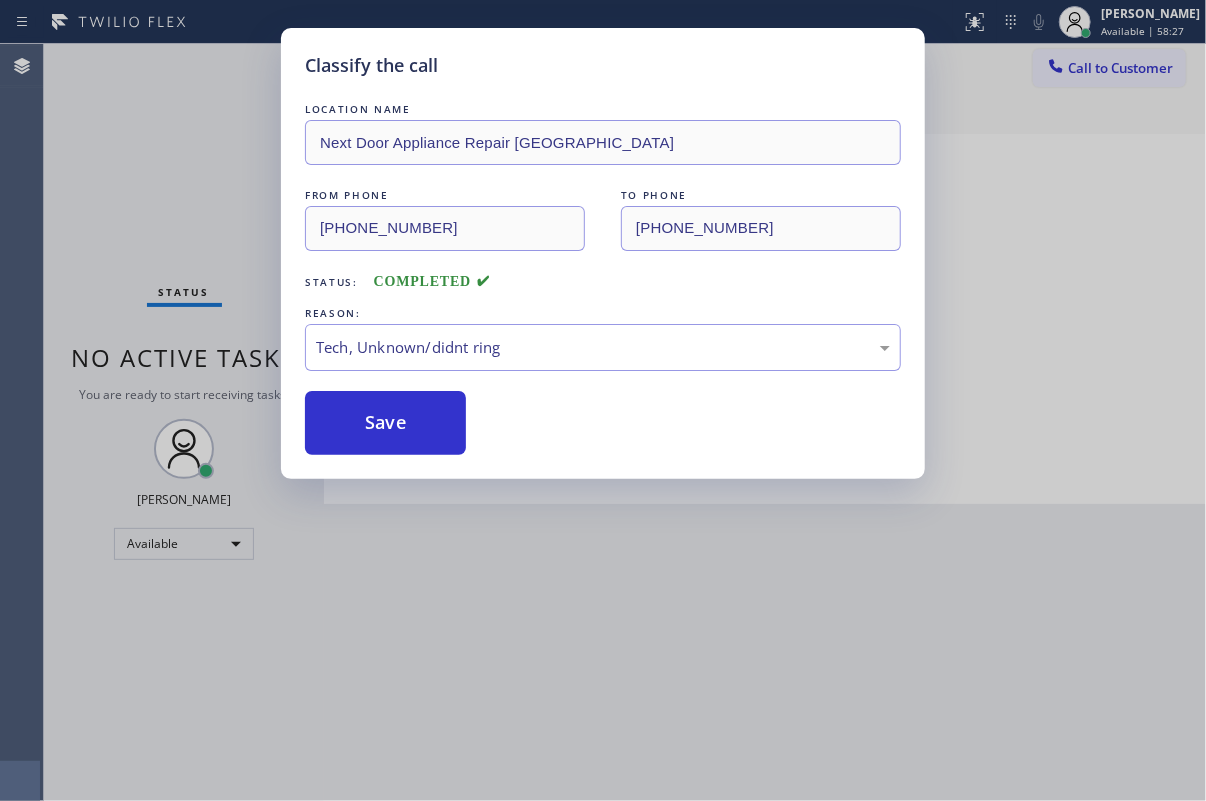click on "Save" at bounding box center [385, 423] 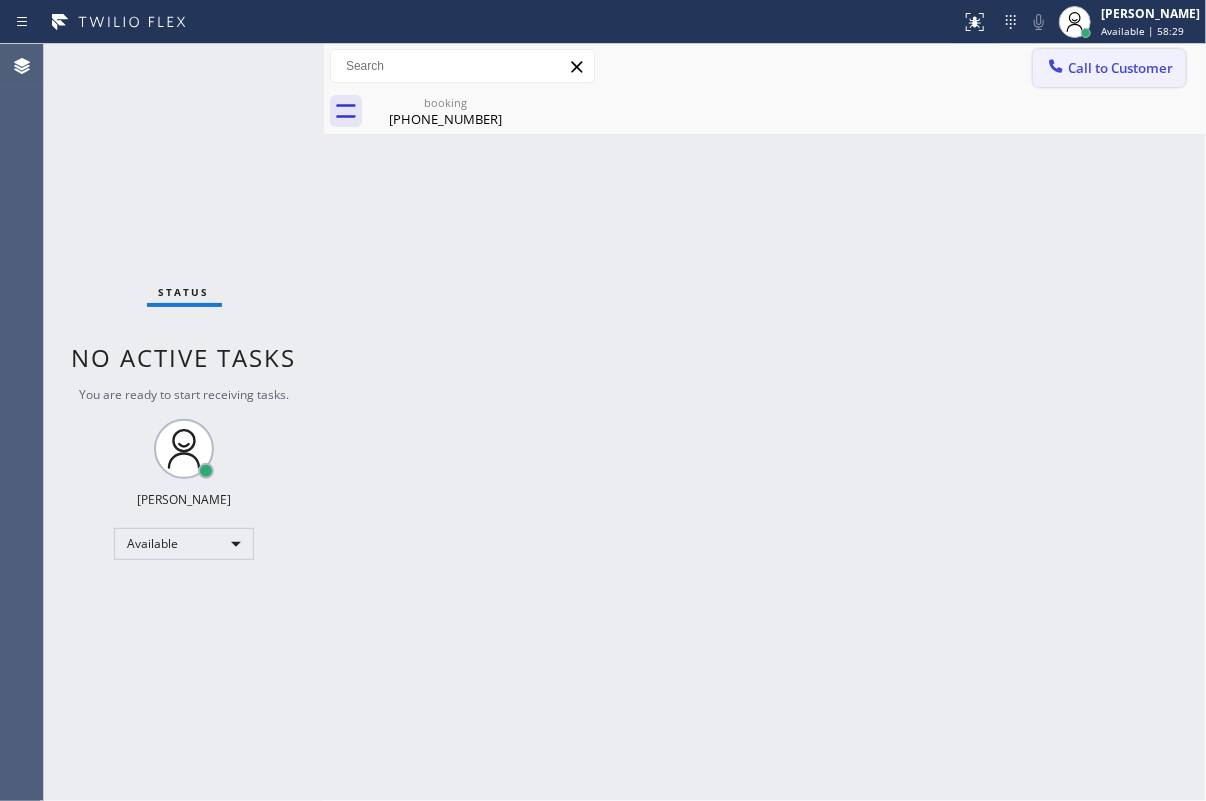 click on "Call to Customer" at bounding box center [1120, 68] 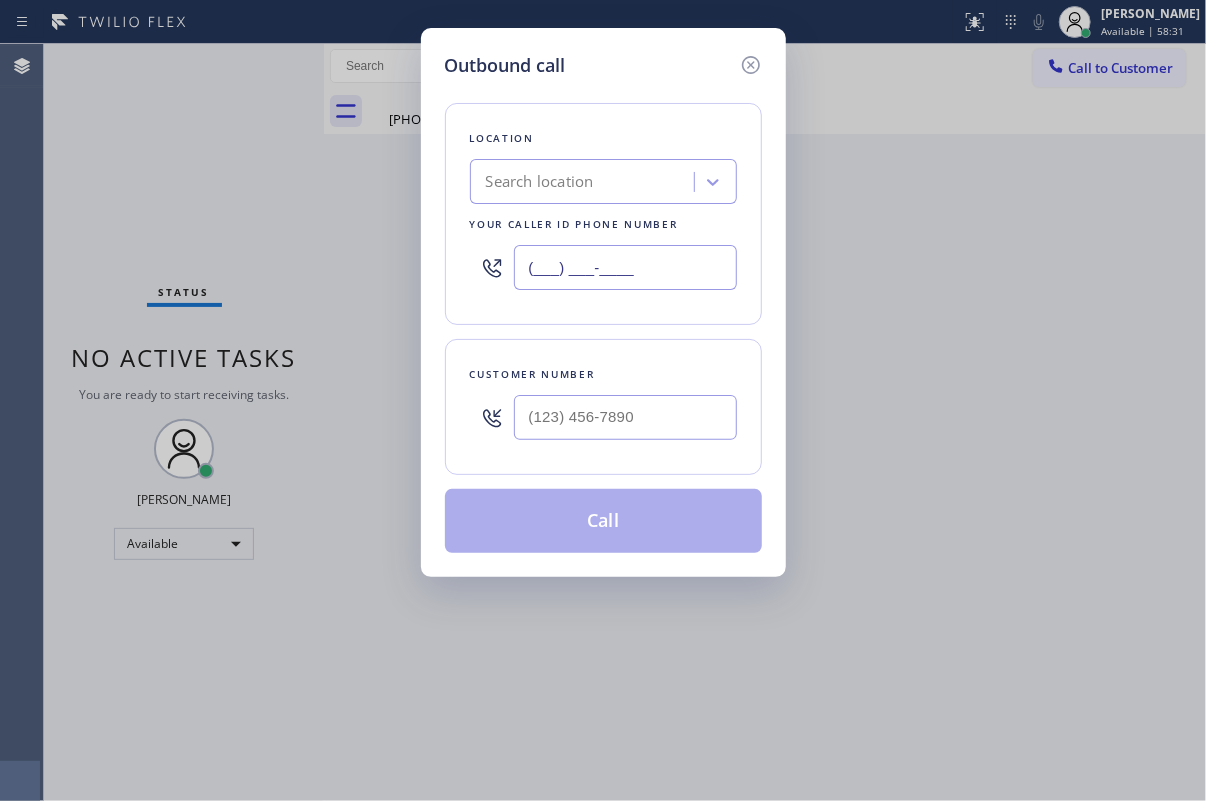 click on "(___) ___-____" at bounding box center (625, 267) 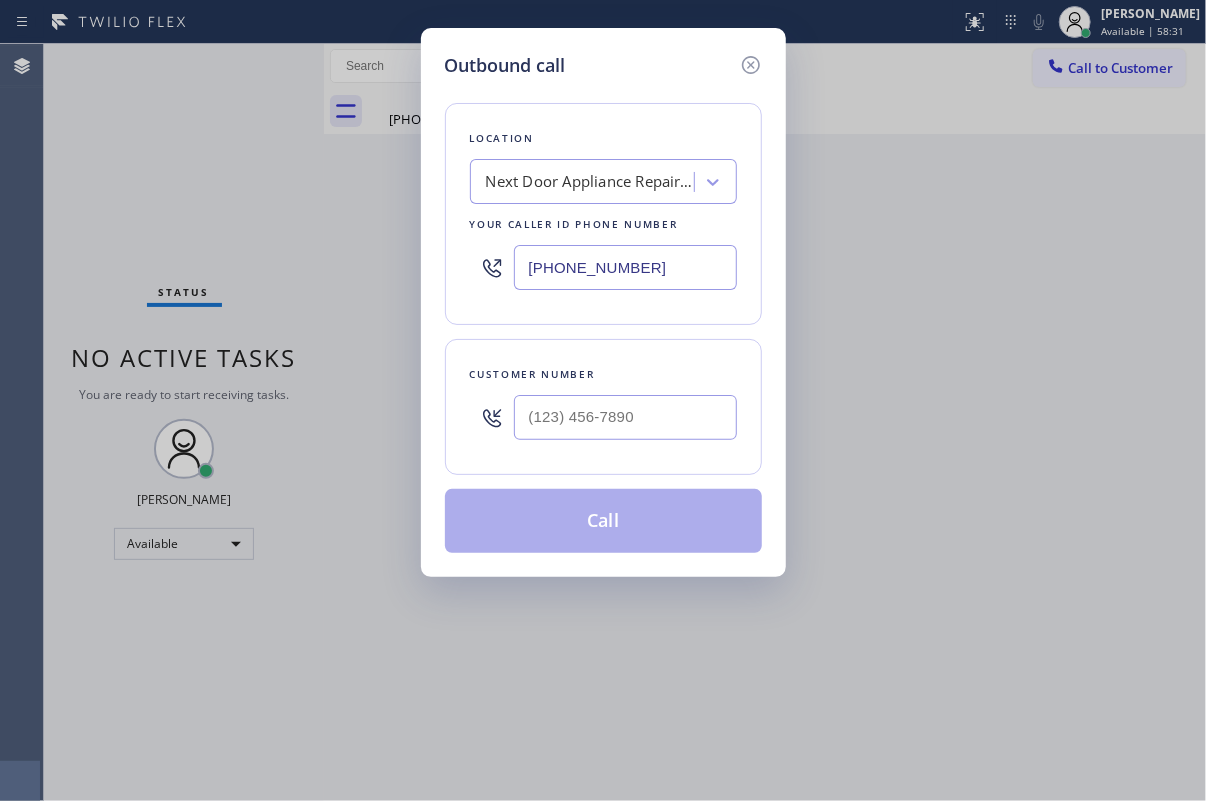 type on "[PHONE_NUMBER]" 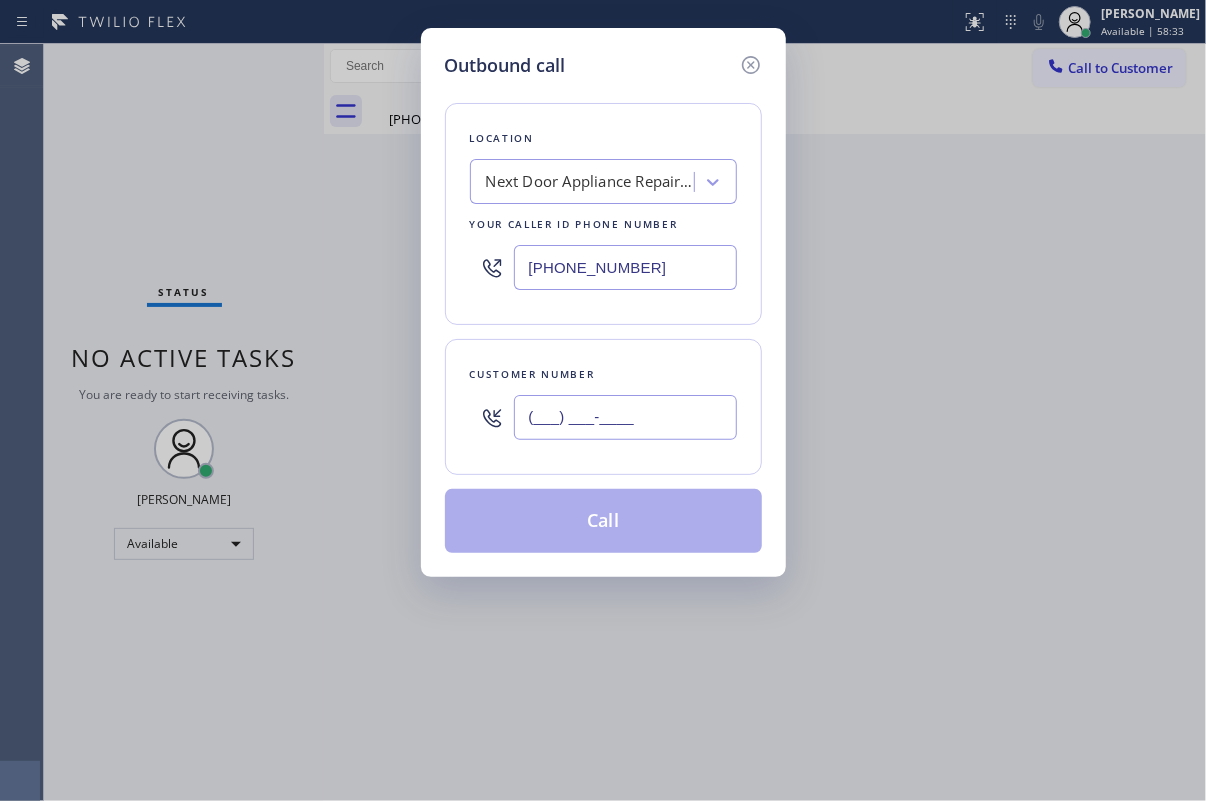 click on "(___) ___-____" at bounding box center (625, 417) 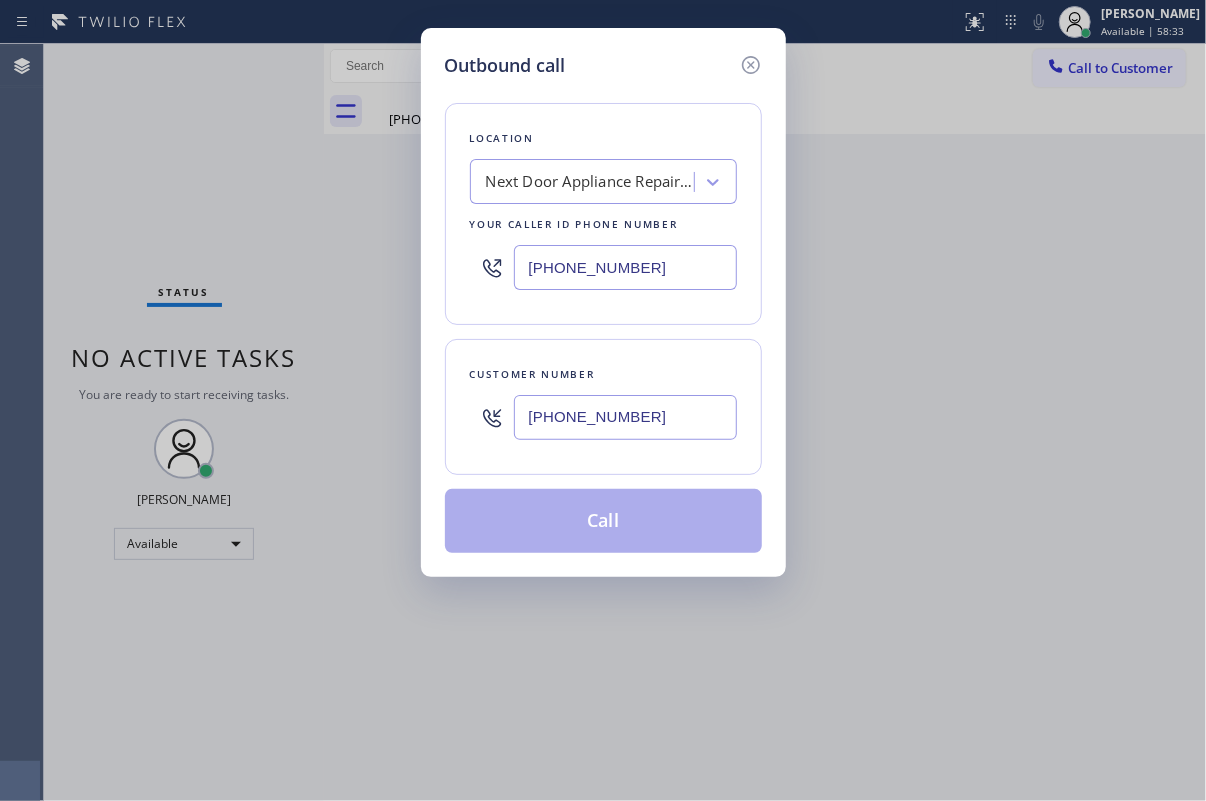 click on "Call" at bounding box center [603, 521] 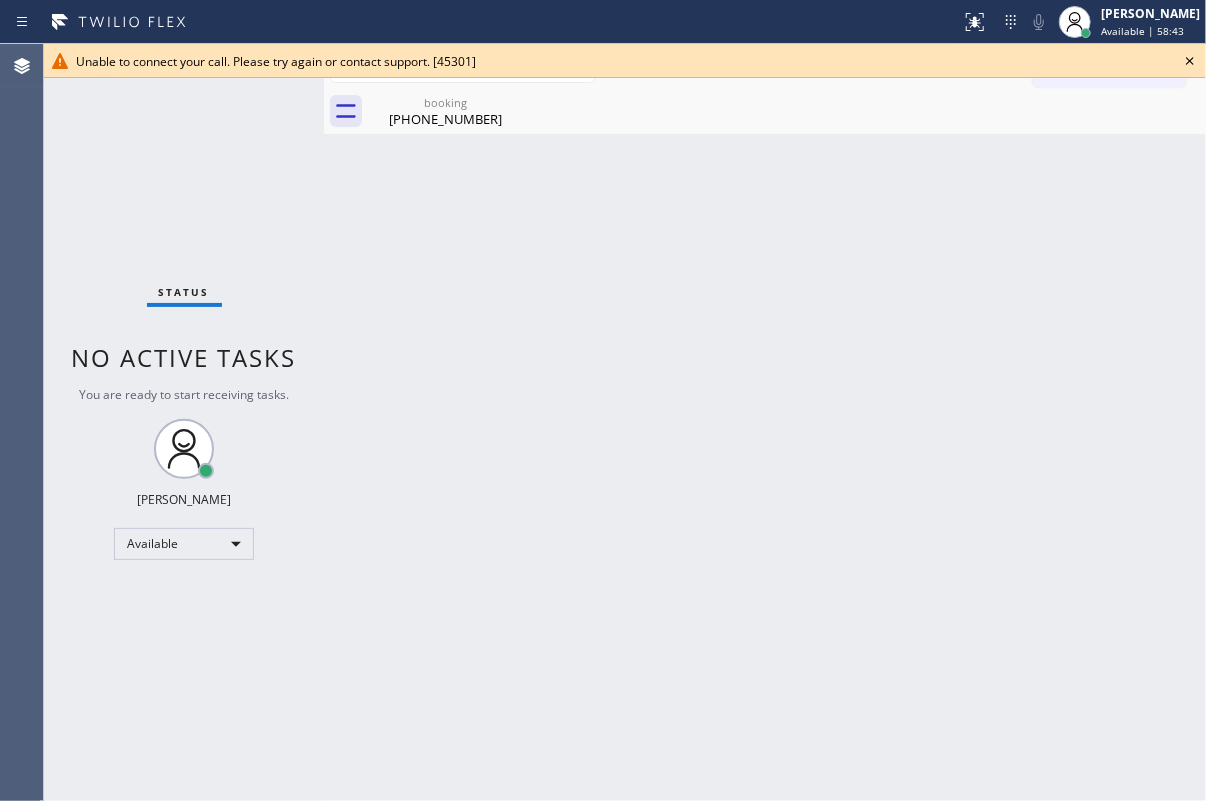 drag, startPoint x: 1097, startPoint y: 324, endPoint x: 720, endPoint y: 447, distance: 396.55768 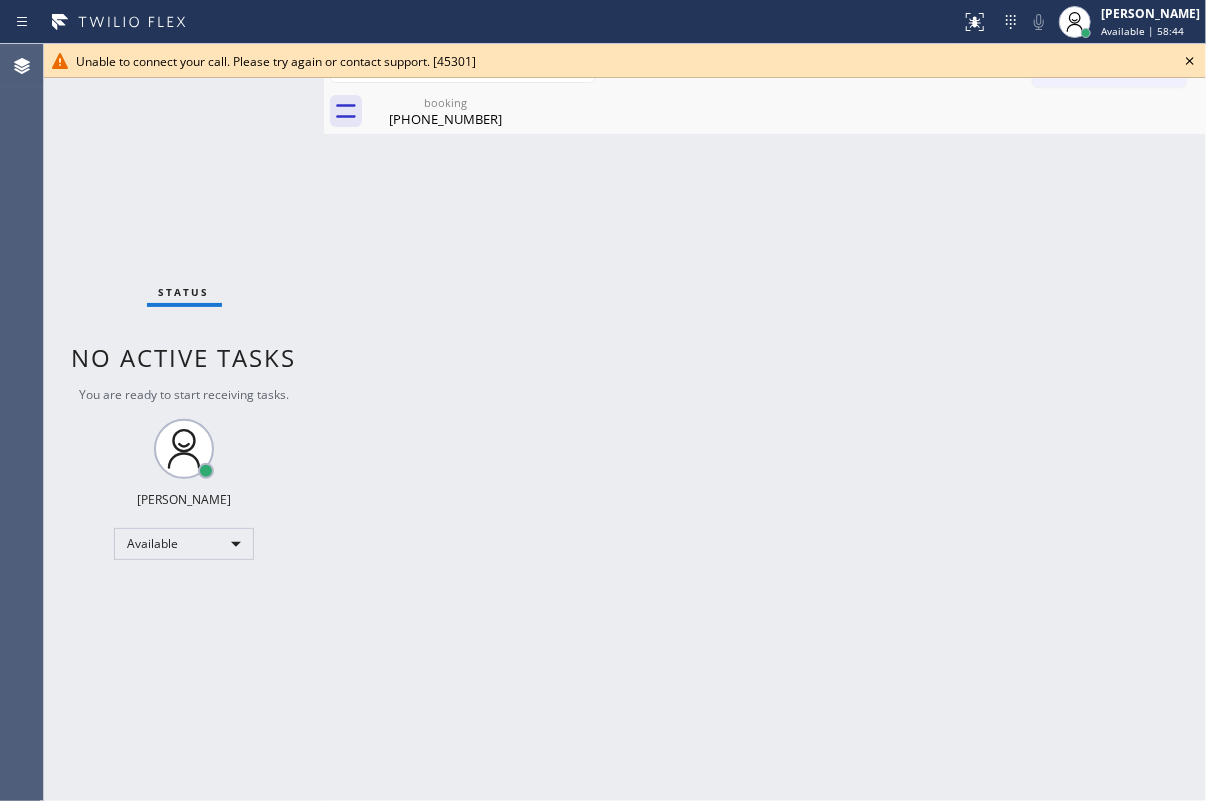 click 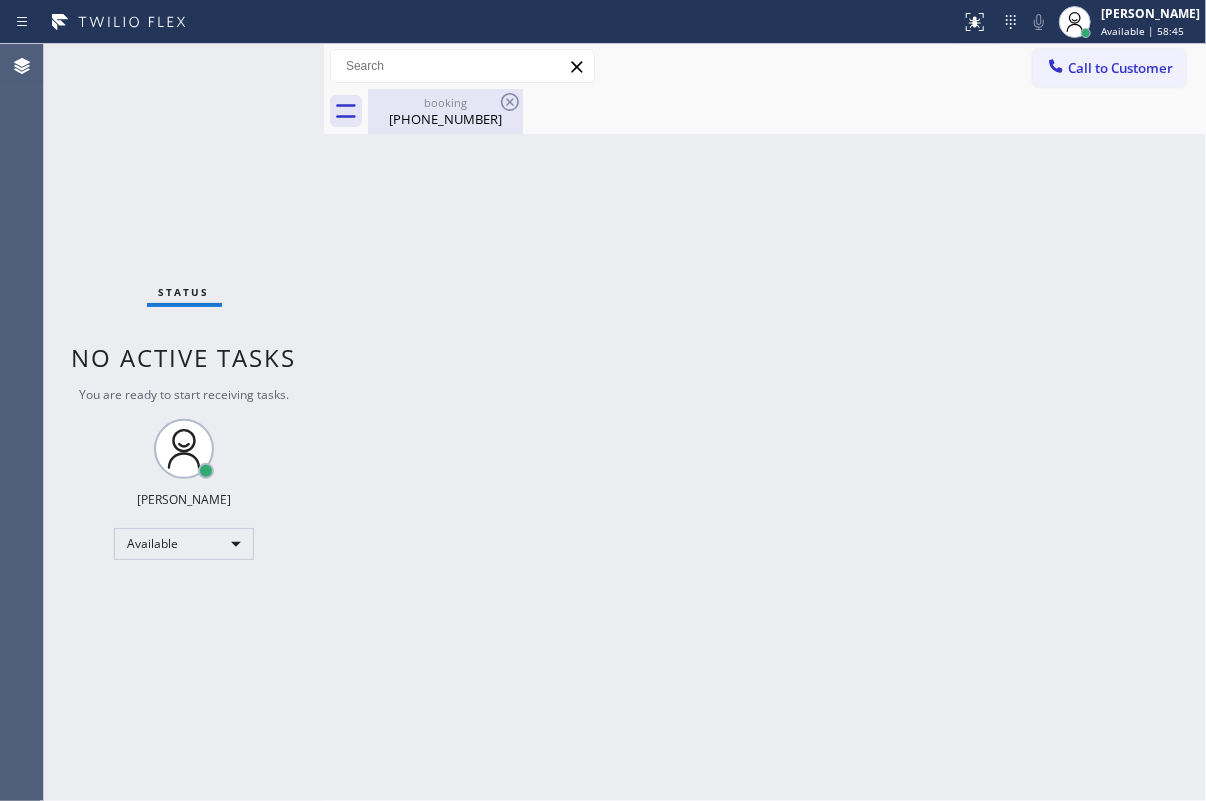 click on "booking" at bounding box center (445, 102) 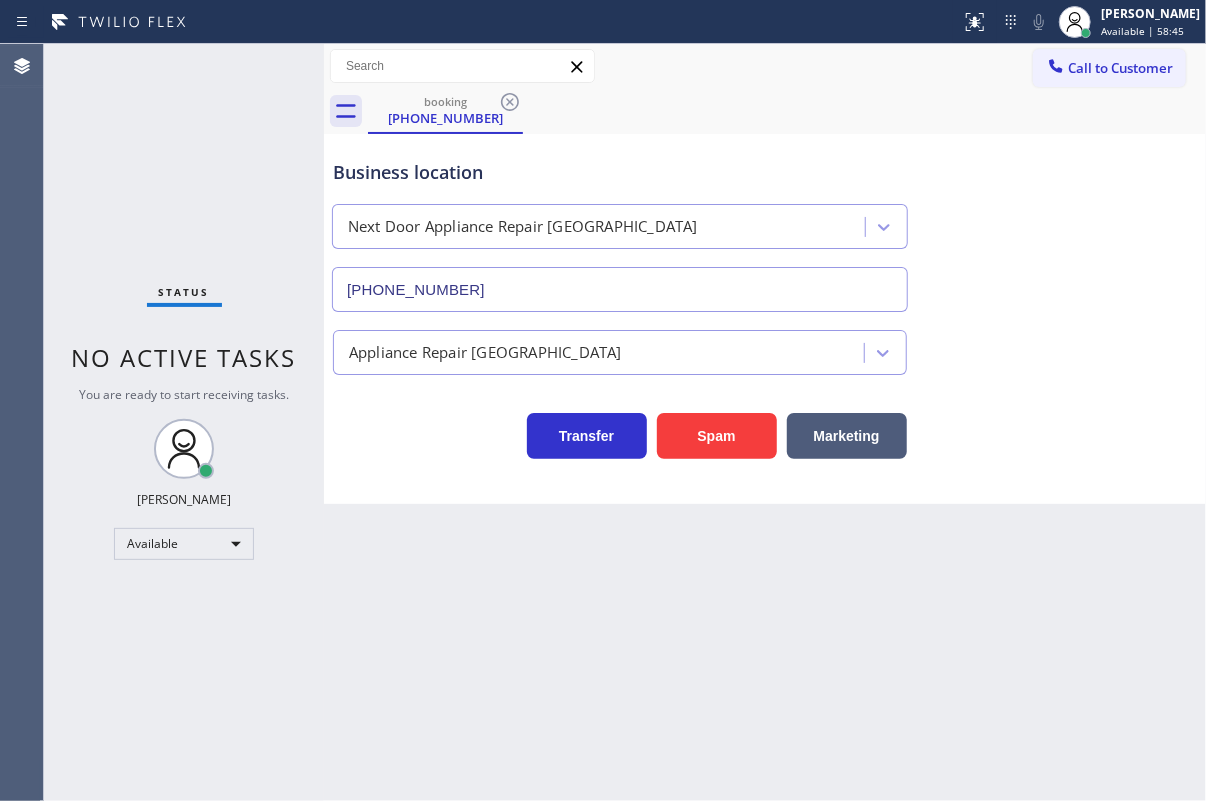 click 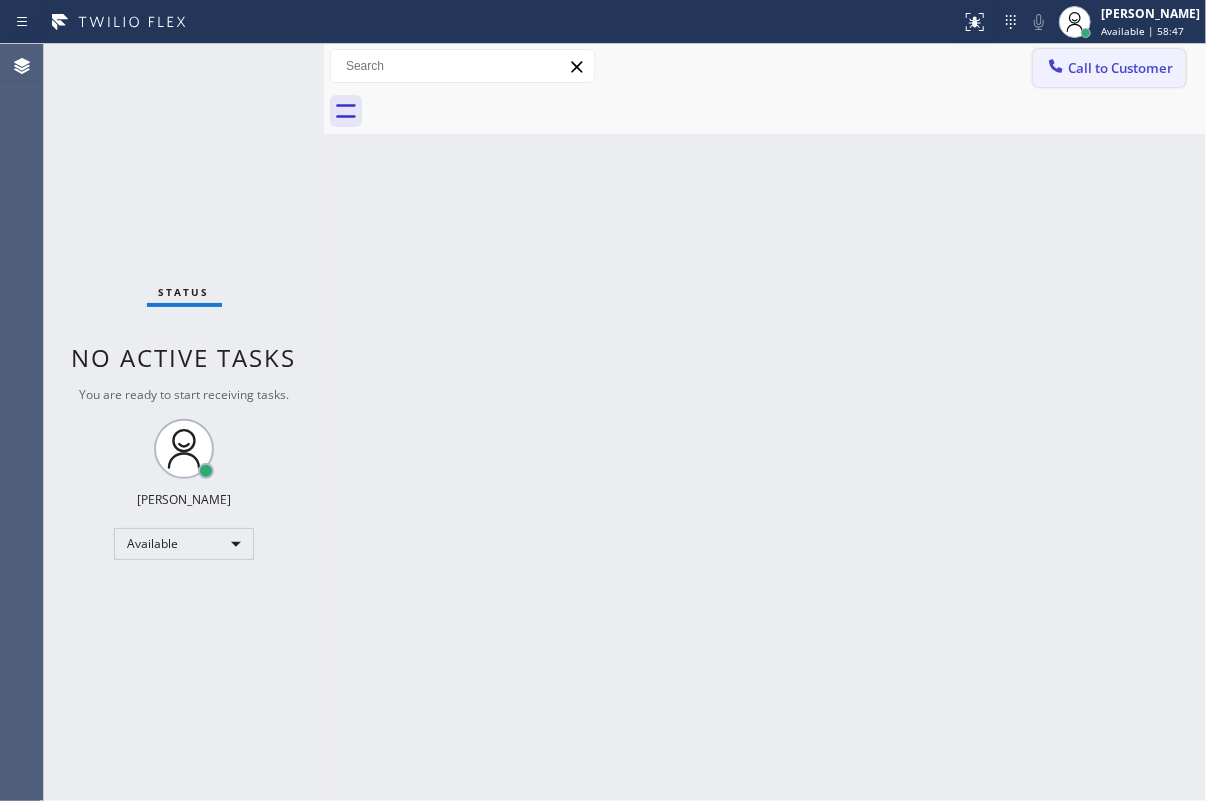 click on "Call to Customer" at bounding box center [1120, 68] 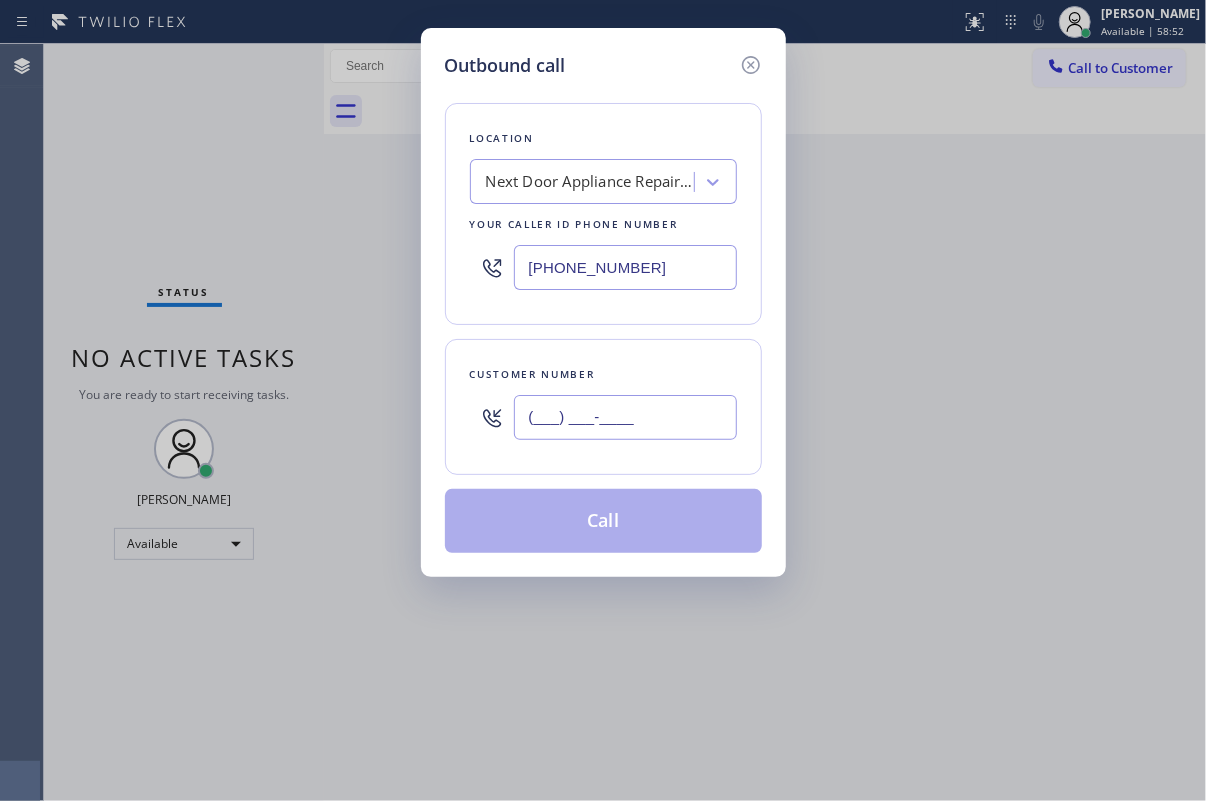 click on "(___) ___-____" at bounding box center (625, 417) 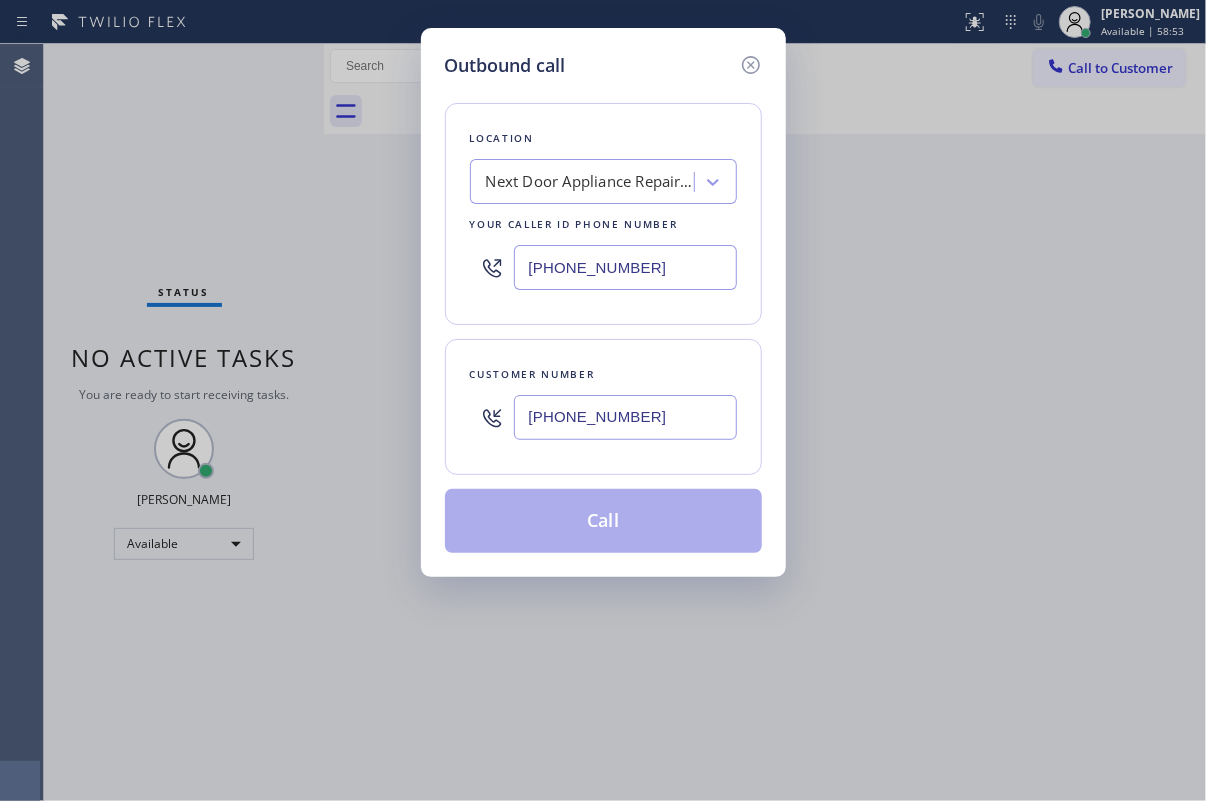 type on "[PHONE_NUMBER]" 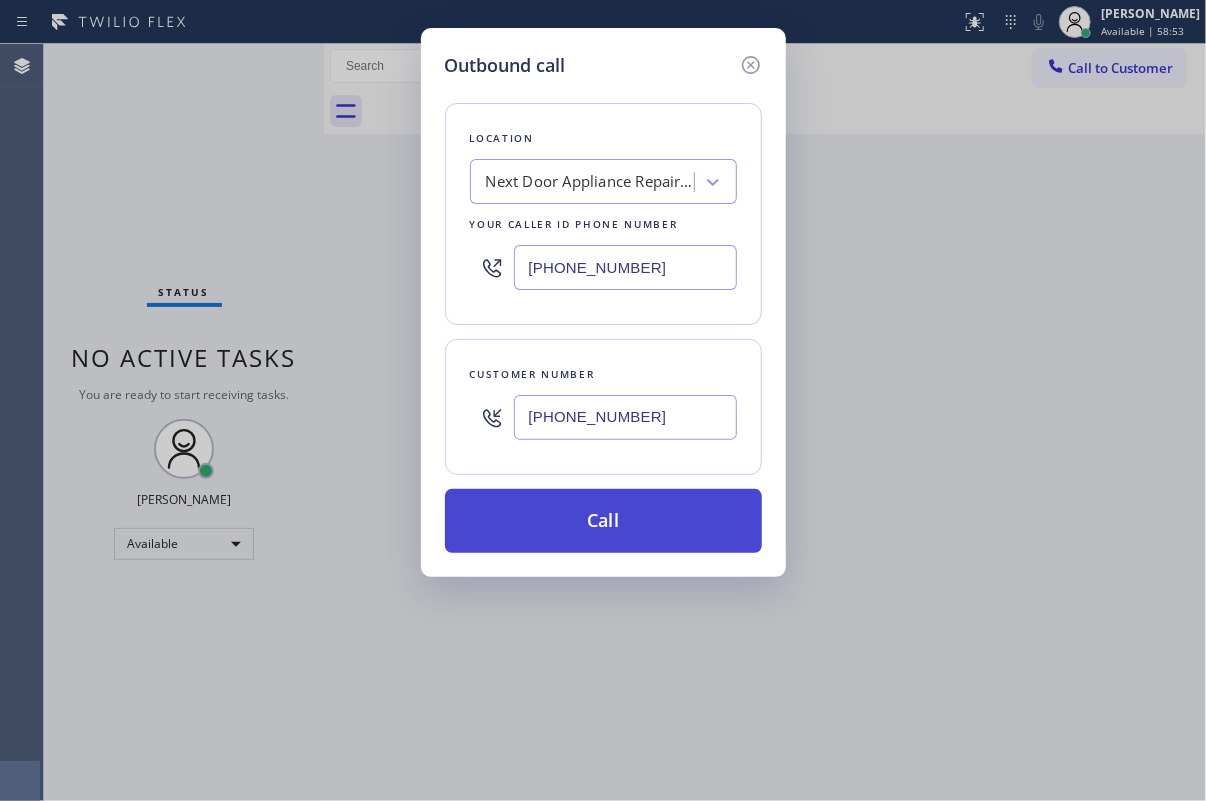 click on "Call" at bounding box center [603, 521] 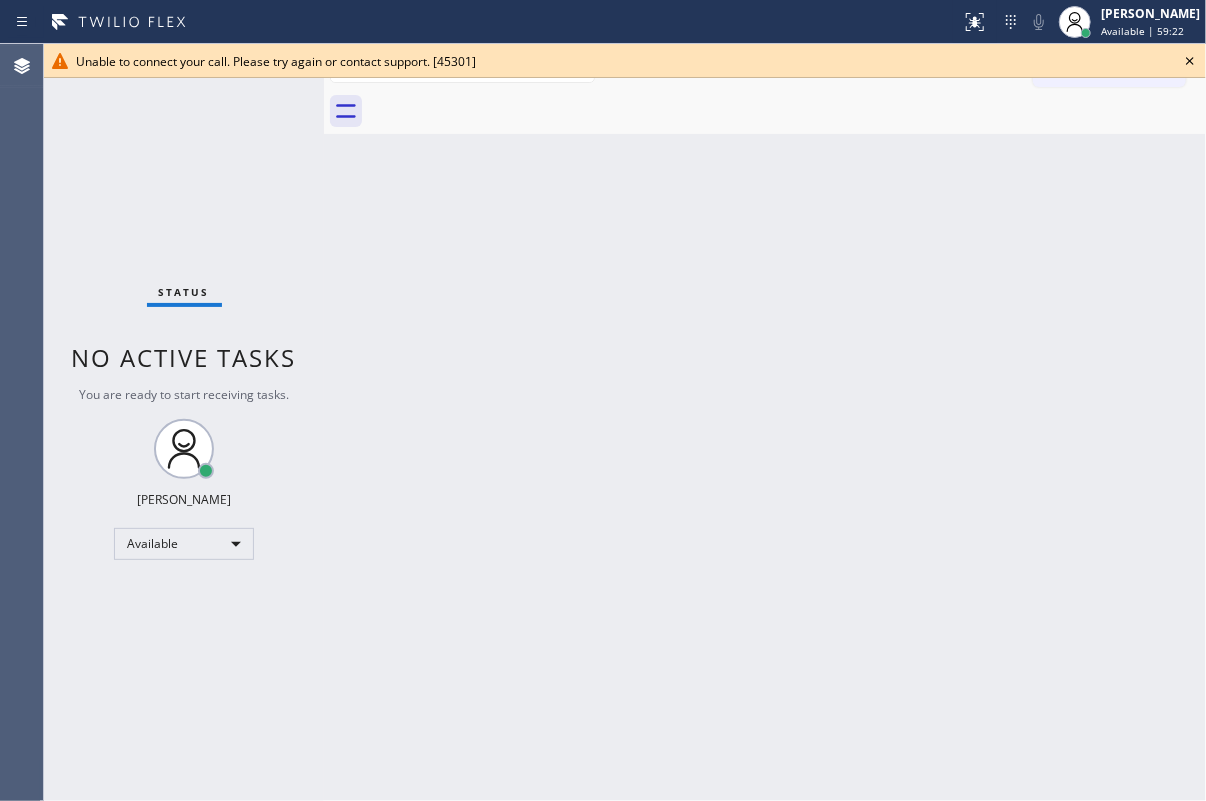click 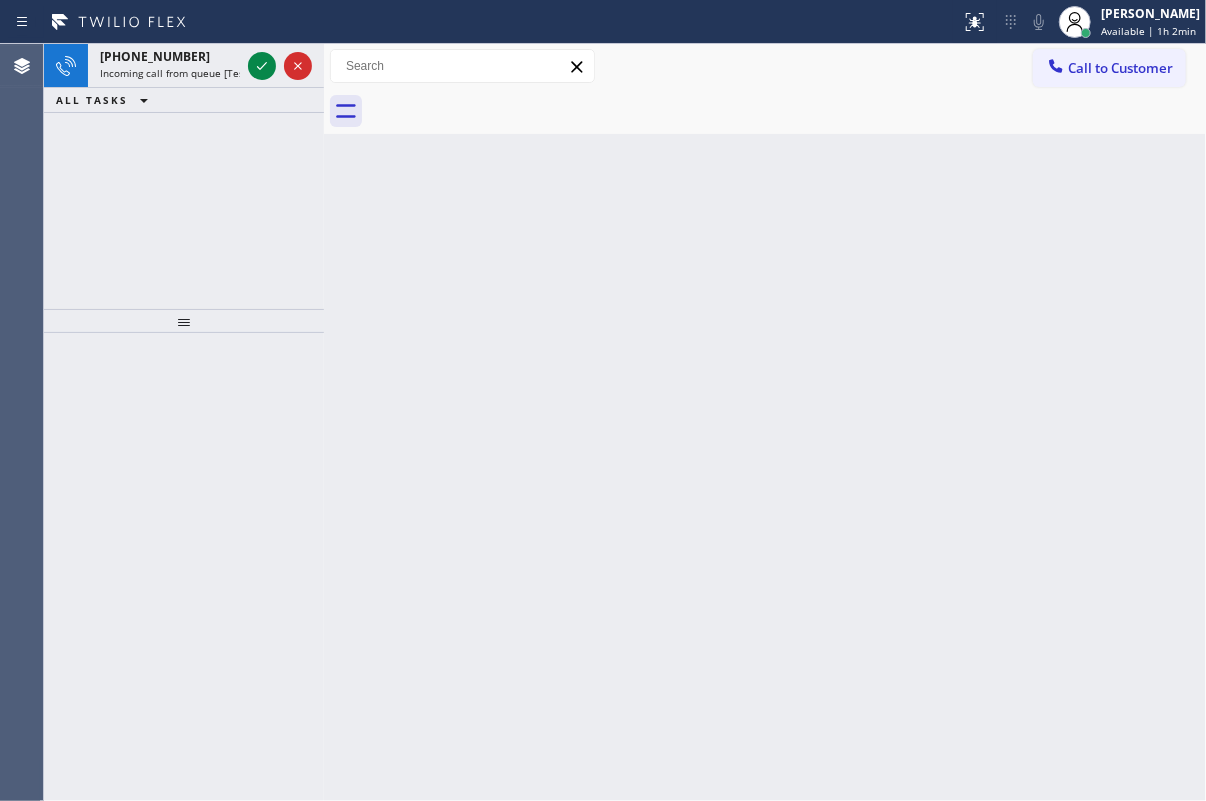 drag, startPoint x: 1116, startPoint y: 378, endPoint x: 1104, endPoint y: 374, distance: 12.649111 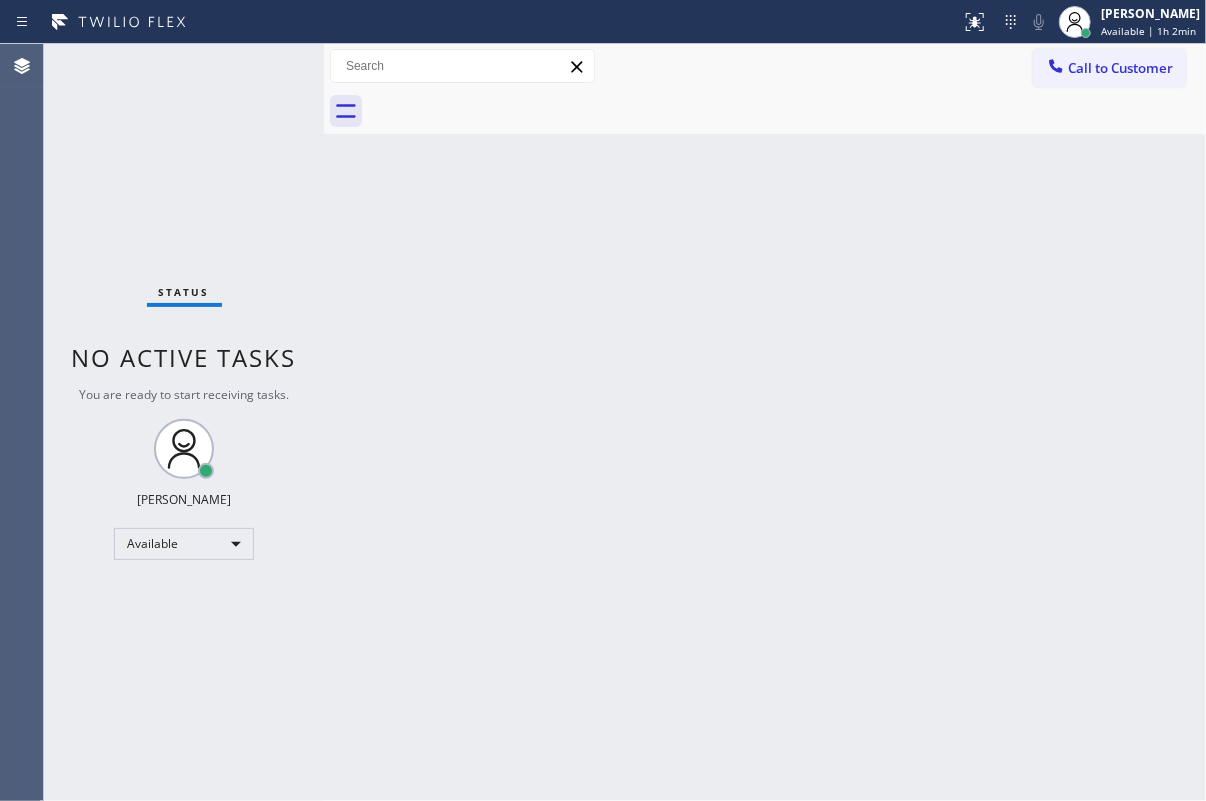 click on "Back to Dashboard Change Sender ID Customers Technicians Select a contact Outbound call Technician Search Technician Your caller id phone number Your caller id phone number Call Technician info Name   Phone none Address none Change Sender ID HVAC [PHONE_NUMBER] 5 Star Appliance [PHONE_NUMBER] Appliance Repair [PHONE_NUMBER] Plumbing [PHONE_NUMBER] Air Duct Cleaning [PHONE_NUMBER]  Electricians [PHONE_NUMBER] Cancel Change Check personal SMS Reset Change No tabs Call to Customer Outbound call Location Next Door Appliance Repair [GEOGRAPHIC_DATA] Your caller id phone number [PHONE_NUMBER] Customer number Call Outbound call Technician Search Technician Your caller id phone number Your caller id phone number Call" at bounding box center [765, 422] 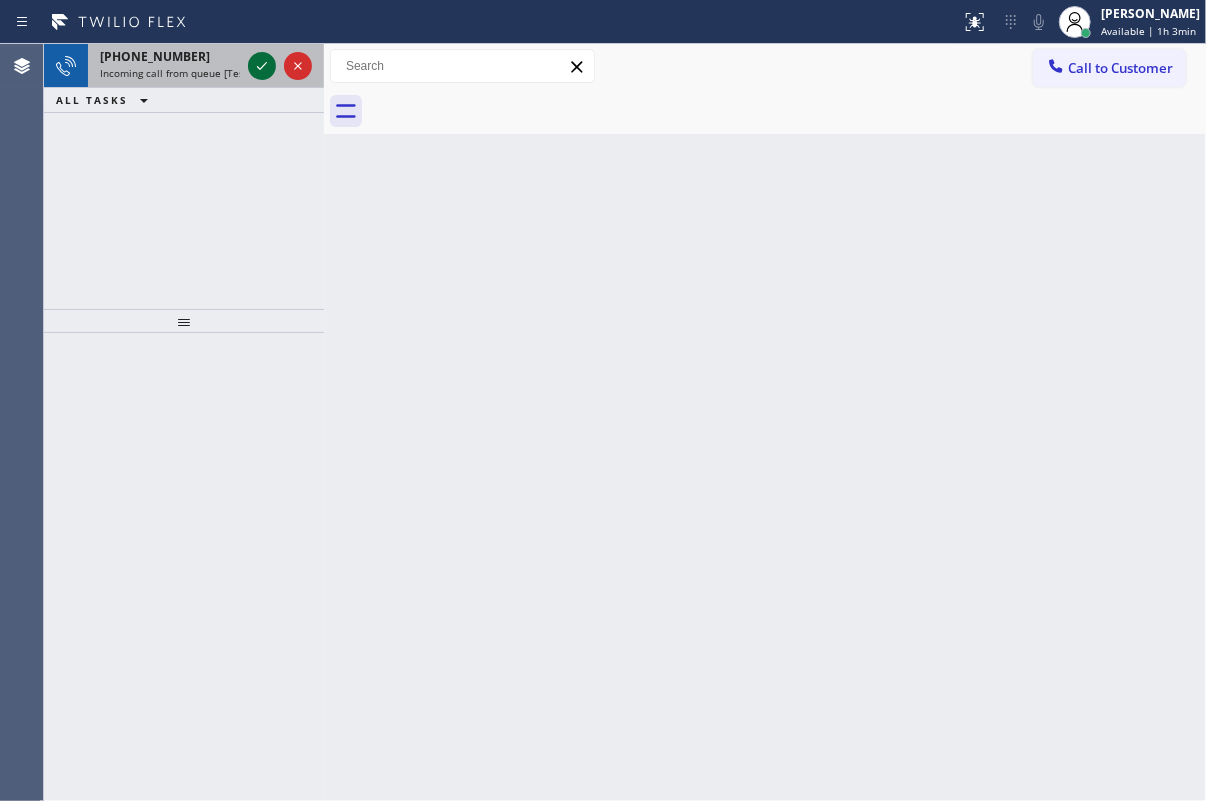 click 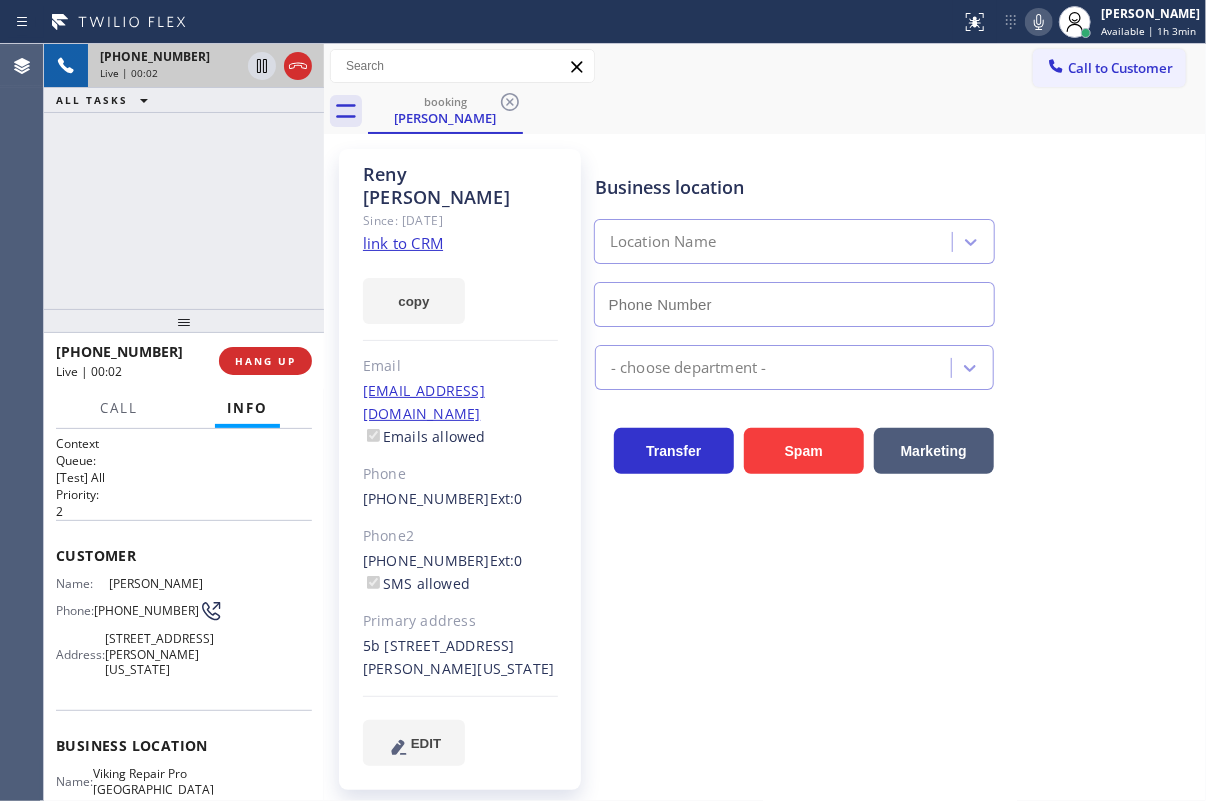 type on "[PHONE_NUMBER]" 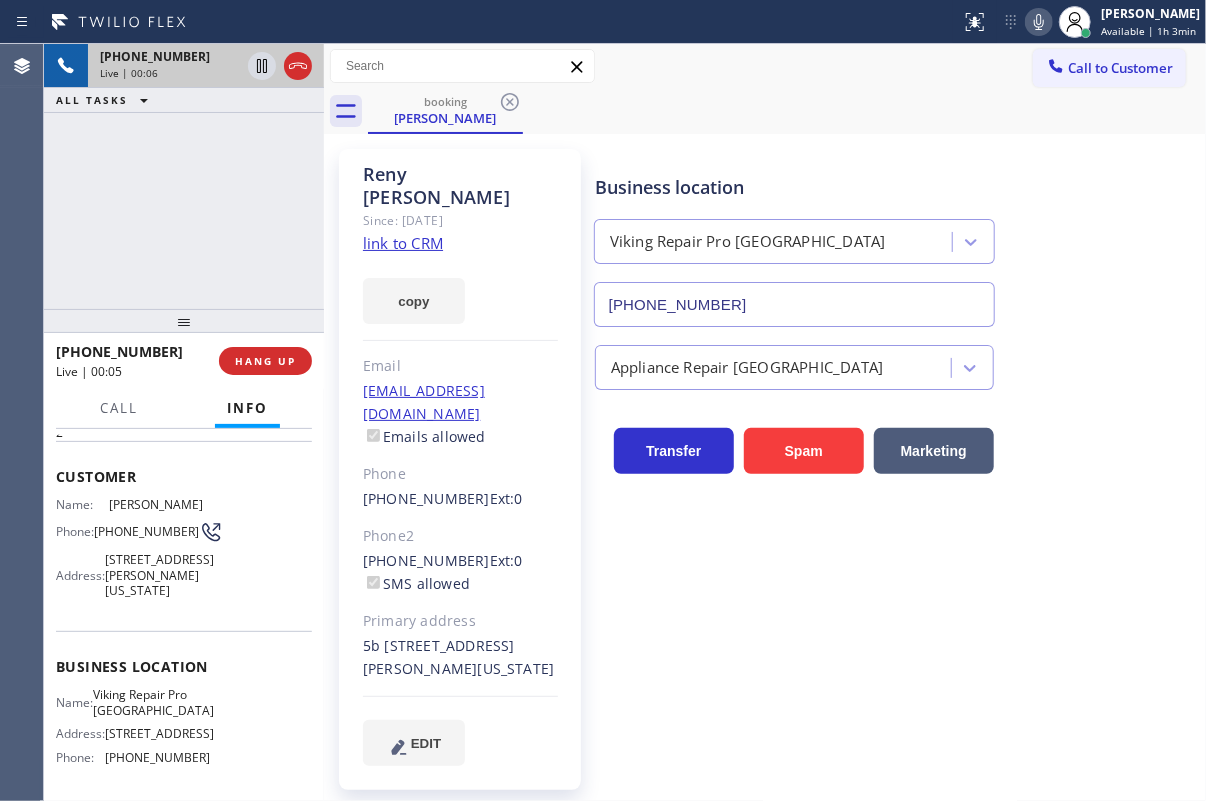 scroll, scrollTop: 181, scrollLeft: 0, axis: vertical 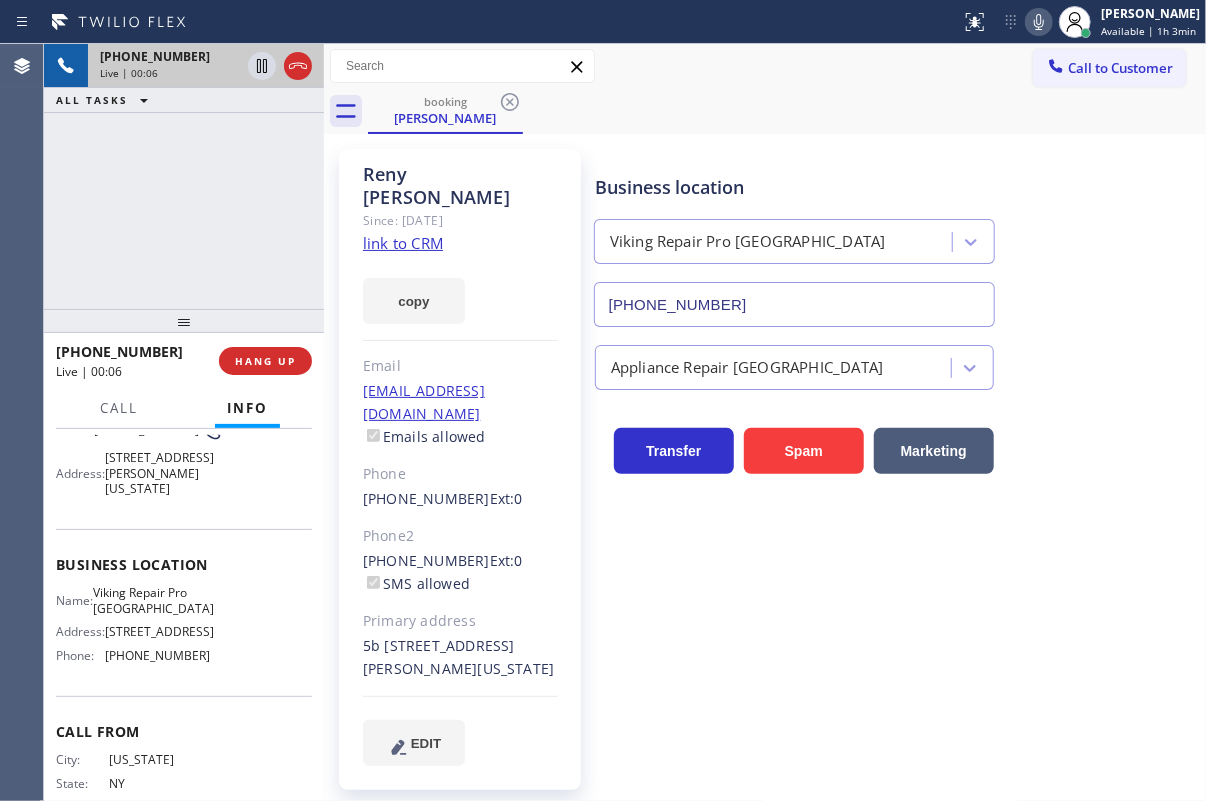 click on "Business location Name: Viking Repair Pro Manhattan Address: [STREET_ADDRESS]  Phone: [PHONE_NUMBER]" at bounding box center (184, 612) 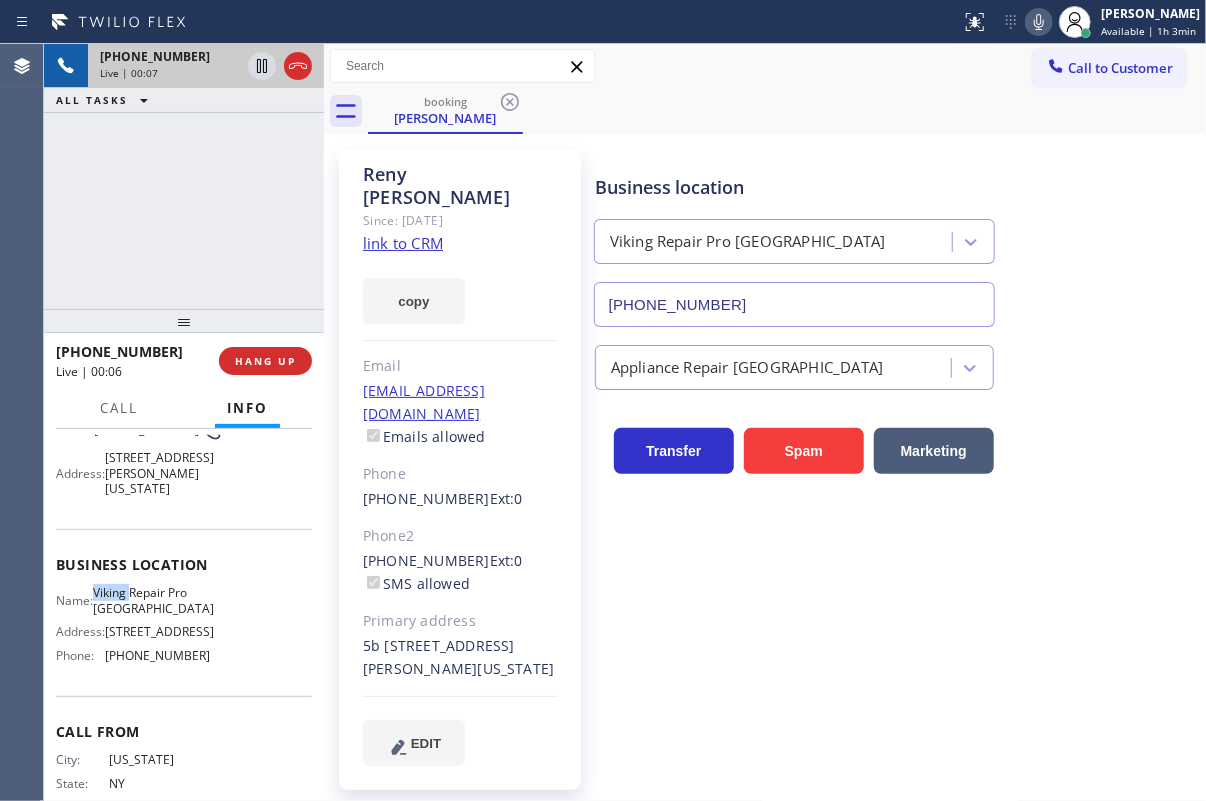click on "Viking Repair Pro [GEOGRAPHIC_DATA]" at bounding box center (153, 600) 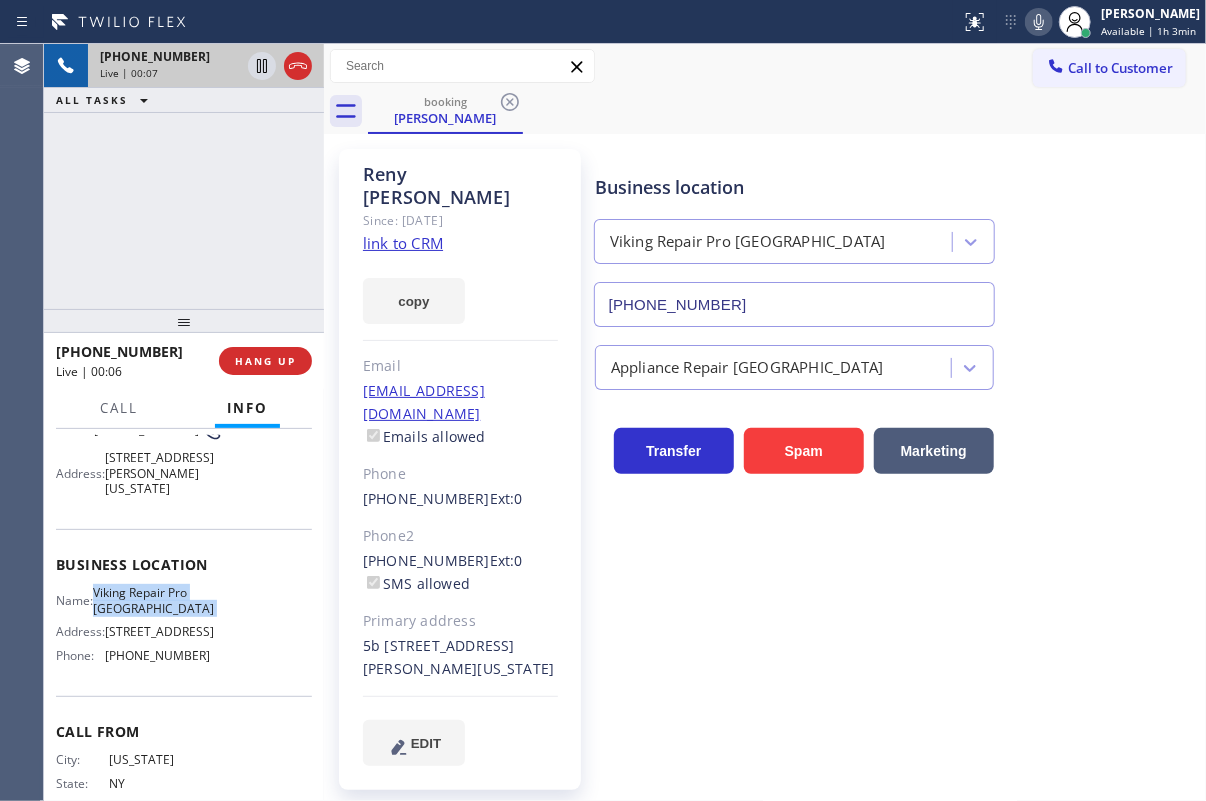 click on "Viking Repair Pro [GEOGRAPHIC_DATA]" at bounding box center [153, 600] 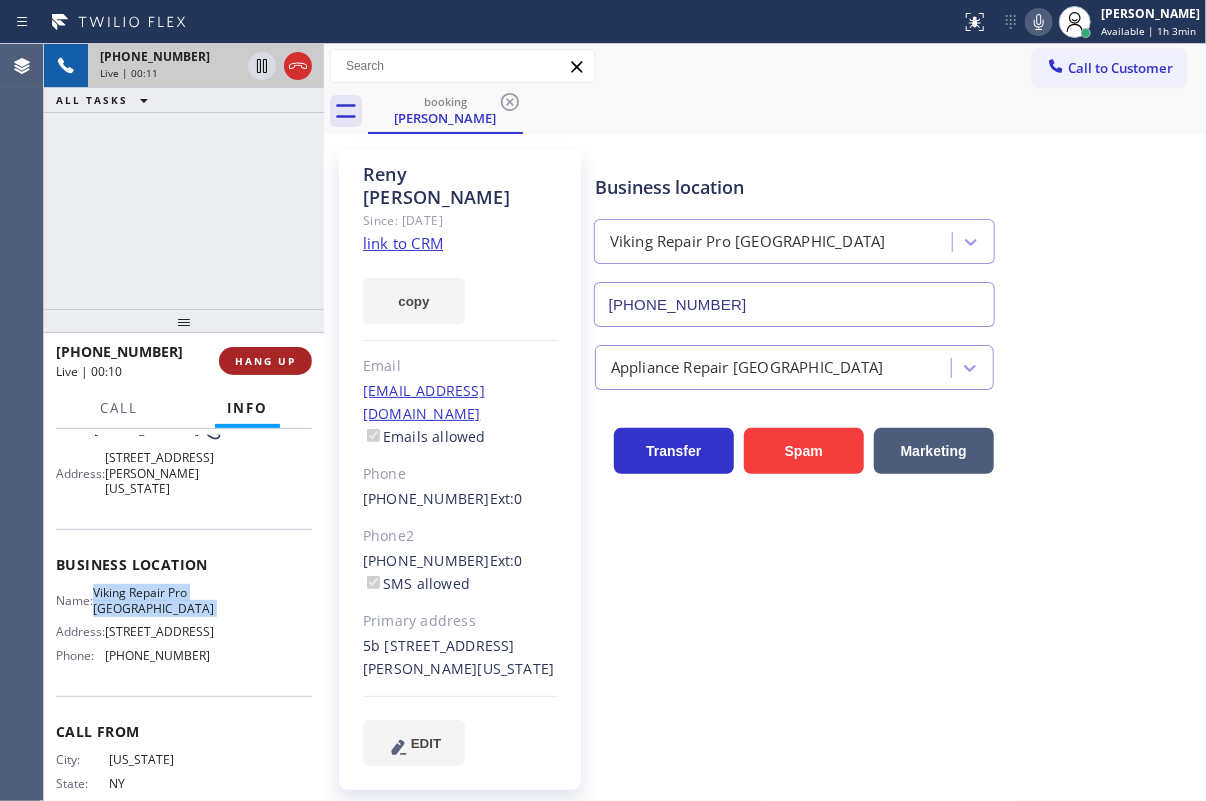 click on "HANG UP" at bounding box center [265, 361] 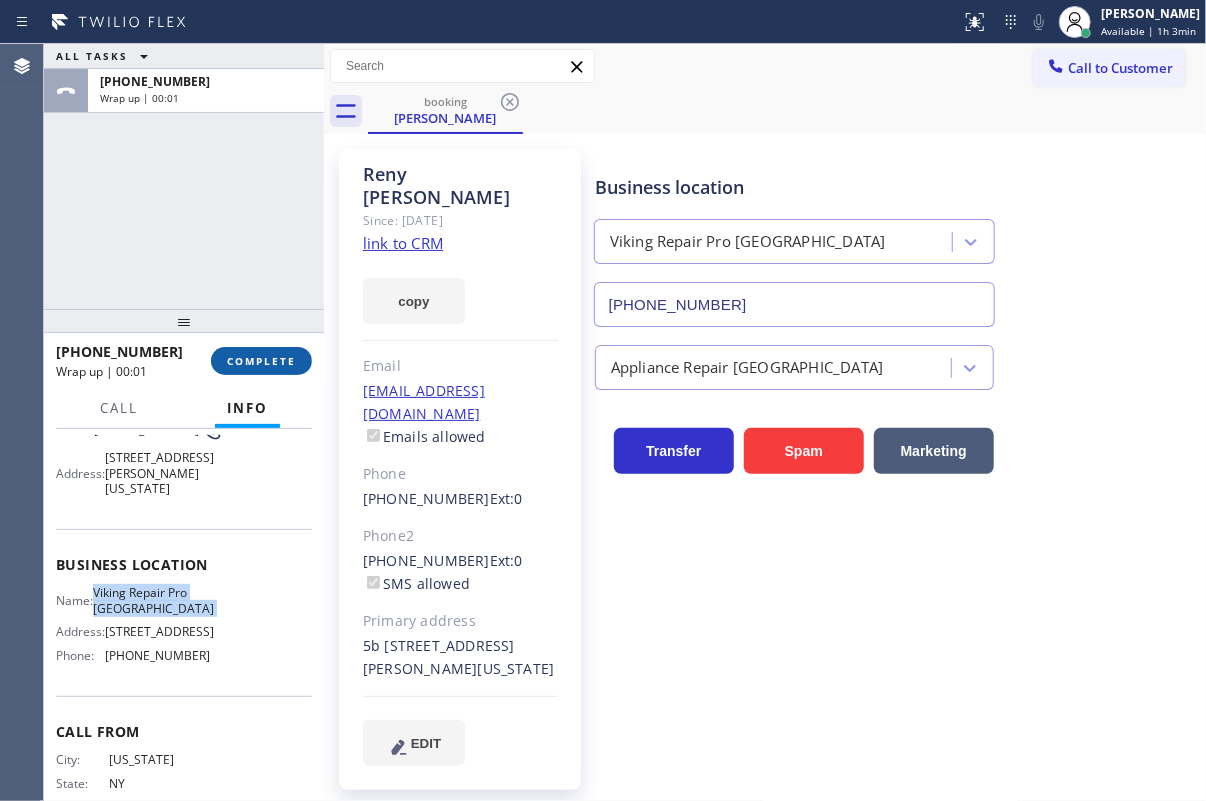 click on "COMPLETE" at bounding box center (261, 361) 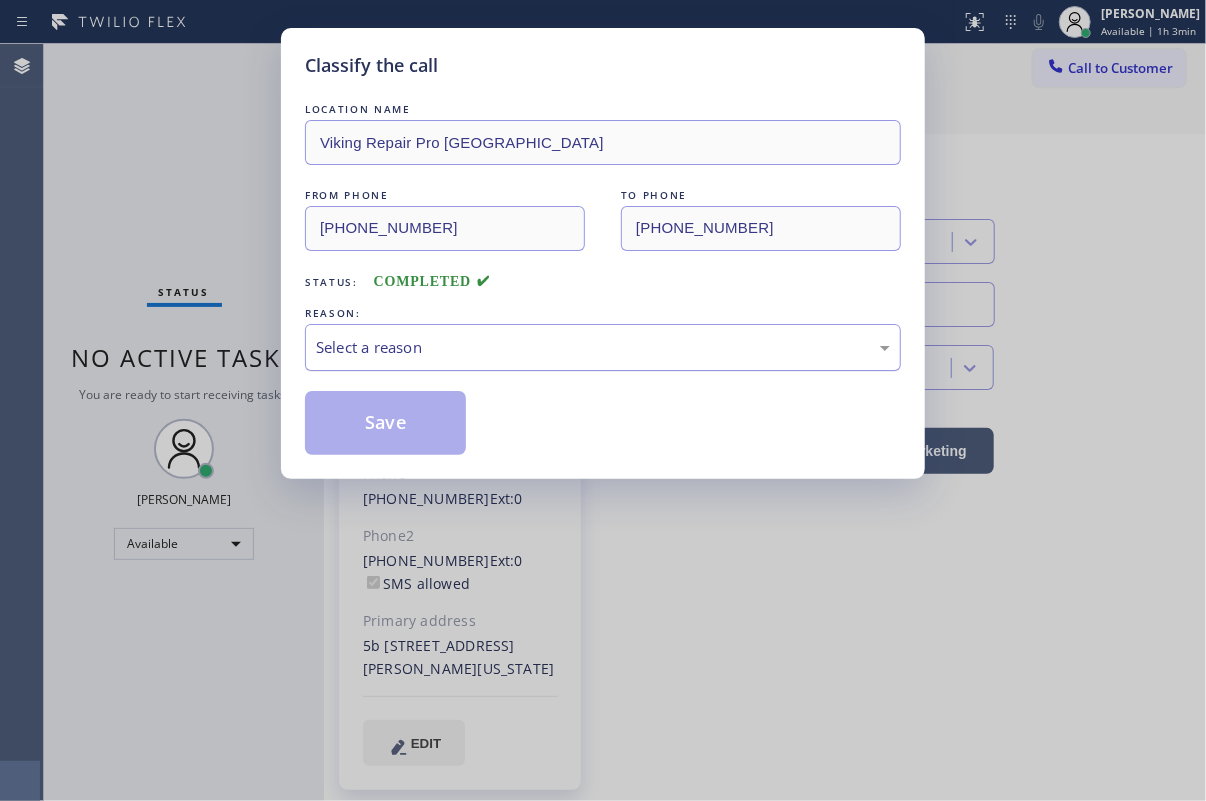 click on "Select a reason" at bounding box center (603, 347) 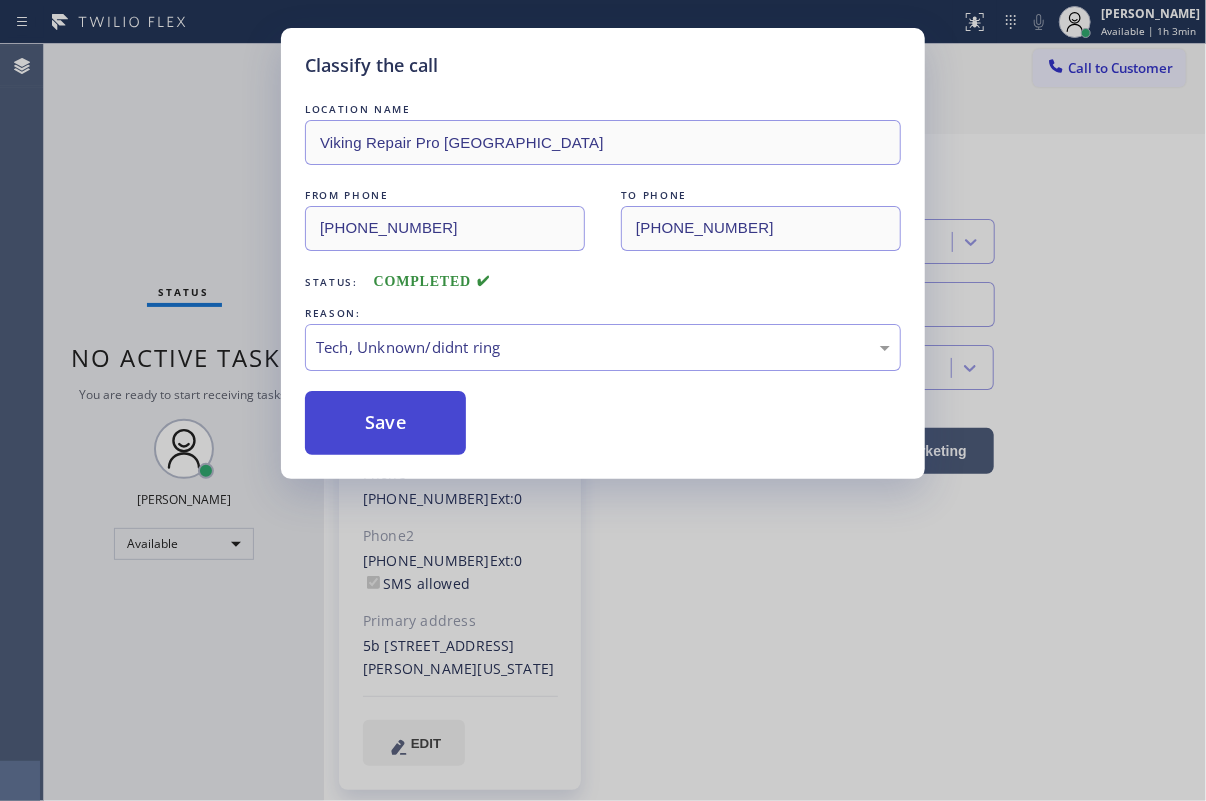 drag, startPoint x: 443, startPoint y: 497, endPoint x: 368, endPoint y: 401, distance: 121.82365 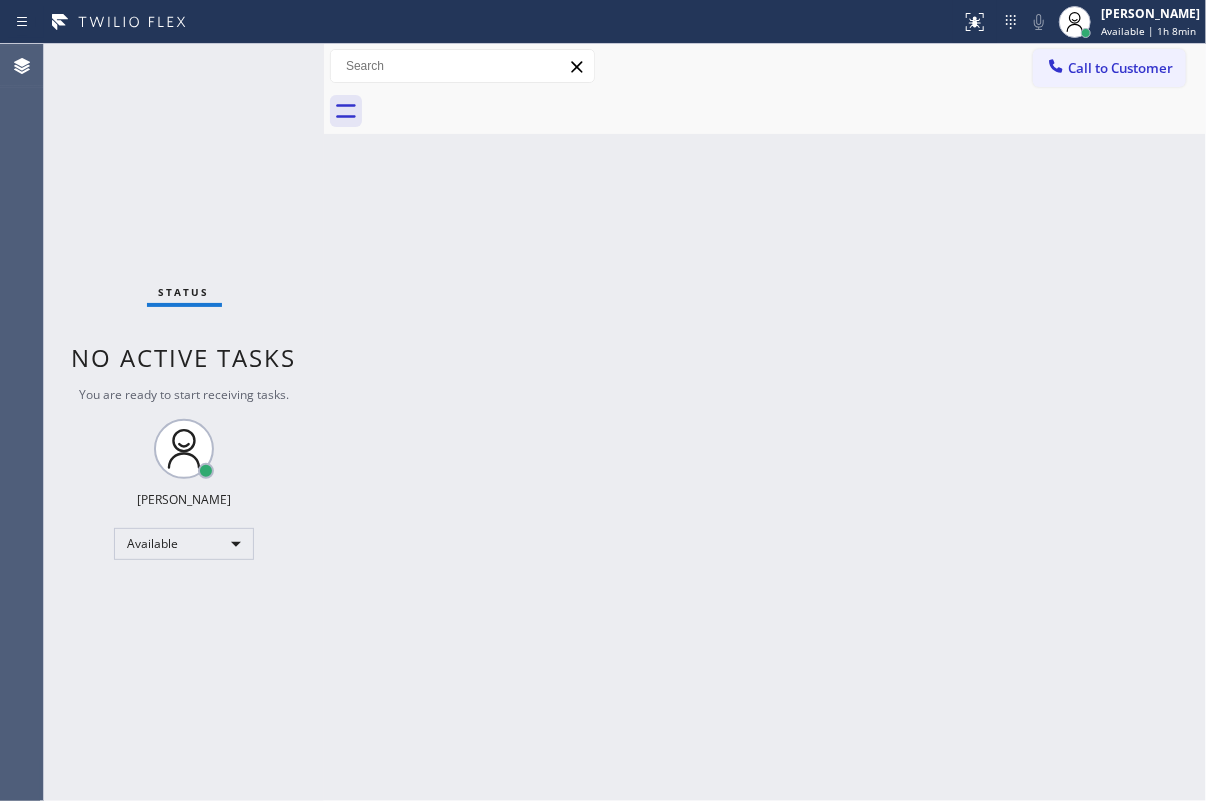 click on "Back to Dashboard Change Sender ID Customers Technicians Select a contact Outbound call Technician Search Technician Your caller id phone number Your caller id phone number Call Technician info Name   Phone none Address none Change Sender ID HVAC [PHONE_NUMBER] 5 Star Appliance [PHONE_NUMBER] Appliance Repair [PHONE_NUMBER] Plumbing [PHONE_NUMBER] Air Duct Cleaning [PHONE_NUMBER]  Electricians [PHONE_NUMBER] Cancel Change Check personal SMS Reset Change No tabs Call to Customer Outbound call Location Next Door Appliance Repair [GEOGRAPHIC_DATA] Your caller id phone number [PHONE_NUMBER] Customer number Call Outbound call Technician Search Technician Your caller id phone number Your caller id phone number Call" at bounding box center (765, 422) 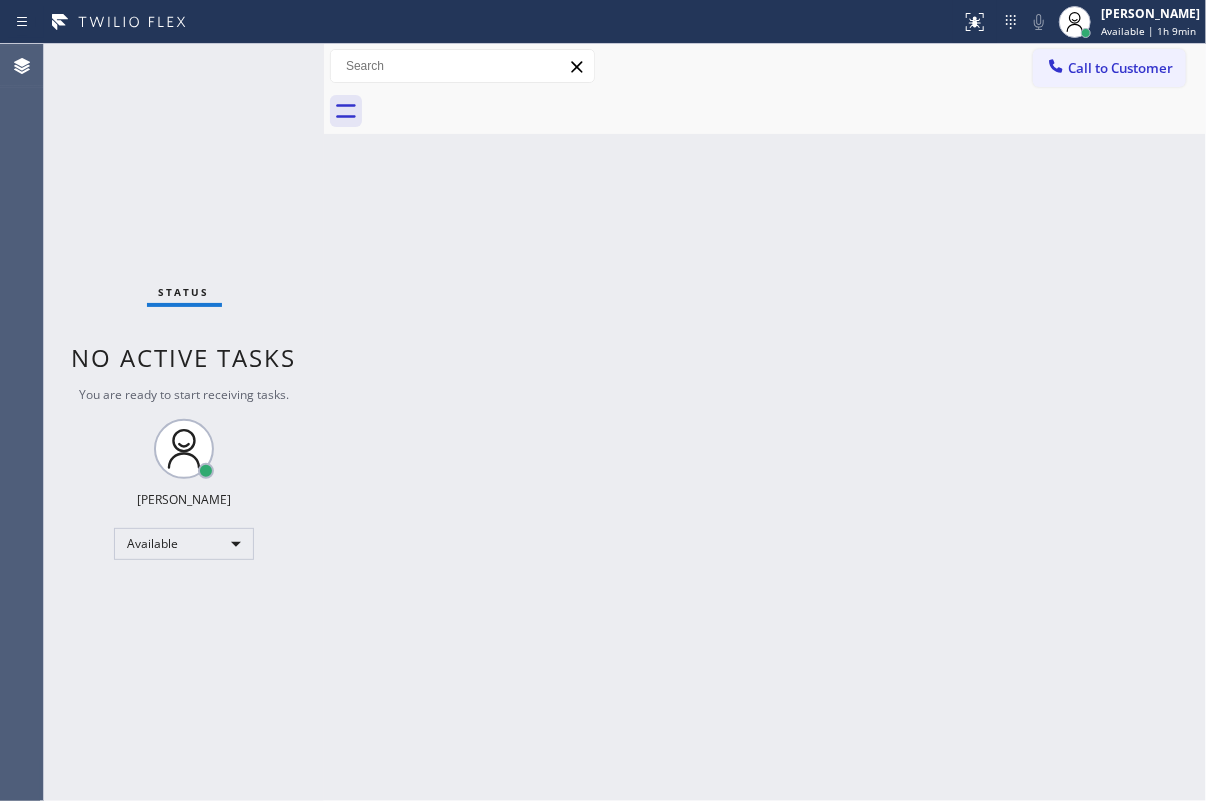 click on "Back to Dashboard Change Sender ID Customers Technicians Select a contact Outbound call Technician Search Technician Your caller id phone number Your caller id phone number Call Technician info Name   Phone none Address none Change Sender ID HVAC [PHONE_NUMBER] 5 Star Appliance [PHONE_NUMBER] Appliance Repair [PHONE_NUMBER] Plumbing [PHONE_NUMBER] Air Duct Cleaning [PHONE_NUMBER]  Electricians [PHONE_NUMBER] Cancel Change Check personal SMS Reset Change No tabs Call to Customer Outbound call Location Next Door Appliance Repair [GEOGRAPHIC_DATA] Your caller id phone number [PHONE_NUMBER] Customer number Call Outbound call Technician Search Technician Your caller id phone number Your caller id phone number Call" at bounding box center (765, 422) 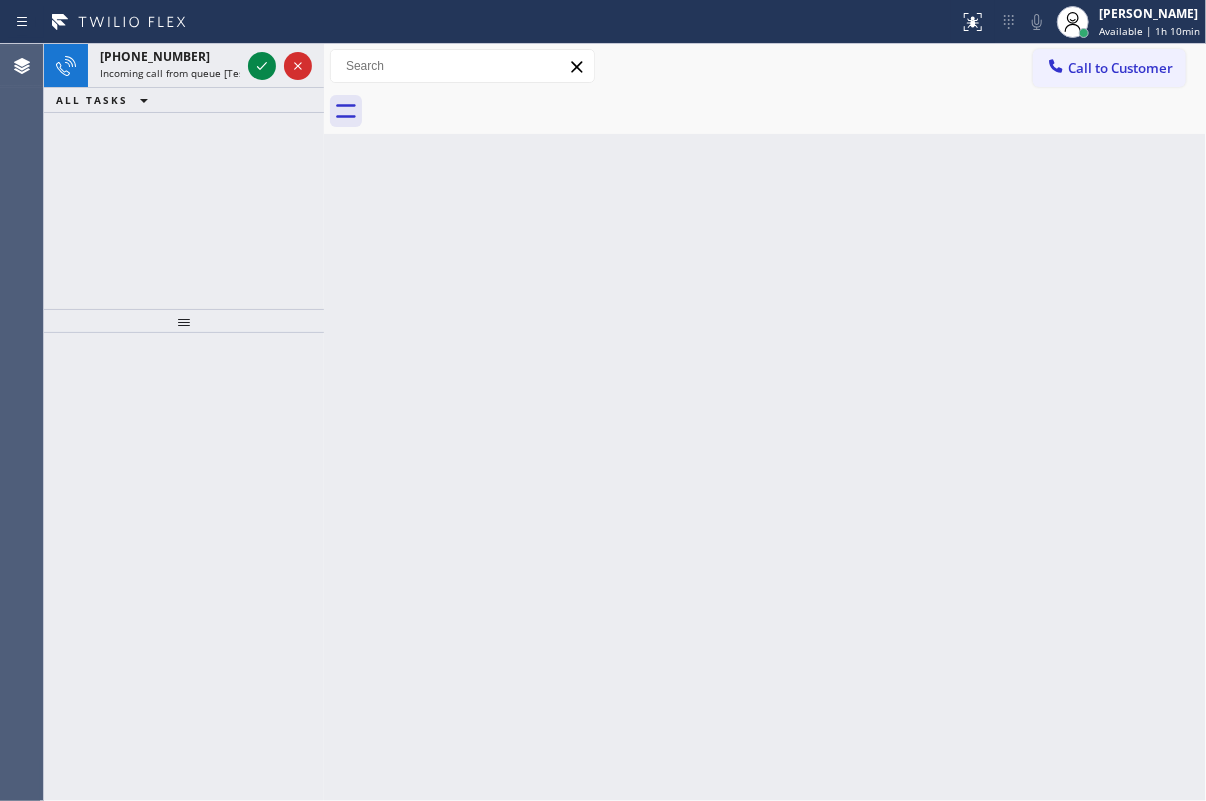 click on "Back to Dashboard Change Sender ID Customers Technicians Select a contact Outbound call Technician Search Technician Your caller id phone number Your caller id phone number Call Technician info Name   Phone none Address none Change Sender ID HVAC [PHONE_NUMBER] 5 Star Appliance [PHONE_NUMBER] Appliance Repair [PHONE_NUMBER] Plumbing [PHONE_NUMBER] Air Duct Cleaning [PHONE_NUMBER]  Electricians [PHONE_NUMBER] Cancel Change Check personal SMS Reset Change No tabs Call to Customer Outbound call Location Next Door Appliance Repair [GEOGRAPHIC_DATA] Your caller id phone number [PHONE_NUMBER] Customer number Call Outbound call Technician Search Technician Your caller id phone number Your caller id phone number Call" at bounding box center [765, 422] 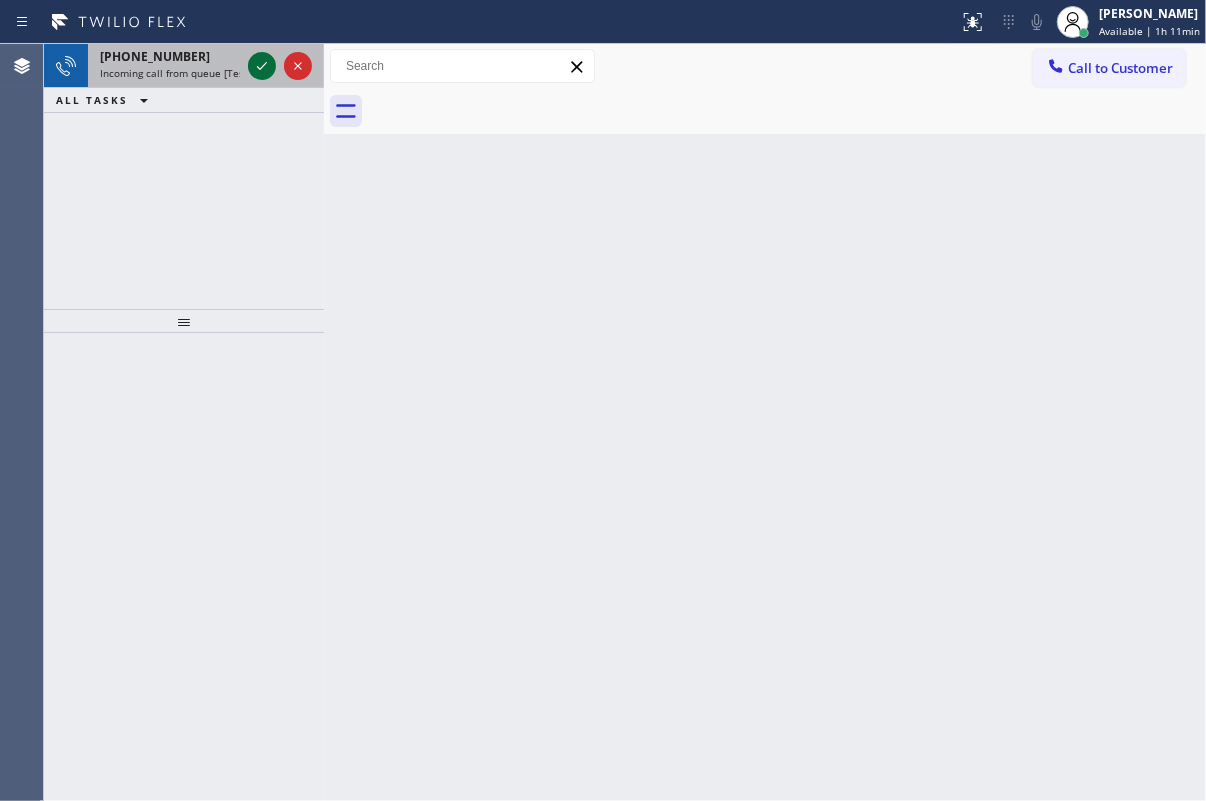 click 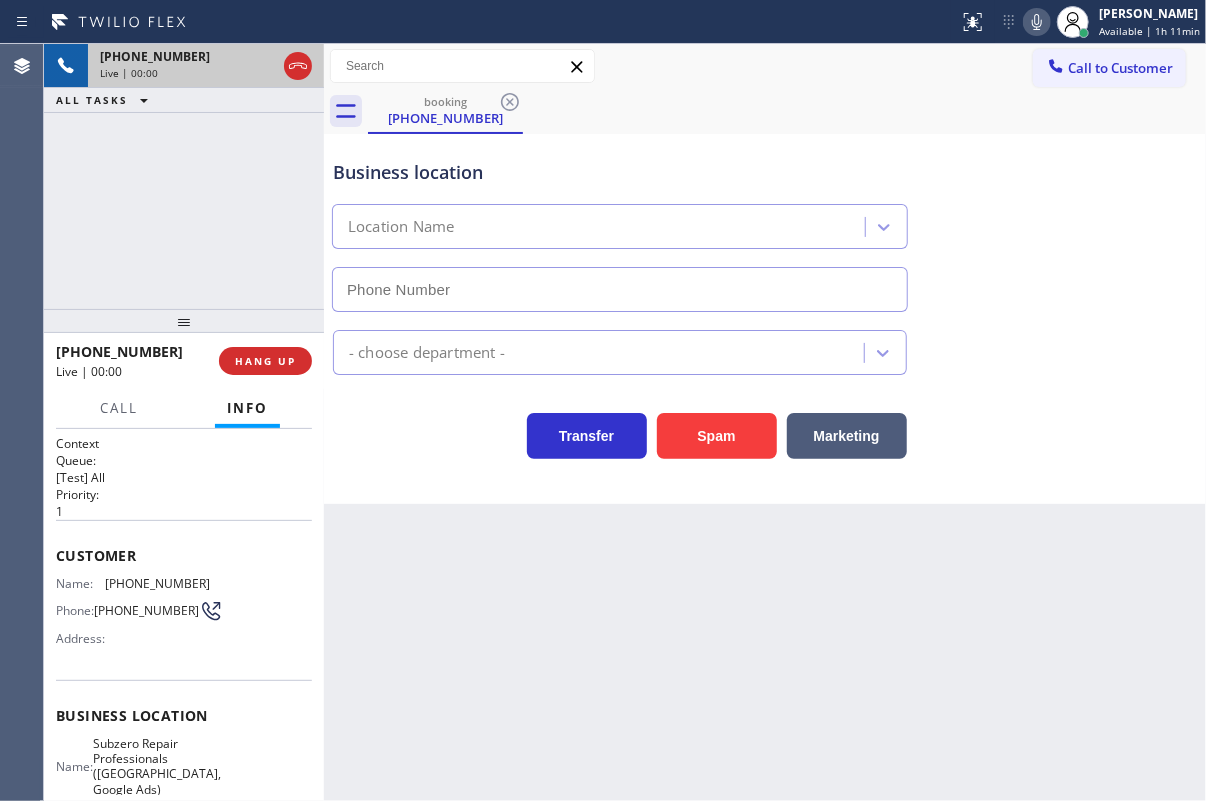 type on "[PHONE_NUMBER]" 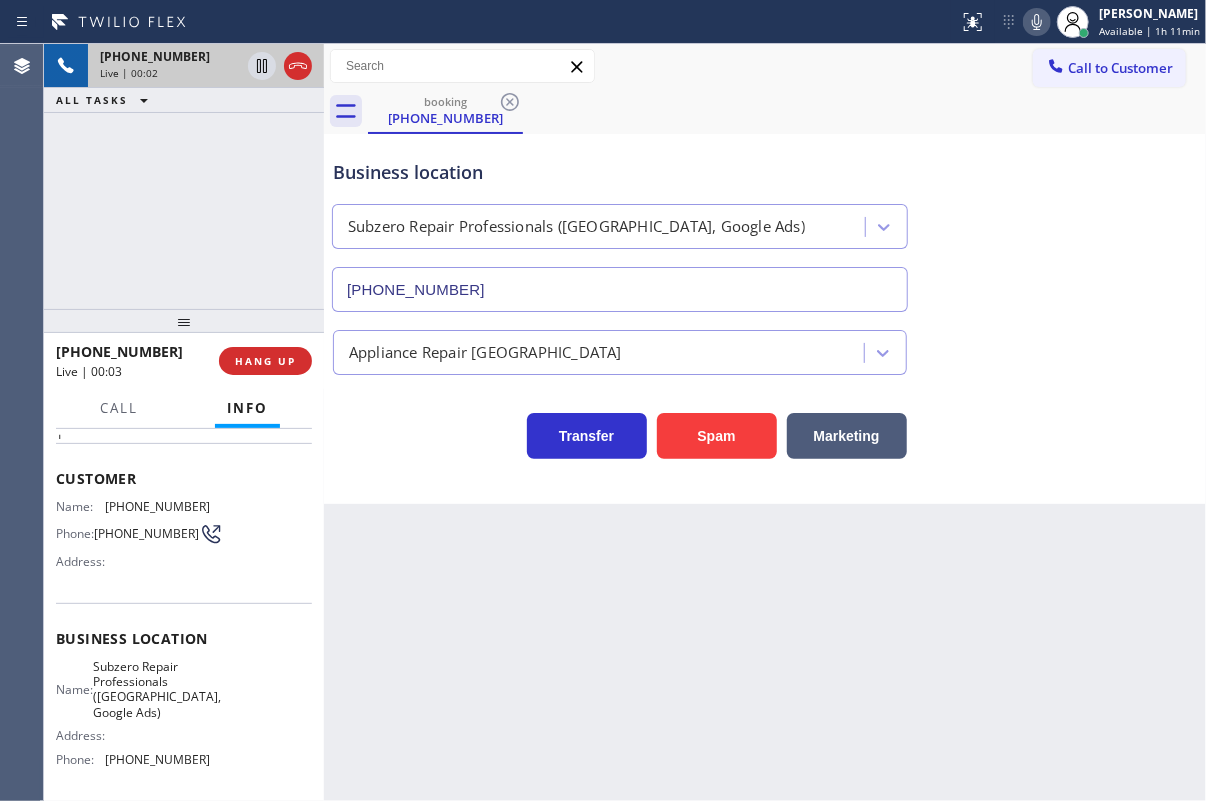 scroll, scrollTop: 181, scrollLeft: 0, axis: vertical 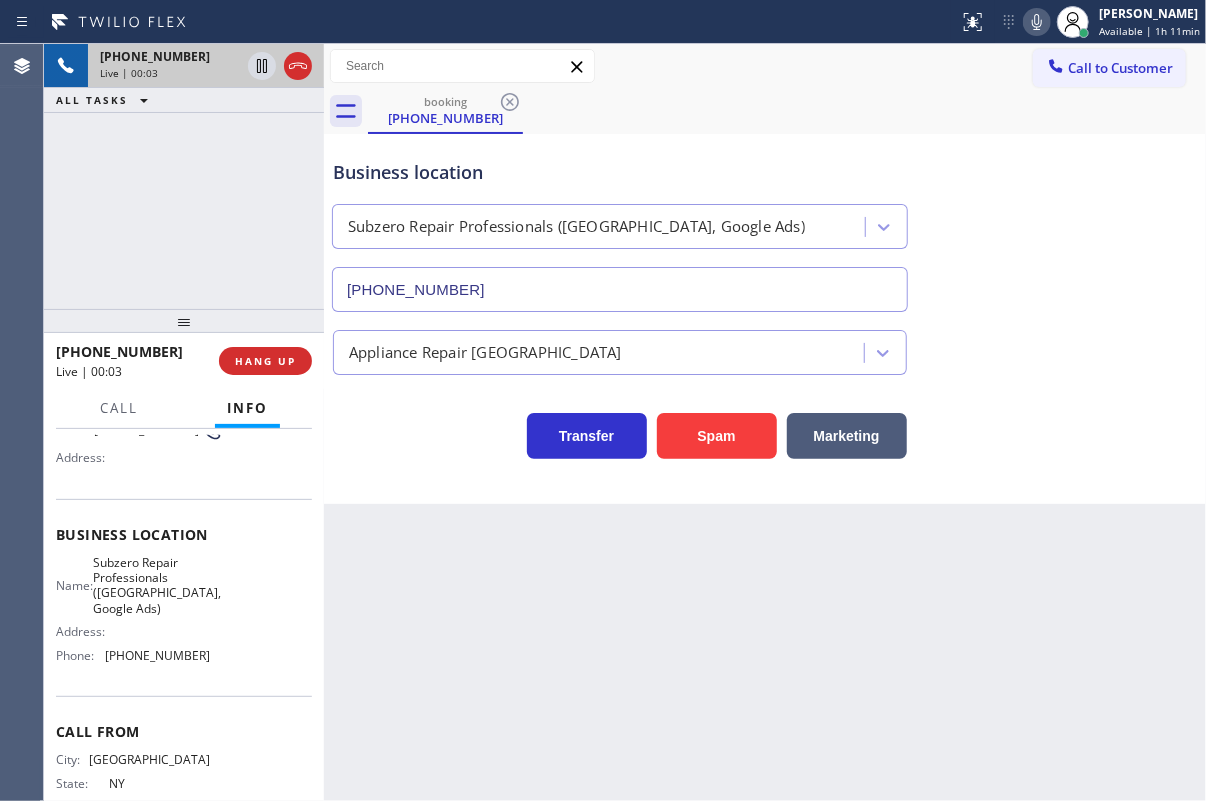 click on "Subzero Repair Professionals ([GEOGRAPHIC_DATA], Google Ads)" at bounding box center (157, 586) 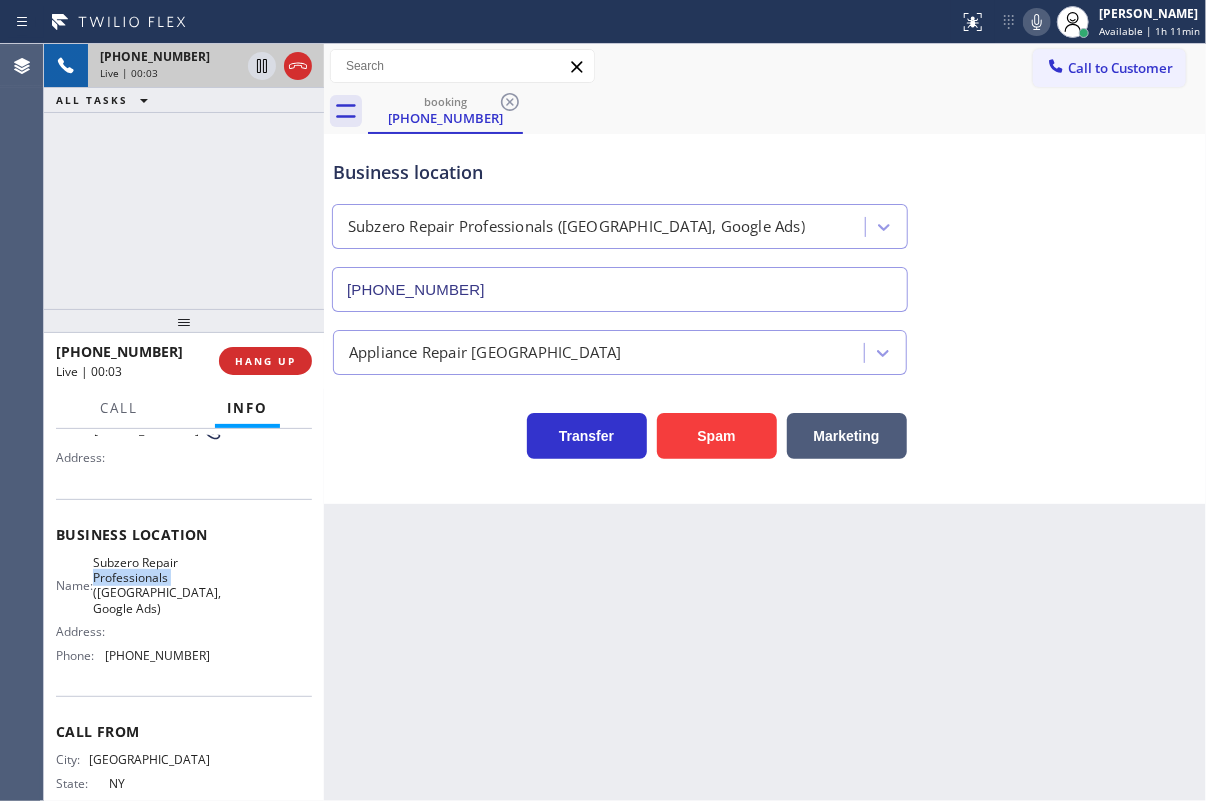 click on "Subzero Repair Professionals ([GEOGRAPHIC_DATA], Google Ads)" at bounding box center (157, 586) 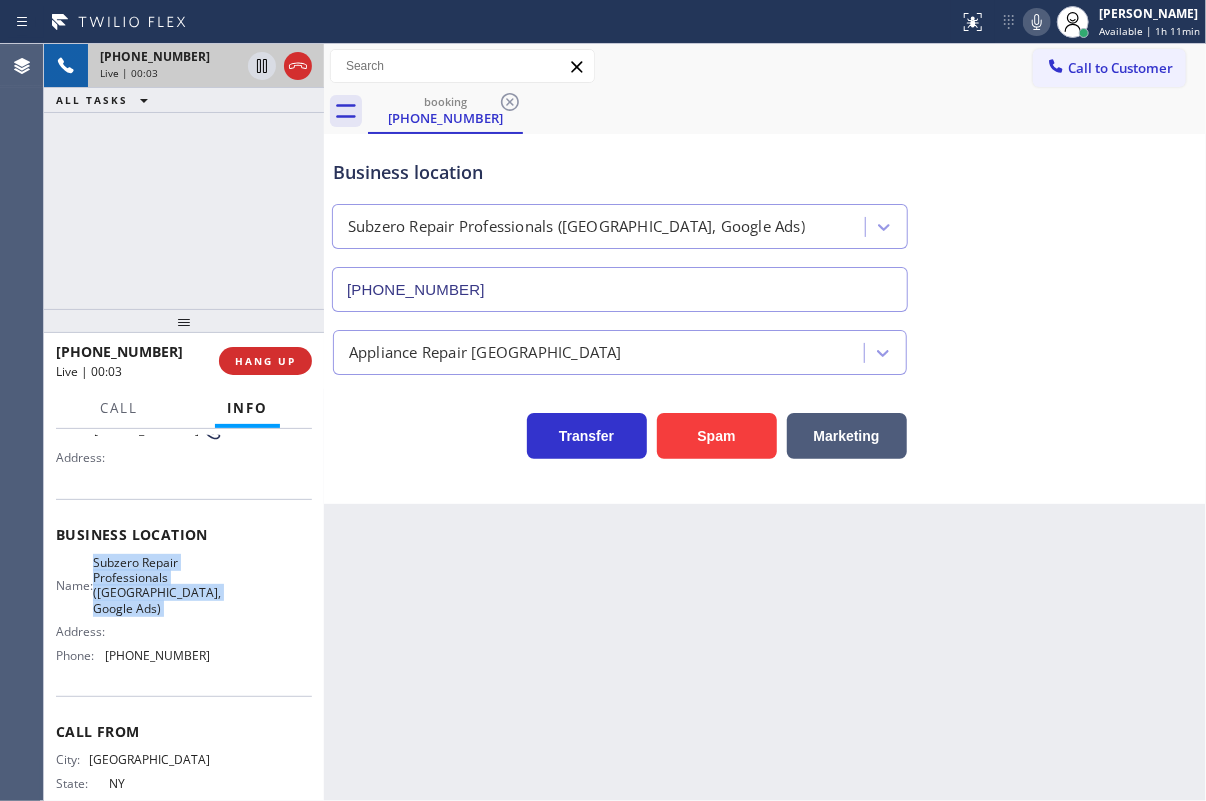 click on "Subzero Repair Professionals ([GEOGRAPHIC_DATA], Google Ads)" at bounding box center [157, 586] 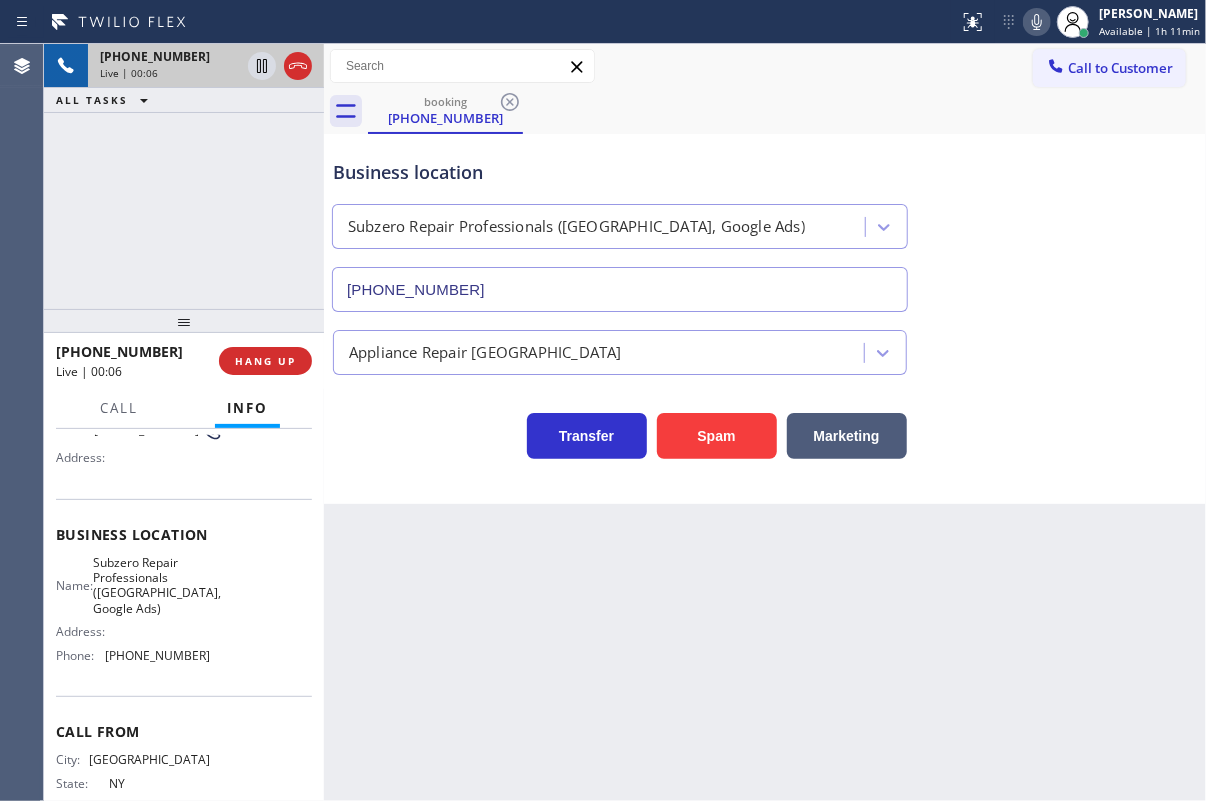 click on "[PHONE_NUMBER]" at bounding box center (620, 289) 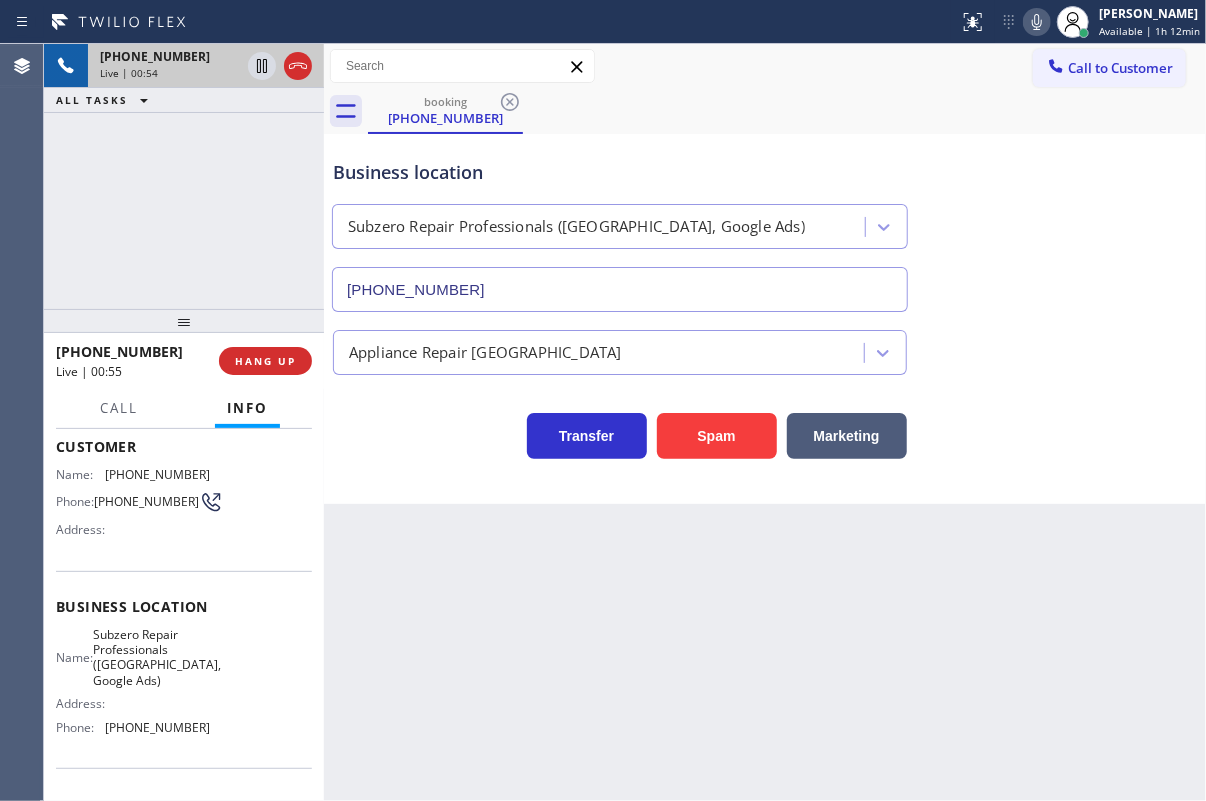 scroll, scrollTop: 0, scrollLeft: 0, axis: both 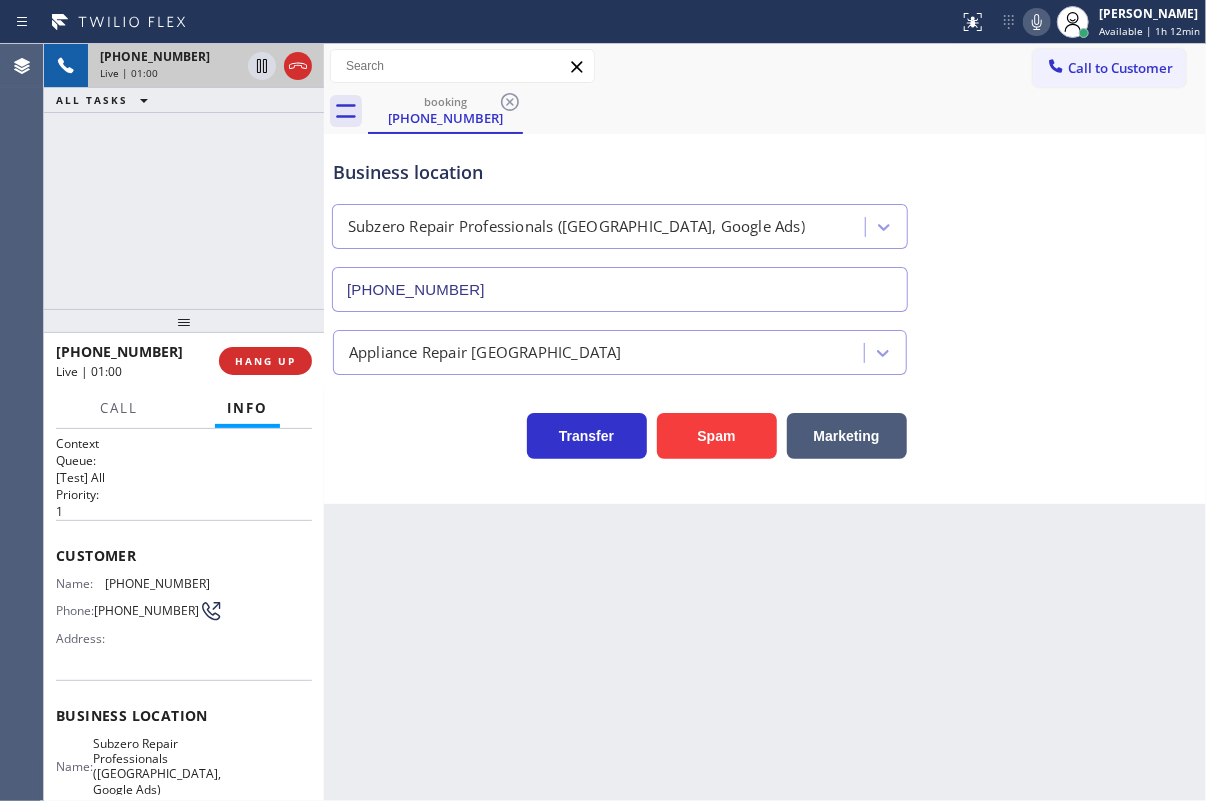 click on "[PHONE_NUMBER]" at bounding box center [157, 583] 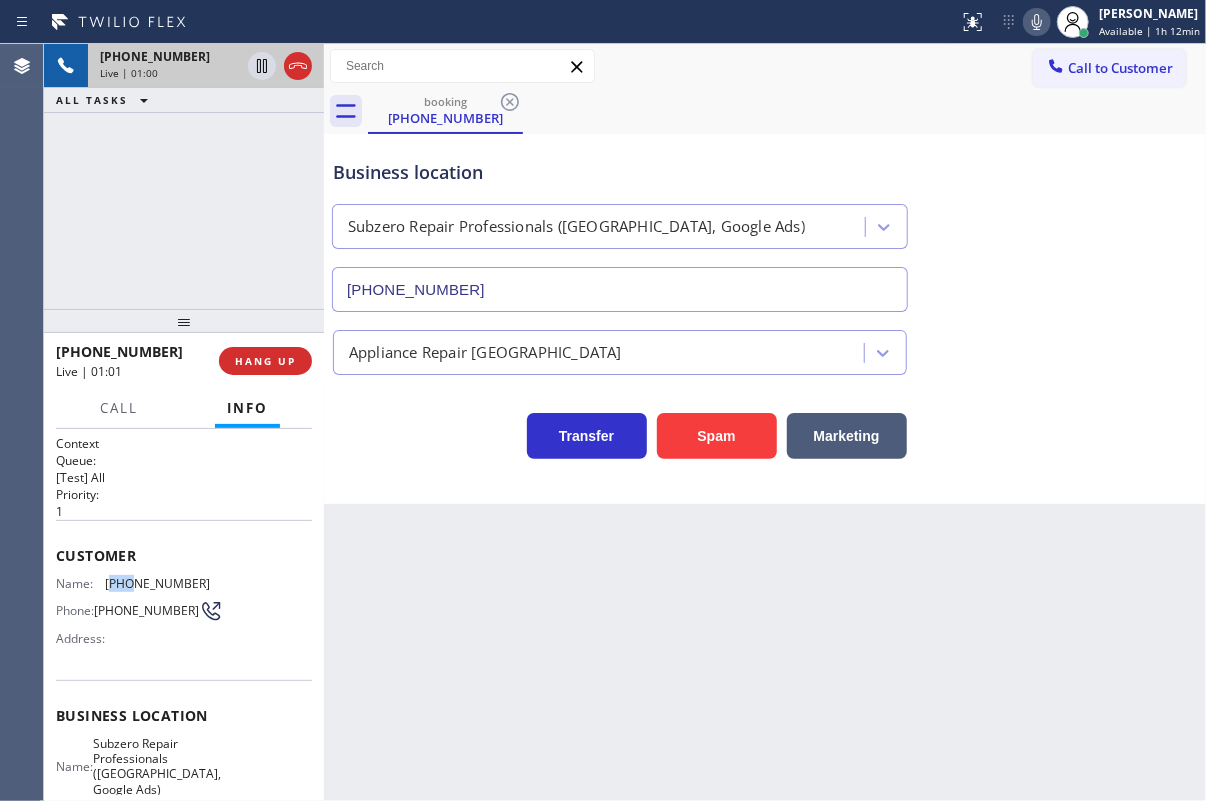 click on "[PHONE_NUMBER]" at bounding box center [157, 583] 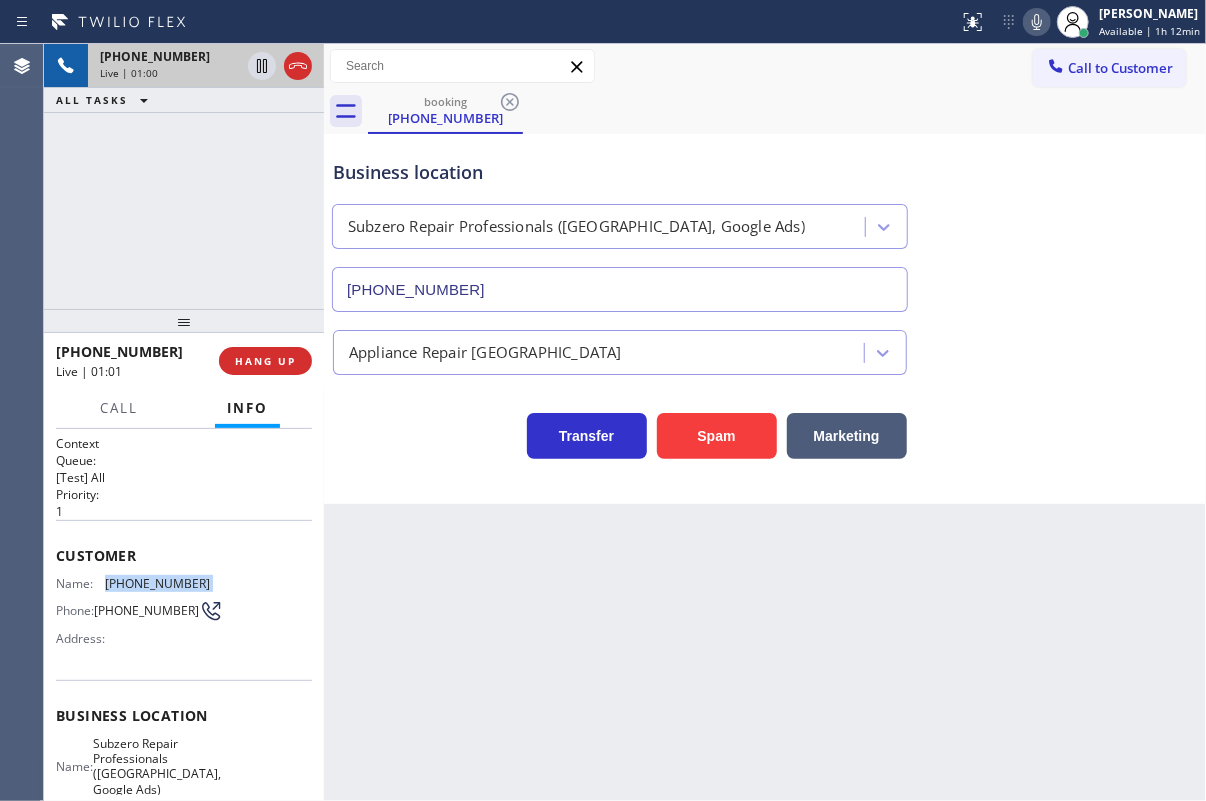 click on "[PHONE_NUMBER]" at bounding box center [157, 583] 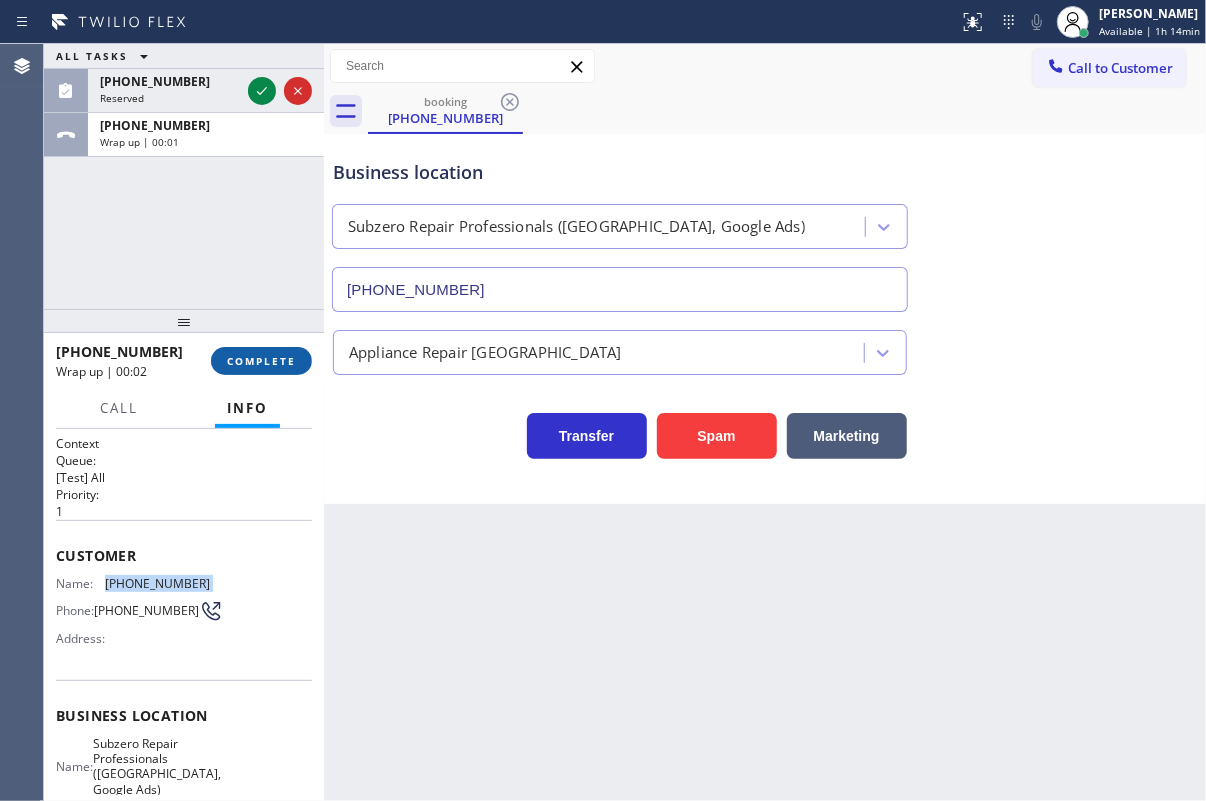 click on "COMPLETE" at bounding box center [261, 361] 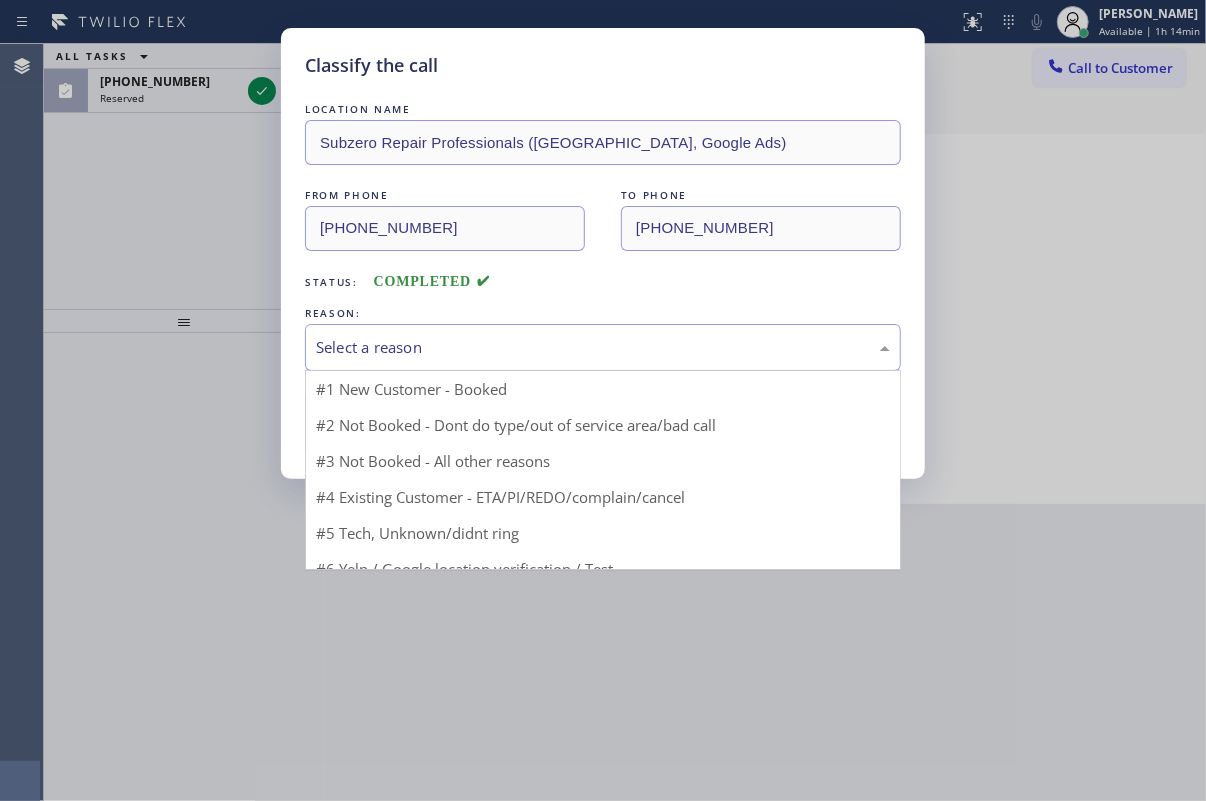 click on "Select a reason" at bounding box center [603, 347] 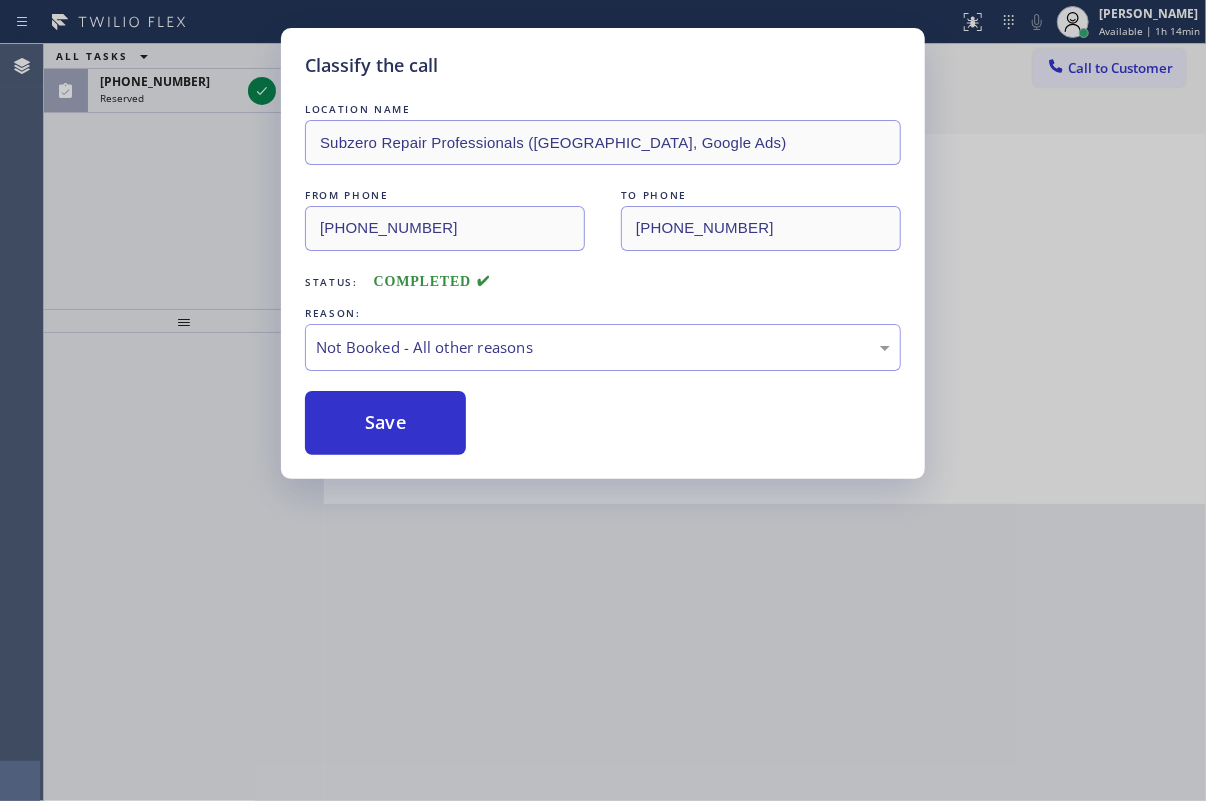 click on "Save" at bounding box center (385, 423) 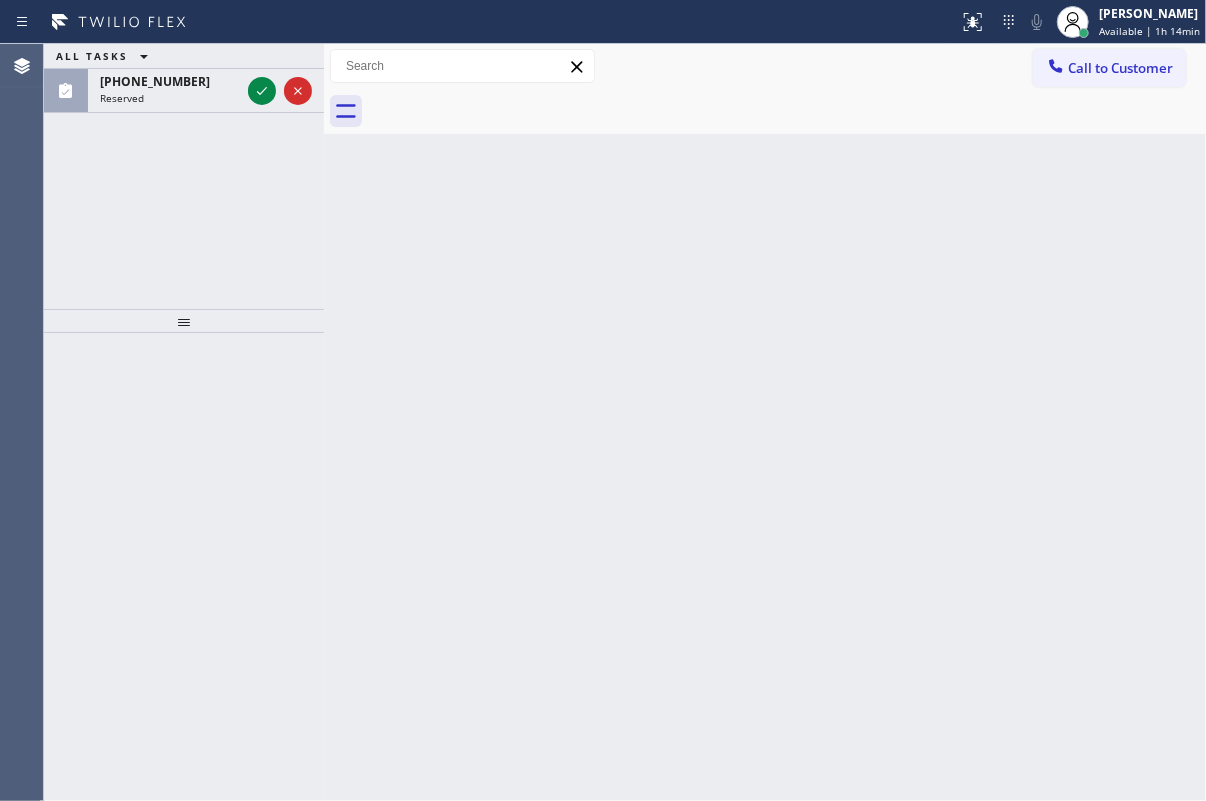 click 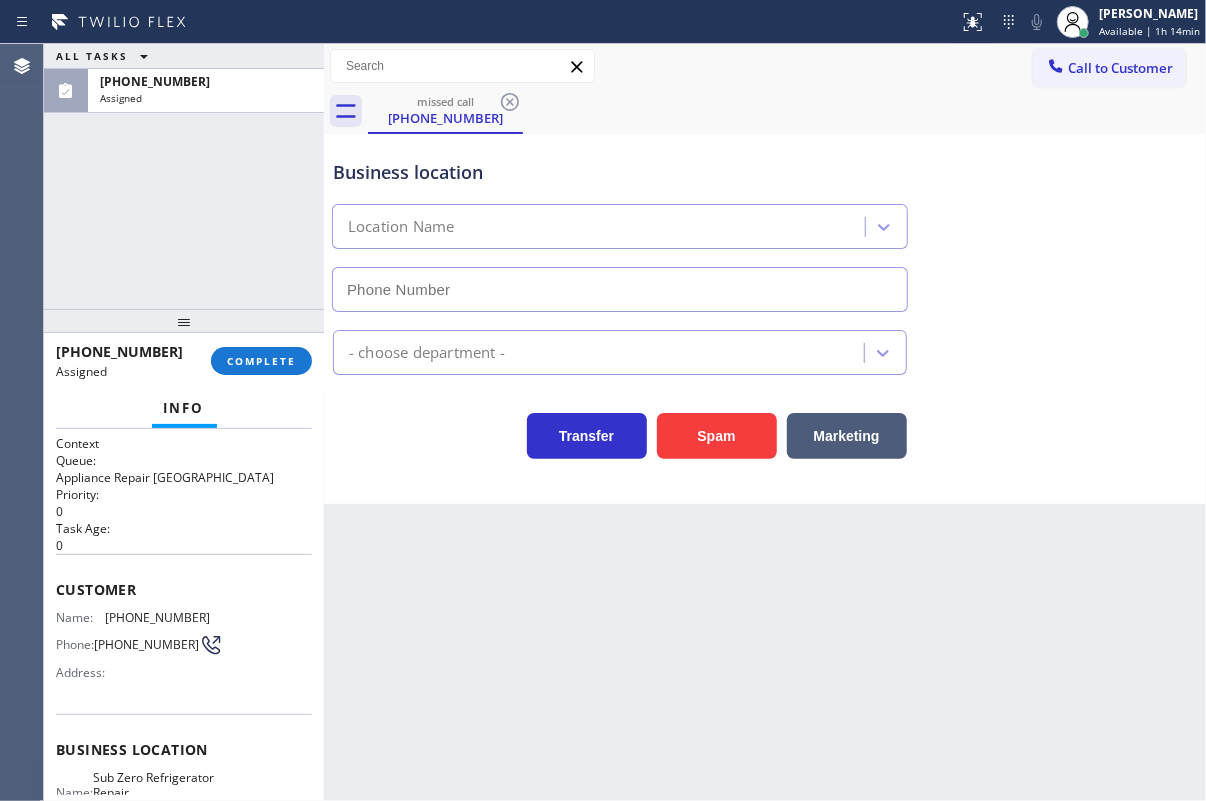 type on "[PHONE_NUMBER]" 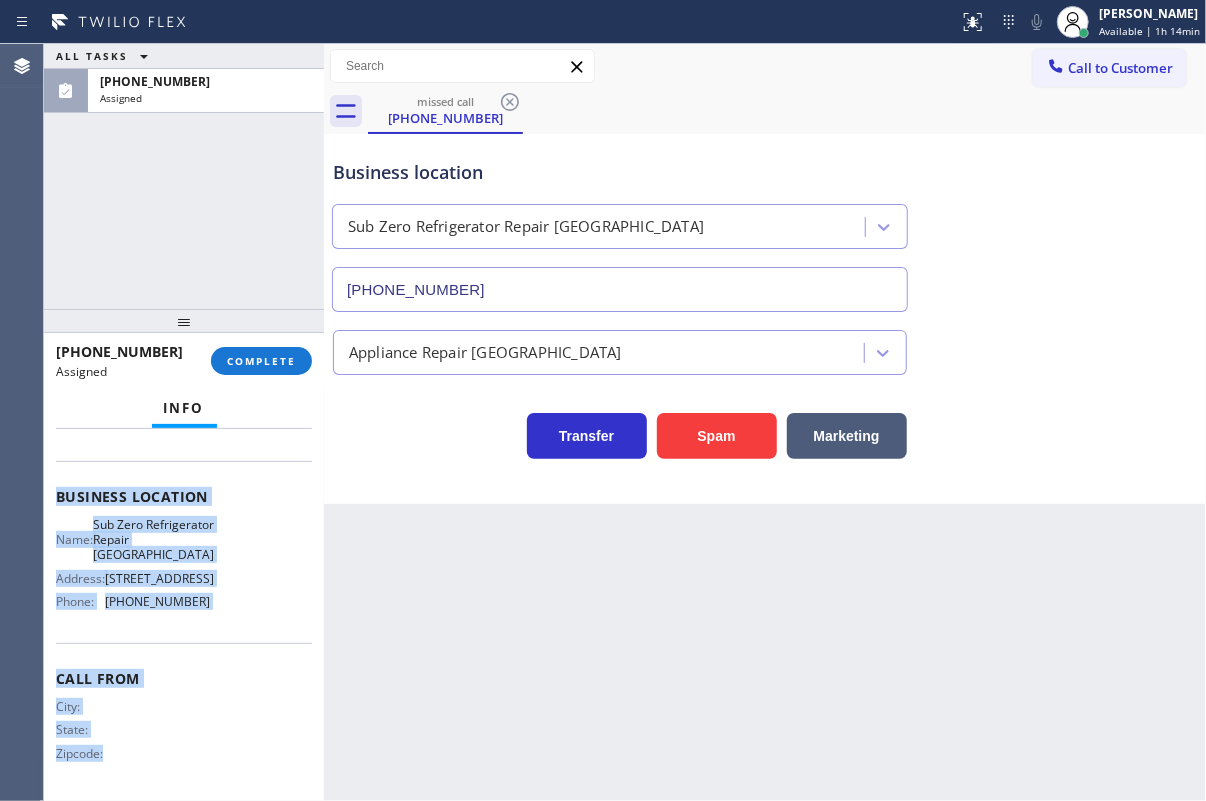 scroll, scrollTop: 270, scrollLeft: 0, axis: vertical 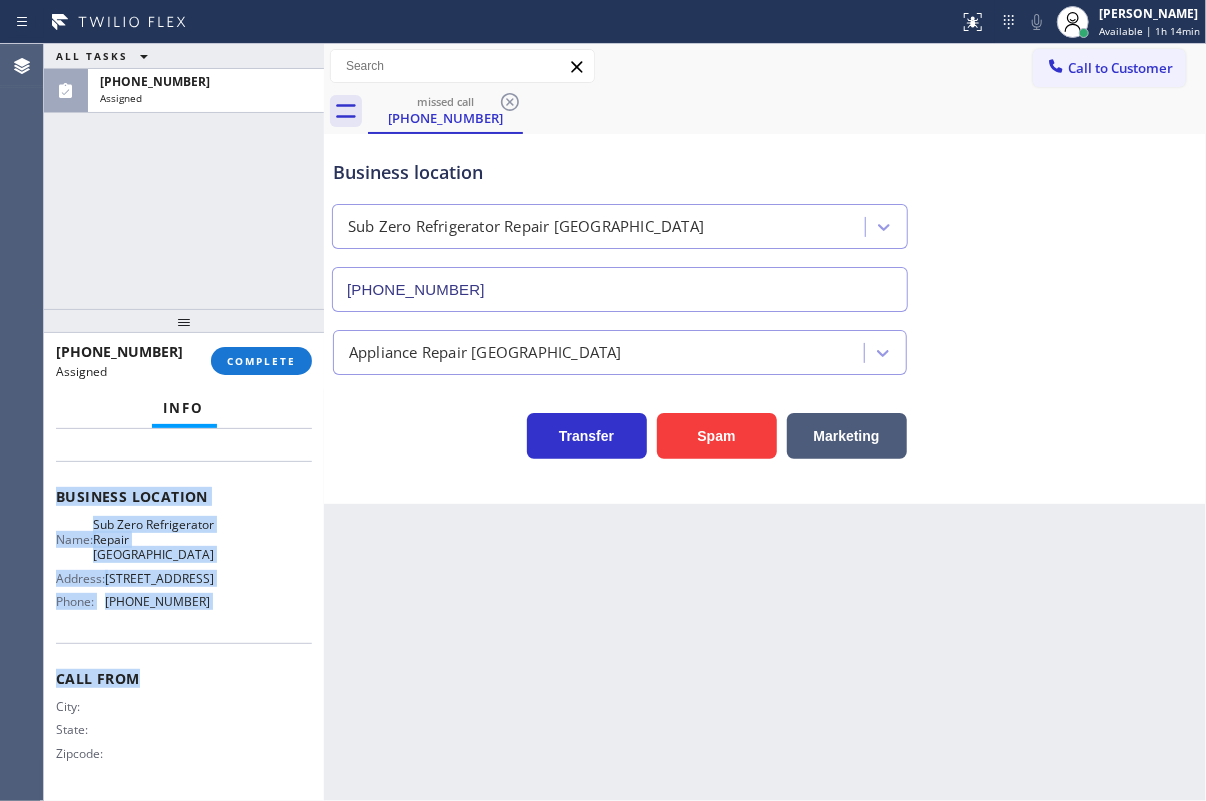 drag, startPoint x: 54, startPoint y: 577, endPoint x: 270, endPoint y: 543, distance: 218.65955 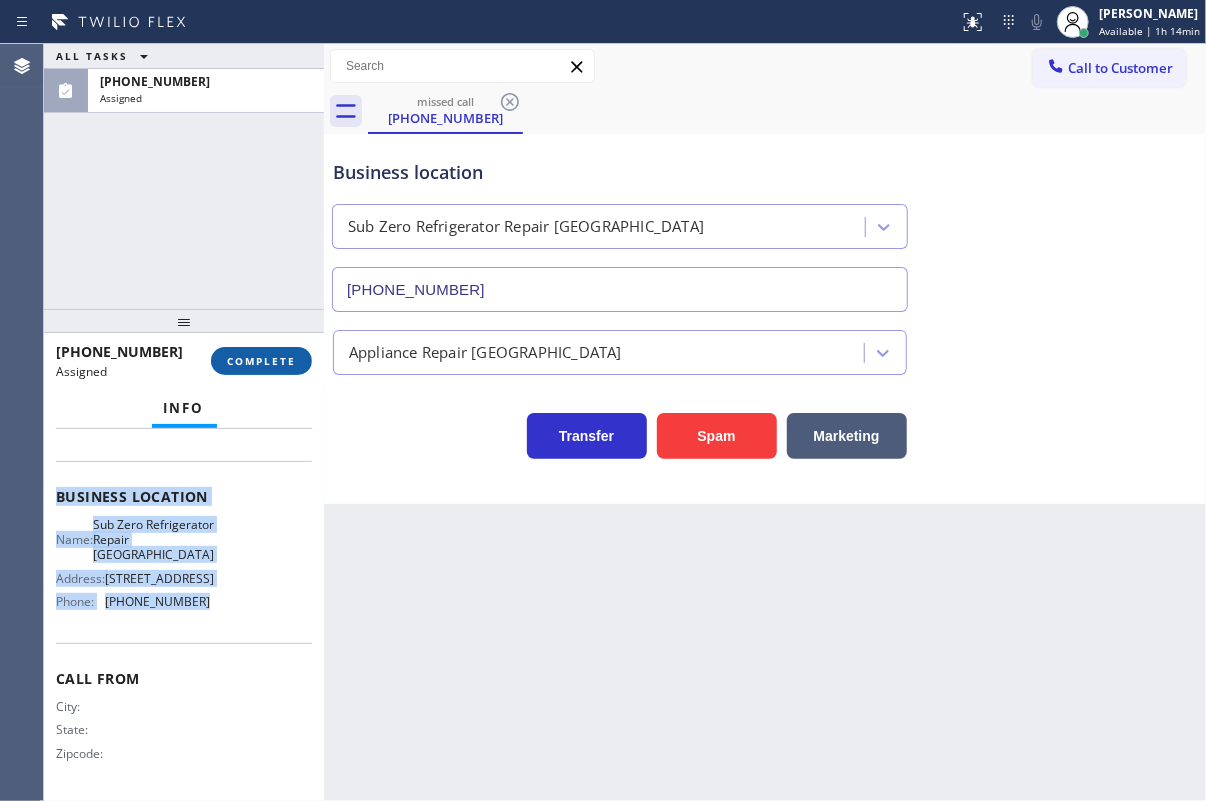click on "COMPLETE" at bounding box center [261, 361] 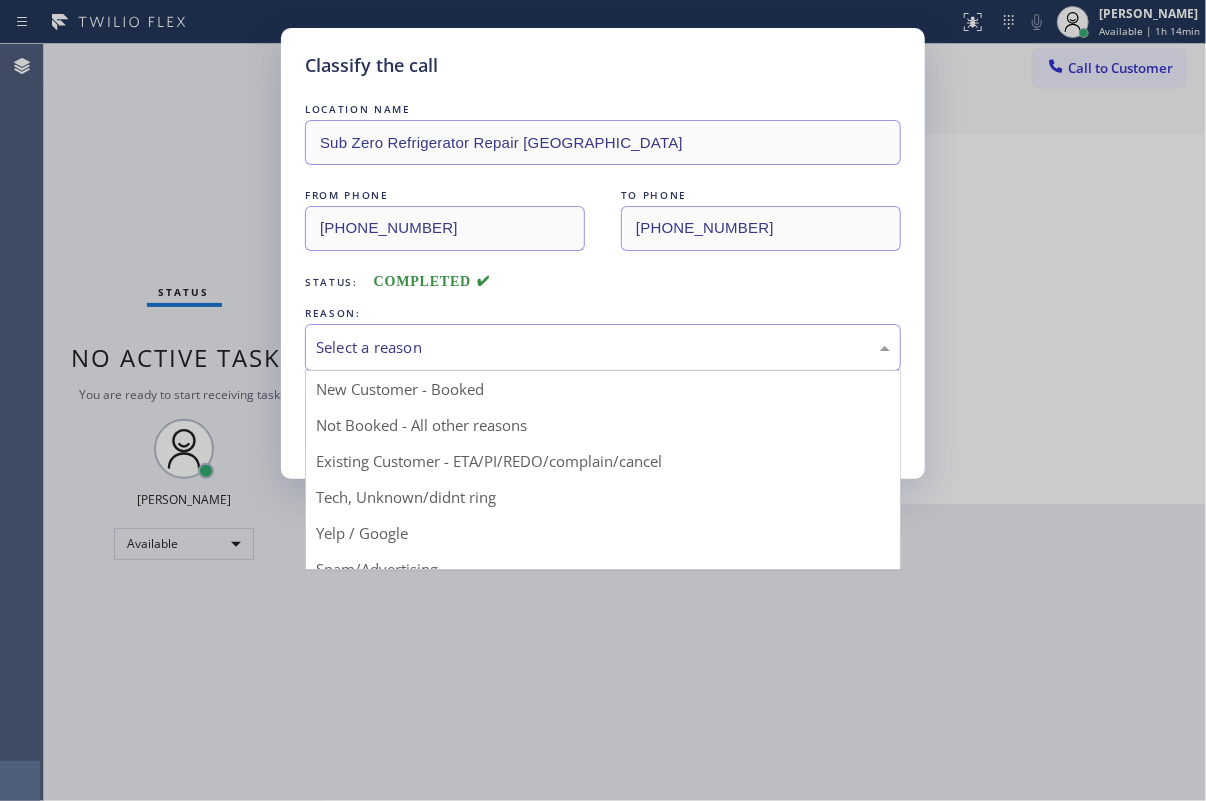 drag, startPoint x: 397, startPoint y: 333, endPoint x: 386, endPoint y: 434, distance: 101.597244 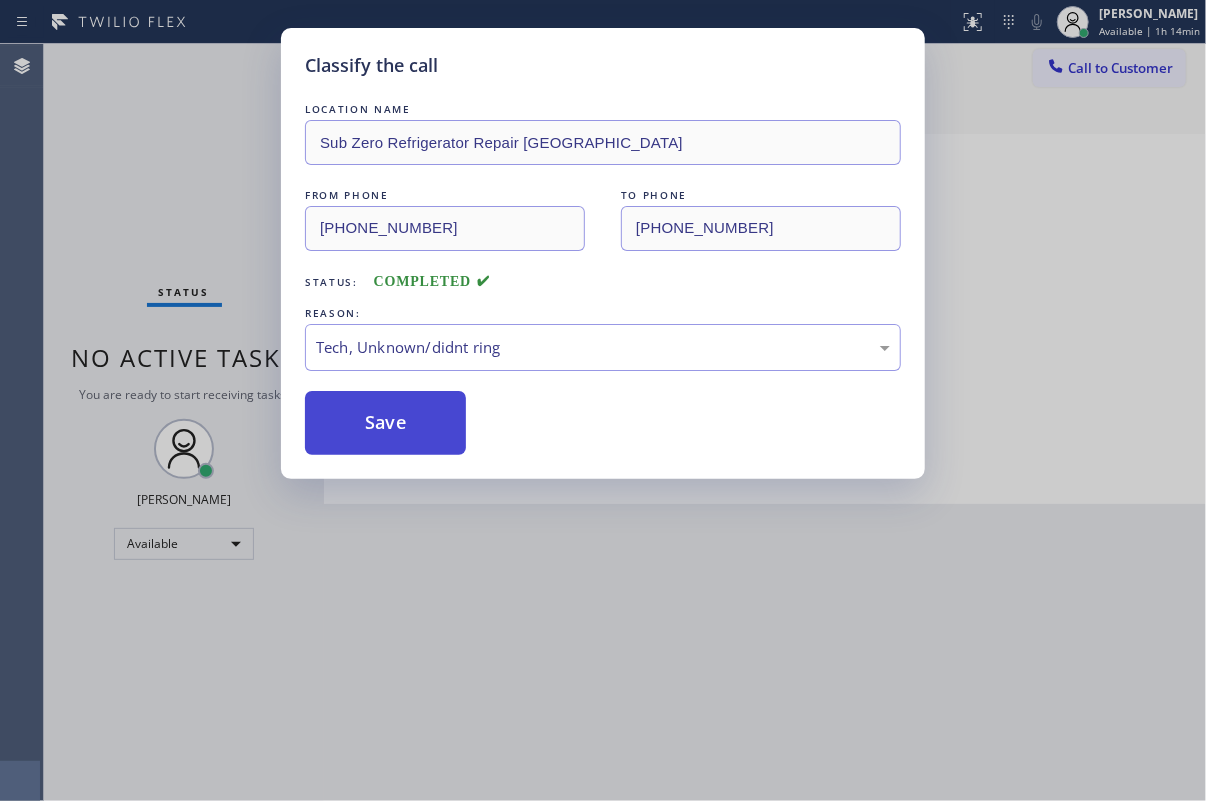 click on "Save" at bounding box center [385, 423] 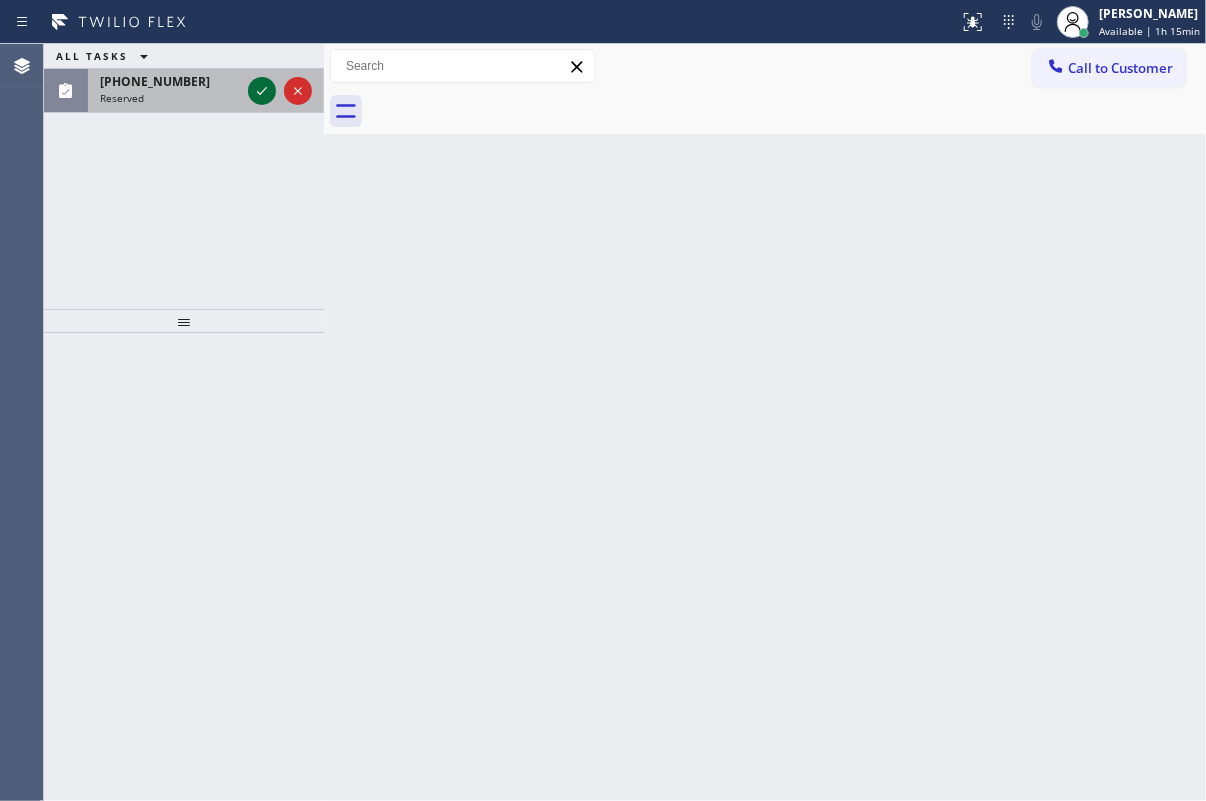 click 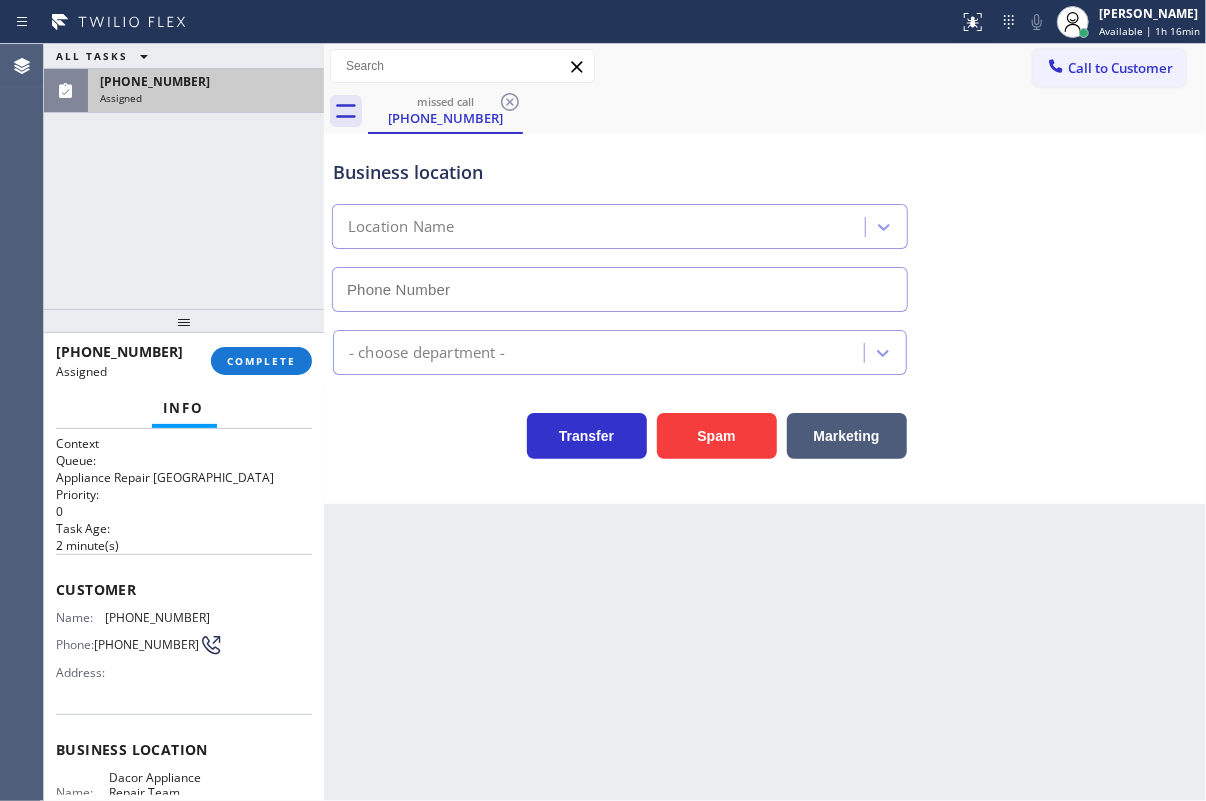 type on "[PHONE_NUMBER]" 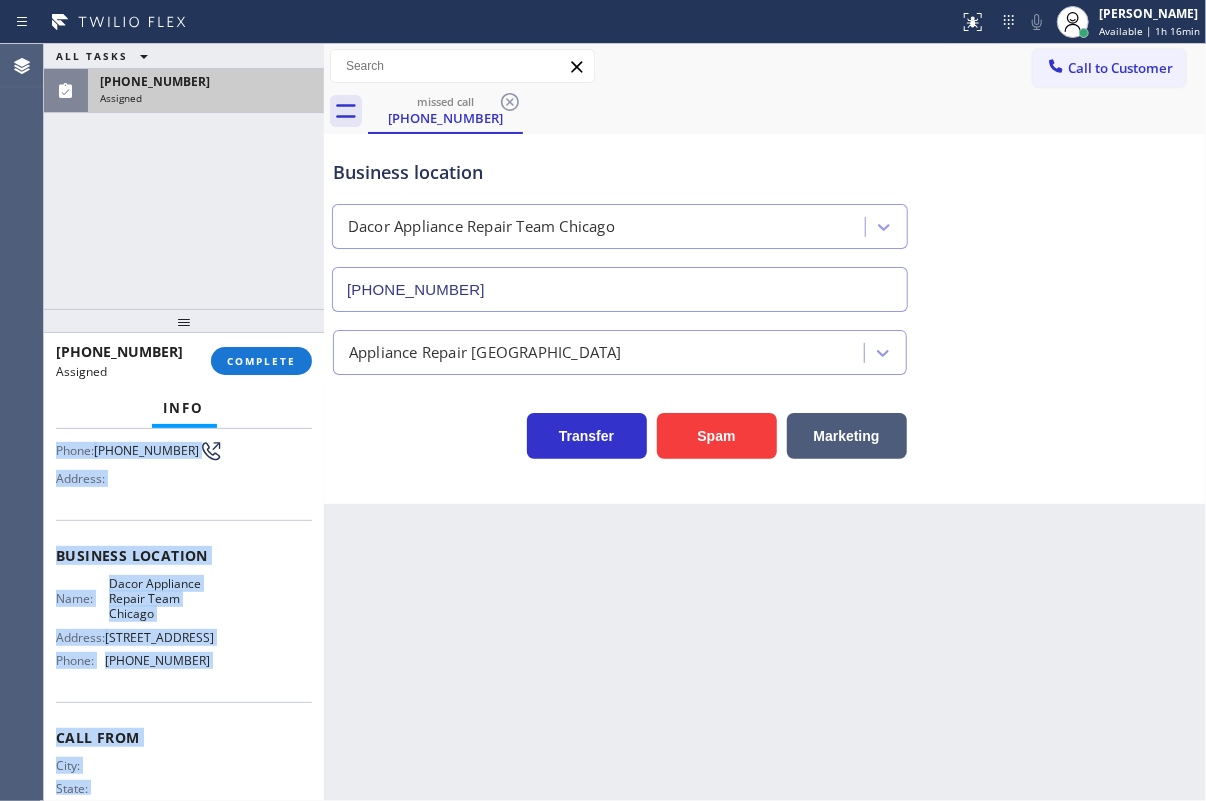 scroll, scrollTop: 270, scrollLeft: 0, axis: vertical 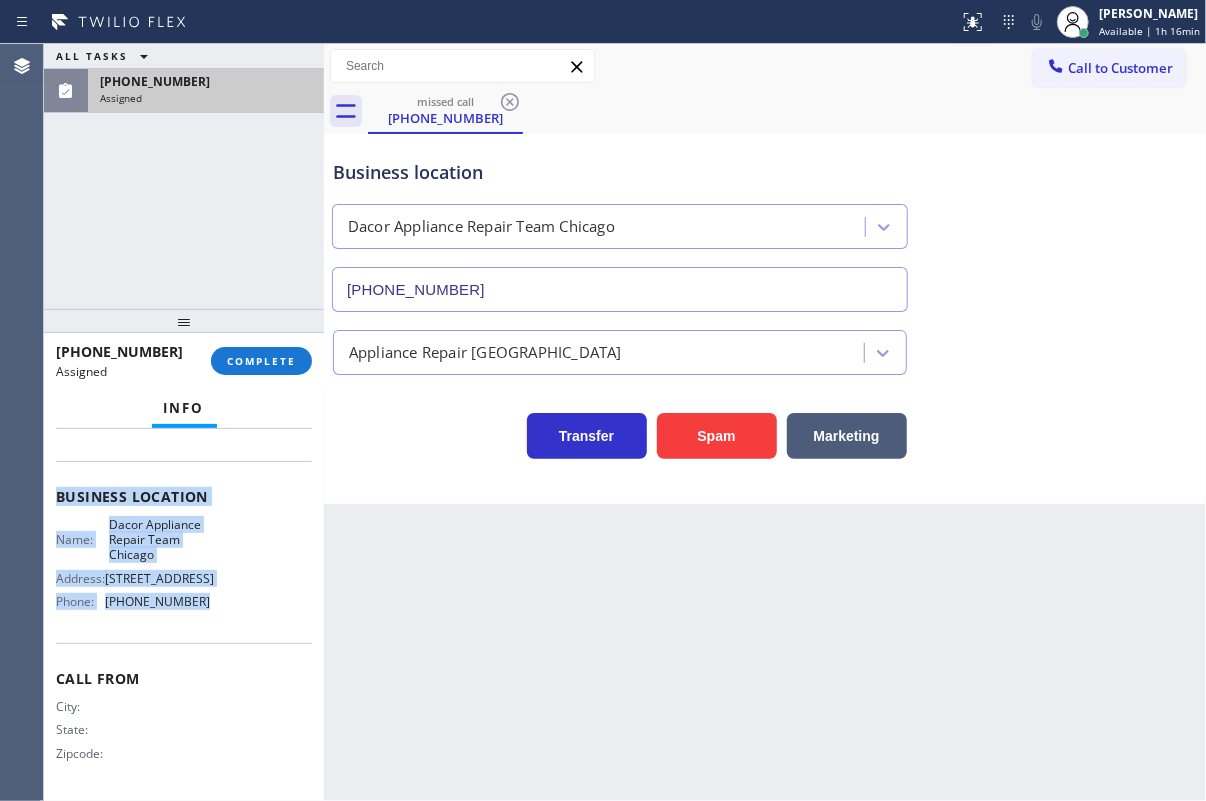 drag, startPoint x: 52, startPoint y: 580, endPoint x: 223, endPoint y: 617, distance: 174.95714 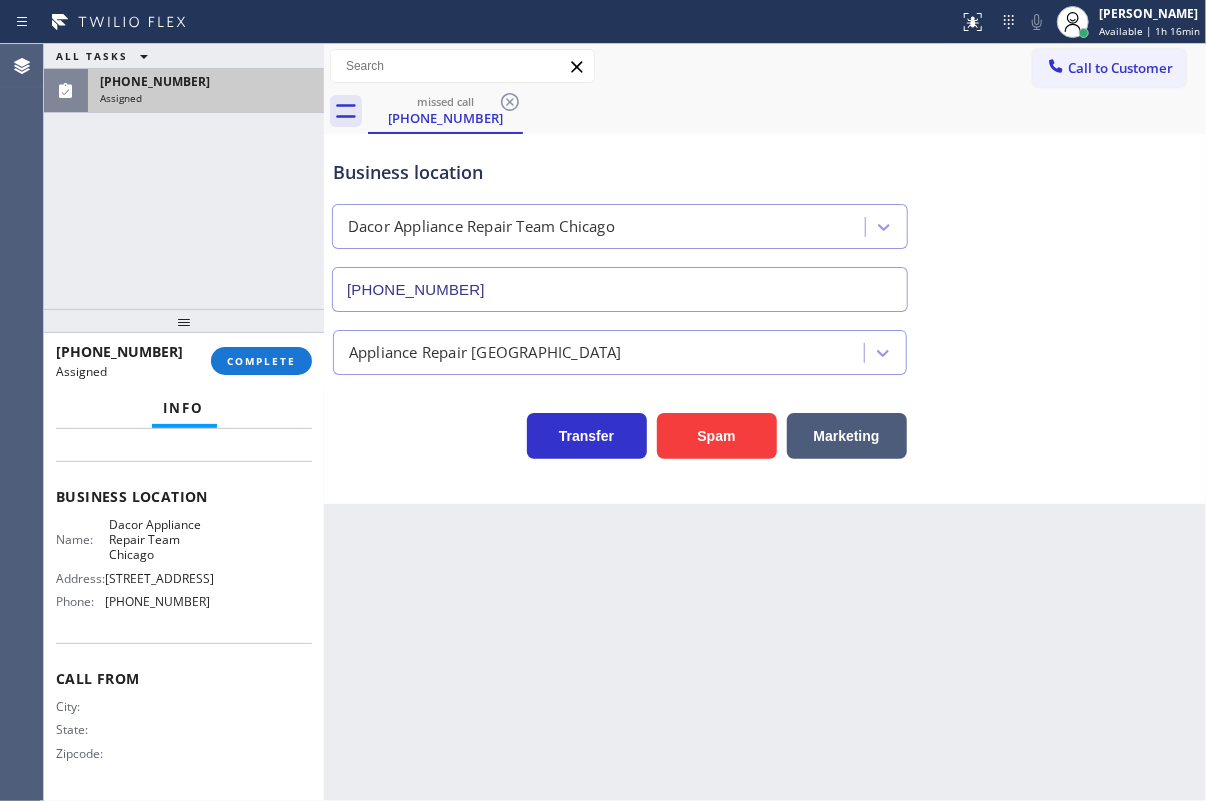 click on "[PHONE_NUMBER] Assigned COMPLETE" at bounding box center (184, 361) 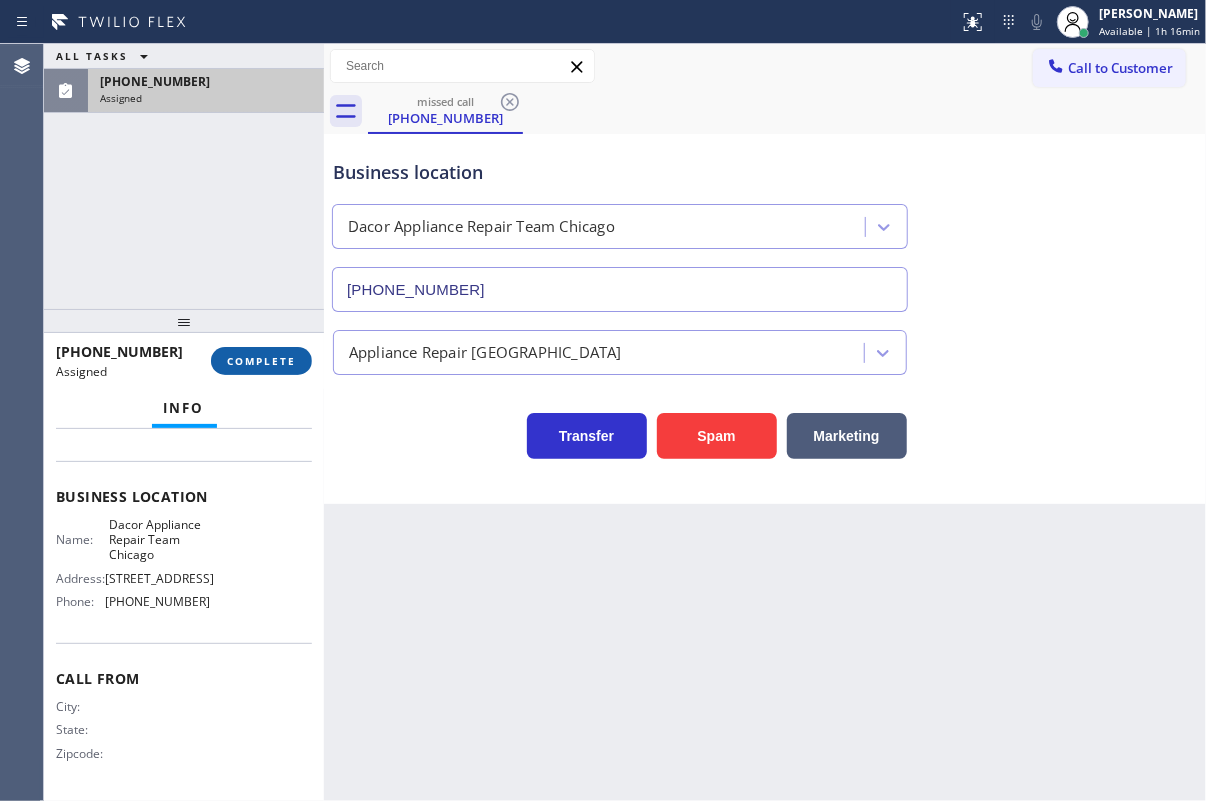 drag, startPoint x: 261, startPoint y: 367, endPoint x: 610, endPoint y: 362, distance: 349.03583 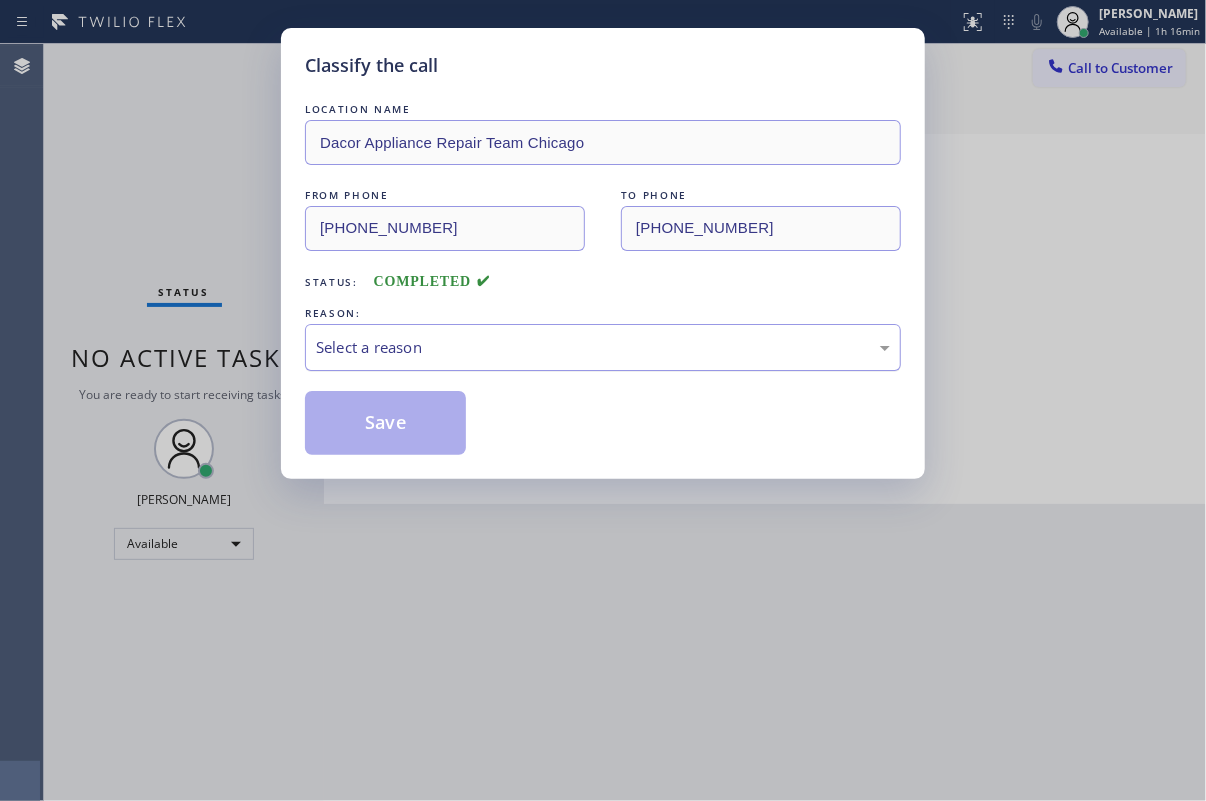 drag, startPoint x: 482, startPoint y: 324, endPoint x: 479, endPoint y: 359, distance: 35.128338 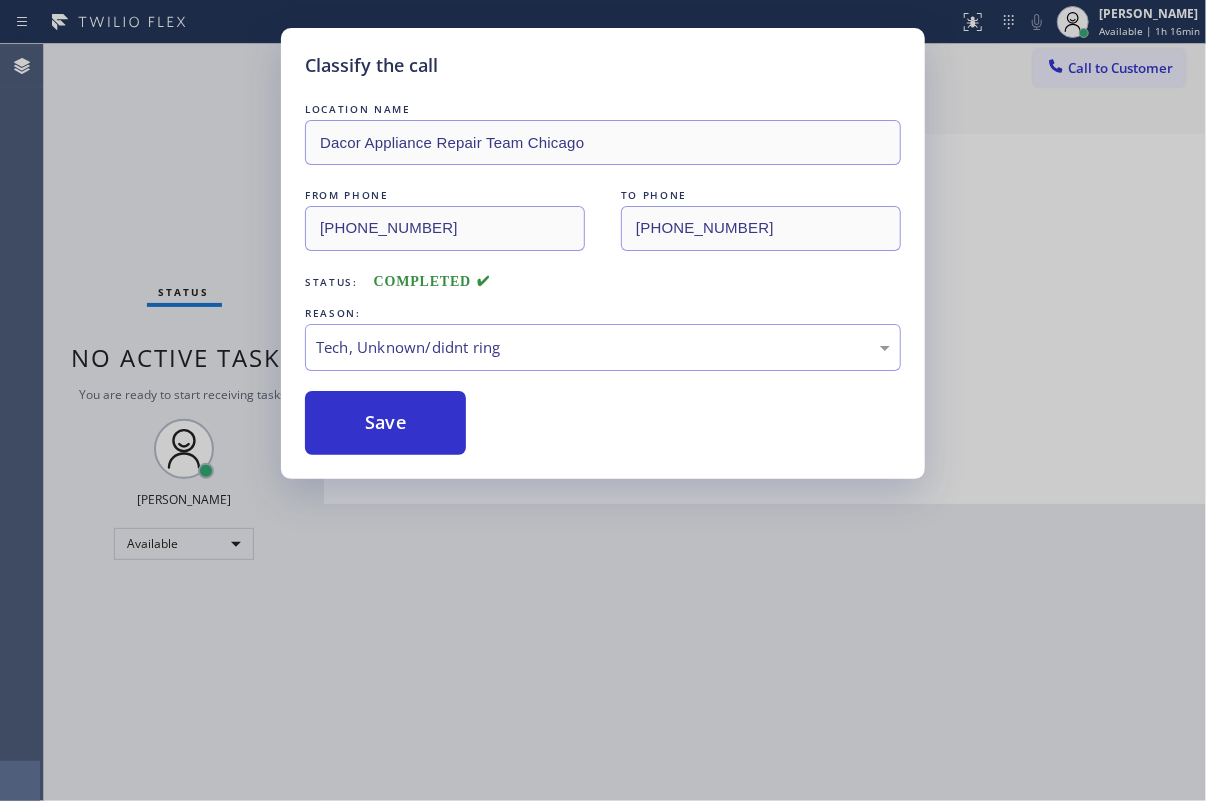 click on "Save" at bounding box center [385, 423] 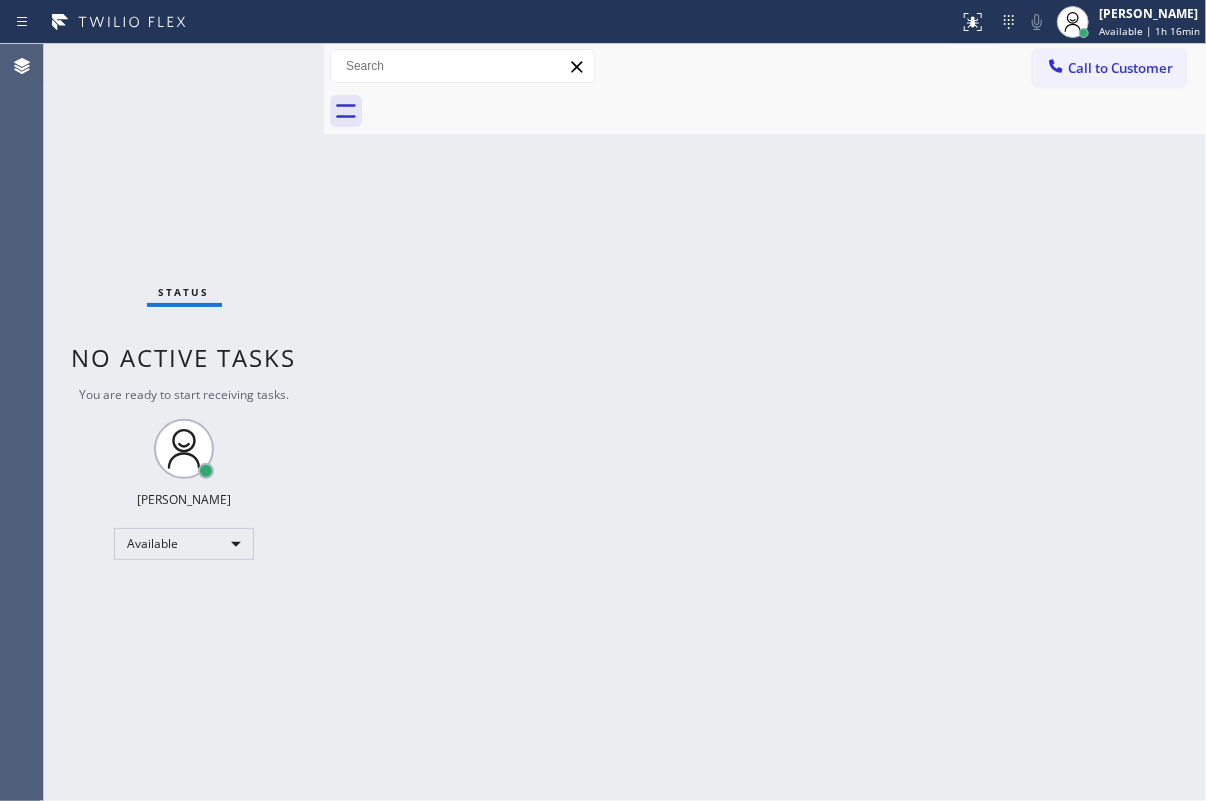 click on "Back to Dashboard Change Sender ID Customers Technicians Select a contact Outbound call Technician Search Technician Your caller id phone number Your caller id phone number Call Technician info Name   Phone none Address none Change Sender ID HVAC [PHONE_NUMBER] 5 Star Appliance [PHONE_NUMBER] Appliance Repair [PHONE_NUMBER] Plumbing [PHONE_NUMBER] Air Duct Cleaning [PHONE_NUMBER]  Electricians [PHONE_NUMBER] Cancel Change Check personal SMS Reset Change No tabs Call to Customer Outbound call Location Next Door Appliance Repair [GEOGRAPHIC_DATA] Your caller id phone number [PHONE_NUMBER] Customer number Call Outbound call Technician Search Technician Your caller id phone number Your caller id phone number Call" at bounding box center [765, 422] 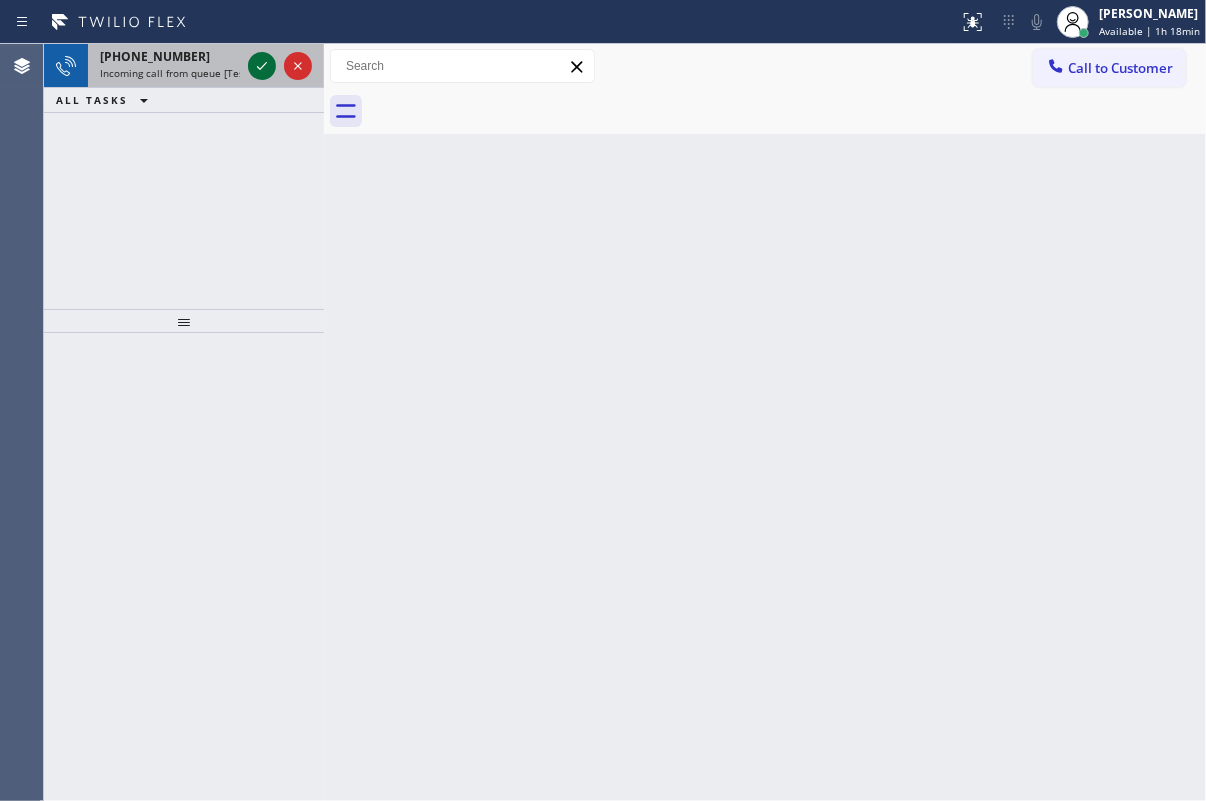 click 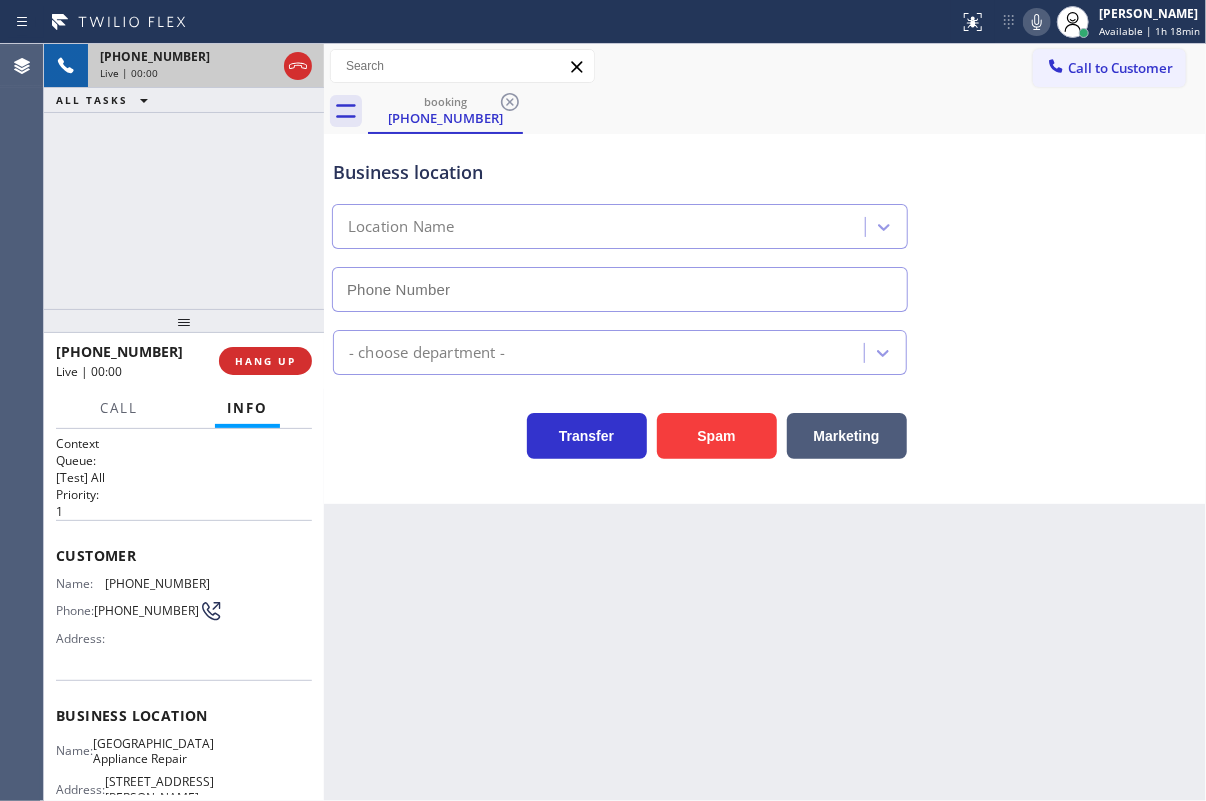 type on "[PHONE_NUMBER]" 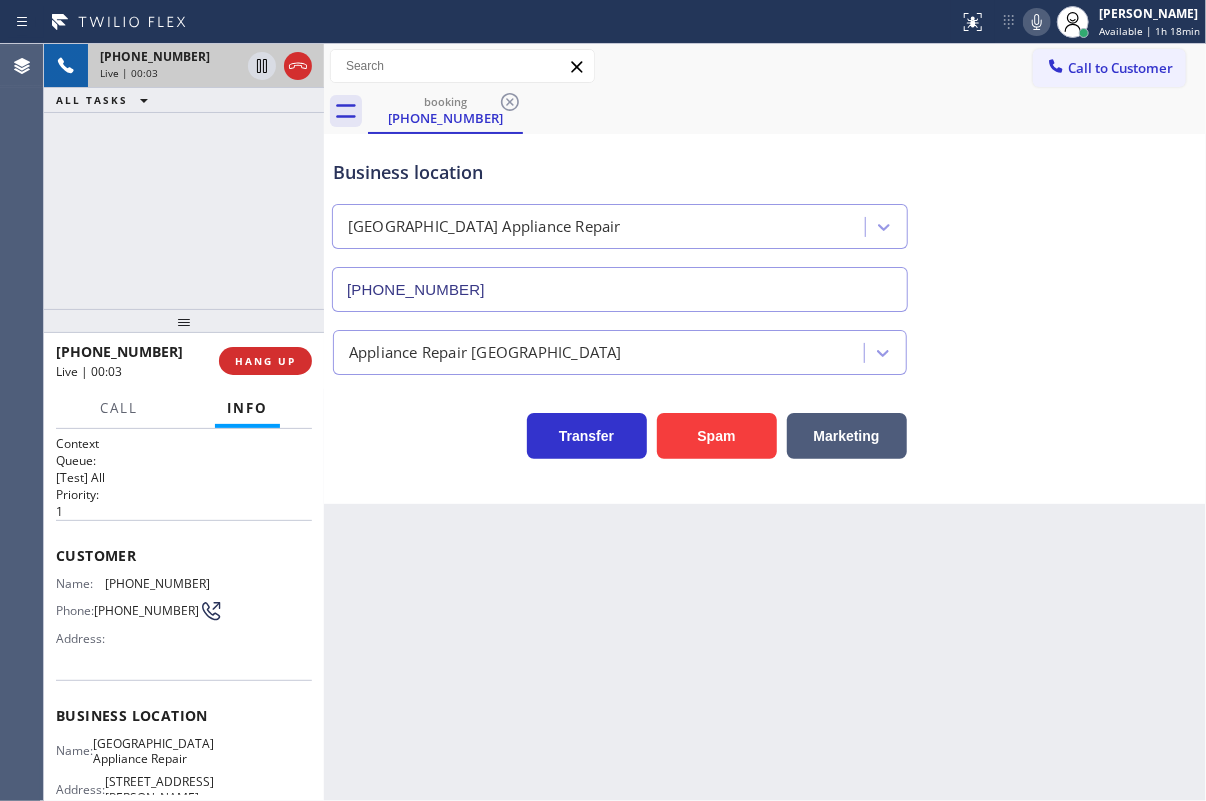 click on "[GEOGRAPHIC_DATA] Appliance Repair" at bounding box center [153, 751] 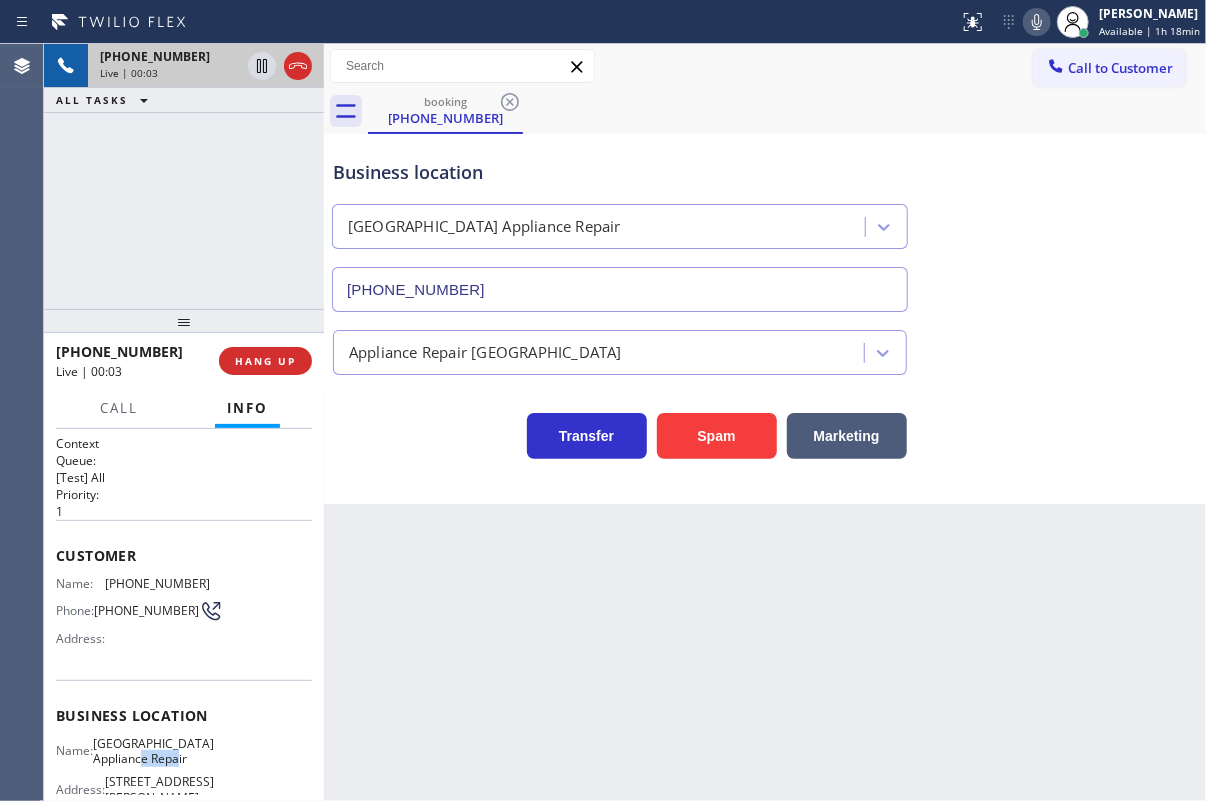 click on "[GEOGRAPHIC_DATA] Appliance Repair" at bounding box center (153, 751) 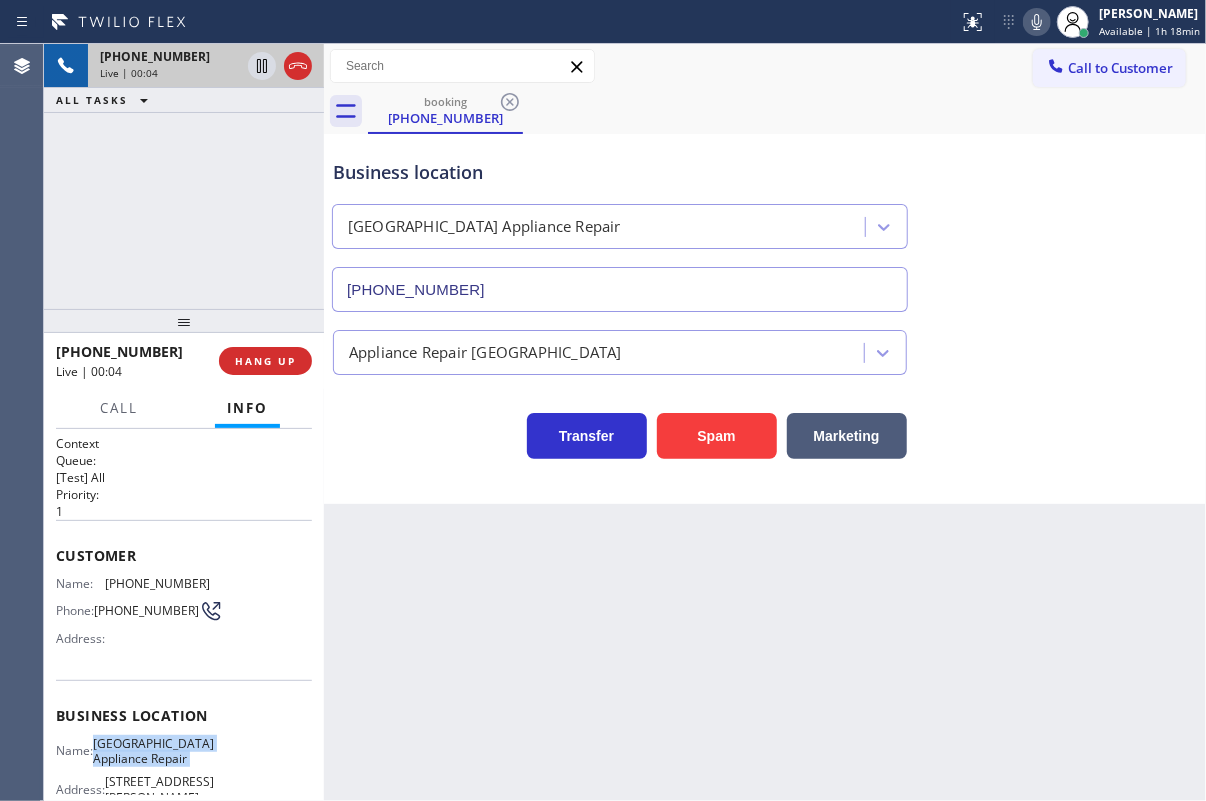 click on "[GEOGRAPHIC_DATA] Appliance Repair" at bounding box center (153, 751) 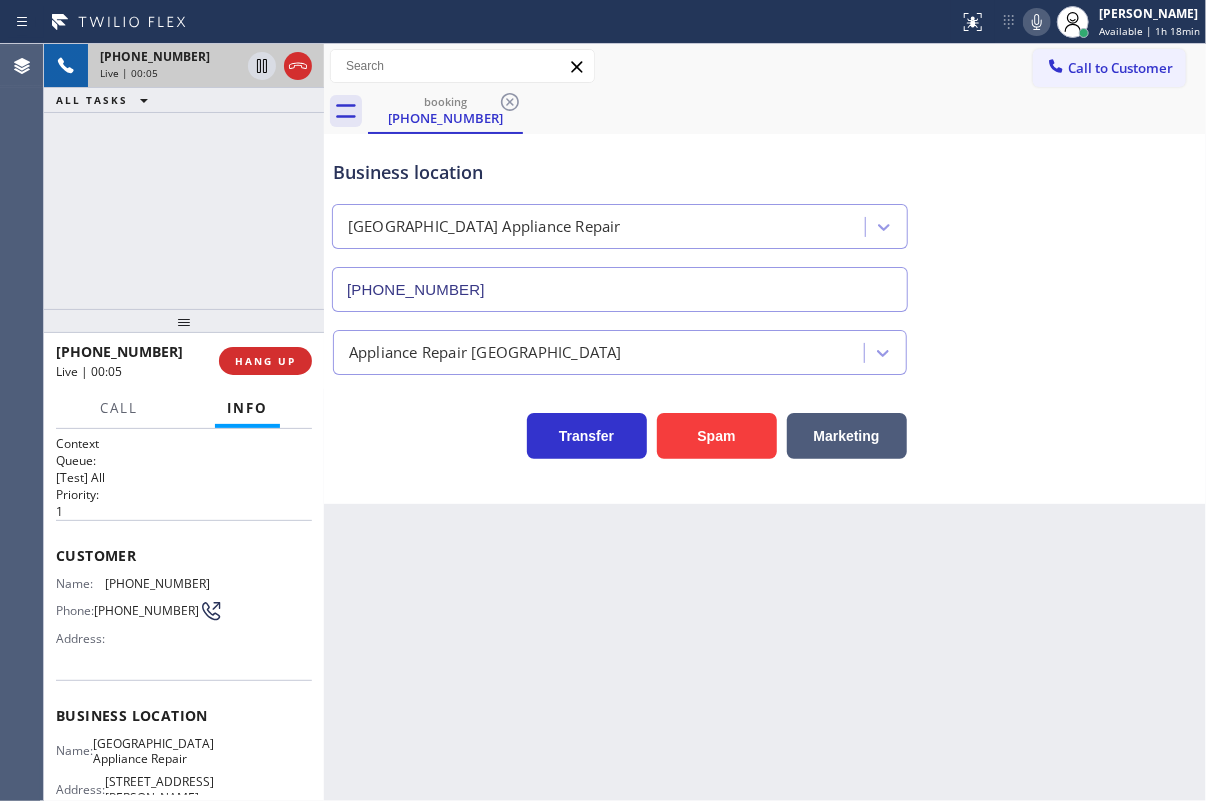 click on "[PHONE_NUMBER]" at bounding box center (620, 289) 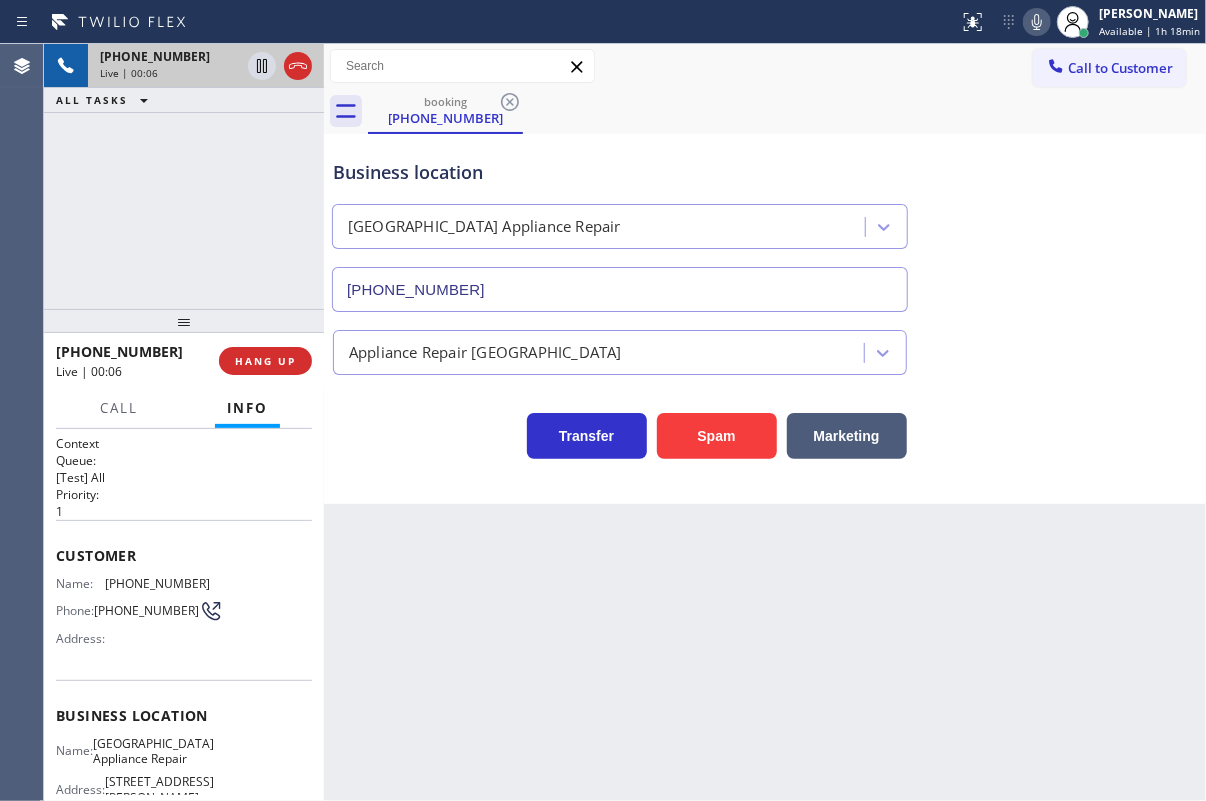 click on "[PHONE_NUMBER]" at bounding box center [620, 289] 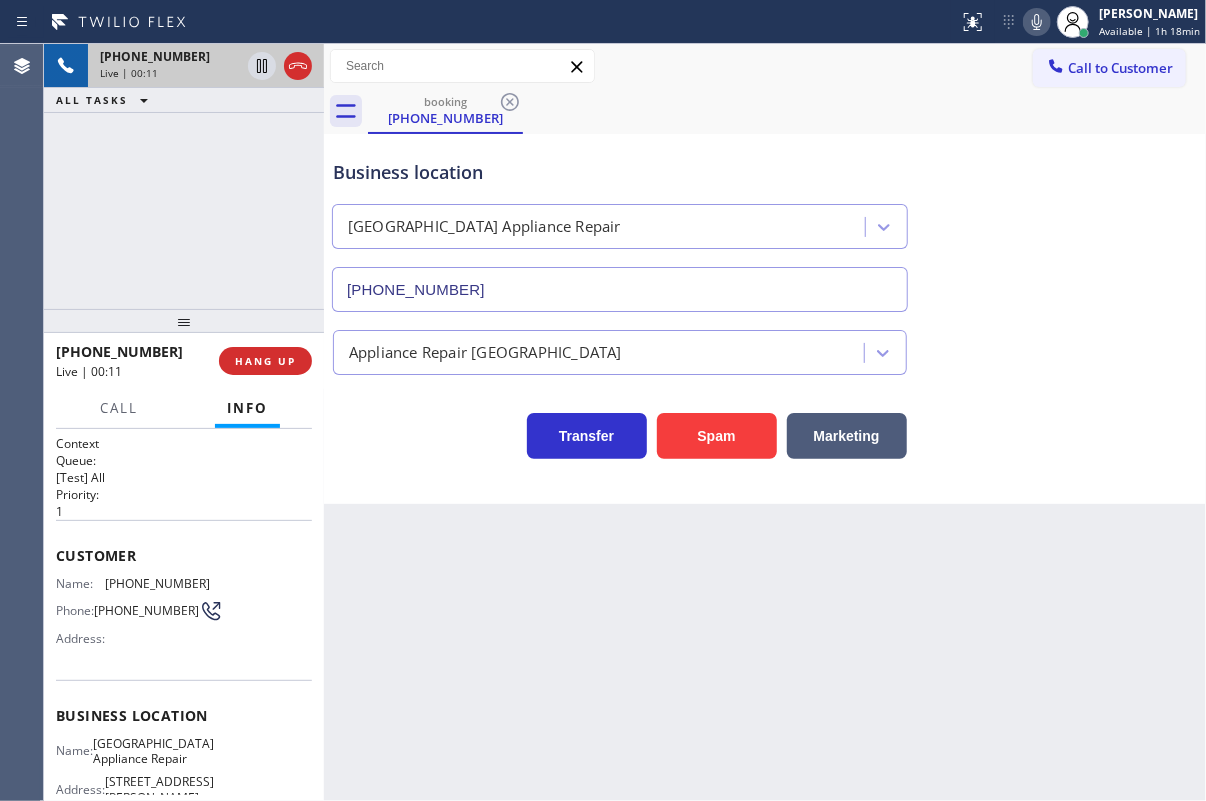 click on "[PHONE_NUMBER]" at bounding box center (157, 583) 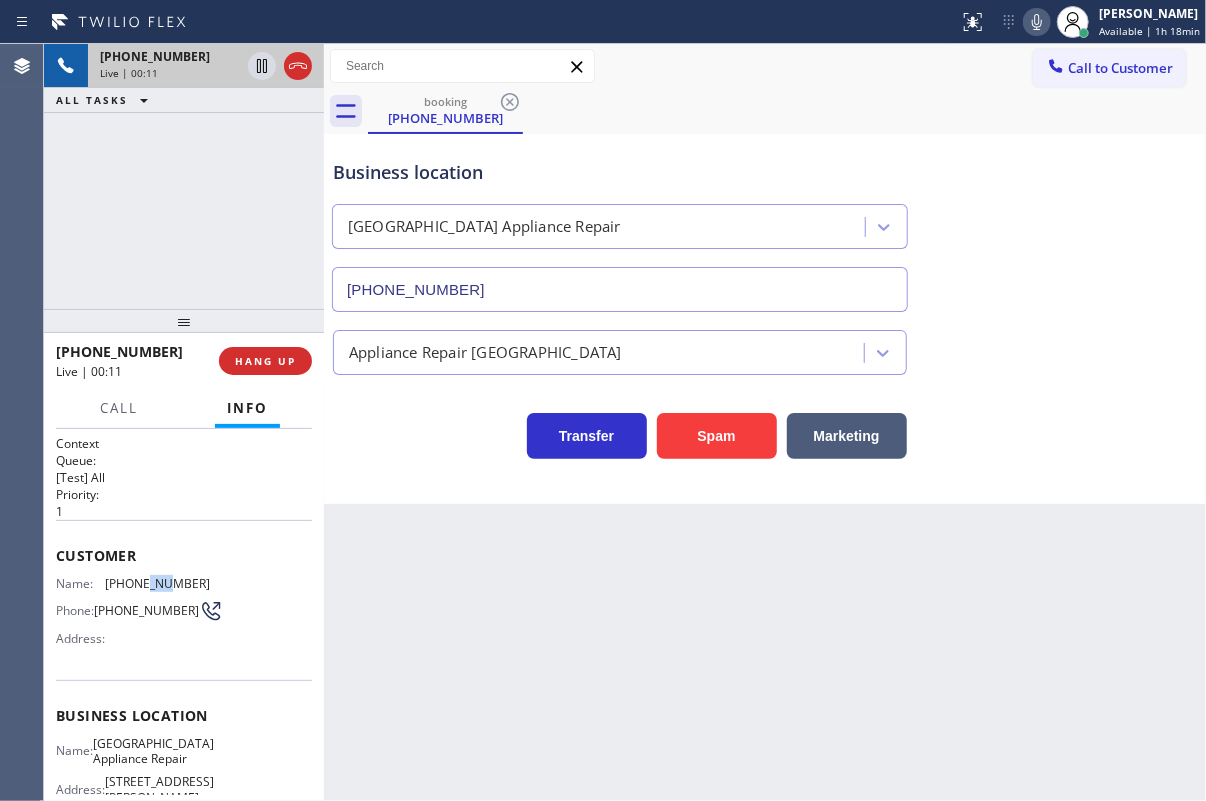 click on "[PHONE_NUMBER]" at bounding box center [157, 583] 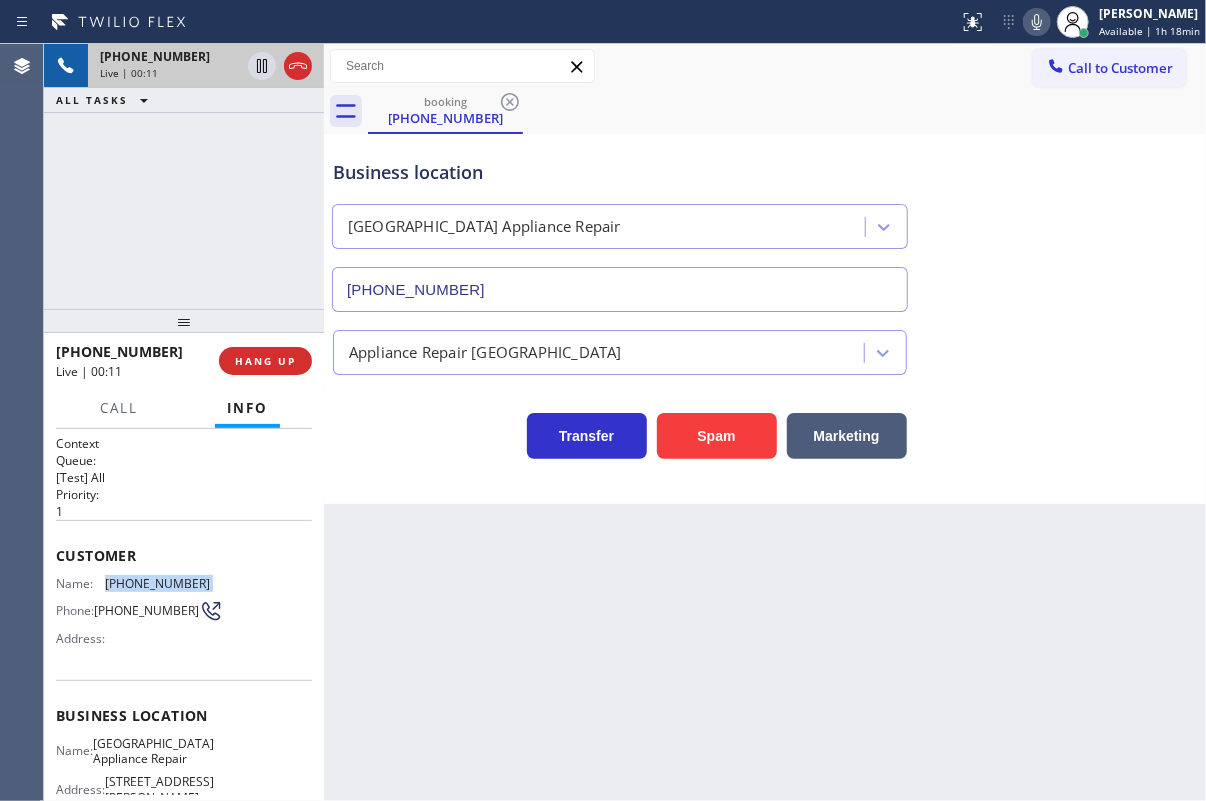 click on "[PHONE_NUMBER]" at bounding box center (157, 583) 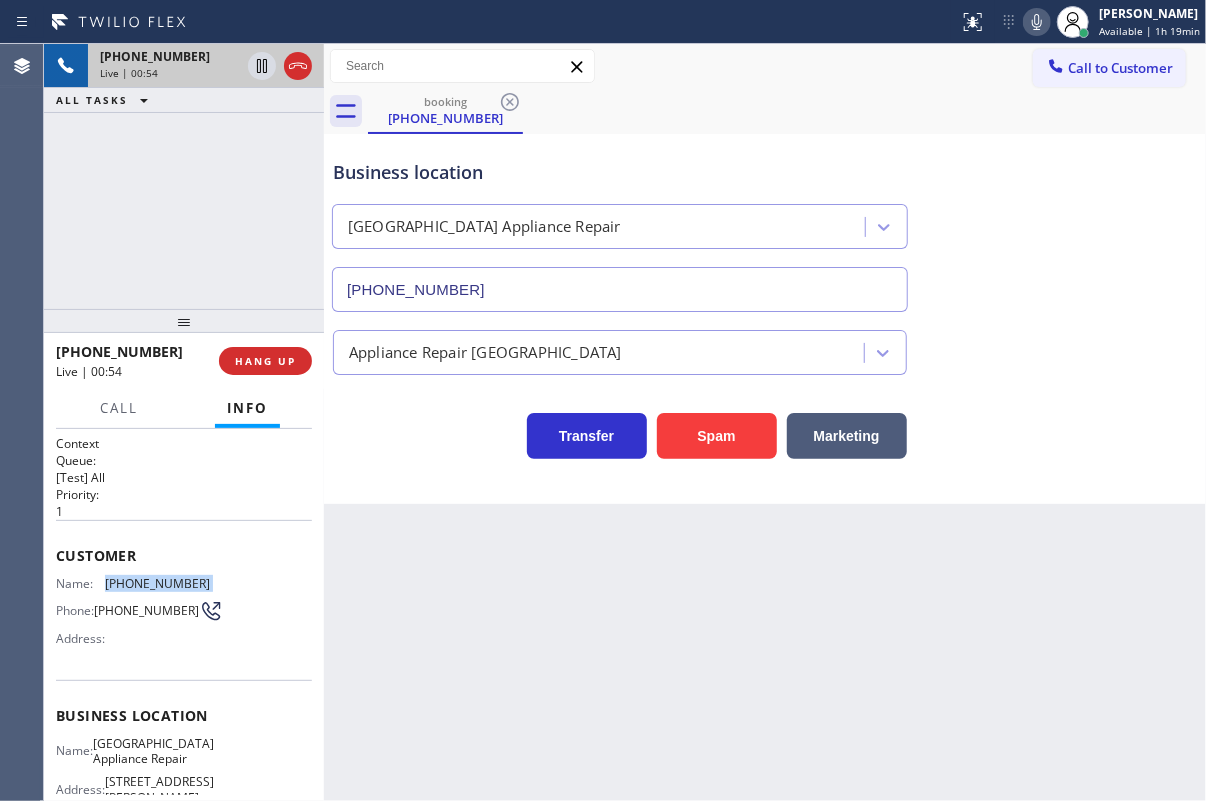 click on "Business location [GEOGRAPHIC_DATA] Appliance Repair [PHONE_NUMBER] Appliance Repair High End Transfer Spam Marketing" at bounding box center [765, 319] 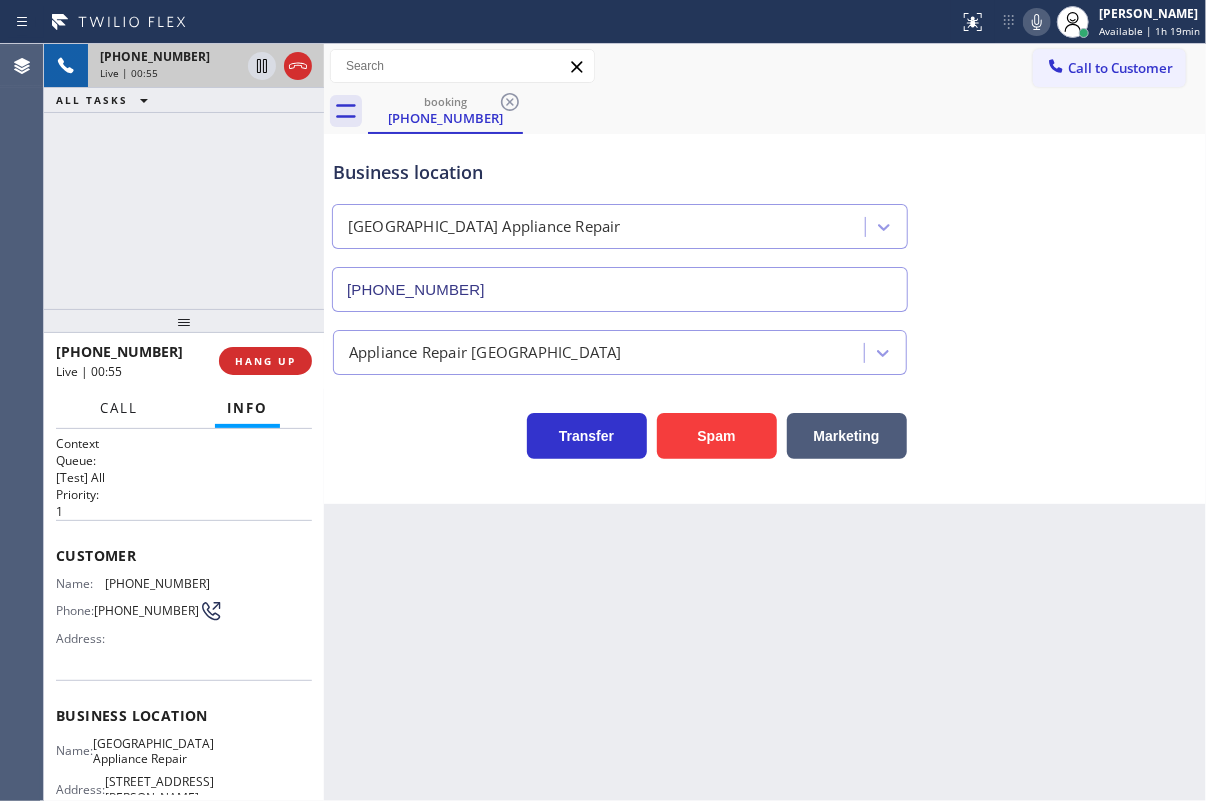 click on "Call" at bounding box center (119, 408) 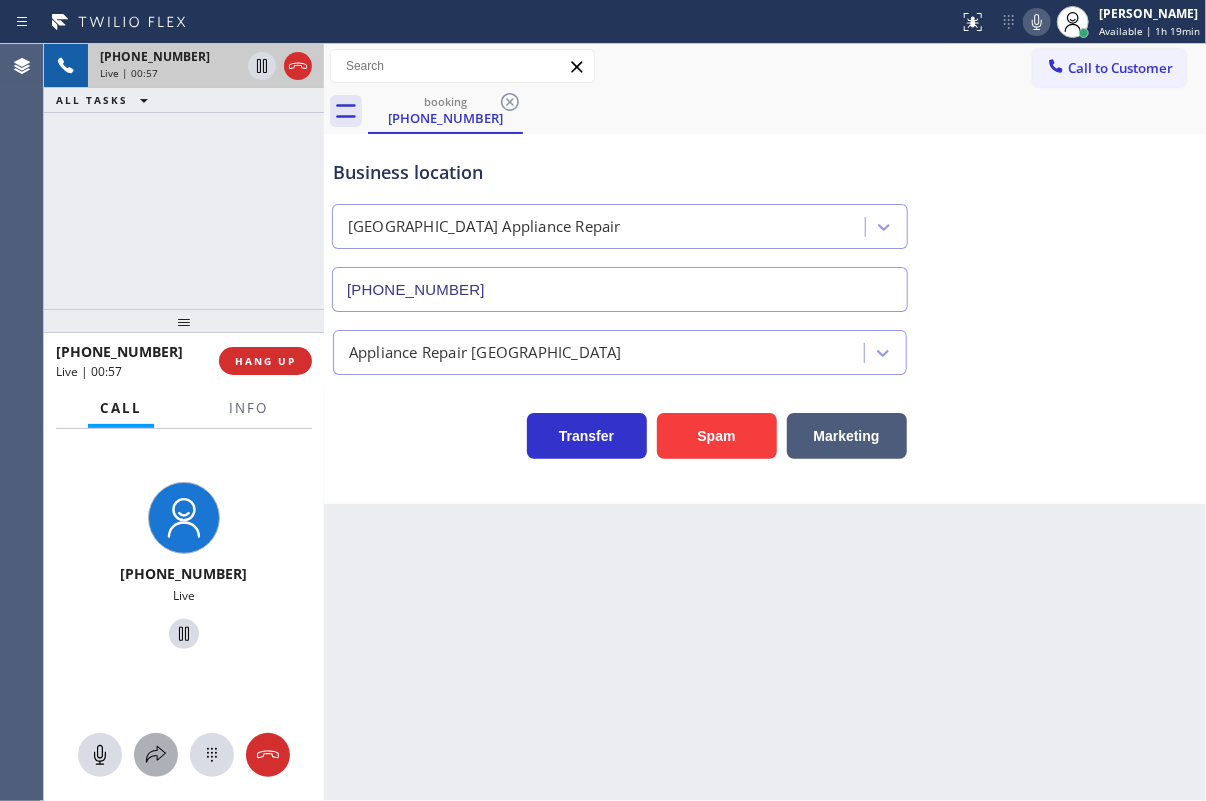 click 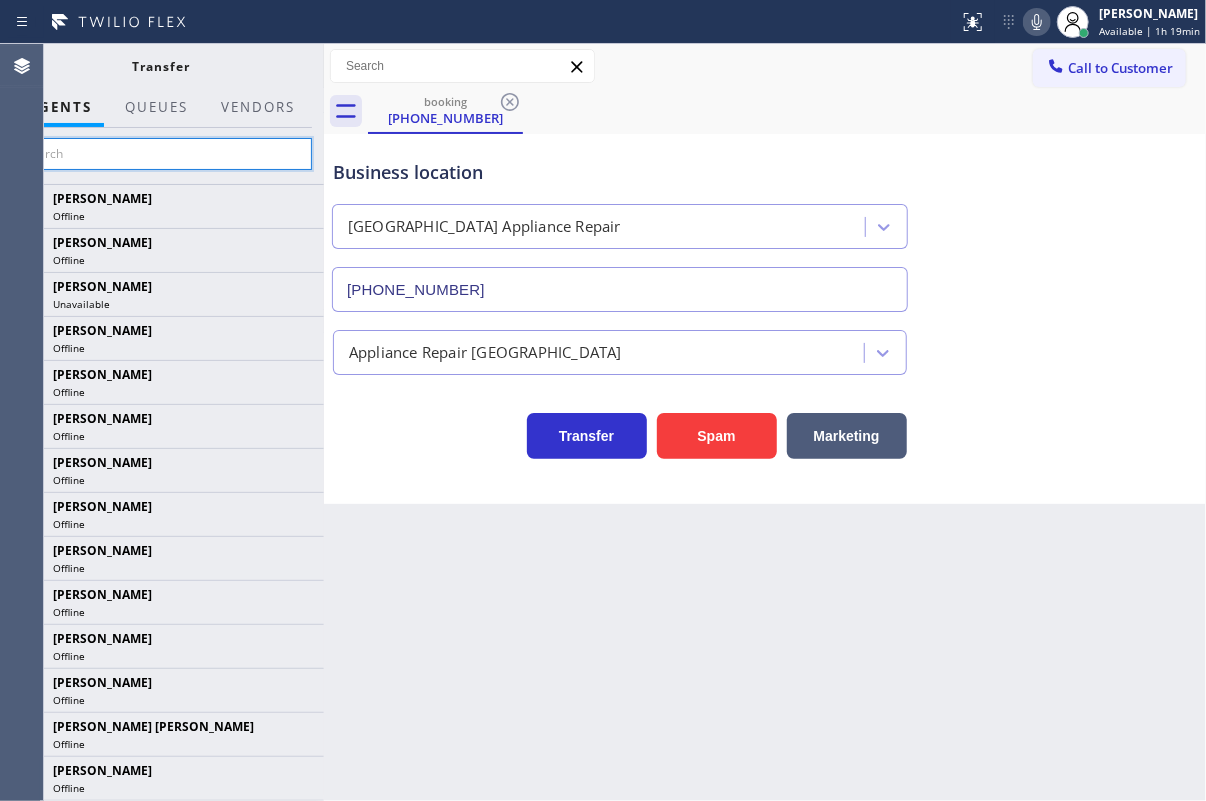 click at bounding box center (161, 154) 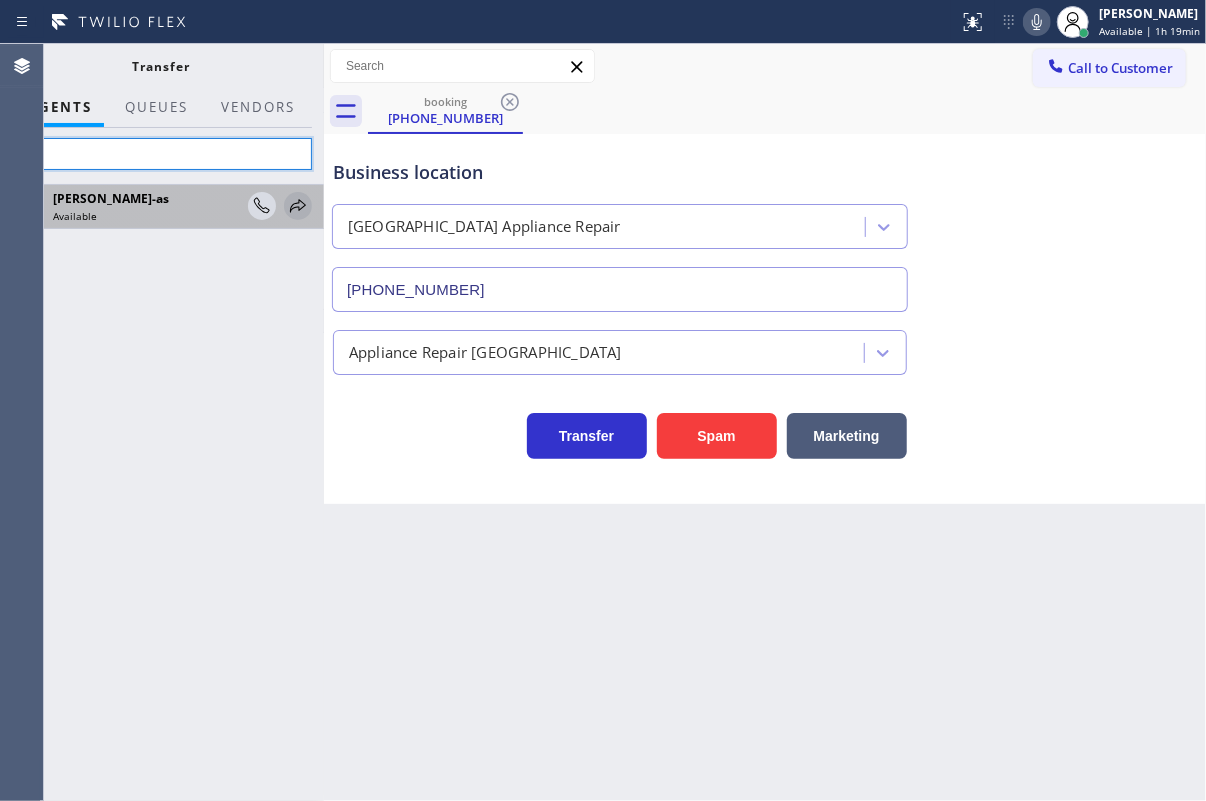 type on "jes" 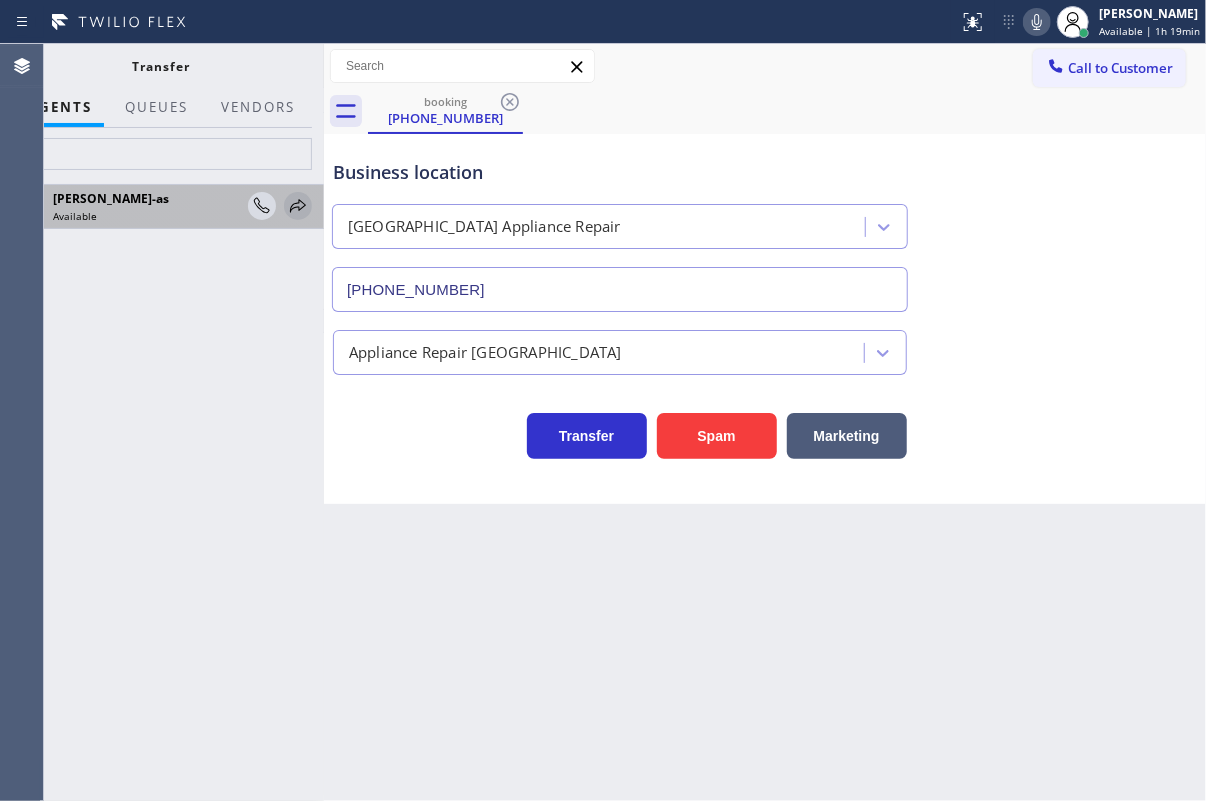 click 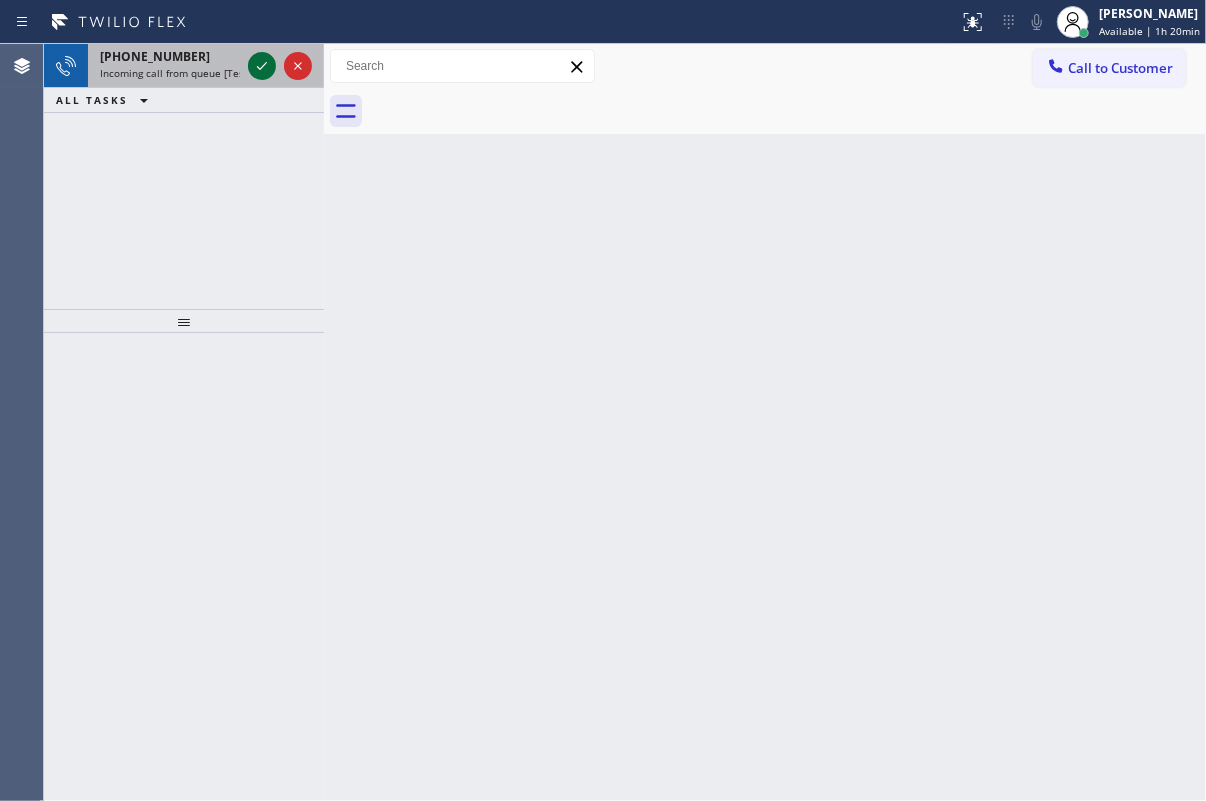 click 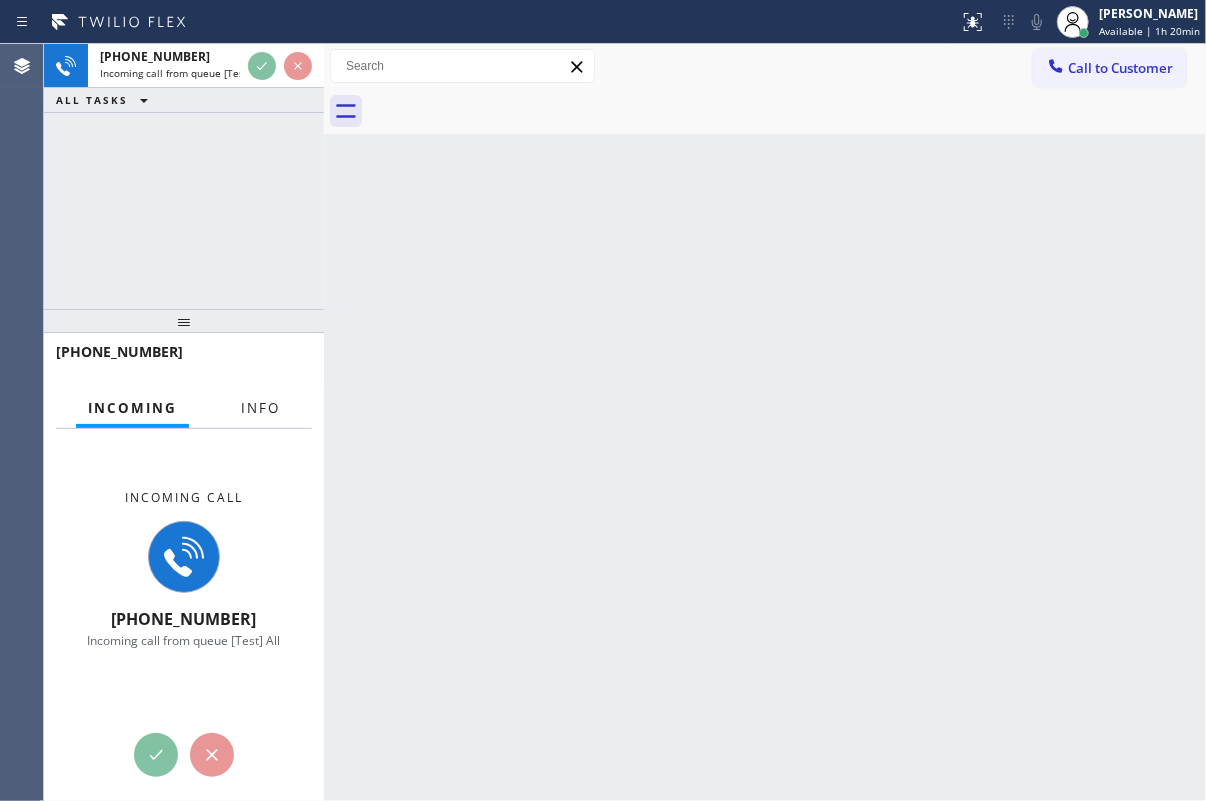 click on "Info" at bounding box center [260, 408] 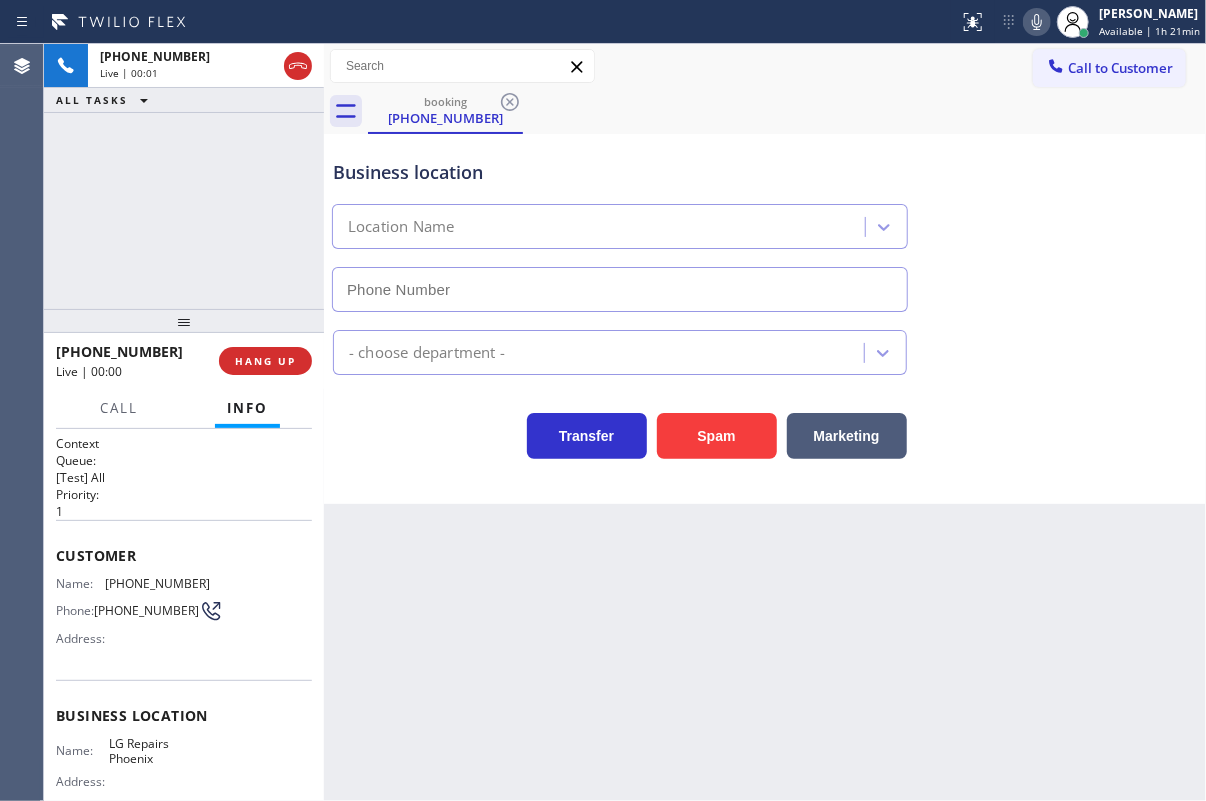 type on "[PHONE_NUMBER]" 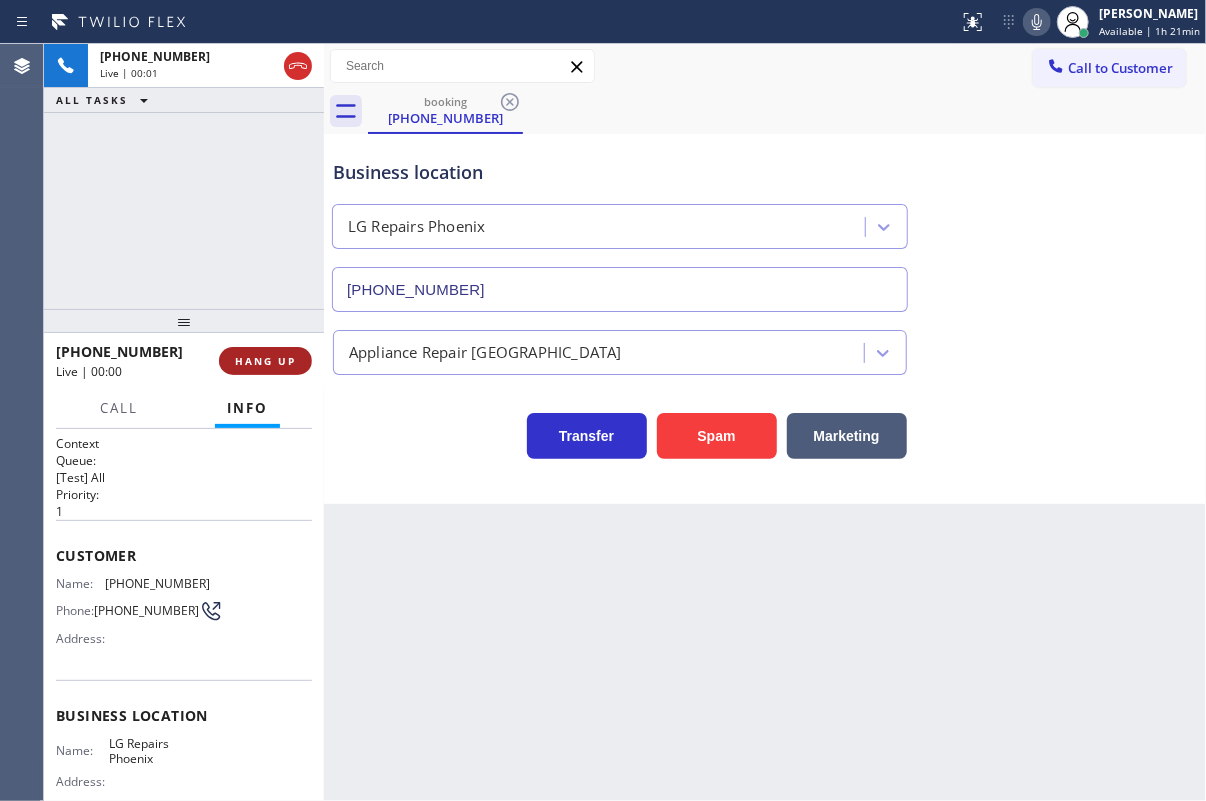 click on "HANG UP" at bounding box center (265, 361) 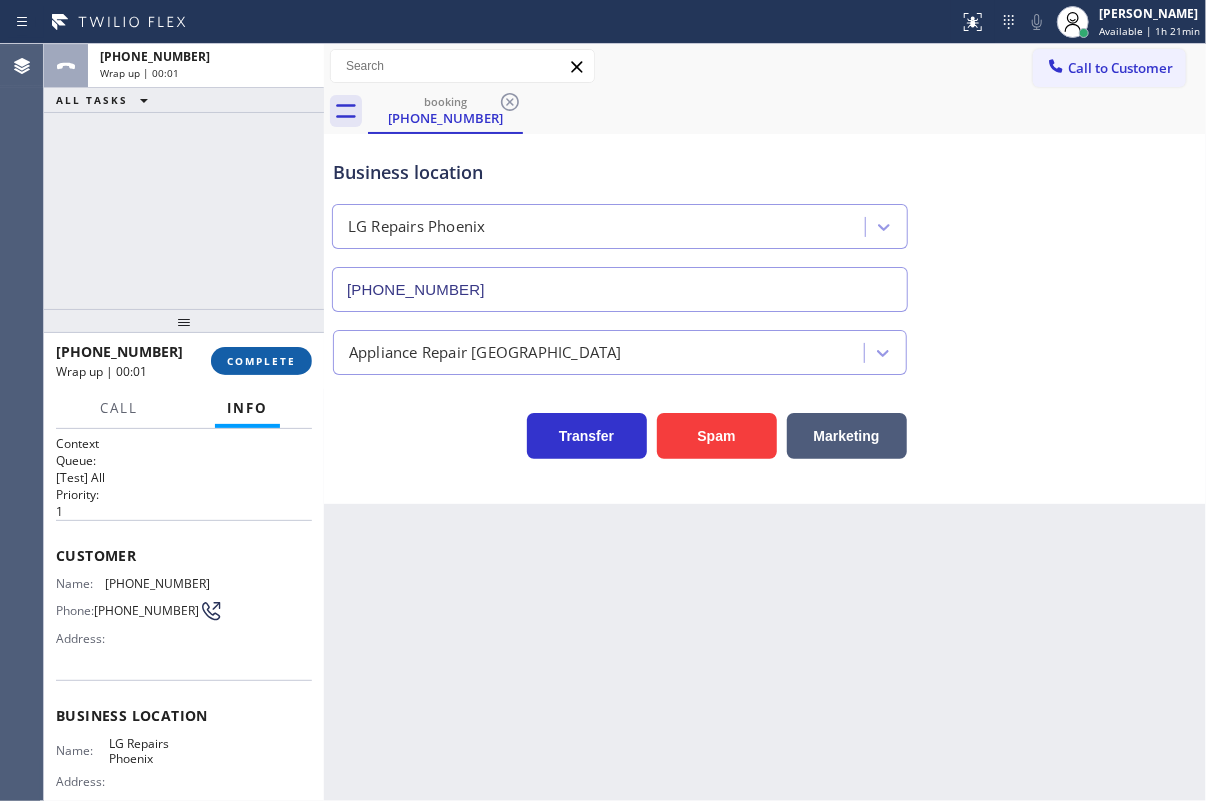 click on "COMPLETE" at bounding box center (261, 361) 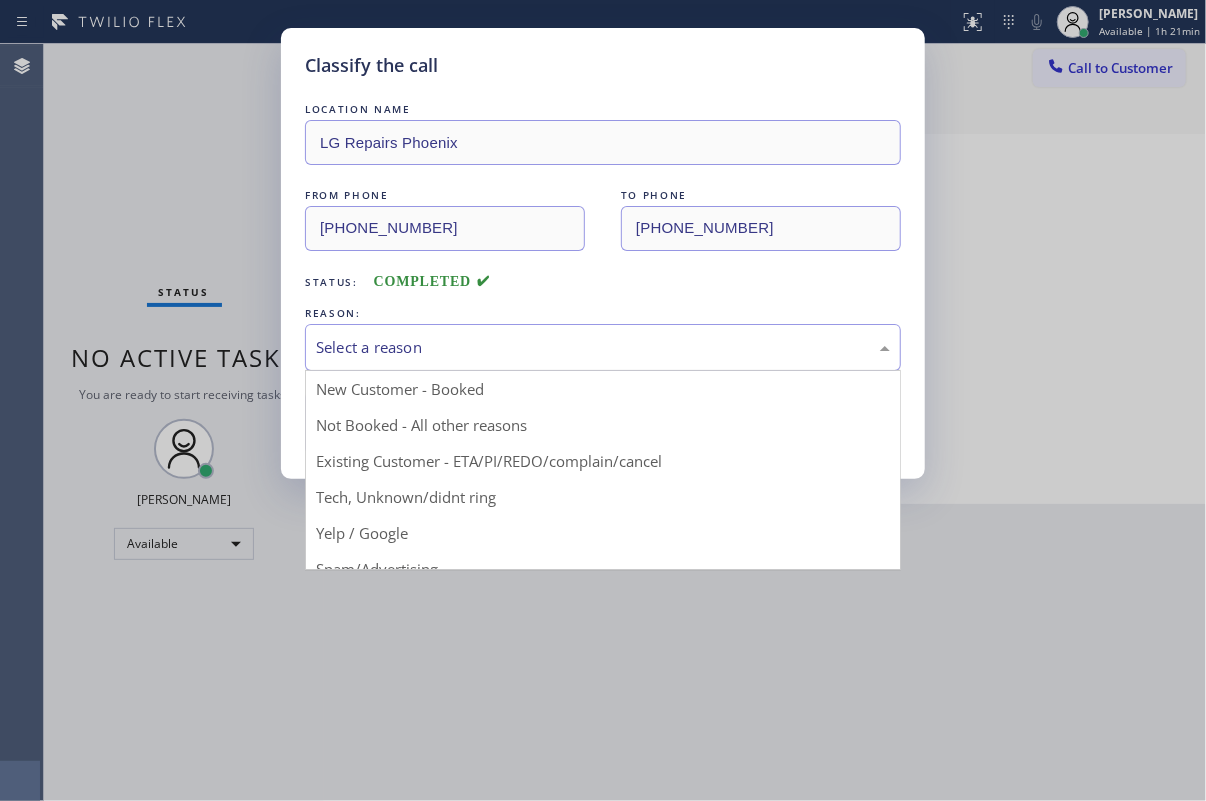 click on "Select a reason" at bounding box center (603, 347) 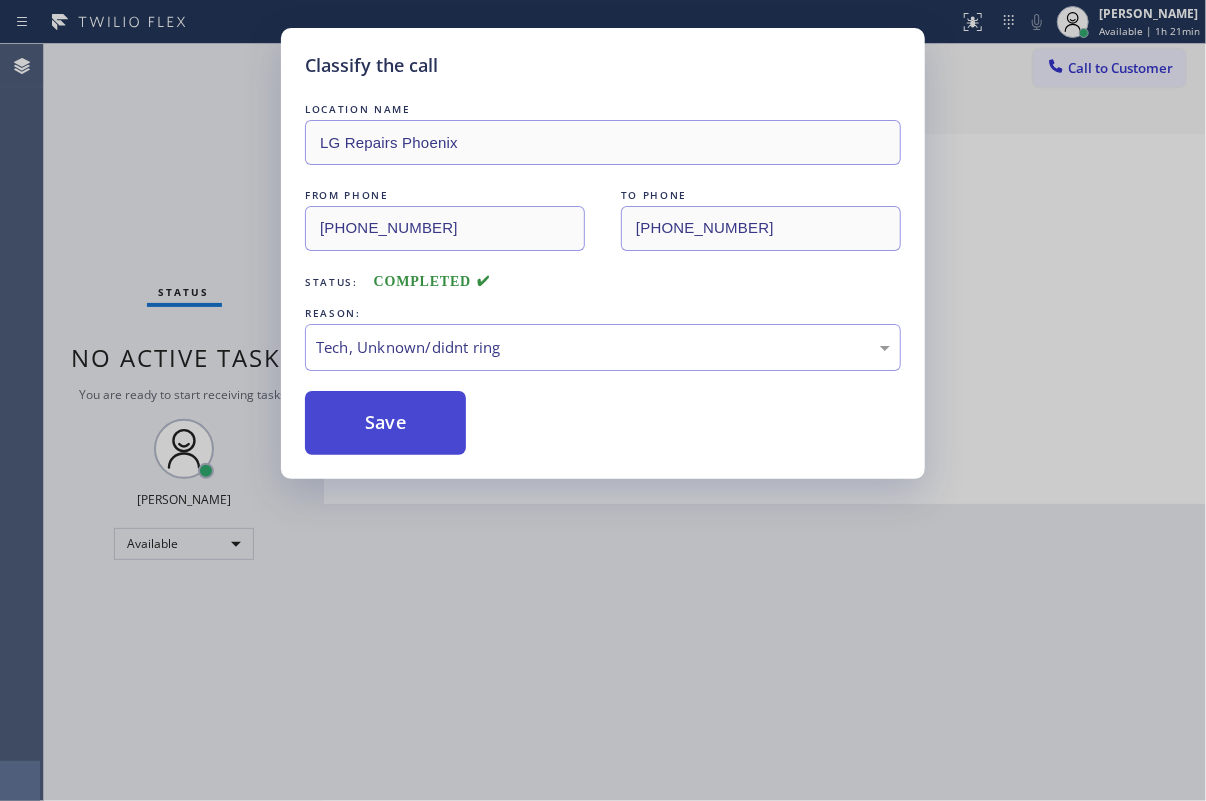 drag, startPoint x: 380, startPoint y: 429, endPoint x: 1054, endPoint y: 442, distance: 674.12537 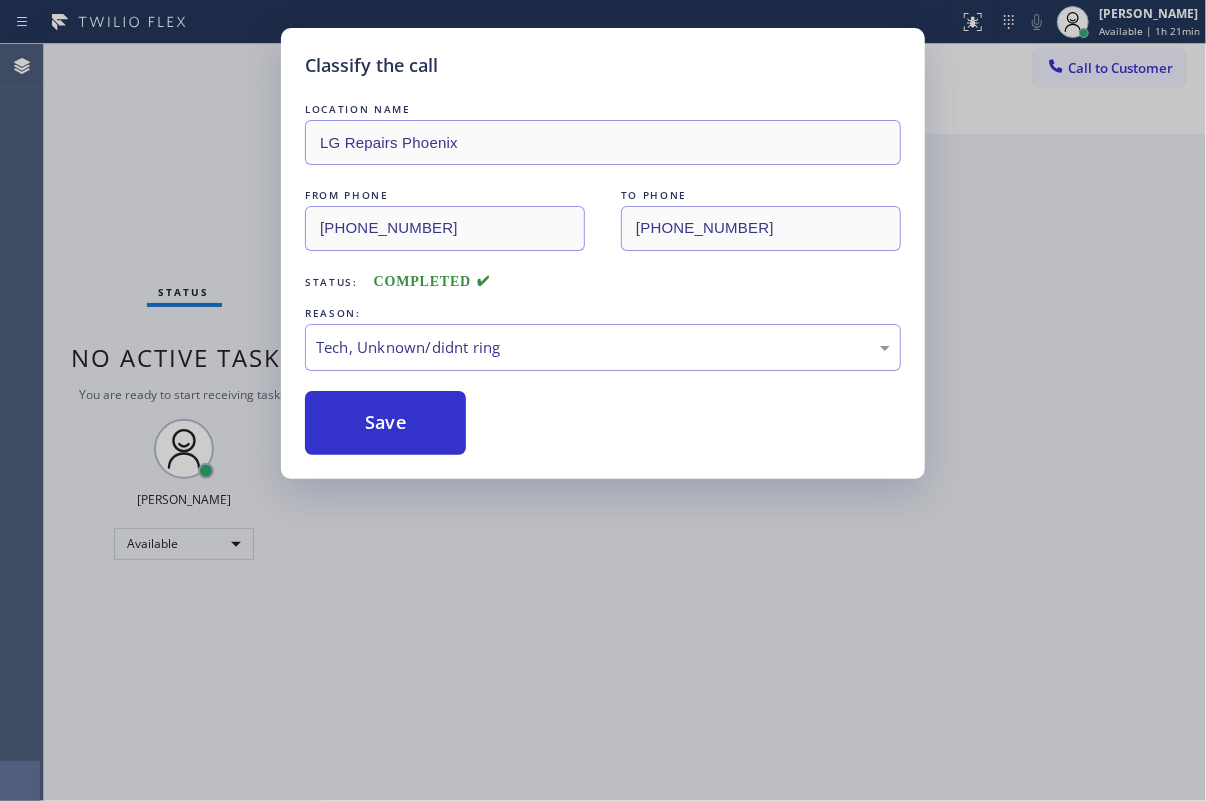 click on "Classify the call LOCATION NAME LG Repairs Phoenix FROM PHONE [PHONE_NUMBER] TO PHONE [PHONE_NUMBER] Status: COMPLETED REASON: Tech, Unknown/didnt ring Save" at bounding box center (603, 400) 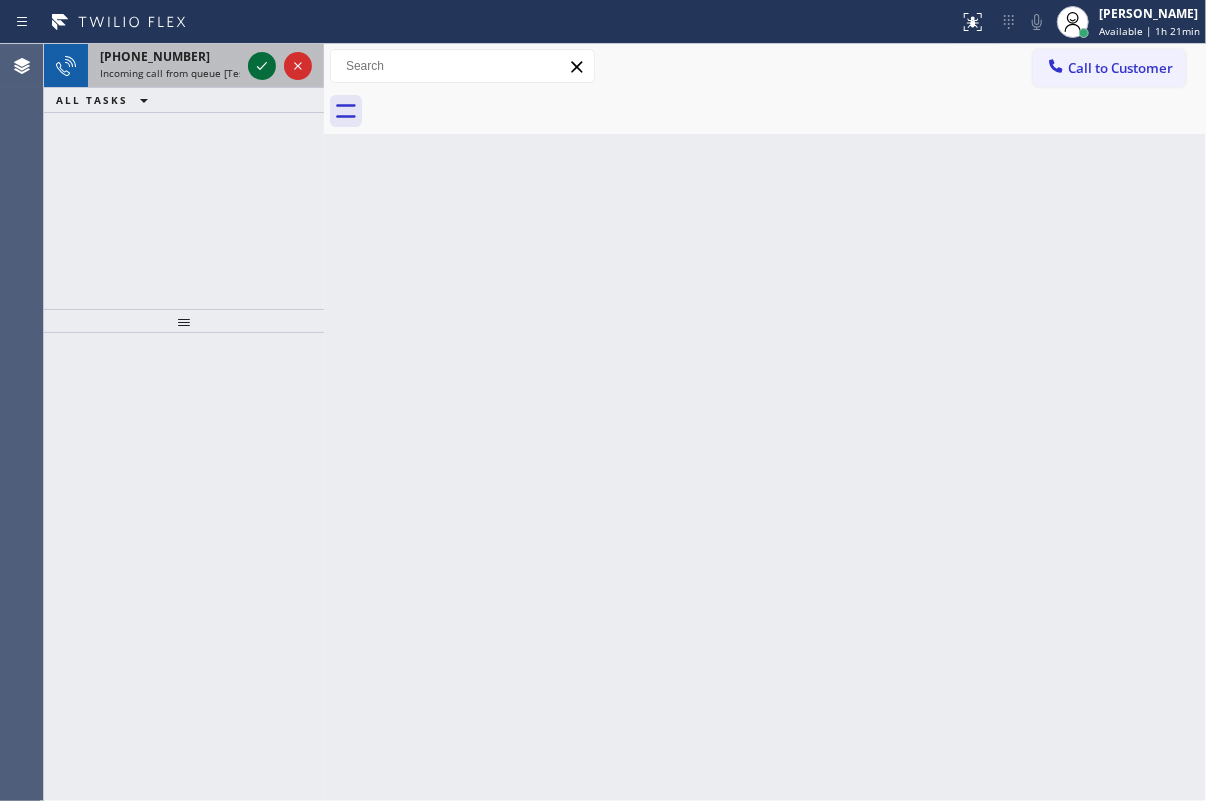 click 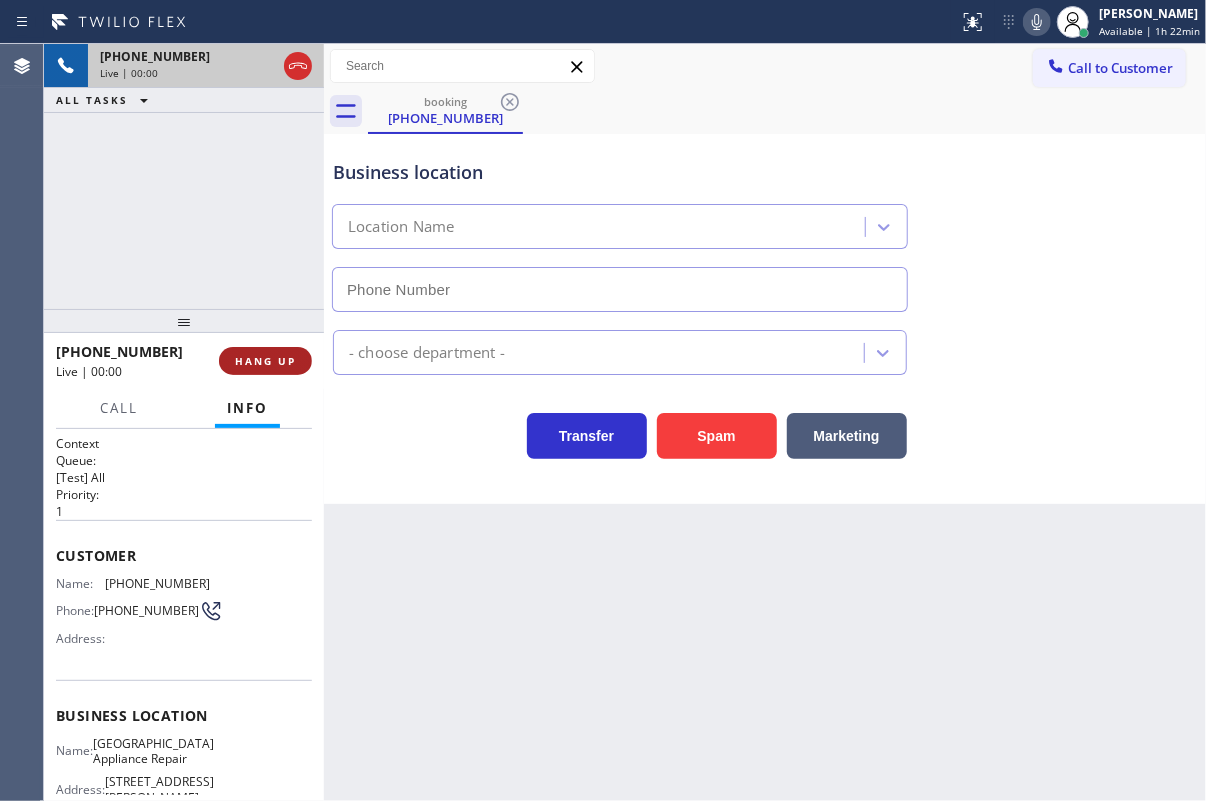 type on "[PHONE_NUMBER]" 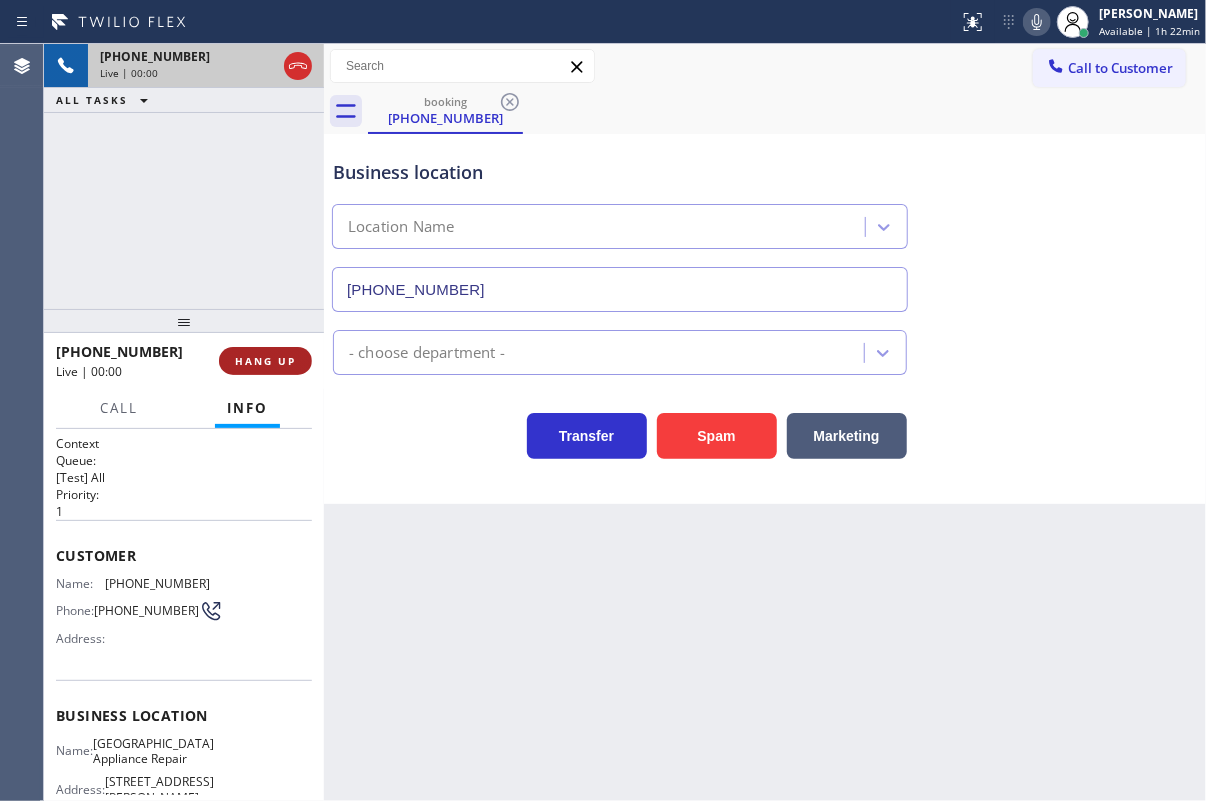 click on "HANG UP" at bounding box center (265, 361) 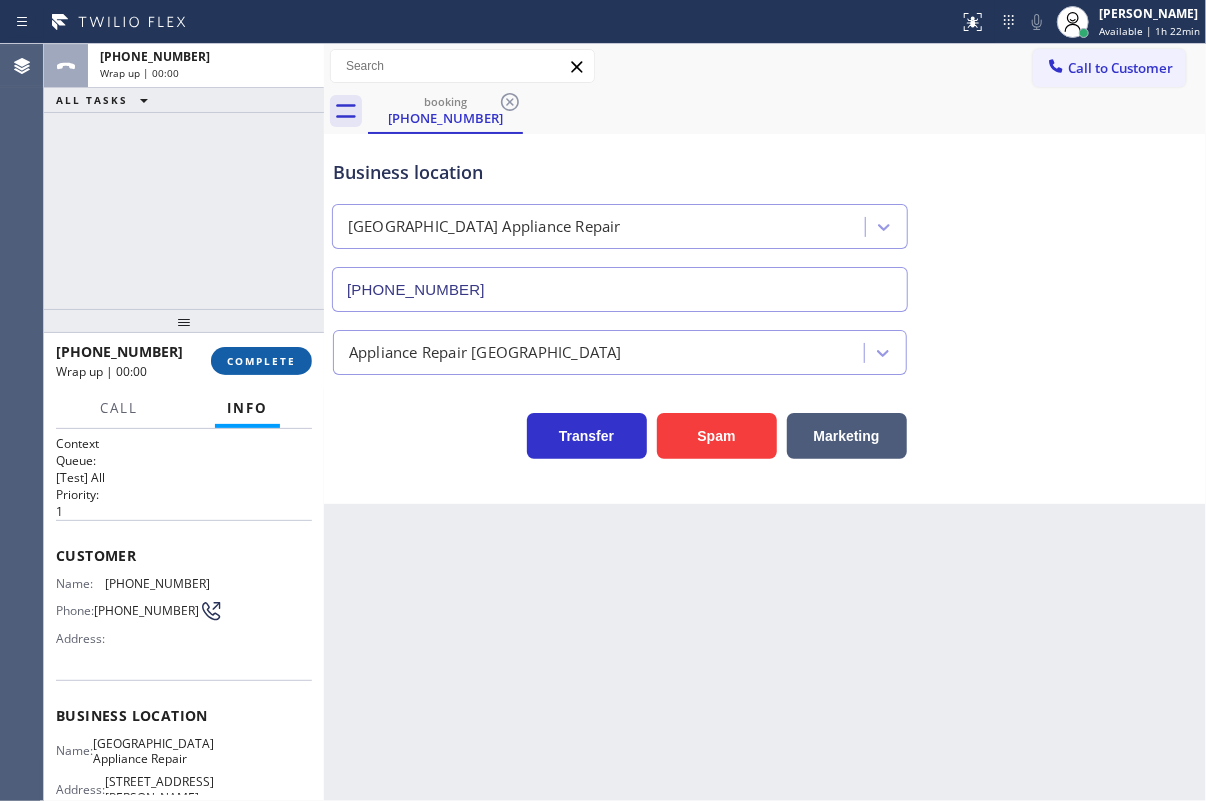 click on "COMPLETE" at bounding box center (261, 361) 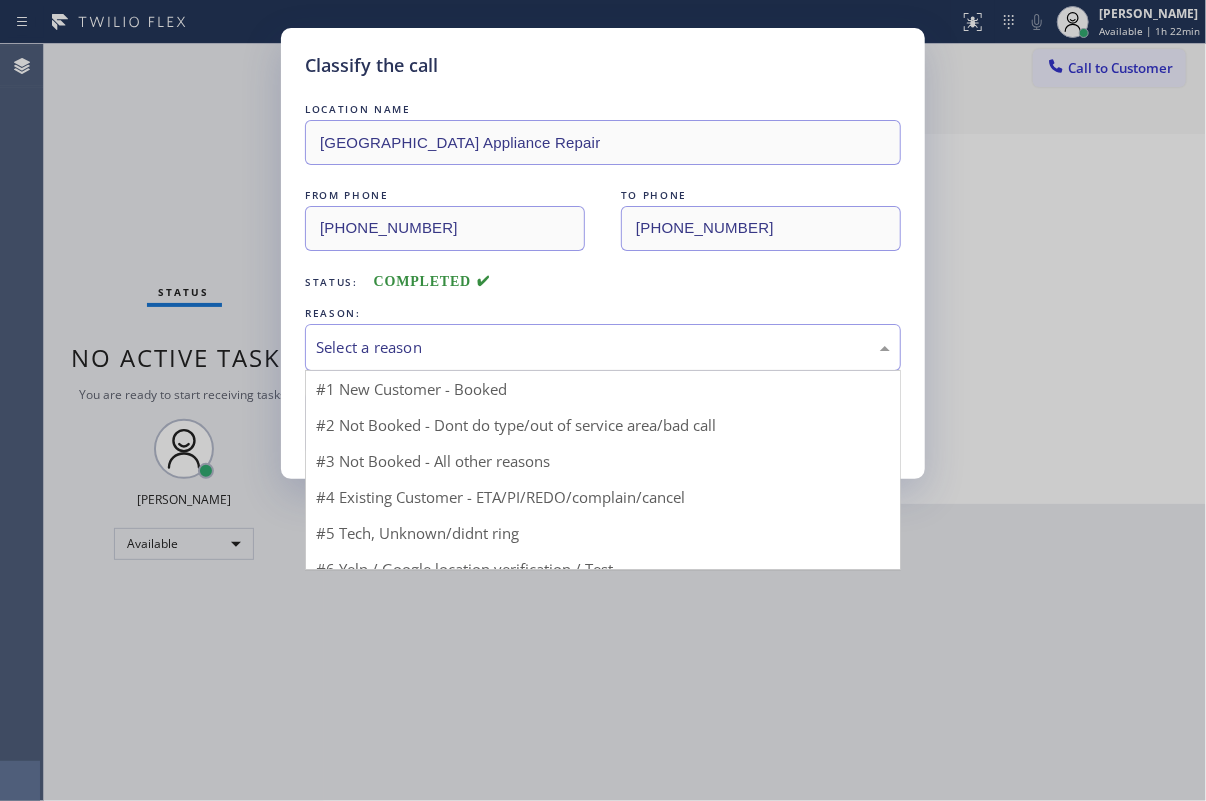 click on "Select a reason" at bounding box center (603, 347) 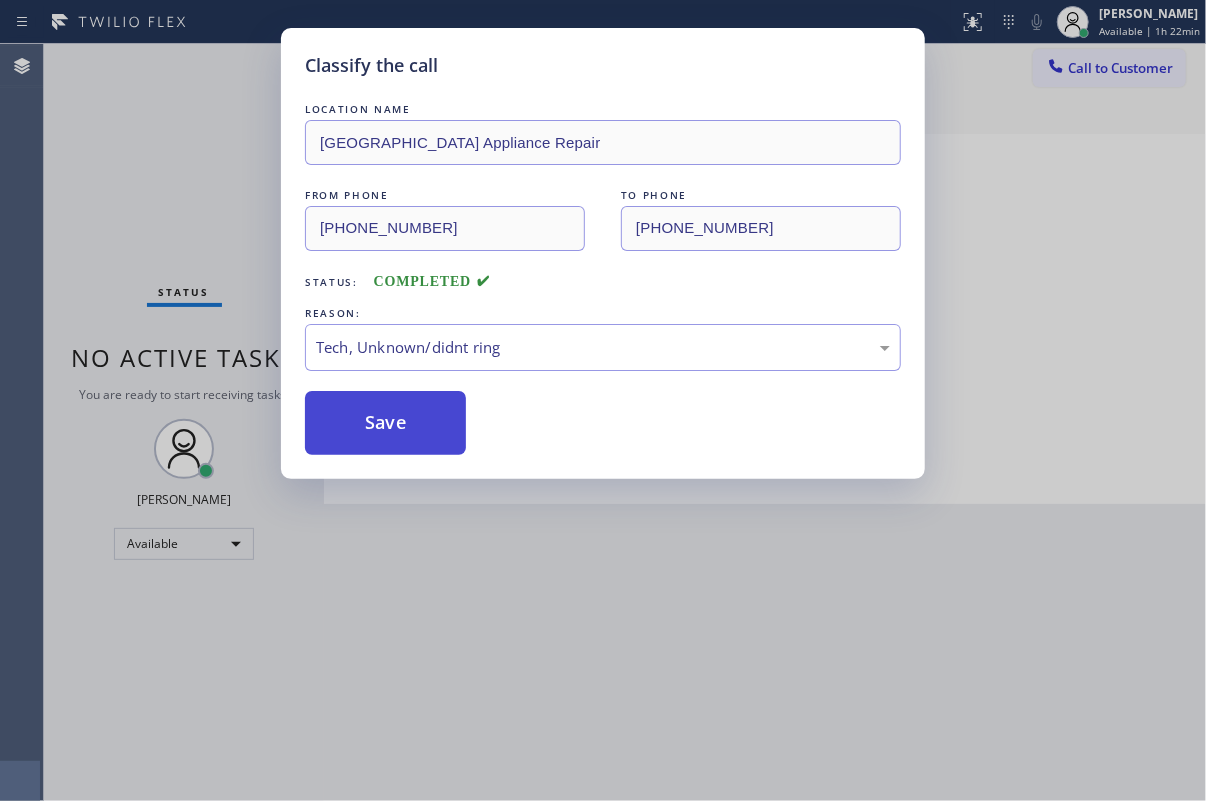click on "Save" at bounding box center (385, 423) 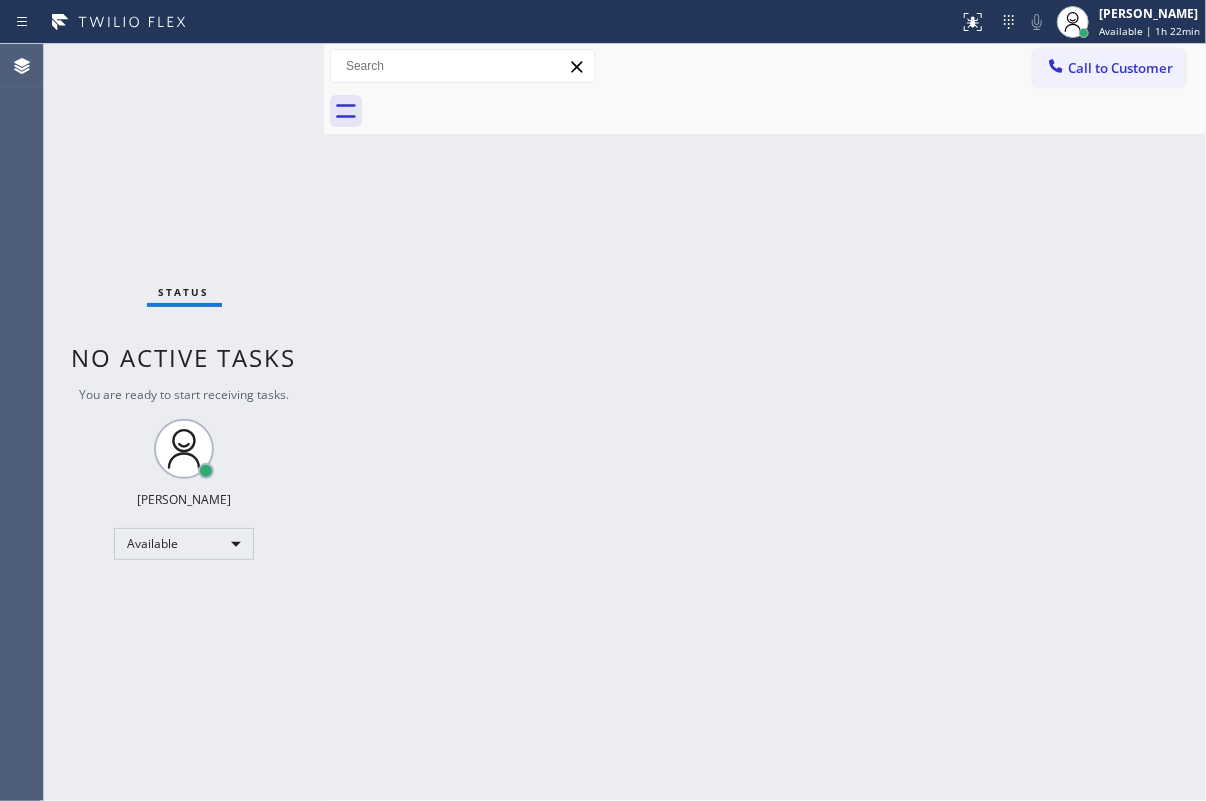 click on "Back to Dashboard Change Sender ID Customers Technicians Select a contact Outbound call Technician Search Technician Your caller id phone number Your caller id phone number Call Technician info Name   Phone none Address none Change Sender ID HVAC [PHONE_NUMBER] 5 Star Appliance [PHONE_NUMBER] Appliance Repair [PHONE_NUMBER] Plumbing [PHONE_NUMBER] Air Duct Cleaning [PHONE_NUMBER]  Electricians [PHONE_NUMBER] Cancel Change Check personal SMS Reset Change No tabs Call to Customer Outbound call Location Next Door Appliance Repair [GEOGRAPHIC_DATA] Your caller id phone number [PHONE_NUMBER] Customer number Call Outbound call Technician Search Technician Your caller id phone number Your caller id phone number Call" at bounding box center [765, 422] 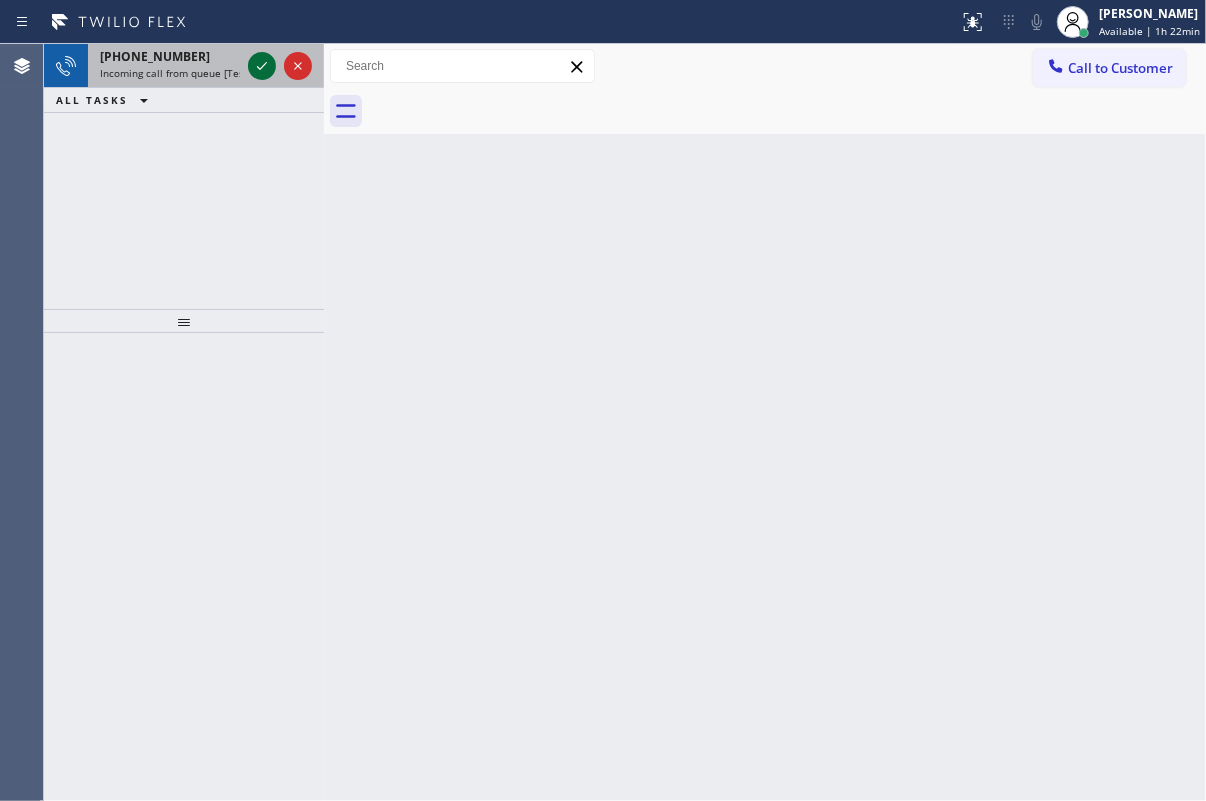 click 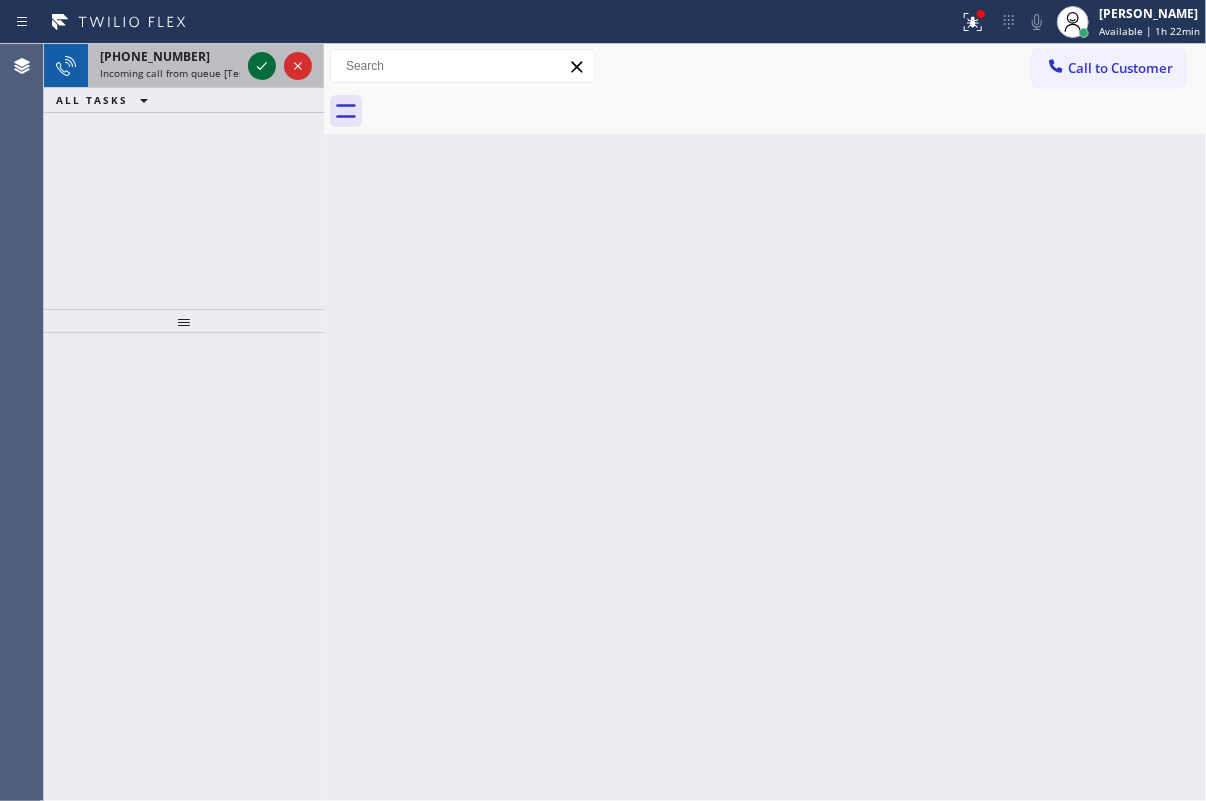 click 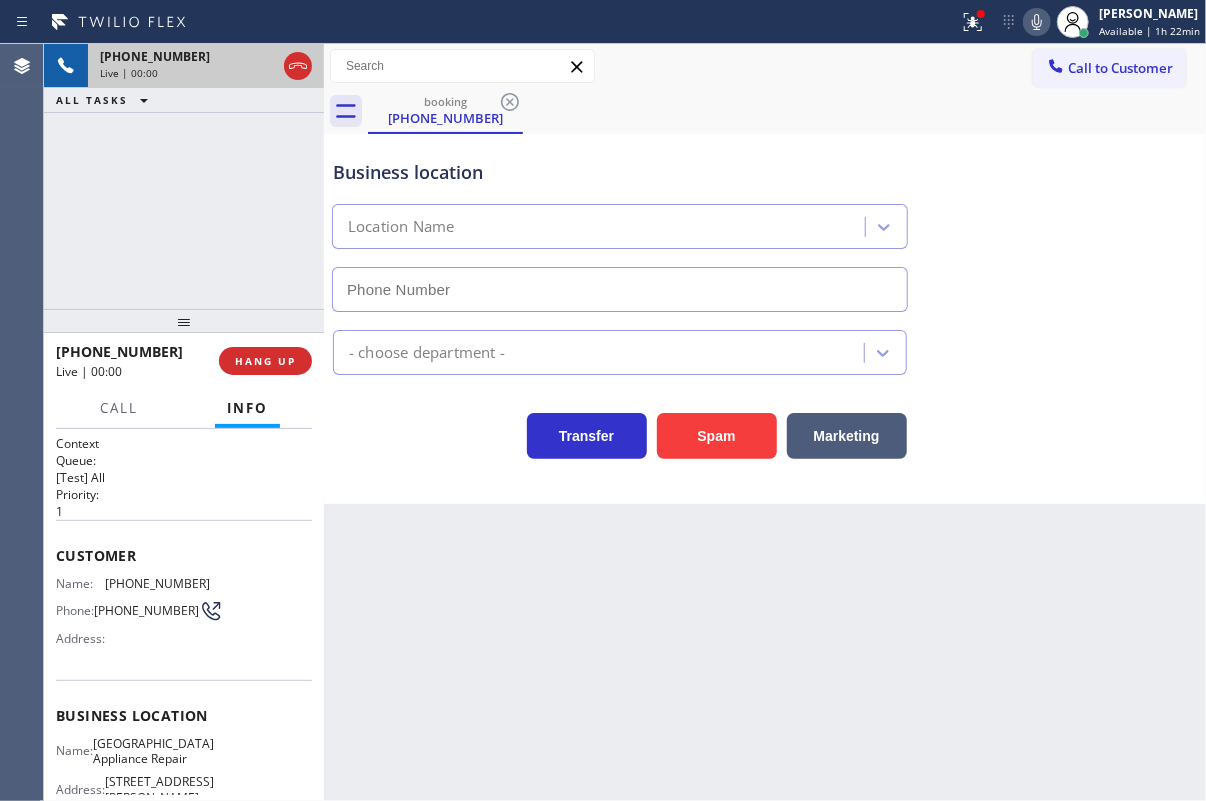 type on "[PHONE_NUMBER]" 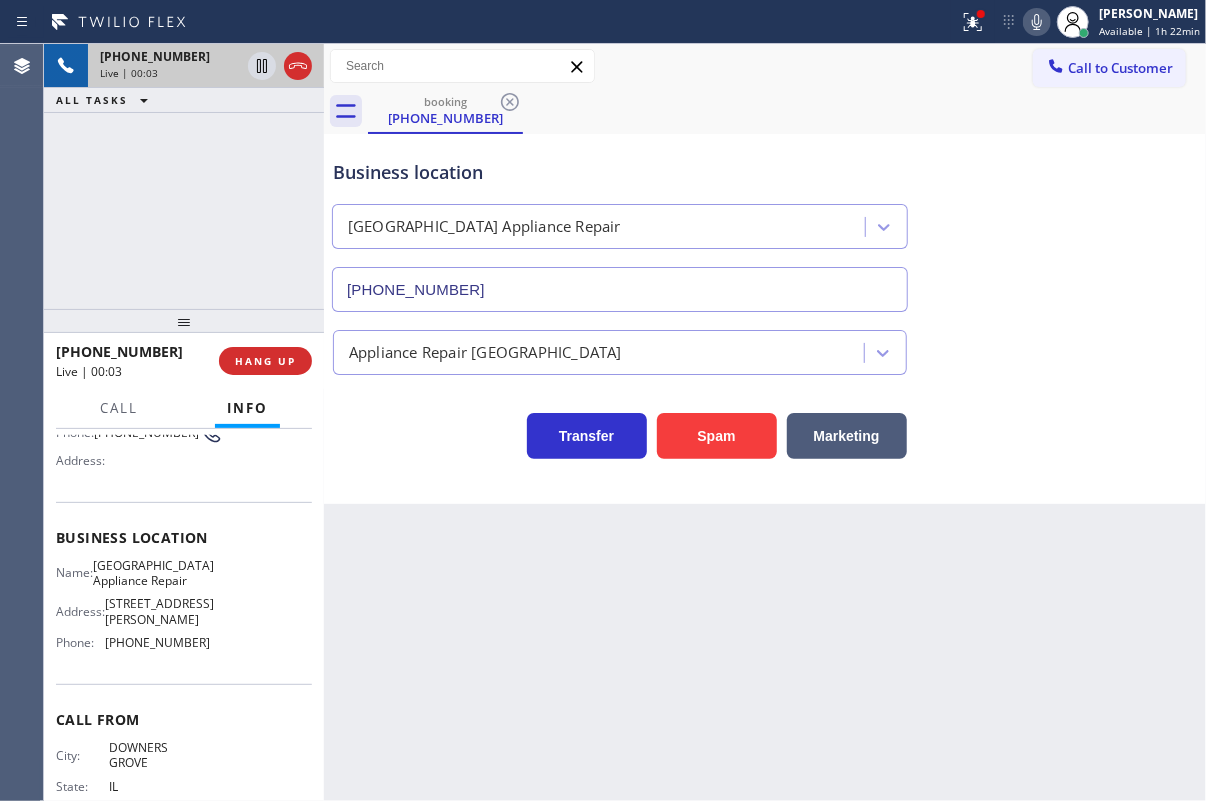 scroll, scrollTop: 181, scrollLeft: 0, axis: vertical 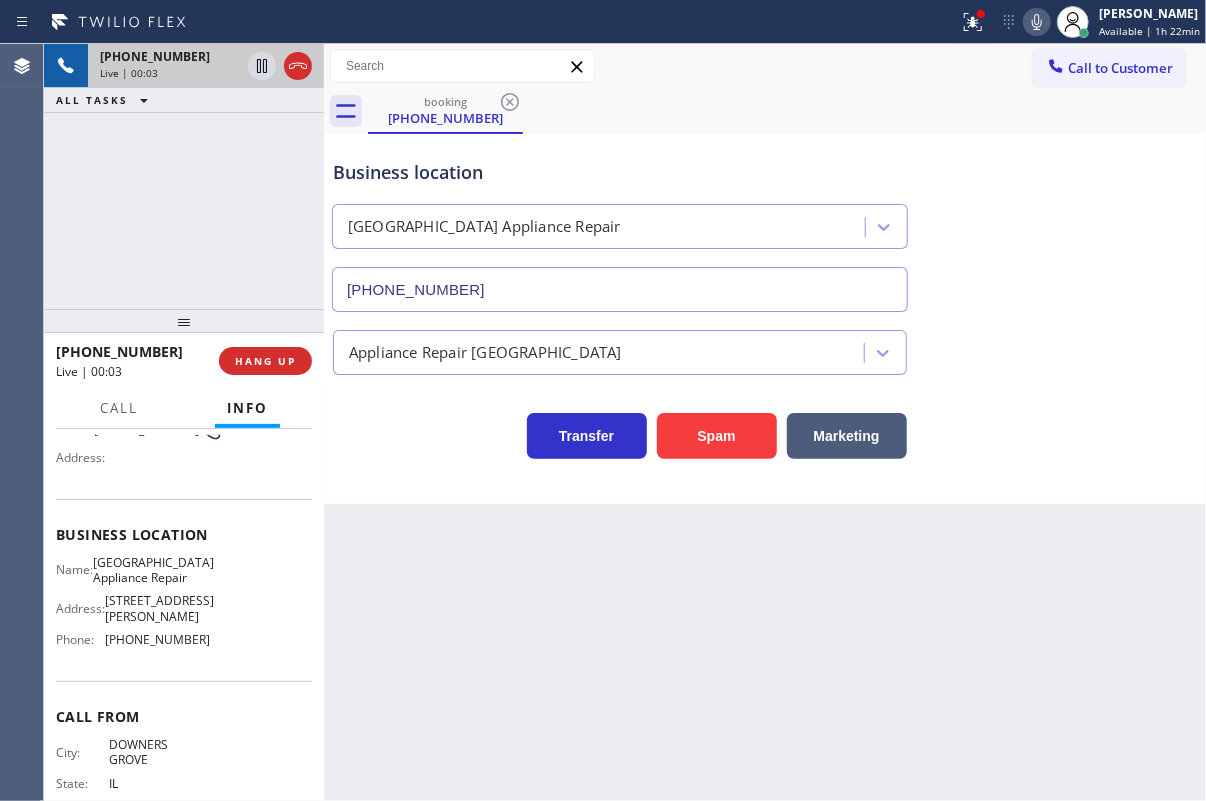 click on "[GEOGRAPHIC_DATA] Appliance Repair" at bounding box center [153, 570] 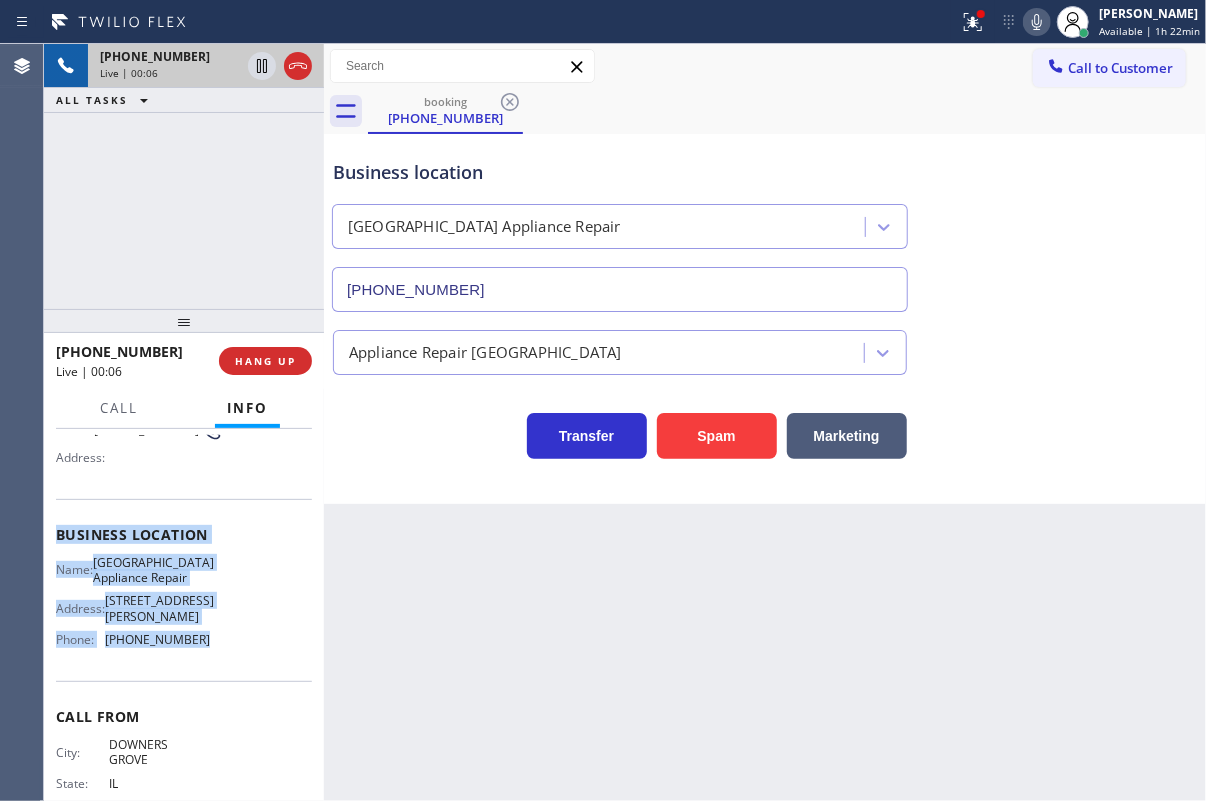 drag, startPoint x: 52, startPoint y: 535, endPoint x: 212, endPoint y: 658, distance: 201.81427 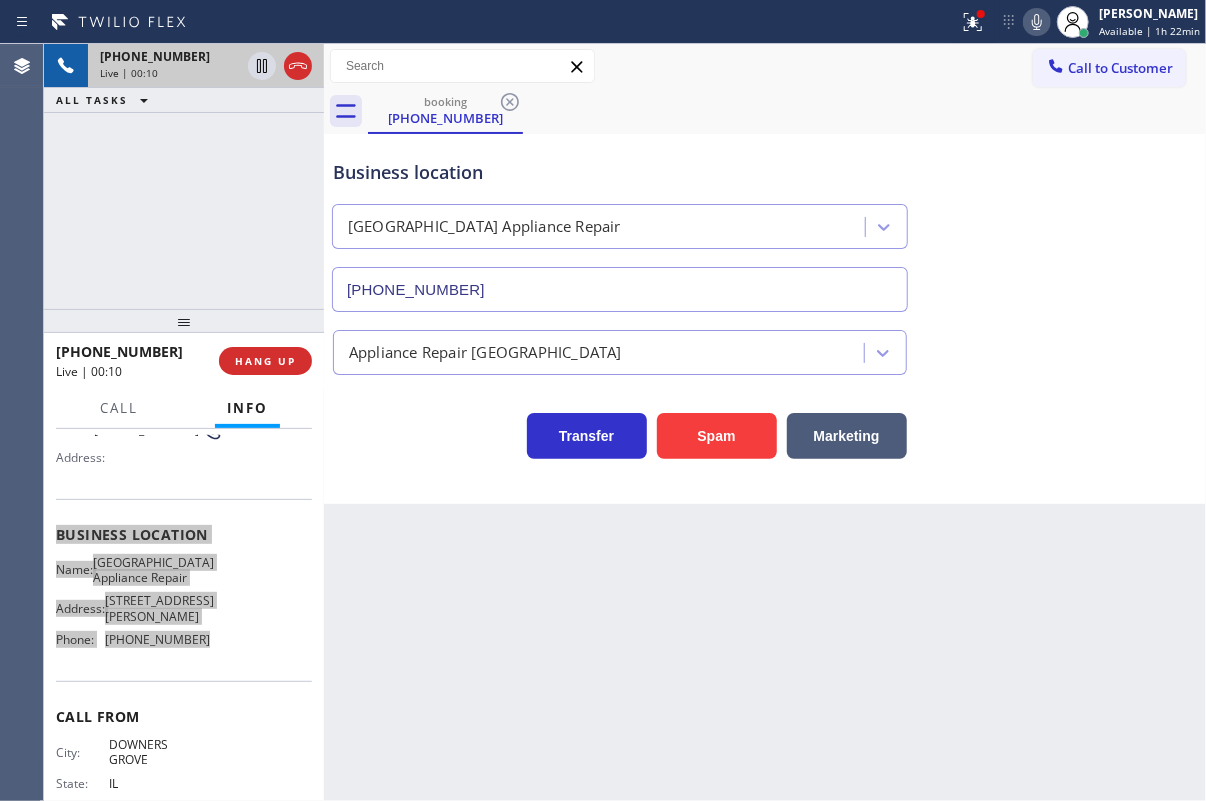 scroll, scrollTop: 0, scrollLeft: 0, axis: both 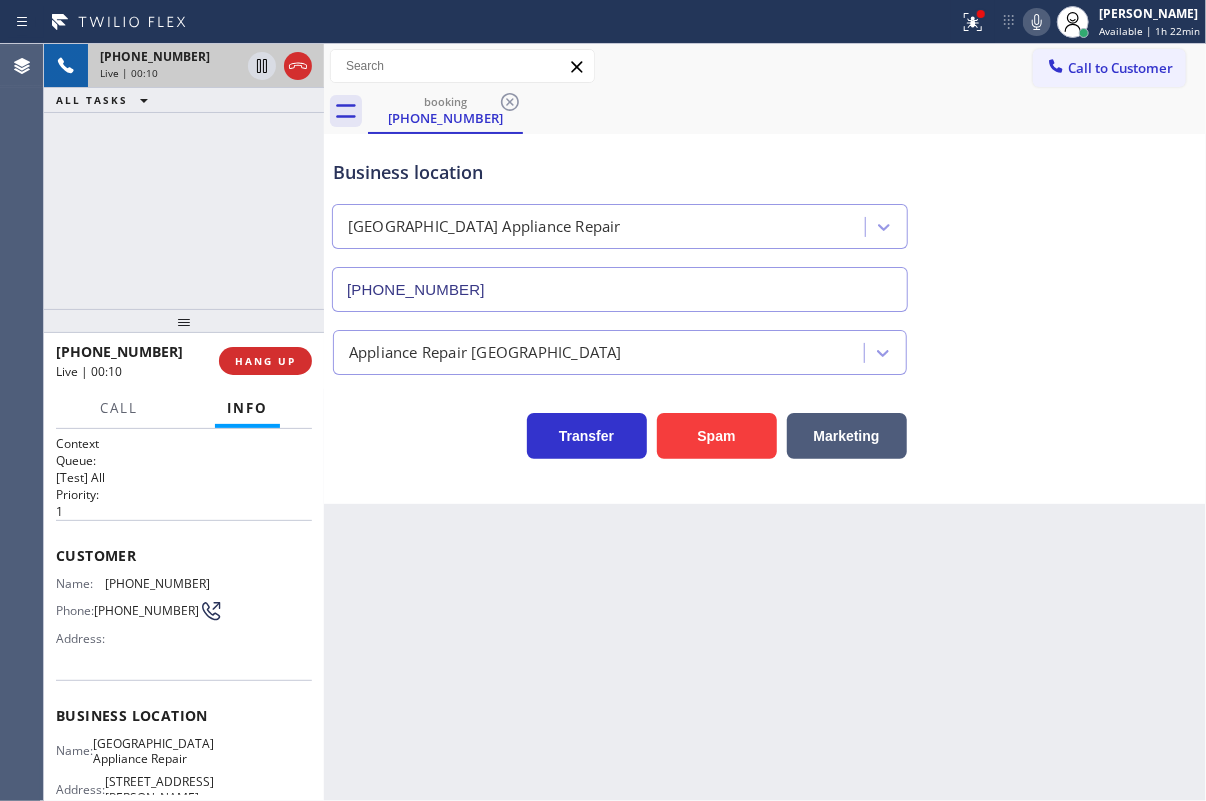 click on "[PHONE_NUMBER]" at bounding box center [157, 583] 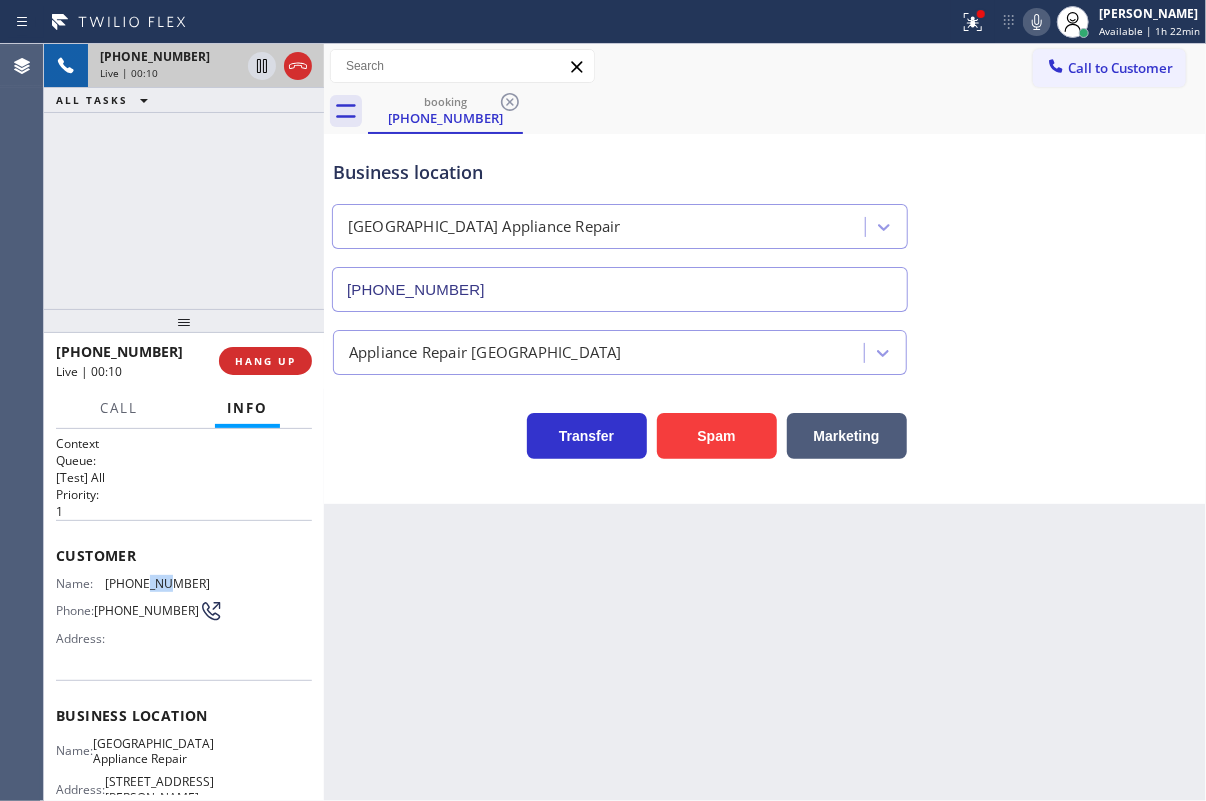 click on "[PHONE_NUMBER]" at bounding box center (157, 583) 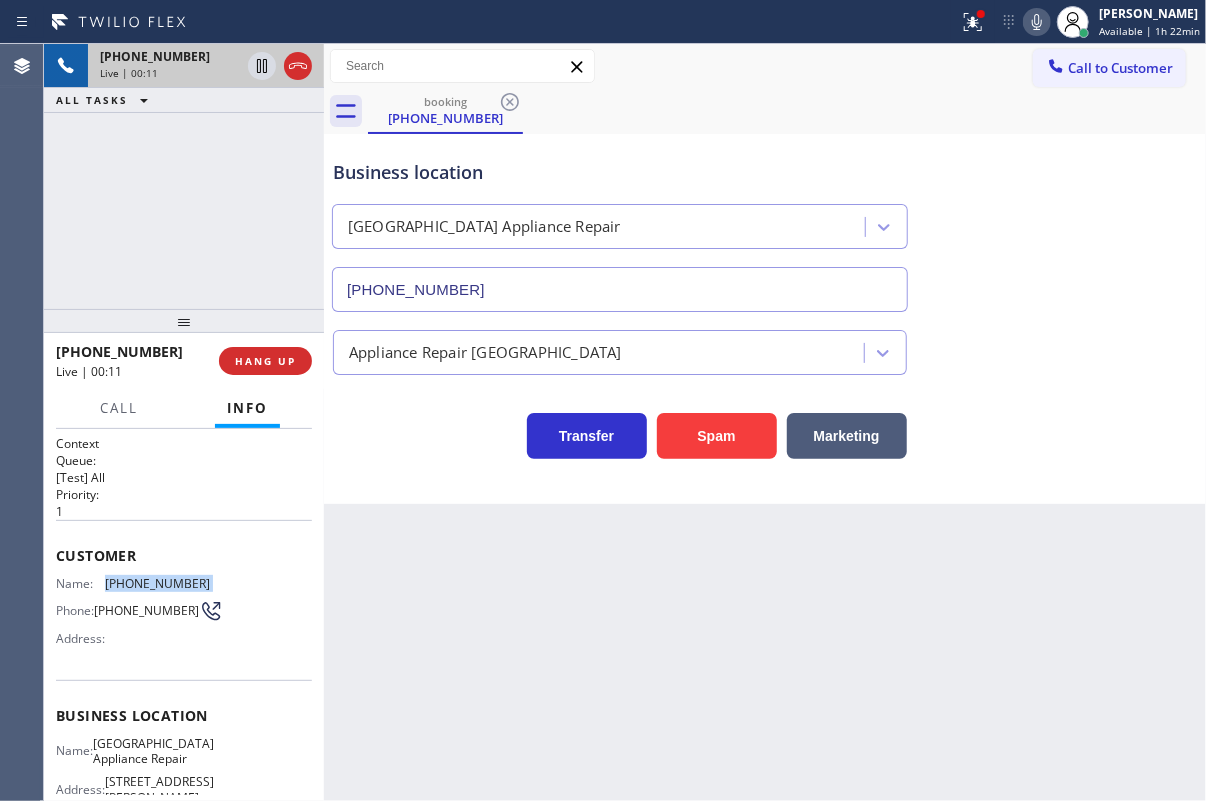 click on "[PHONE_NUMBER]" at bounding box center (157, 583) 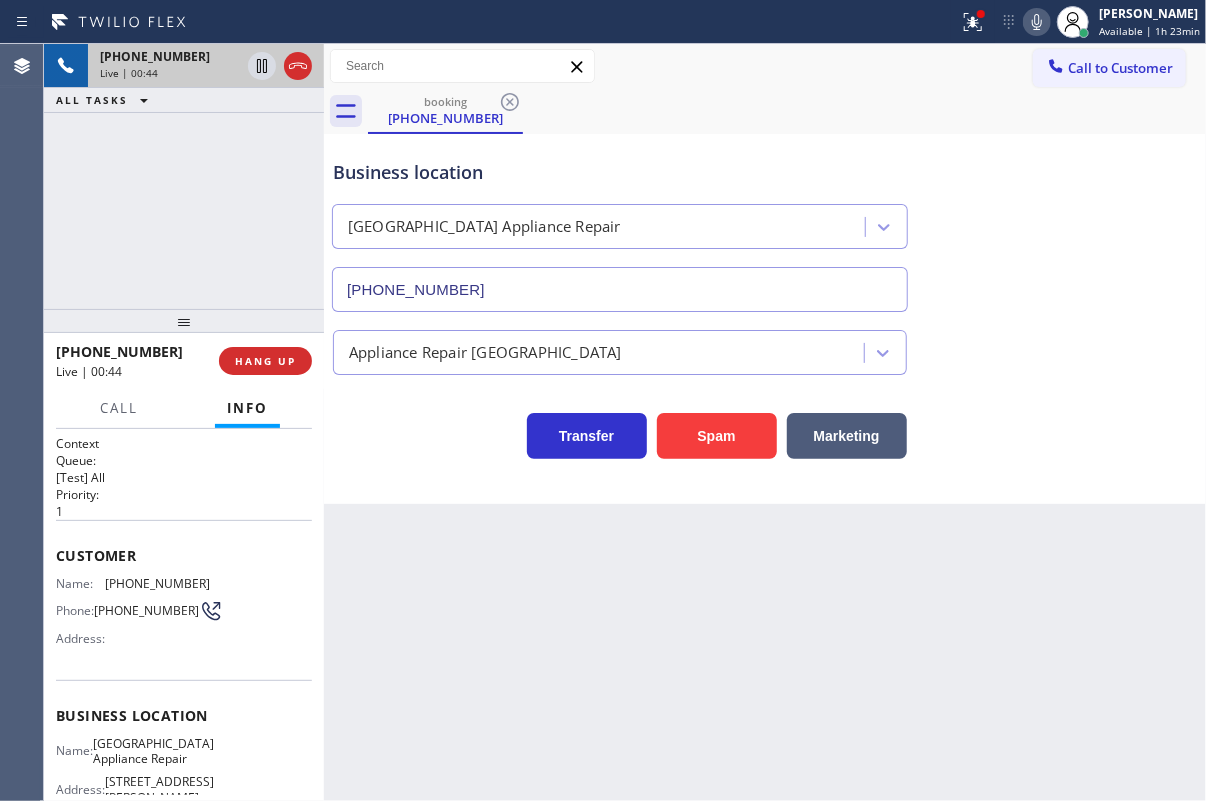 click on "Appliance Repair [GEOGRAPHIC_DATA]" at bounding box center (765, 348) 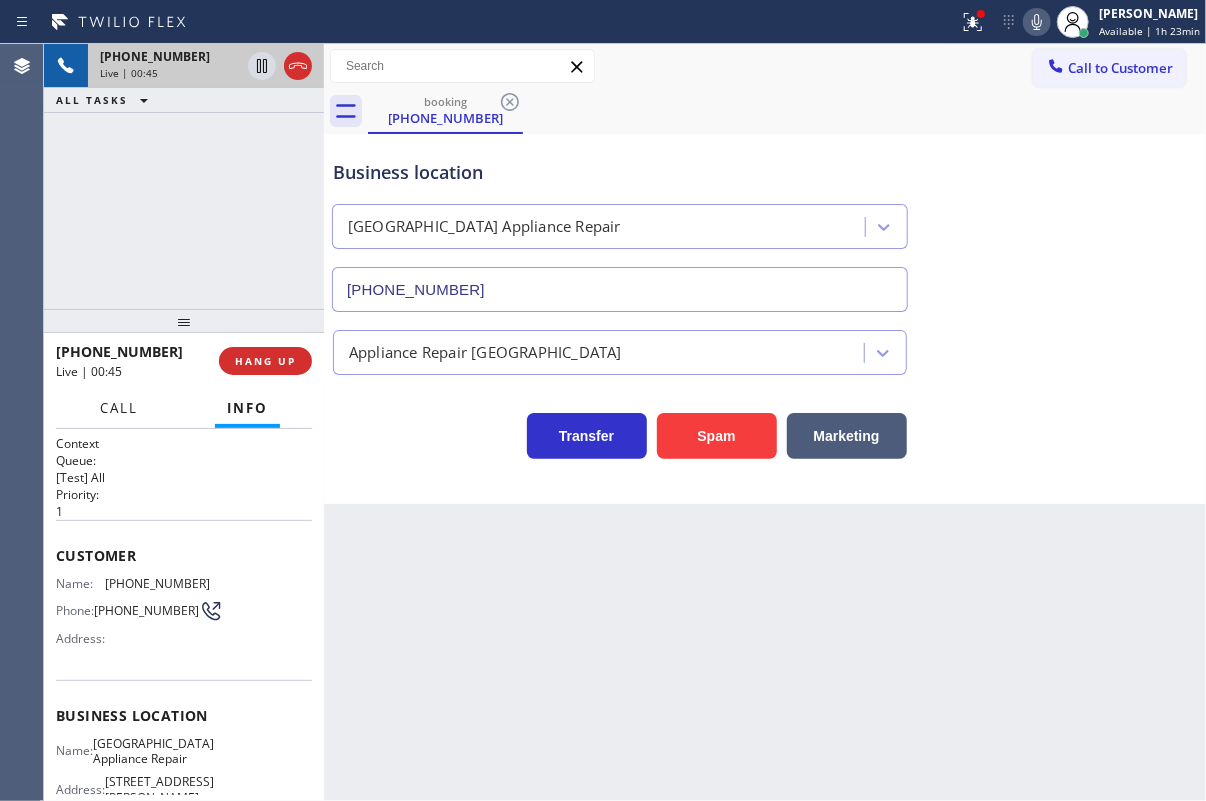 click on "Call" at bounding box center (119, 408) 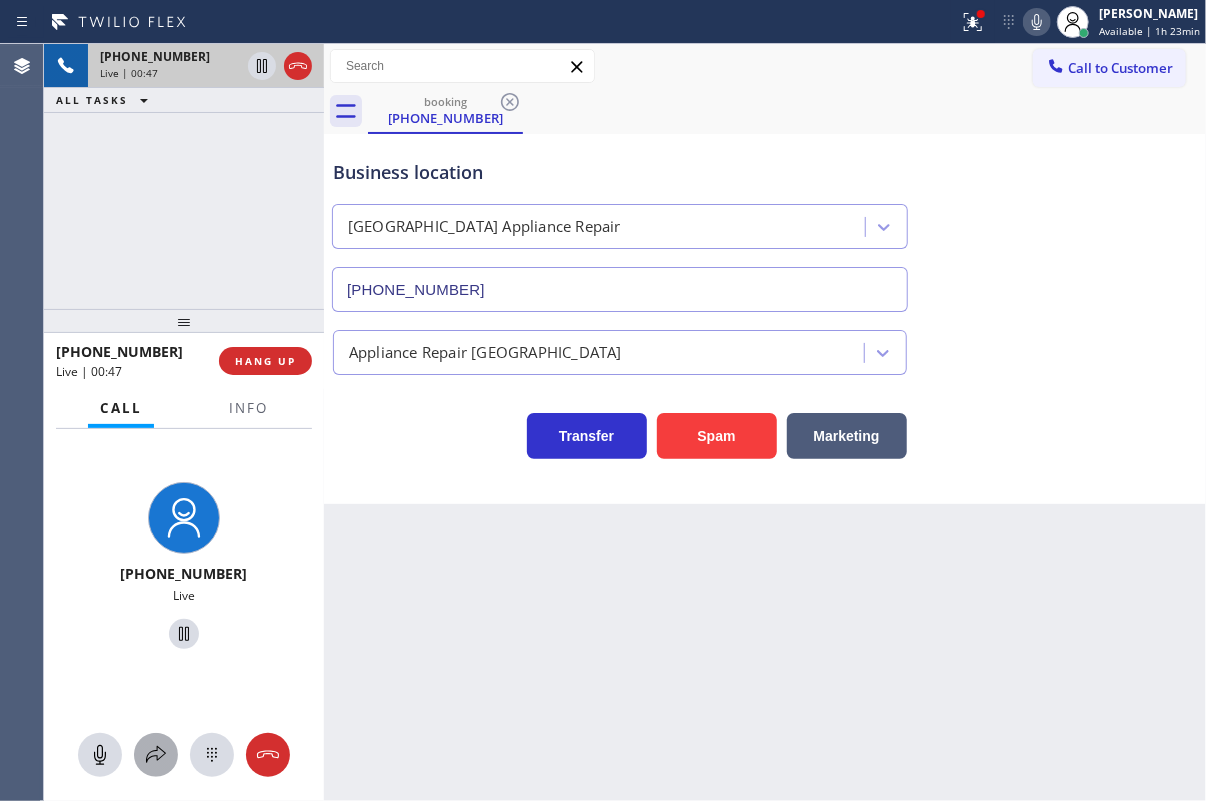 click 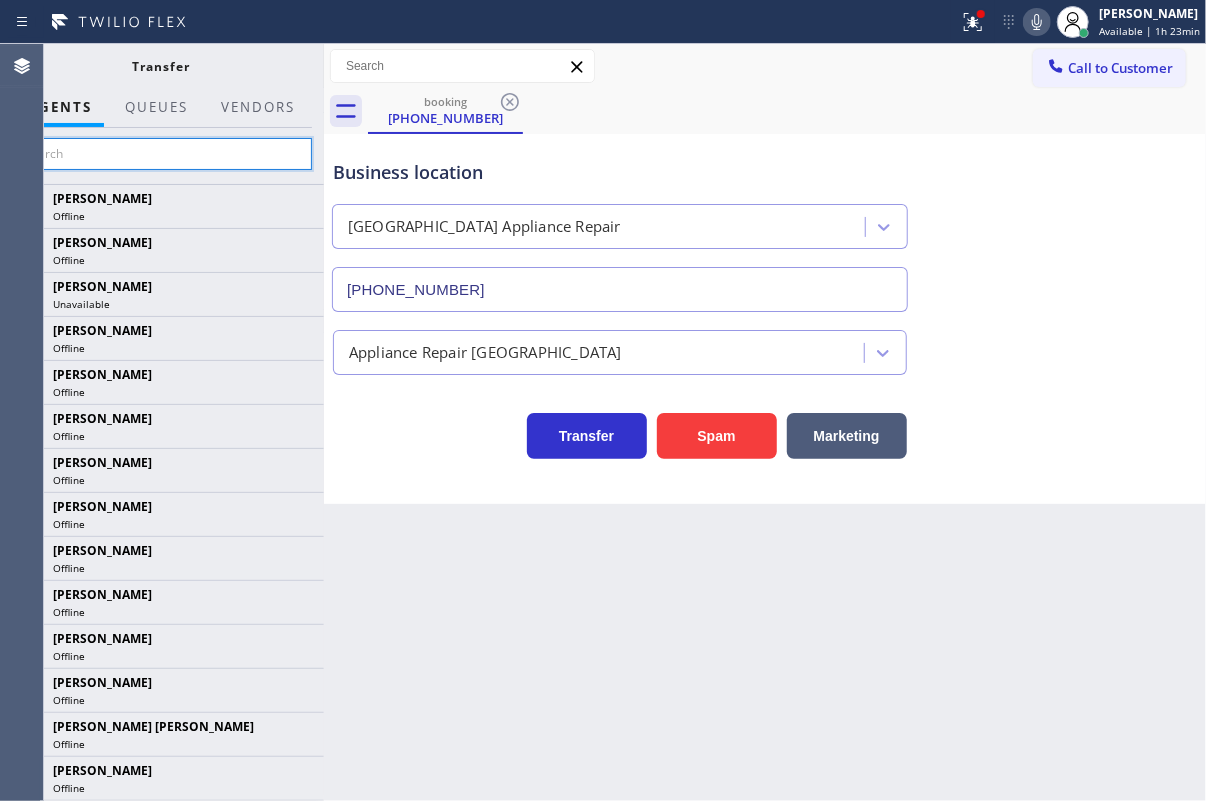 click at bounding box center [161, 154] 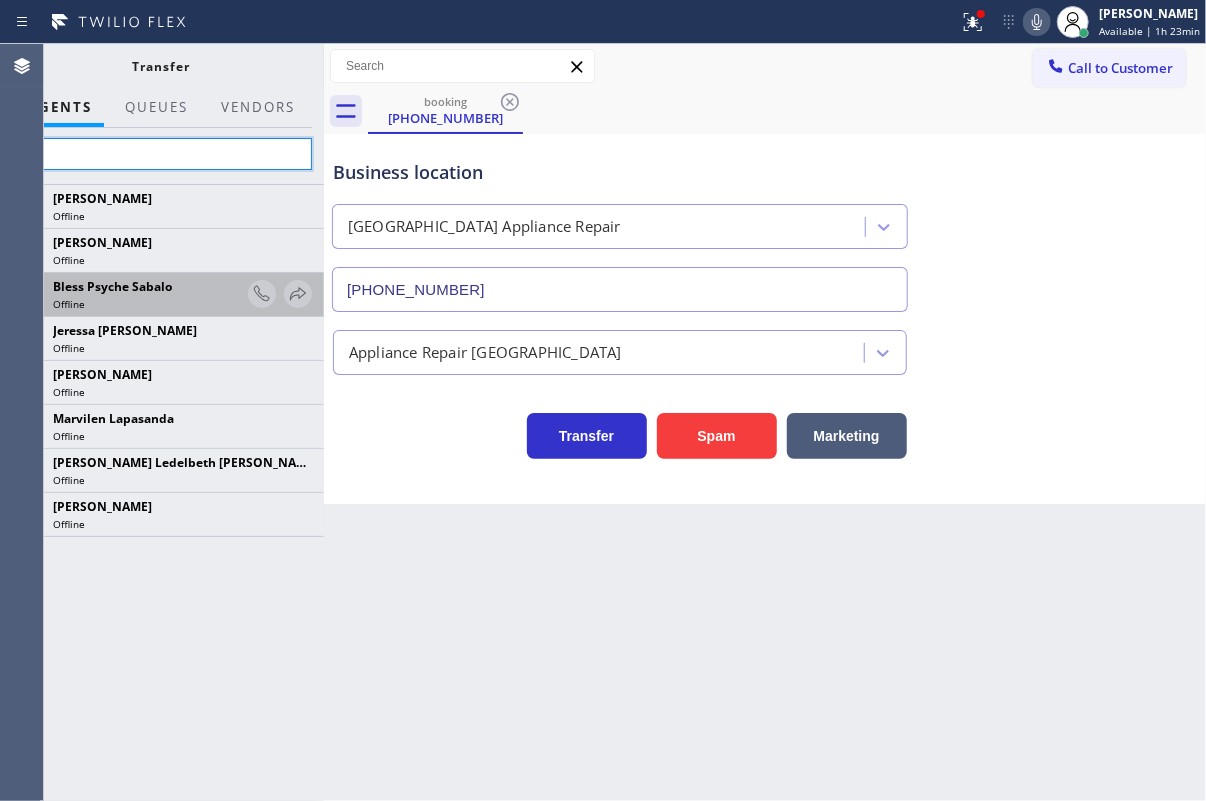 type on "s" 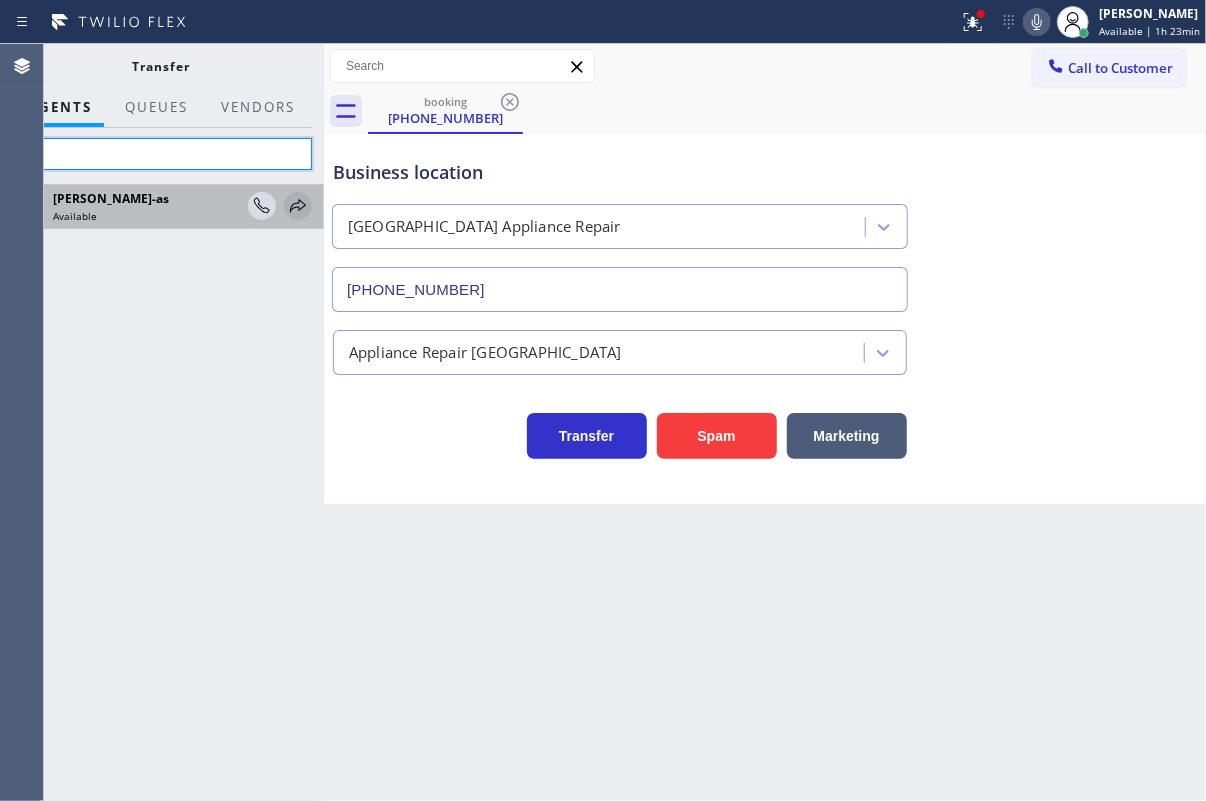 type on "jes" 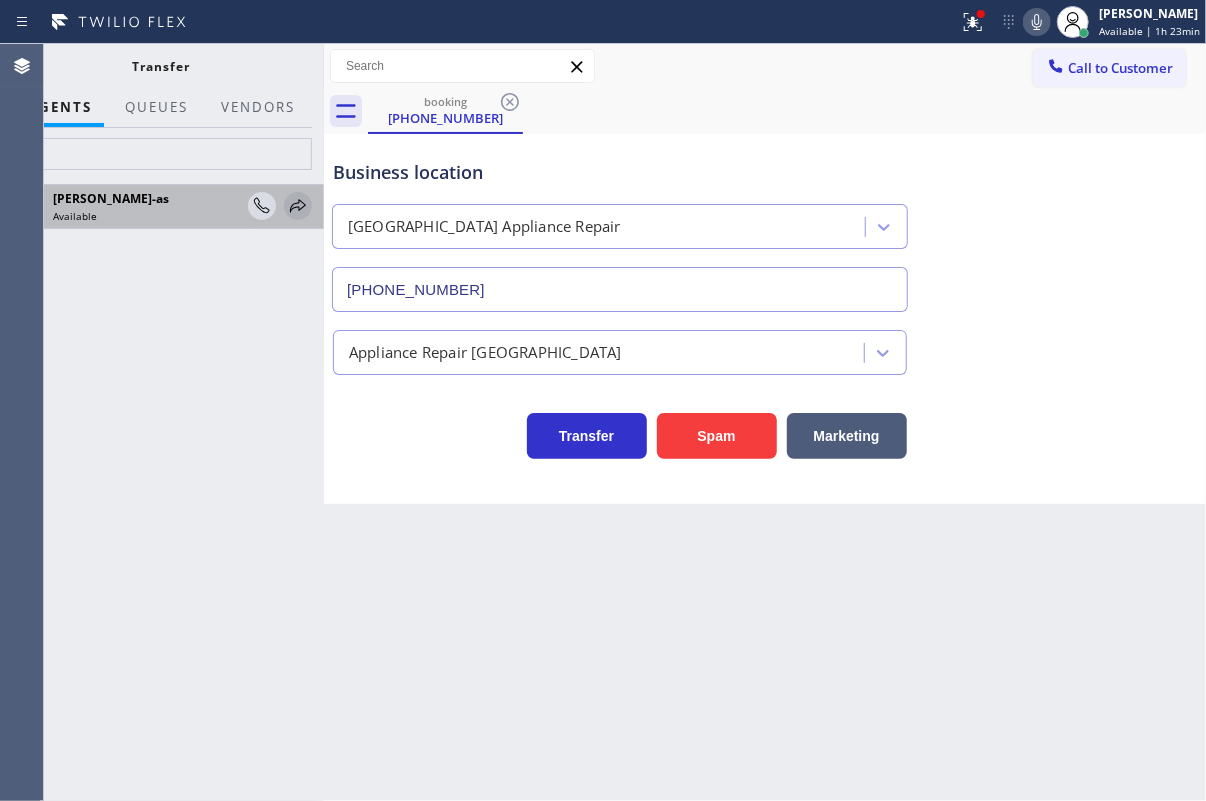 click 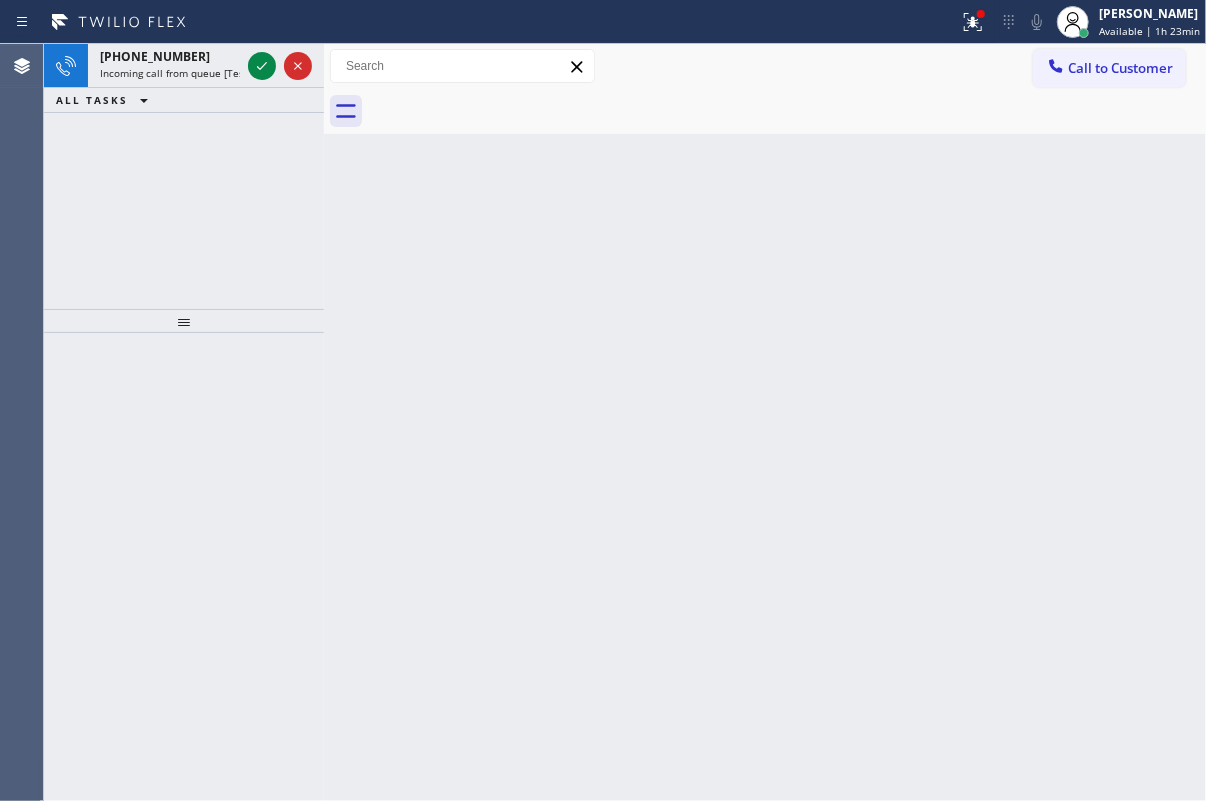 click on "Back to Dashboard Change Sender ID Customers Technicians Select a contact Outbound call Technician Search Technician Your caller id phone number Your caller id phone number Call Technician info Name   Phone none Address none Change Sender ID HVAC [PHONE_NUMBER] 5 Star Appliance [PHONE_NUMBER] Appliance Repair [PHONE_NUMBER] Plumbing [PHONE_NUMBER] Air Duct Cleaning [PHONE_NUMBER]  Electricians [PHONE_NUMBER] Cancel Change Check personal SMS Reset Change No tabs Call to Customer Outbound call Location Next Door Appliance Repair [GEOGRAPHIC_DATA] Your caller id phone number [PHONE_NUMBER] Customer number Call Outbound call Technician Search Technician Your caller id phone number Your caller id phone number Call" at bounding box center (765, 422) 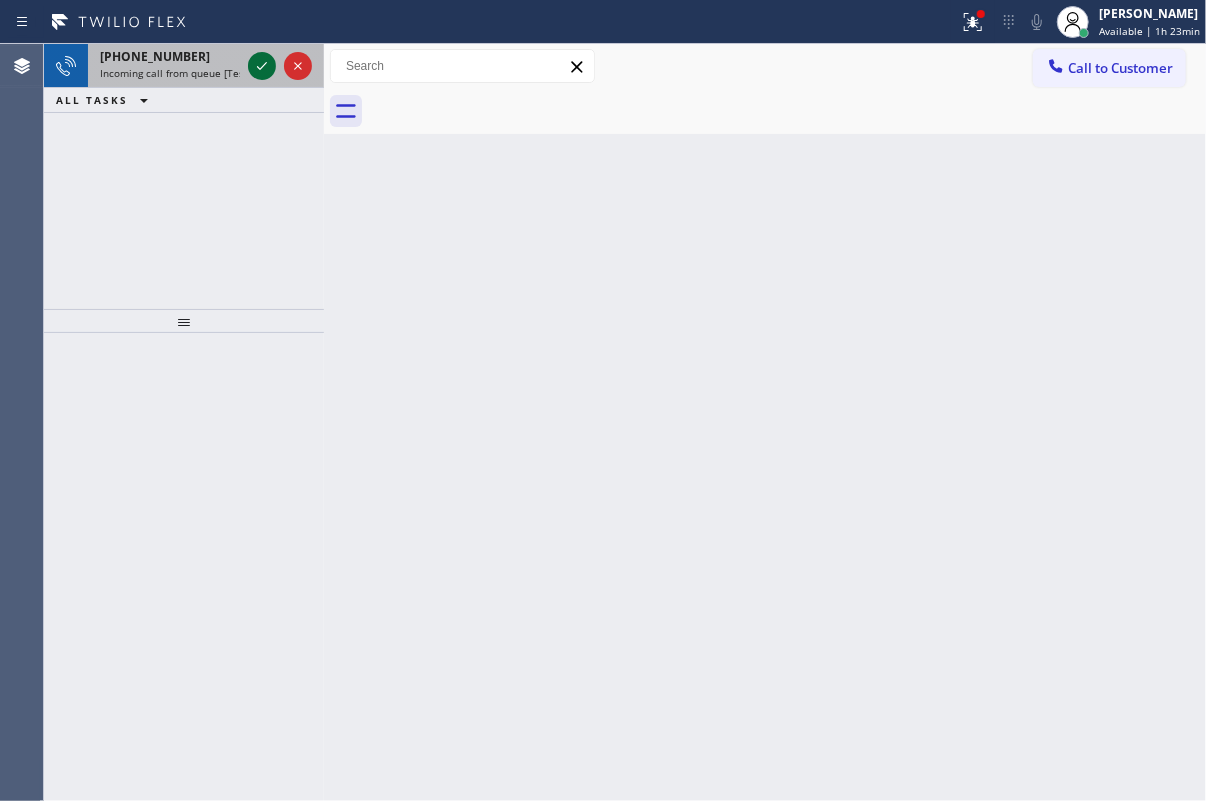 click 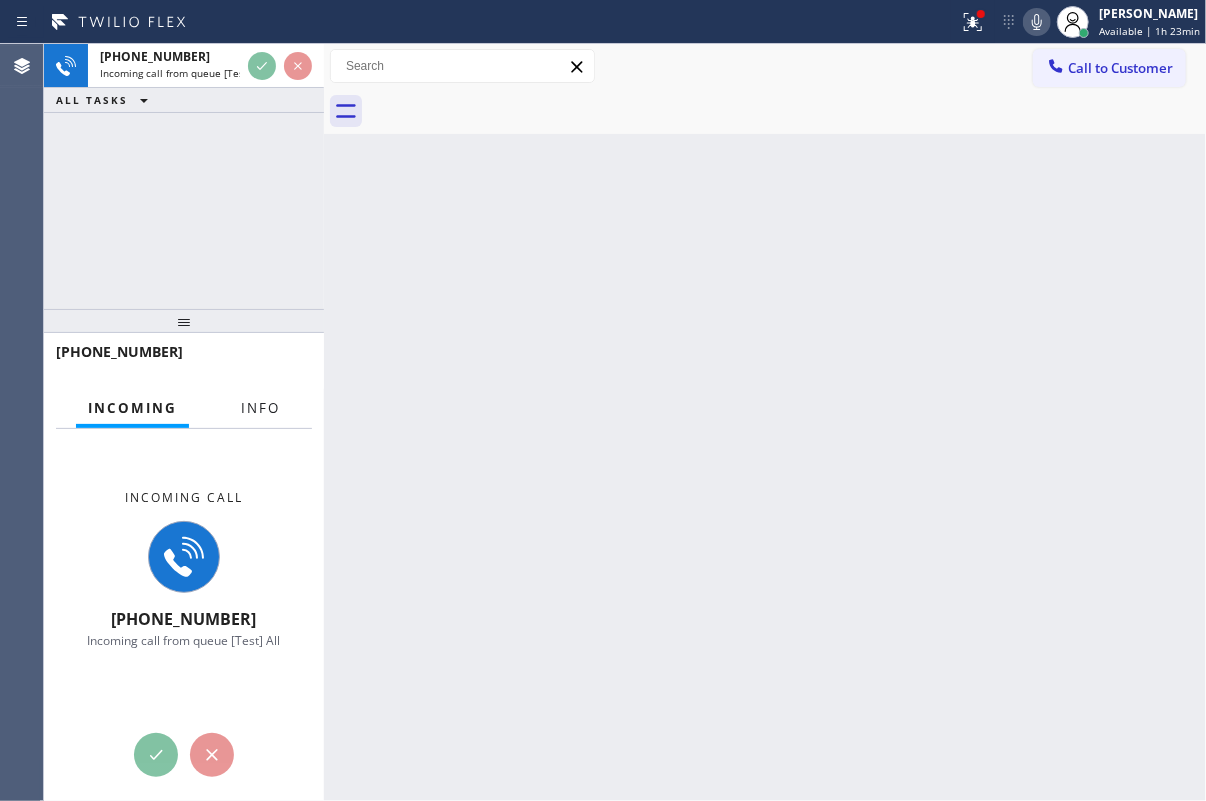 click on "Info" at bounding box center [260, 408] 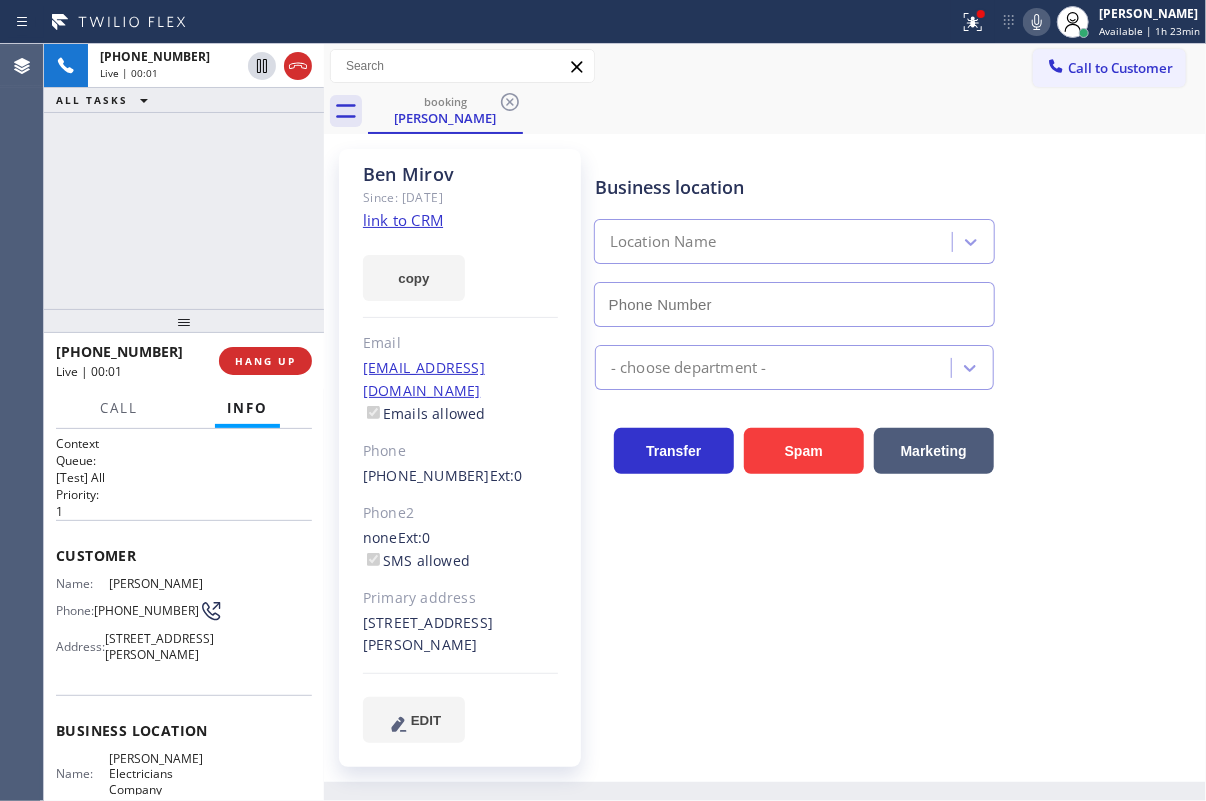 type on "[PHONE_NUMBER]" 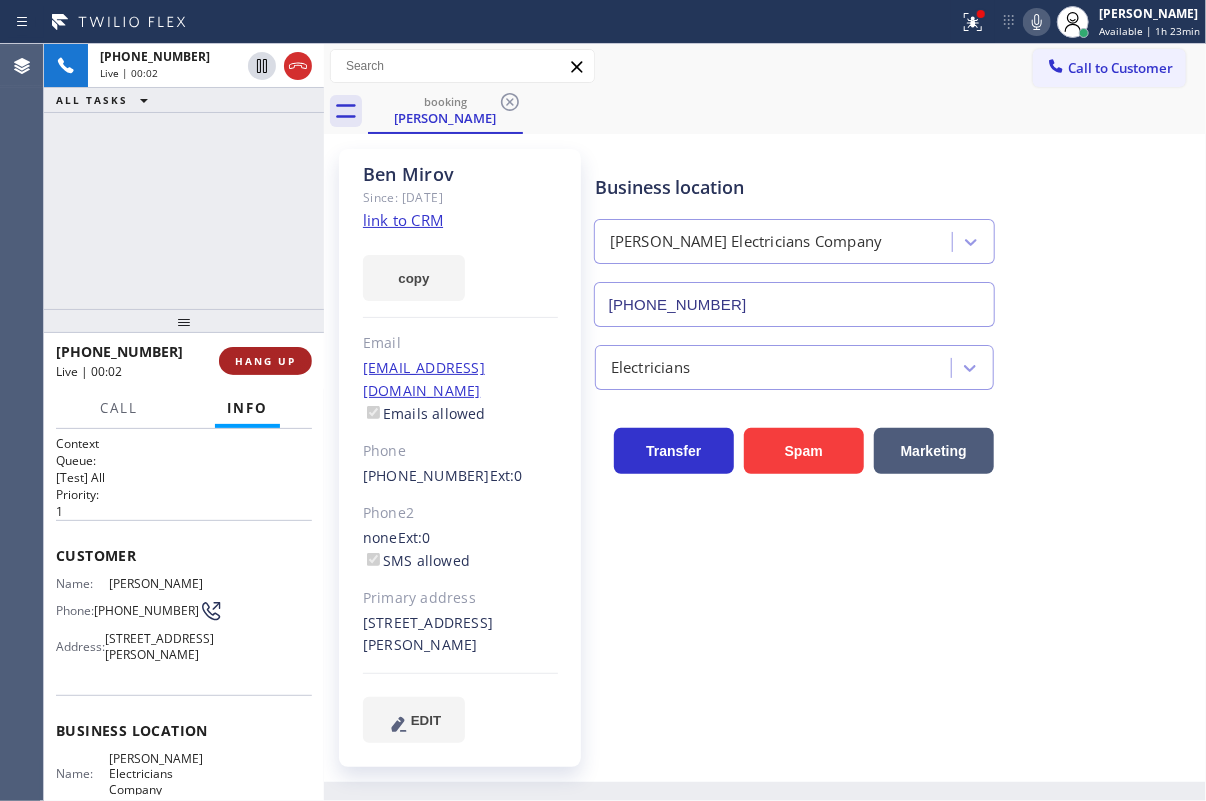 click on "HANG UP" at bounding box center (265, 361) 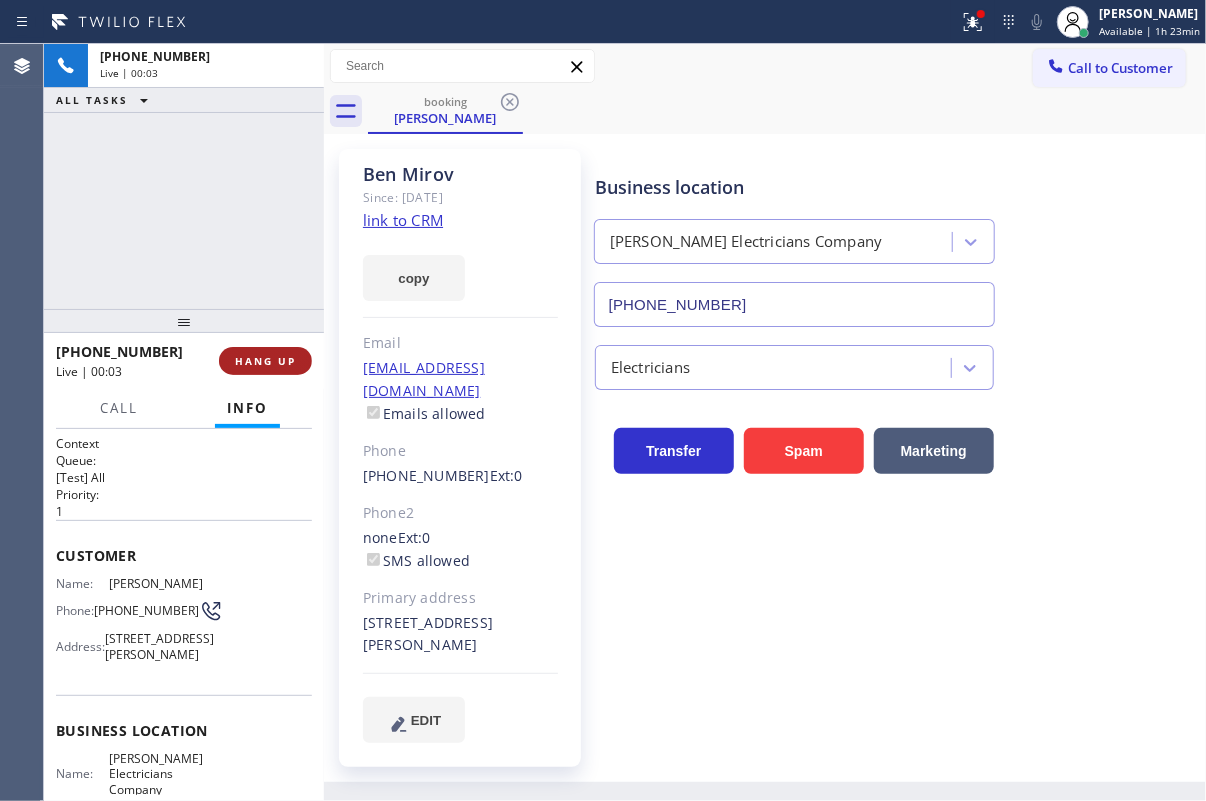 click on "HANG UP" at bounding box center (265, 361) 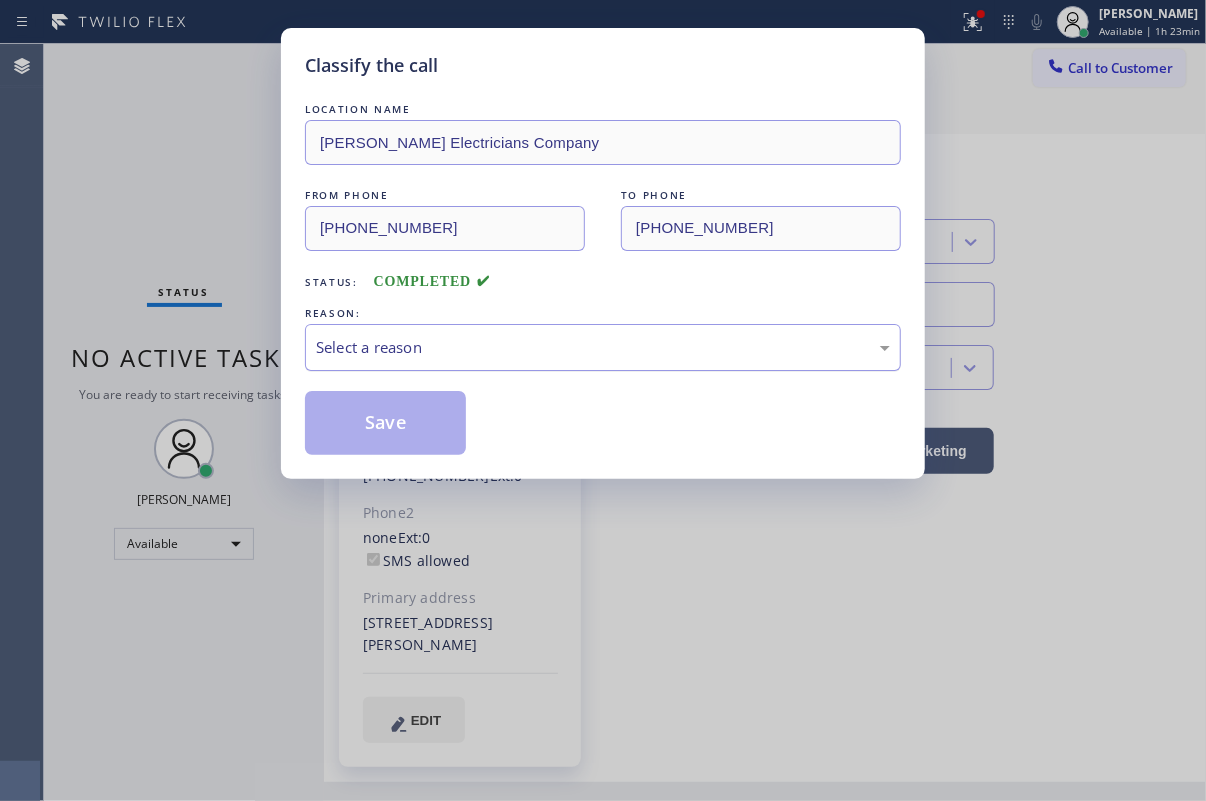 drag, startPoint x: 432, startPoint y: 326, endPoint x: 429, endPoint y: 345, distance: 19.235384 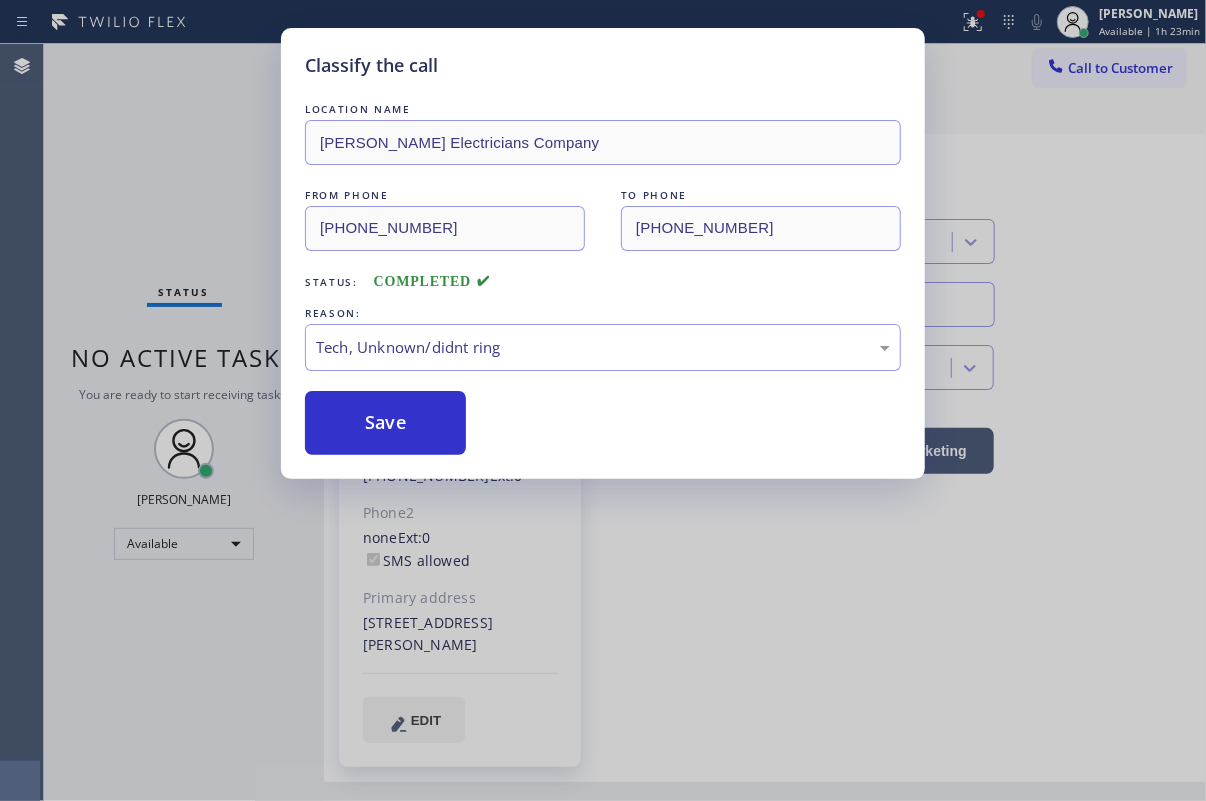 click on "Save" at bounding box center [385, 423] 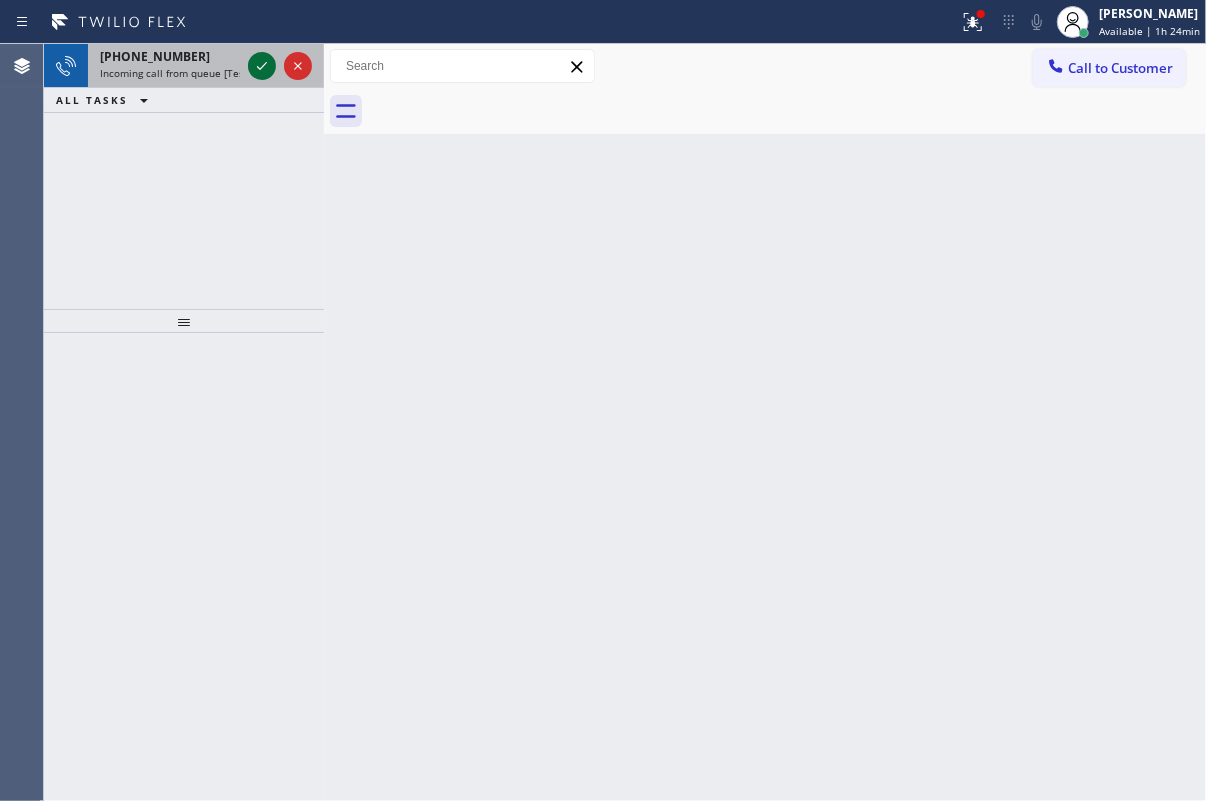 click 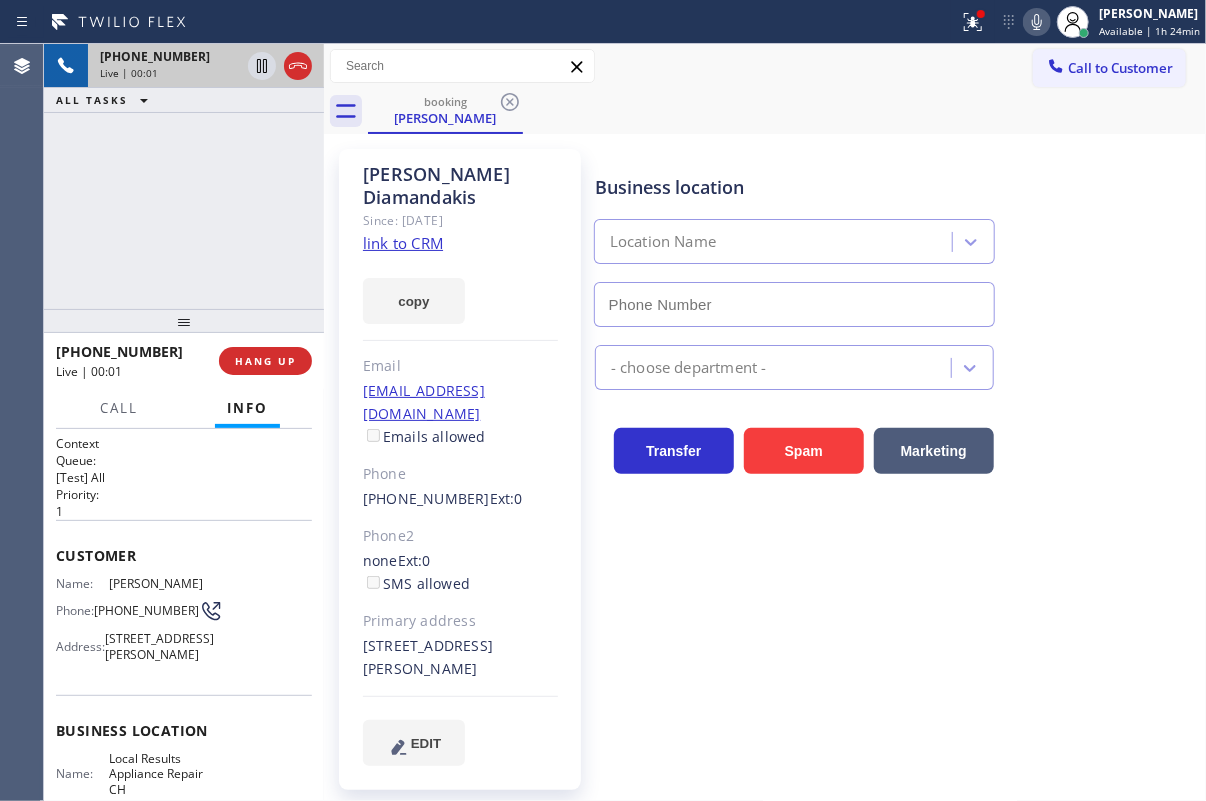 type on "[PHONE_NUMBER]" 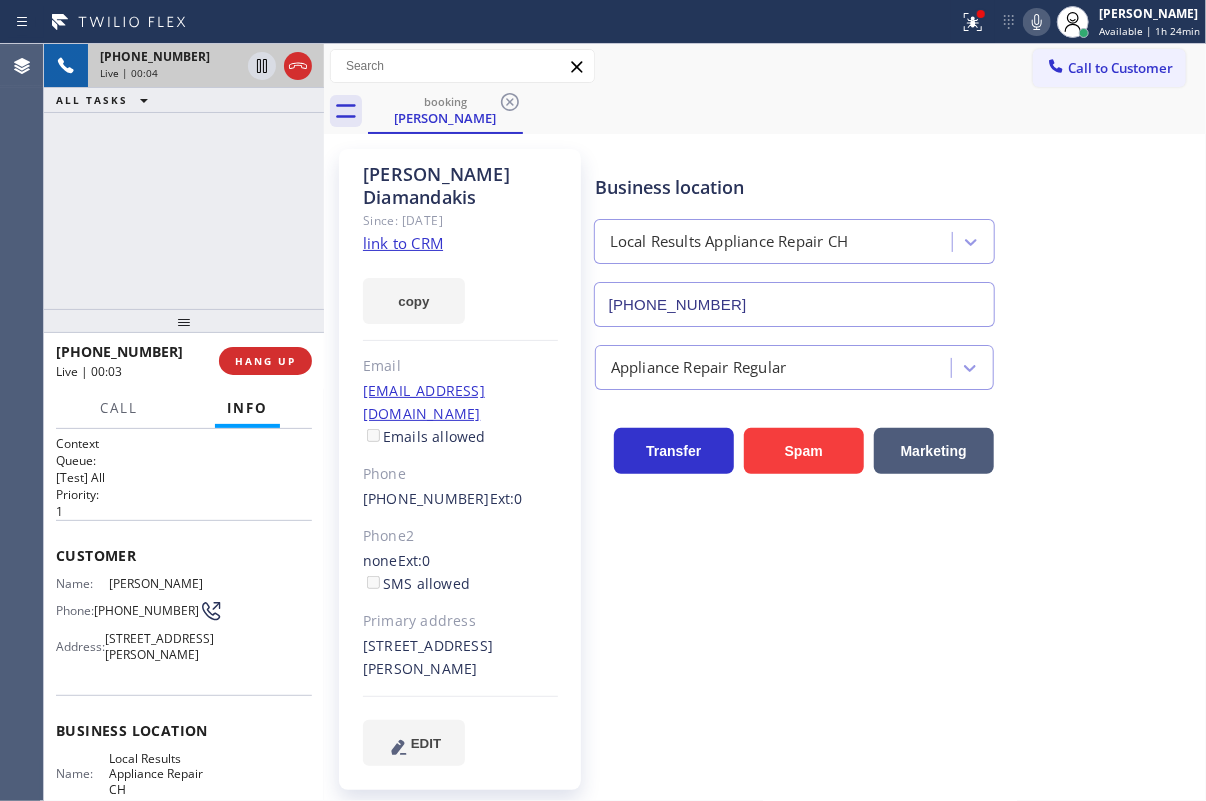 click on "link to CRM" 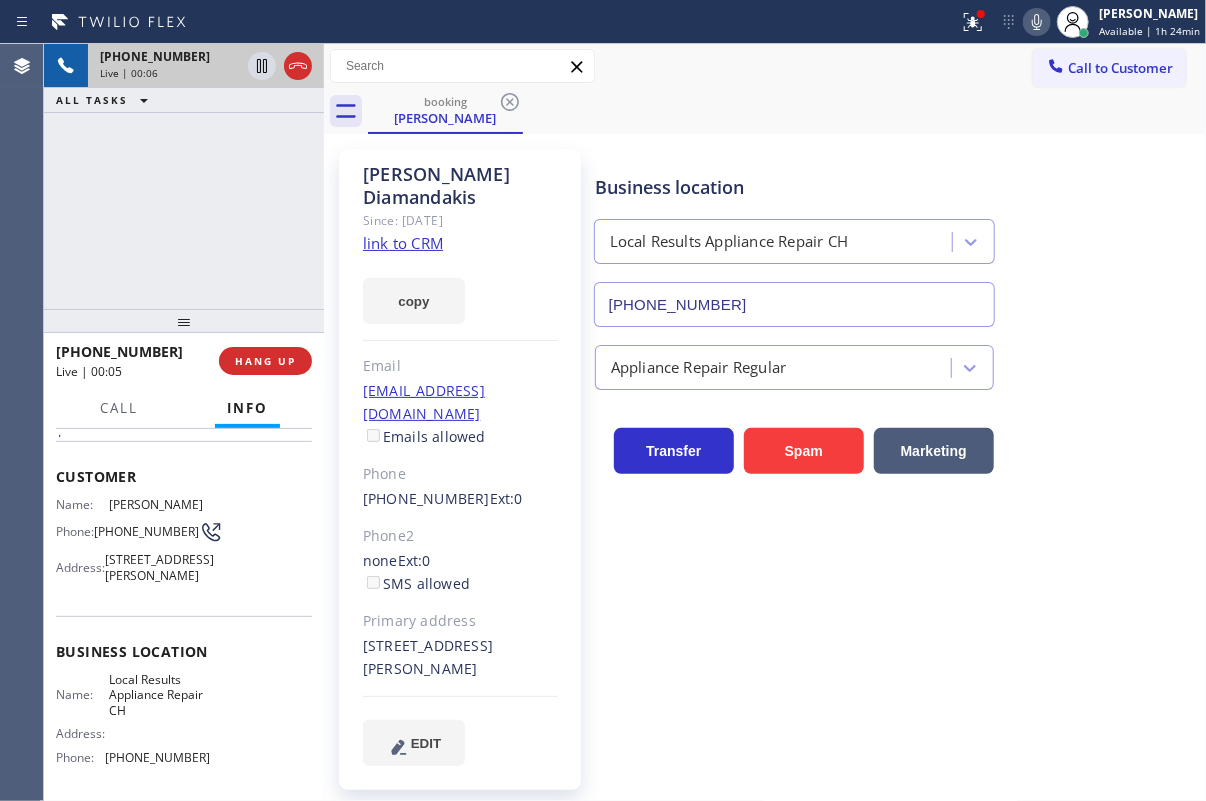 scroll, scrollTop: 181, scrollLeft: 0, axis: vertical 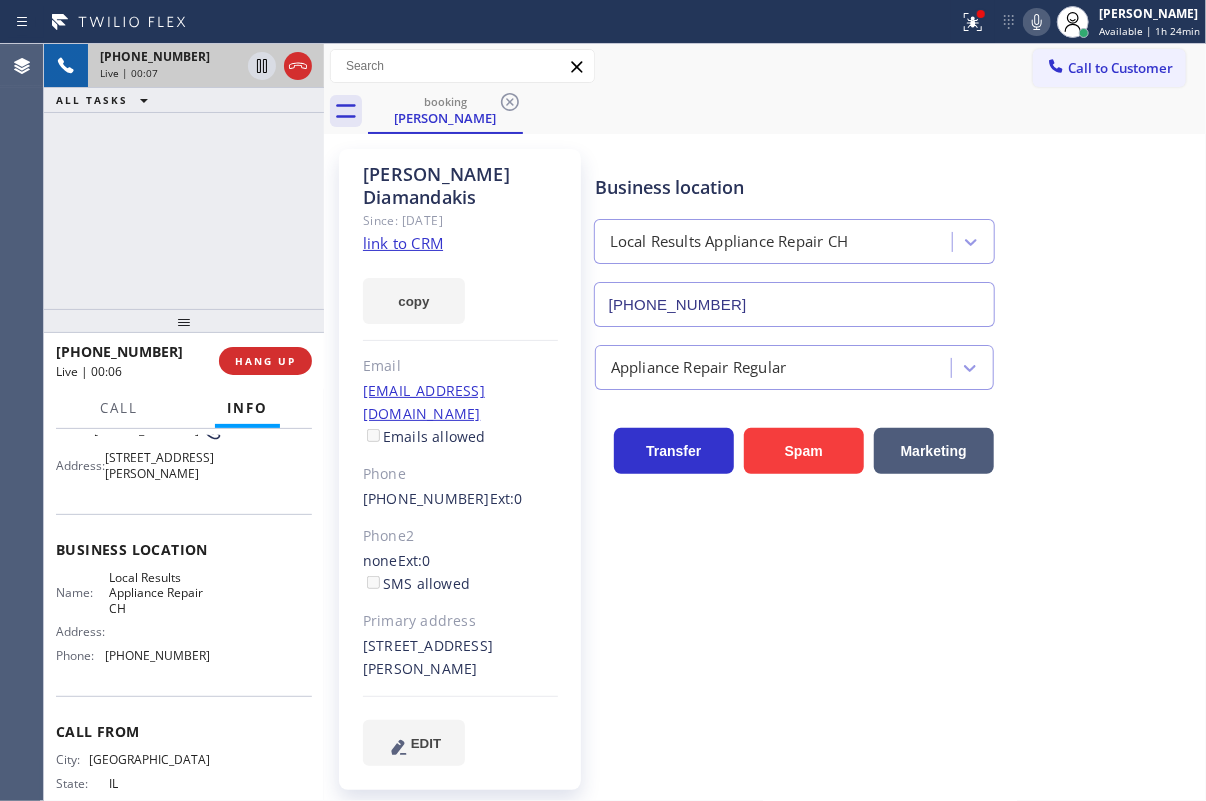 click on "Local Results Appliance Repair CH" at bounding box center [159, 593] 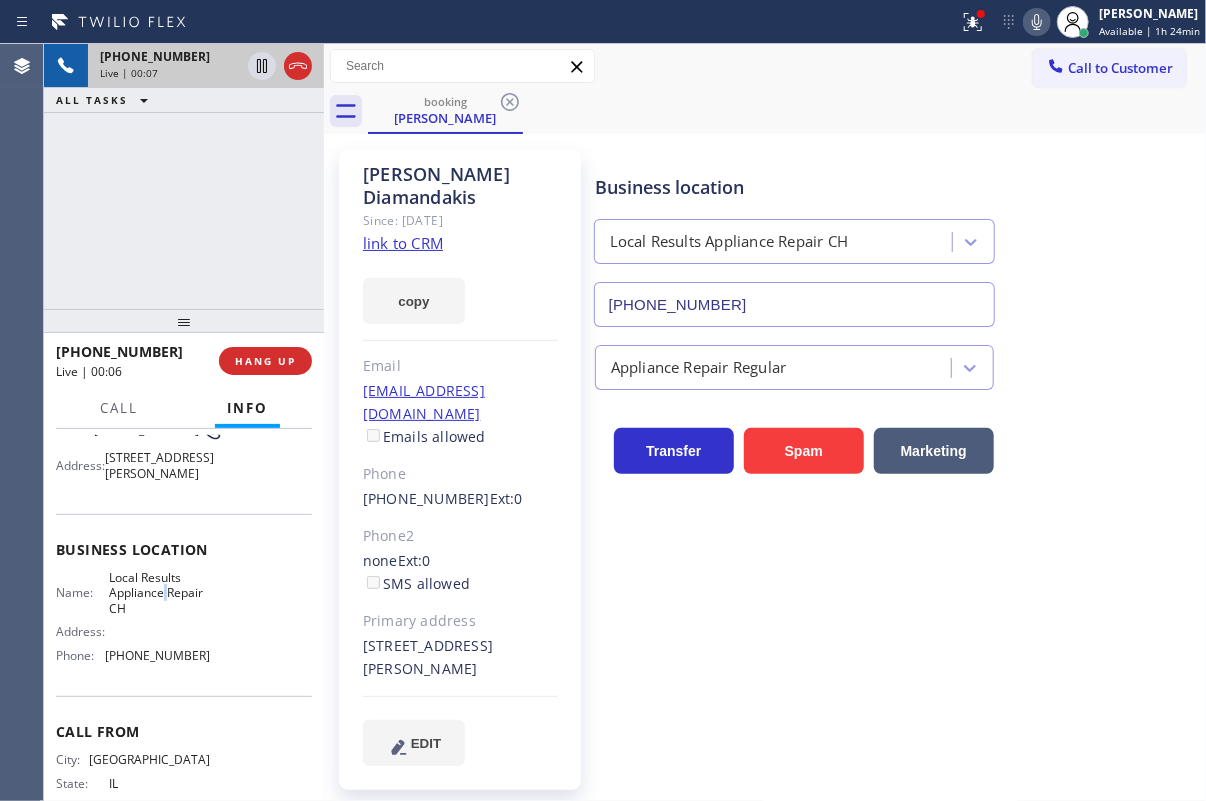 click on "Local Results Appliance Repair CH" at bounding box center [159, 593] 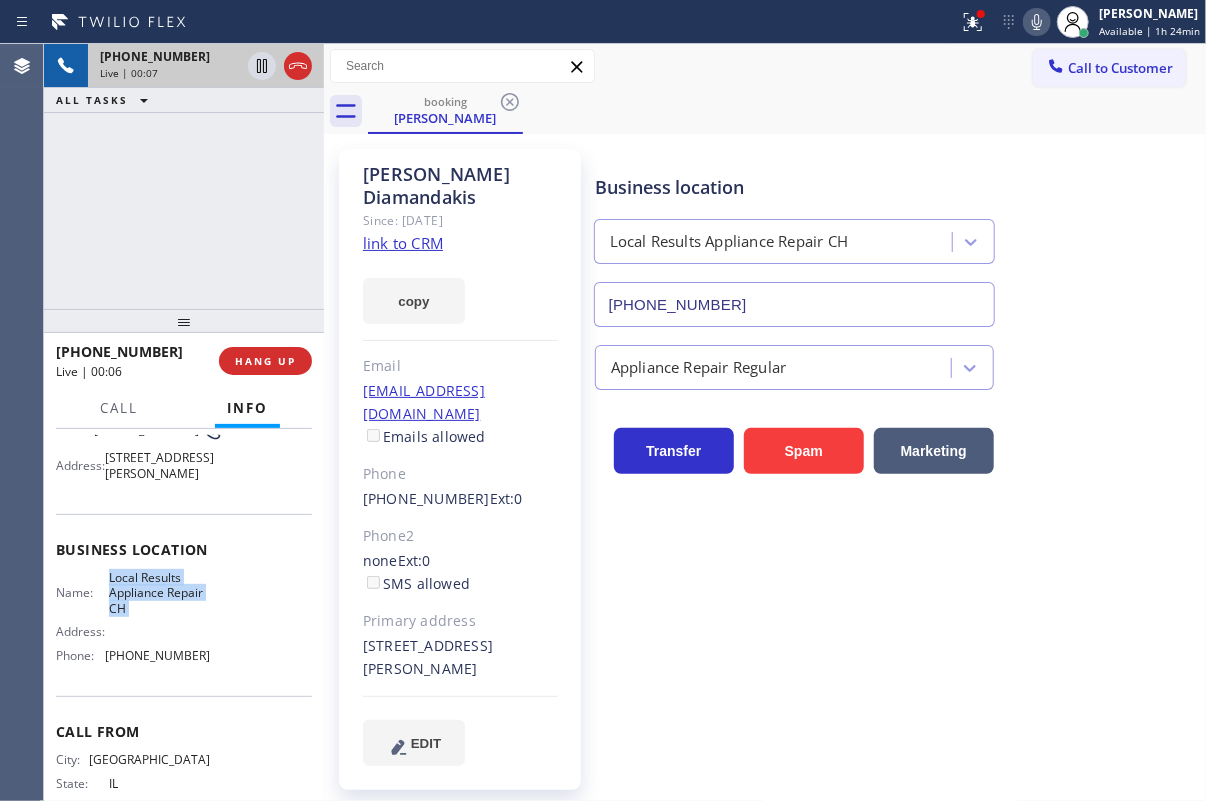 click on "Local Results Appliance Repair CH" at bounding box center (159, 593) 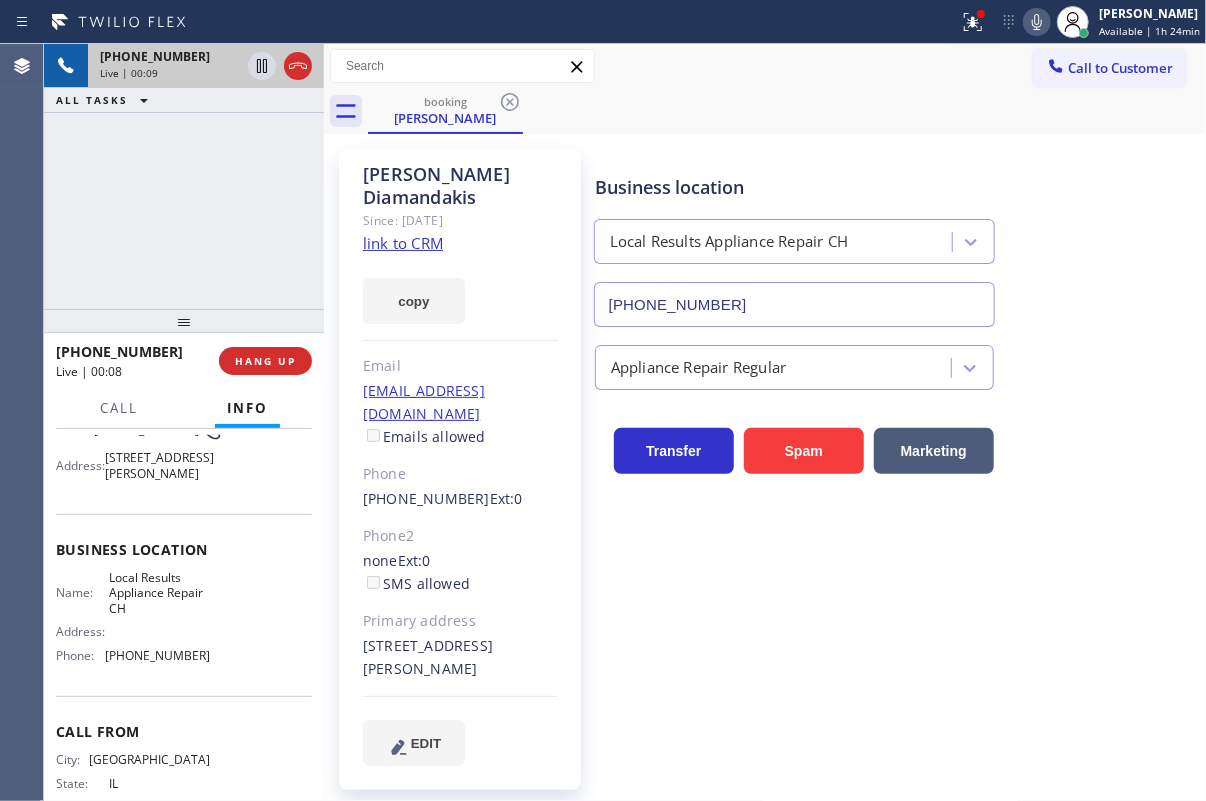 click on "[PHONE_NUMBER]" at bounding box center [794, 304] 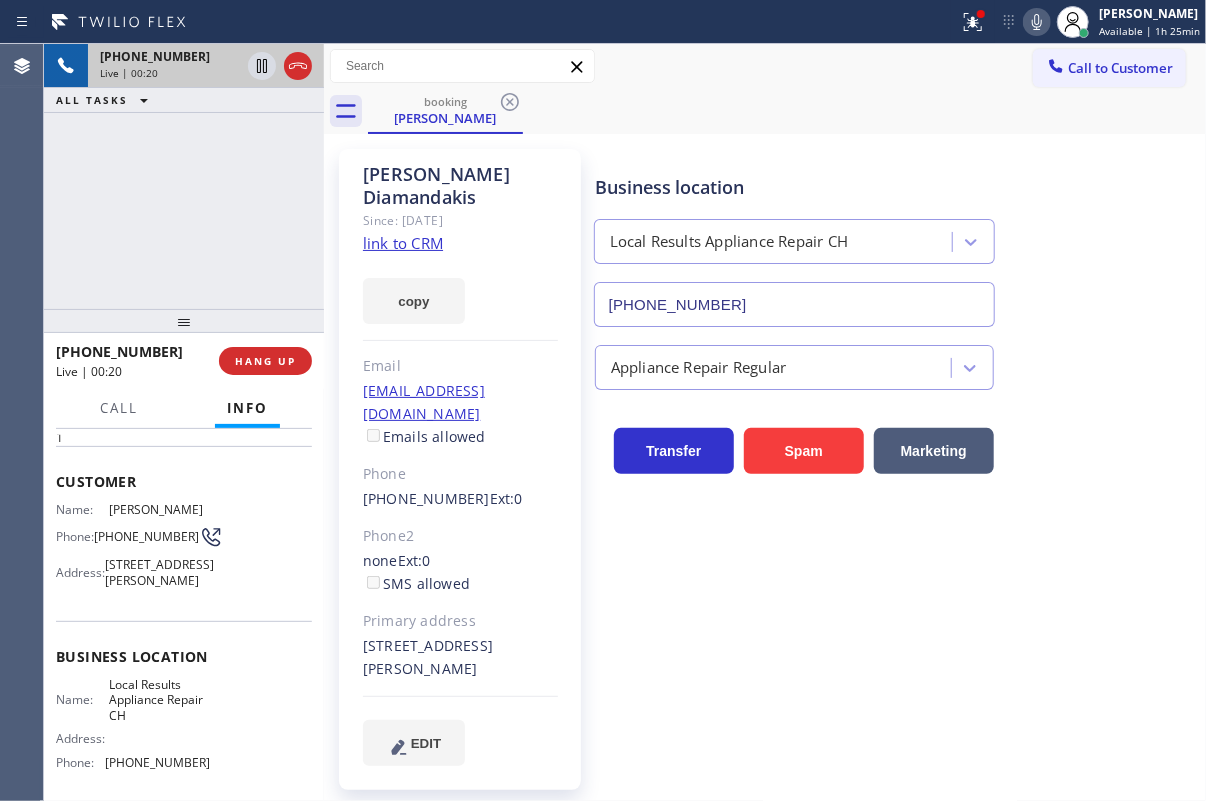 scroll, scrollTop: 0, scrollLeft: 0, axis: both 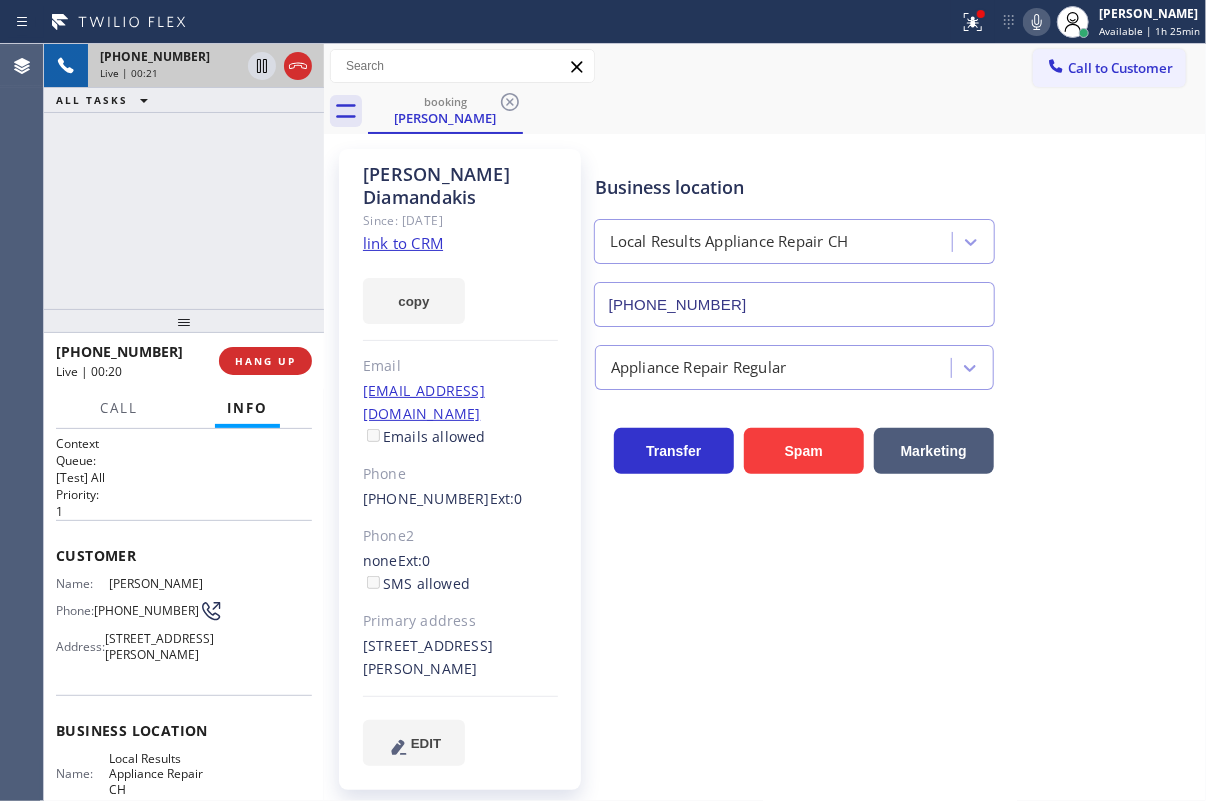 click on "[PHONE_NUMBER]" at bounding box center (146, 610) 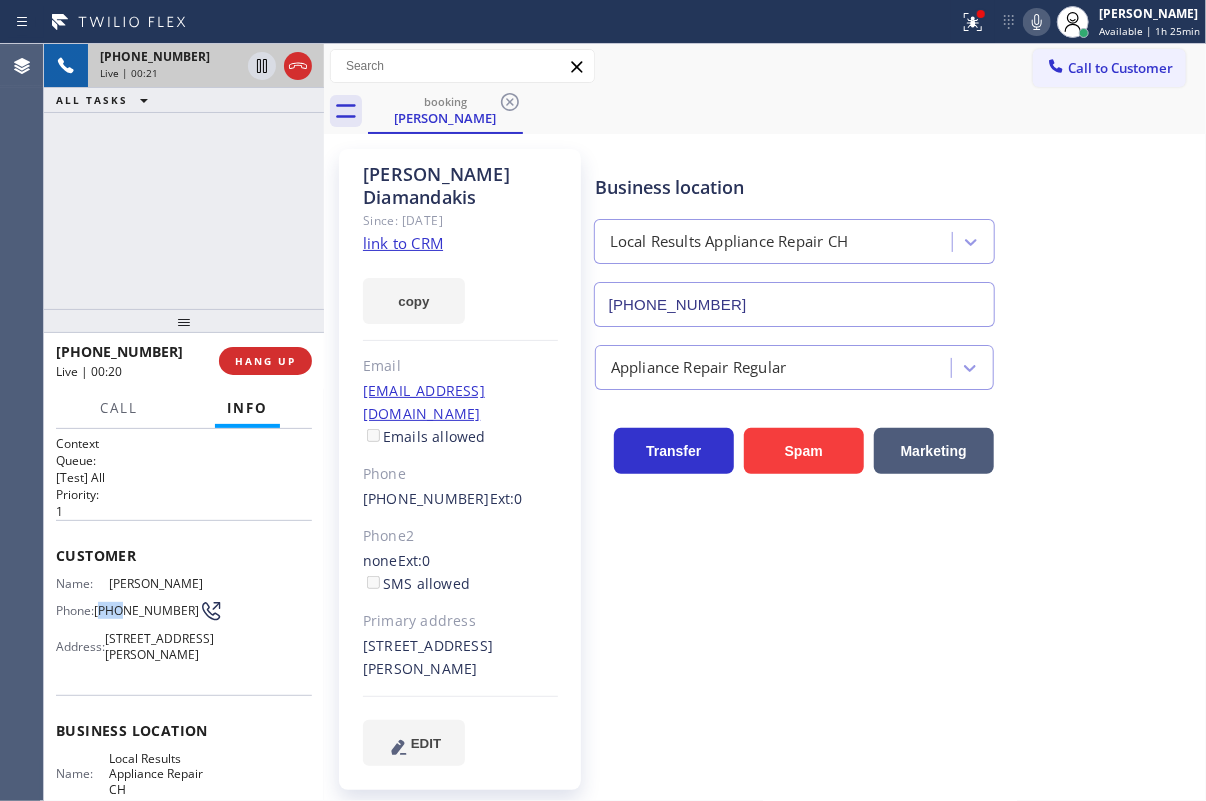 click on "[PHONE_NUMBER]" at bounding box center (146, 610) 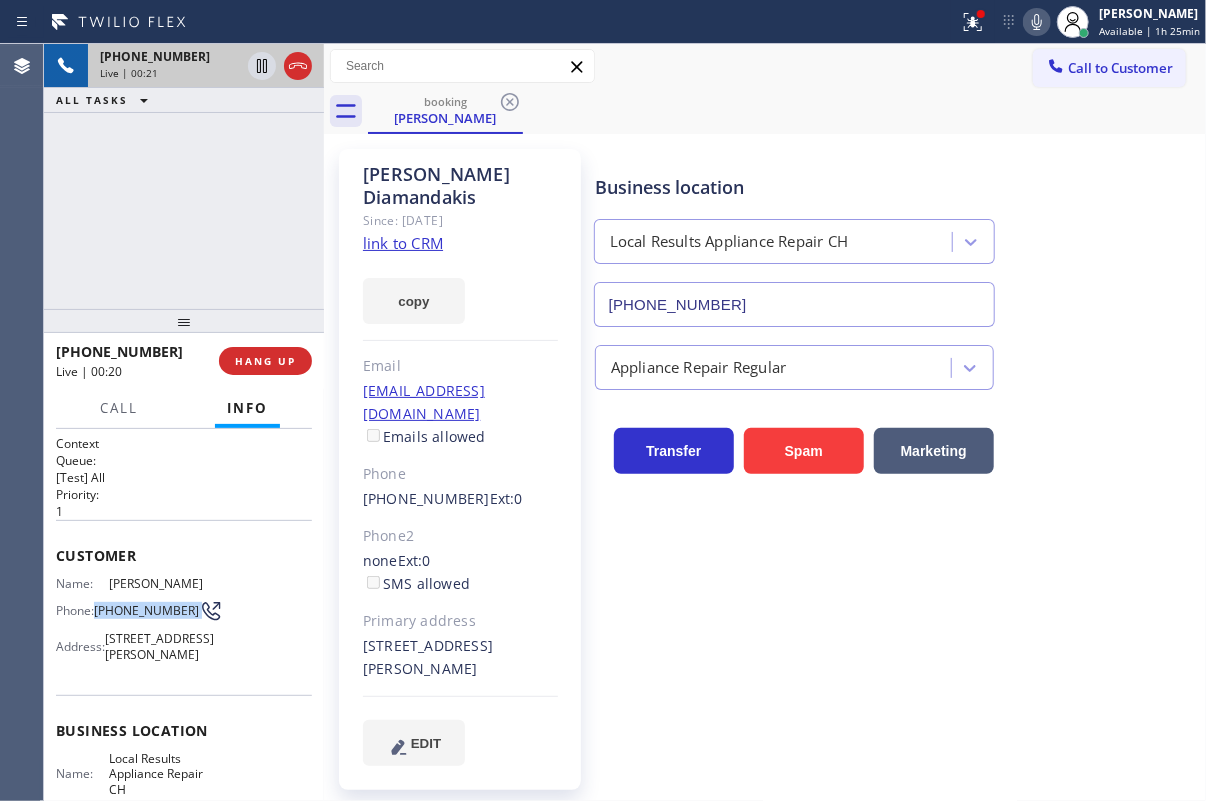 click on "[PHONE_NUMBER]" at bounding box center [146, 610] 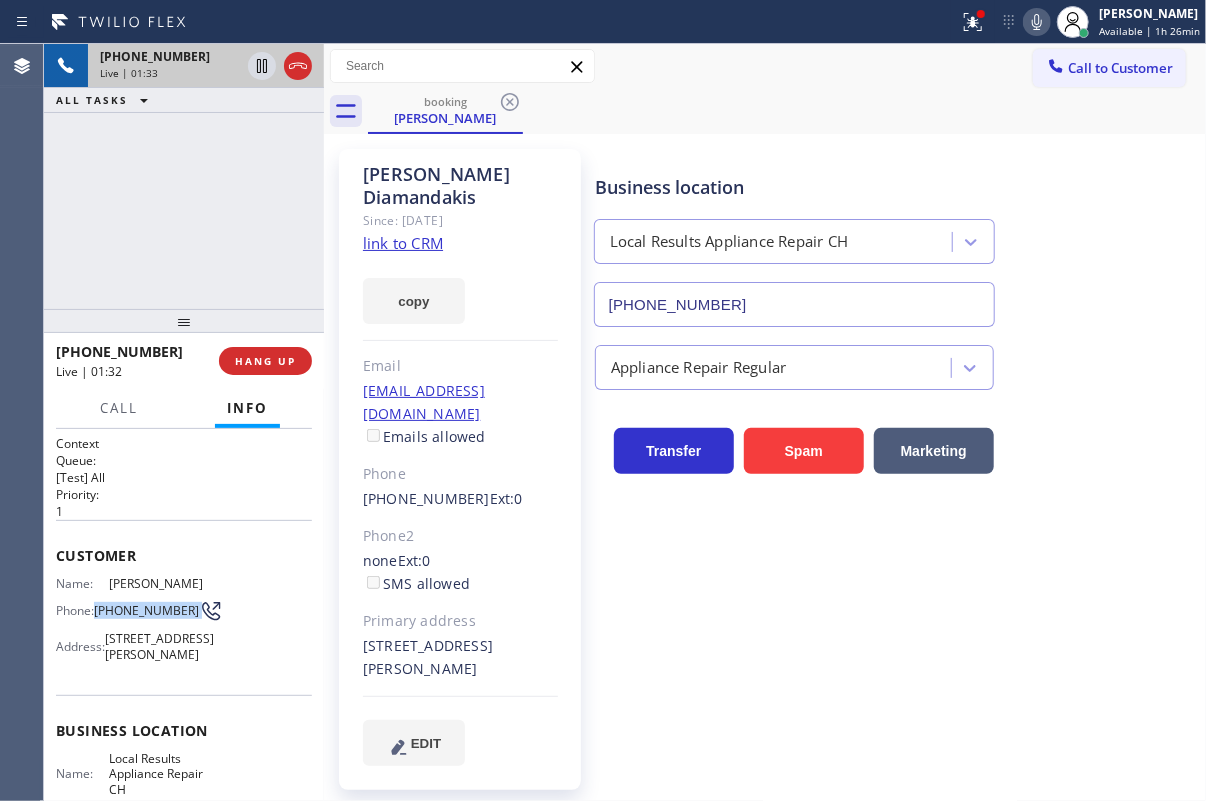 click on "[PHONE_NUMBER]" at bounding box center (146, 610) 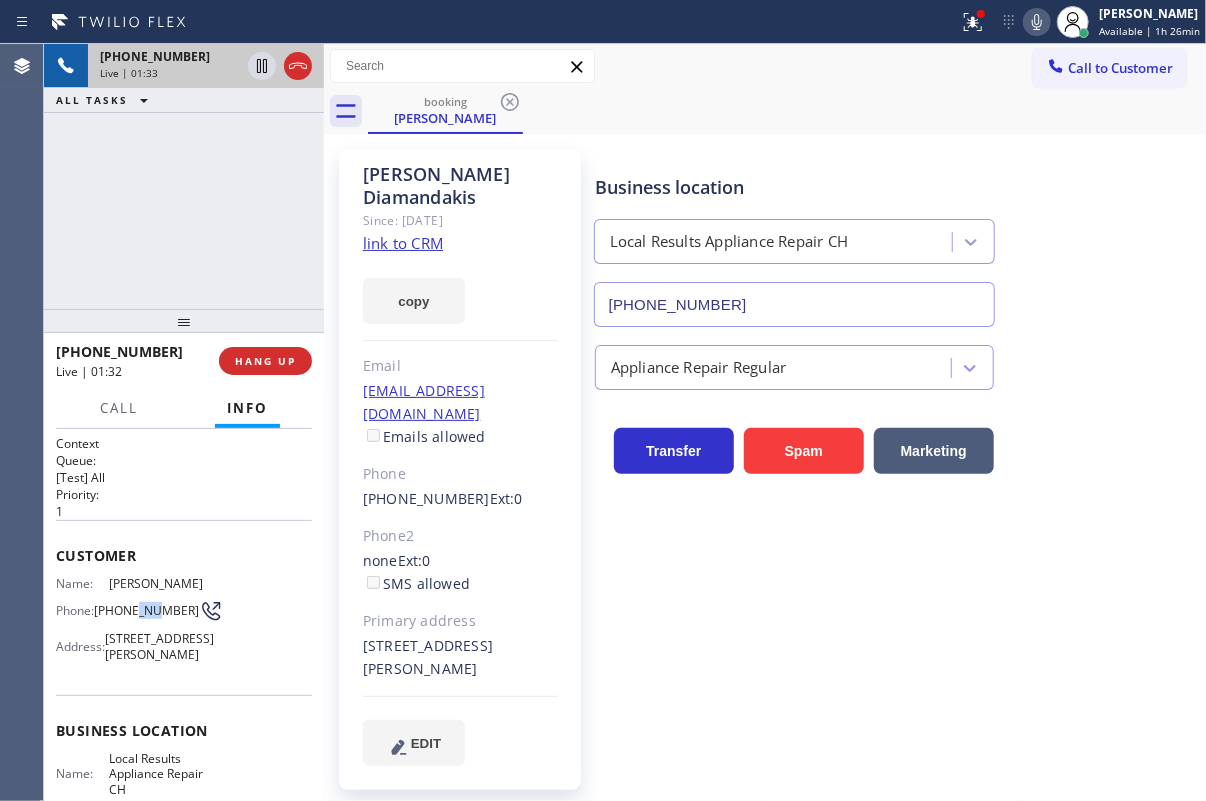 click on "[PHONE_NUMBER]" at bounding box center [146, 610] 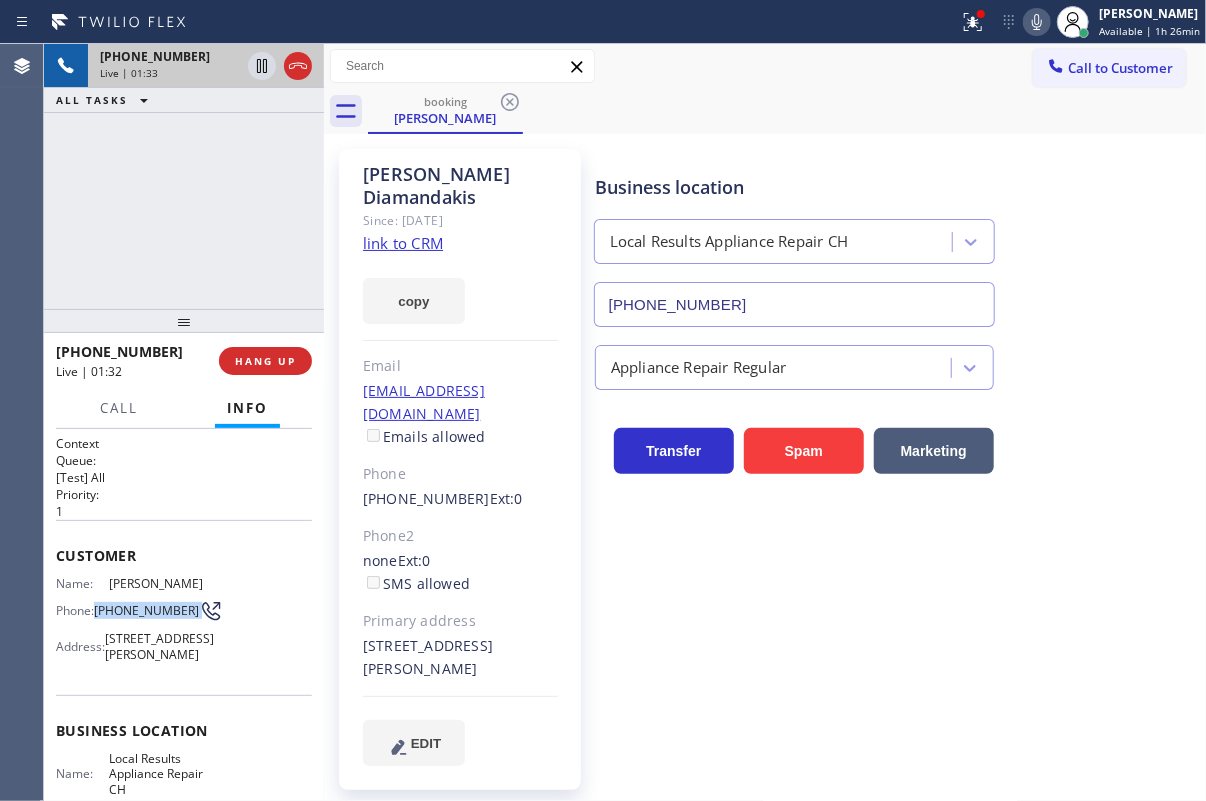 click on "[PHONE_NUMBER]" at bounding box center [146, 610] 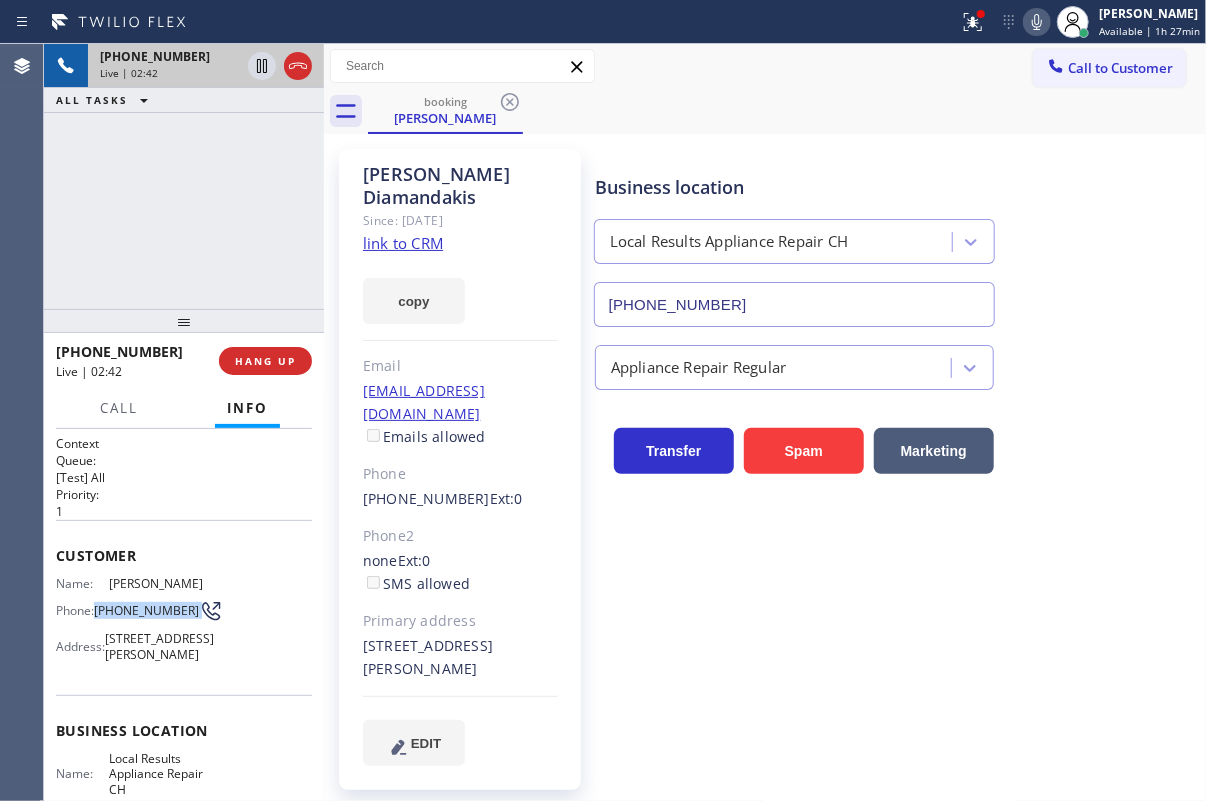 click 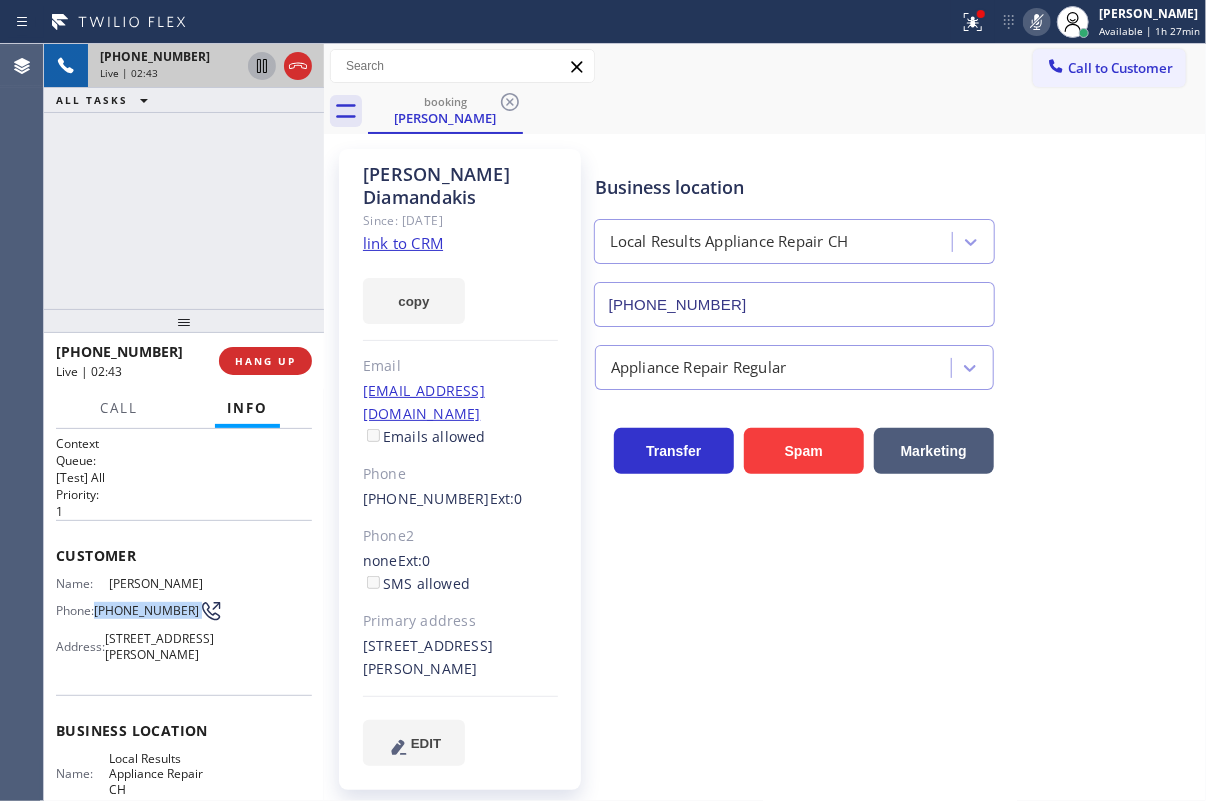 click 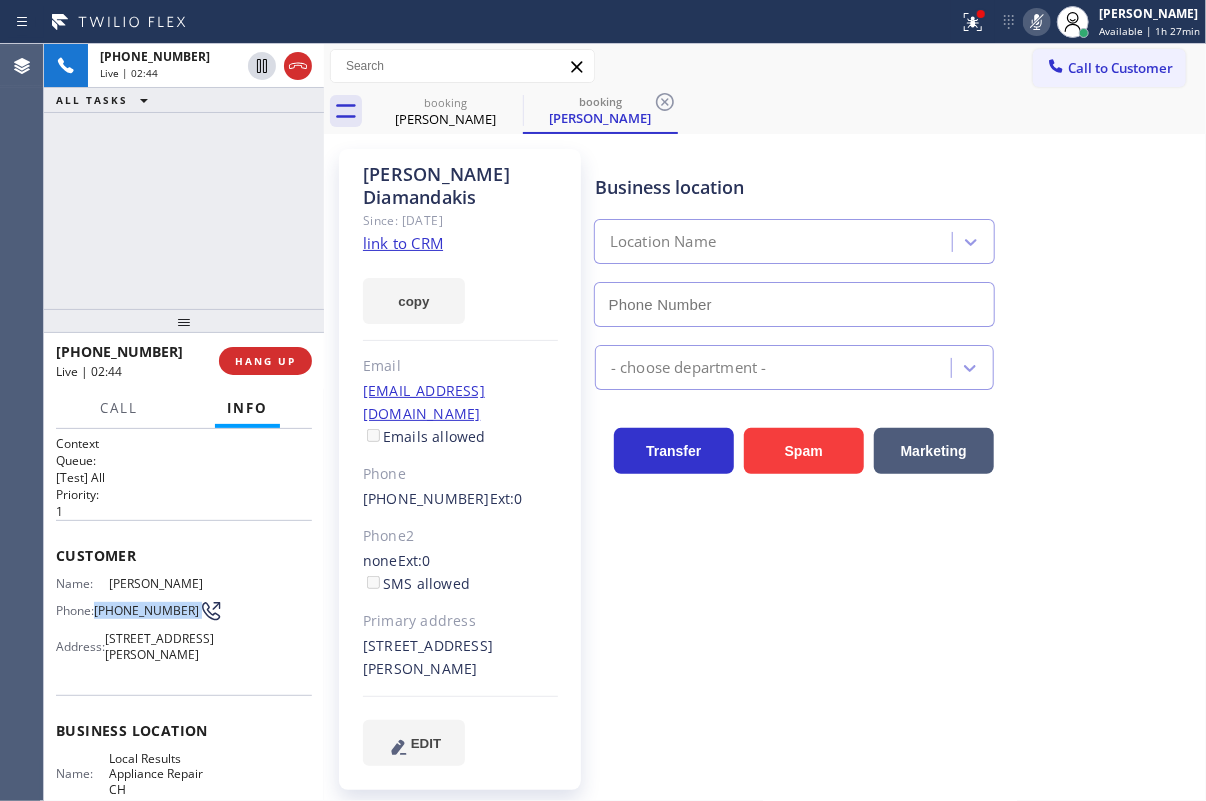 type on "[PHONE_NUMBER]" 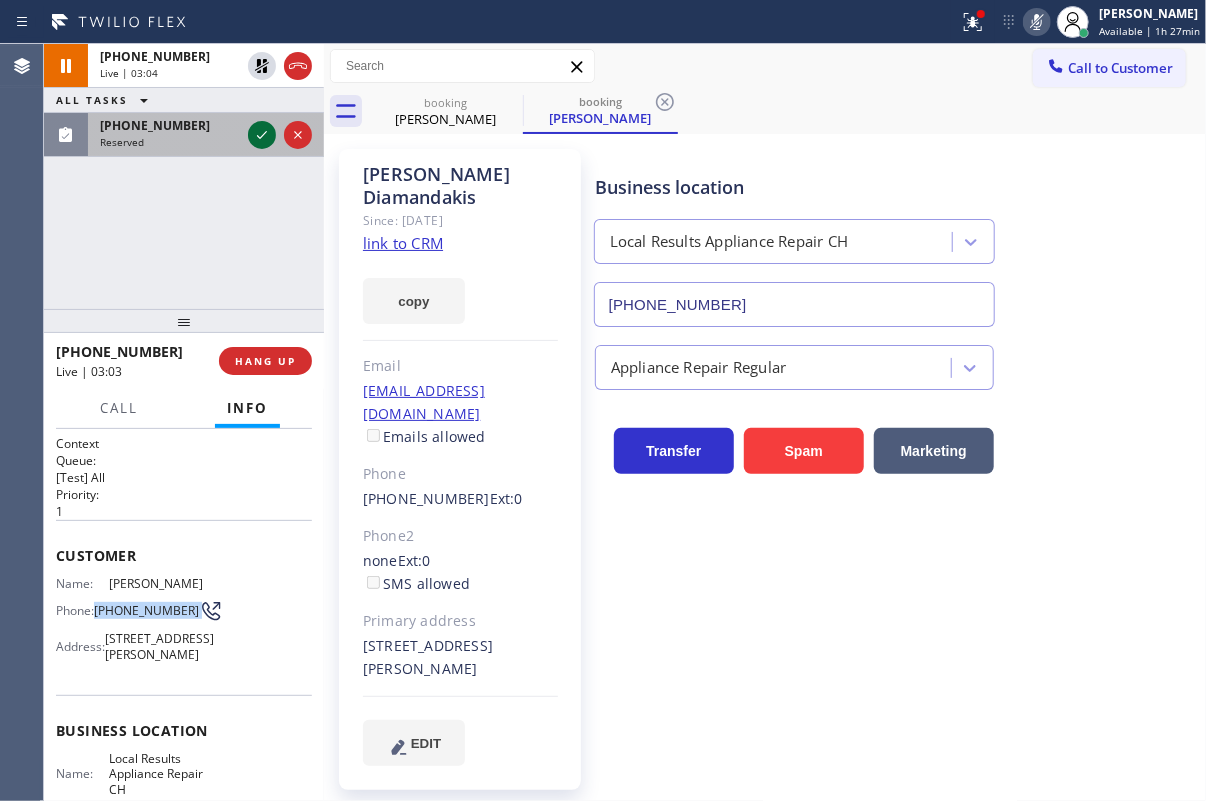 click 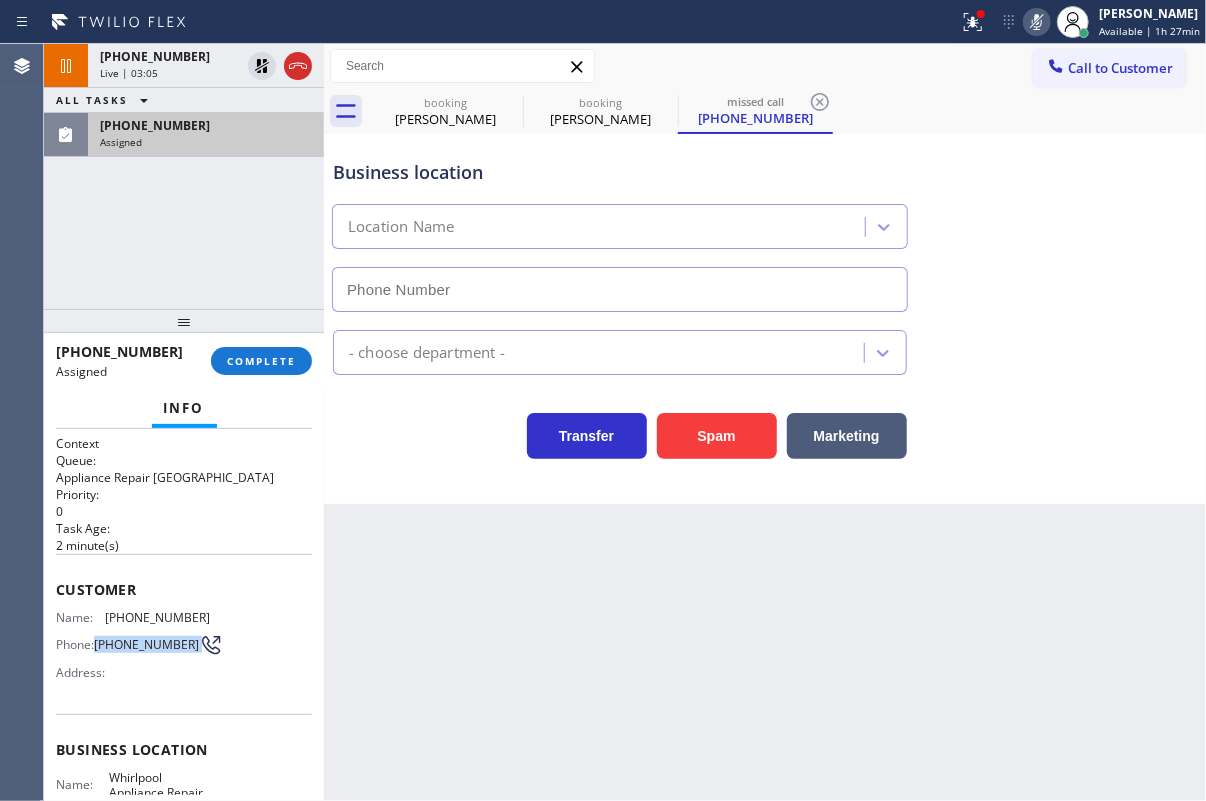 type on "[PHONE_NUMBER]" 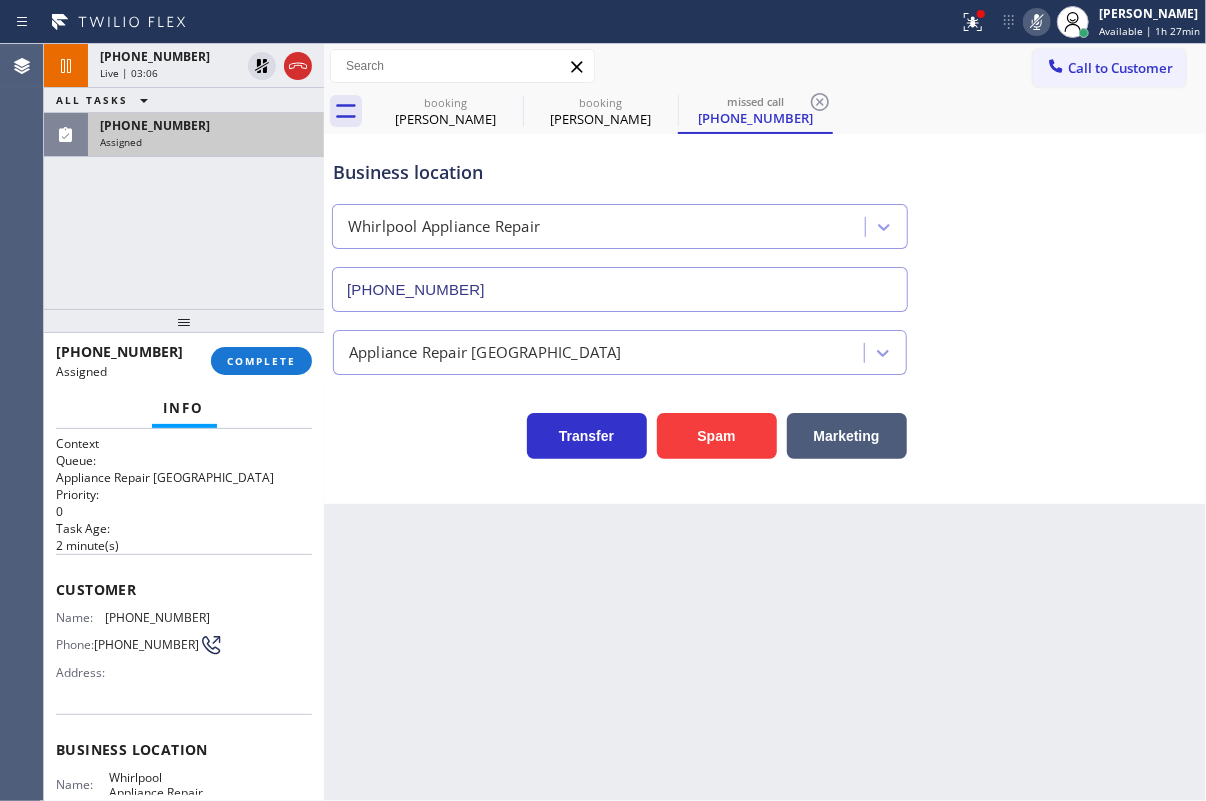 click on "Customer Name: [PHONE_NUMBER] Phone: [PHONE_NUMBER] Address:" at bounding box center [184, 634] 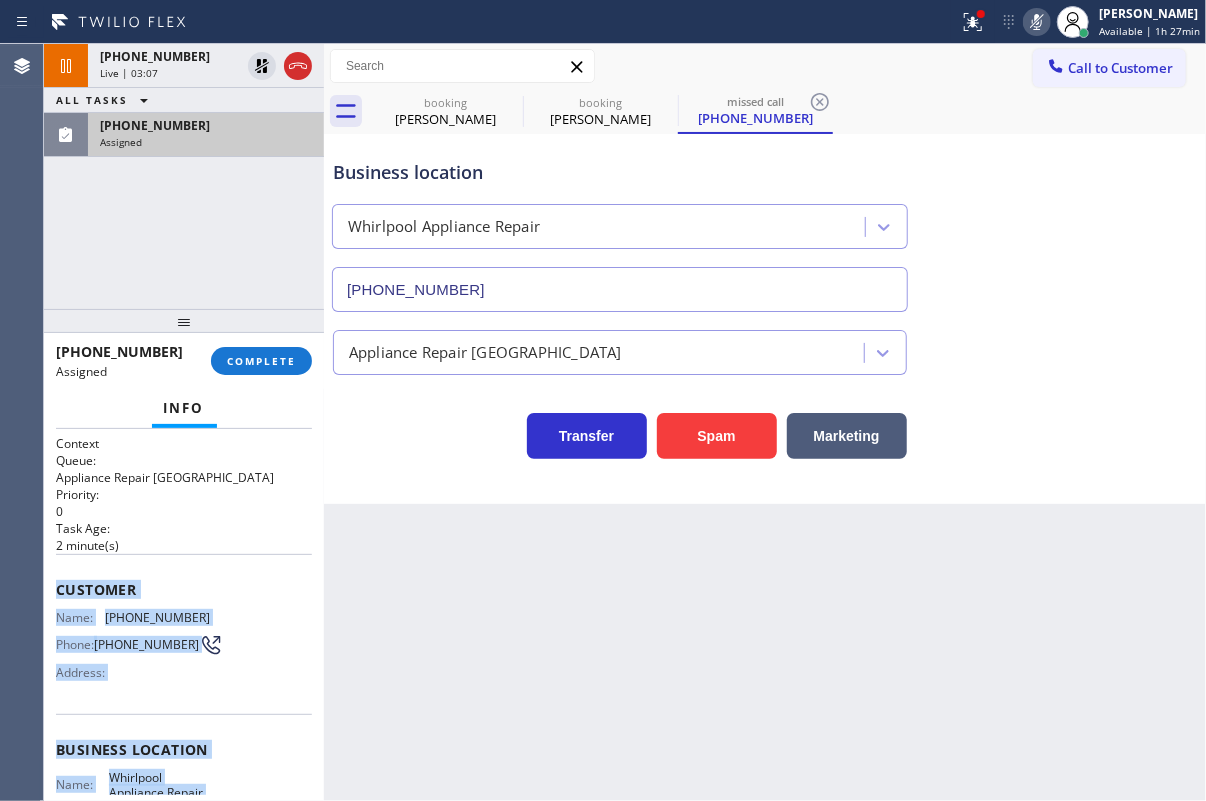 scroll, scrollTop: 239, scrollLeft: 0, axis: vertical 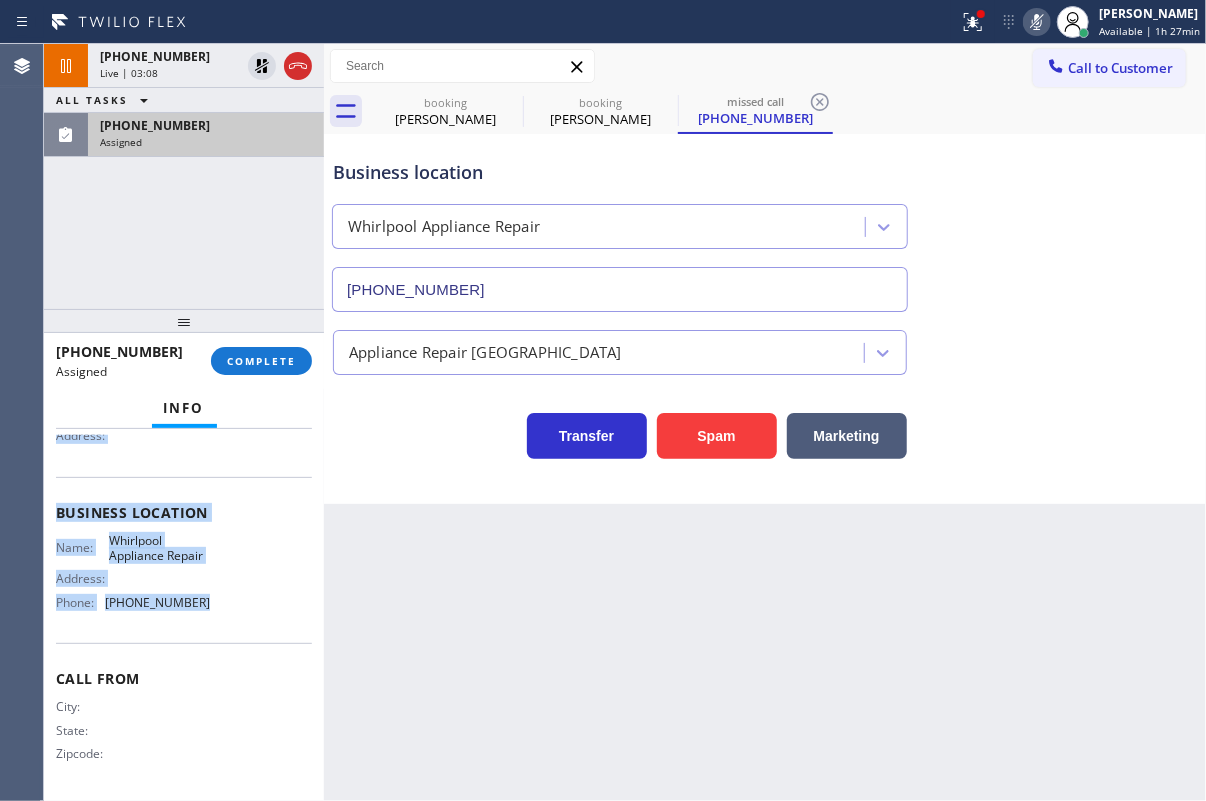 drag, startPoint x: 58, startPoint y: 584, endPoint x: 232, endPoint y: 606, distance: 175.38528 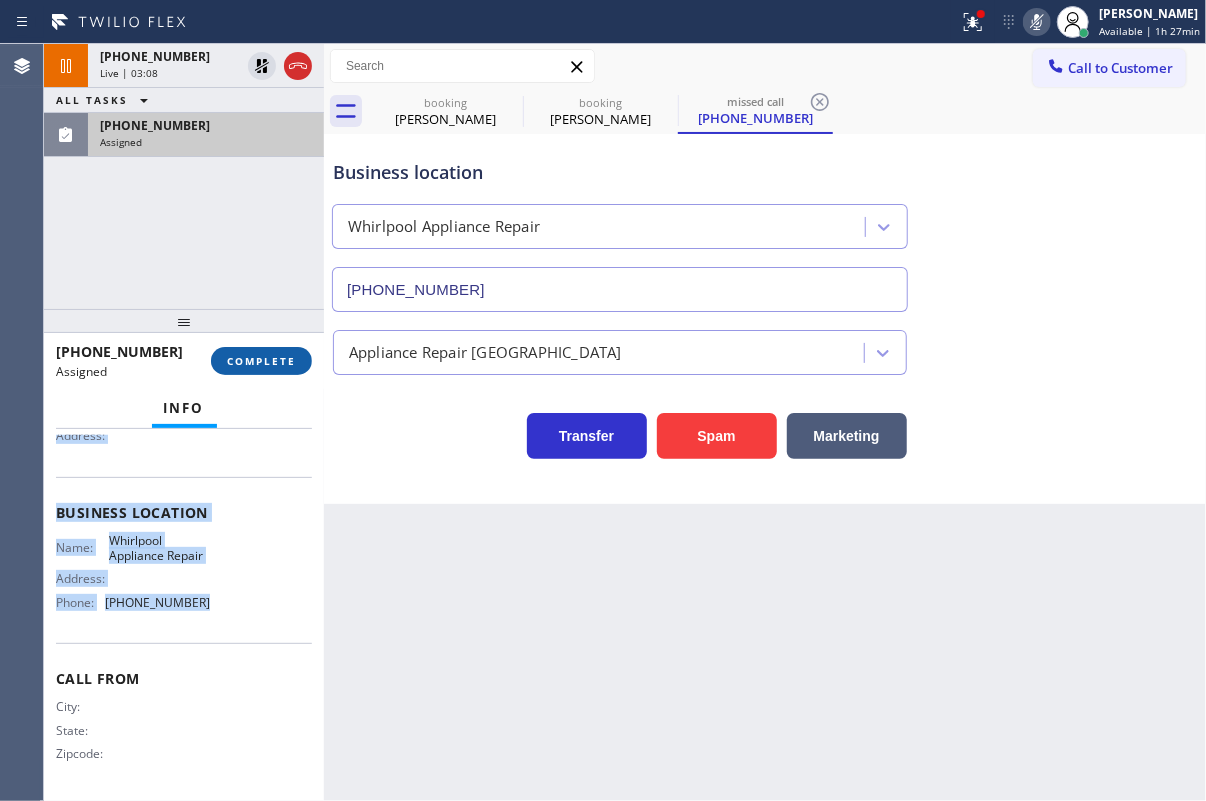 click on "COMPLETE" at bounding box center [261, 361] 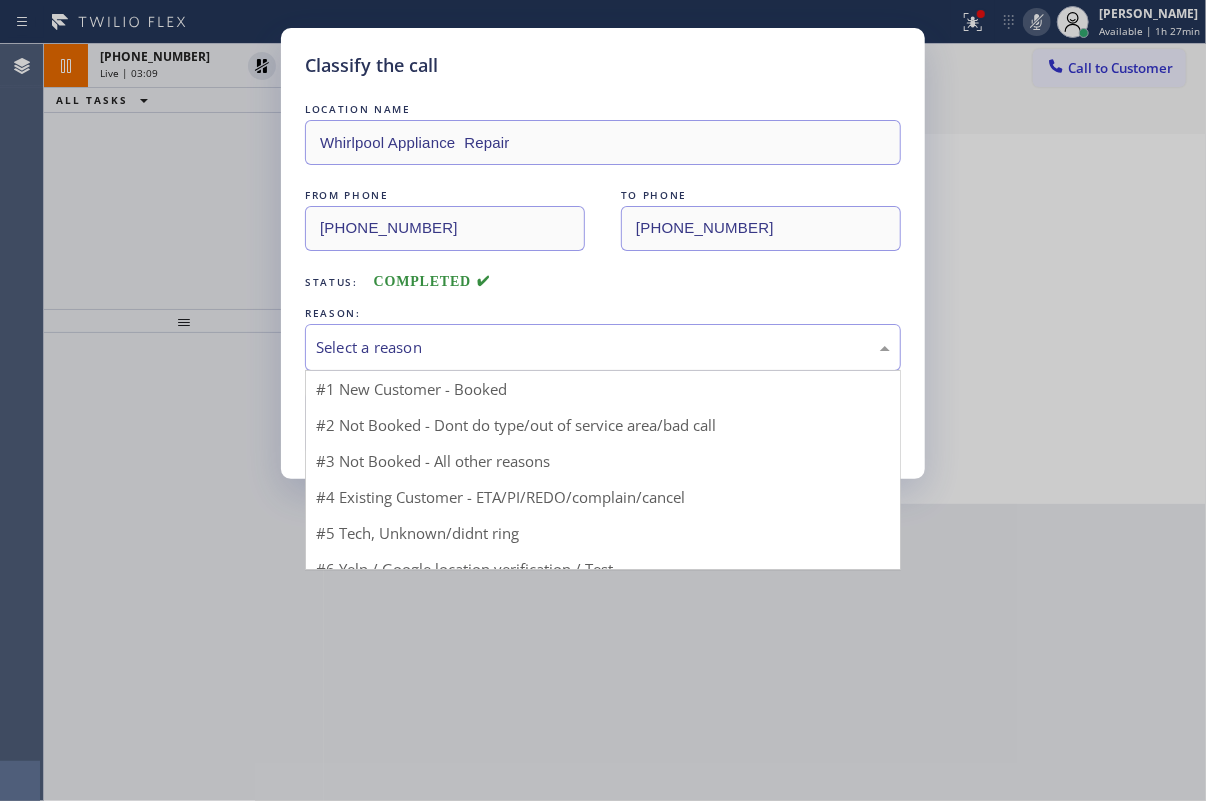 click on "Select a reason" at bounding box center [603, 347] 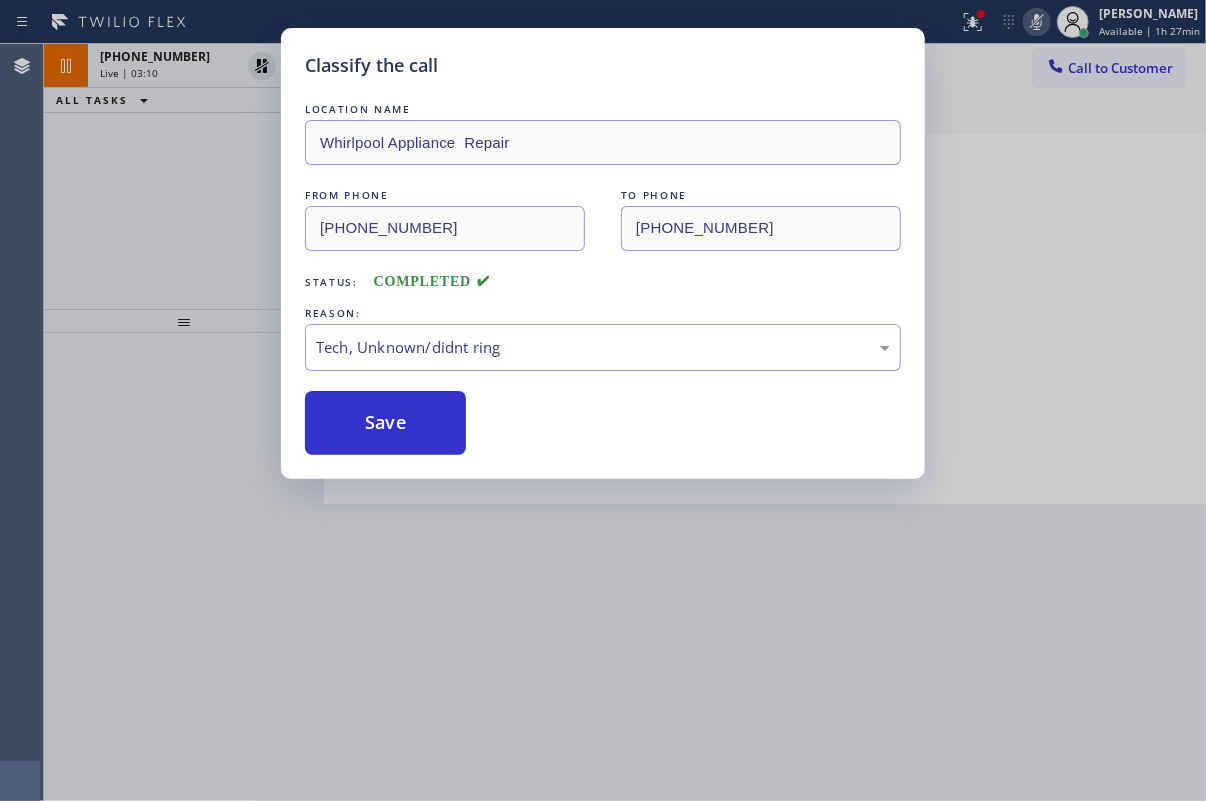 click on "Save" at bounding box center (385, 423) 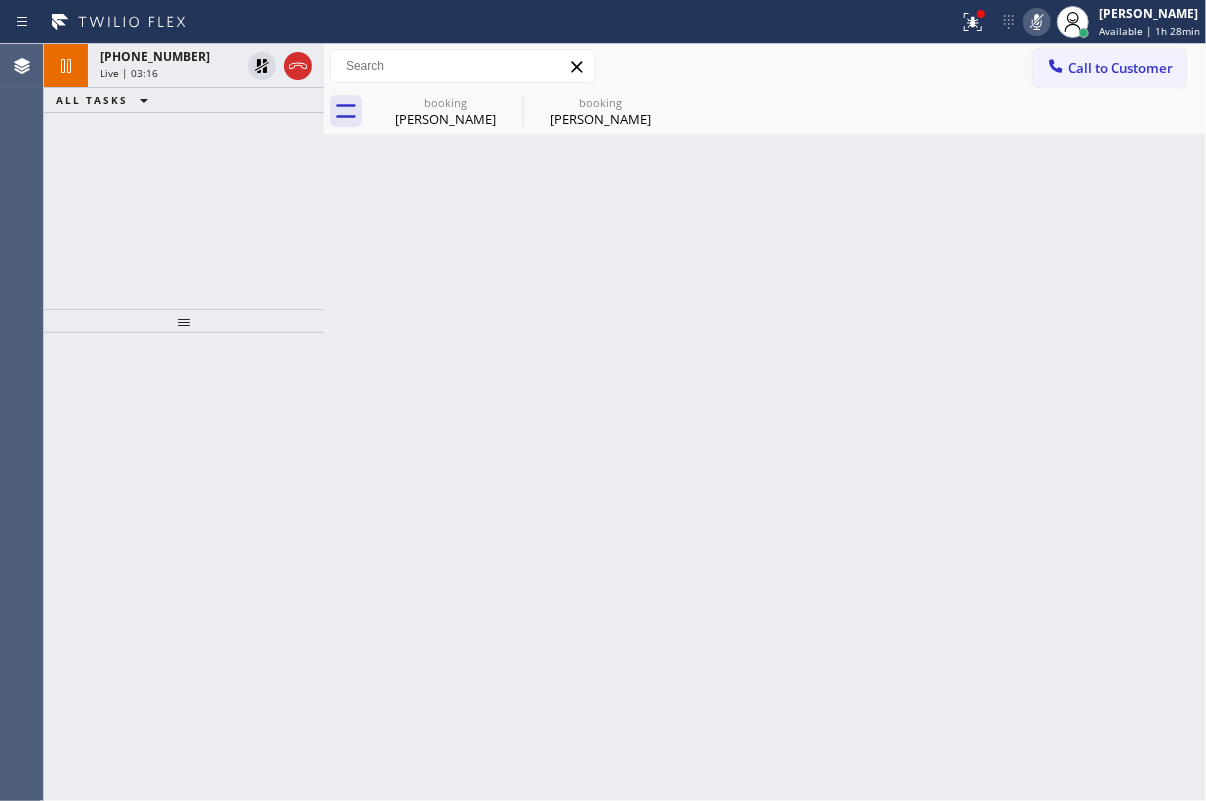 drag, startPoint x: 1148, startPoint y: 408, endPoint x: 1088, endPoint y: 133, distance: 281.46936 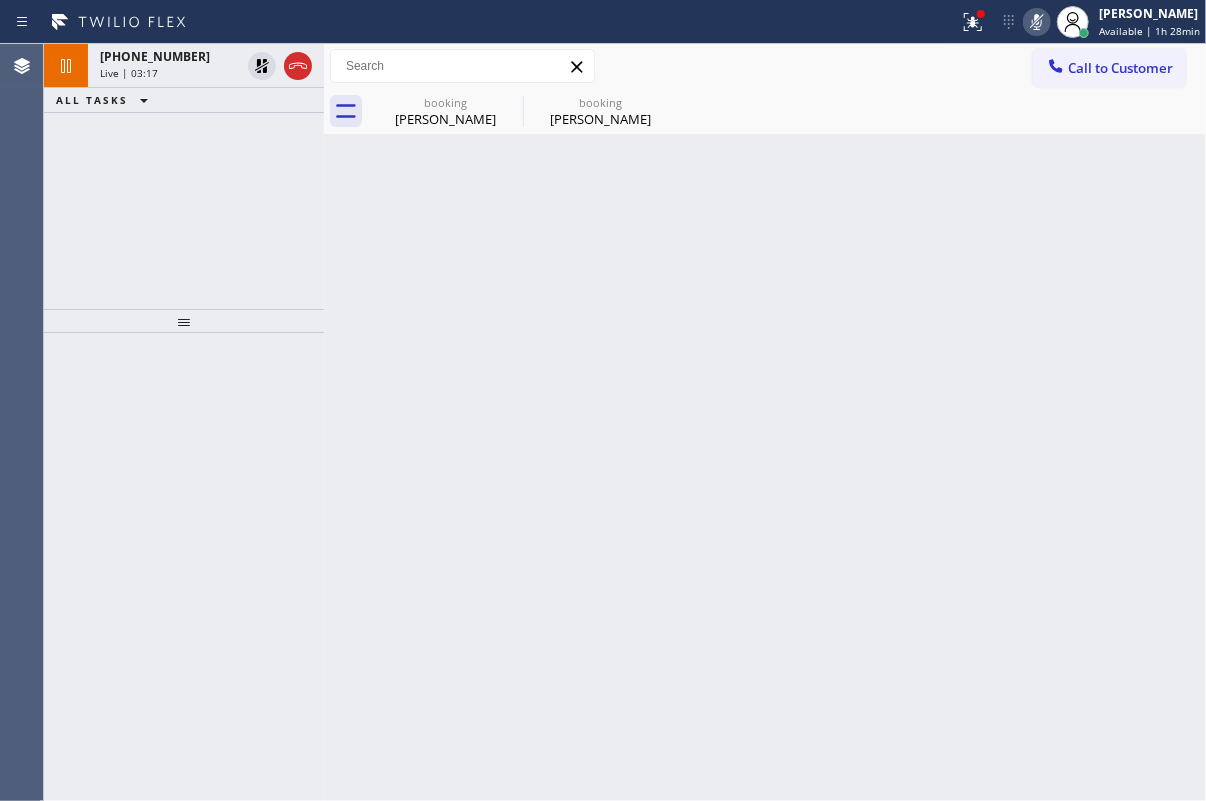 click 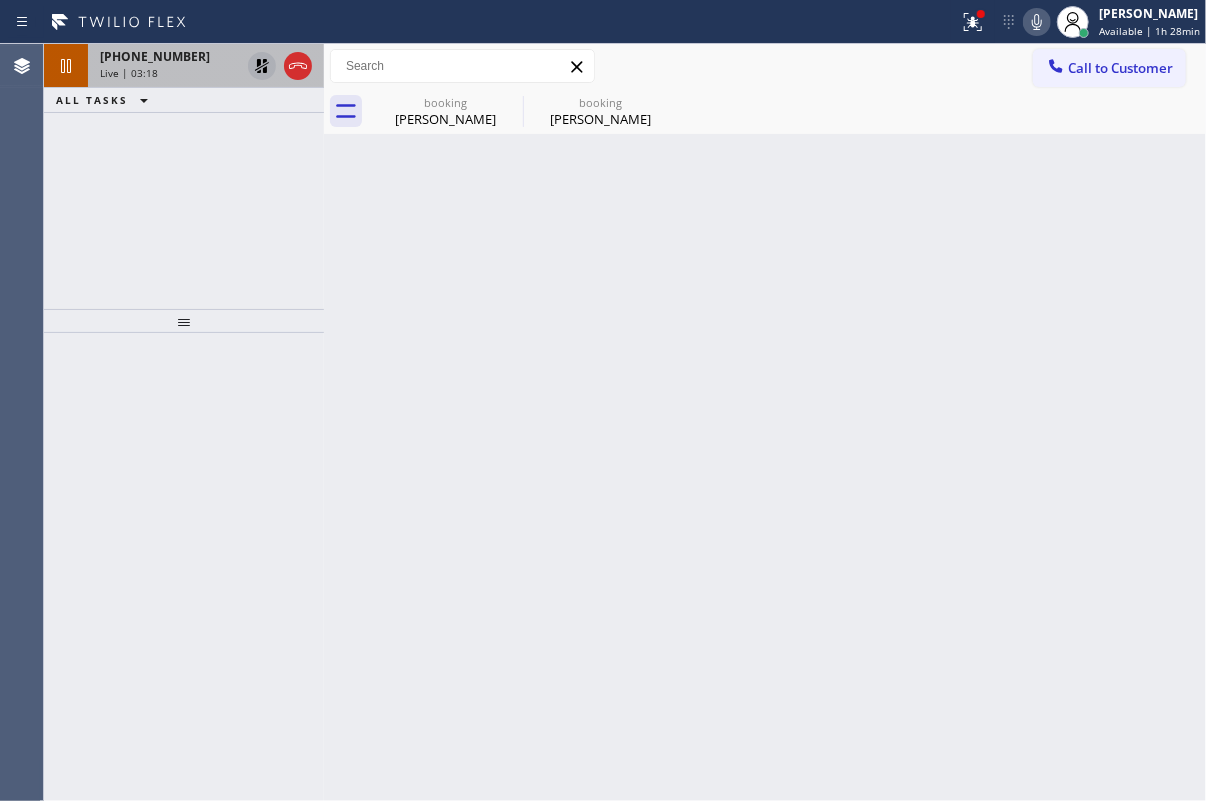 click 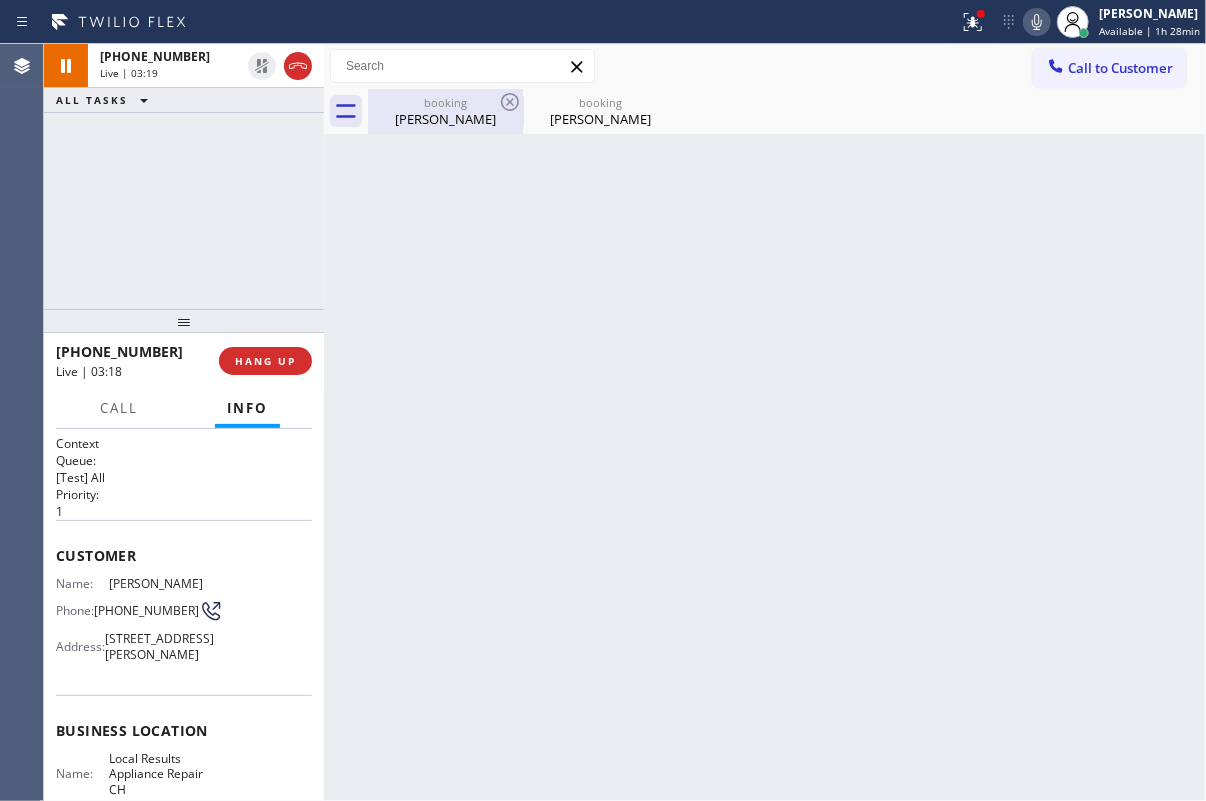 click on "[PERSON_NAME]" at bounding box center (445, 119) 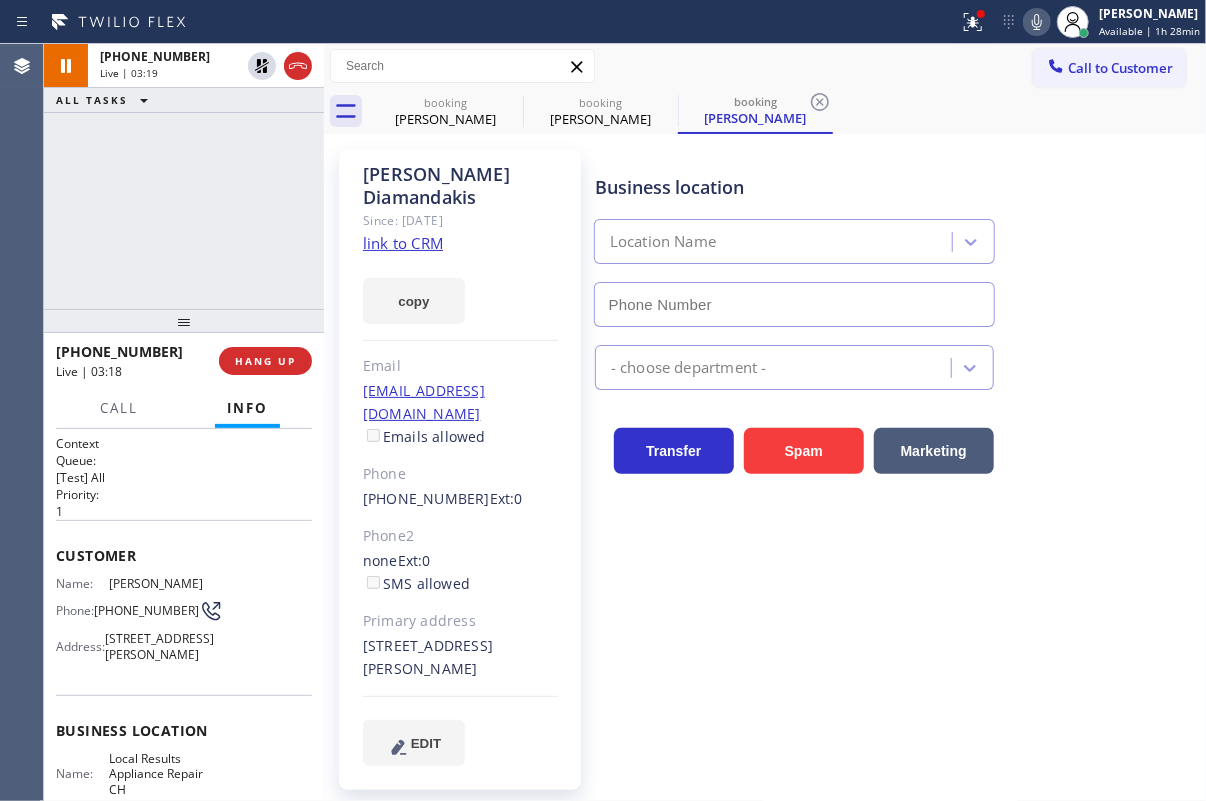 type on "[PHONE_NUMBER]" 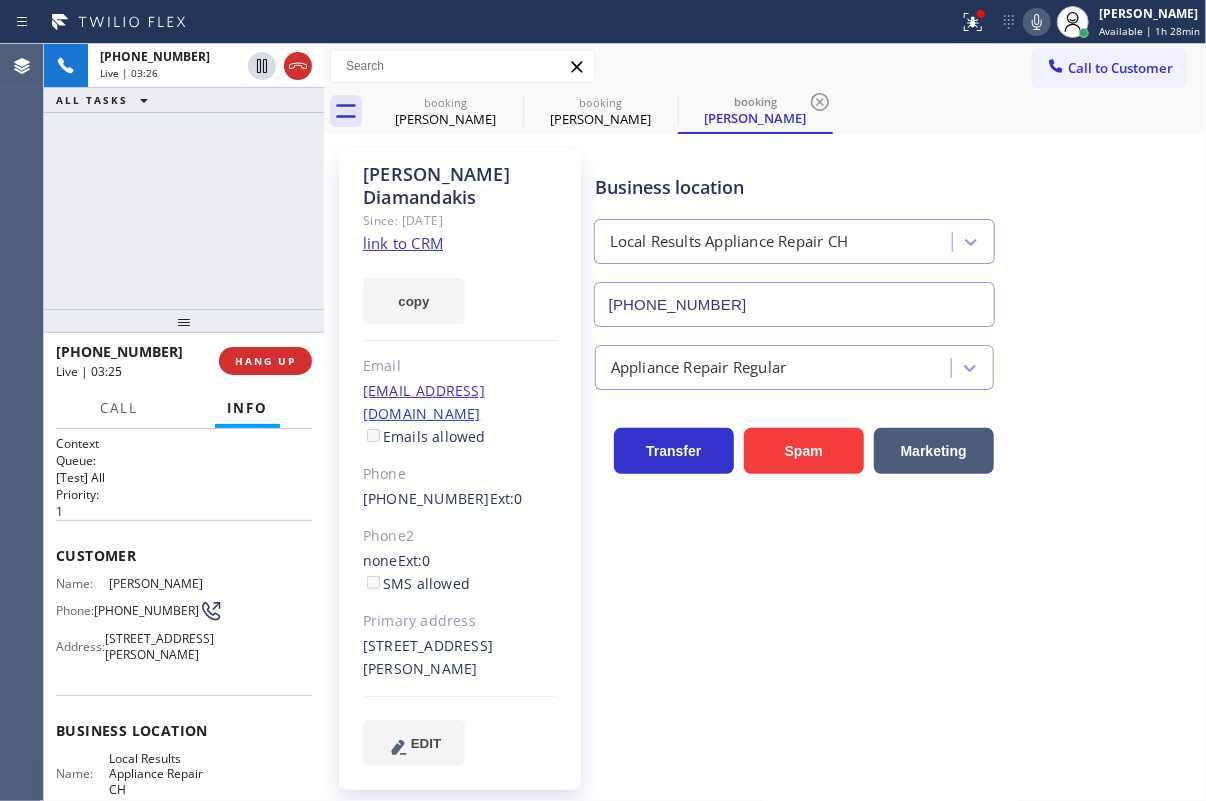 click on "link to CRM" 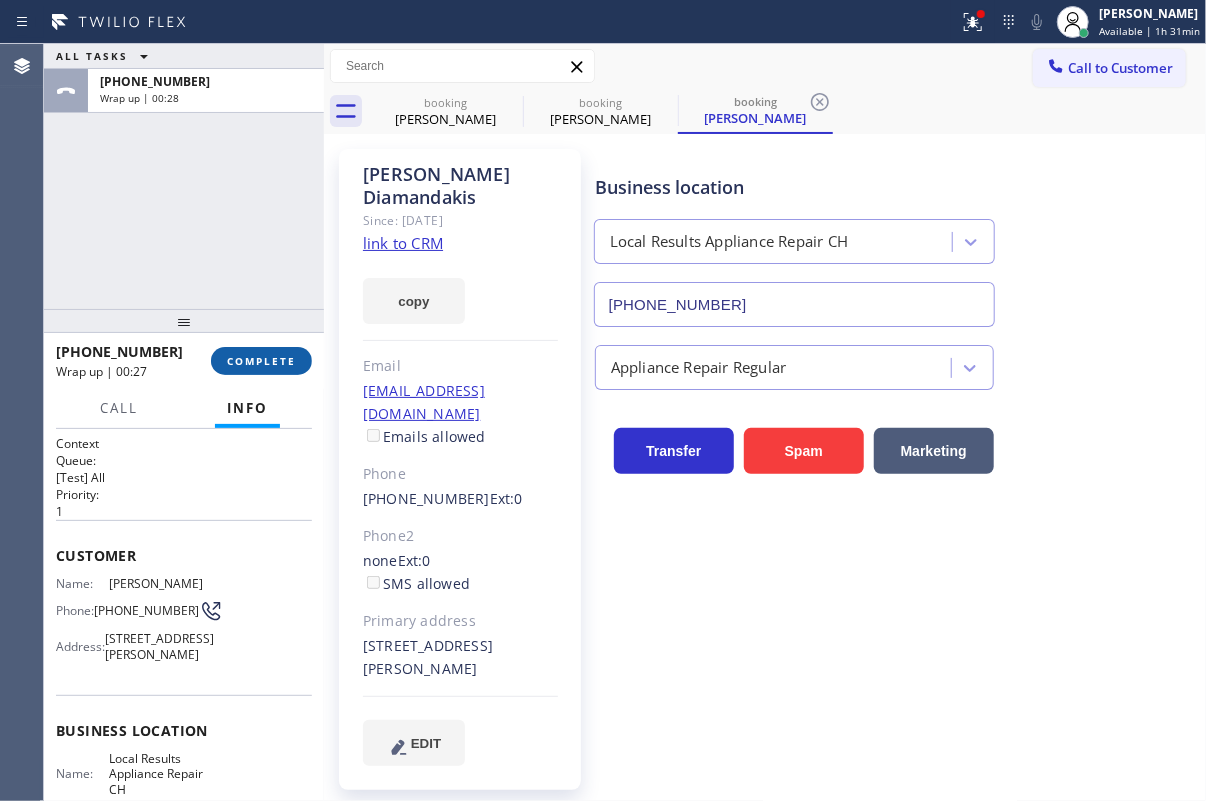click on "COMPLETE" at bounding box center [261, 361] 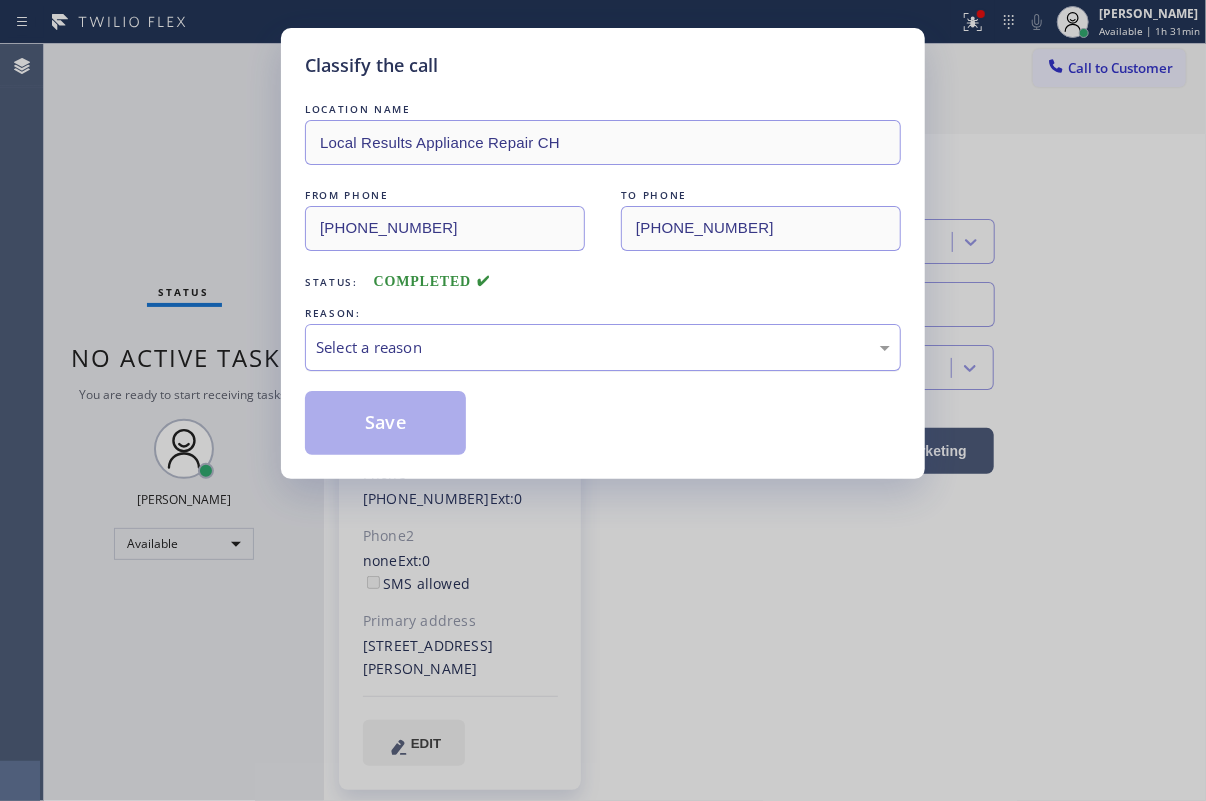 click on "Select a reason" at bounding box center [603, 347] 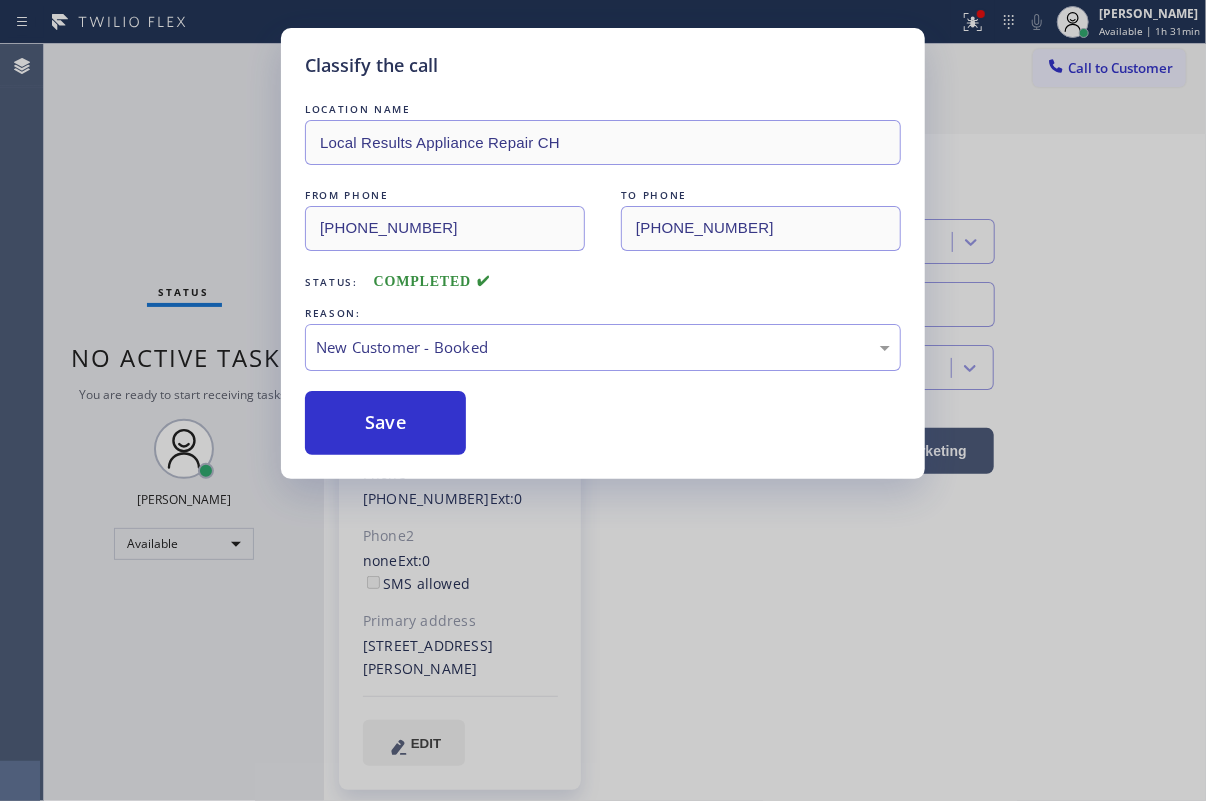 click on "Save" at bounding box center (385, 423) 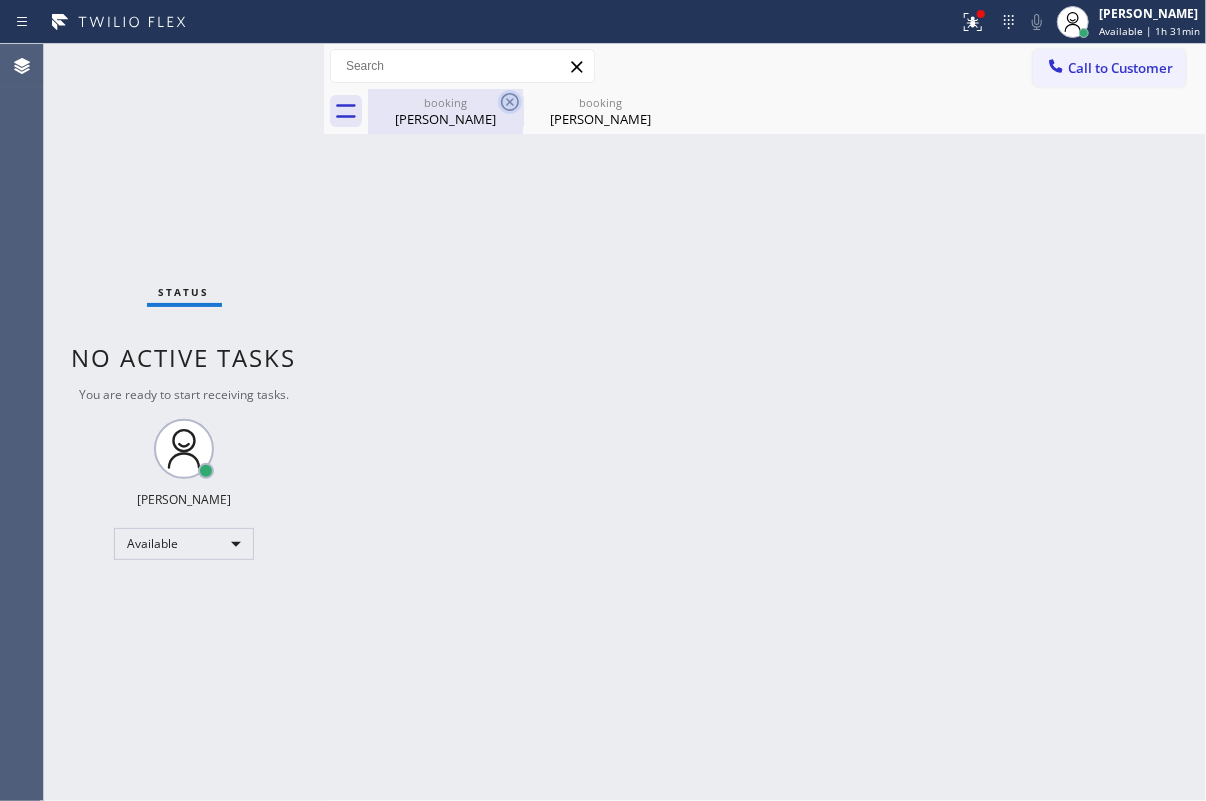 click 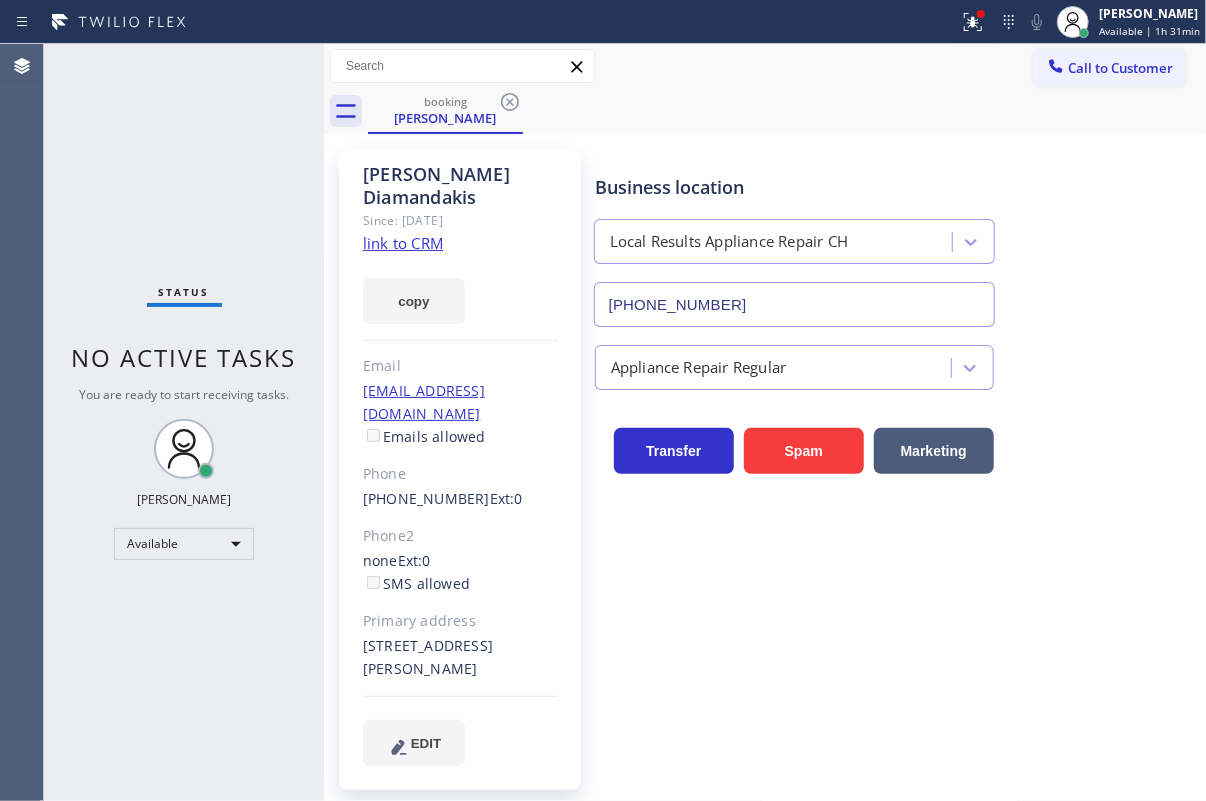 click 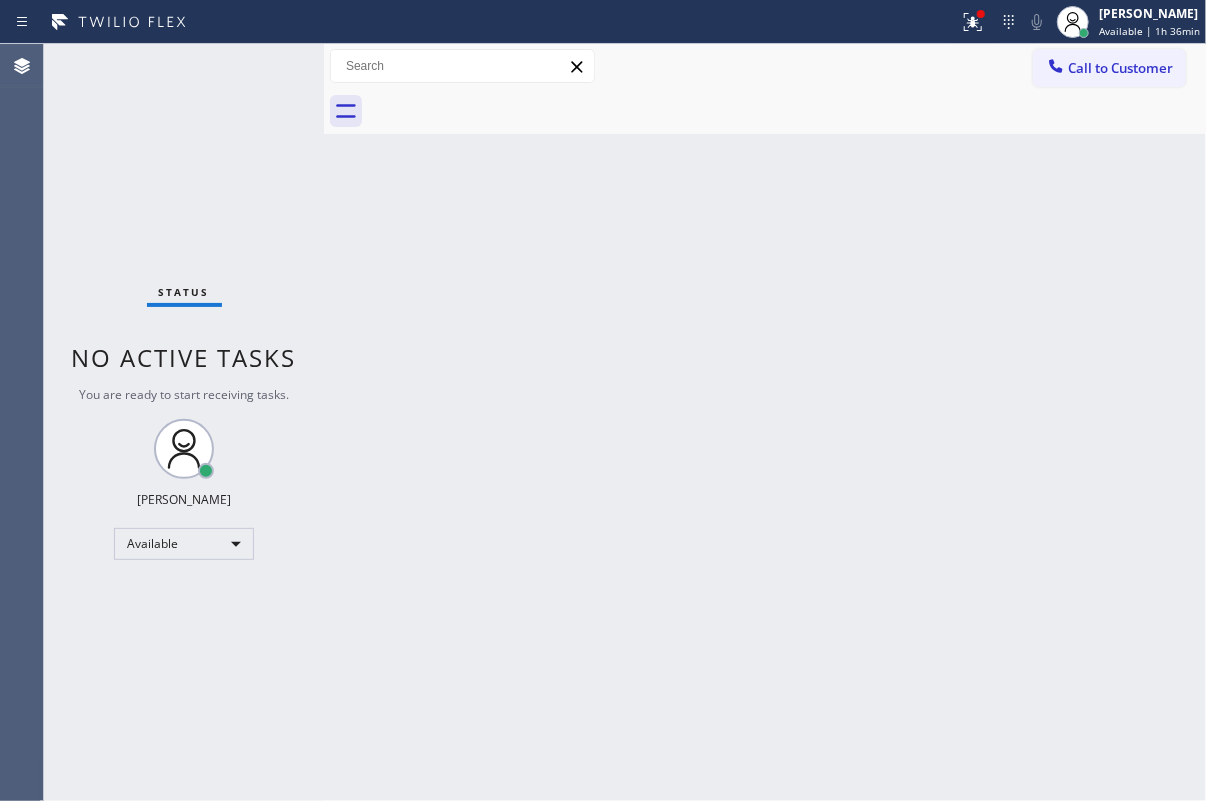click on "Back to Dashboard Change Sender ID Customers Technicians Select a contact Outbound call Technician Search Technician Your caller id phone number Your caller id phone number Call Technician info Name   Phone none Address none Change Sender ID HVAC [PHONE_NUMBER] 5 Star Appliance [PHONE_NUMBER] Appliance Repair [PHONE_NUMBER] Plumbing [PHONE_NUMBER] Air Duct Cleaning [PHONE_NUMBER]  Electricians [PHONE_NUMBER] Cancel Change Check personal SMS Reset Change No tabs Call to Customer Outbound call Location Next Door Appliance Repair [GEOGRAPHIC_DATA] Your caller id phone number [PHONE_NUMBER] Customer number Call Outbound call Technician Search Technician Your caller id phone number Your caller id phone number Call" at bounding box center [765, 422] 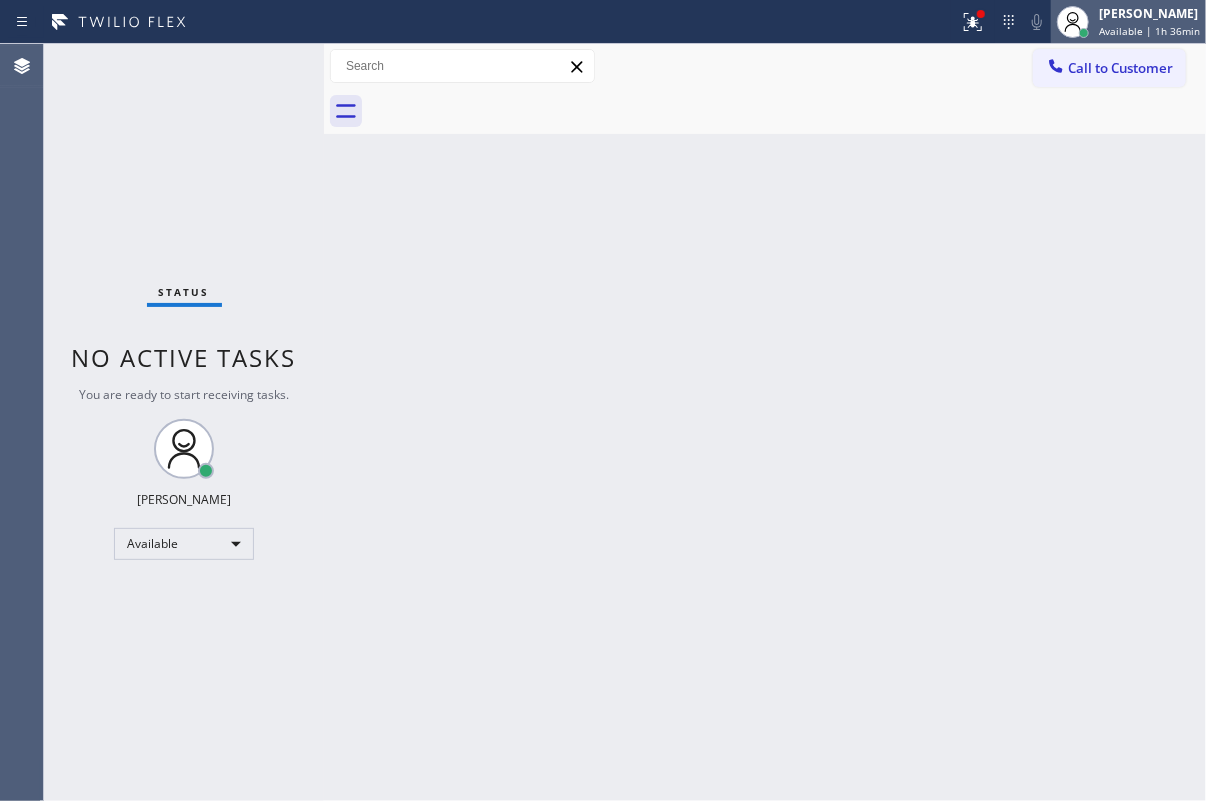 click on "Available | 1h 36min" at bounding box center (1149, 31) 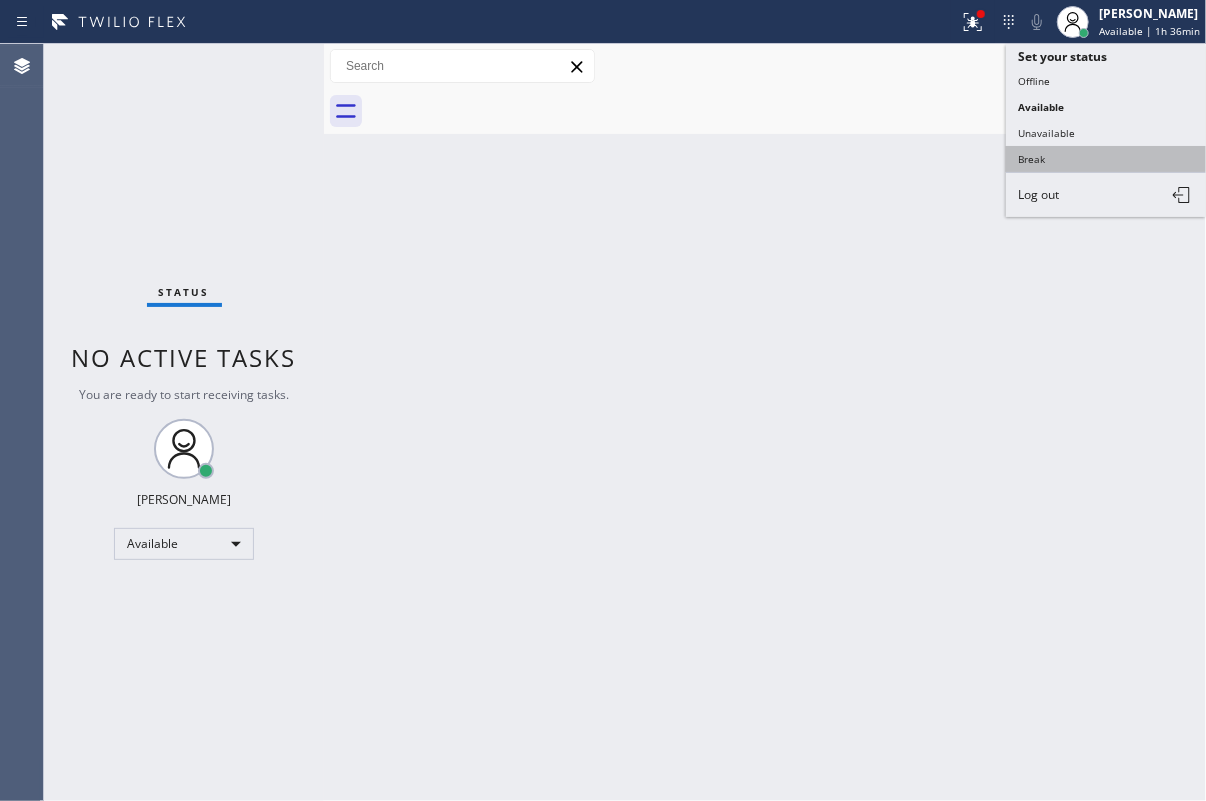 click on "Break" at bounding box center (1106, 159) 